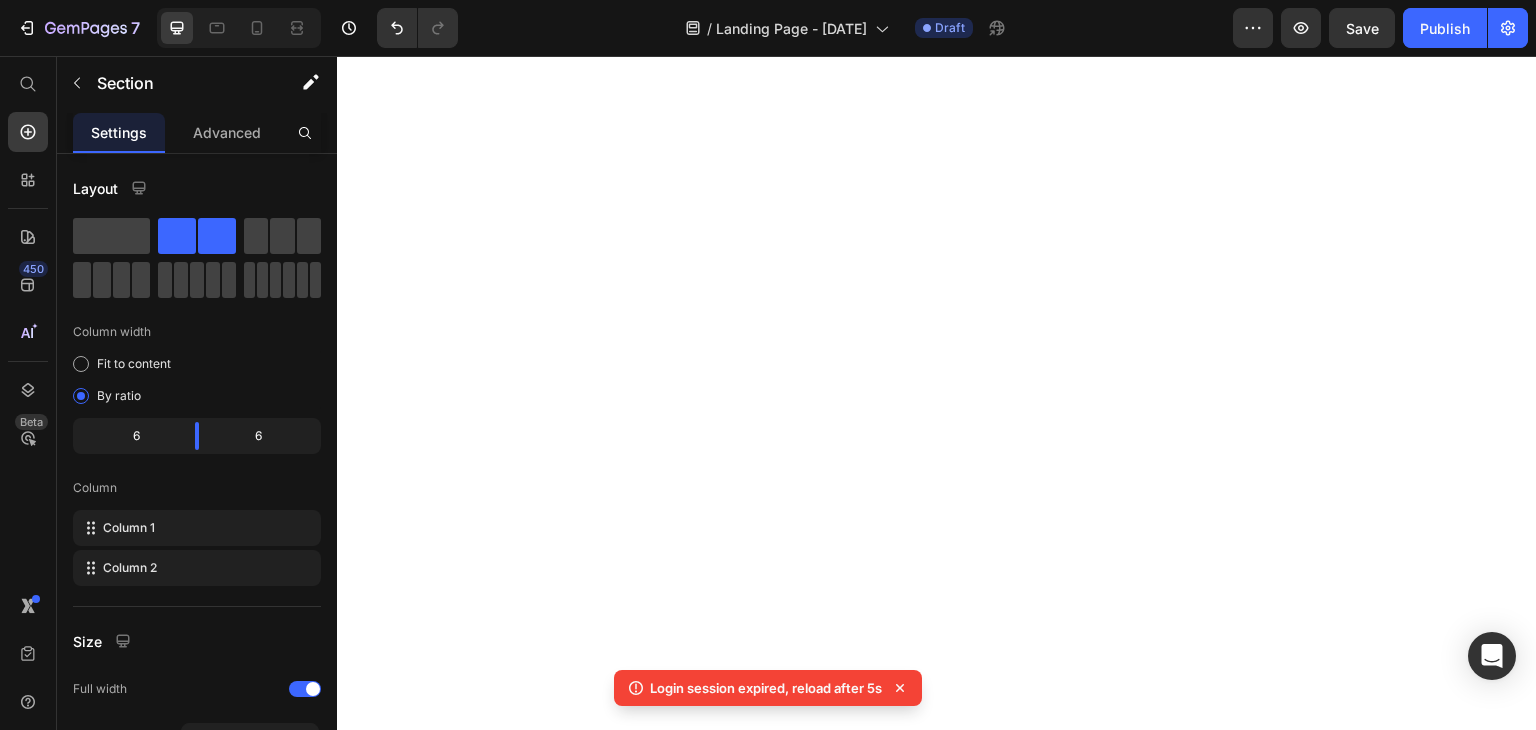 scroll, scrollTop: 0, scrollLeft: 0, axis: both 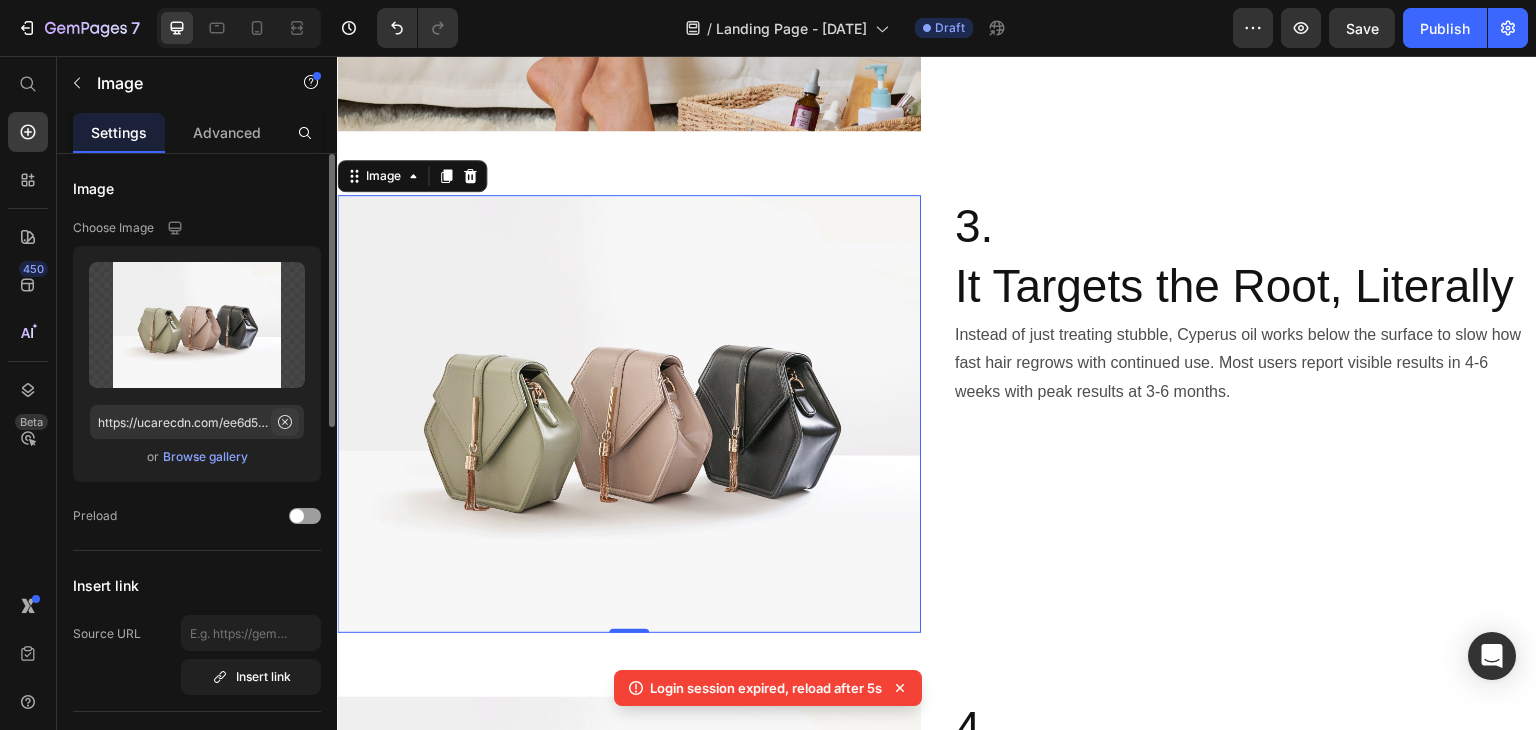 click 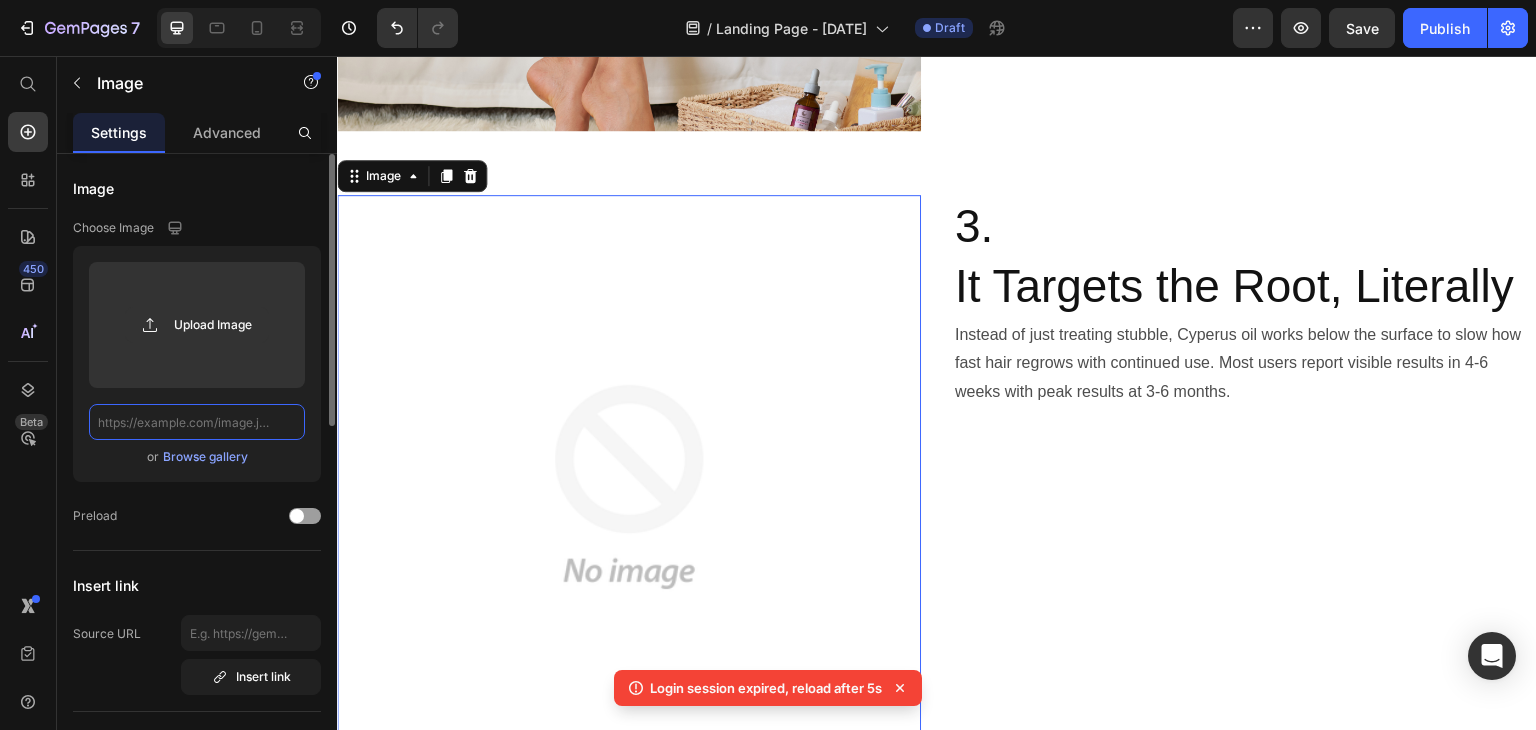 scroll, scrollTop: 0, scrollLeft: 0, axis: both 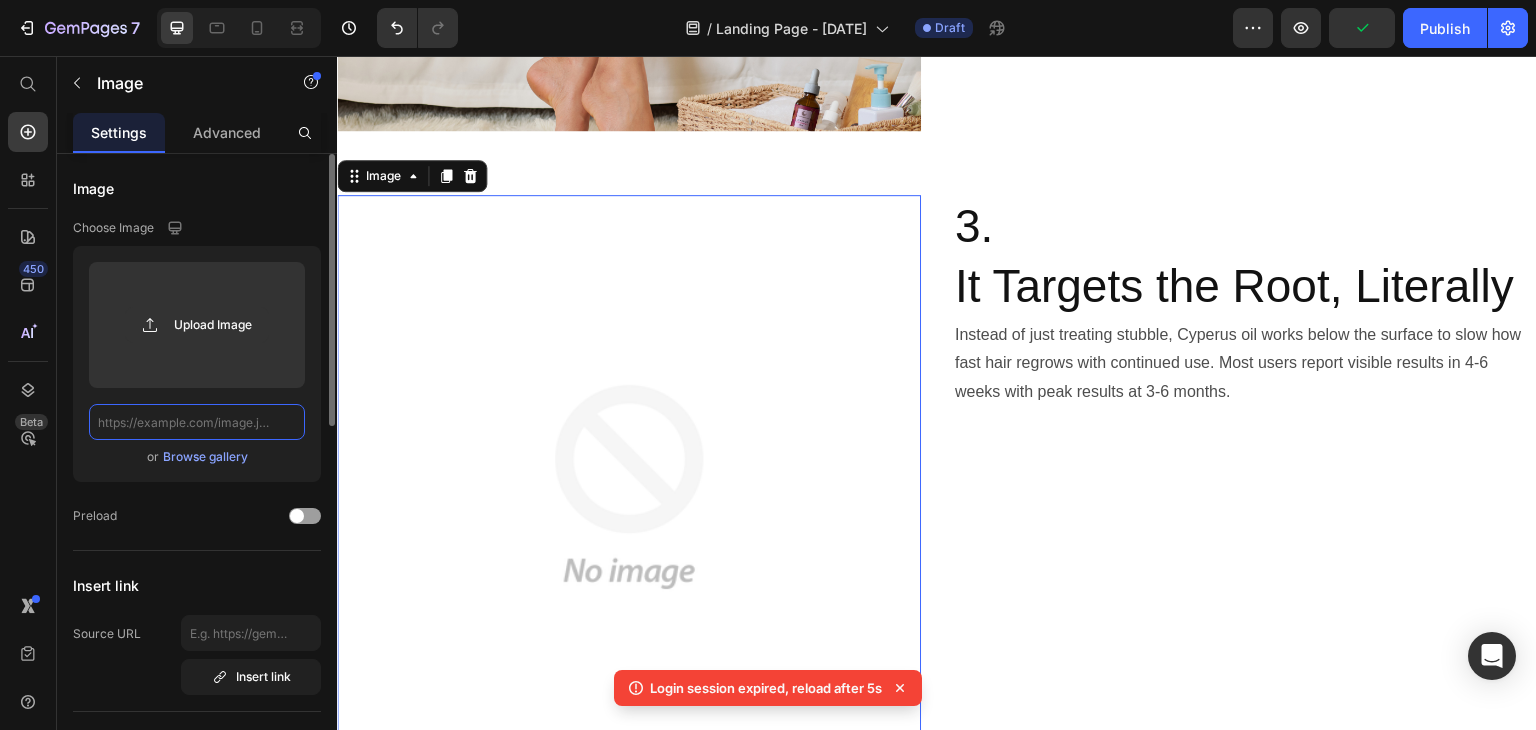 paste on "[URL]" 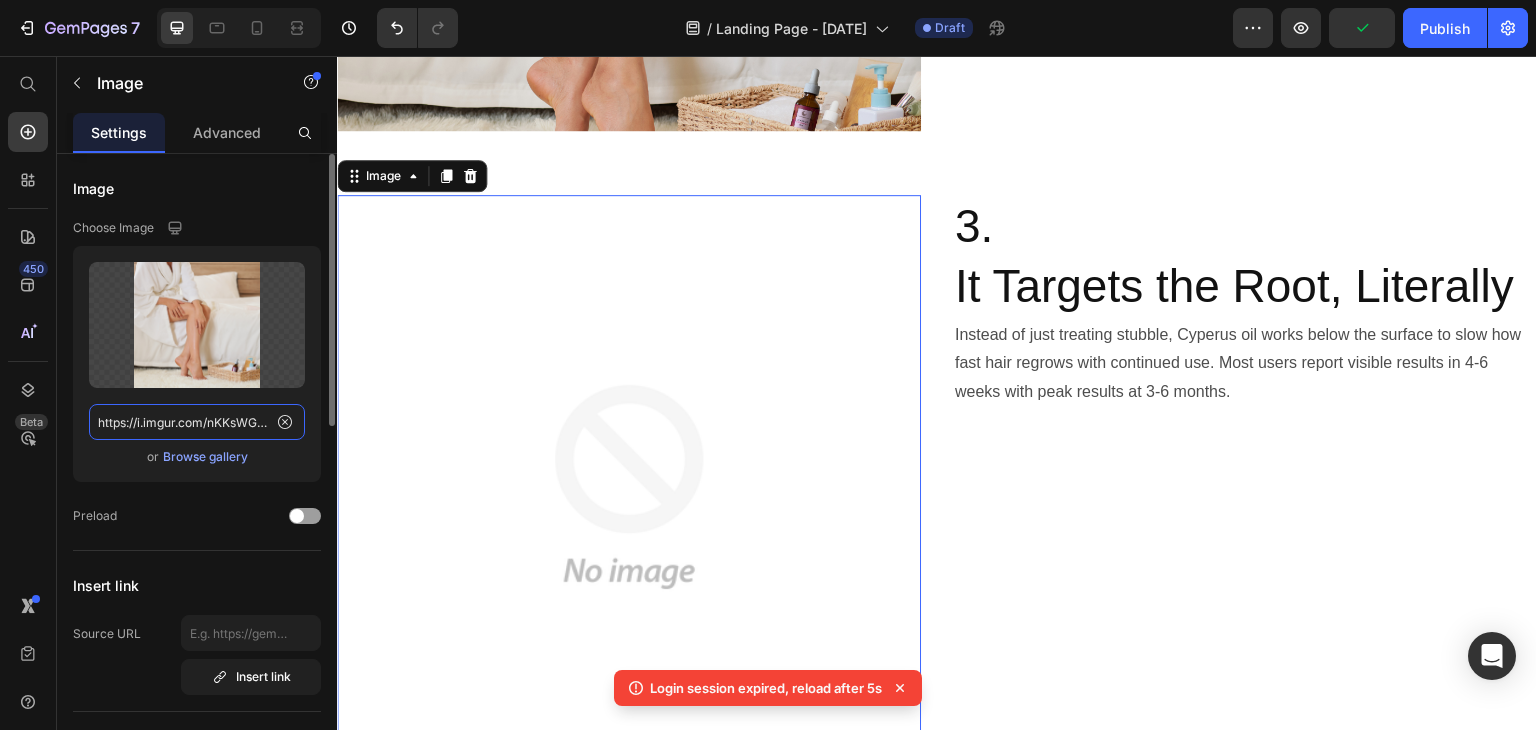 scroll, scrollTop: 0, scrollLeft: 19, axis: horizontal 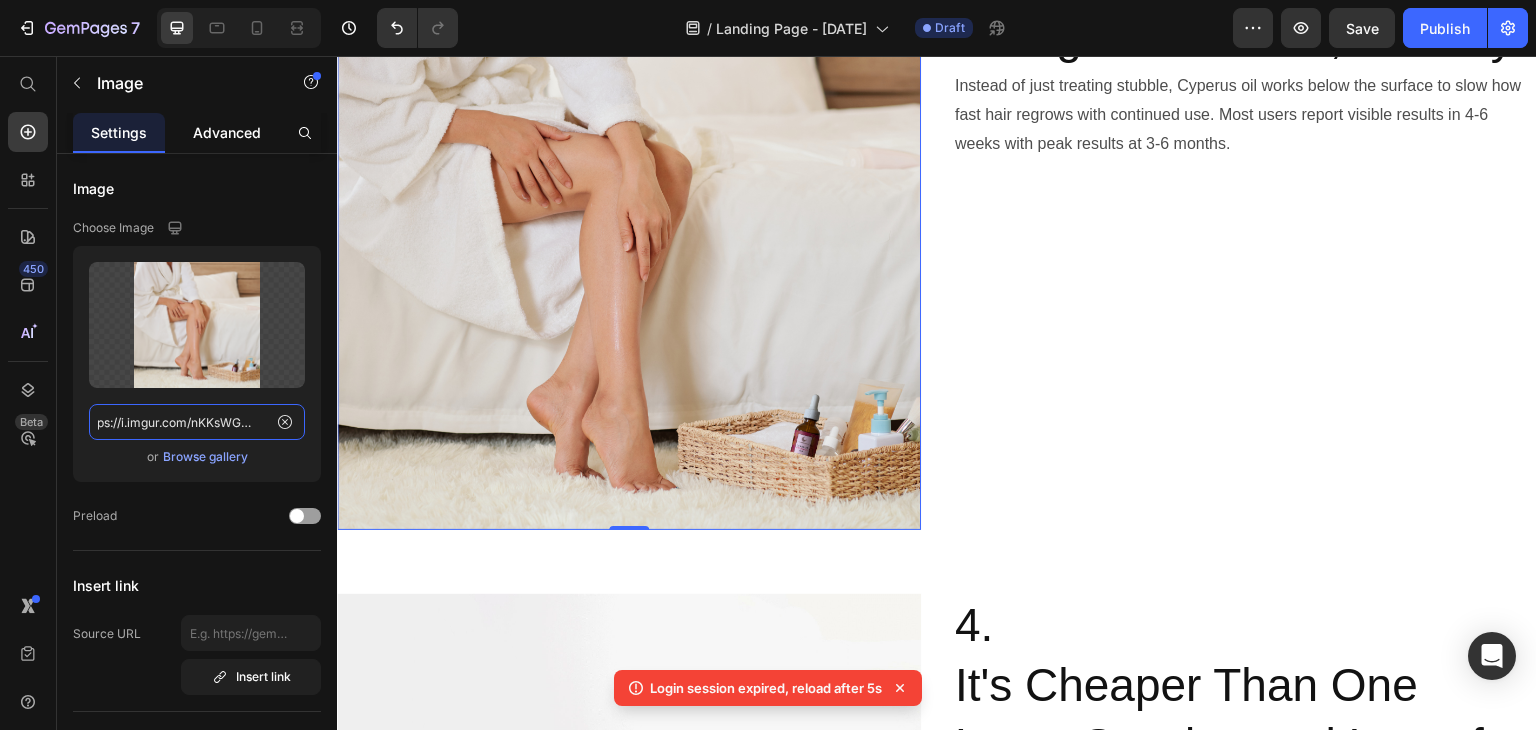 type on "[URL]" 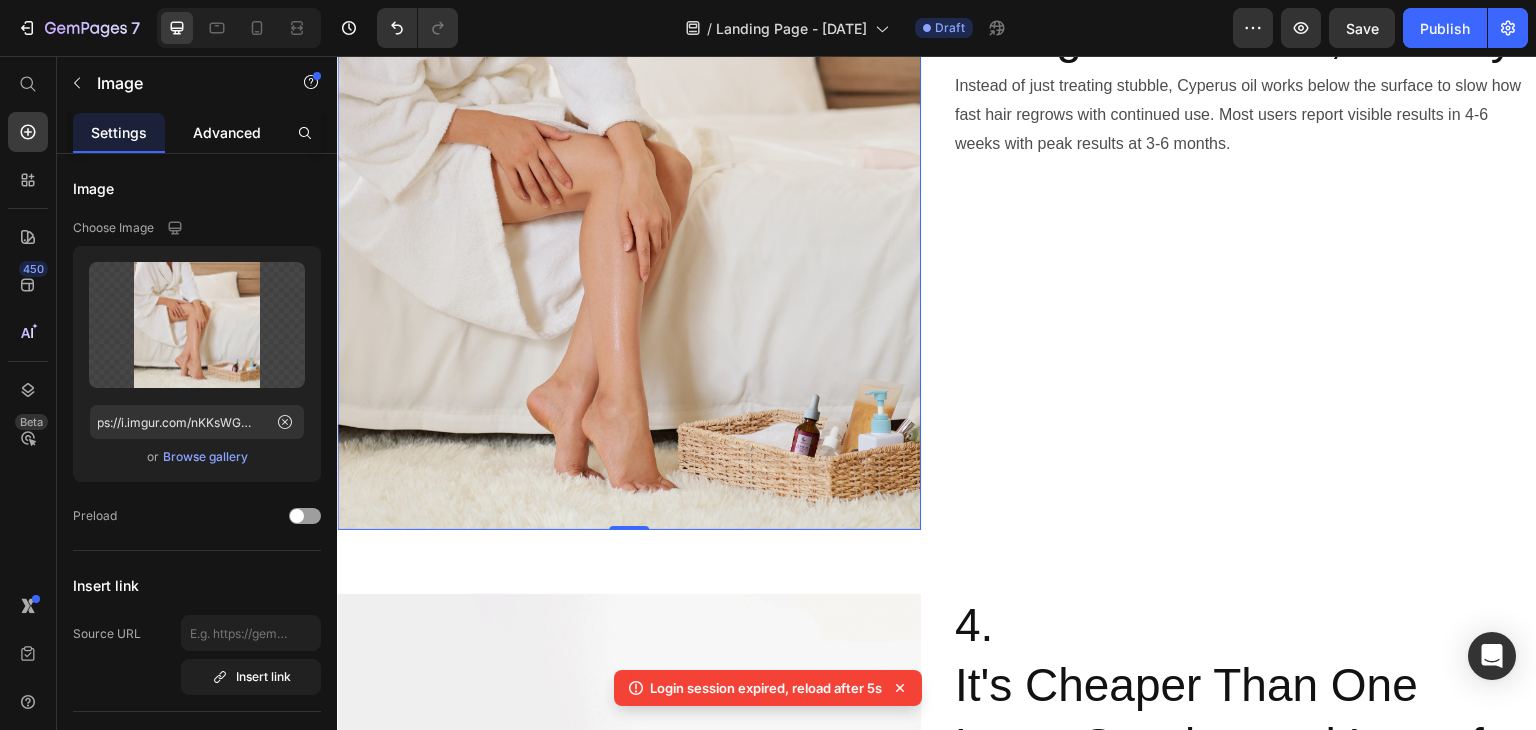 click on "Advanced" at bounding box center [227, 132] 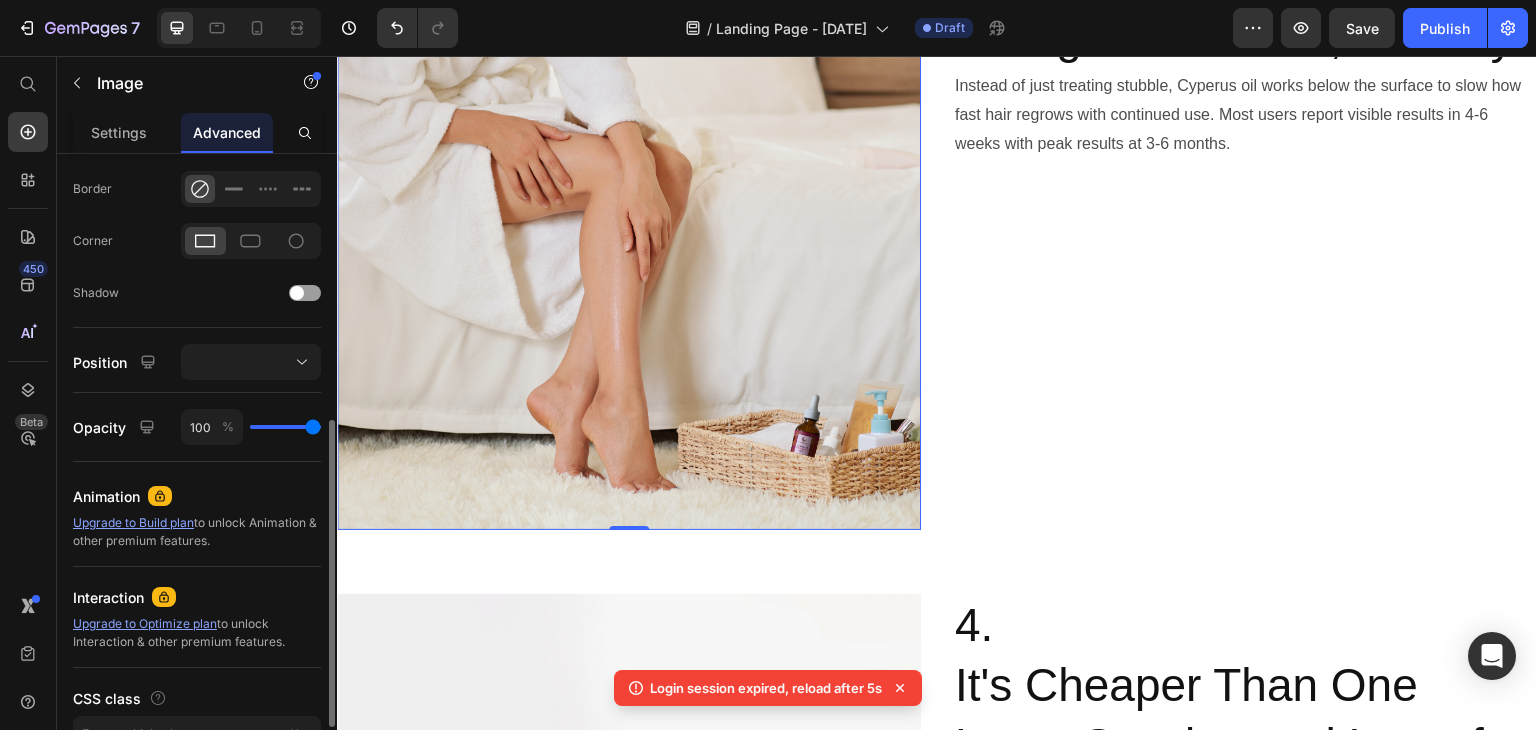 scroll, scrollTop: 544, scrollLeft: 0, axis: vertical 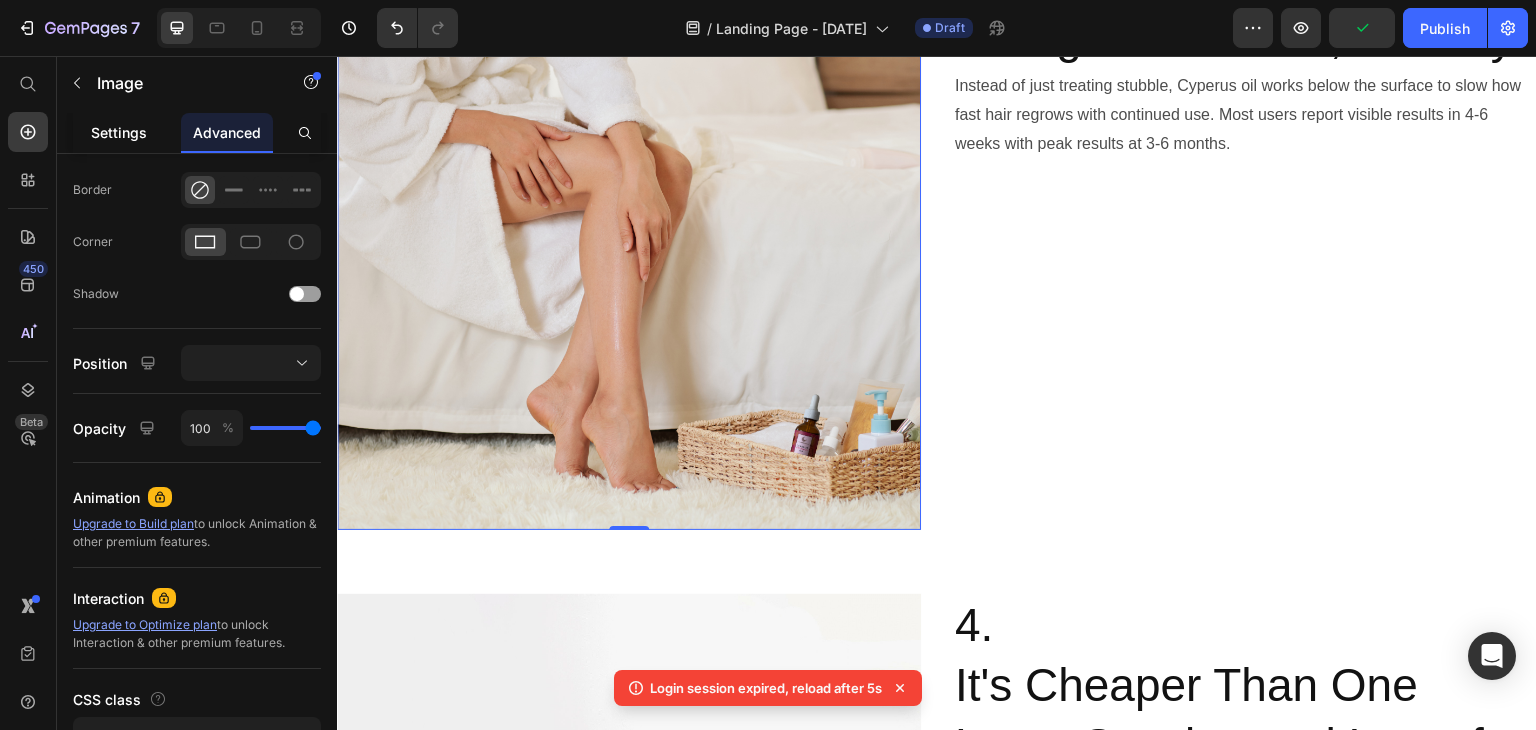 click on "Settings" 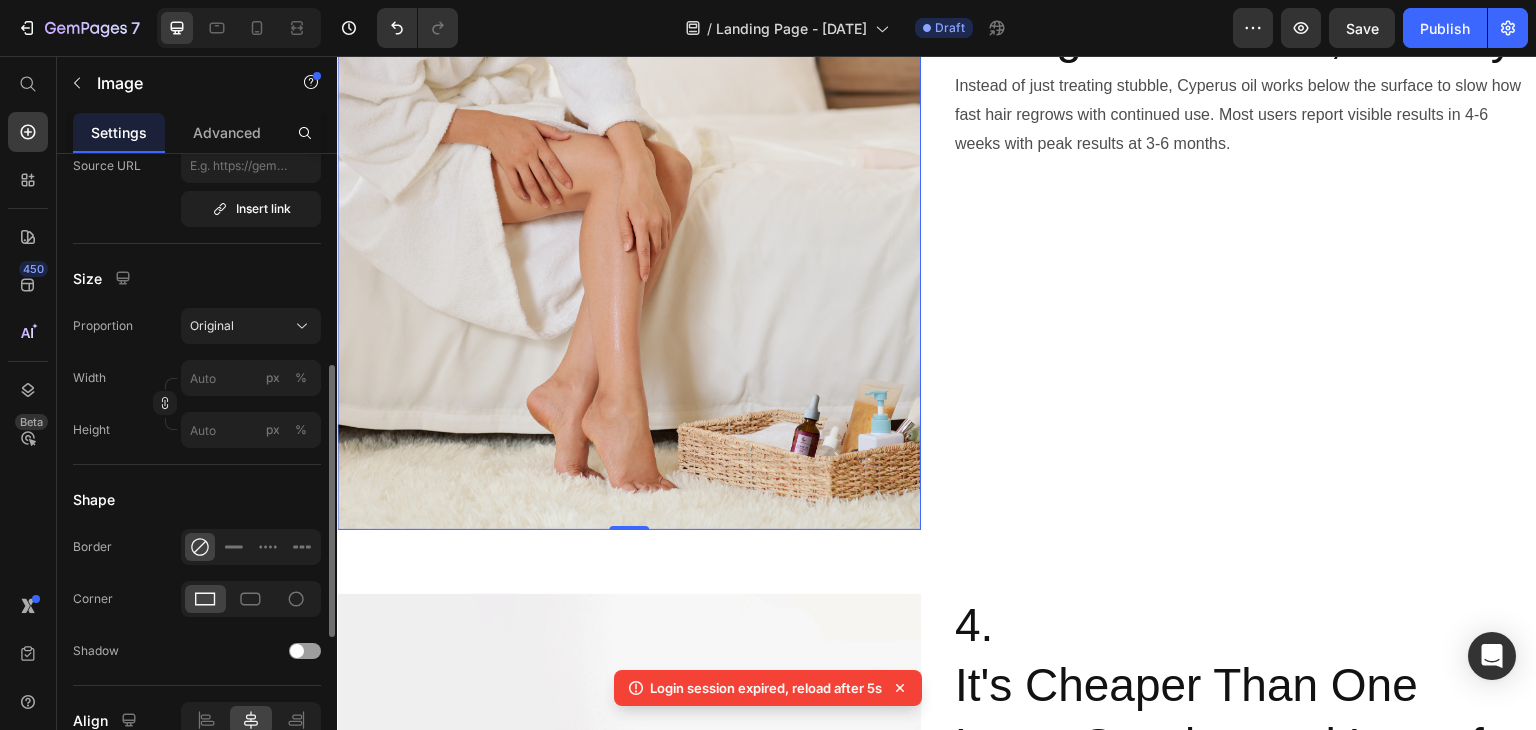 scroll, scrollTop: 468, scrollLeft: 0, axis: vertical 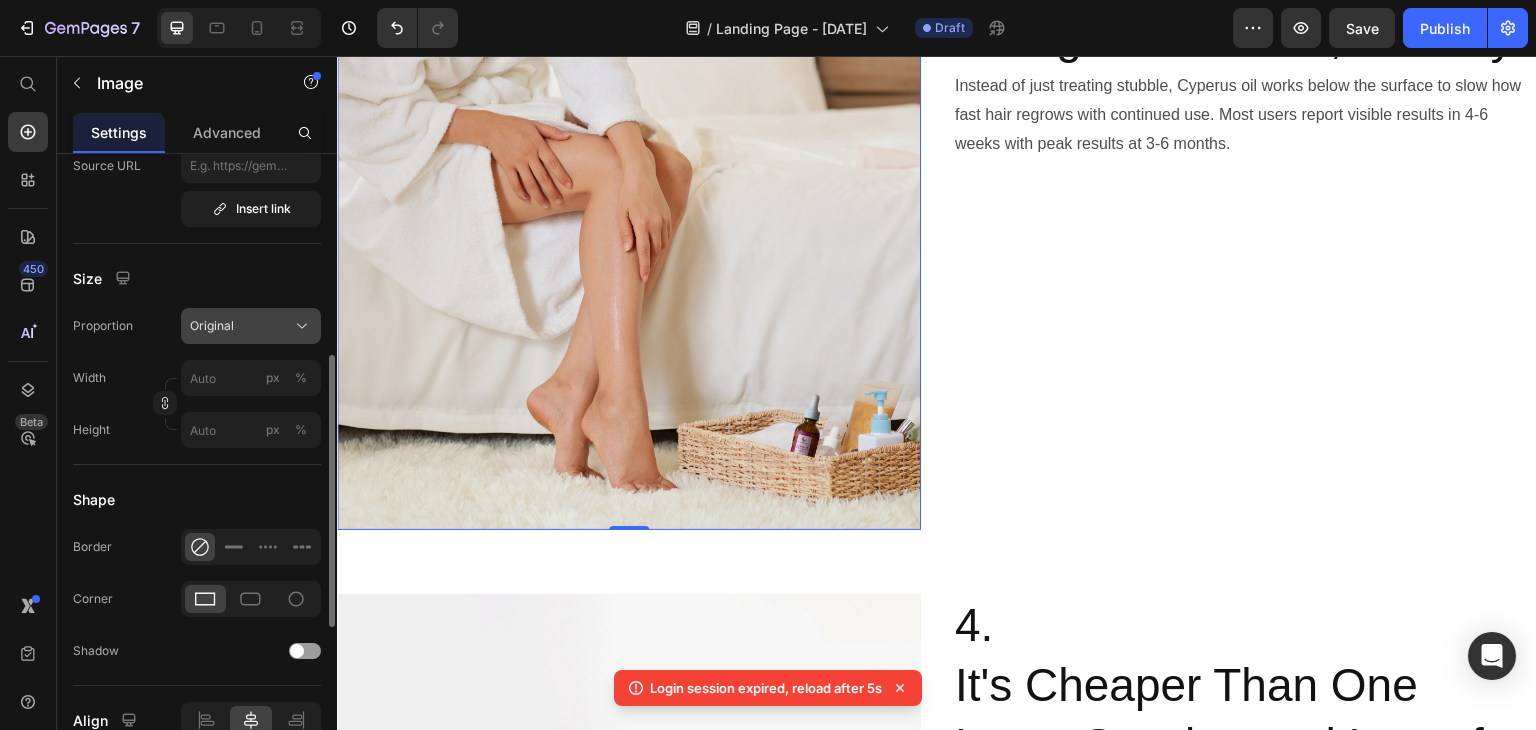 click on "Original" at bounding box center [212, 326] 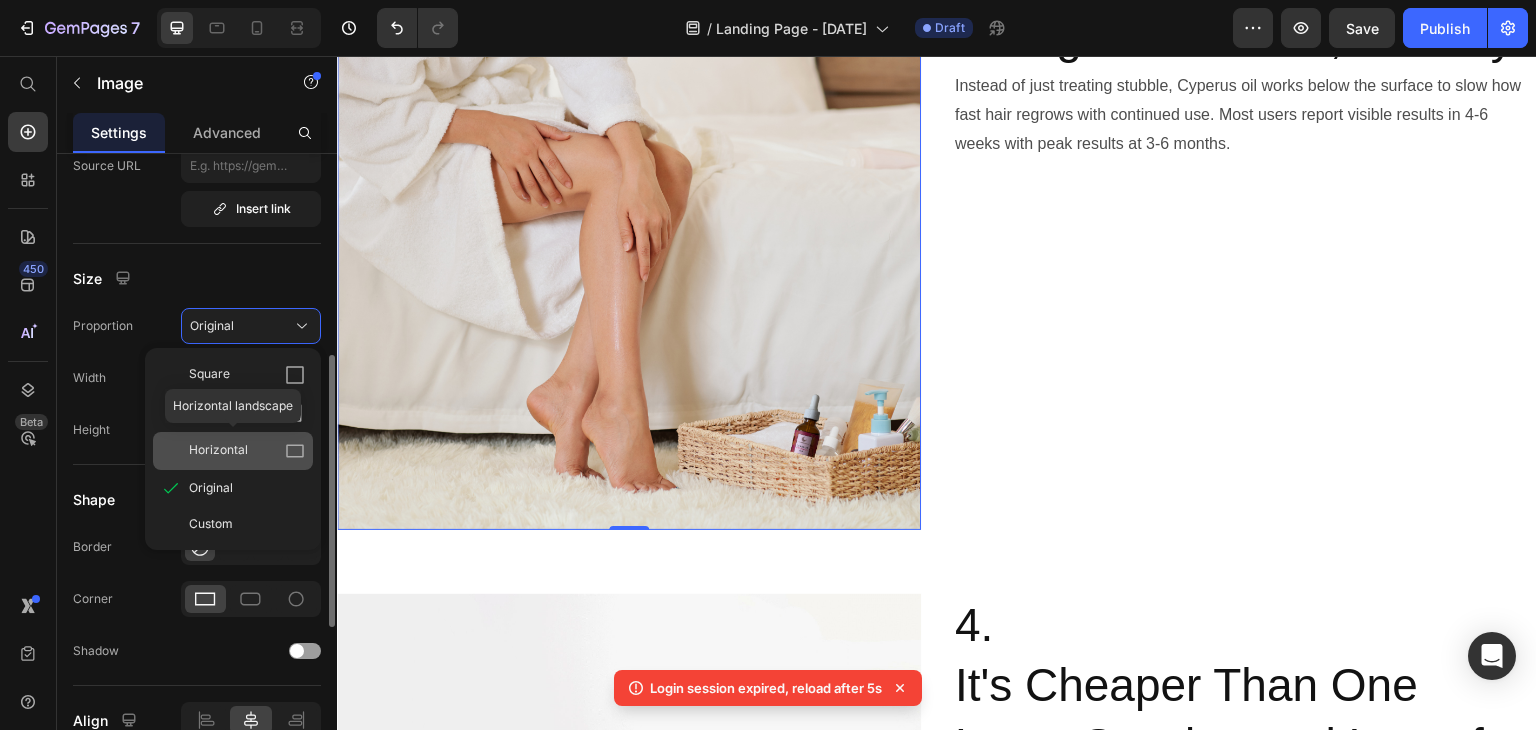 click on "Horizontal" at bounding box center [218, 451] 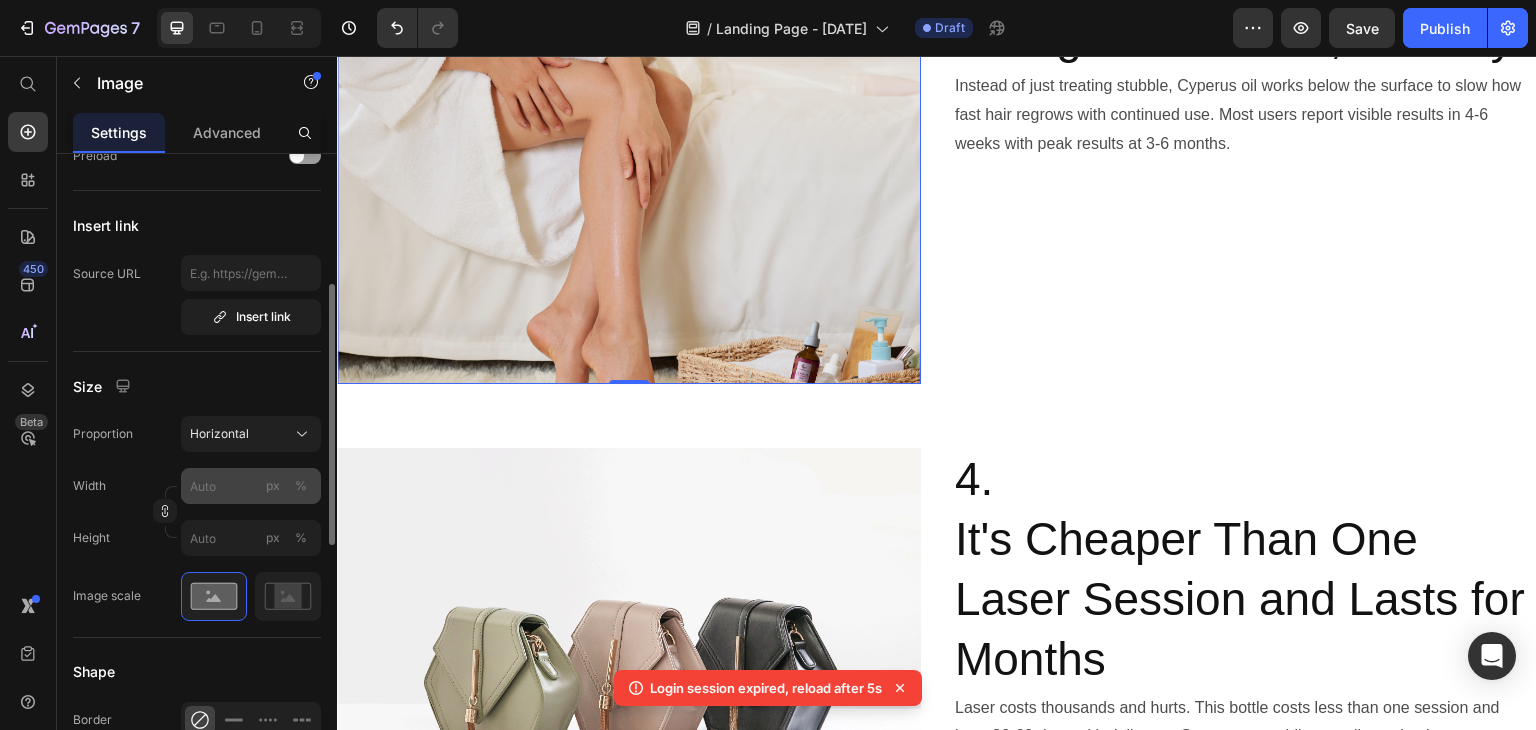 scroll, scrollTop: 346, scrollLeft: 0, axis: vertical 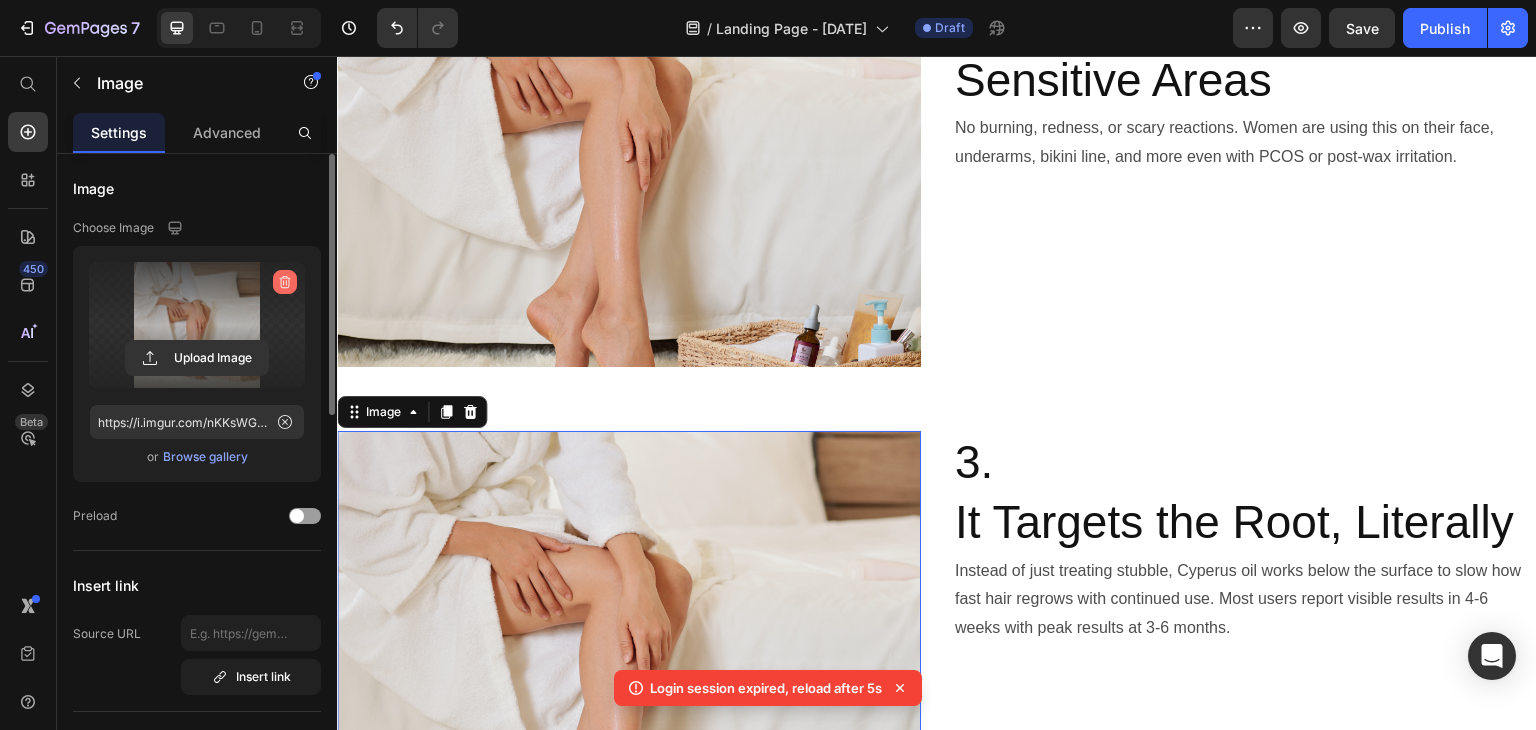 click 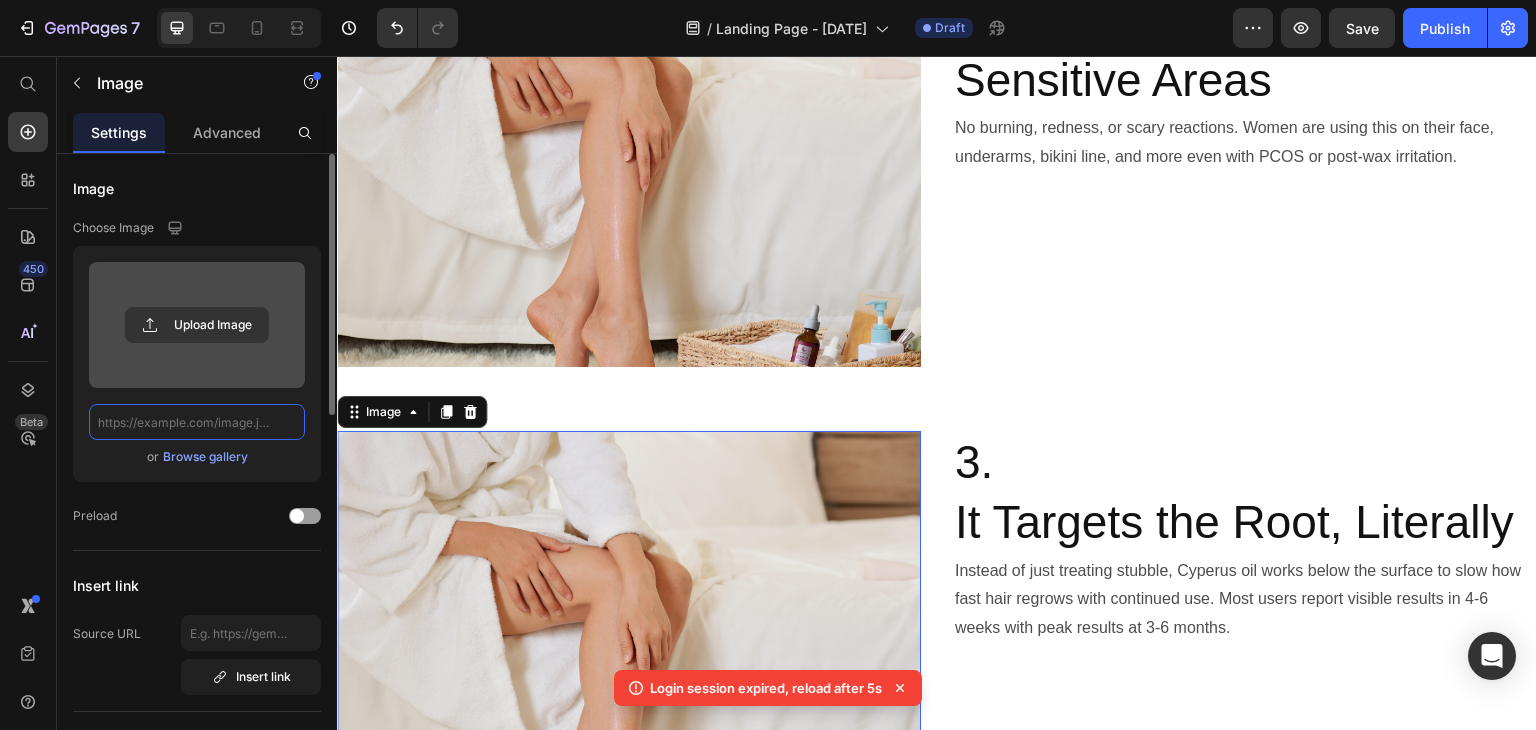 scroll, scrollTop: 0, scrollLeft: 0, axis: both 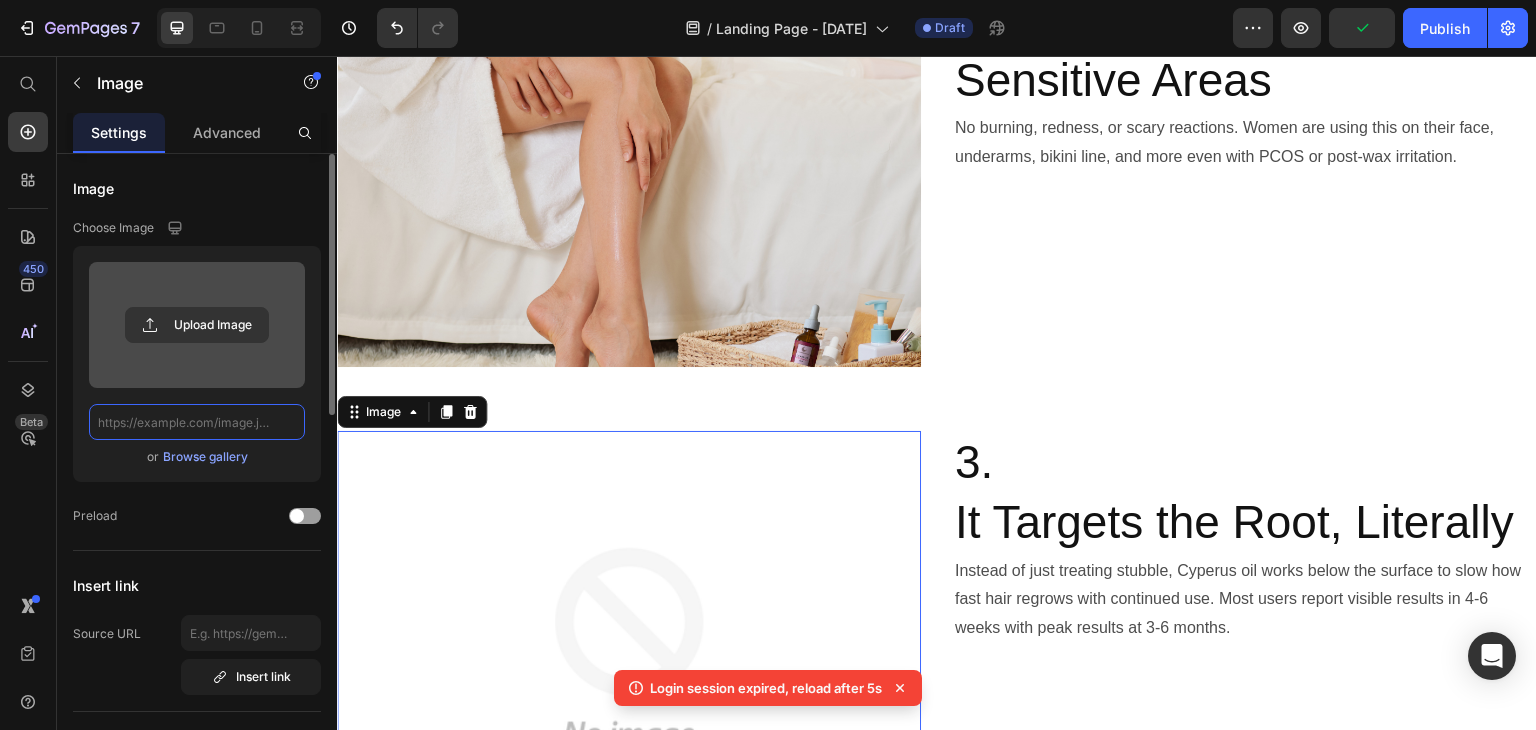 paste on "https://i.imgur.com/61AmyyA.png" 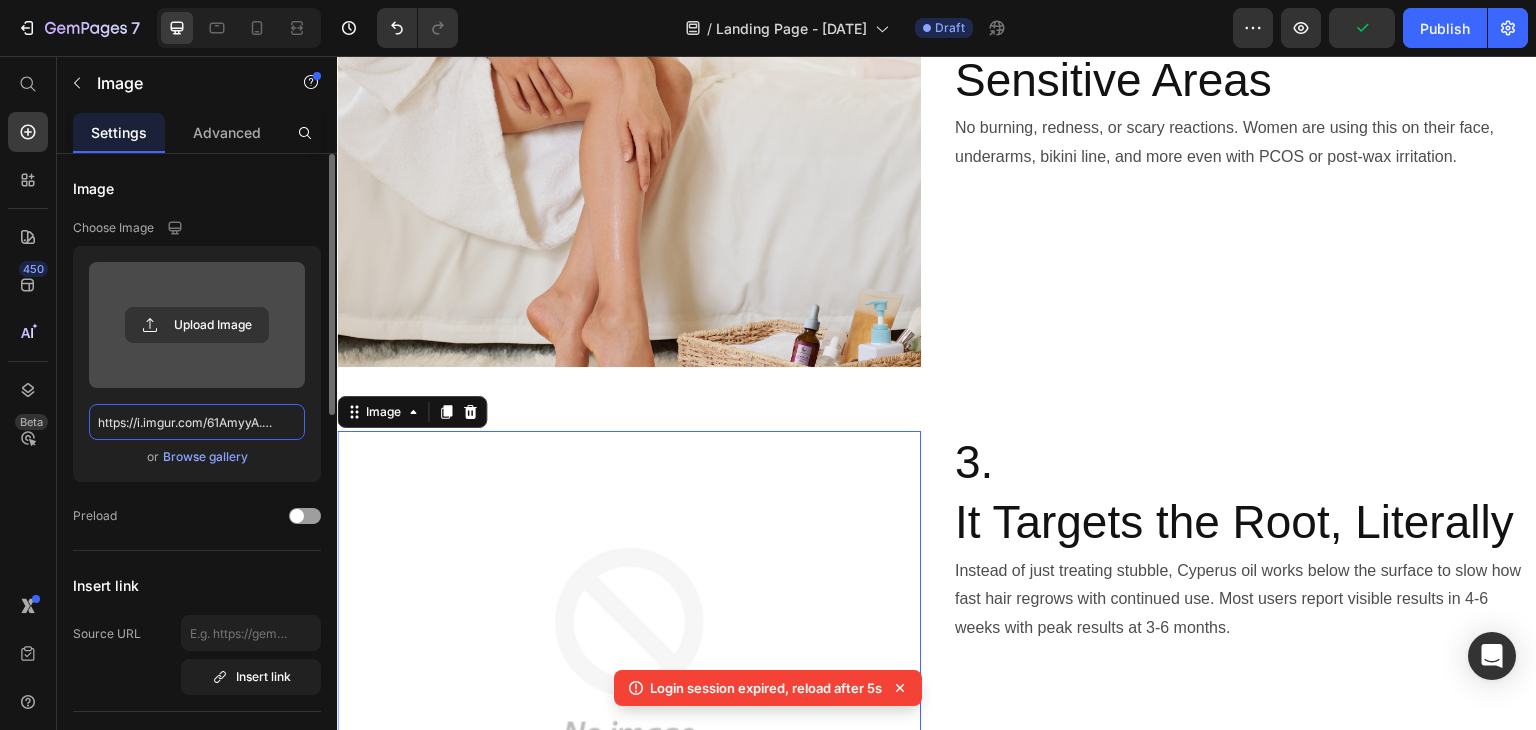 scroll, scrollTop: 0, scrollLeft: 13, axis: horizontal 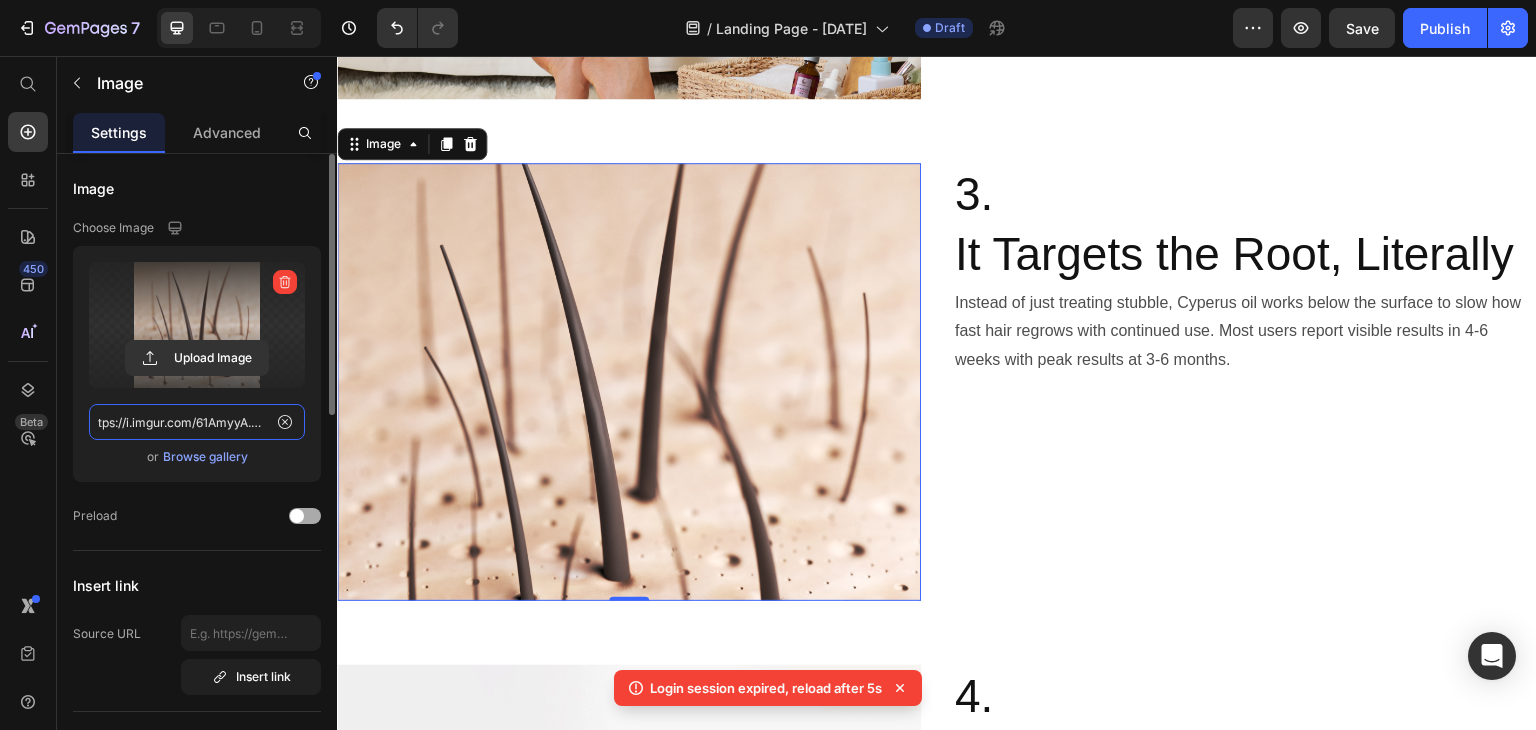 type on "https://i.imgur.com/61AmyyA.png" 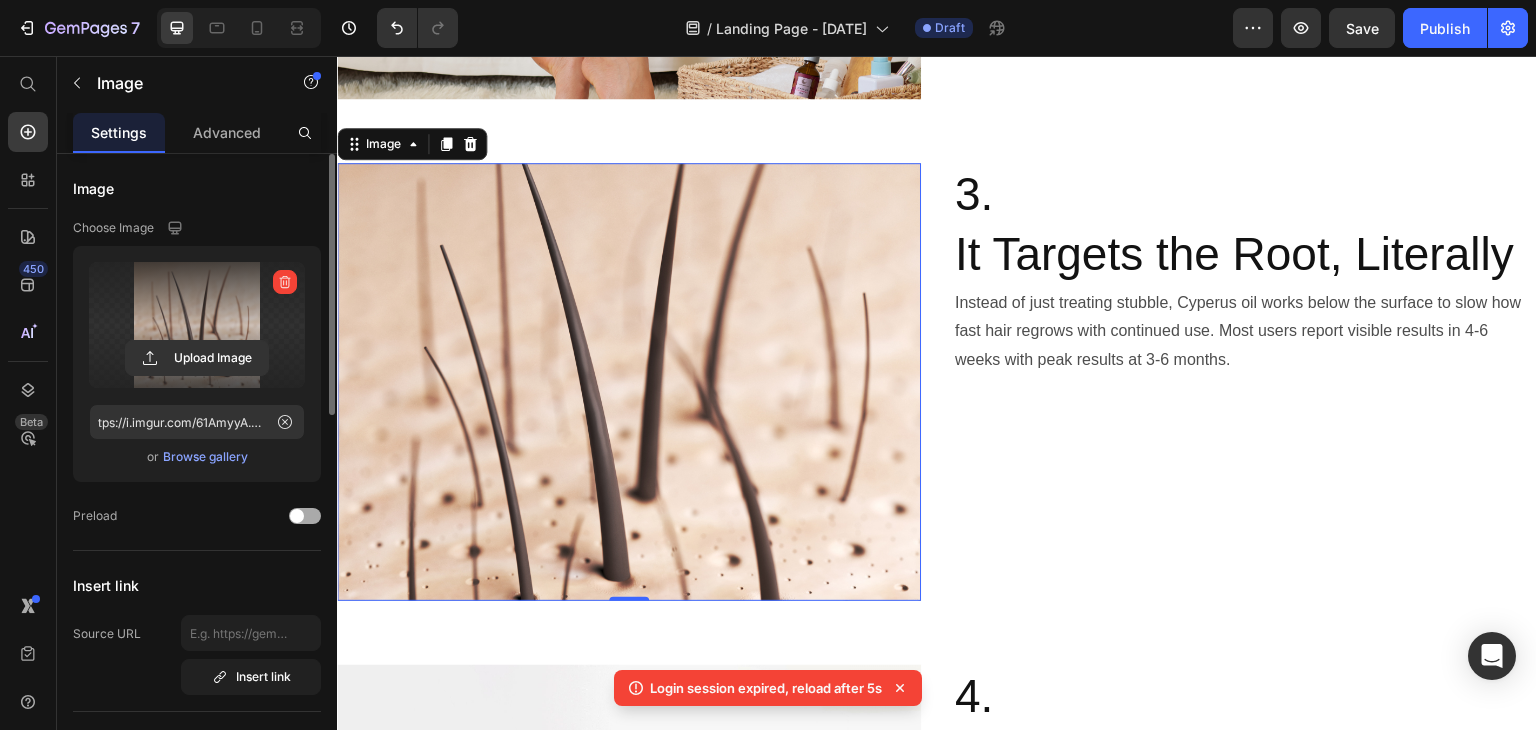 scroll, scrollTop: 0, scrollLeft: 0, axis: both 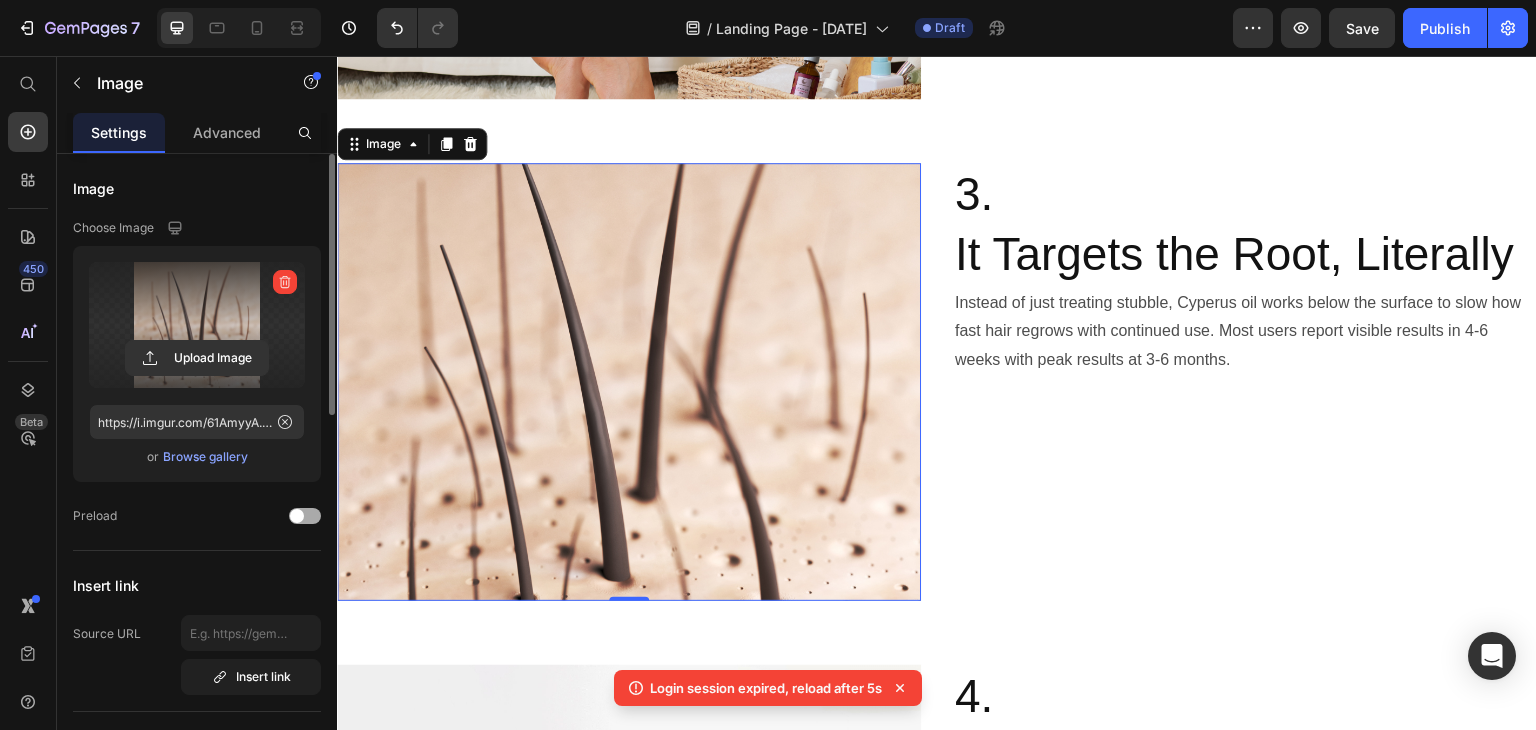 click on "Preload" 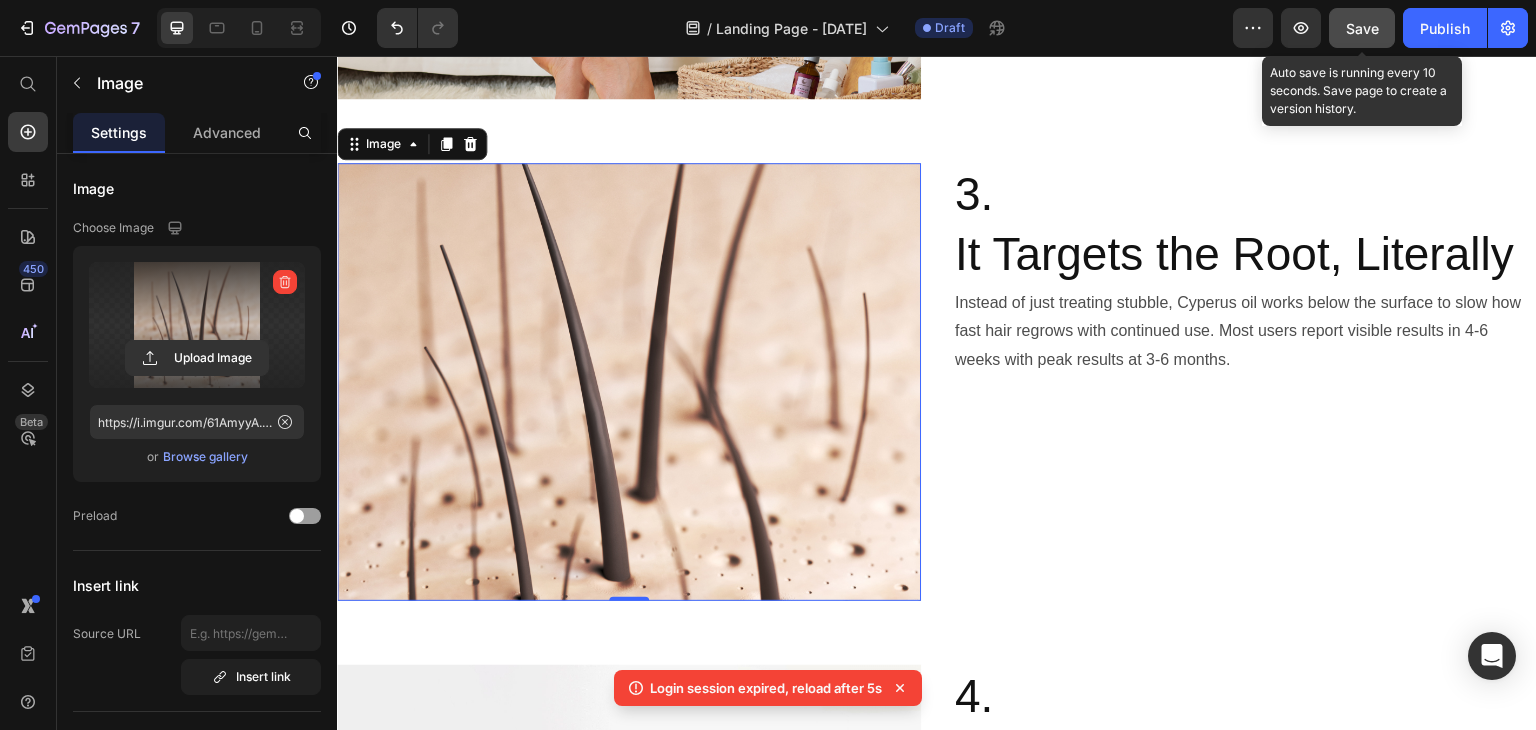 click on "Save" at bounding box center (1362, 28) 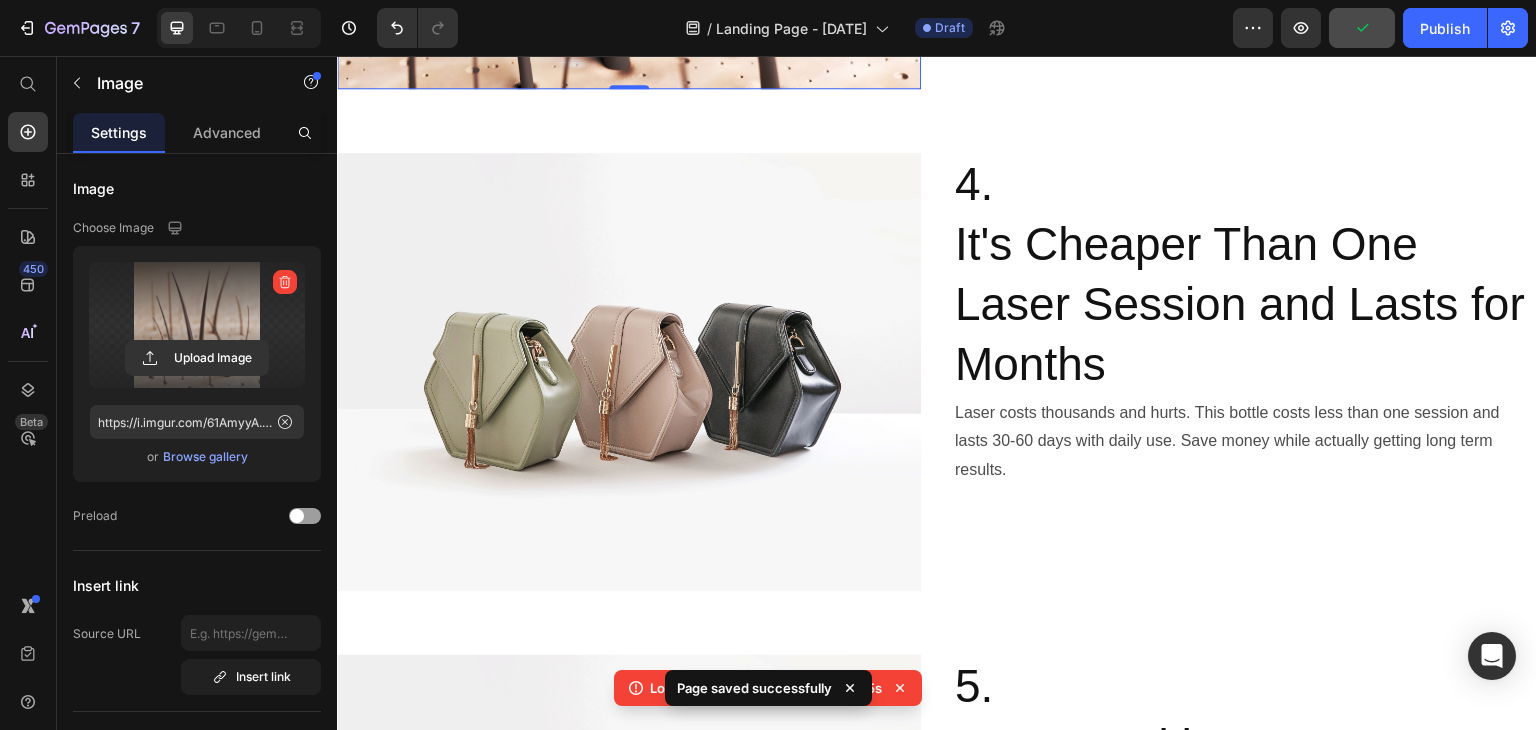 scroll, scrollTop: 2111, scrollLeft: 0, axis: vertical 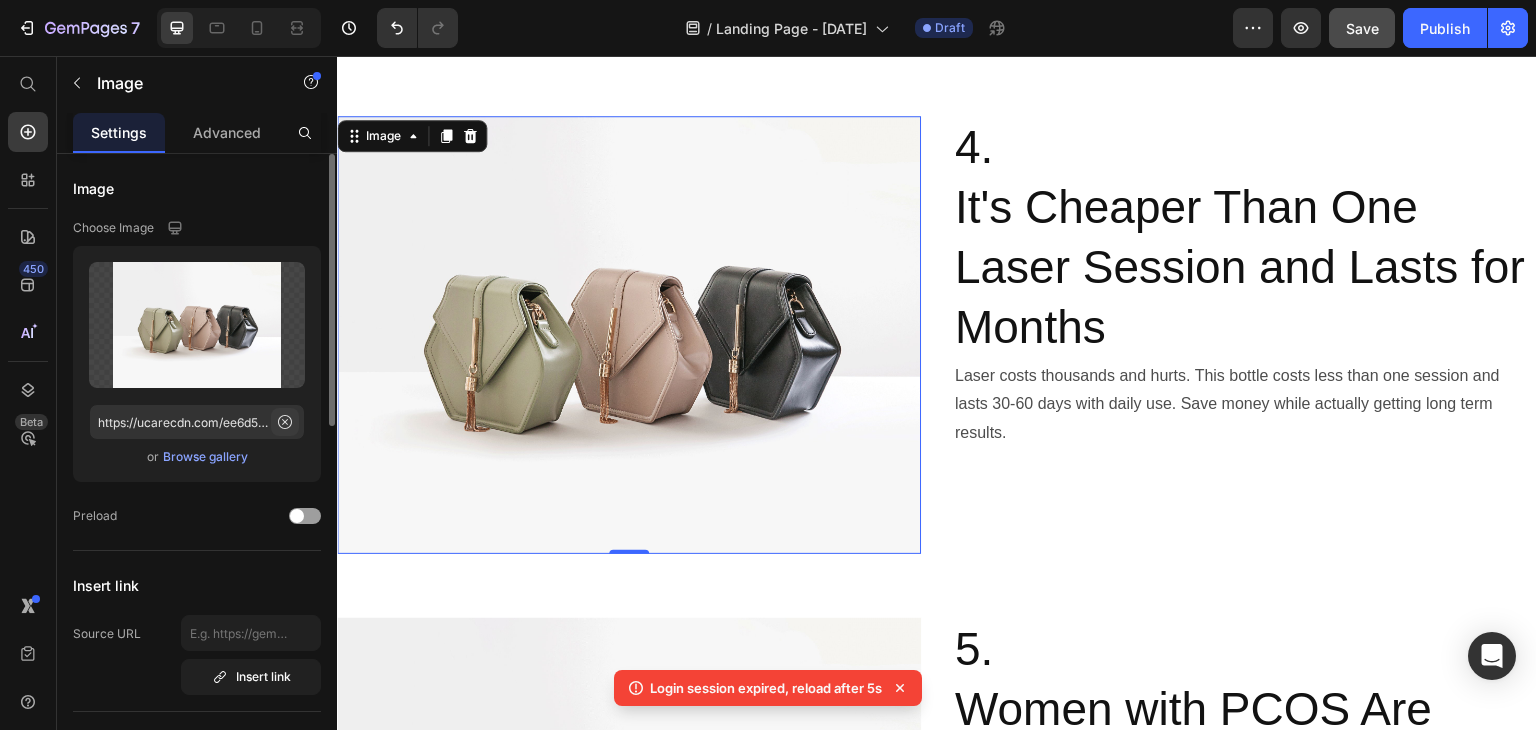 click 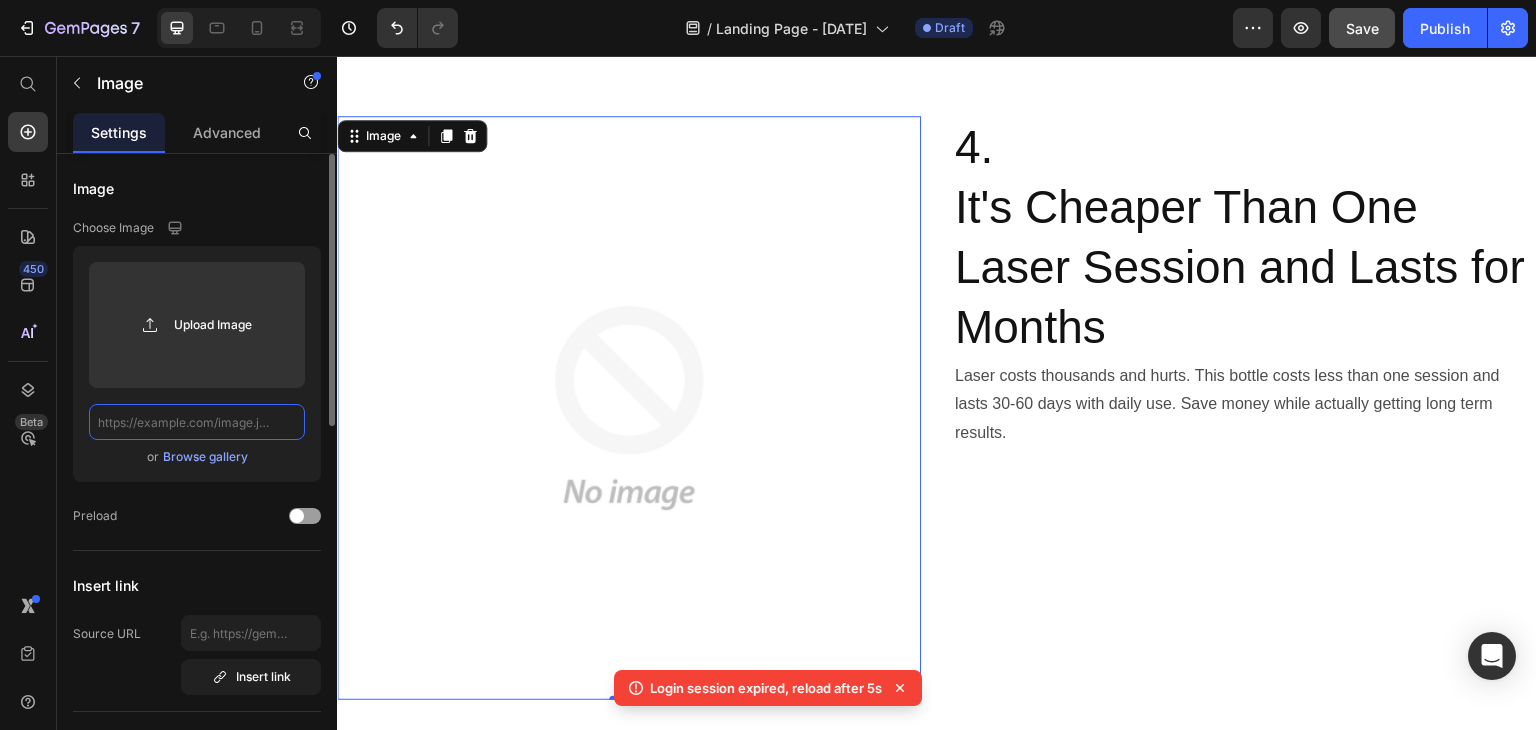 scroll, scrollTop: 0, scrollLeft: 0, axis: both 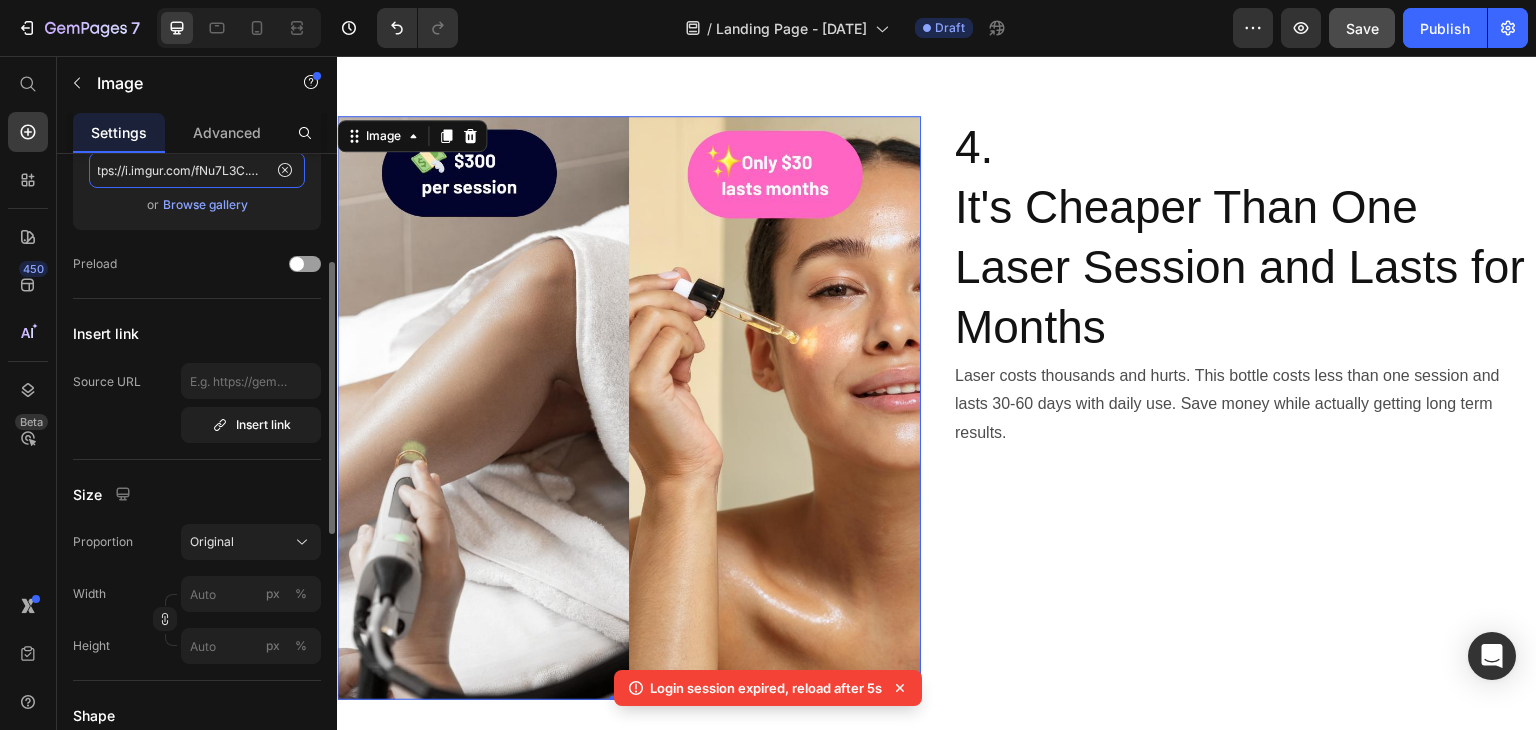type on "https://i.imgur.com/fNu7L3C.jpeg" 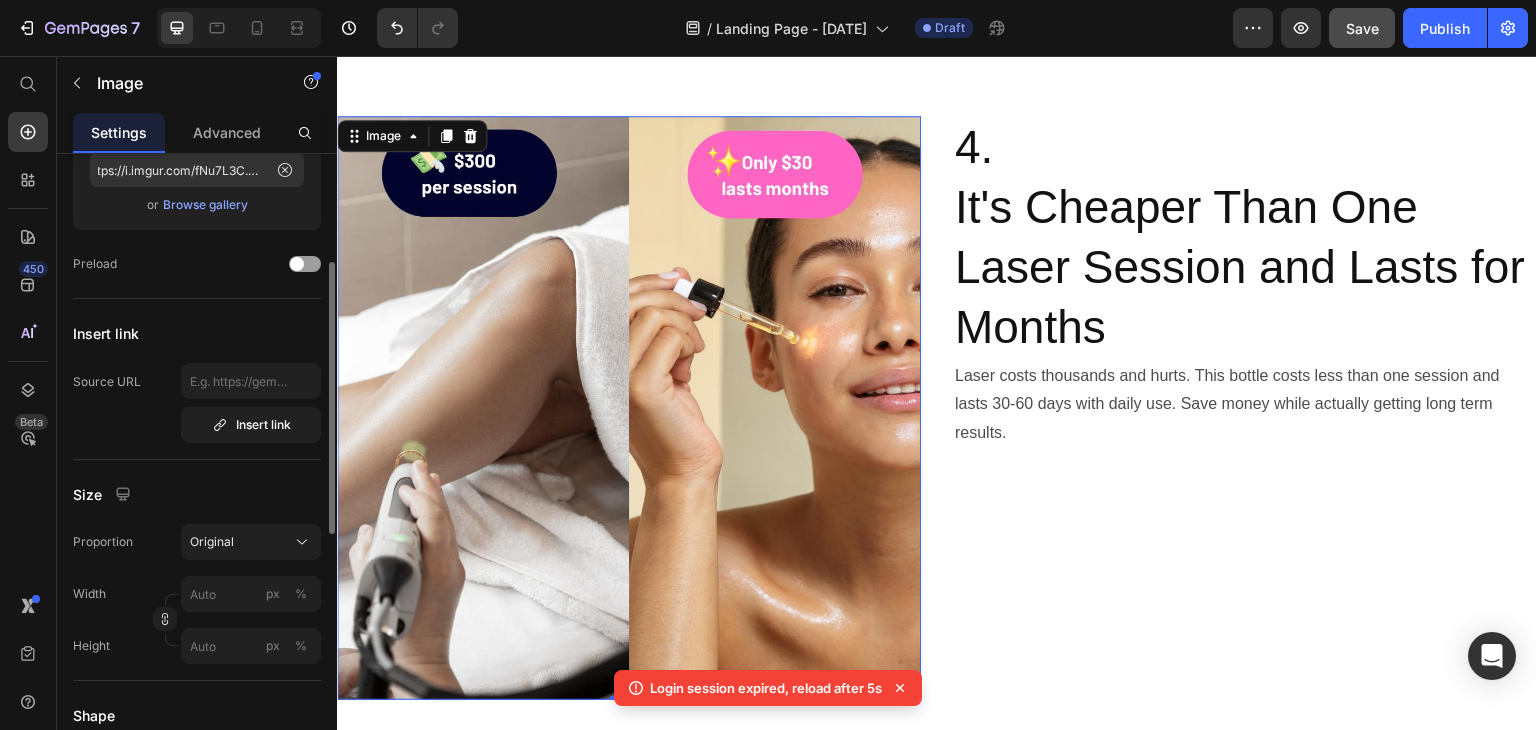 scroll, scrollTop: 0, scrollLeft: 0, axis: both 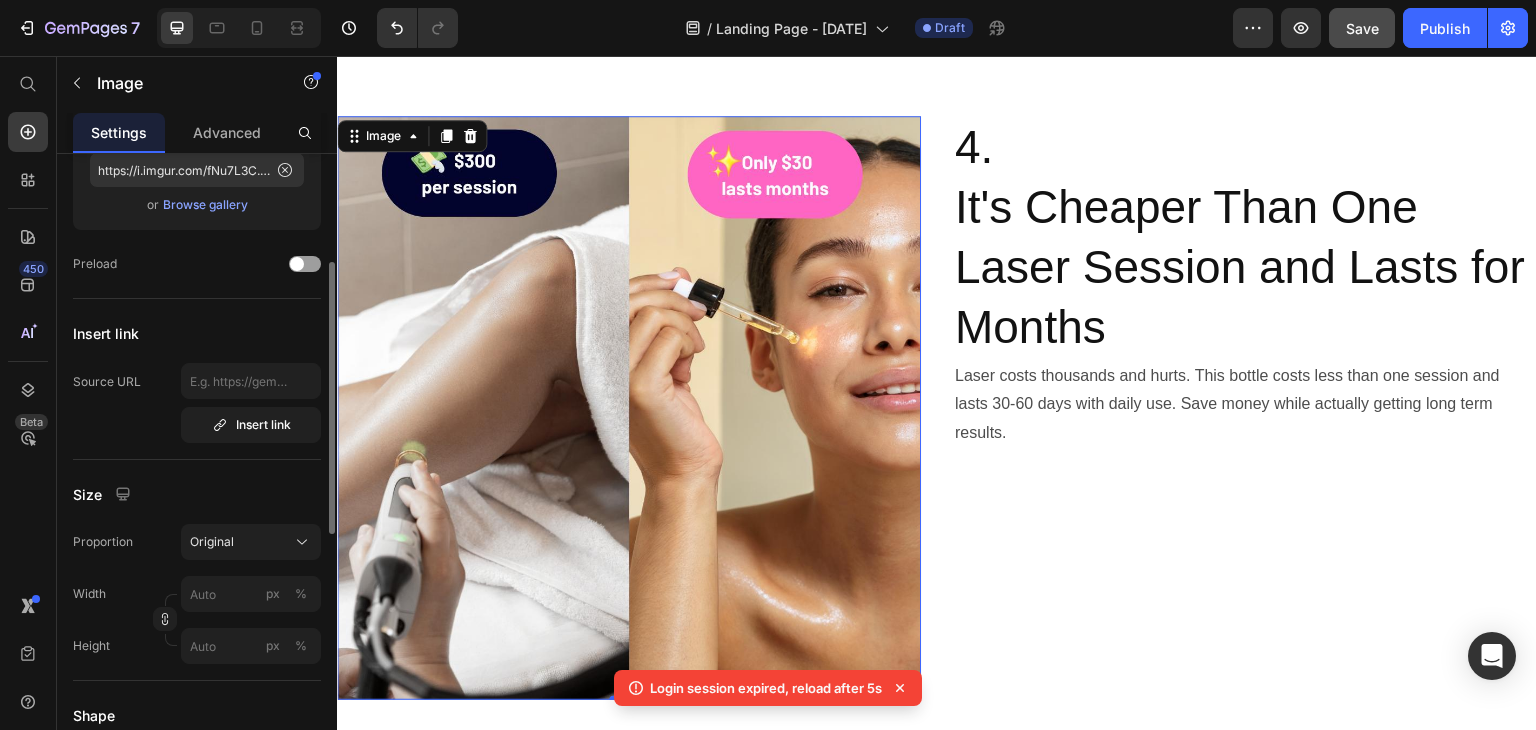 click on "Original" at bounding box center (251, 542) 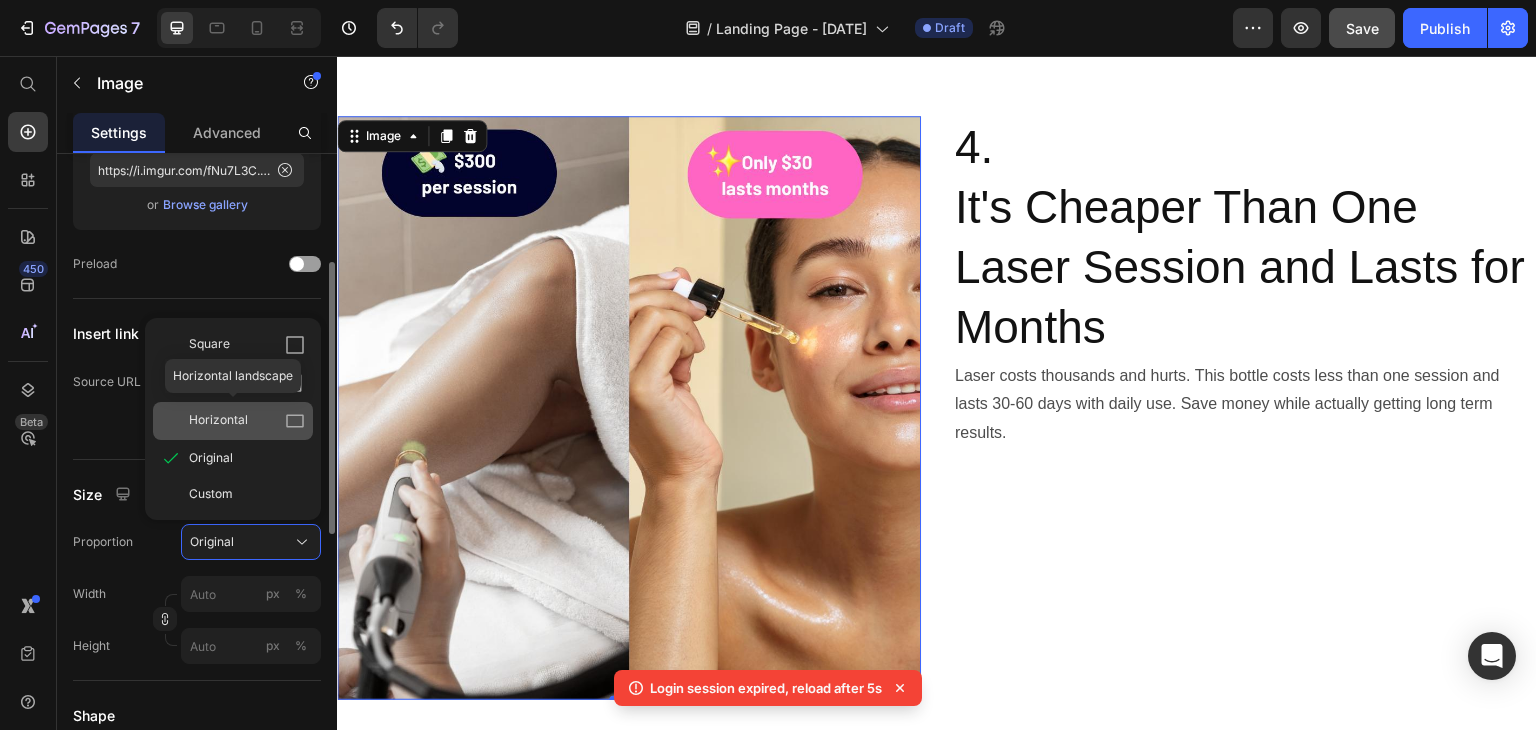 click on "Horizontal" 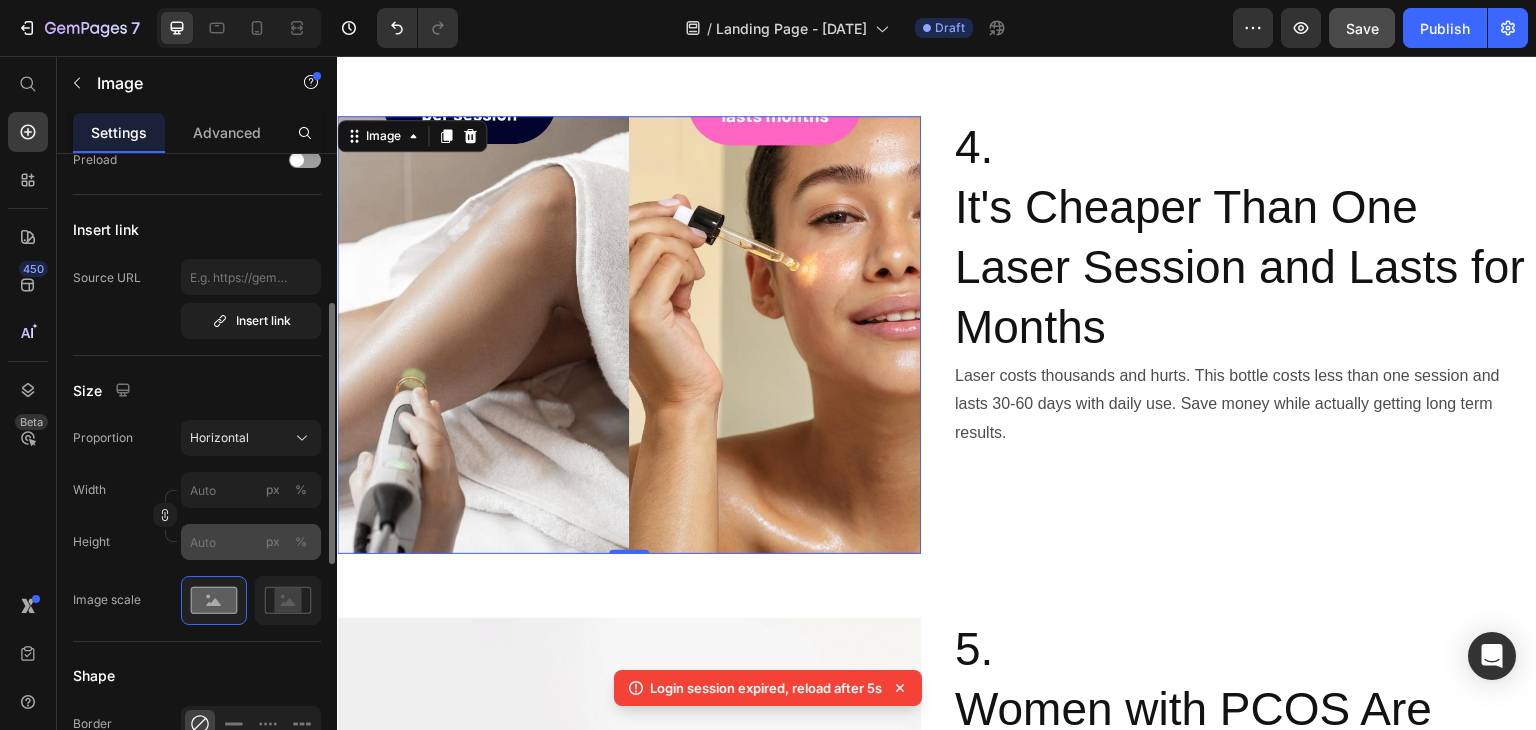 scroll, scrollTop: 358, scrollLeft: 0, axis: vertical 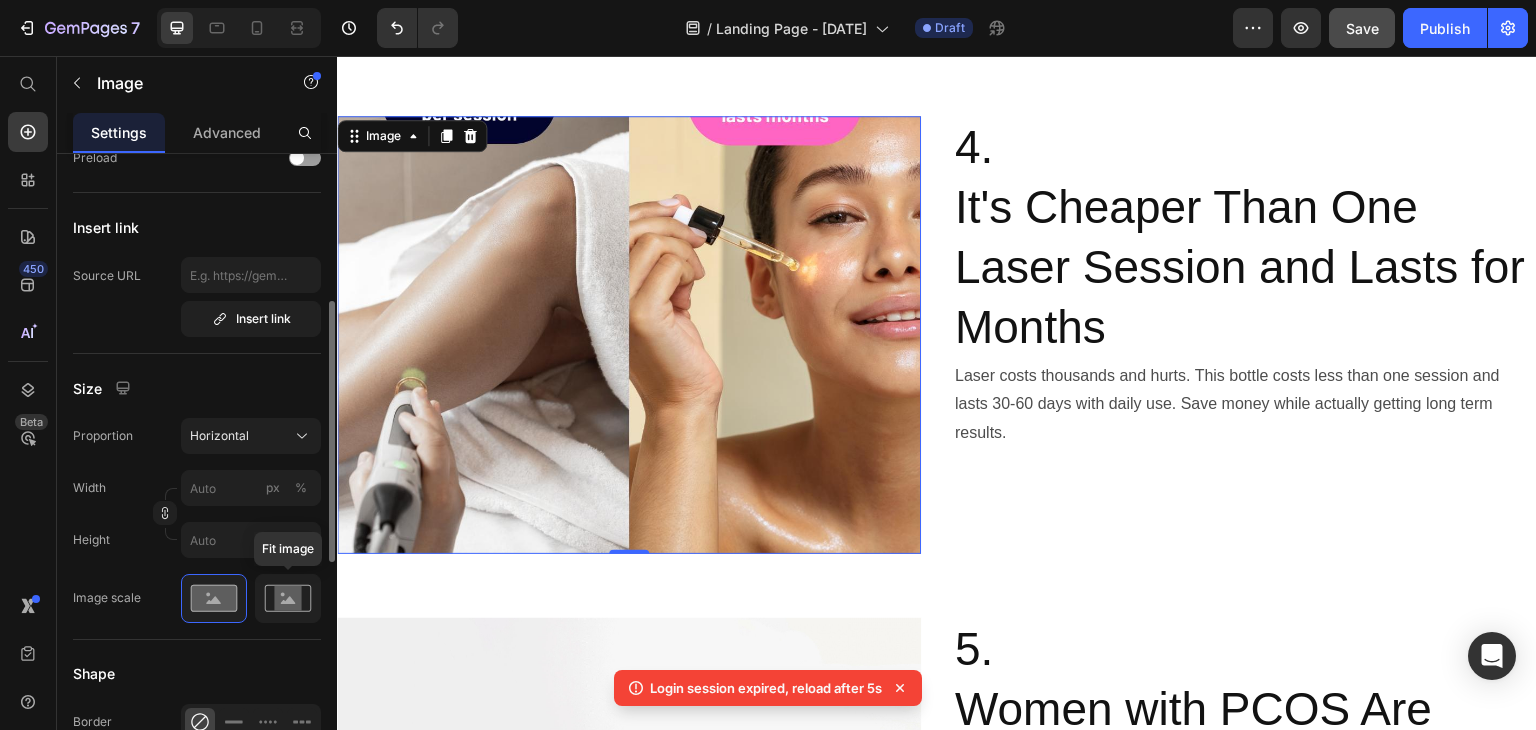 click 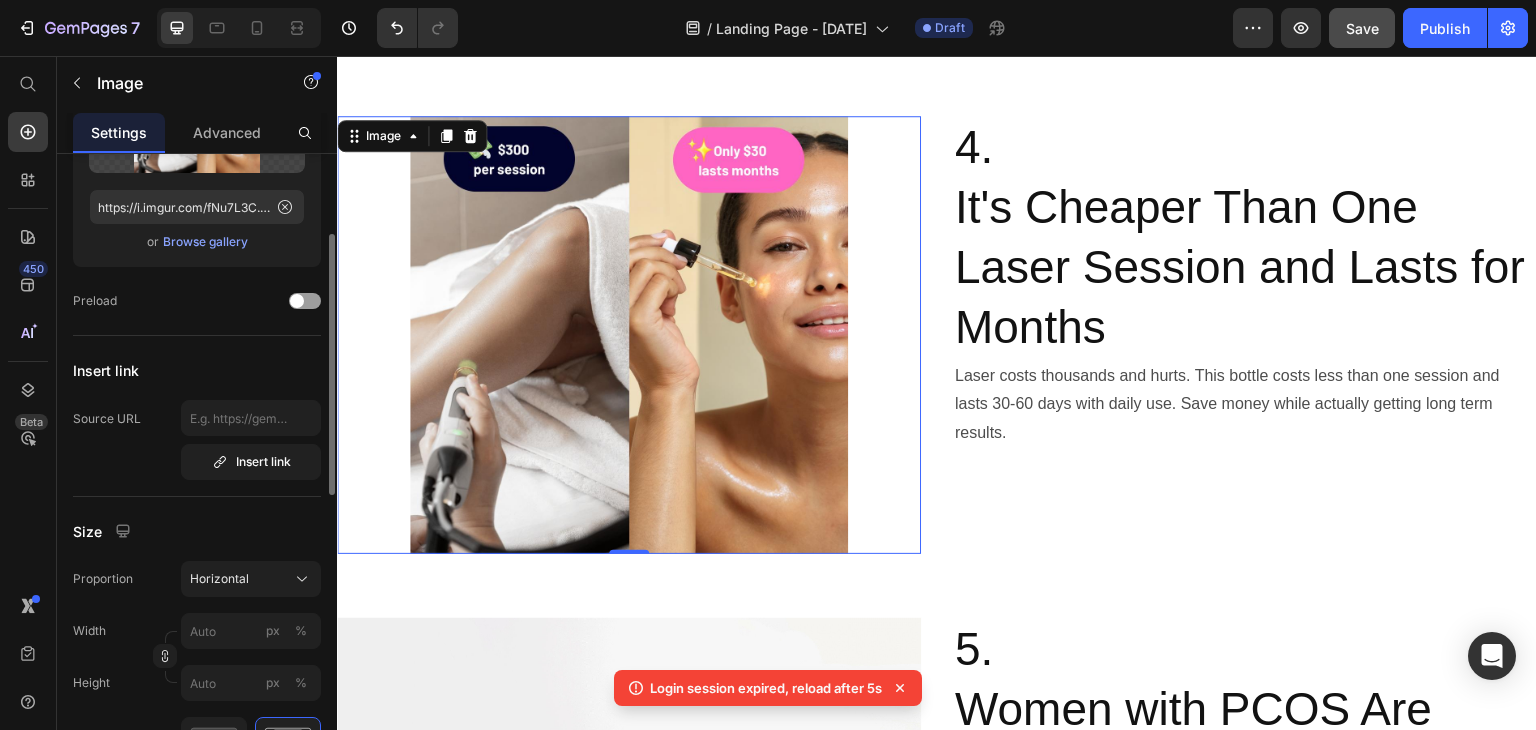 scroll, scrollTop: 206, scrollLeft: 0, axis: vertical 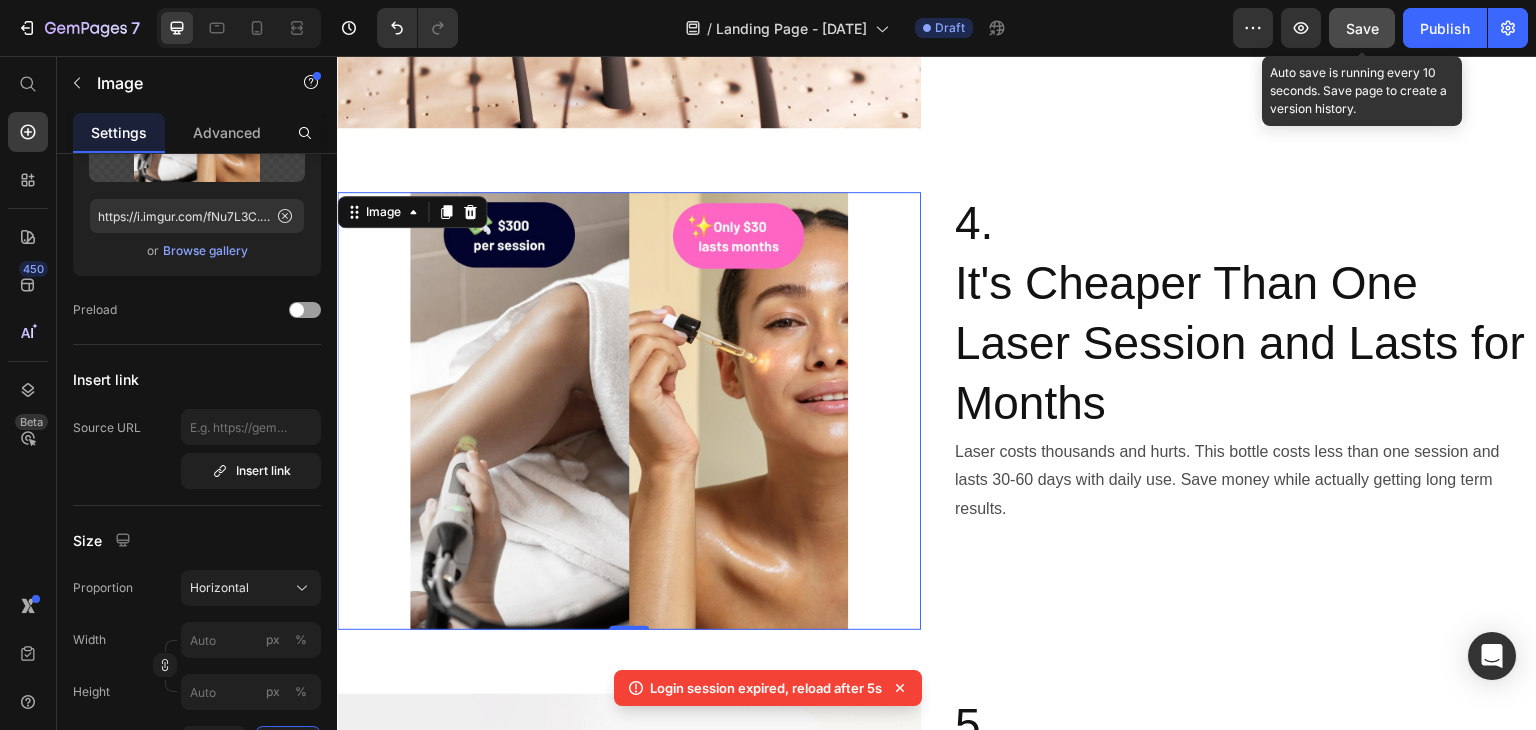 click on "Save" at bounding box center [1362, 28] 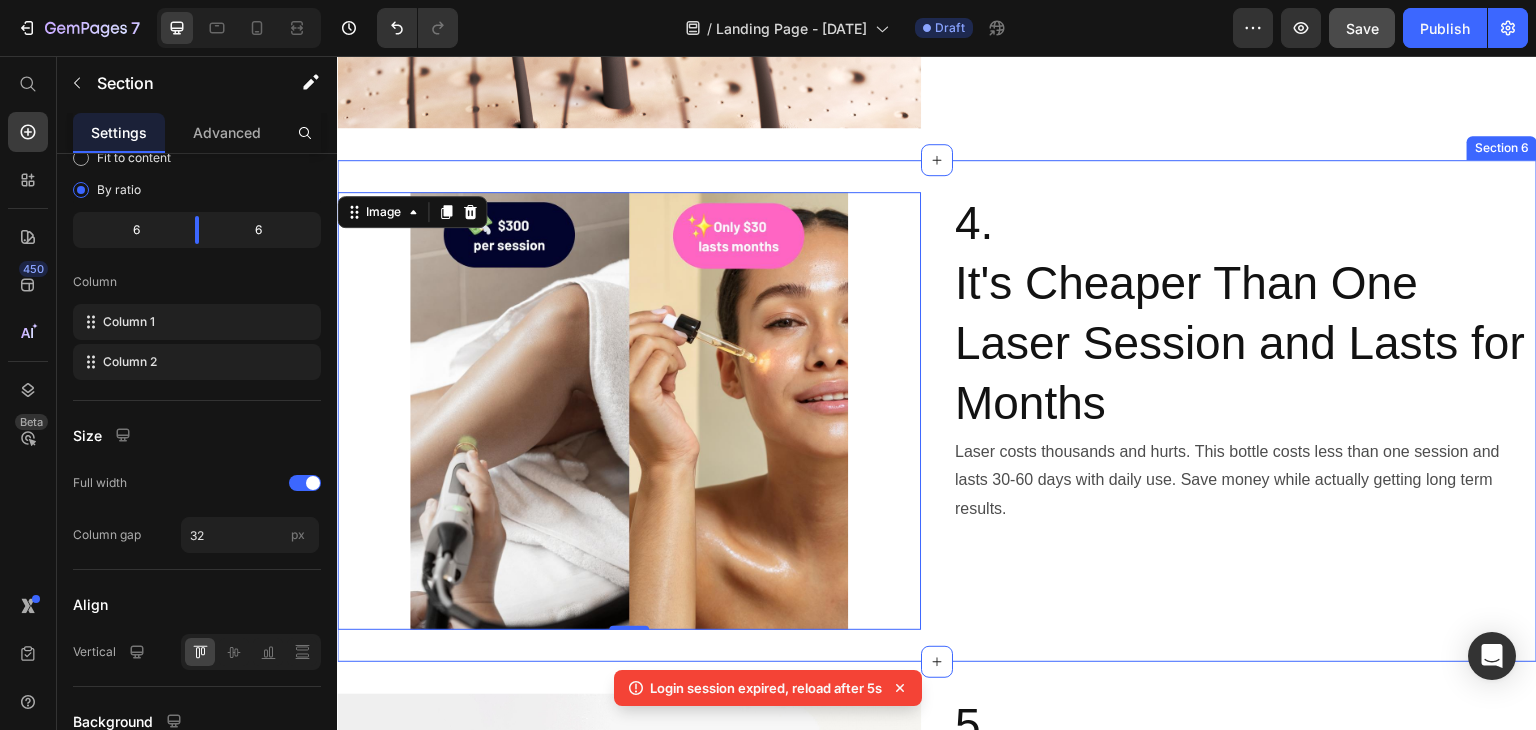 click on "4. It's Cheaper Than One Laser Session and Lasts for Months Heading Laser costs thousands and hurts. This bottle costs less than one session and lasts 30-60 days with daily use. Save money while actually getting long term results. Text Block" at bounding box center [1245, 411] 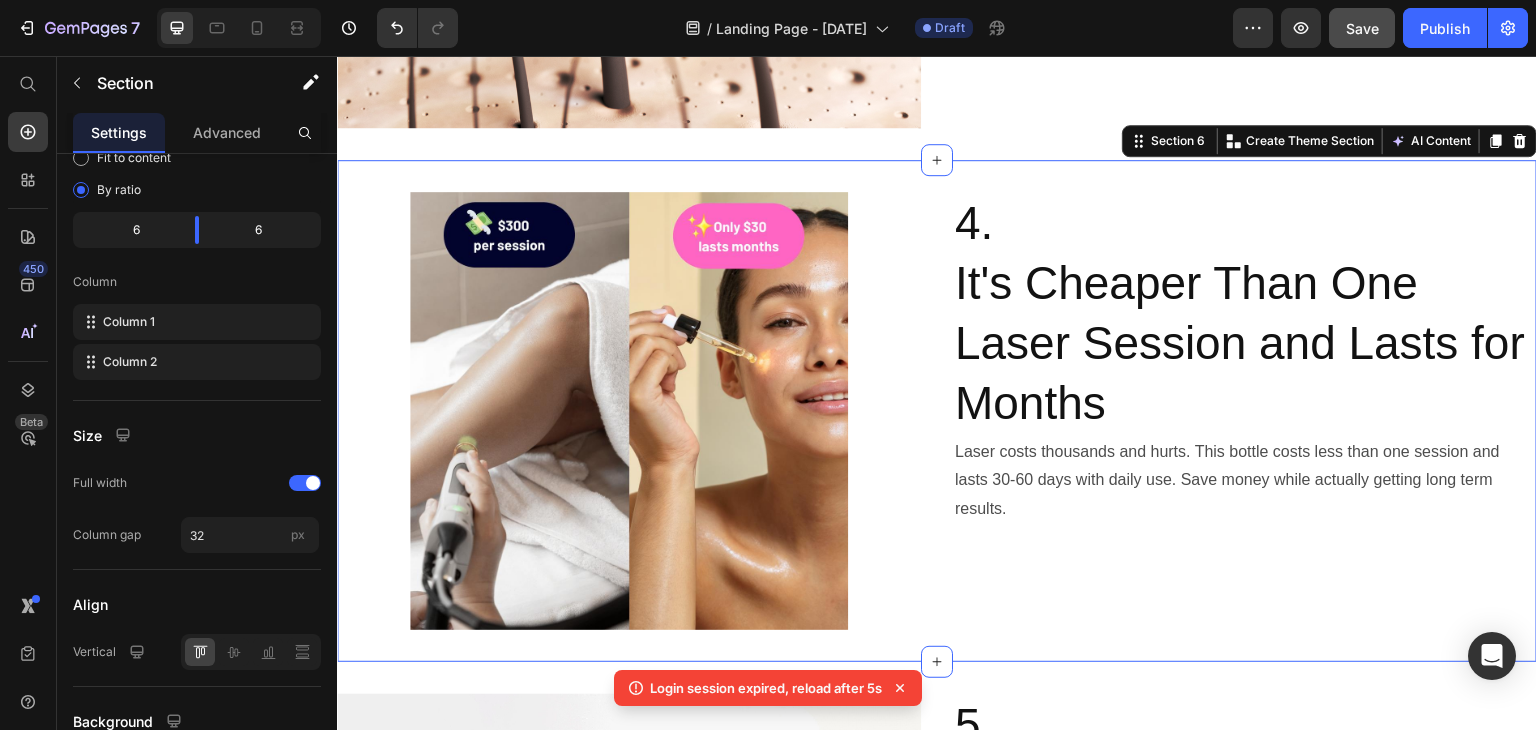 scroll, scrollTop: 0, scrollLeft: 0, axis: both 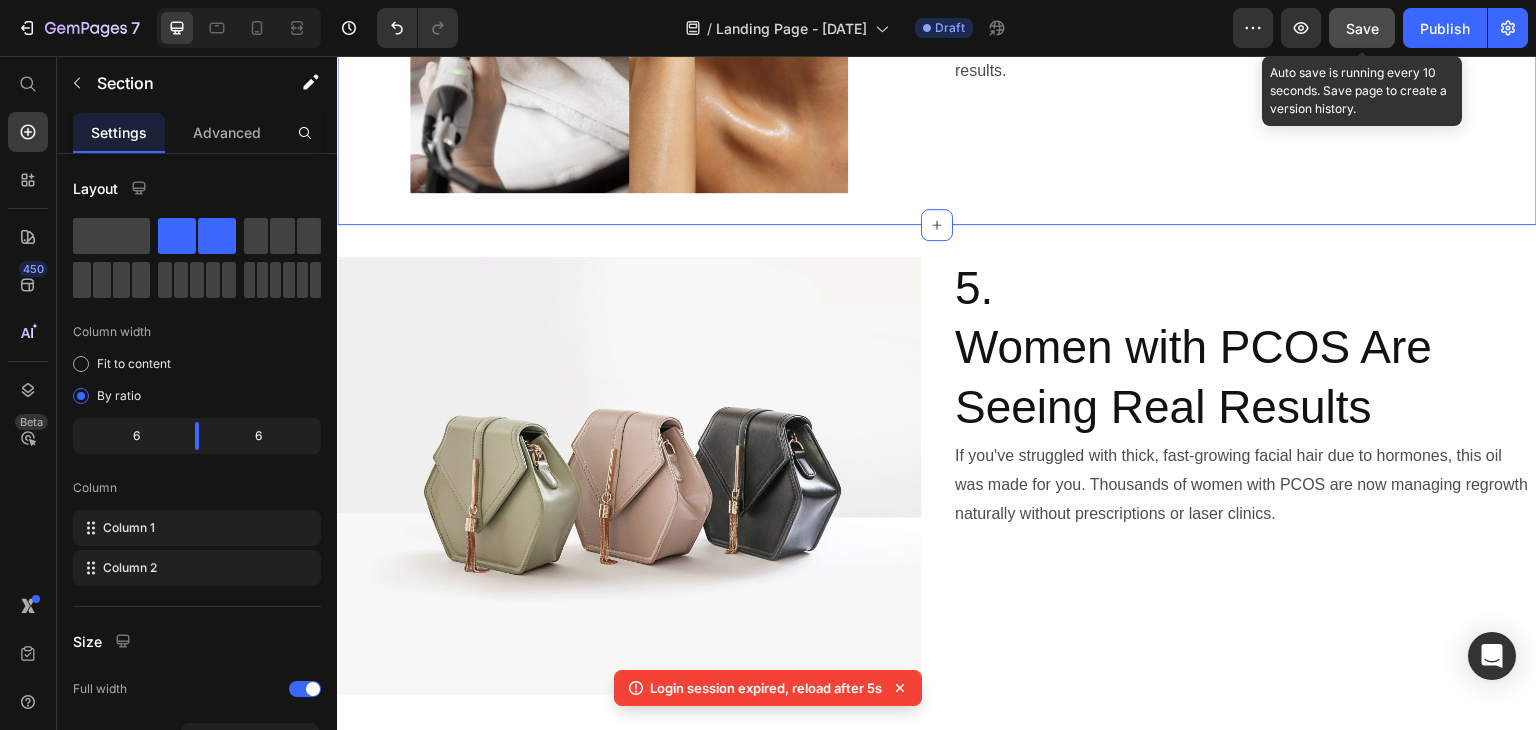 click on "Save" at bounding box center [1362, 28] 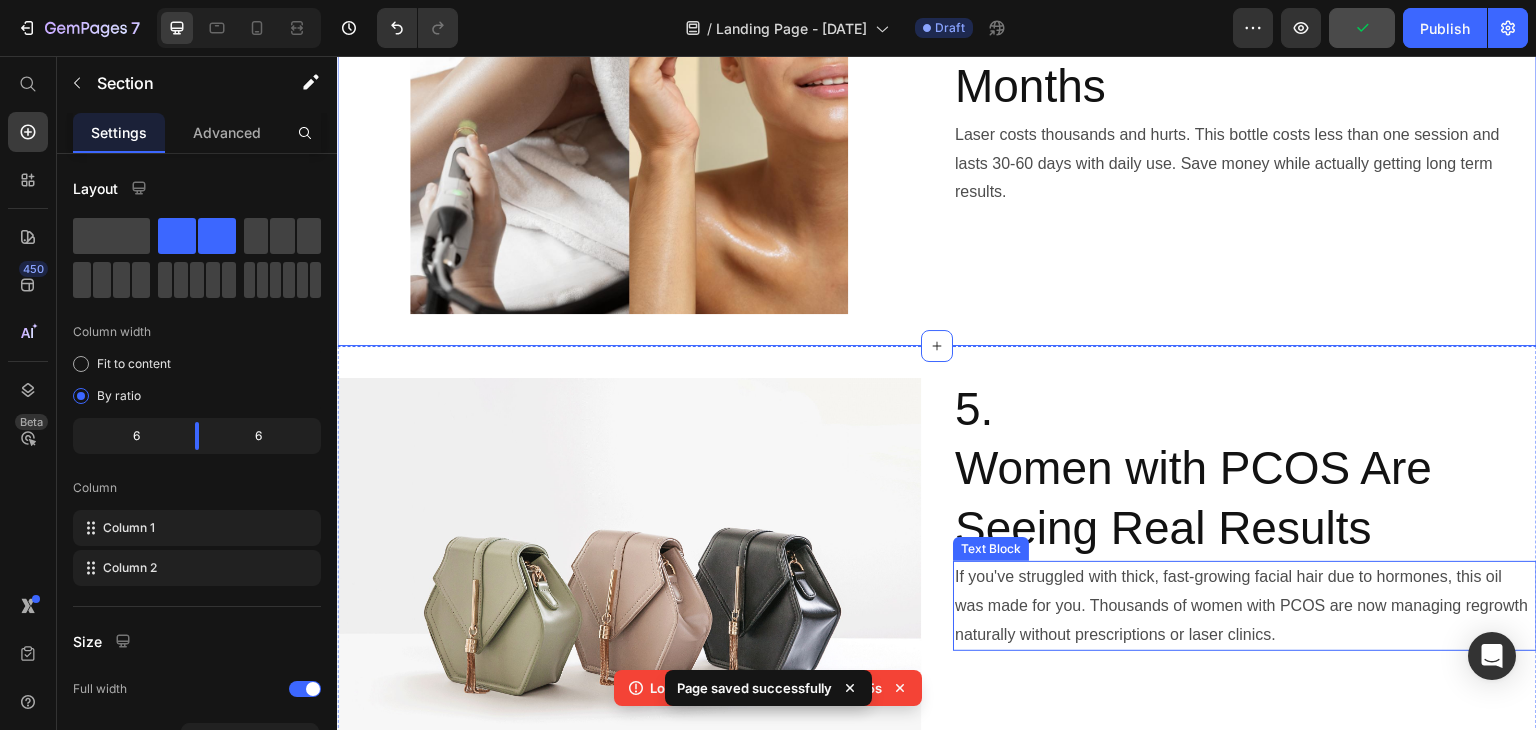 scroll, scrollTop: 2344, scrollLeft: 0, axis: vertical 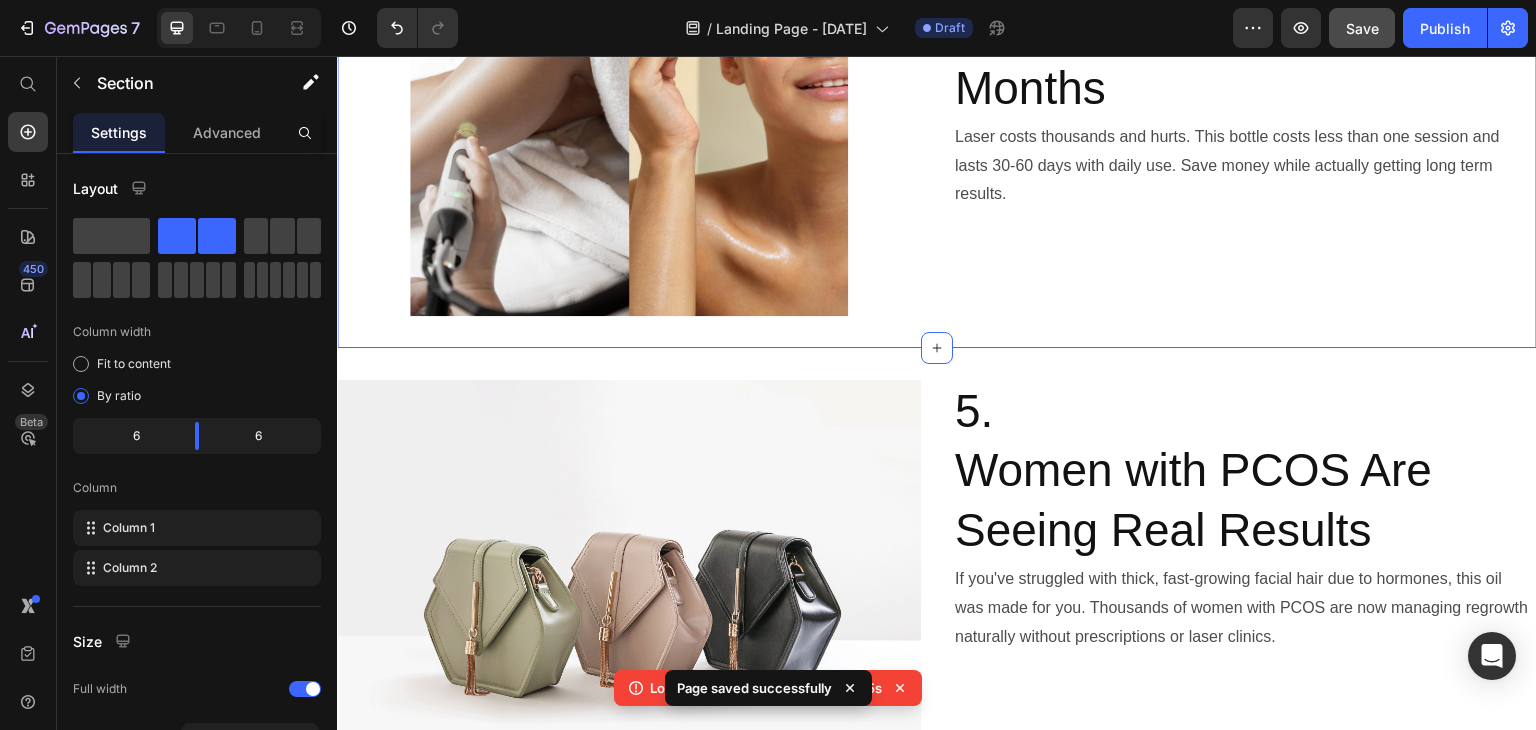 click on "Login session expired, reload after 5s" at bounding box center [766, 688] 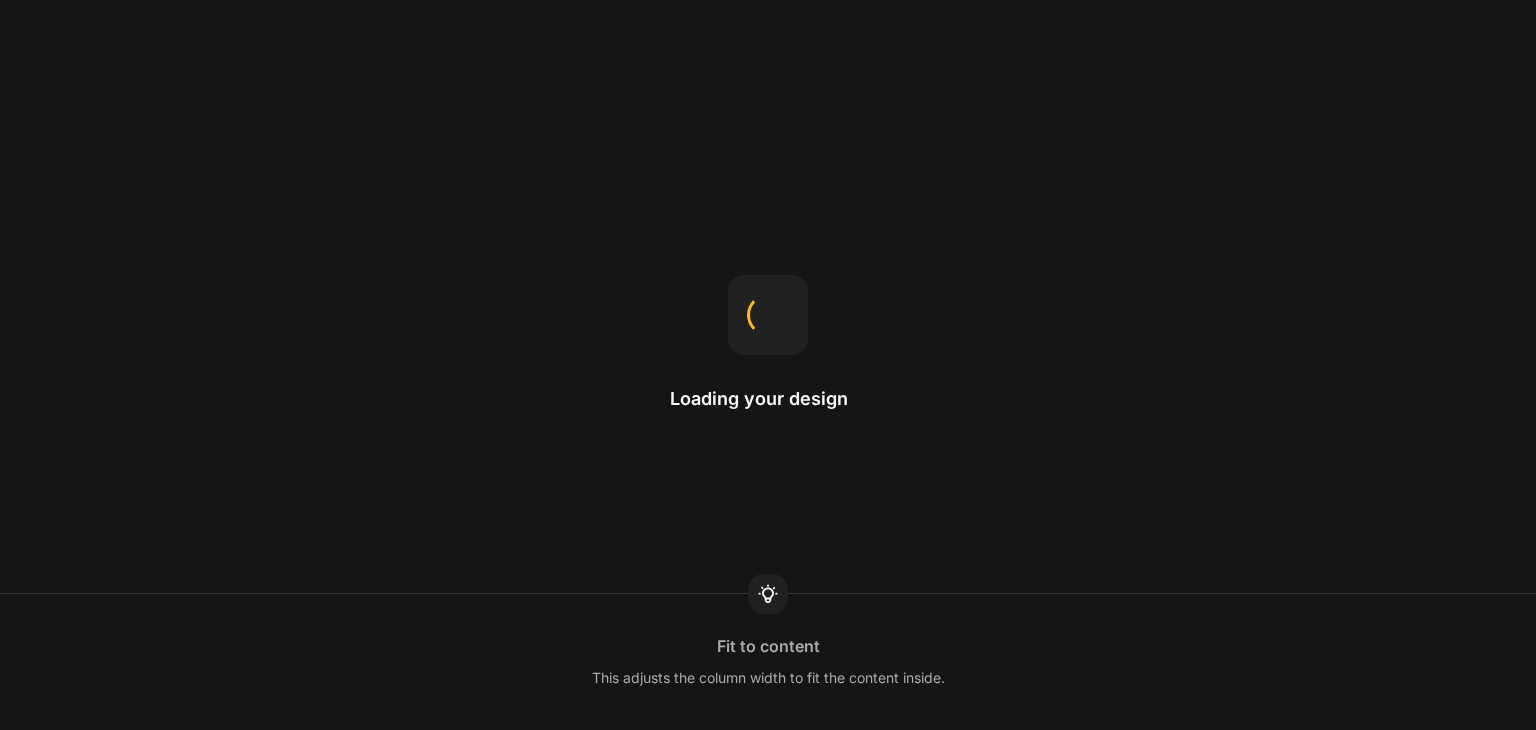 scroll, scrollTop: 0, scrollLeft: 0, axis: both 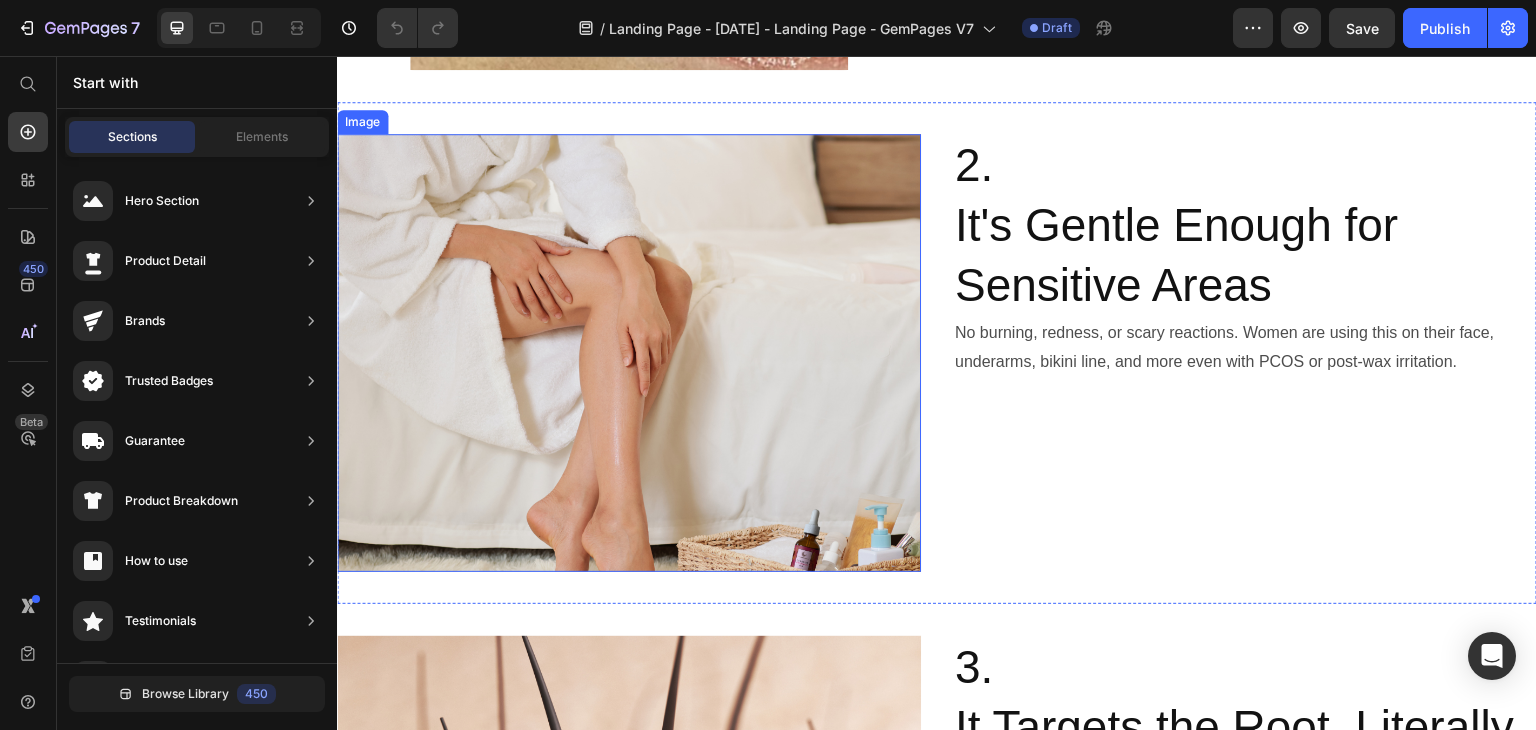 click at bounding box center (629, 353) 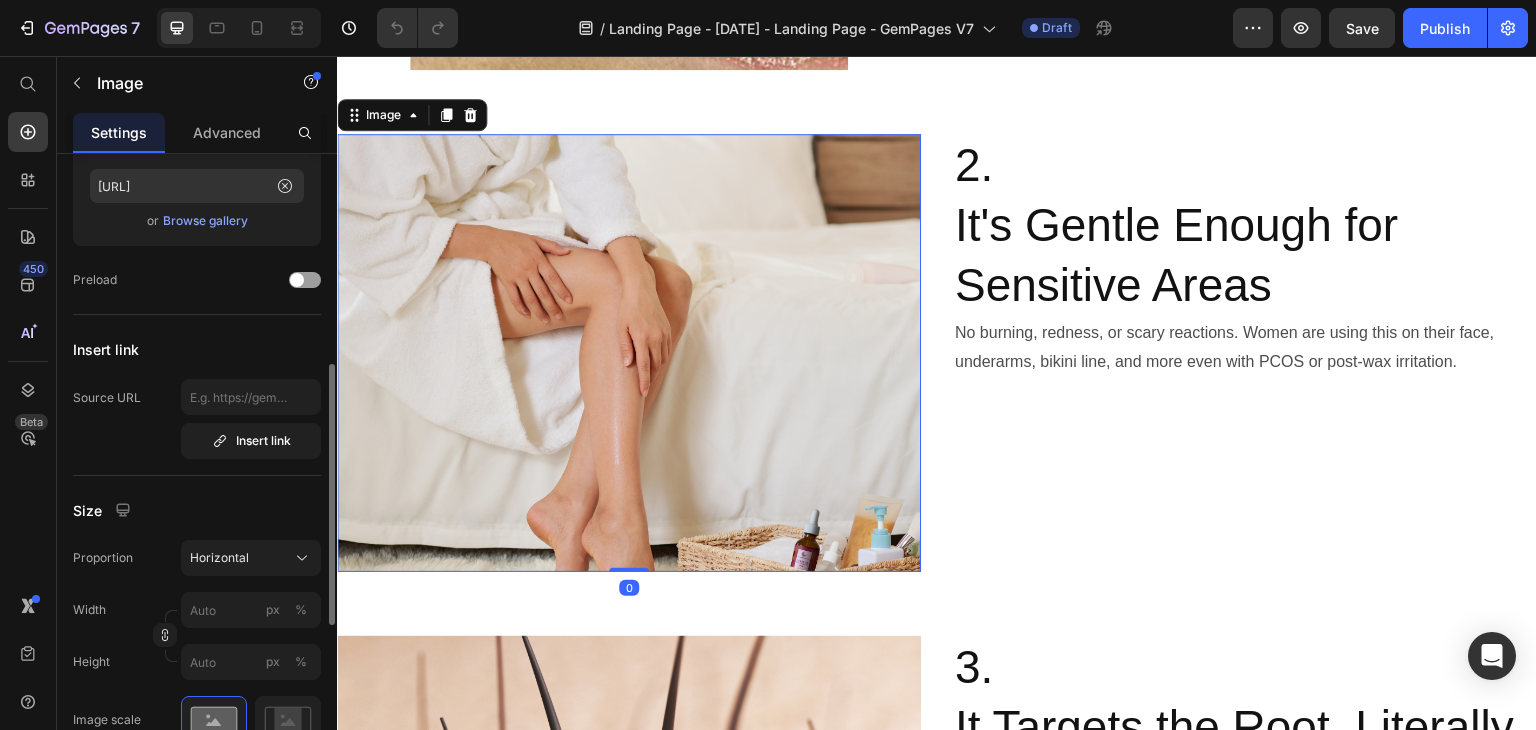 scroll, scrollTop: 322, scrollLeft: 0, axis: vertical 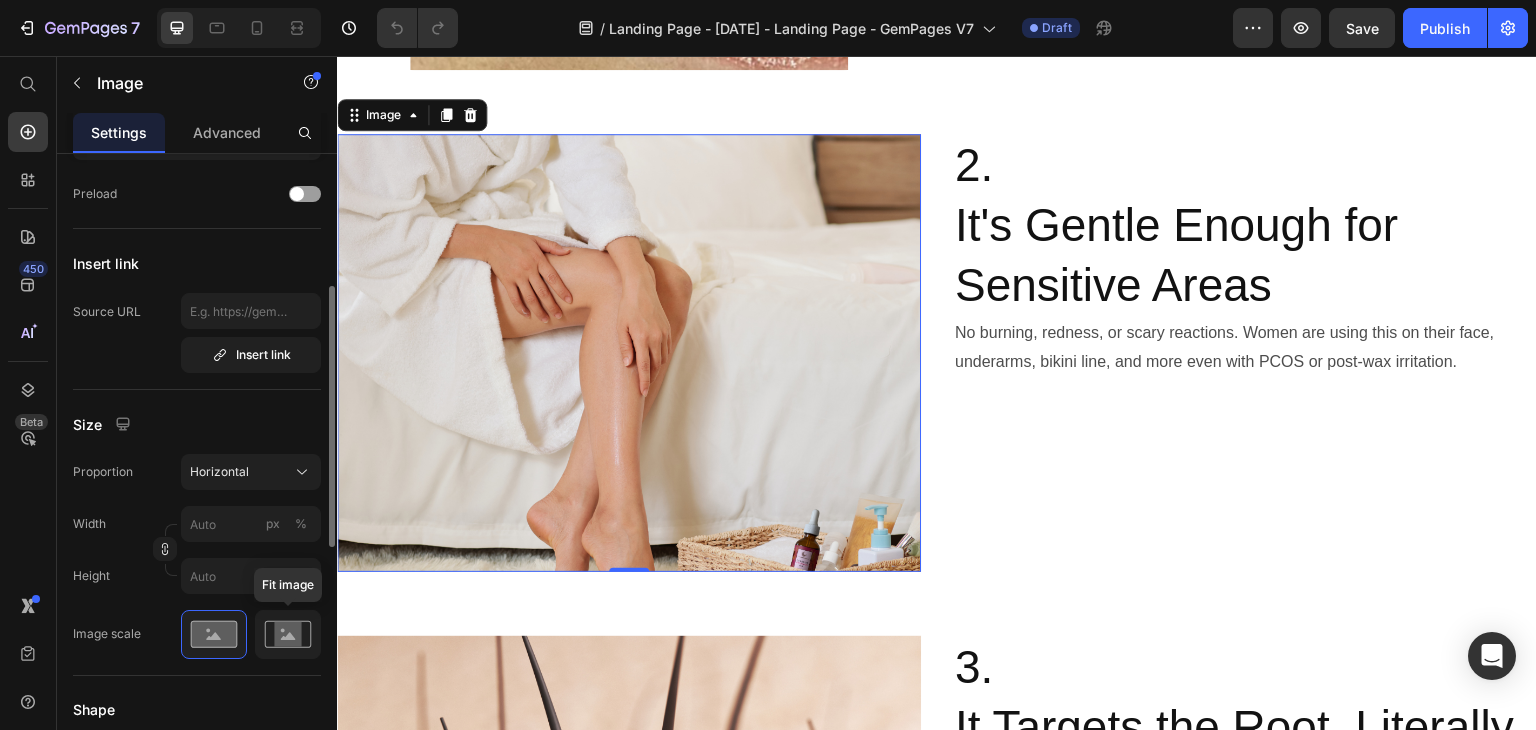 click 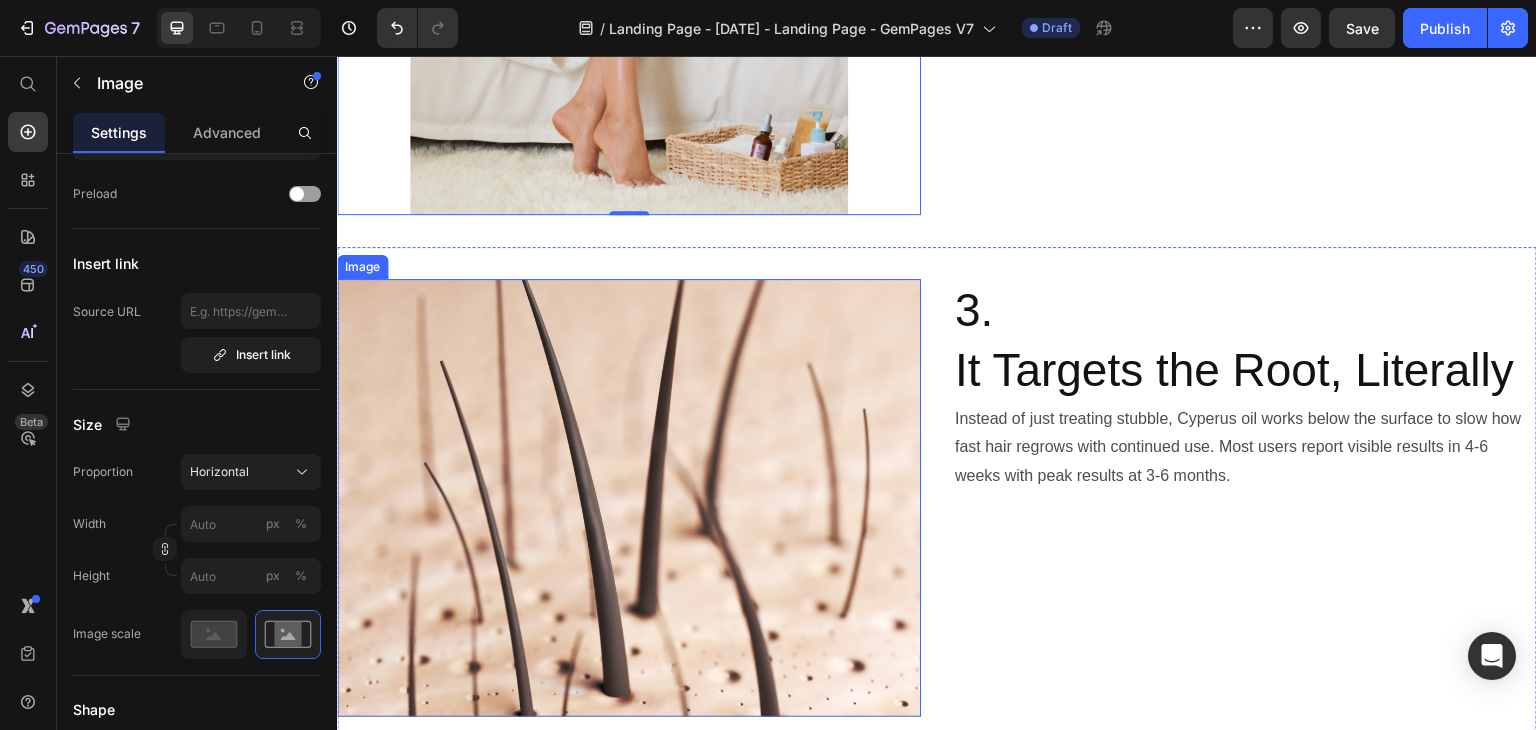 scroll, scrollTop: 1520, scrollLeft: 0, axis: vertical 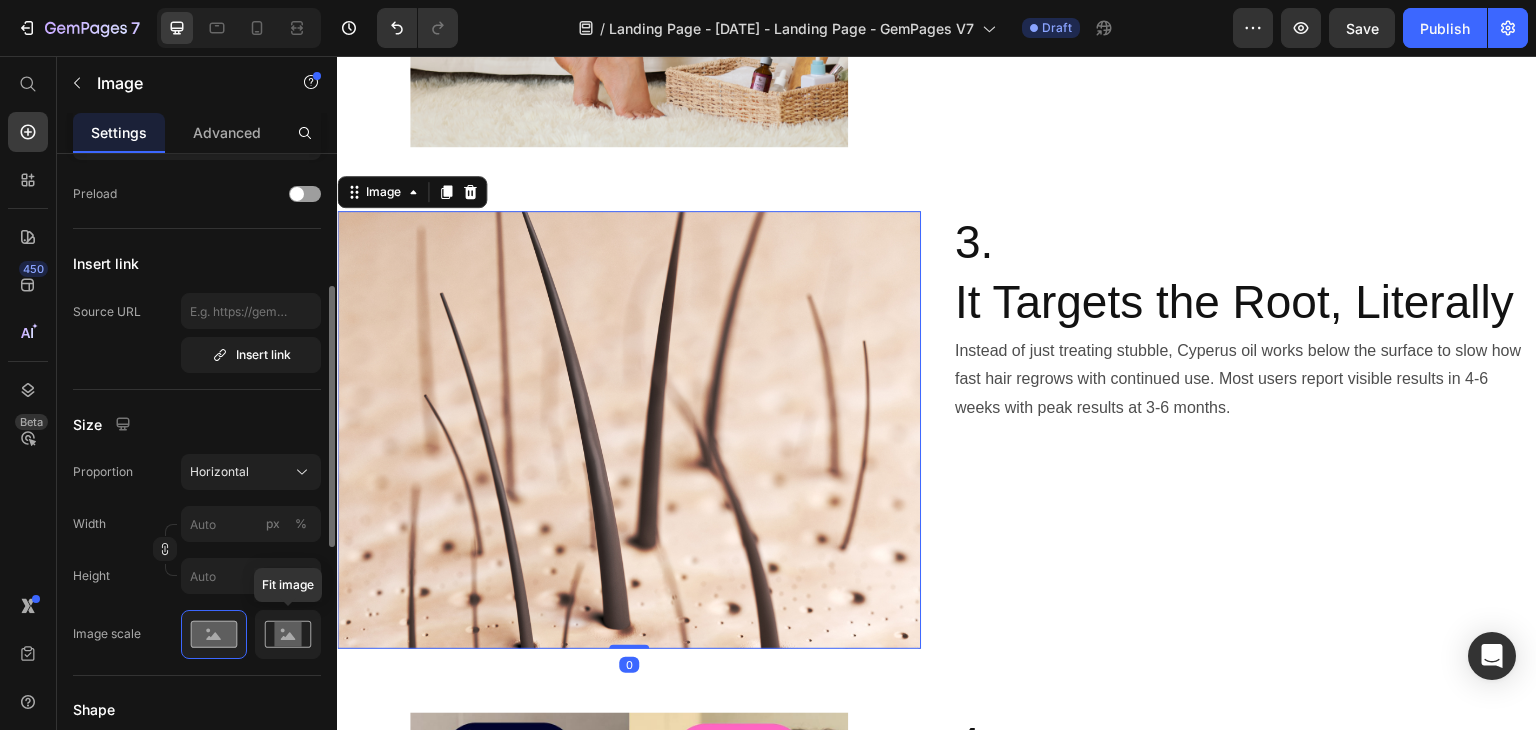 click 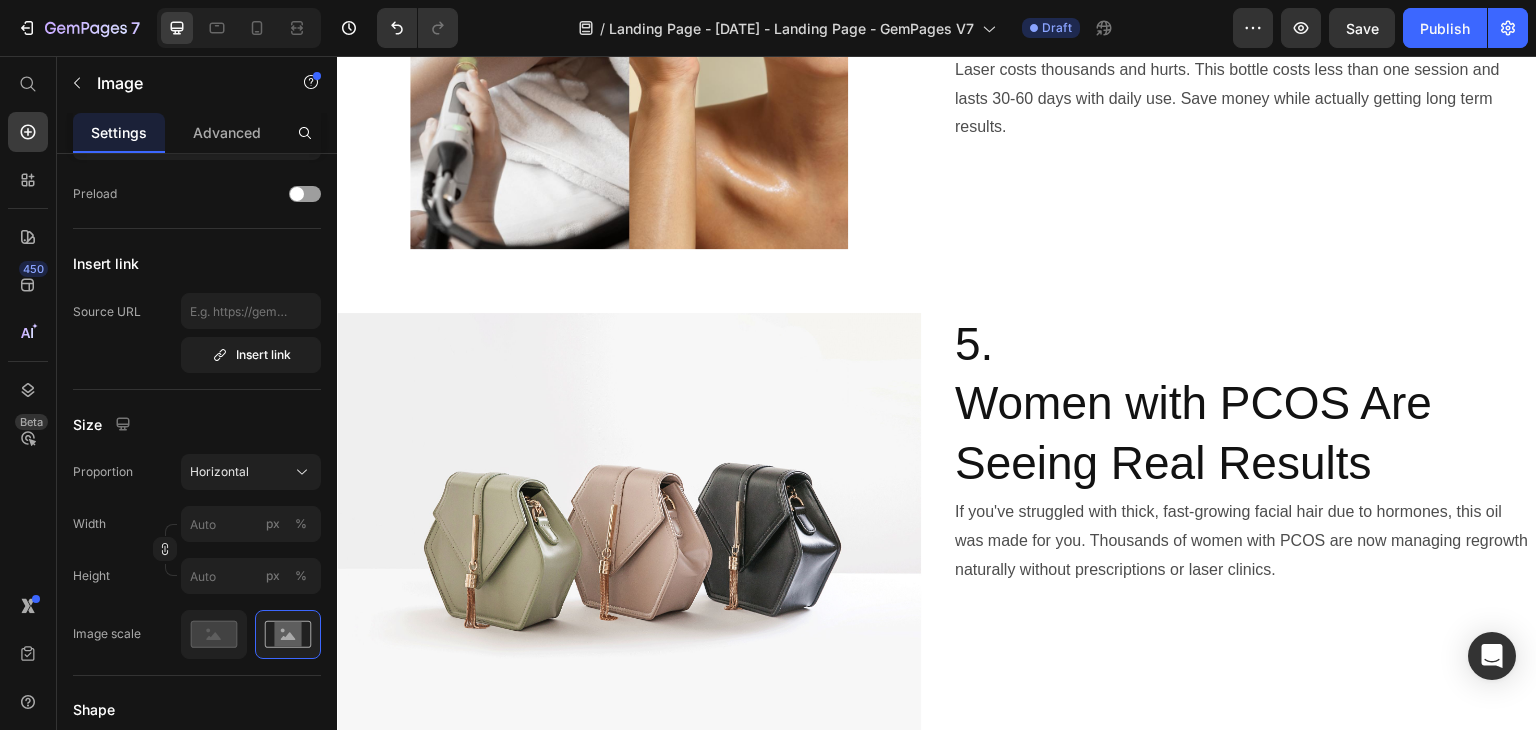 scroll, scrollTop: 2414, scrollLeft: 0, axis: vertical 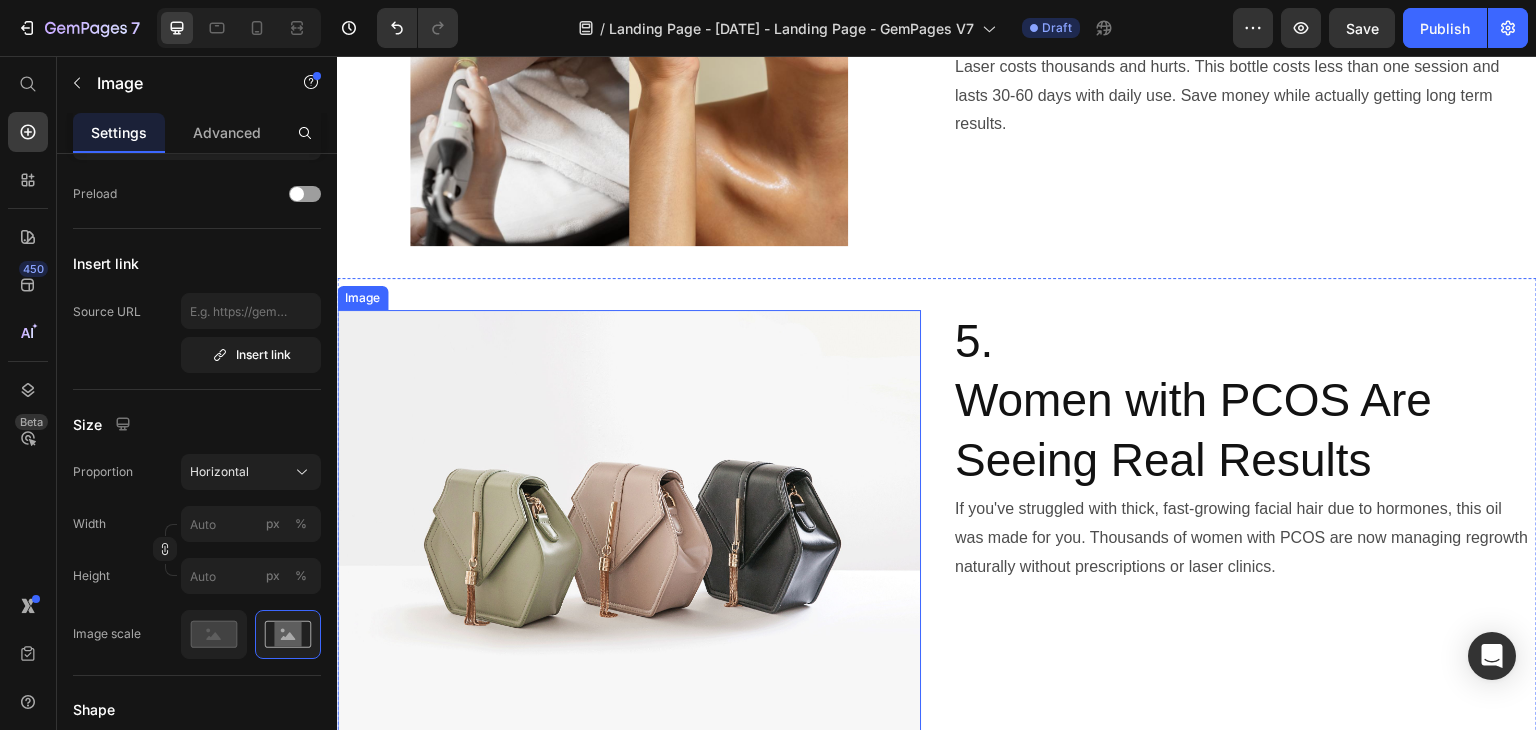 click at bounding box center (629, 529) 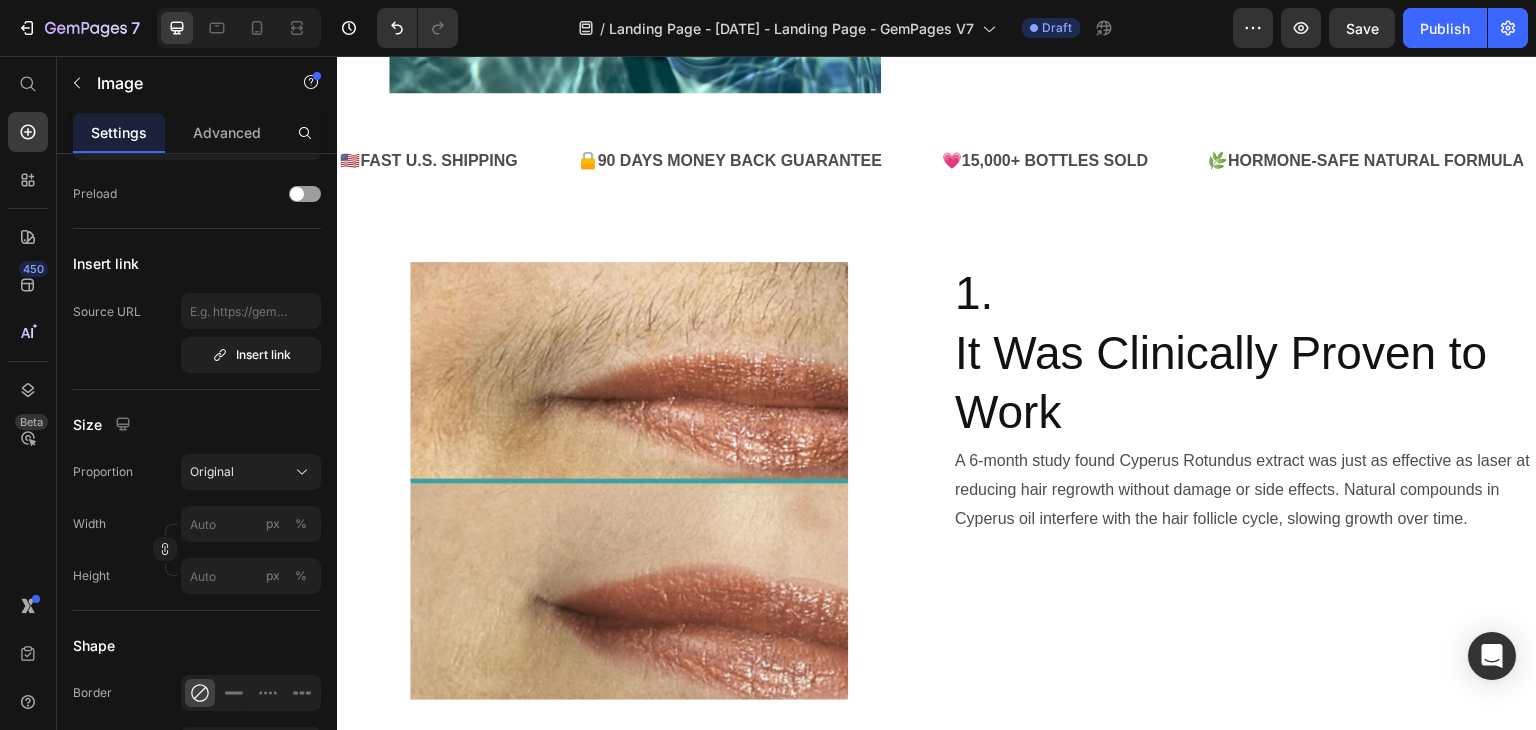 scroll, scrollTop: 472, scrollLeft: 0, axis: vertical 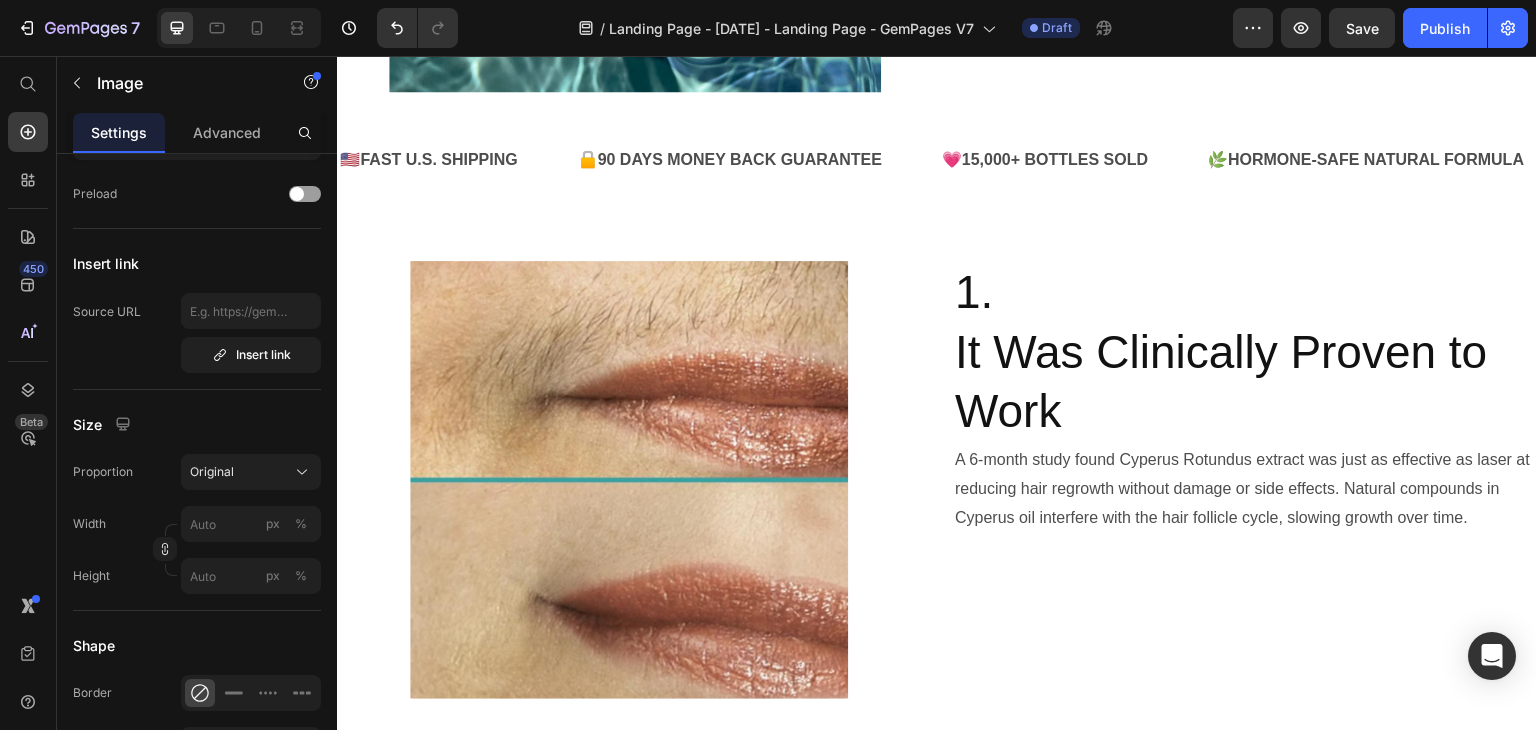 click at bounding box center [629, 480] 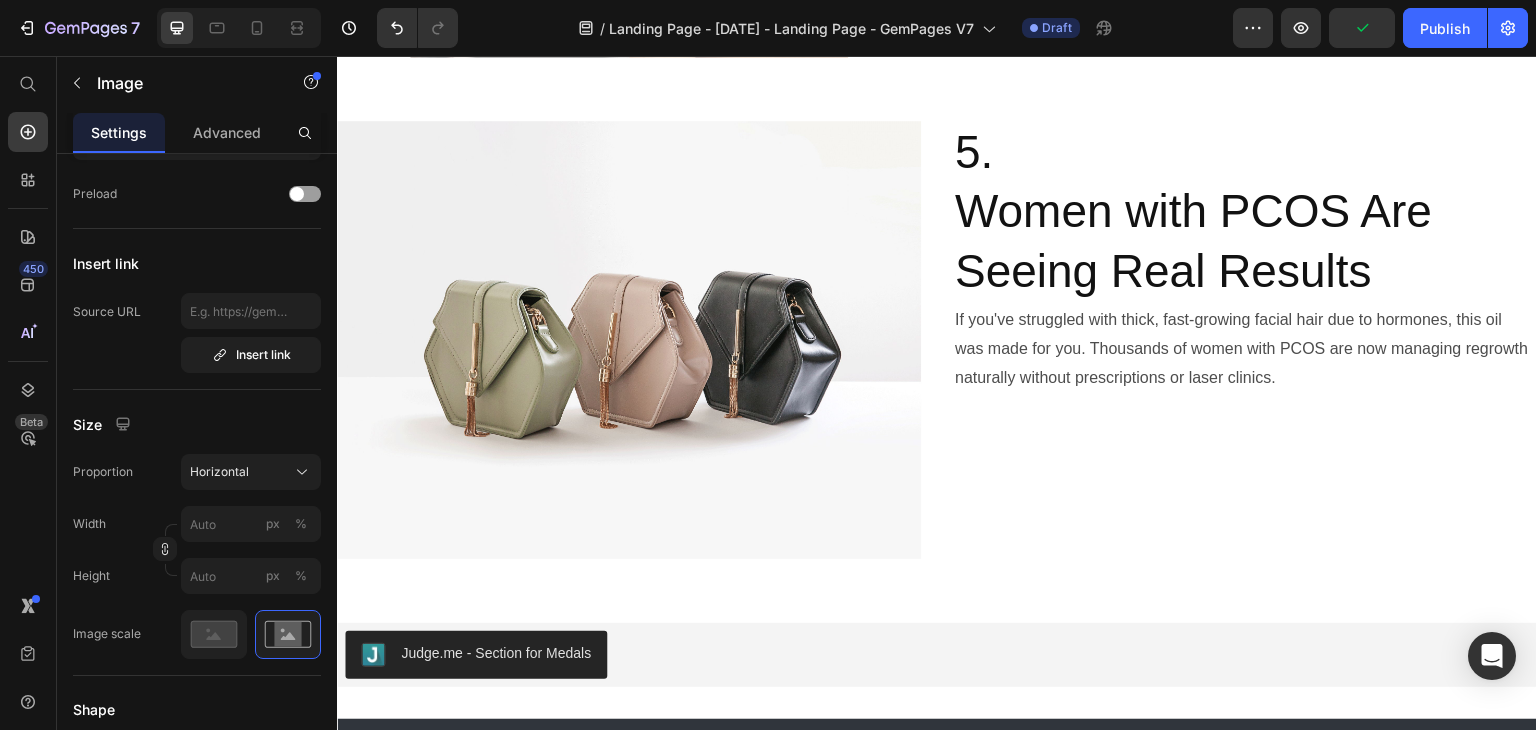 scroll, scrollTop: 2624, scrollLeft: 0, axis: vertical 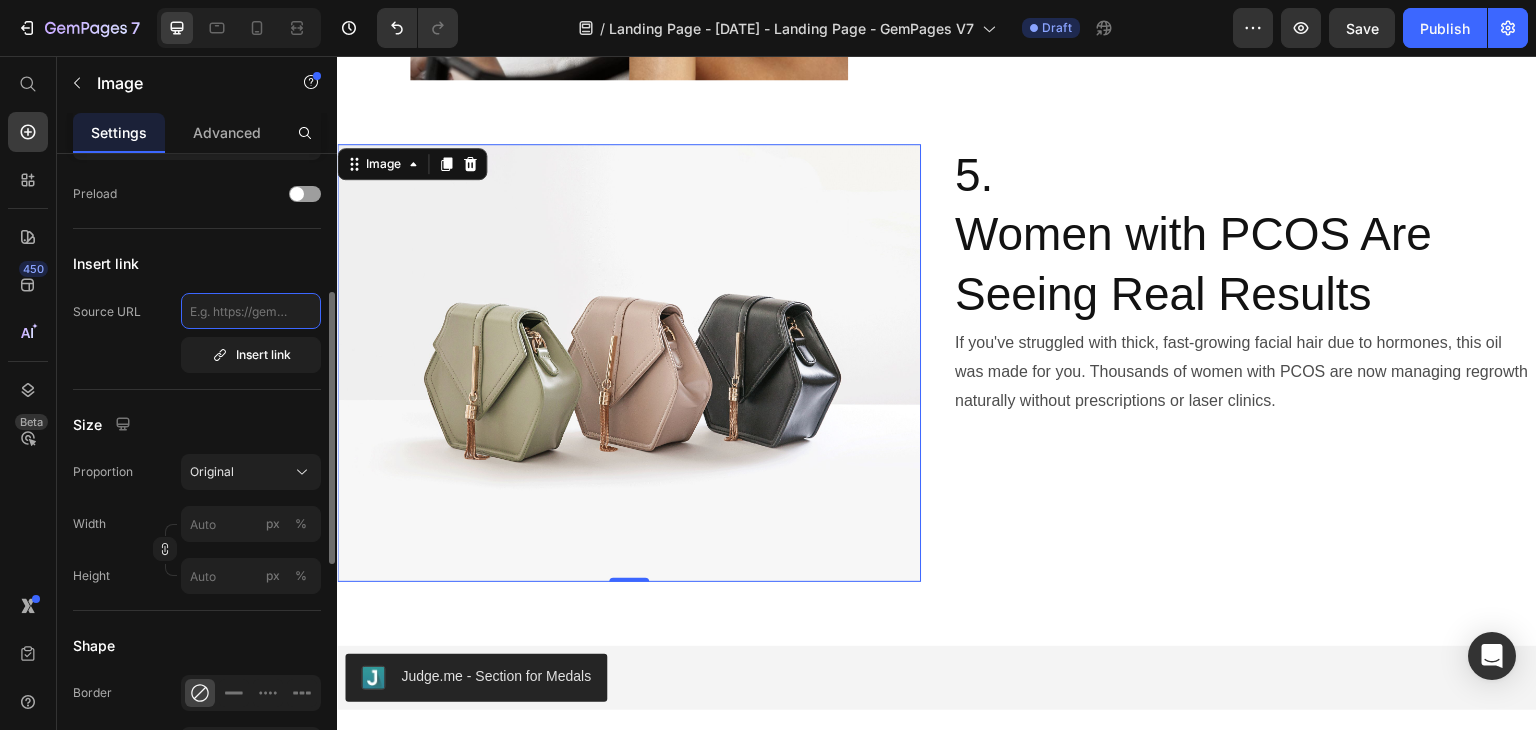 click 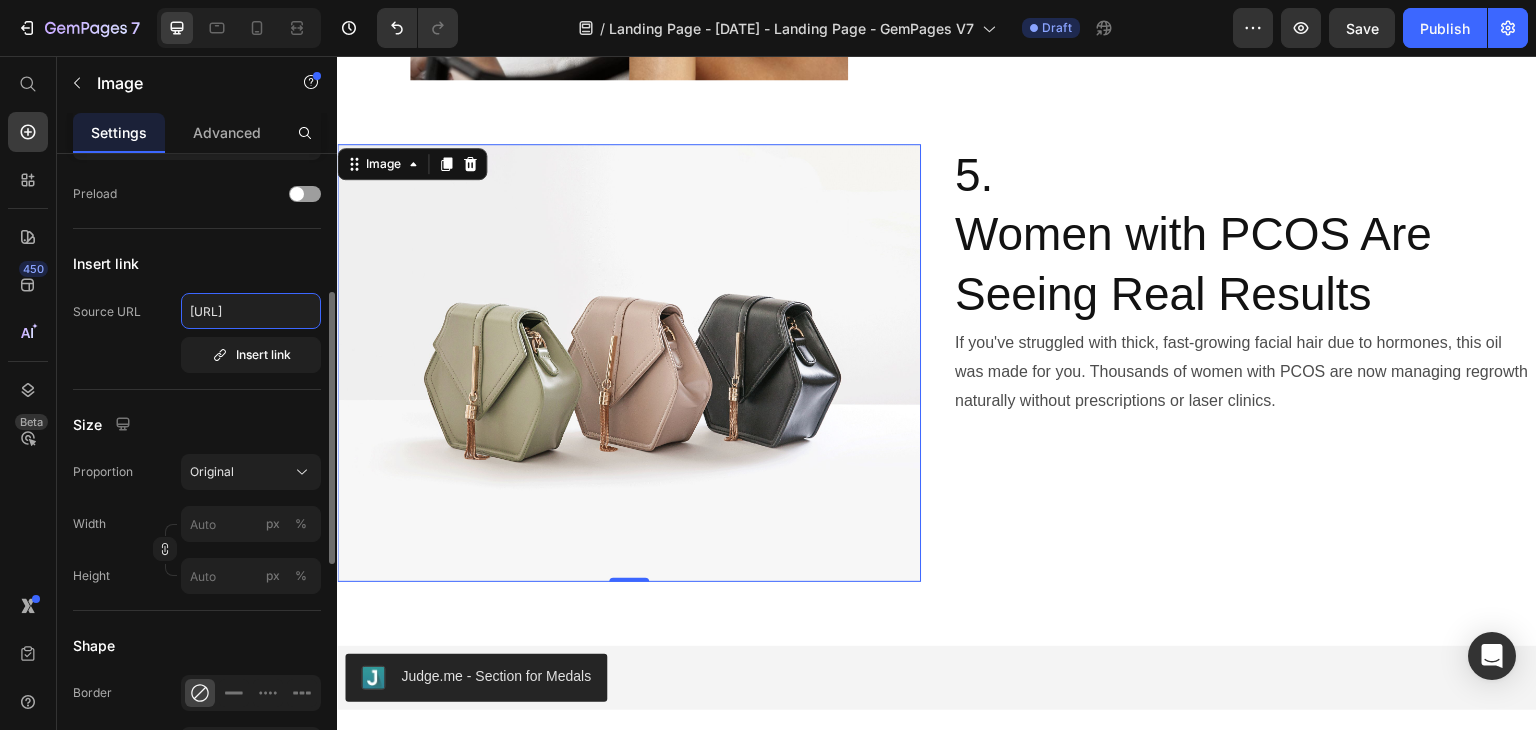scroll, scrollTop: 0, scrollLeft: 89, axis: horizontal 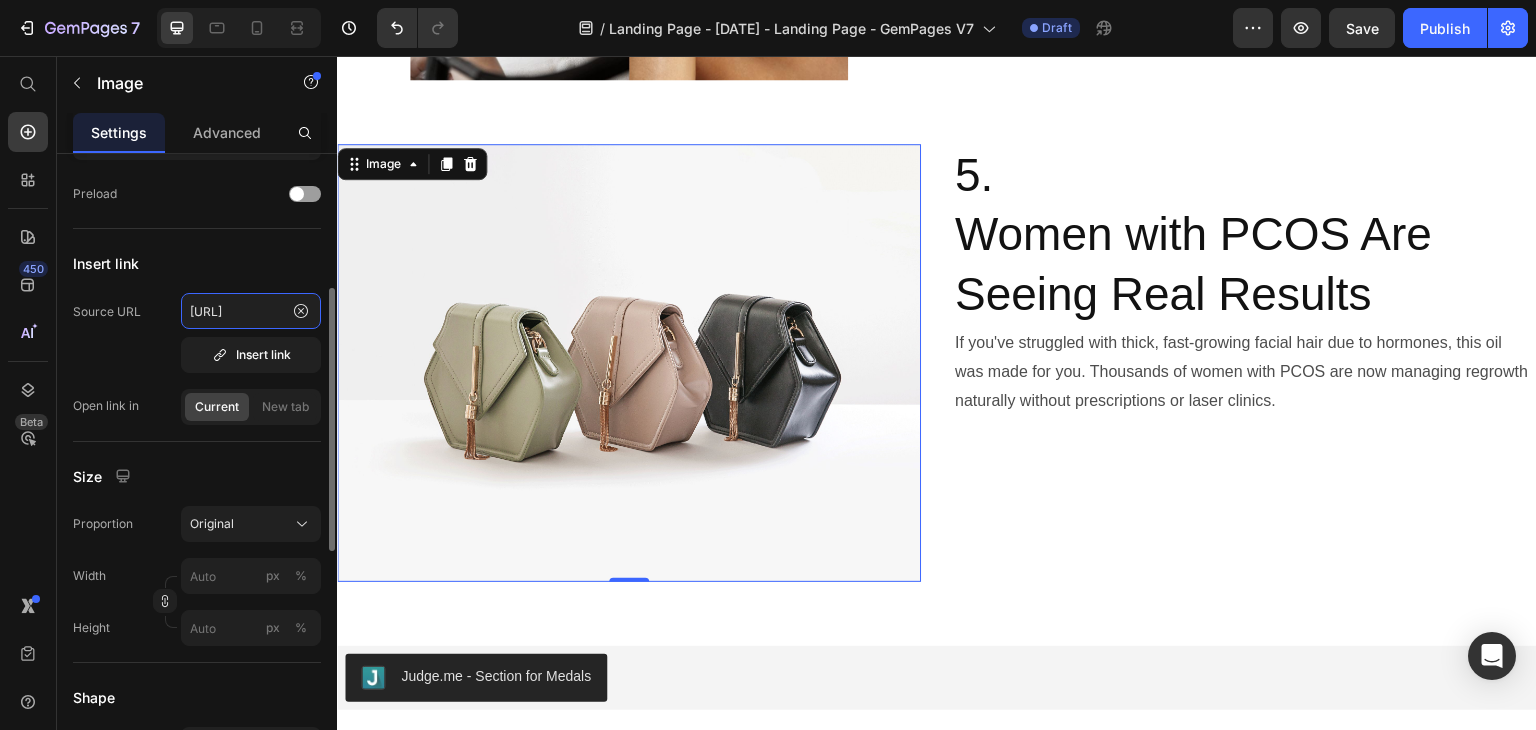 type on "https://i.imgur.com/AL5XRy3.png" 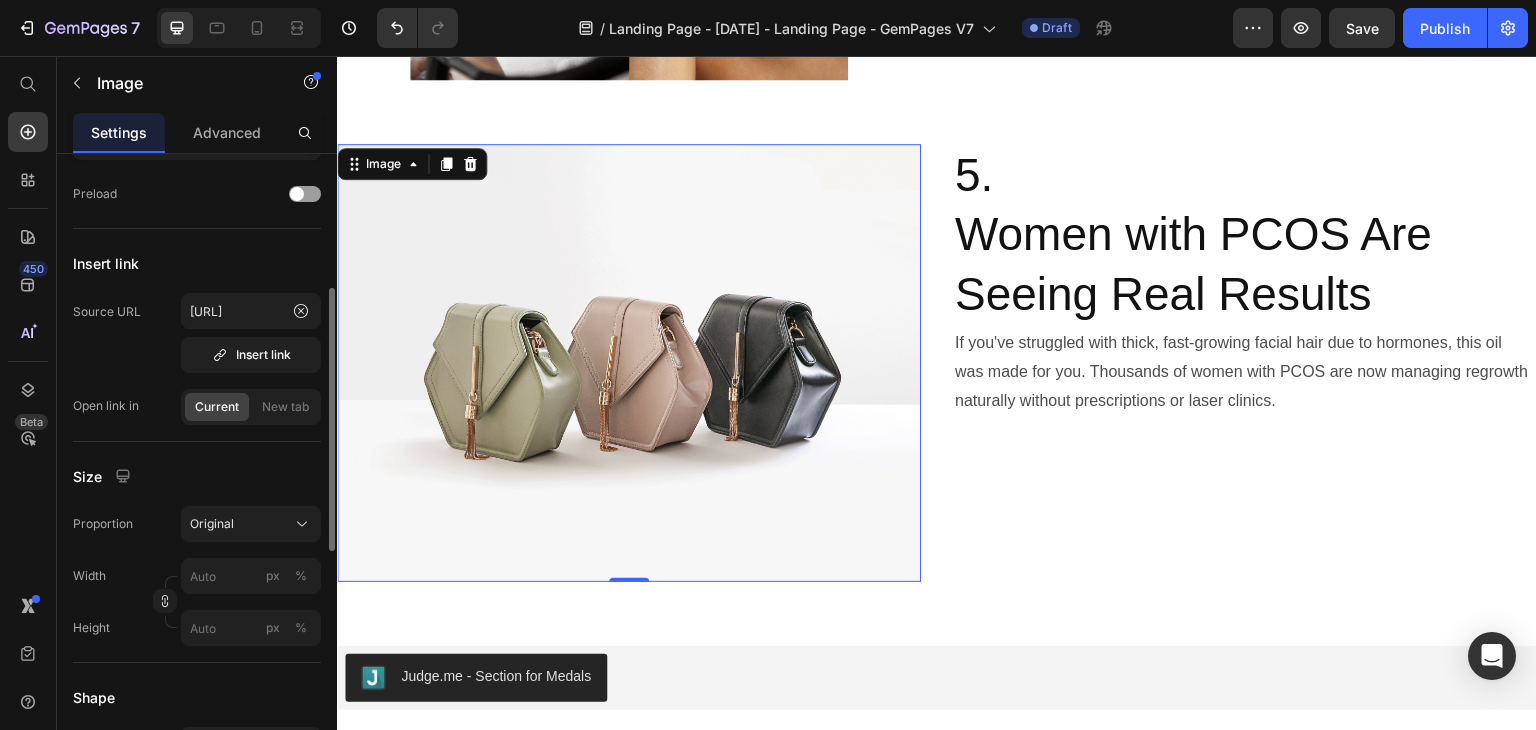 click on "Image Choose Image Upload Image https://ucarecdn.com/ee6d5074-1640-4cc7-8933-47c8589c3dee/-/format/auto/  or   Browse gallery  Preload Insert link Source URL https://i.imgur.com/AL5XRy3.png  Insert link   Open link in  Current New tab Size Proportion Original Width px % Height px % Shape Border Corner Shadow Align SEO Alt text Image title" at bounding box center [197, 544] 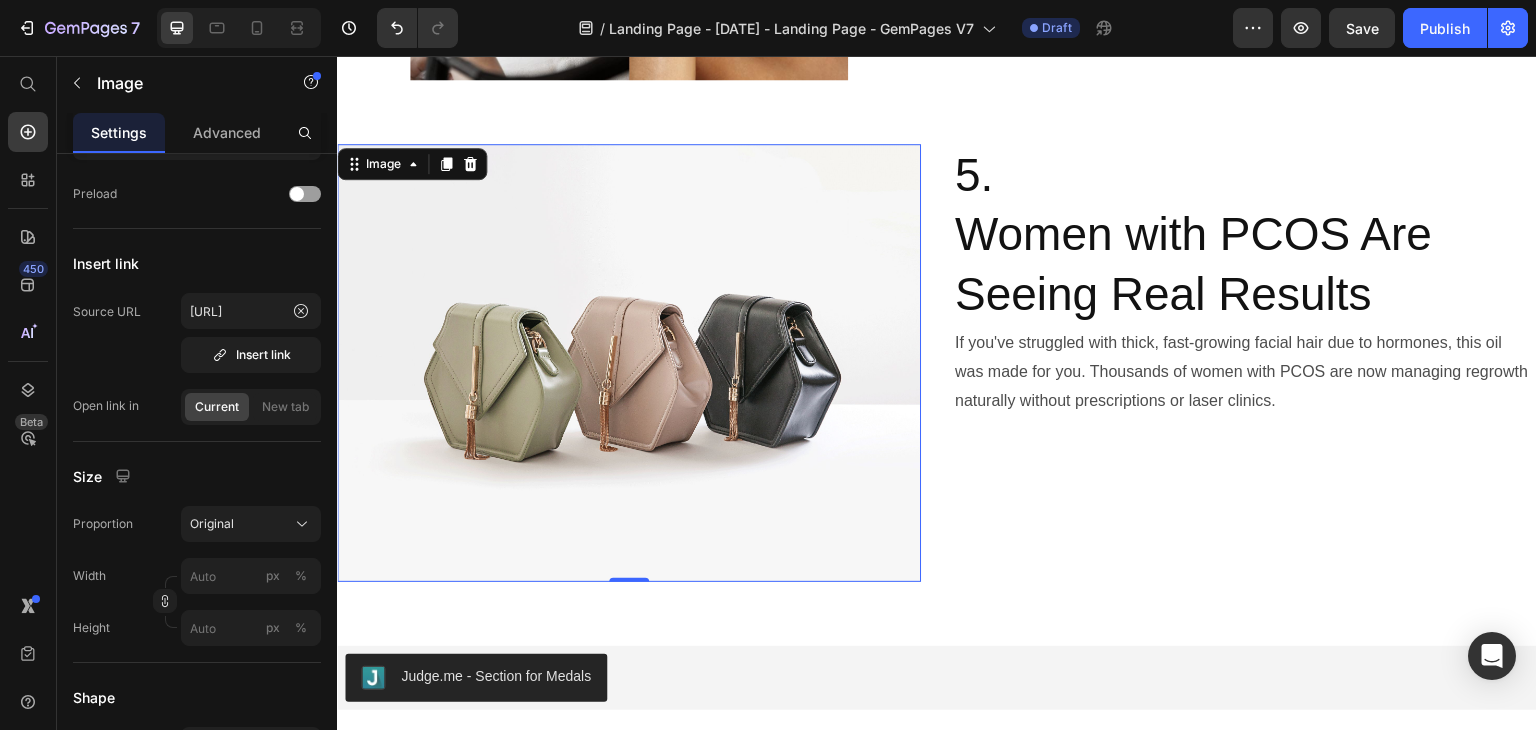 click at bounding box center [629, 363] 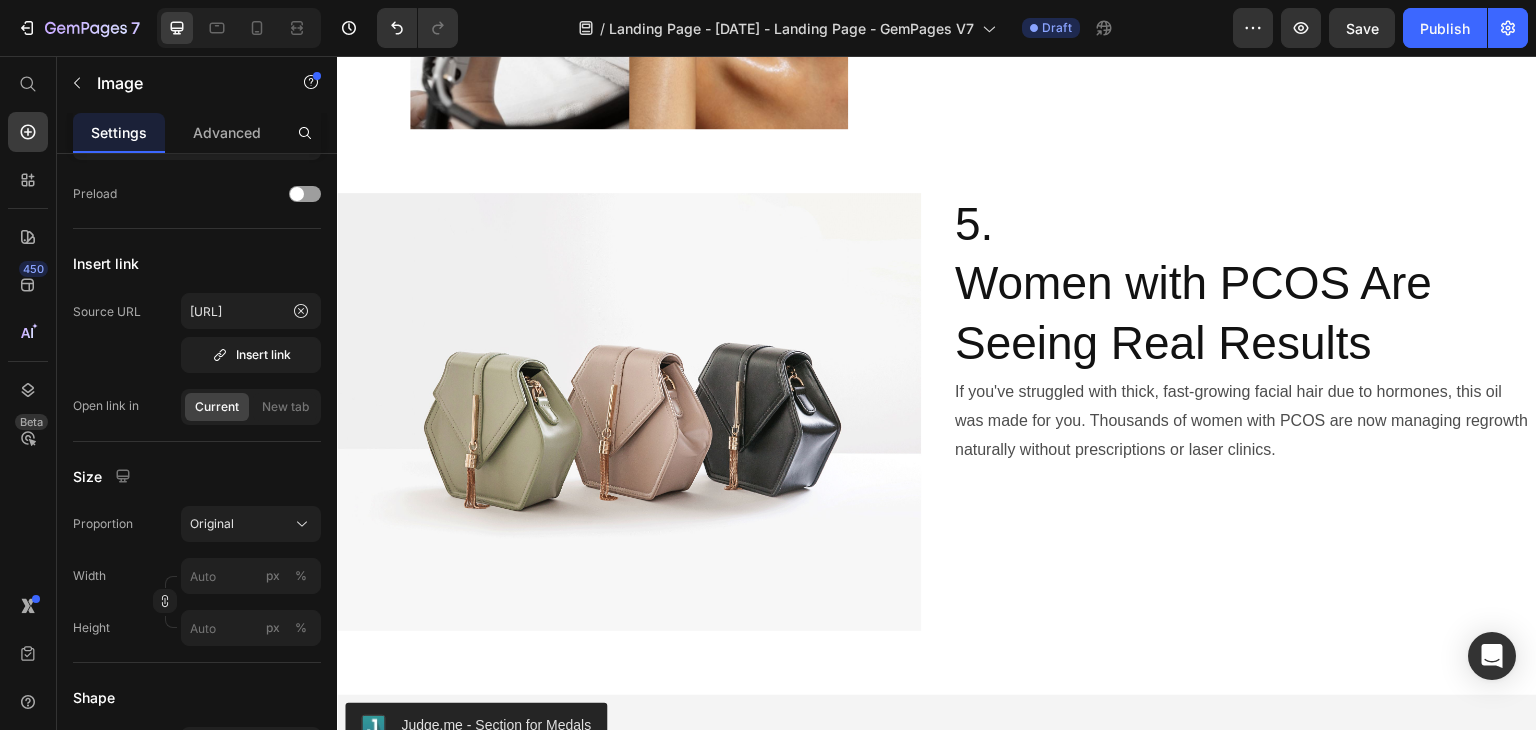 scroll, scrollTop: 2532, scrollLeft: 0, axis: vertical 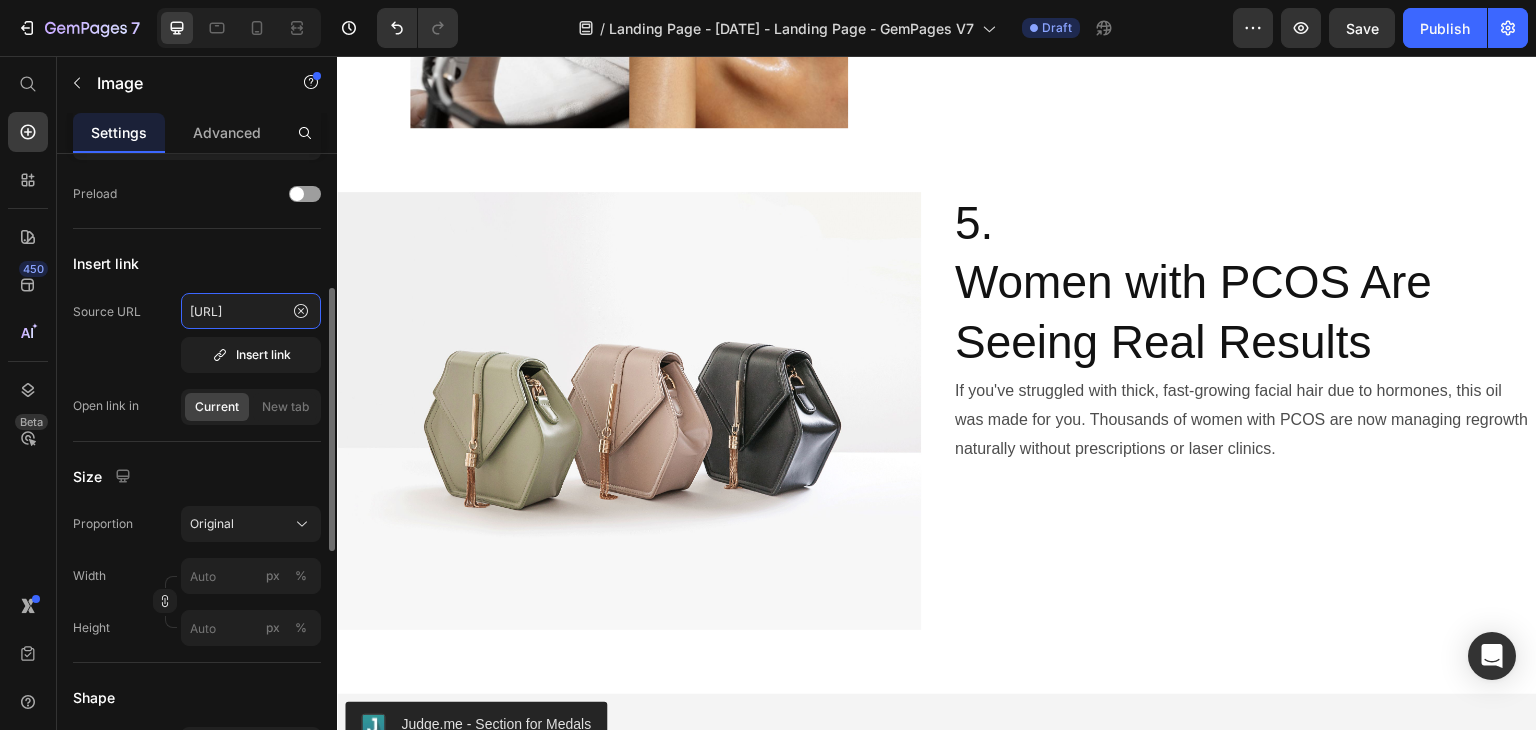 click on "https://i.imgur.com/AL5XRy3.png" 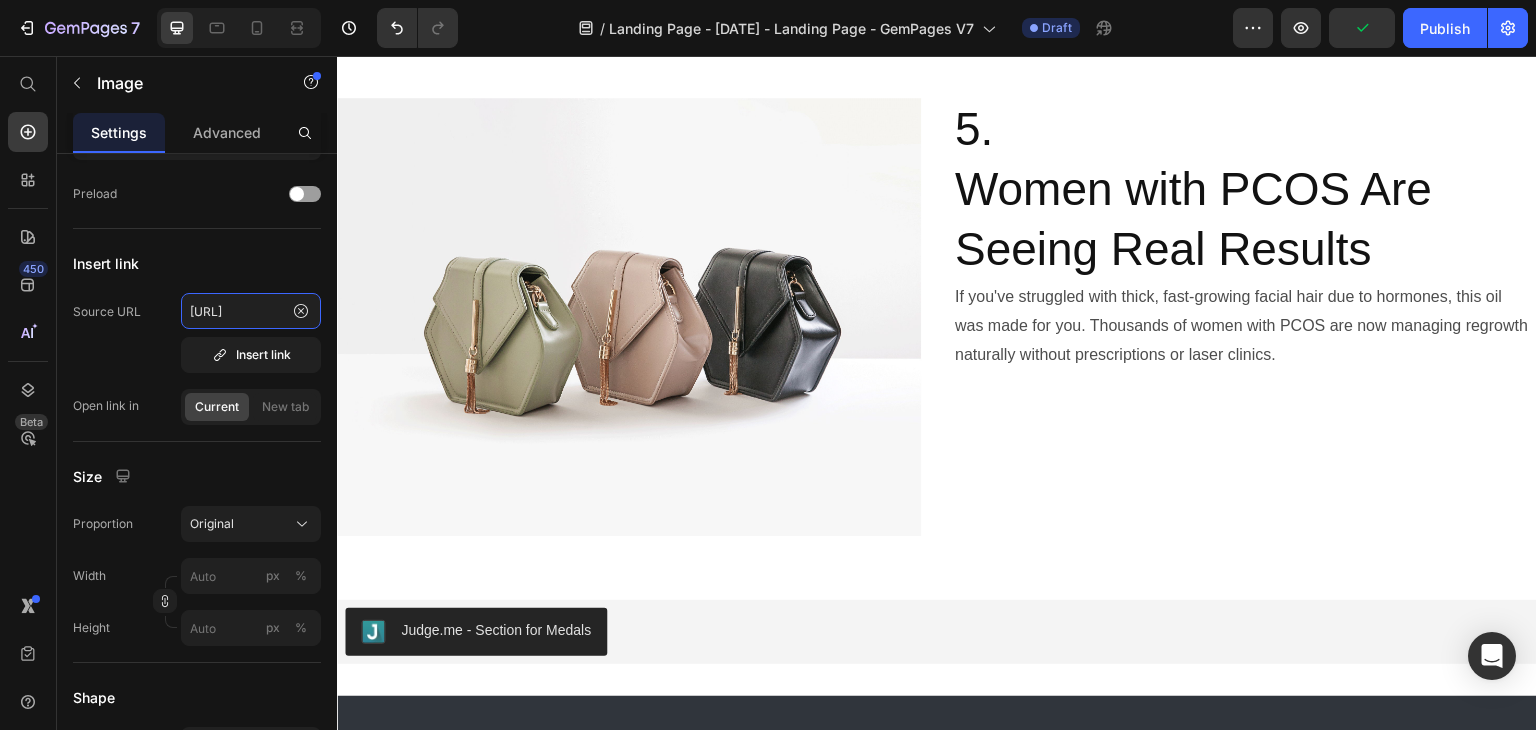 scroll, scrollTop: 2609, scrollLeft: 0, axis: vertical 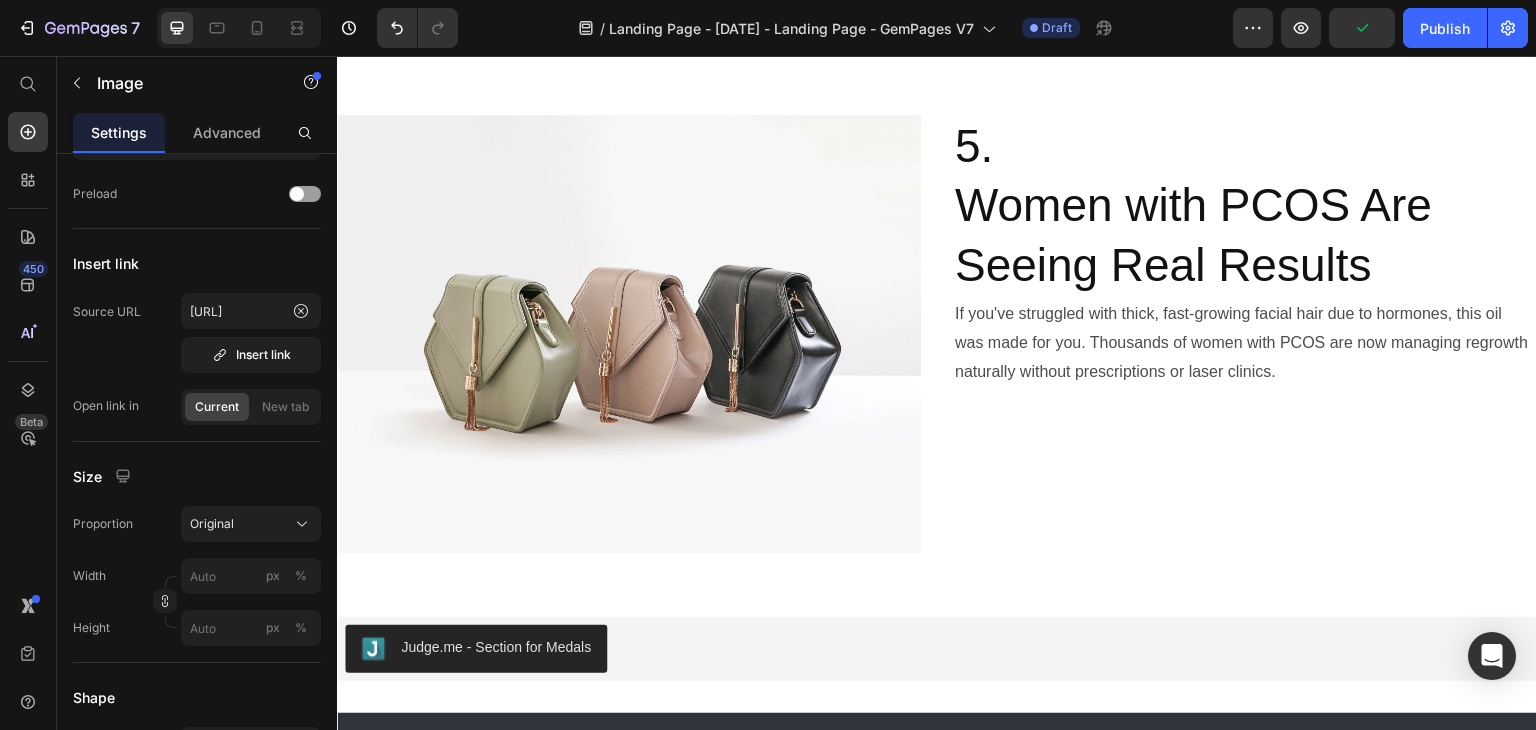 click at bounding box center (629, 334) 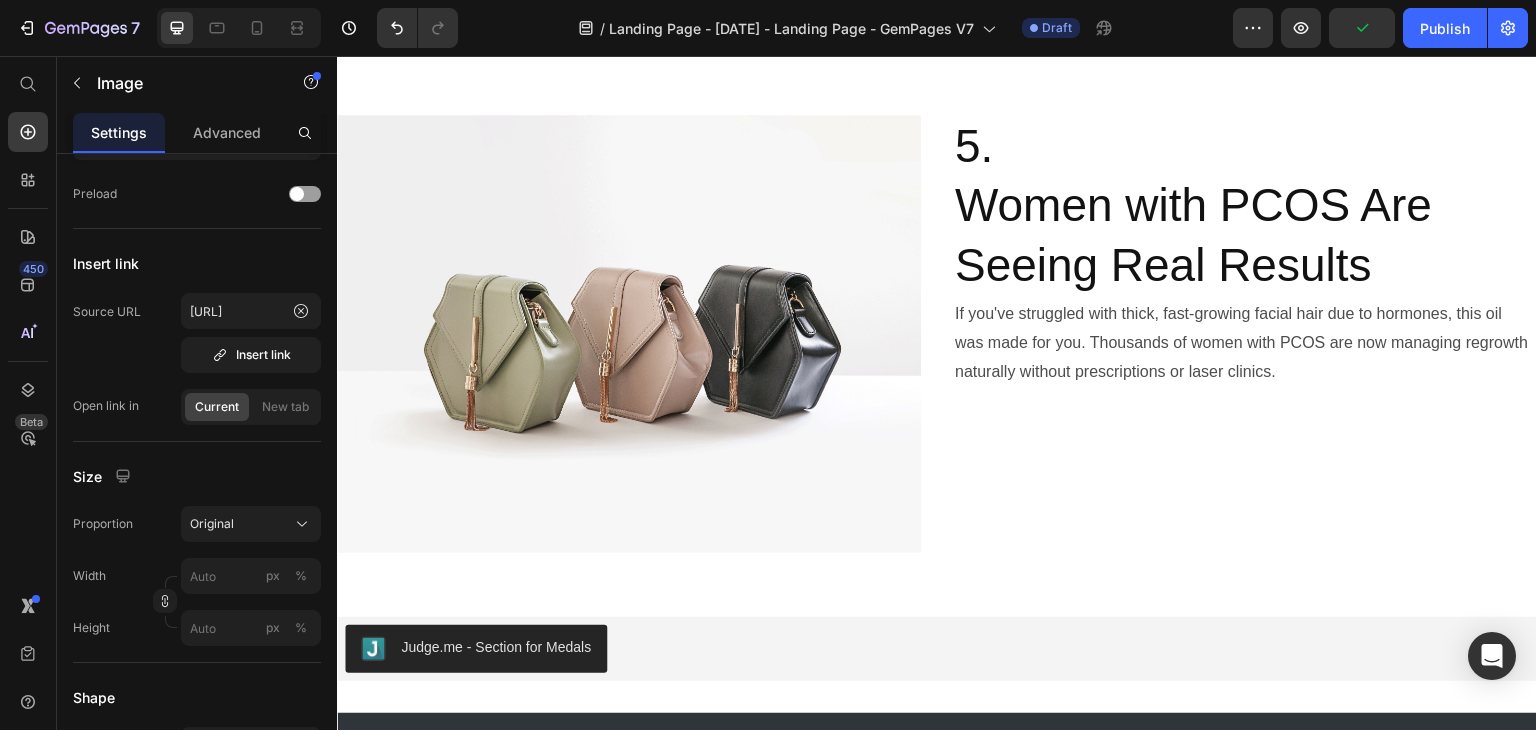 click at bounding box center (629, 334) 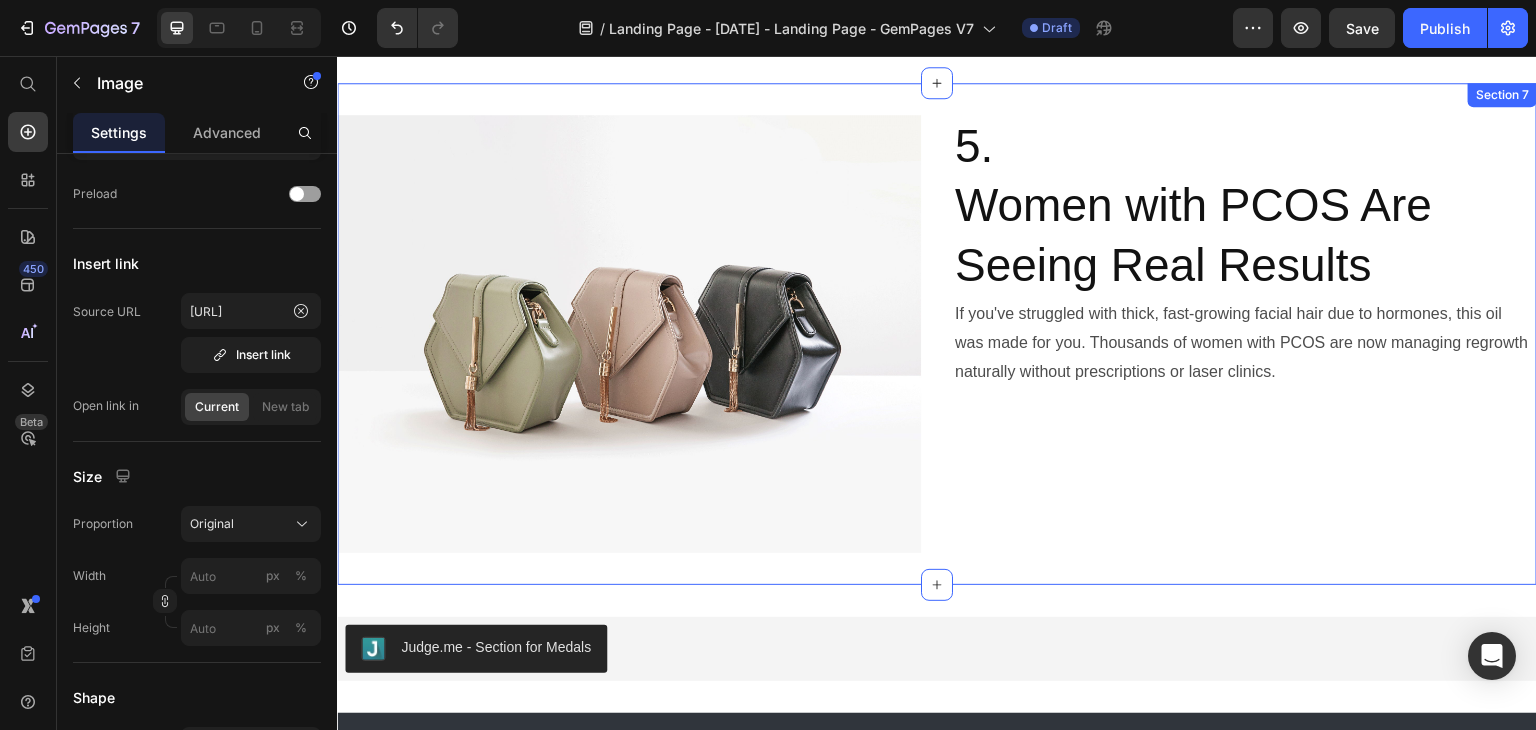 click on "Image 5. Women with PCOS Are Seeing Real Results Heading If you've struggled with thick, fast-growing facial hair due to hormones, this oil was made for you. Thousands of women with PCOS are now managing regrowth naturally without prescriptions or laser clinics. Text Block Section 7" at bounding box center (937, 334) 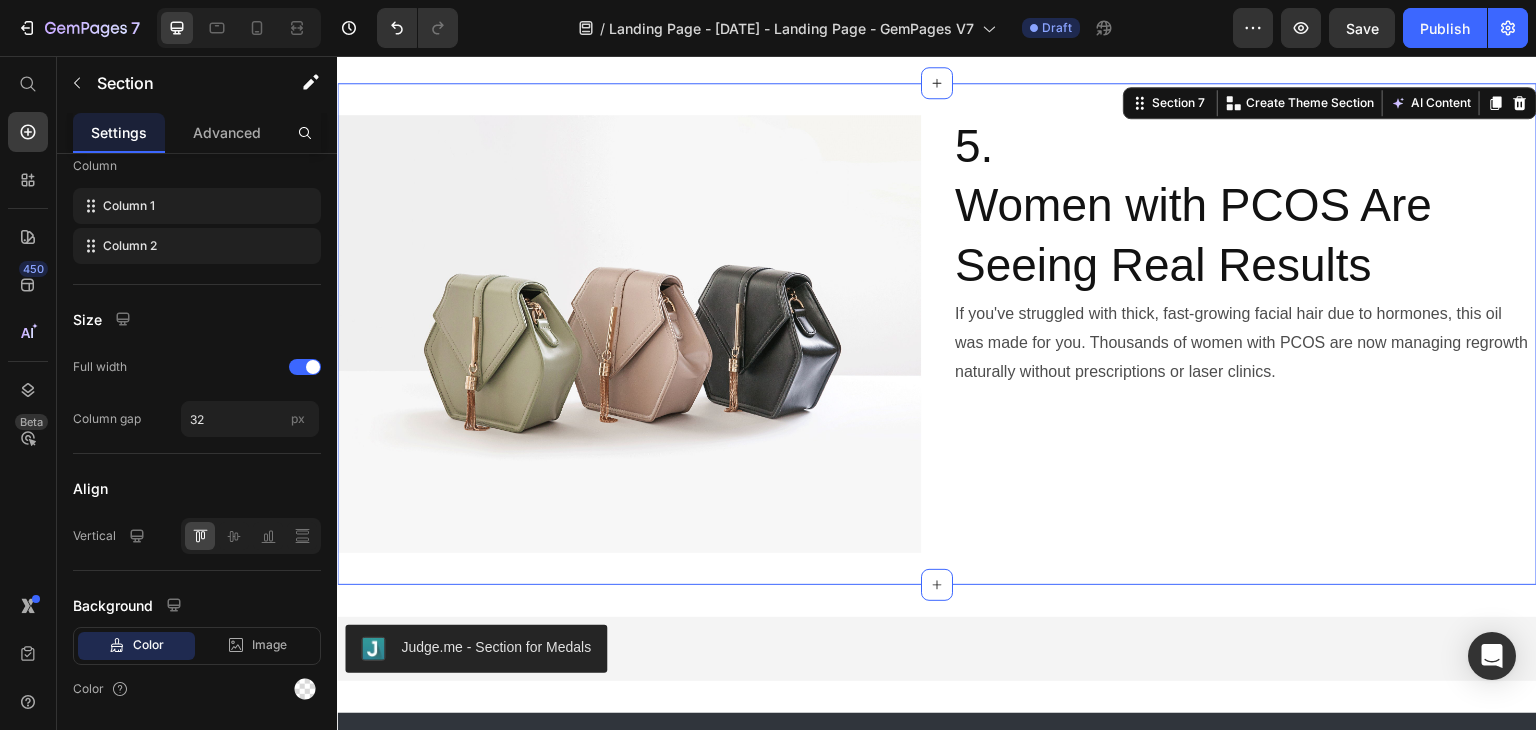 scroll, scrollTop: 0, scrollLeft: 0, axis: both 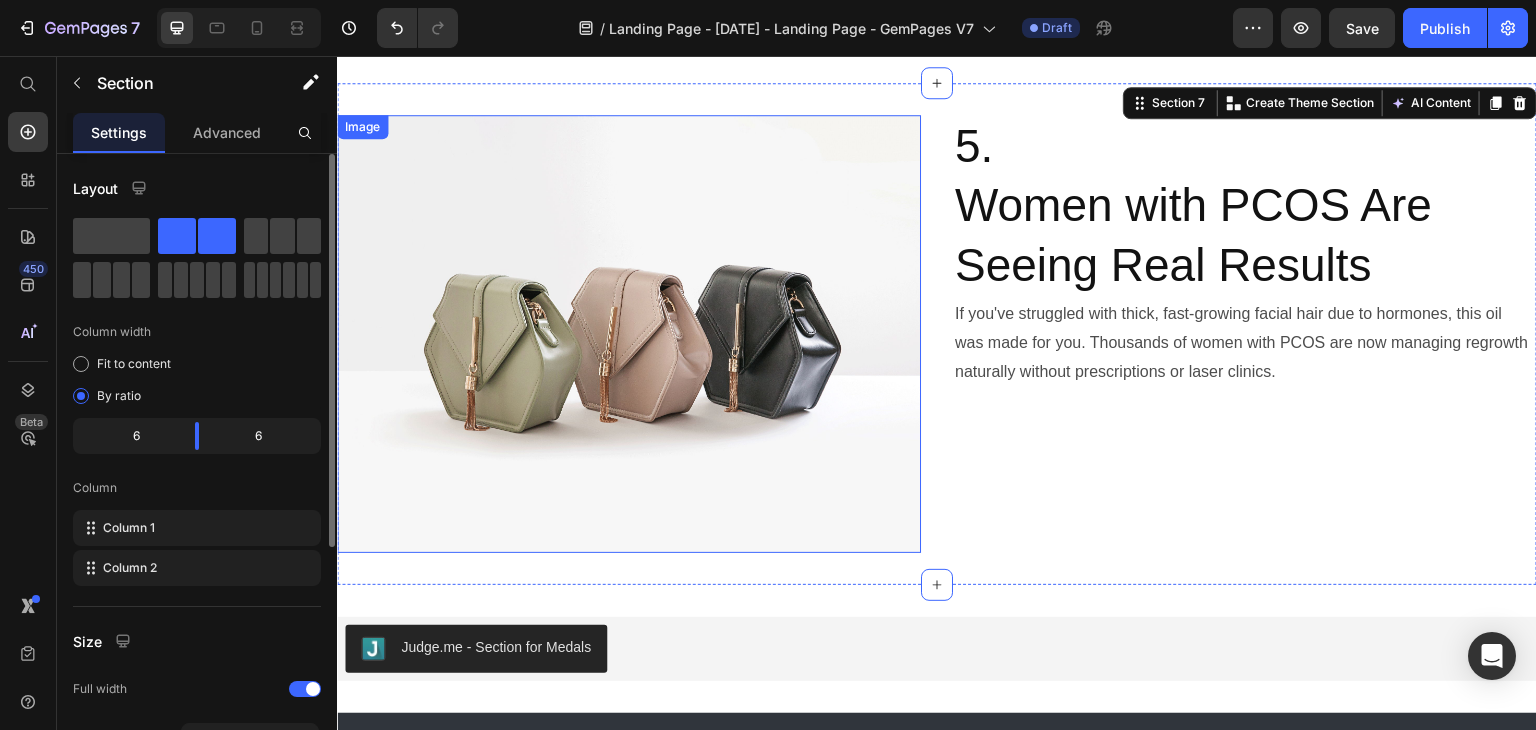click at bounding box center (629, 334) 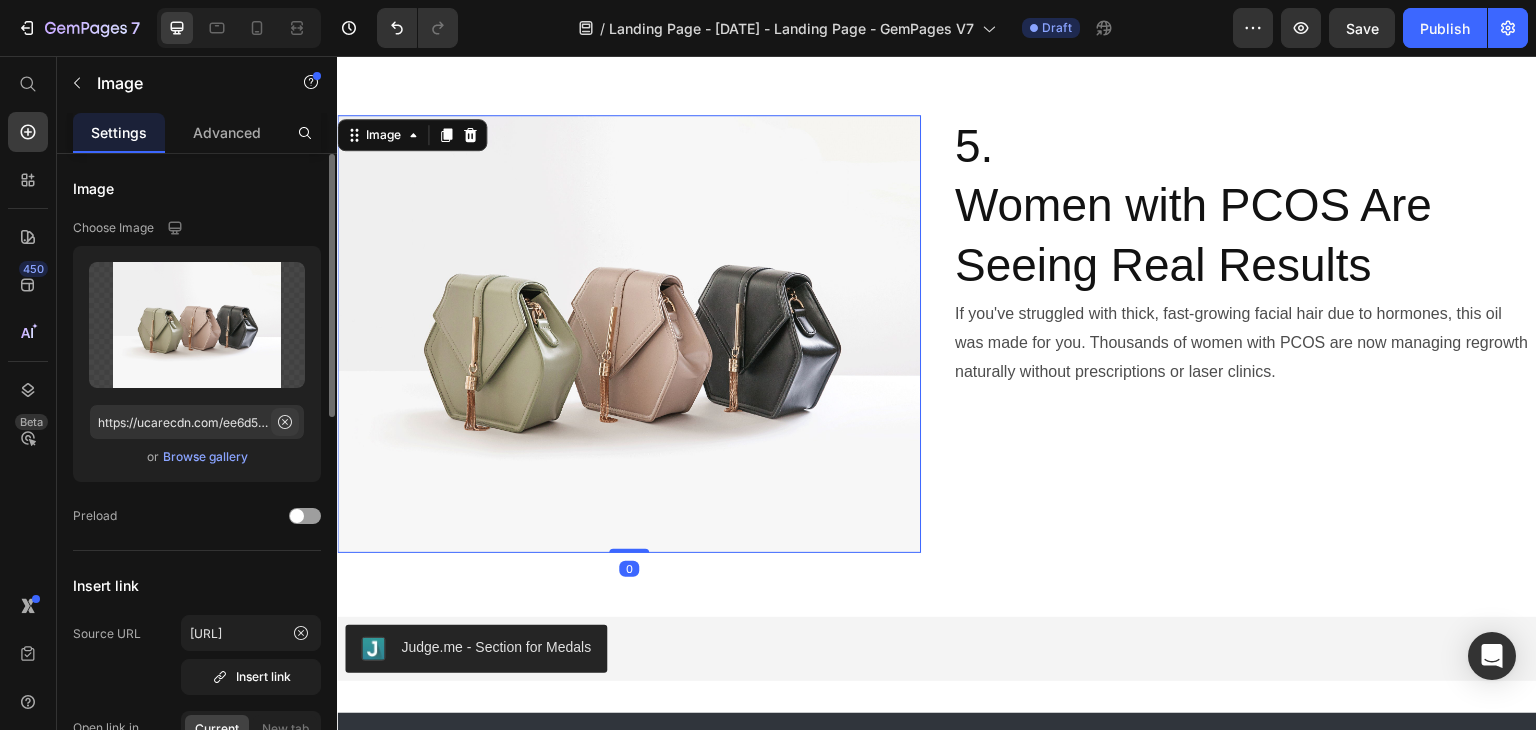 click 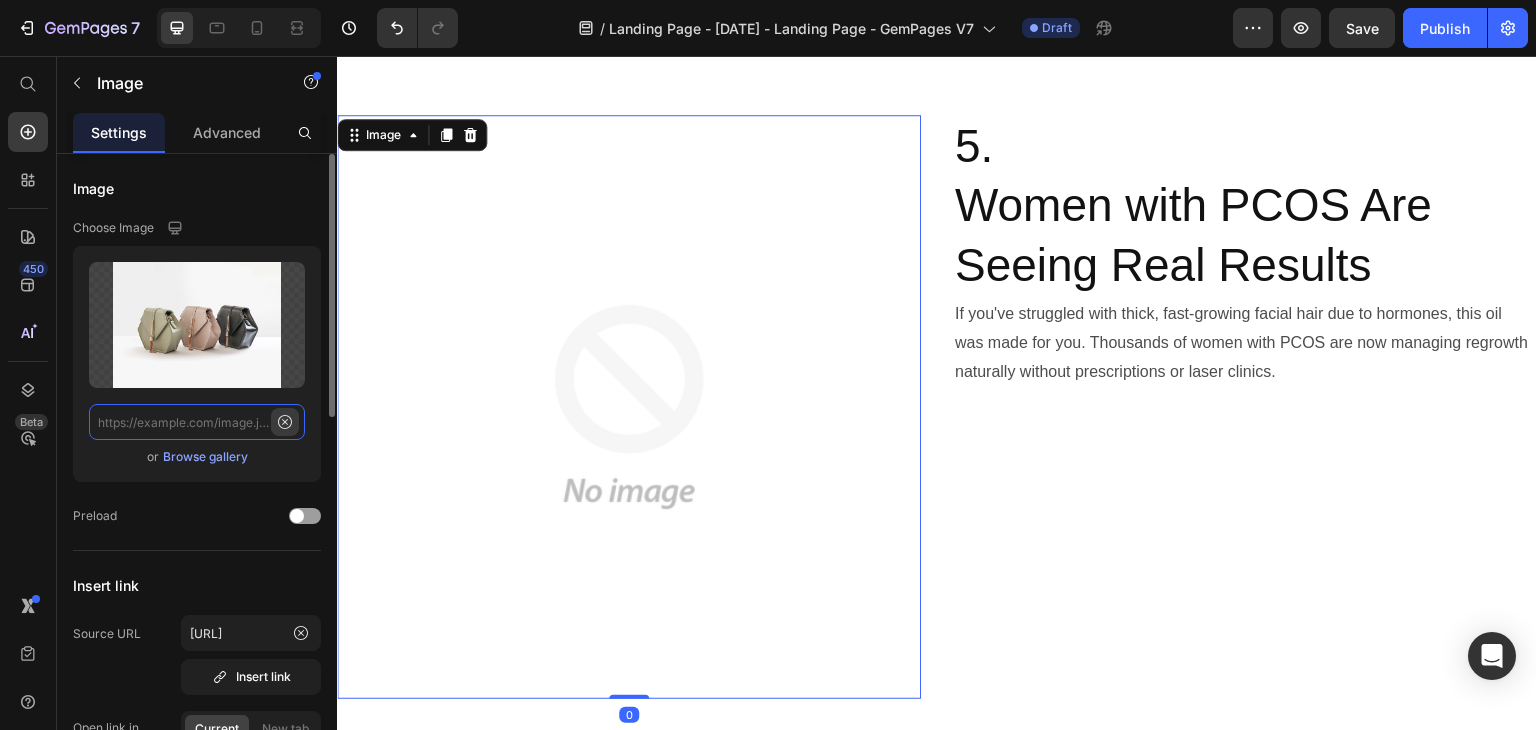 scroll, scrollTop: 0, scrollLeft: 0, axis: both 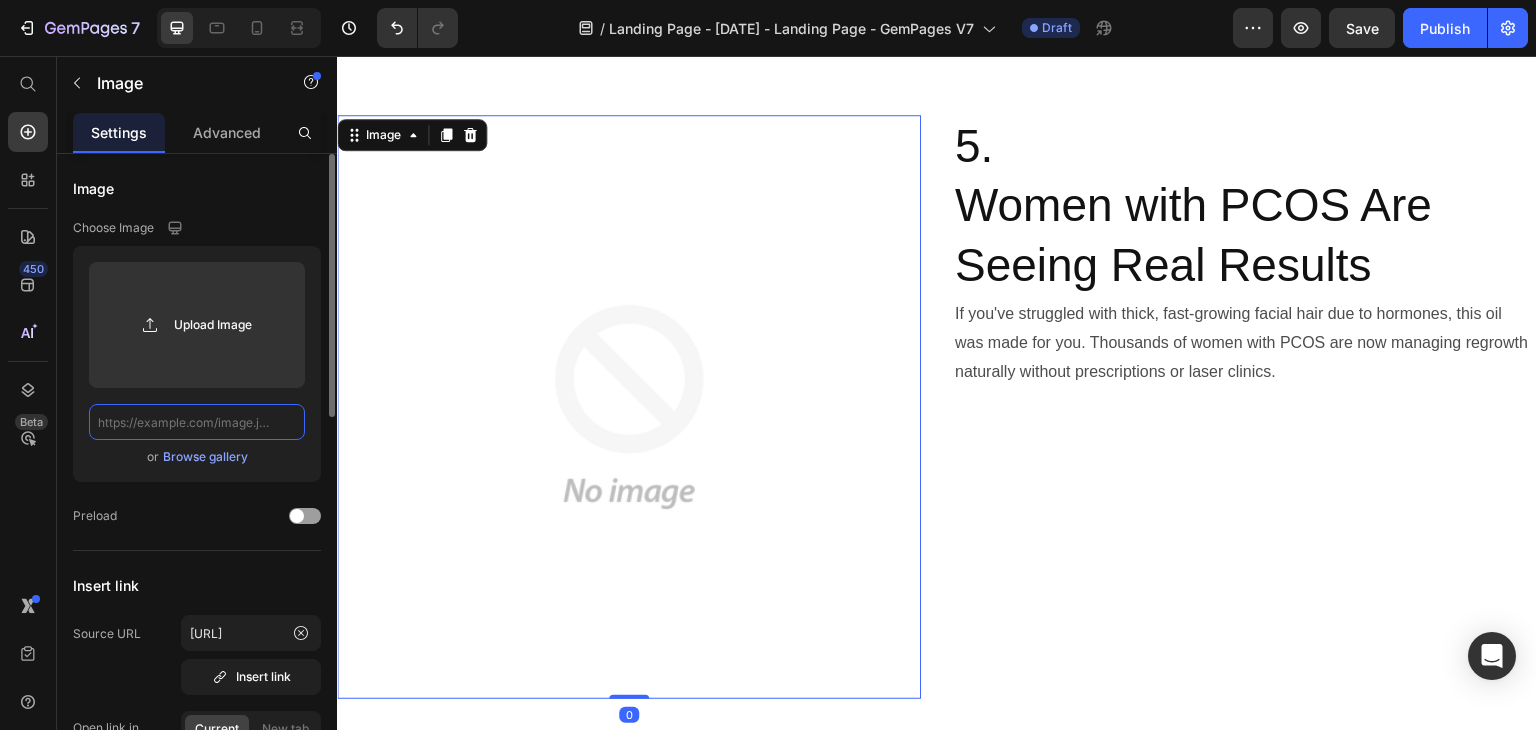 click 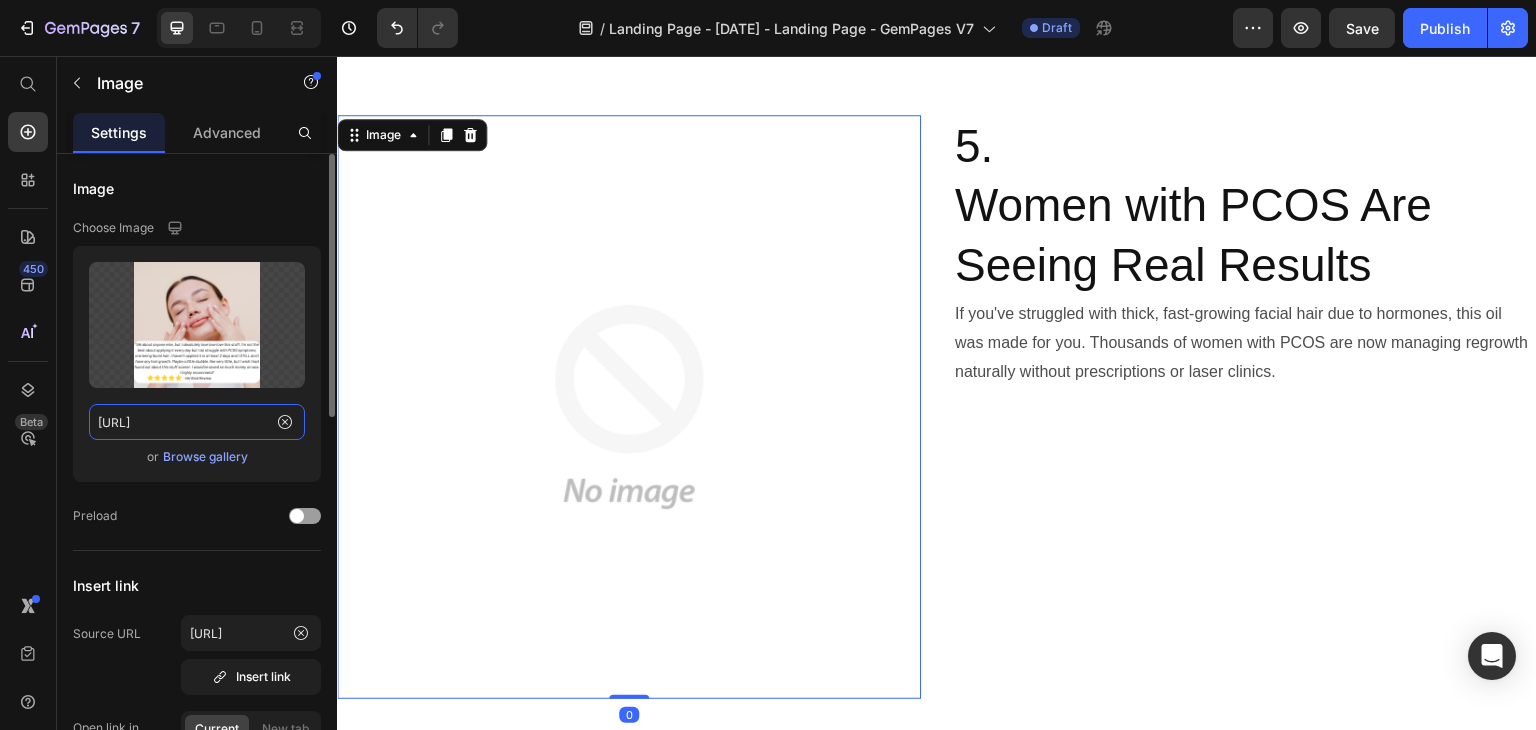scroll, scrollTop: 0, scrollLeft: 13, axis: horizontal 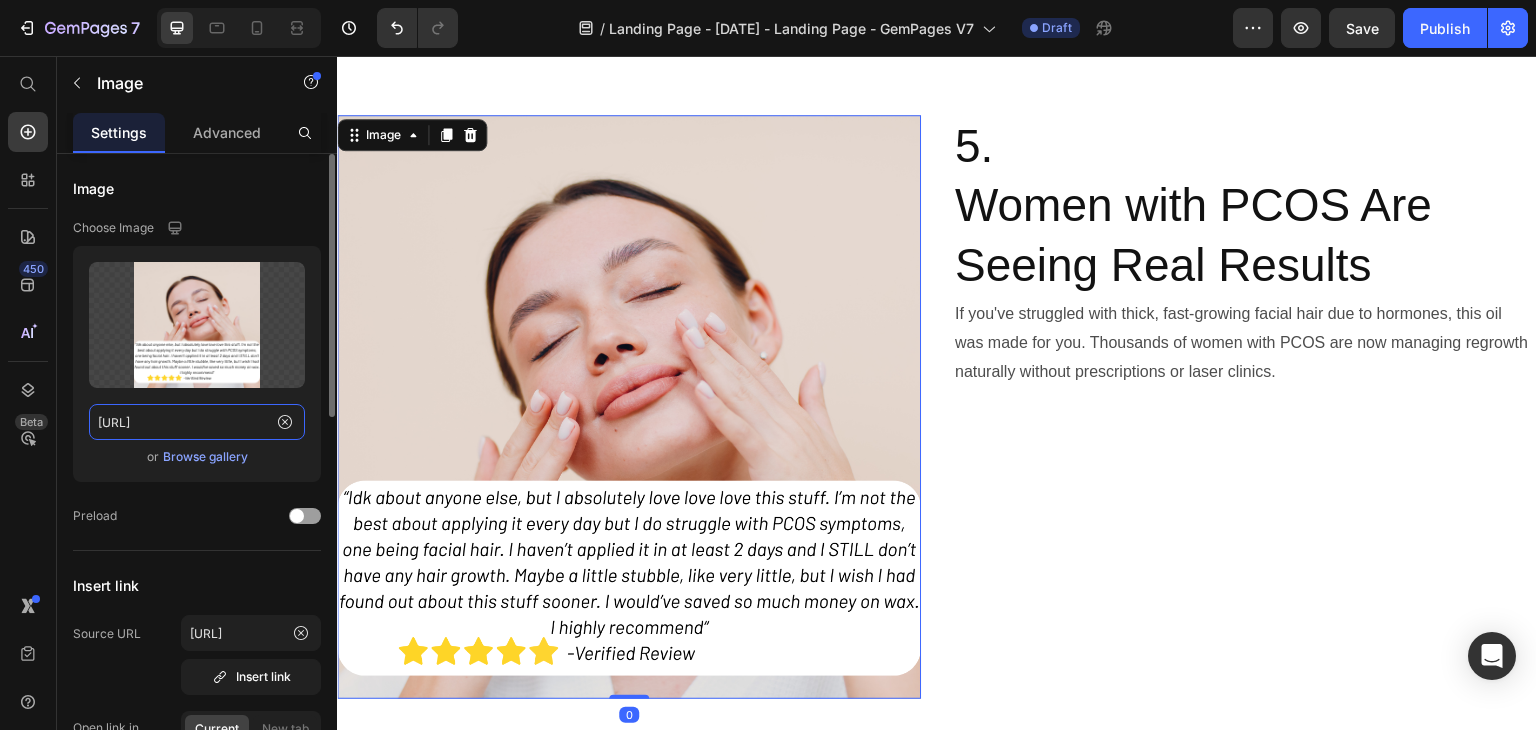 type on "https://i.imgur.com/AL5XRy3.png" 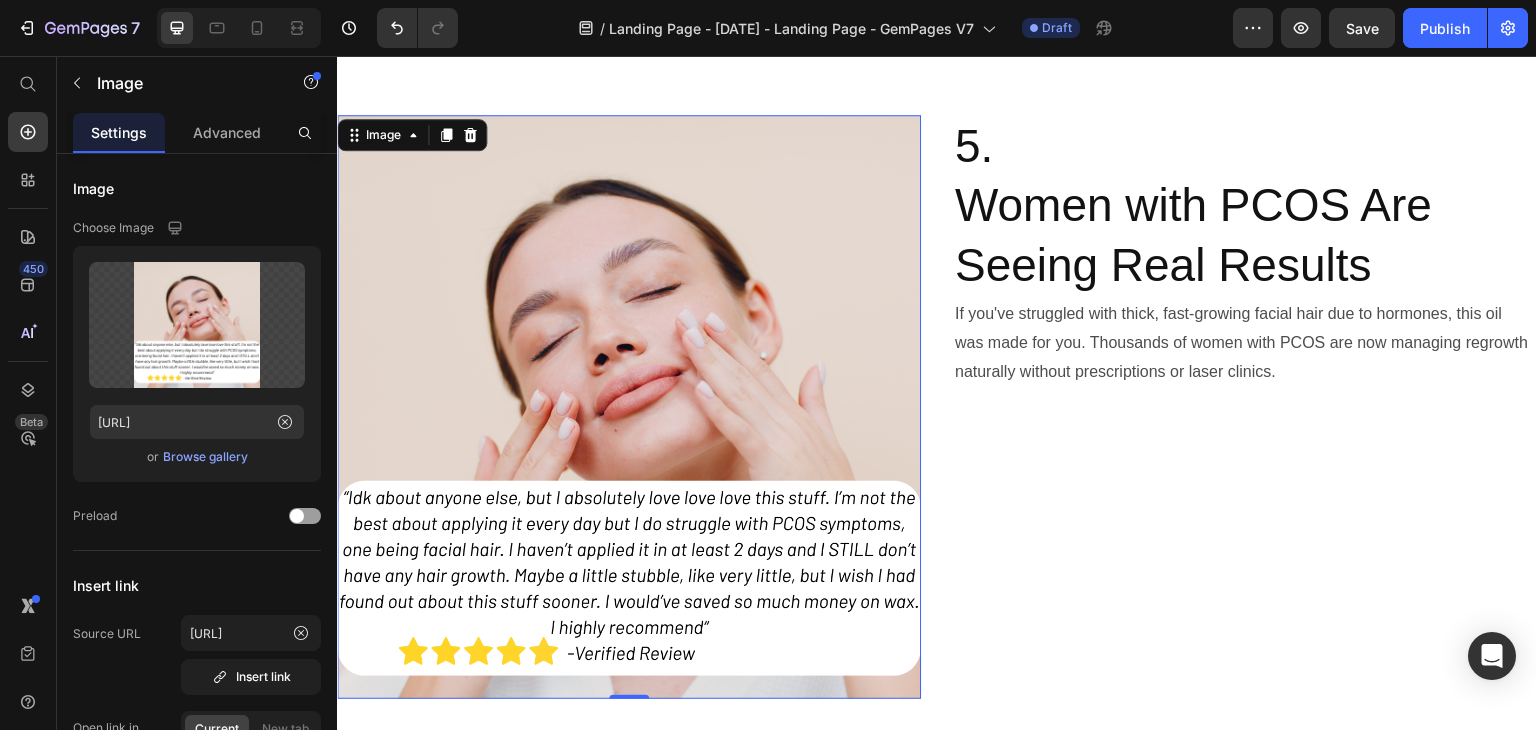click at bounding box center (629, 407) 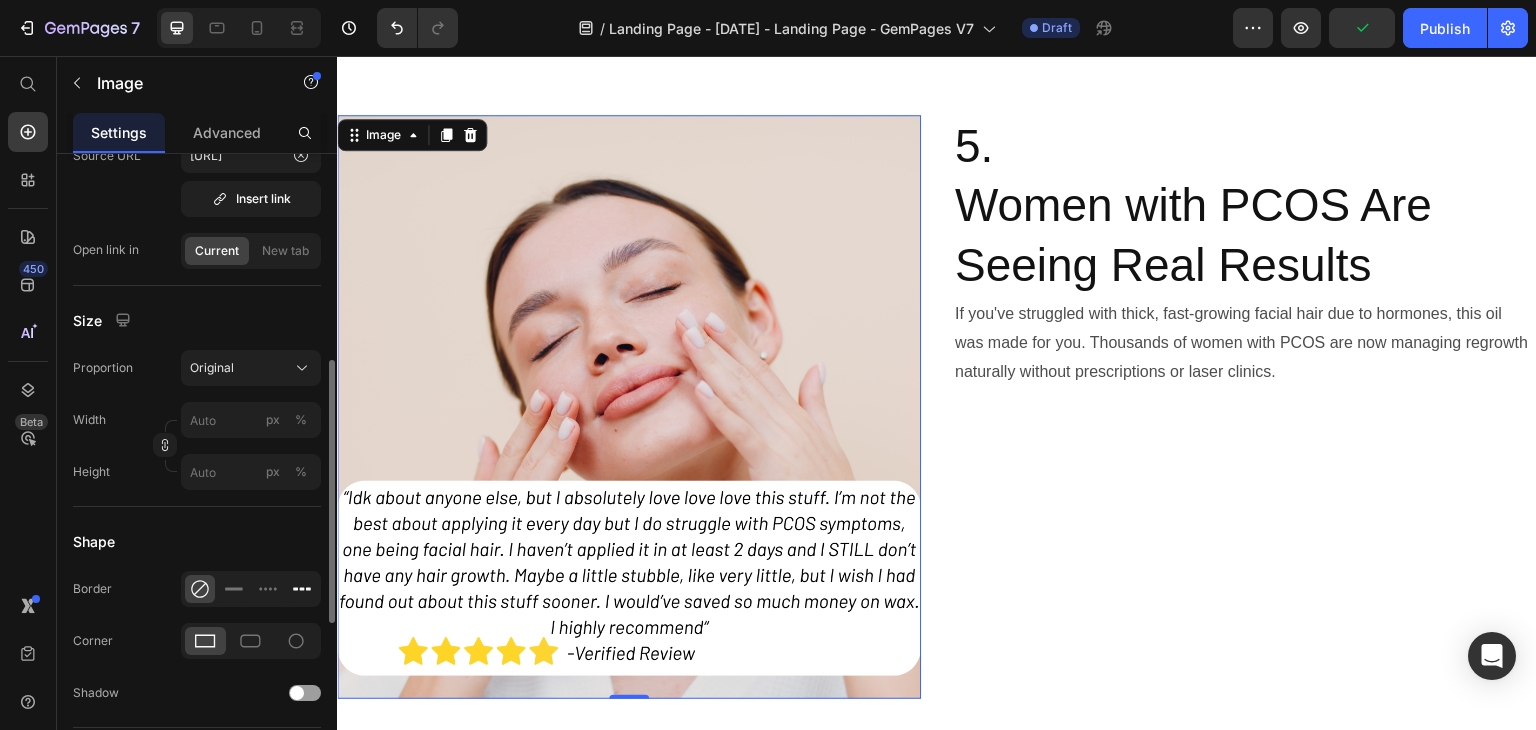 scroll, scrollTop: 483, scrollLeft: 0, axis: vertical 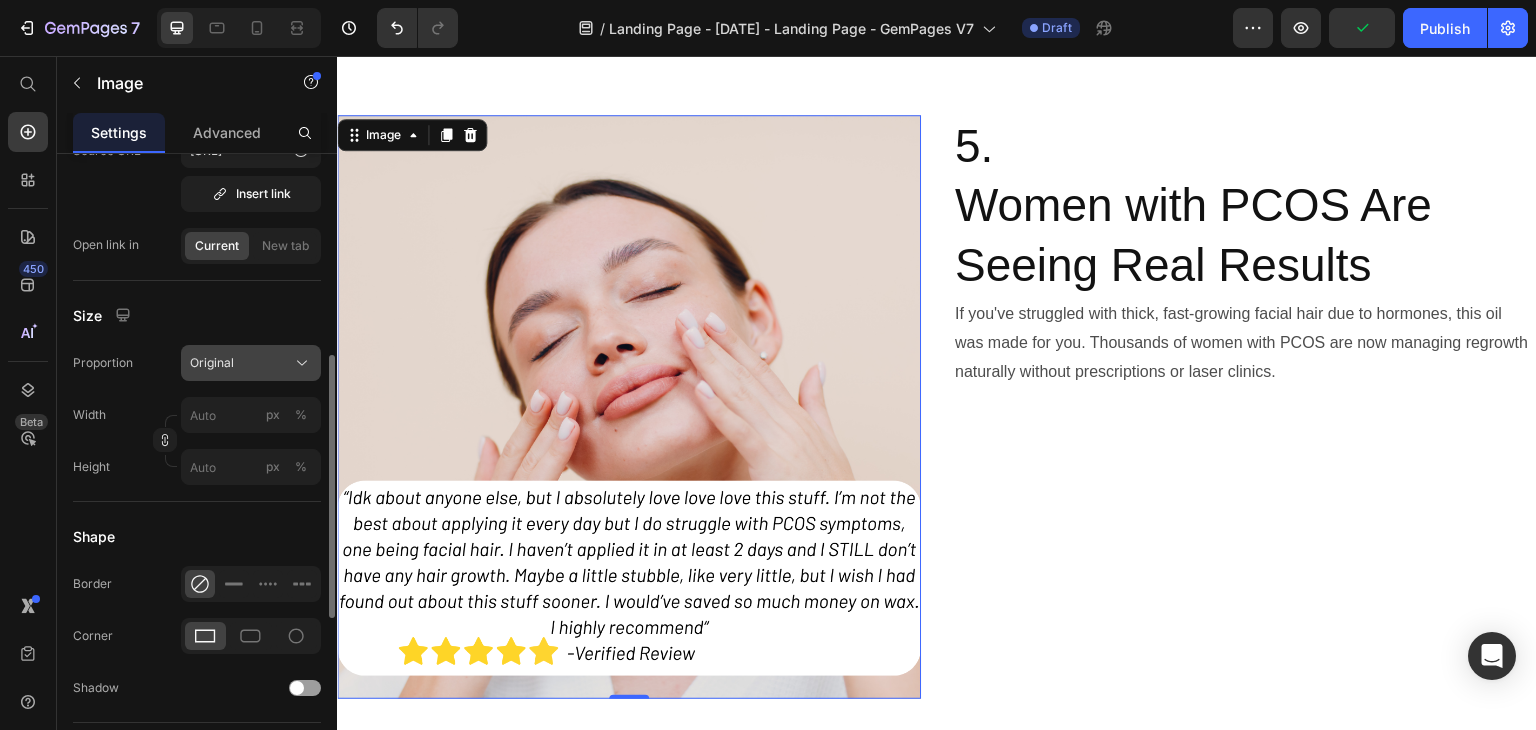 click on "Original" at bounding box center [251, 363] 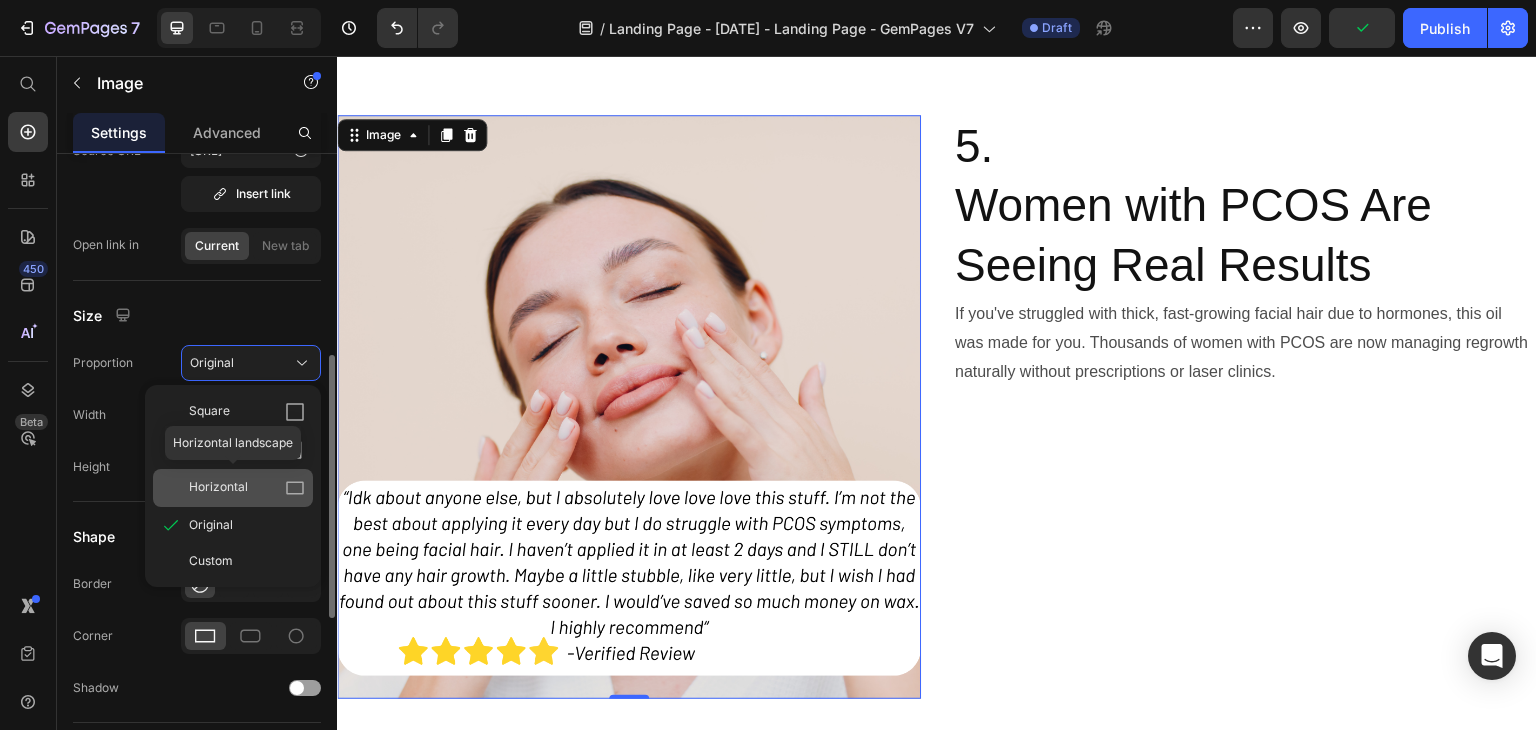 click on "Horizontal" 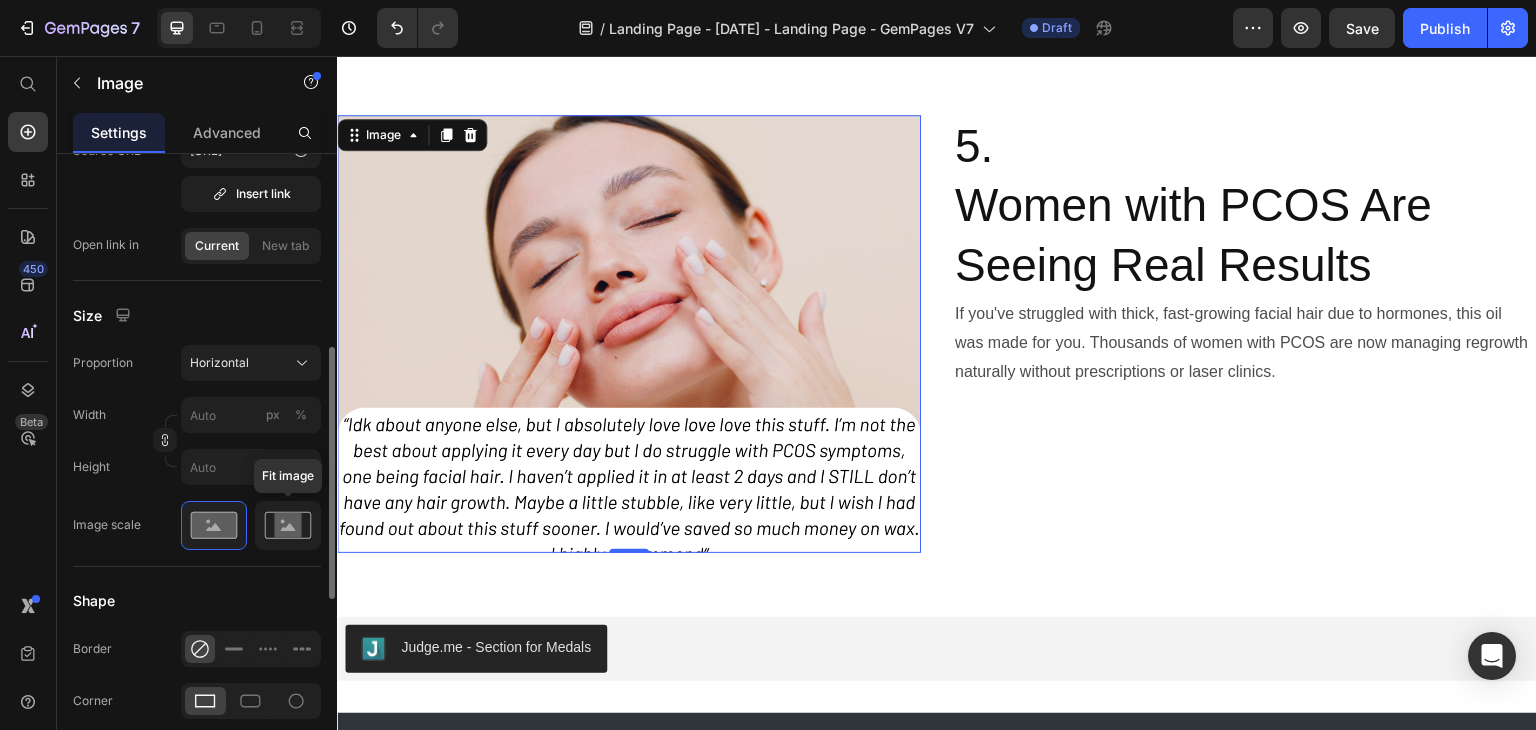 click 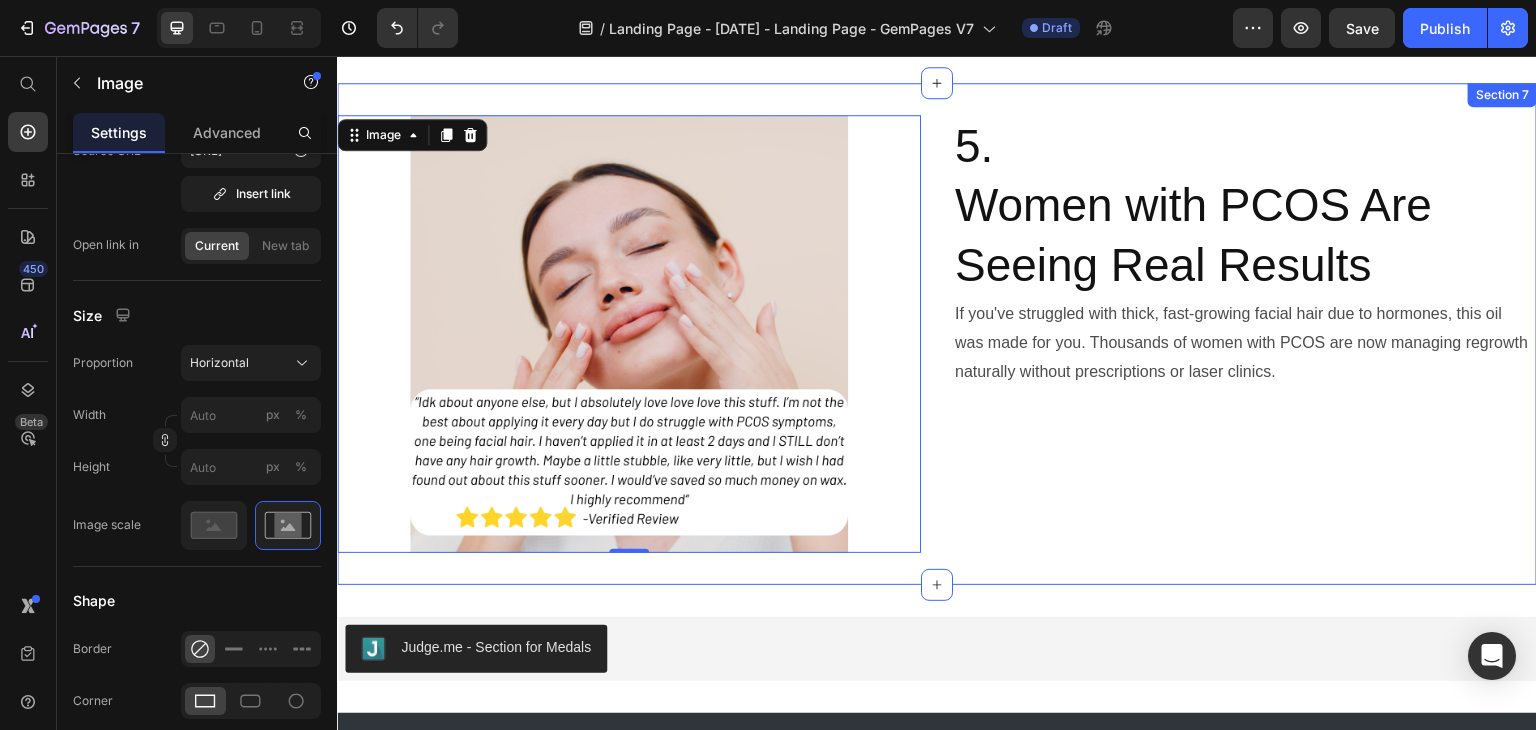 click on "5. Women with PCOS Are Seeing Real Results Heading If you've struggled with thick, fast-growing facial hair due to hormones, this oil was made for you. Thousands of women with PCOS are now managing regrowth naturally without prescriptions or laser clinics. Text Block" at bounding box center (1245, 334) 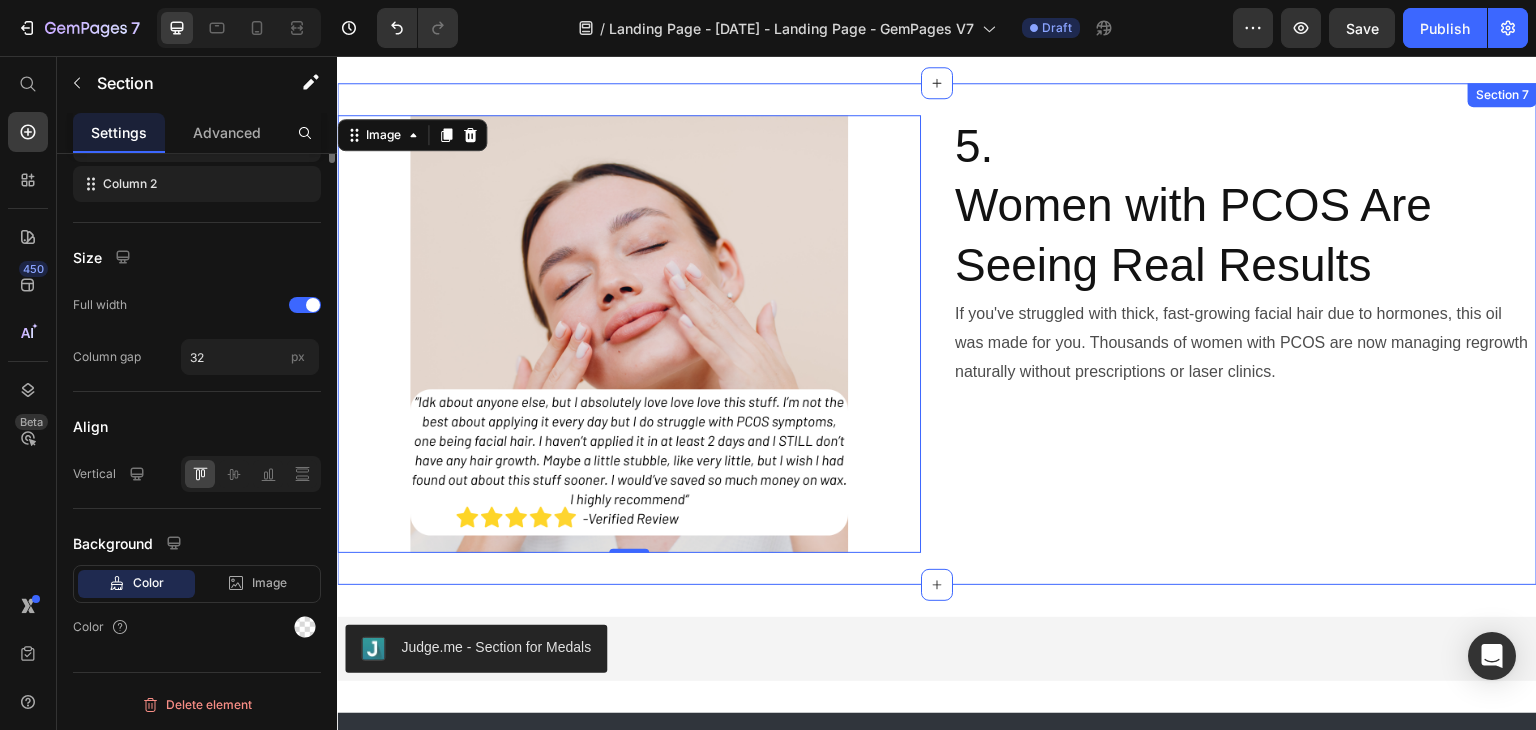 scroll, scrollTop: 0, scrollLeft: 0, axis: both 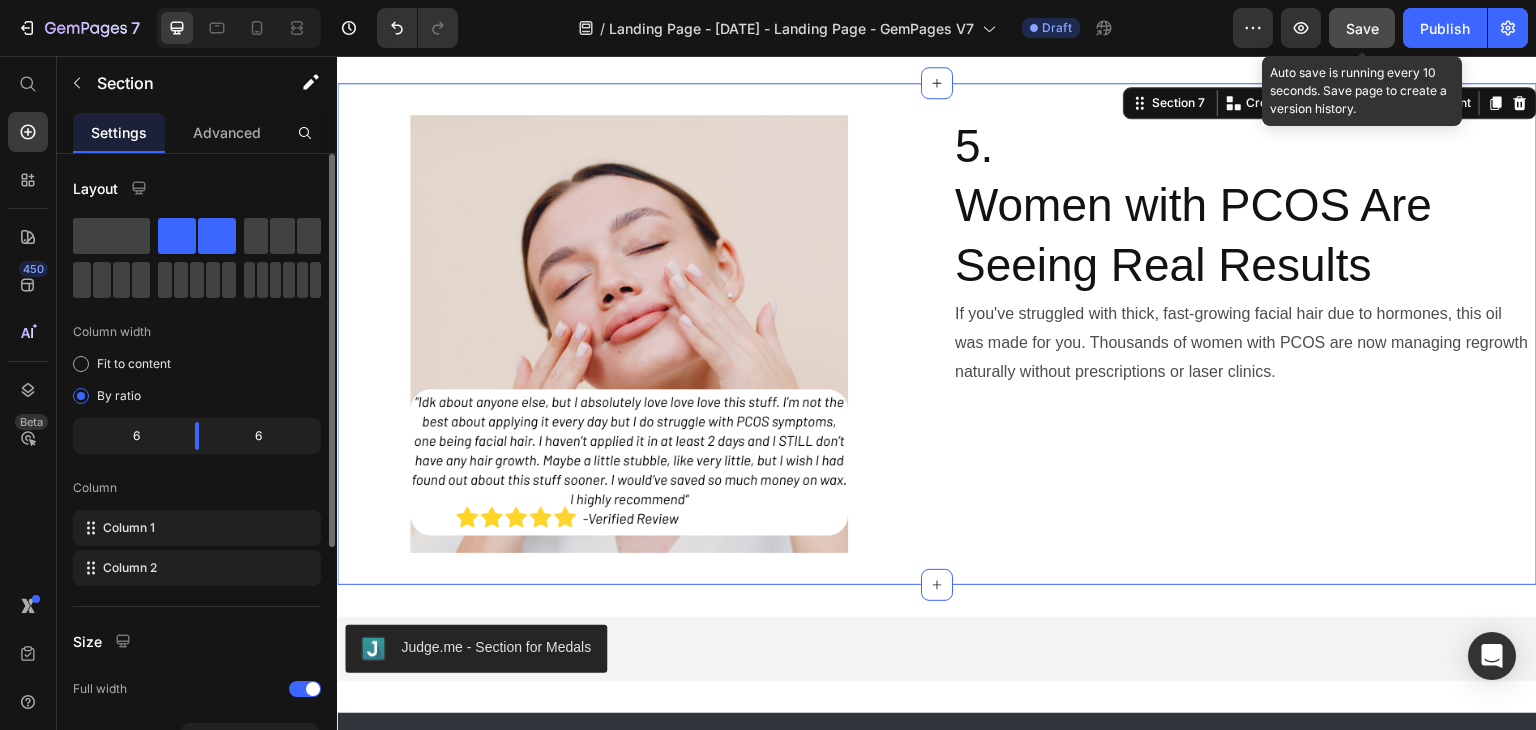 click on "Save" 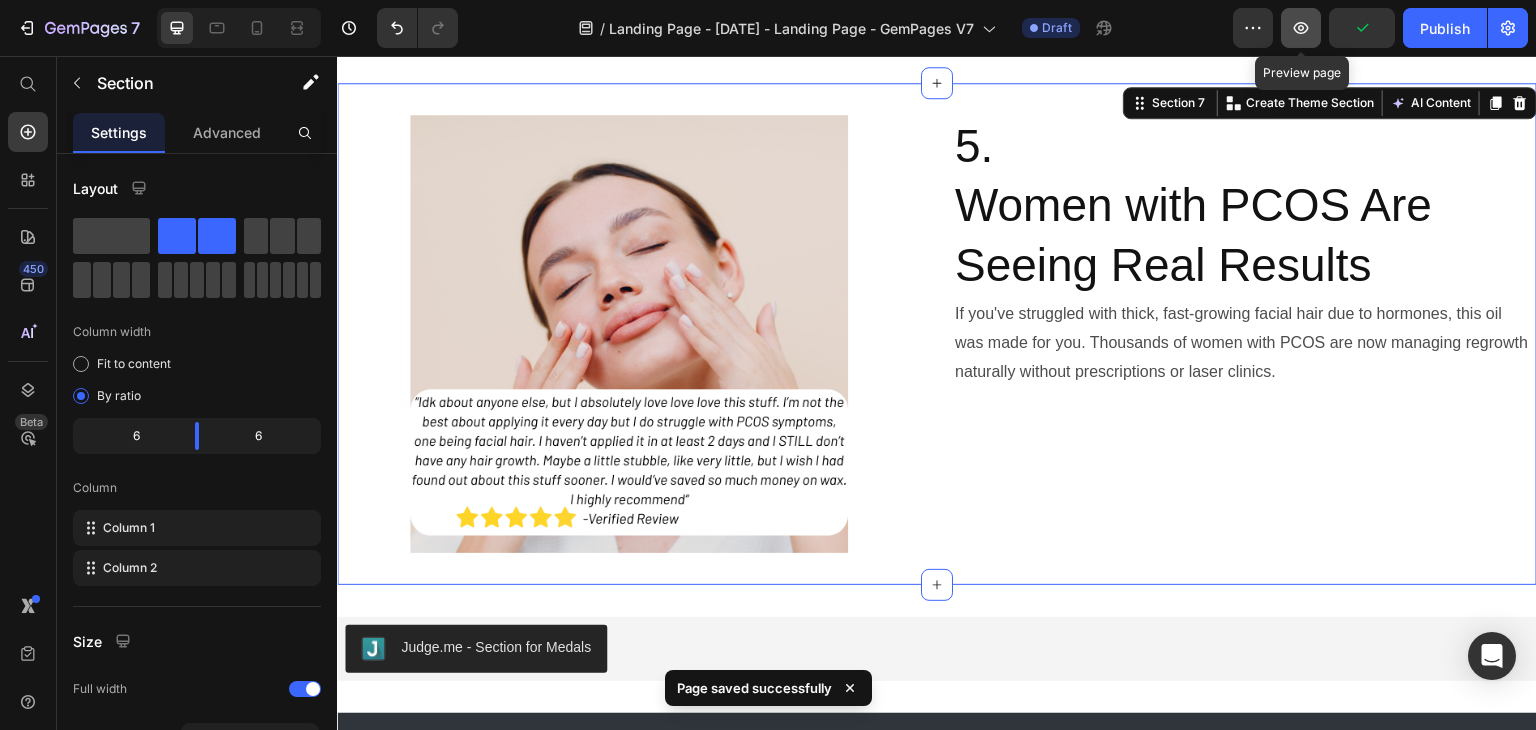 click 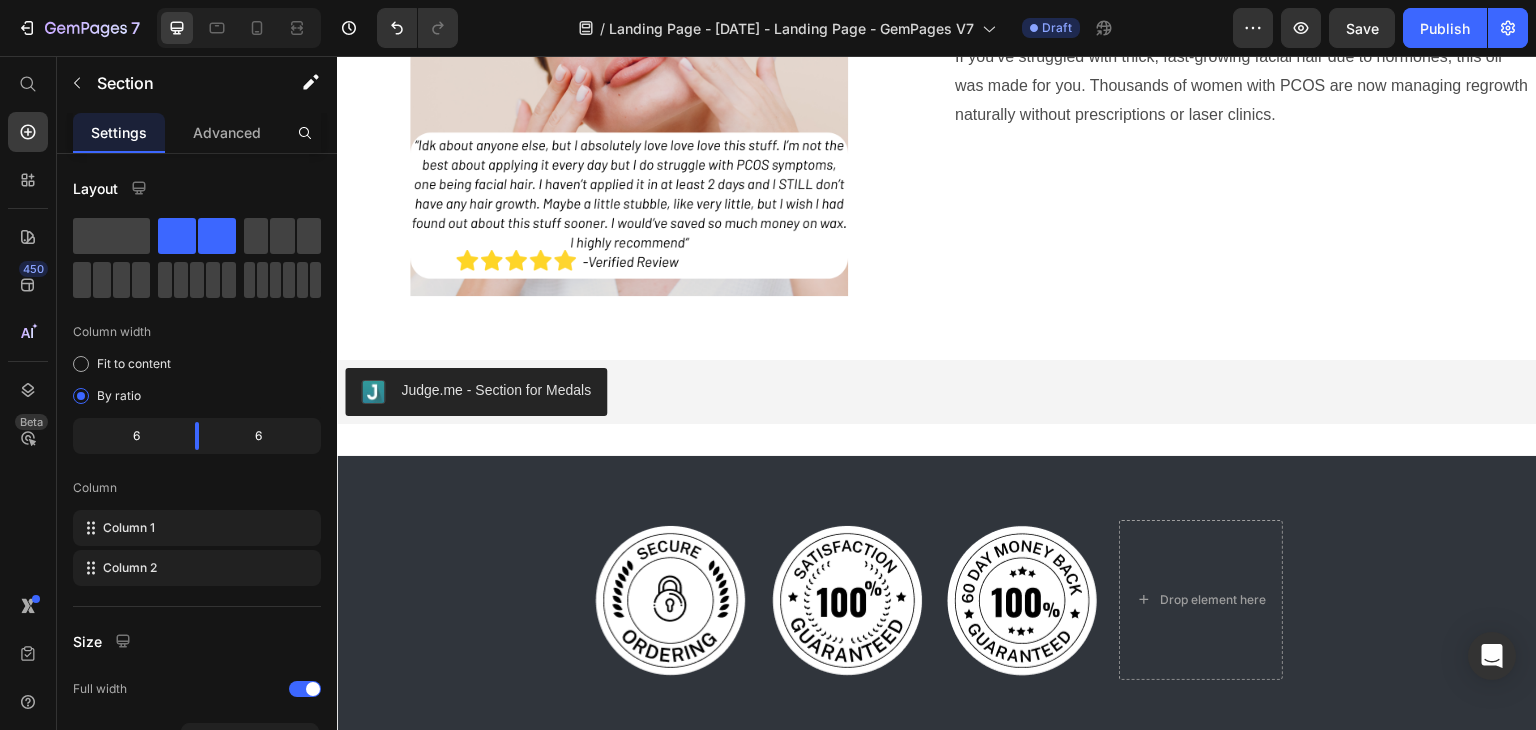 scroll, scrollTop: 3149, scrollLeft: 0, axis: vertical 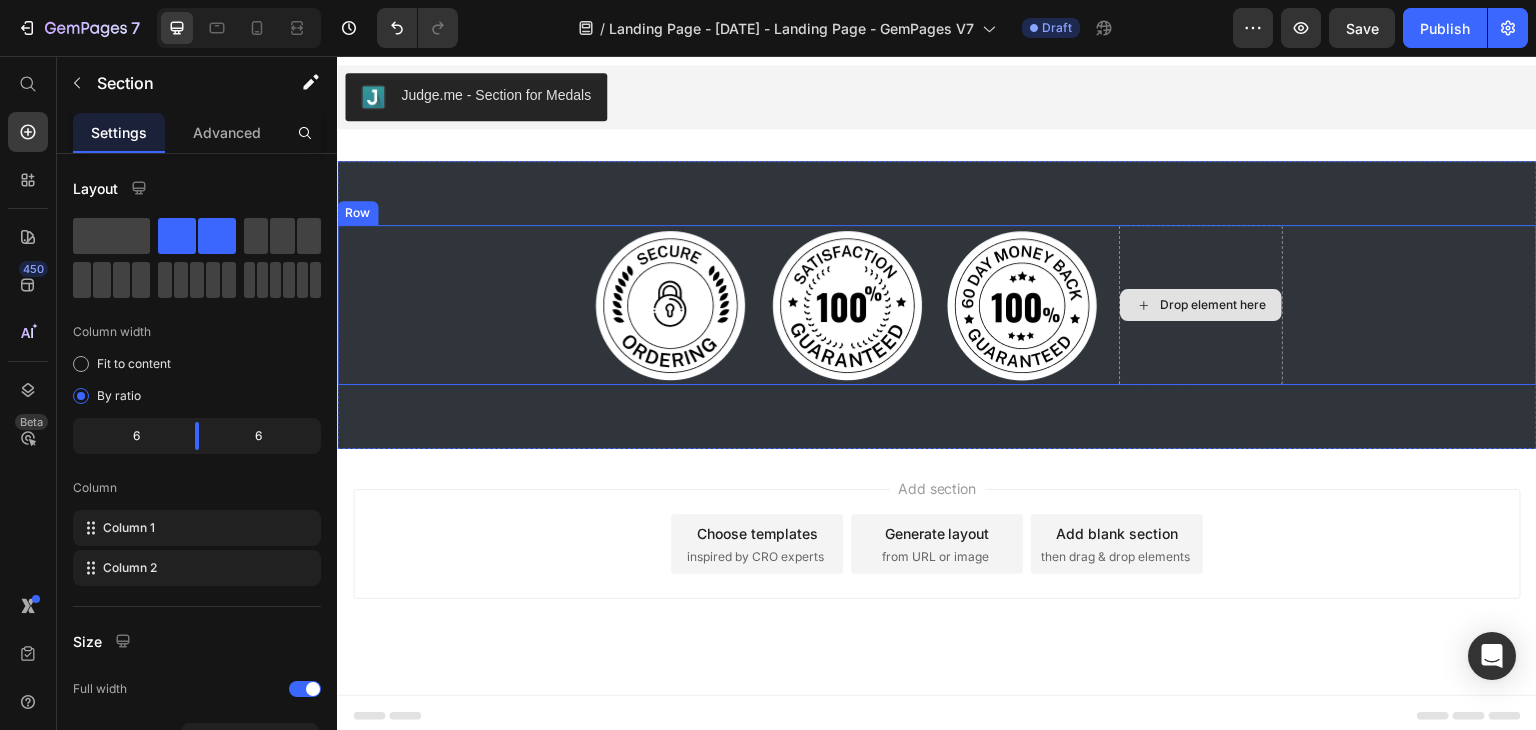 click on "Drop element here" at bounding box center [1201, 305] 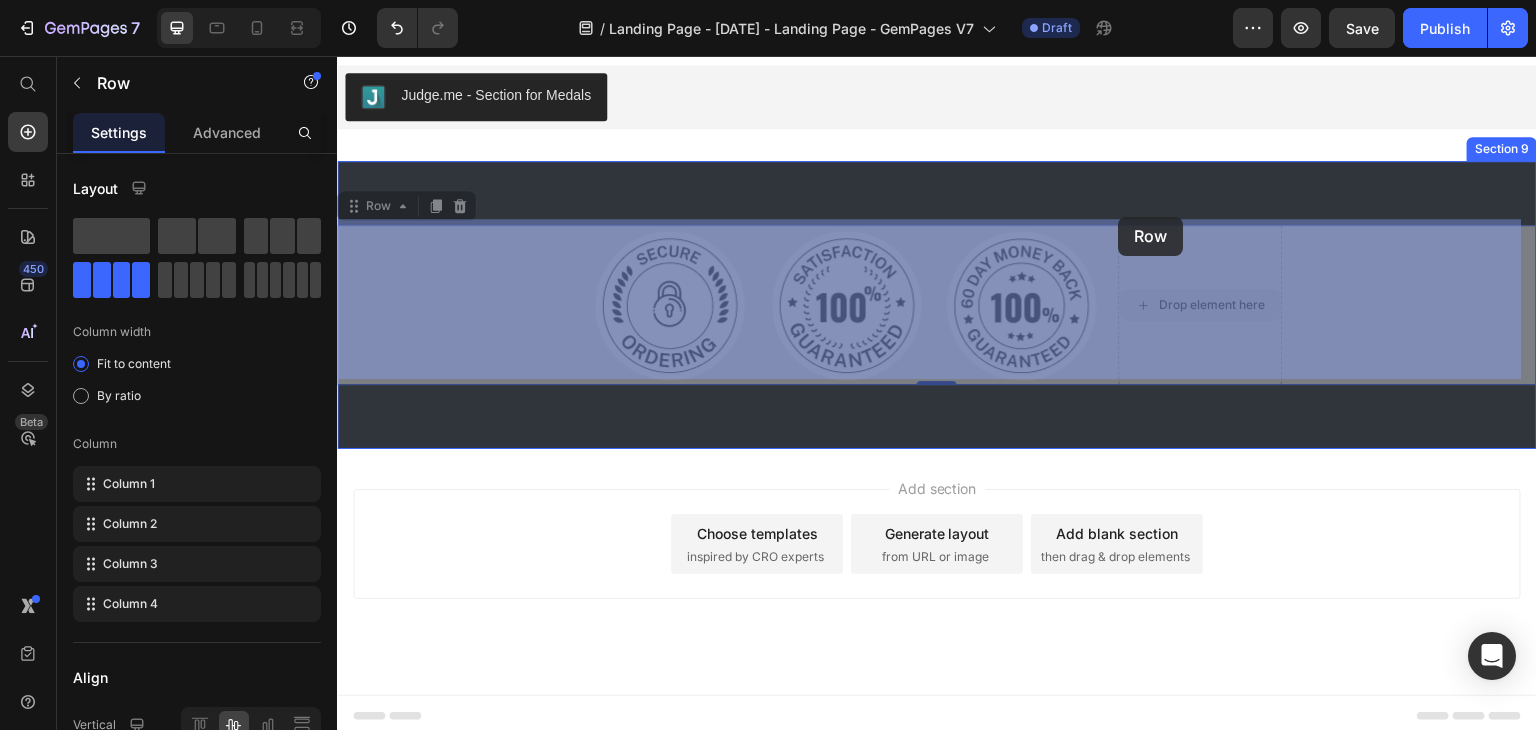 drag, startPoint x: 1193, startPoint y: 376, endPoint x: 1119, endPoint y: 217, distance: 175.37674 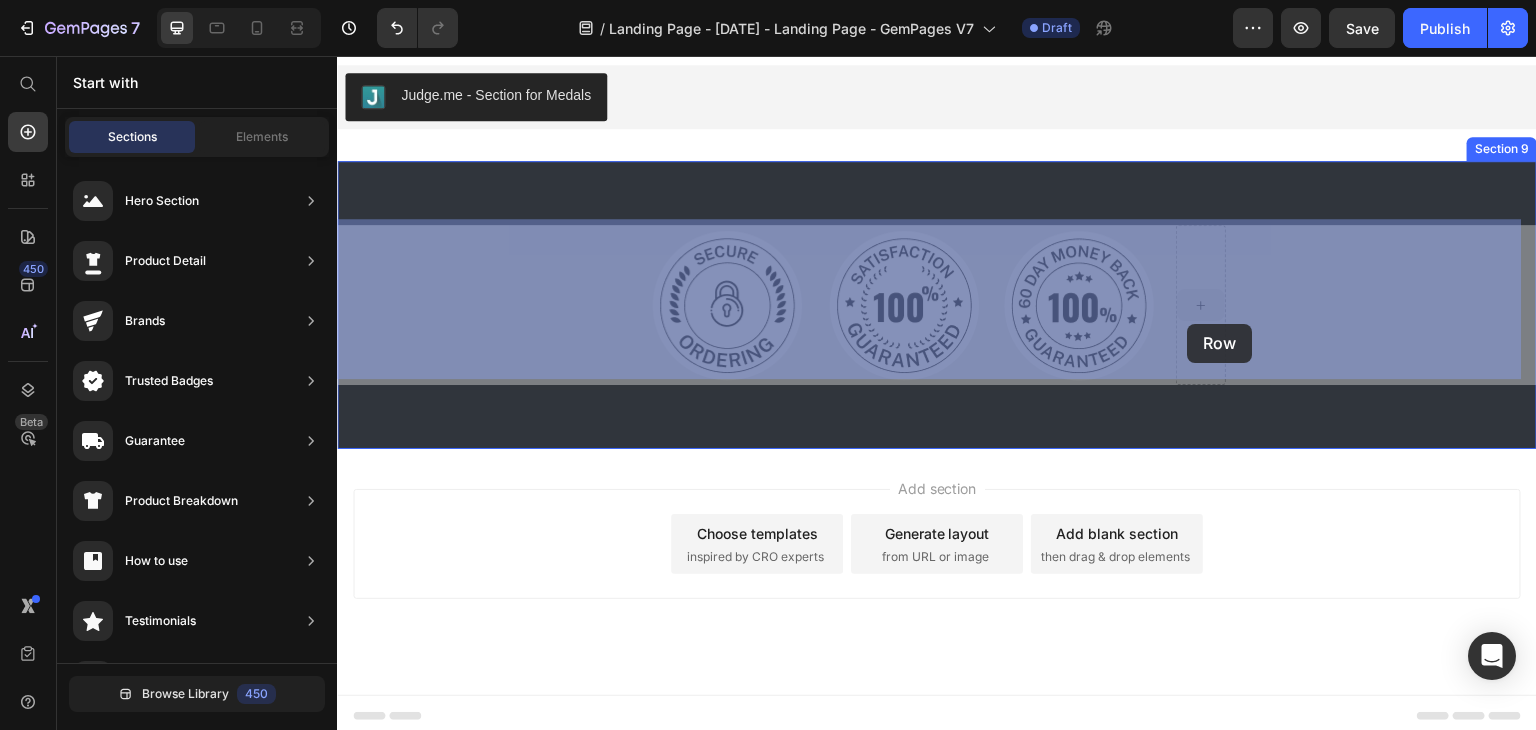 drag, startPoint x: 1207, startPoint y: 291, endPoint x: 1188, endPoint y: 324, distance: 38.078865 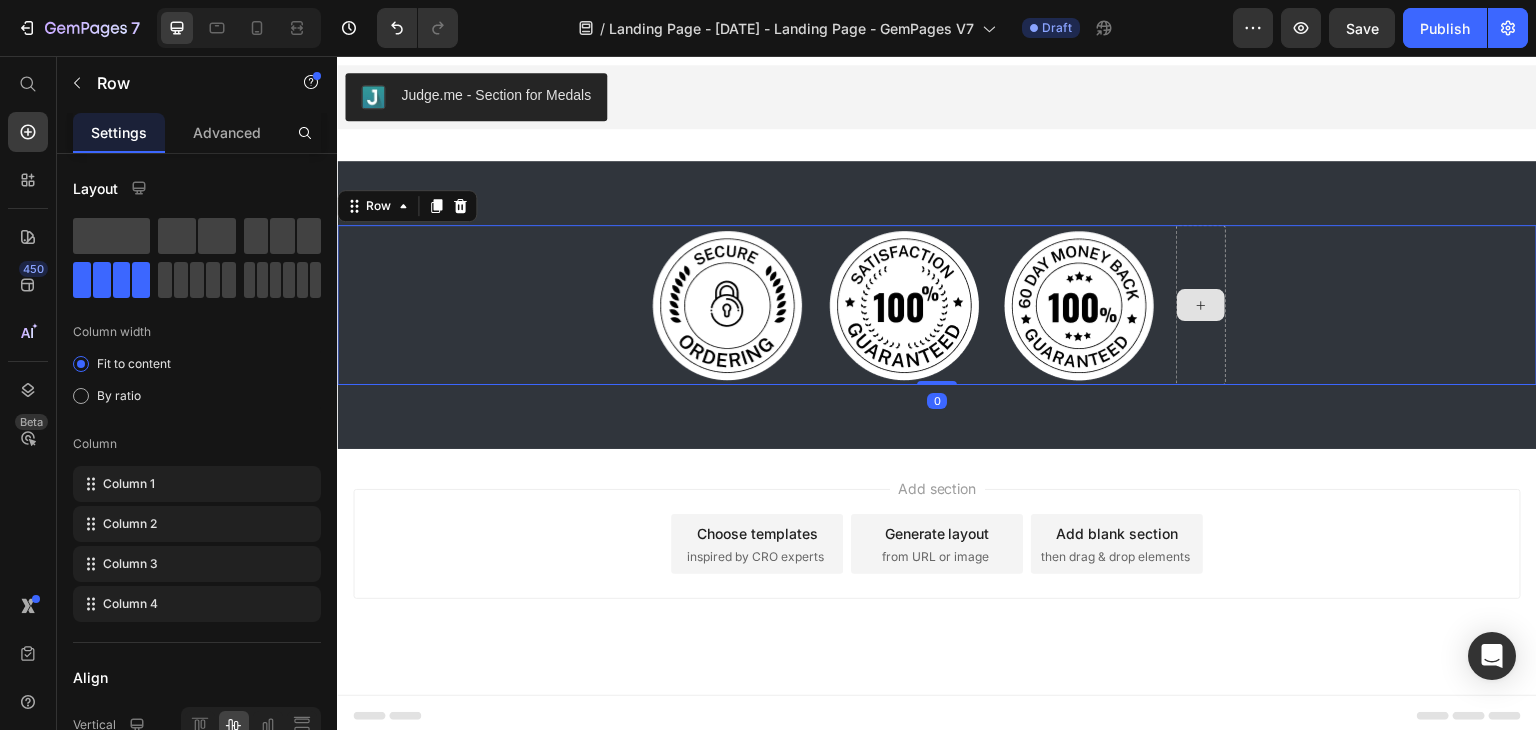 click at bounding box center (1201, 305) 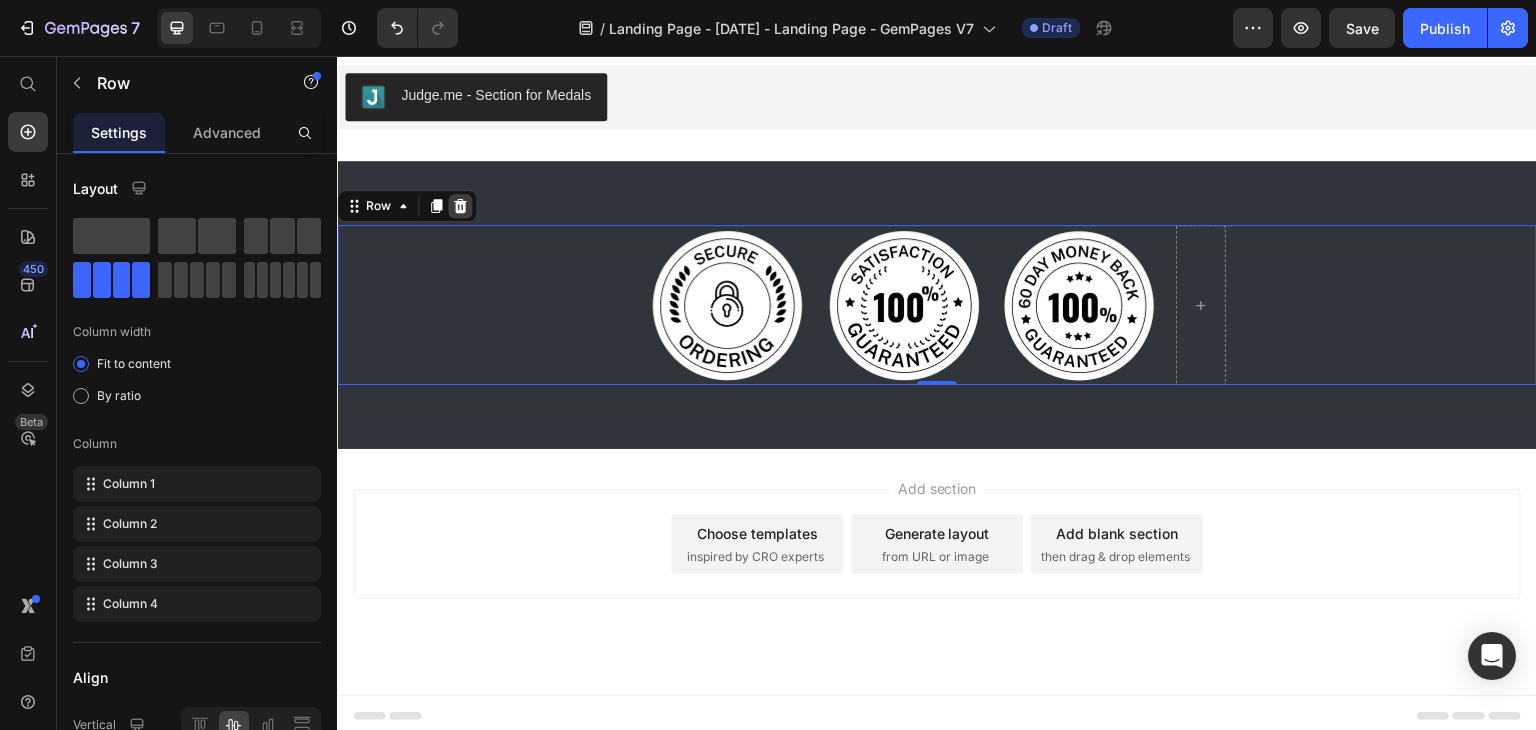 click 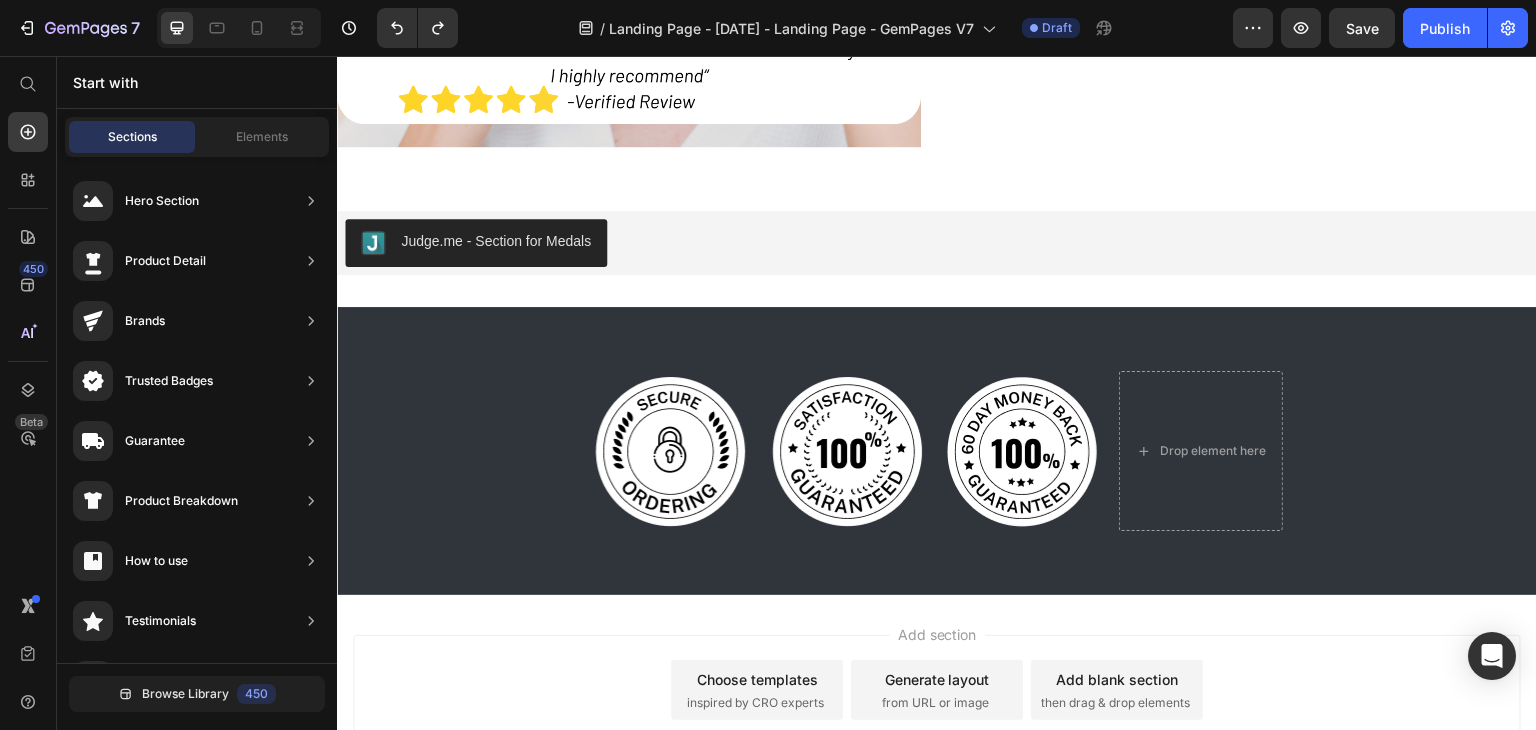 scroll, scrollTop: 3293, scrollLeft: 0, axis: vertical 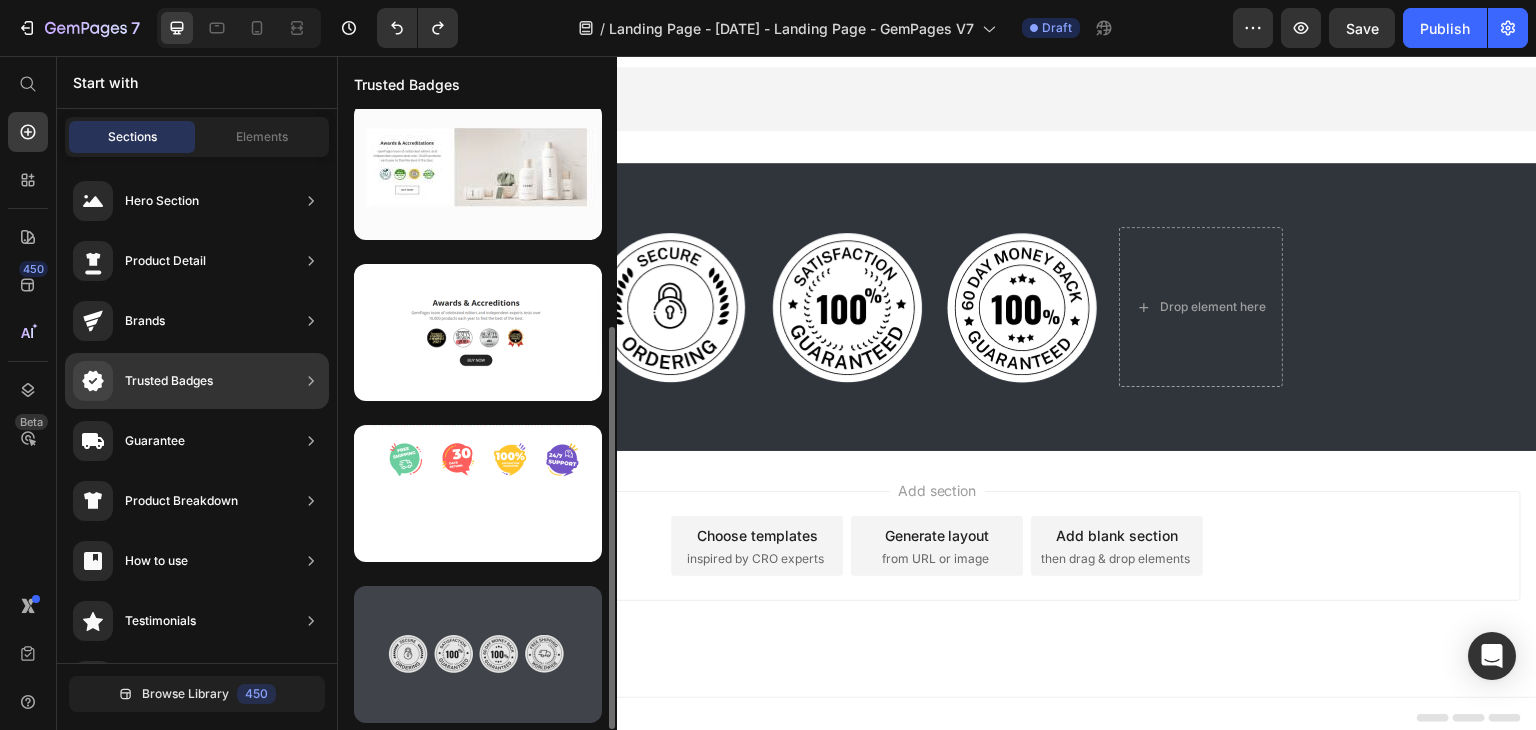 click at bounding box center [478, 654] 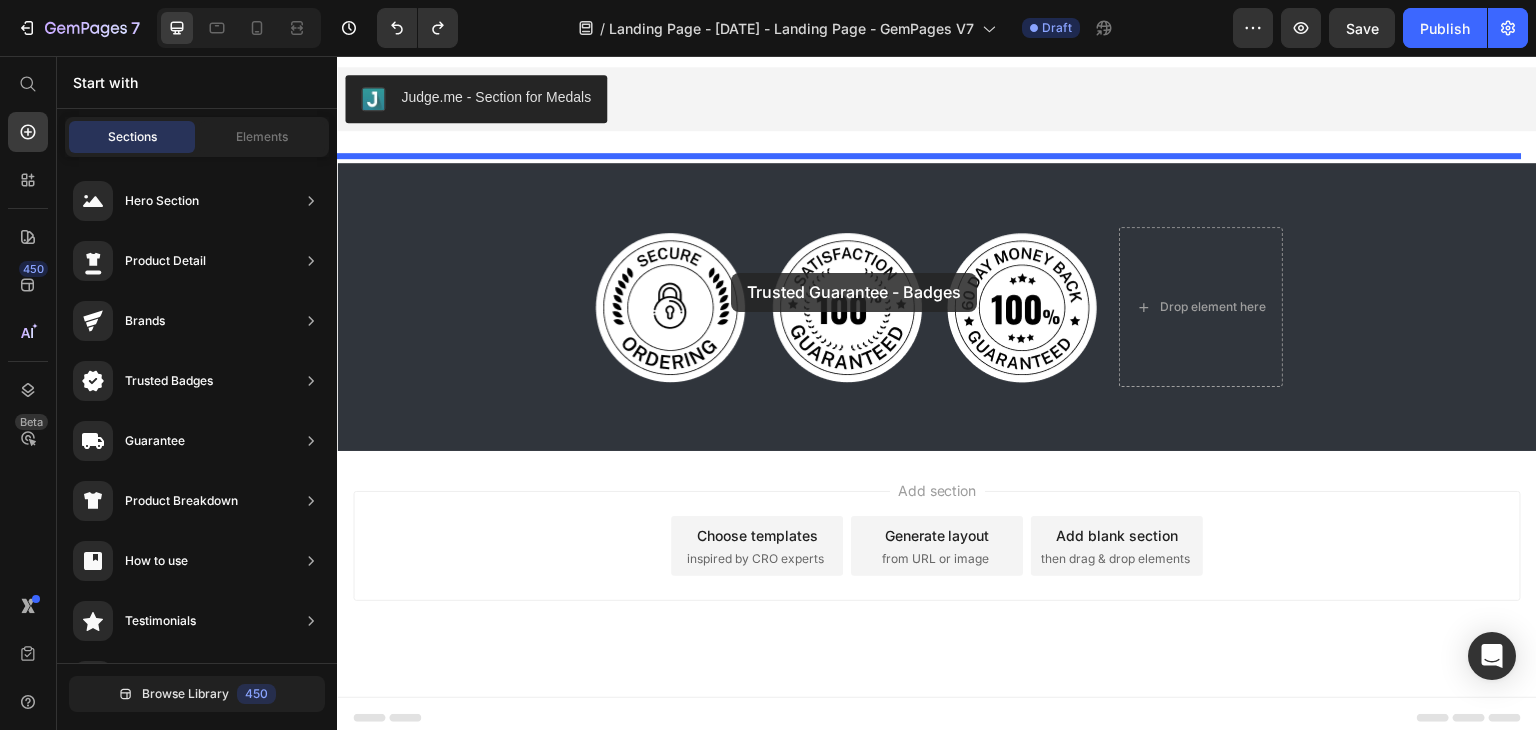 drag, startPoint x: 797, startPoint y: 700, endPoint x: 731, endPoint y: 273, distance: 432.0706 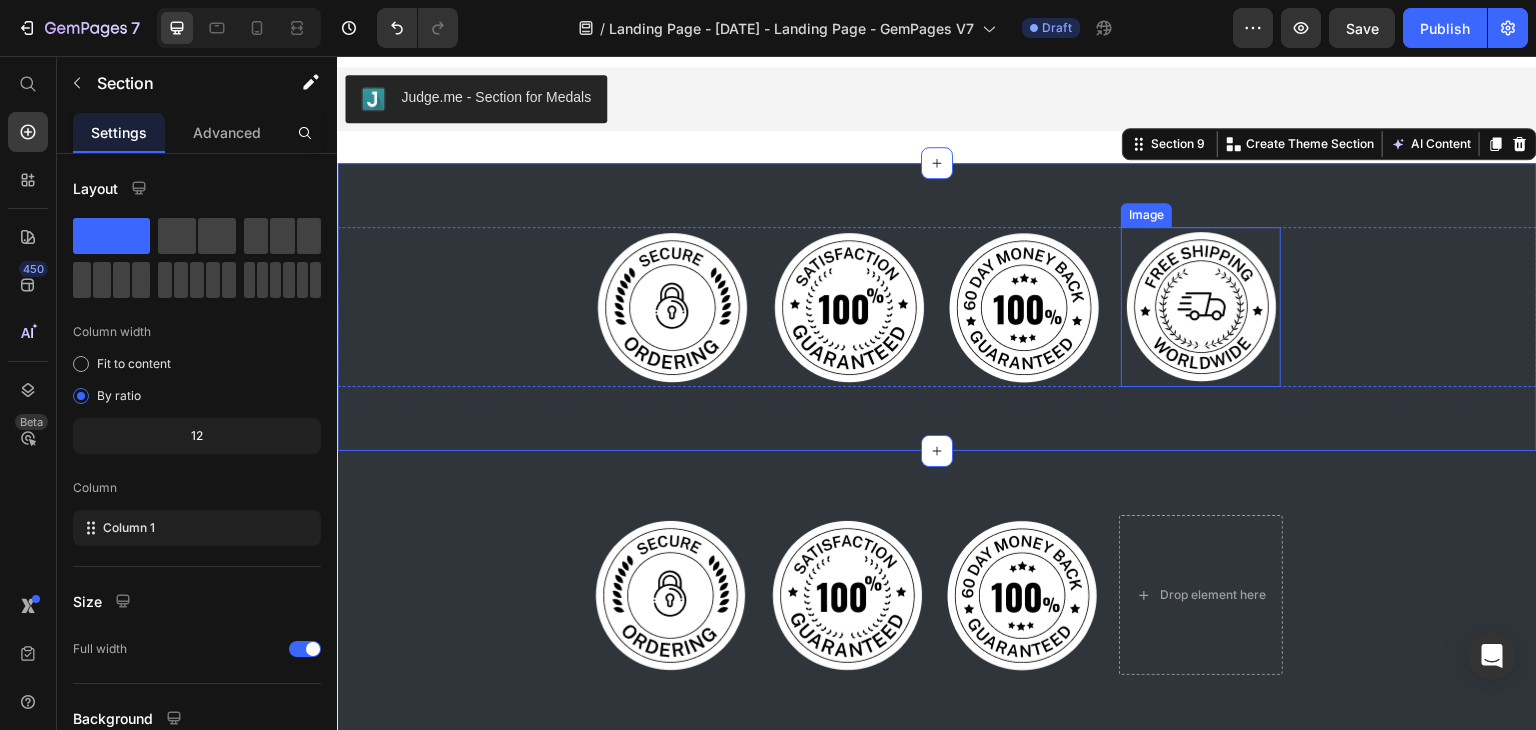 click at bounding box center [1201, 307] 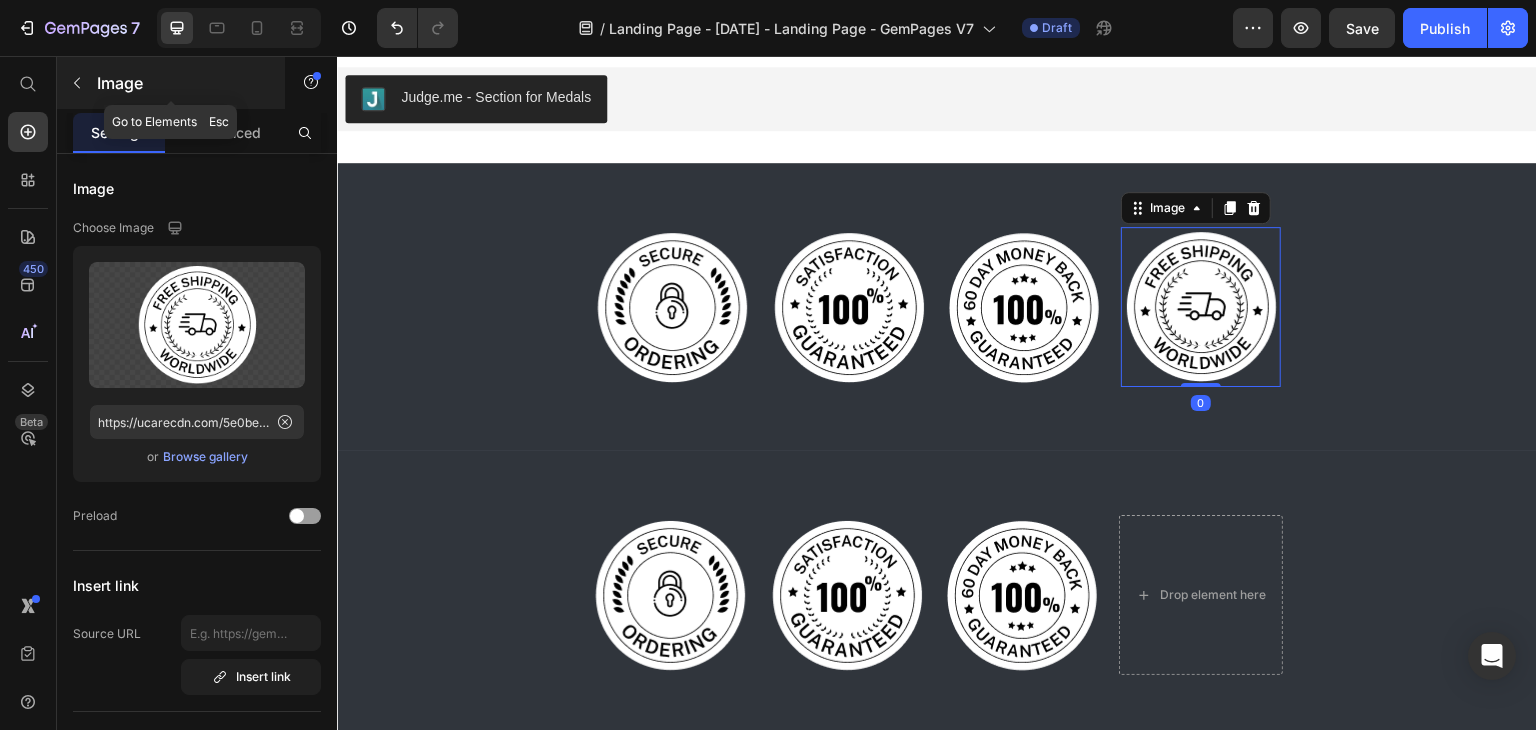 click at bounding box center (77, 83) 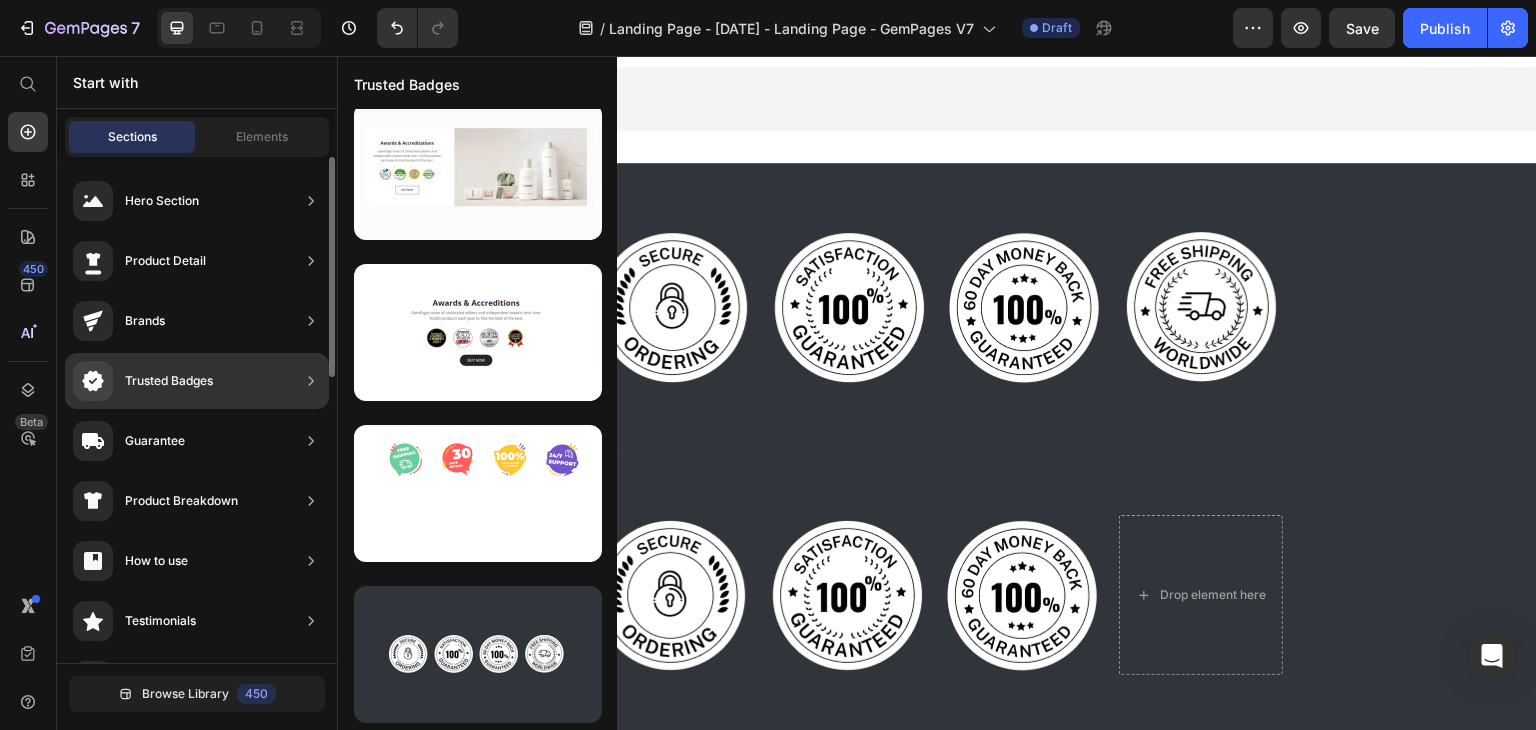 scroll, scrollTop: 172, scrollLeft: 0, axis: vertical 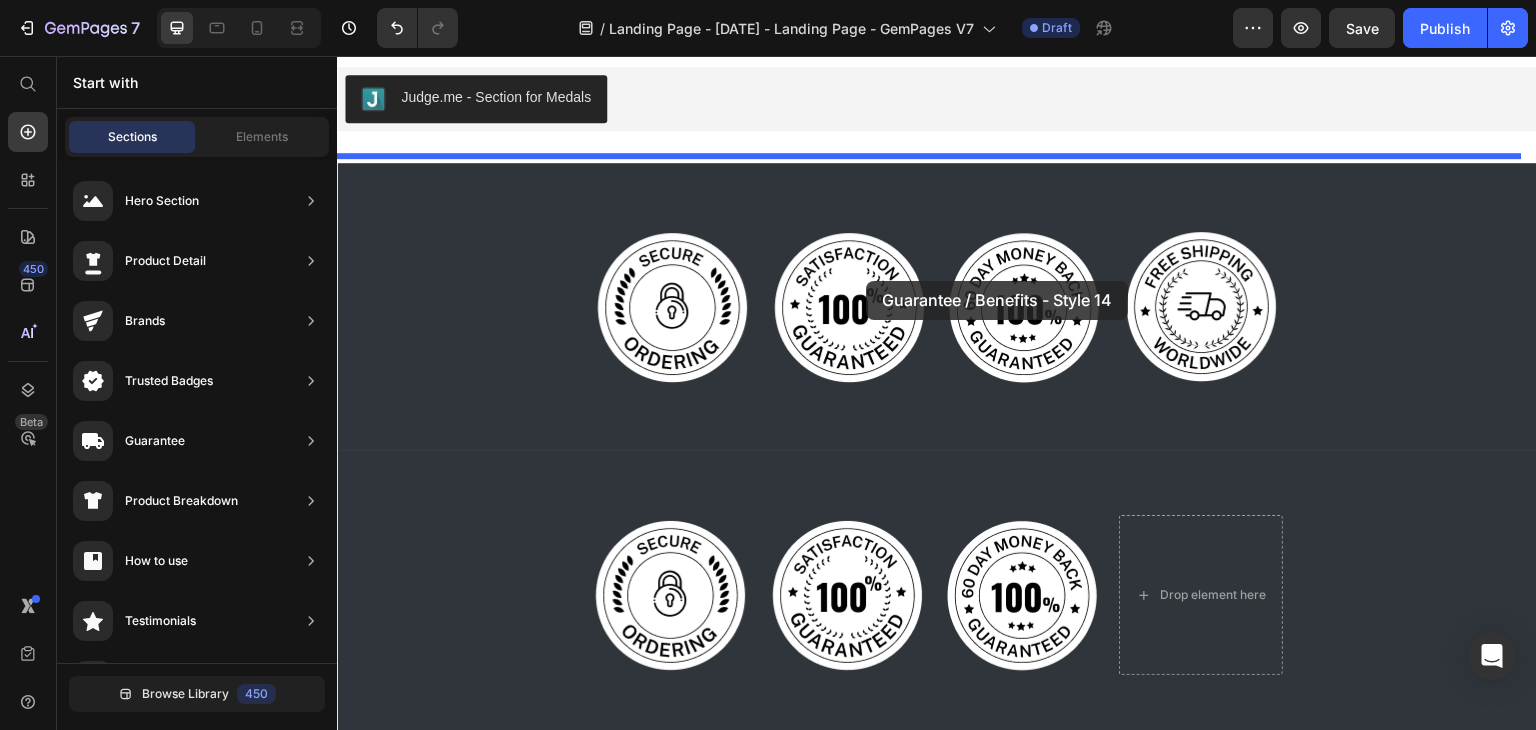 drag, startPoint x: 812, startPoint y: 558, endPoint x: 866, endPoint y: 281, distance: 282.21445 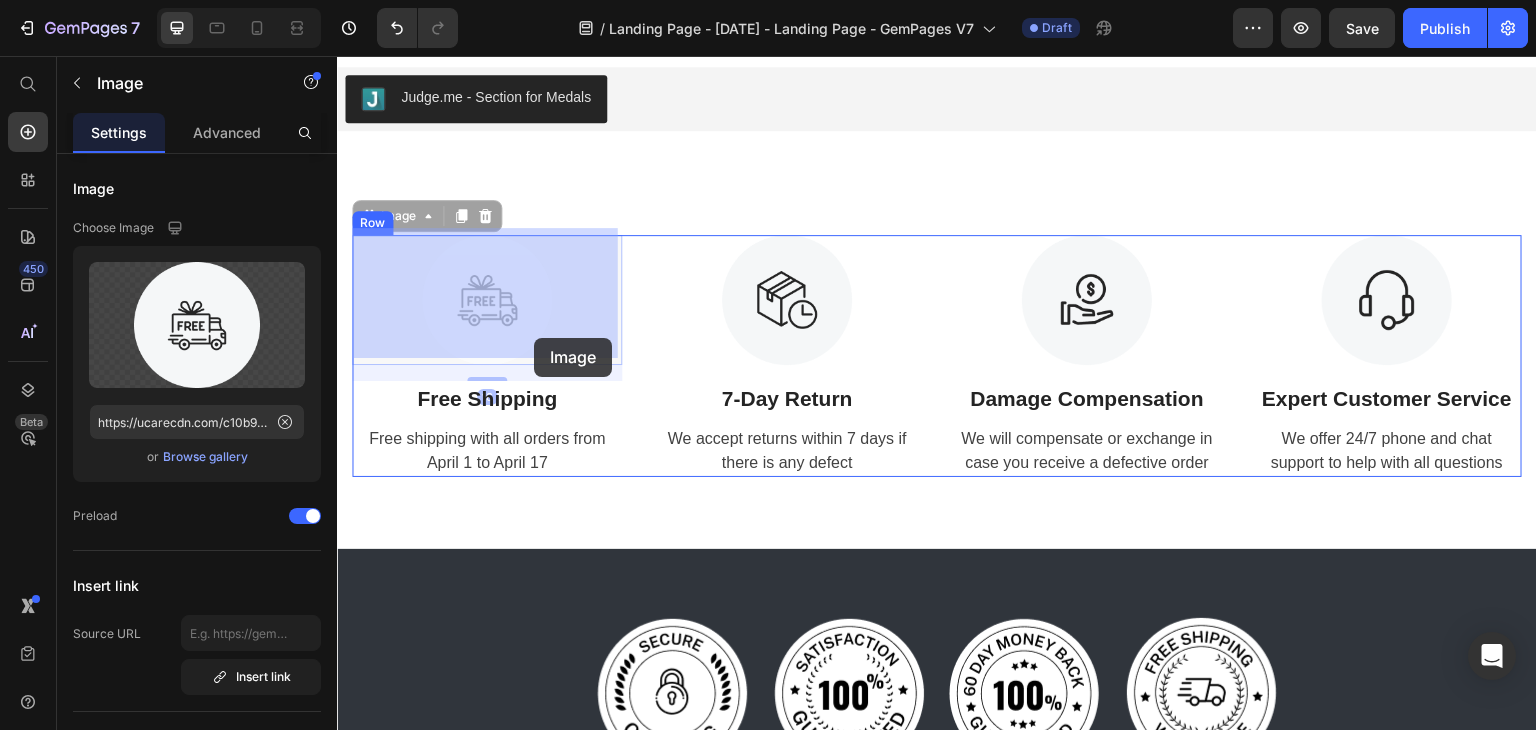 drag, startPoint x: 520, startPoint y: 301, endPoint x: 441, endPoint y: 280, distance: 81.7435 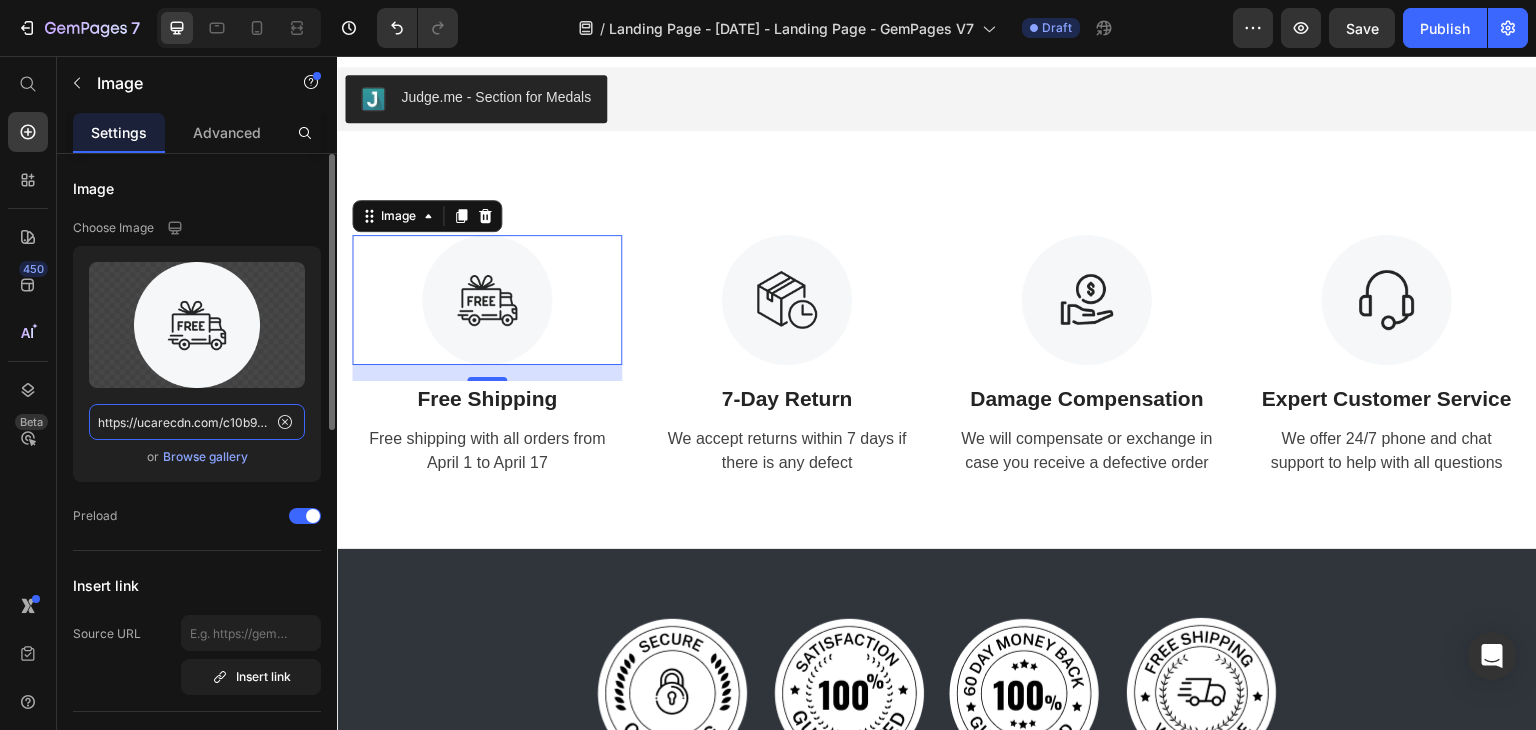 click on "https://ucarecdn.com/c10b90f2-9c33-4094-9221-3832b9ce8cfd/-/format/auto/" 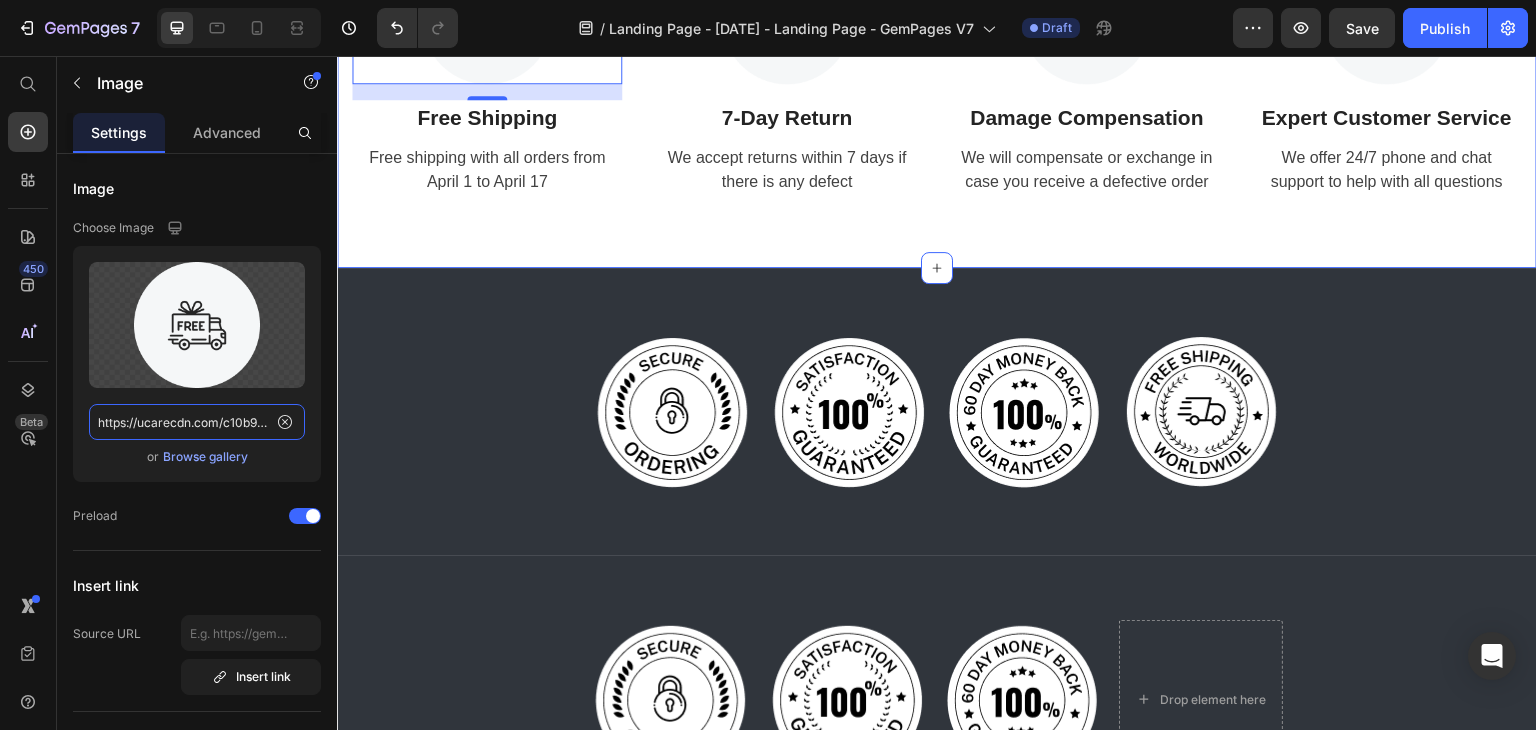 scroll, scrollTop: 3584, scrollLeft: 0, axis: vertical 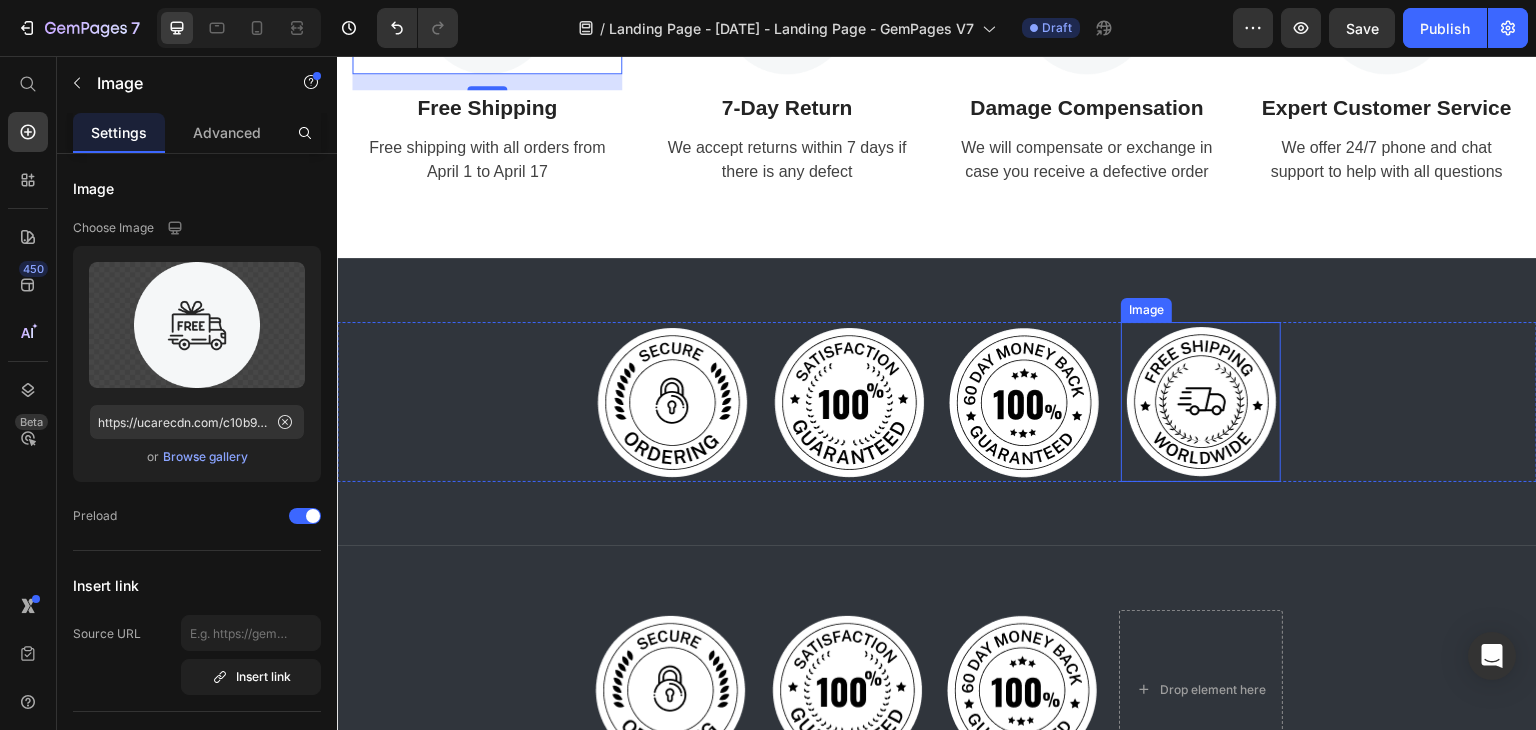 click at bounding box center [1201, 402] 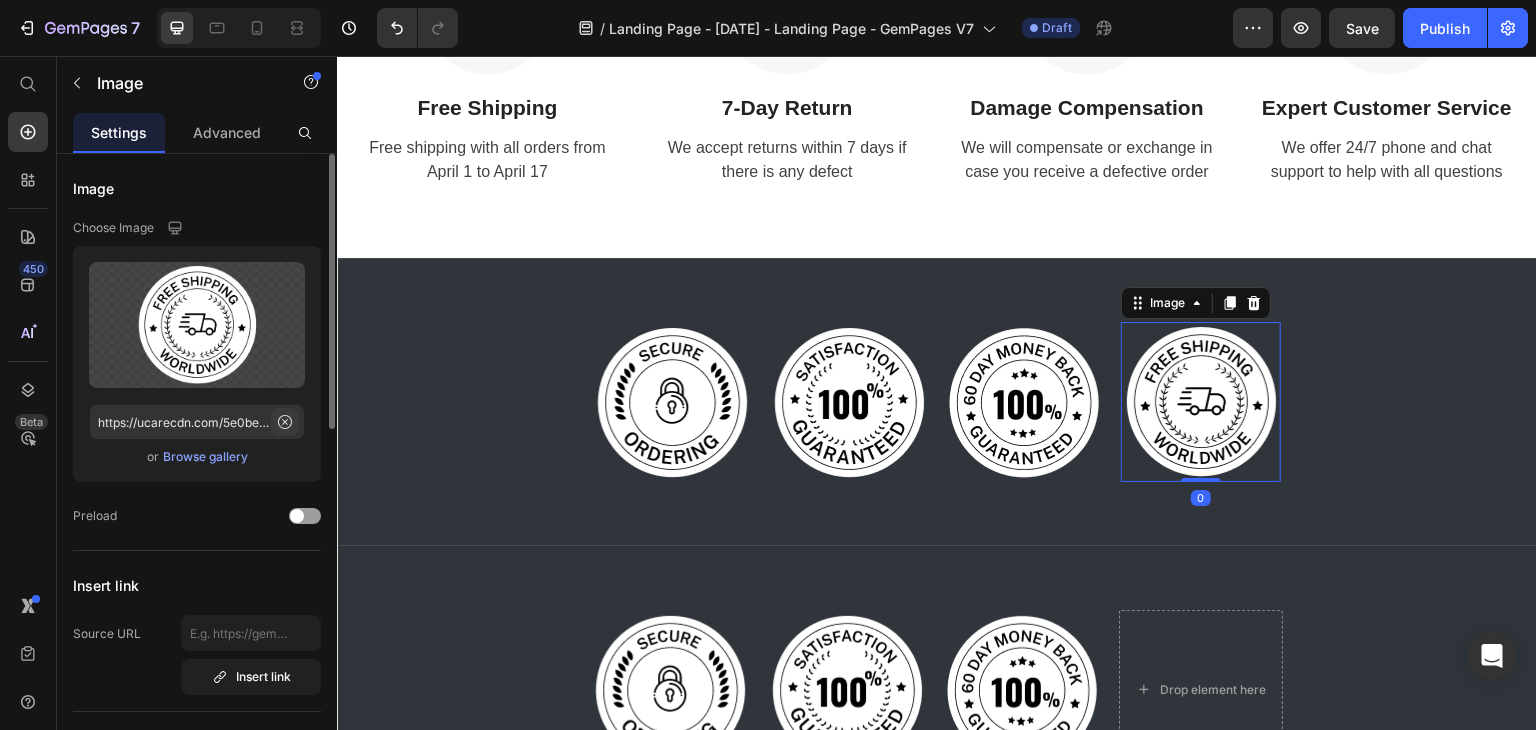 click 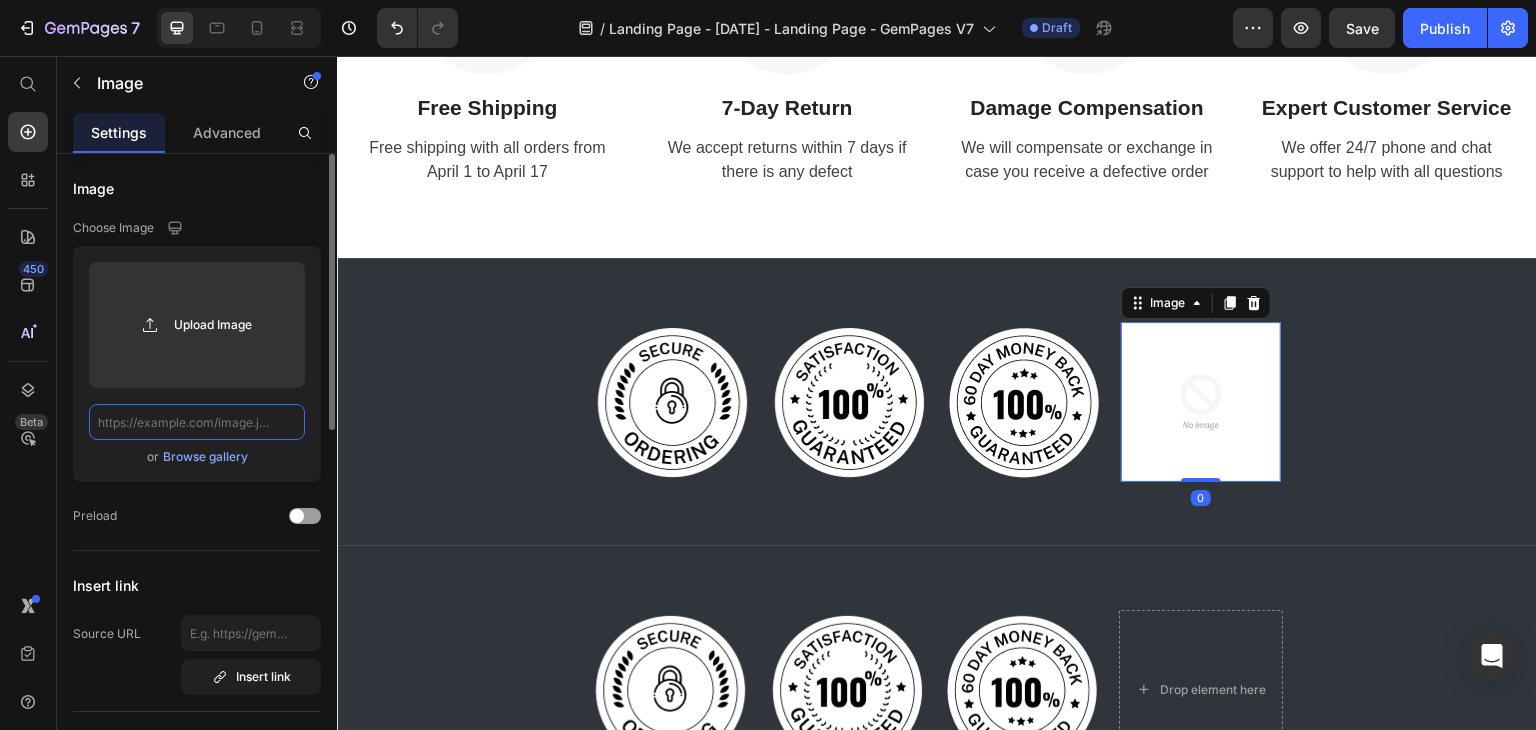 scroll, scrollTop: 0, scrollLeft: 0, axis: both 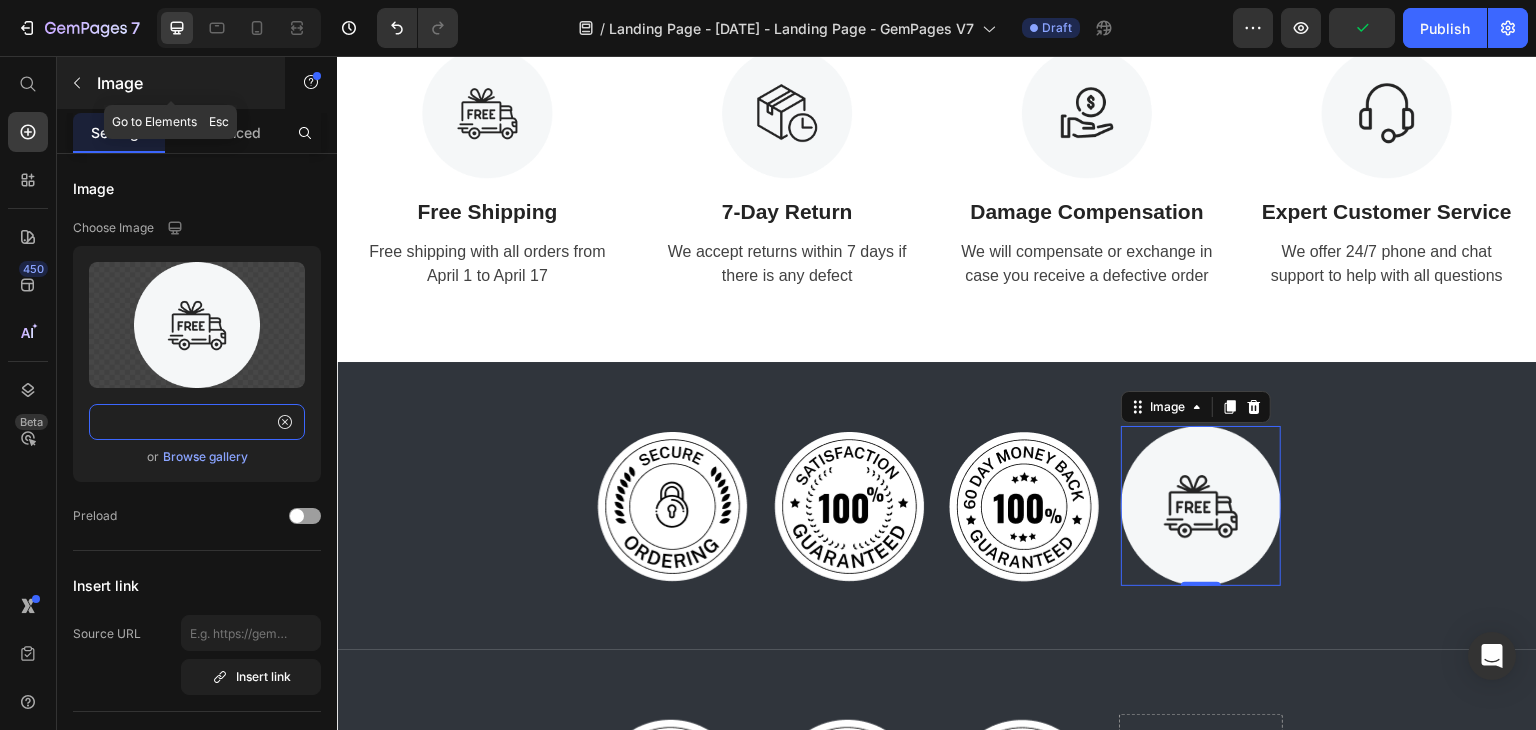type on "https://ucarecdn.com/c10b90f2-9c33-4094-9221-3832b9ce8cfd/-/format/auto/" 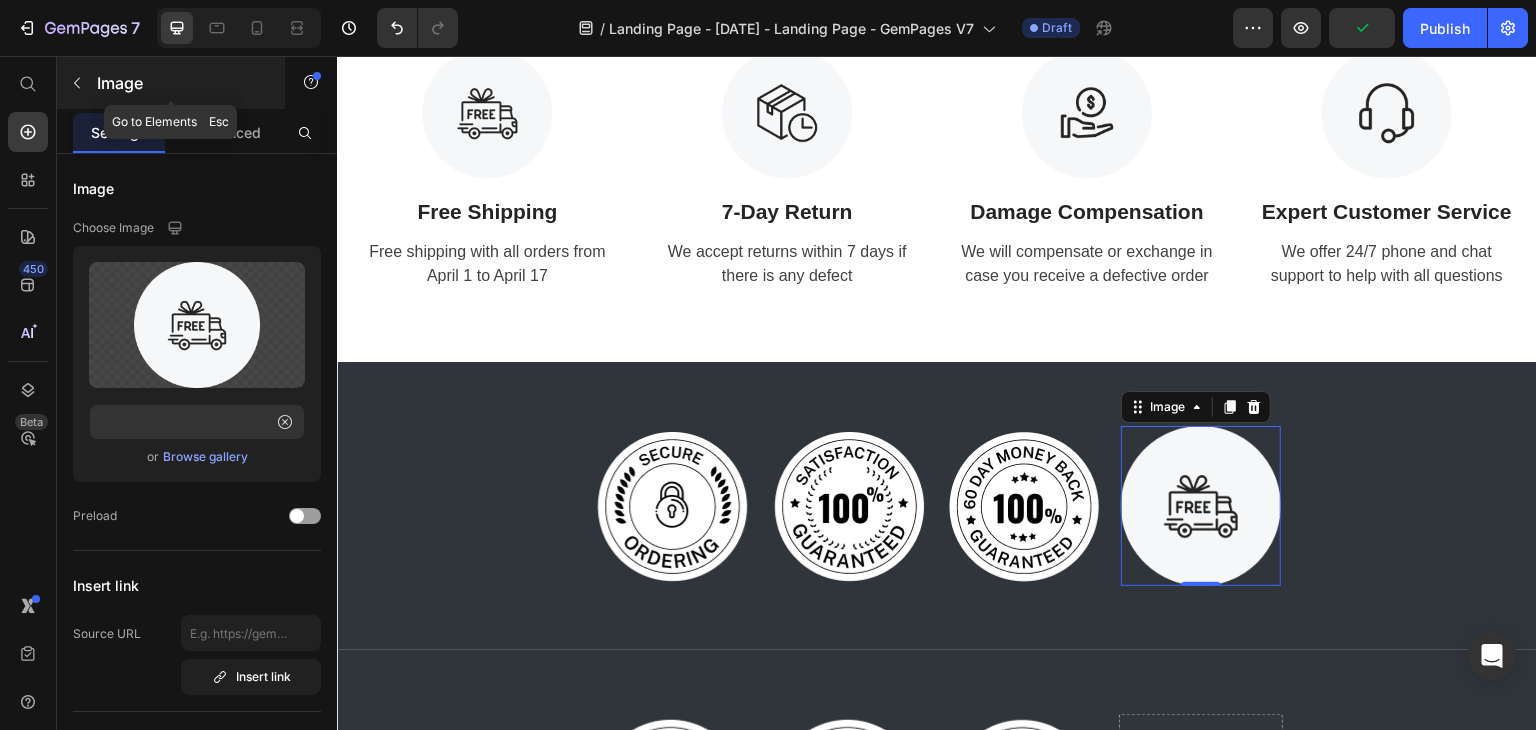 click on "Image" at bounding box center [182, 83] 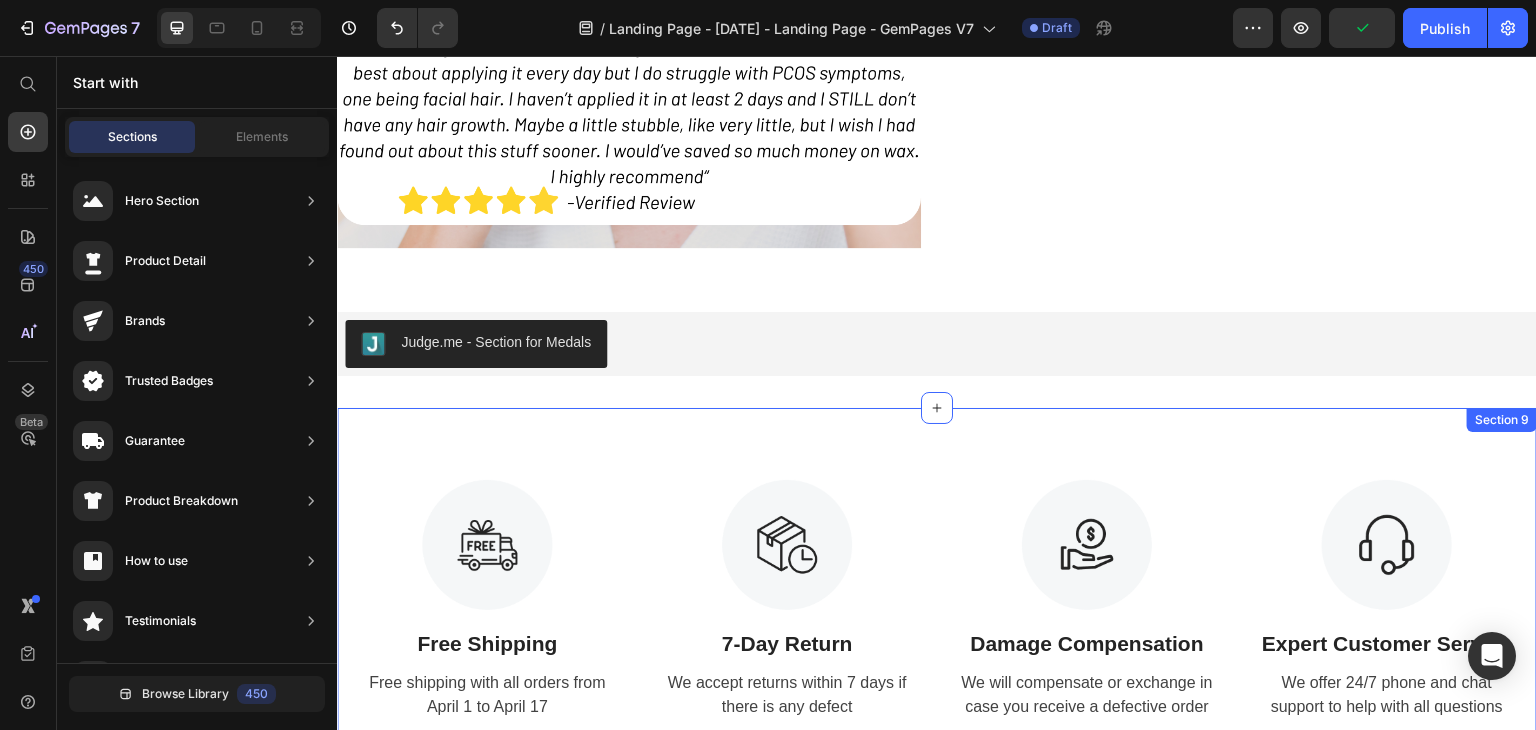 scroll, scrollTop: 3017, scrollLeft: 0, axis: vertical 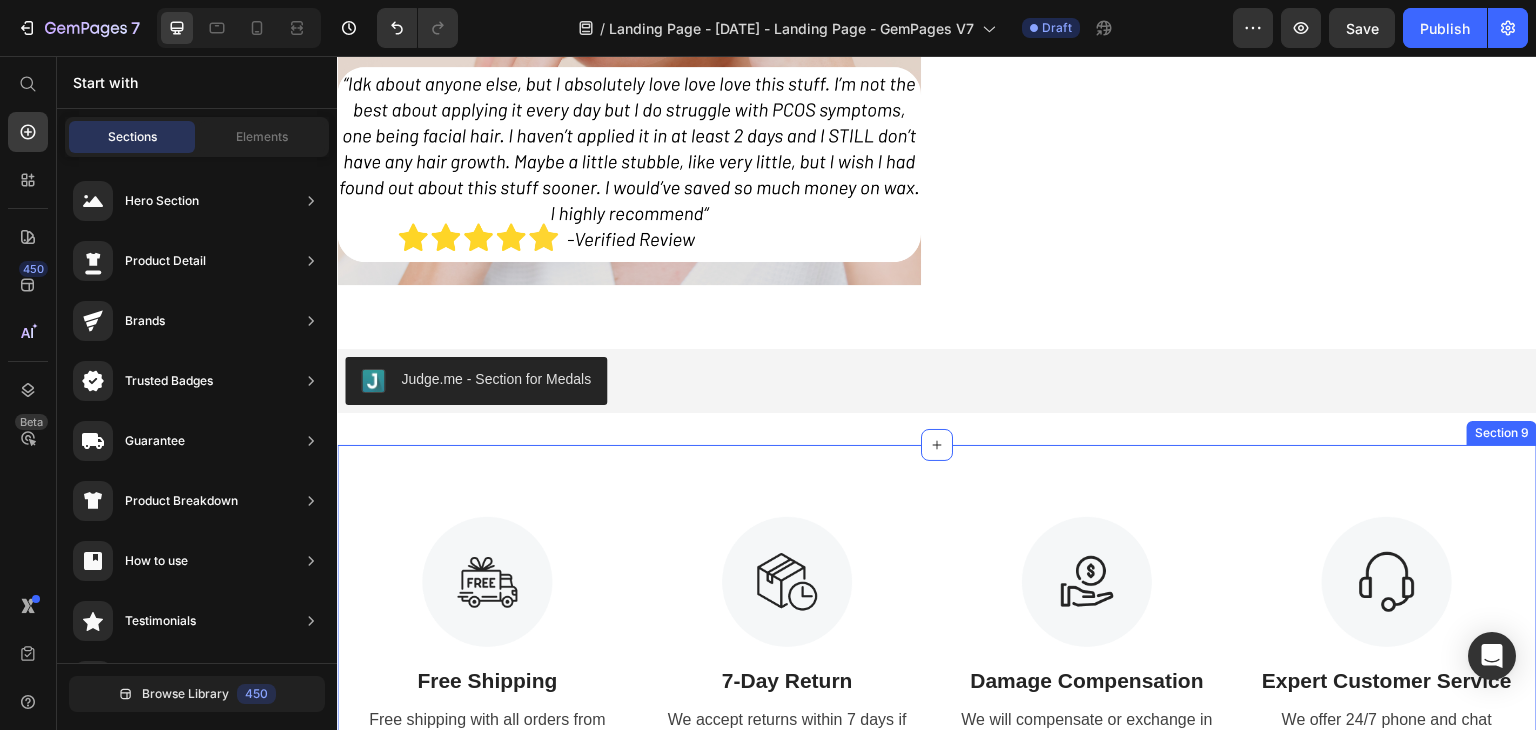 click on "Image Free Shipping Text Block Free shipping with all orders
from April 1 to April 17 Text Image 7-Day Return Text Block We accept returns within 7 days
if there is any defect Text Image Damage Compensation Text Block We will compensate or exchange in case you receive a defective order Text Image Expert Customer Service Text Block We offer 24/7 phone and chat support to help with all questions Text Row Section 9" at bounding box center [937, 638] 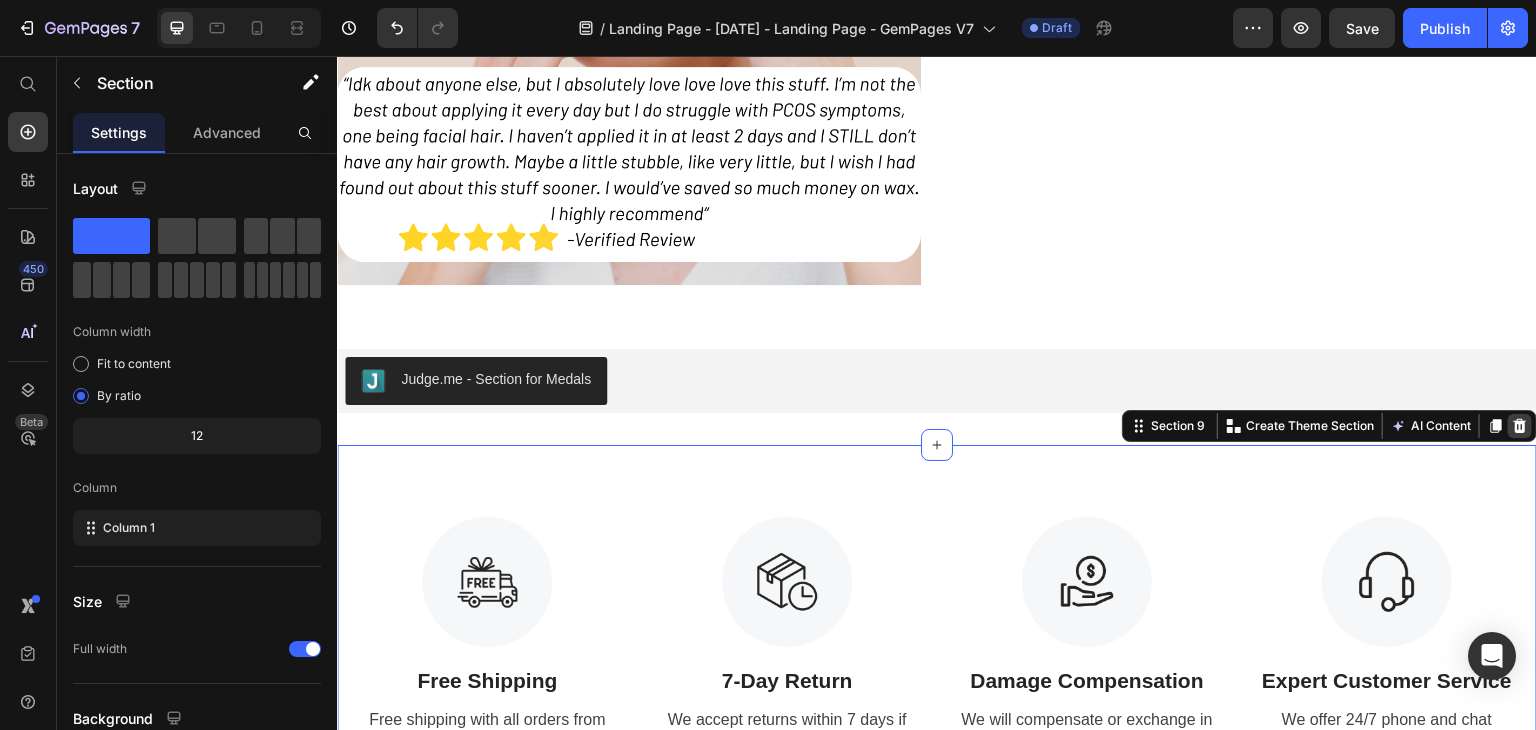 click 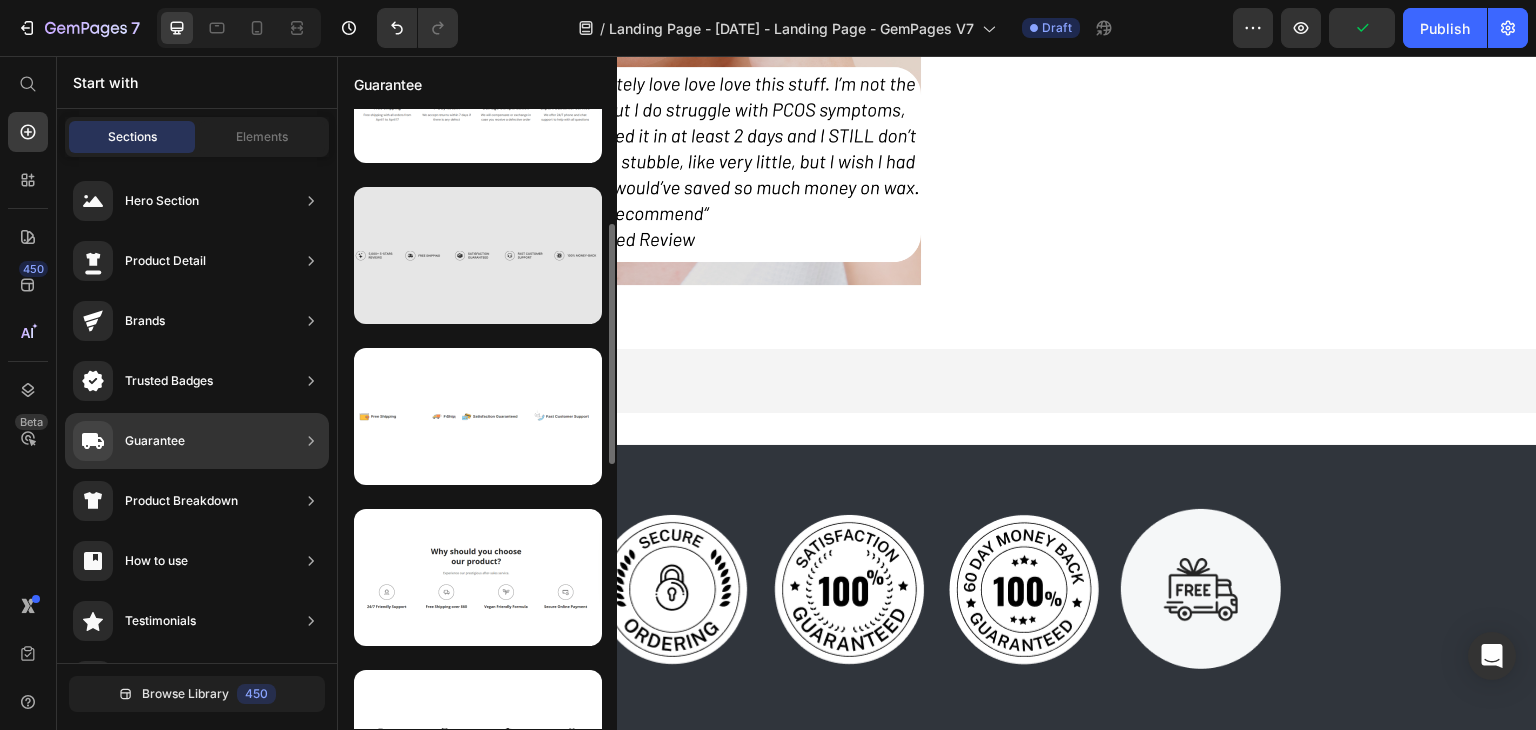 scroll, scrollTop: 574, scrollLeft: 0, axis: vertical 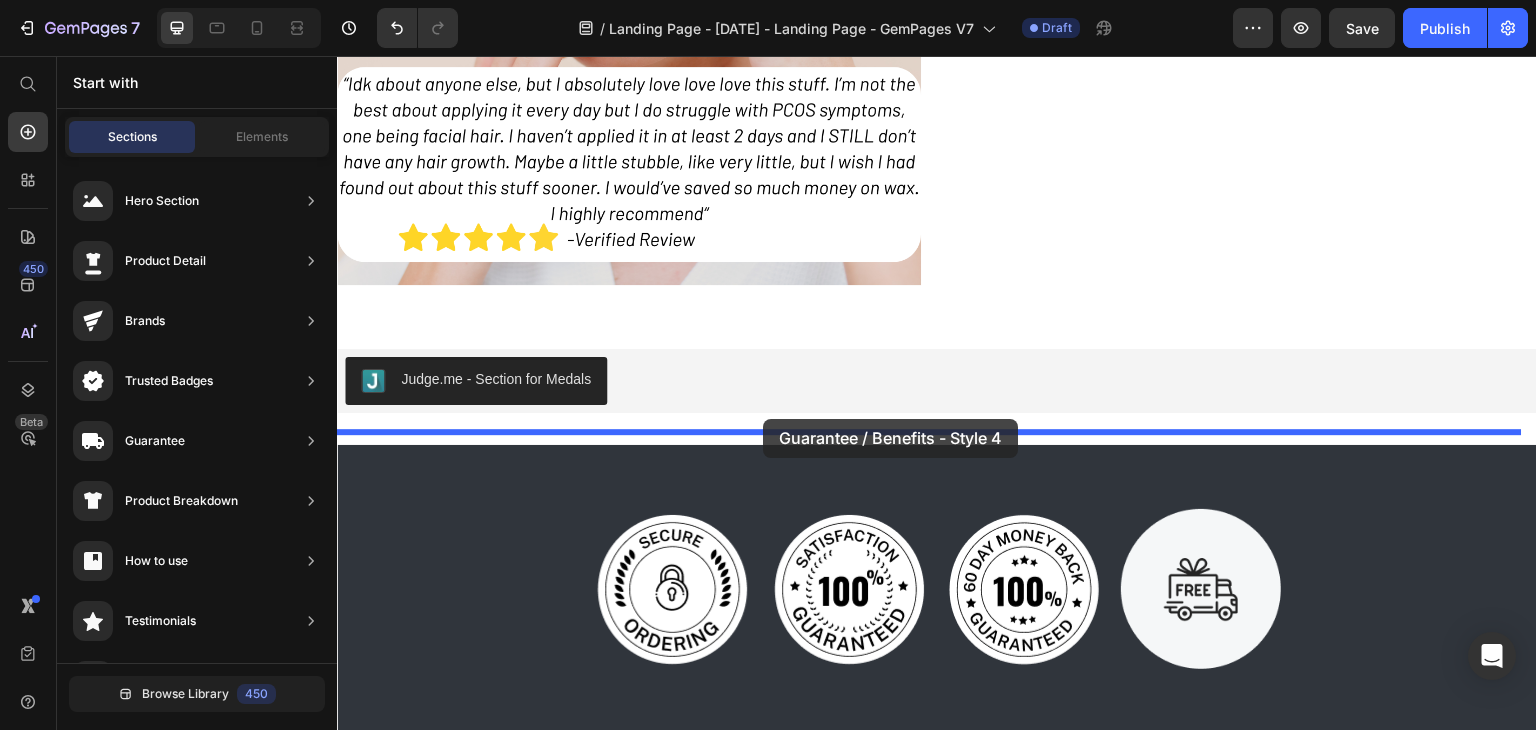 drag, startPoint x: 845, startPoint y: 629, endPoint x: 763, endPoint y: 416, distance: 228.2389 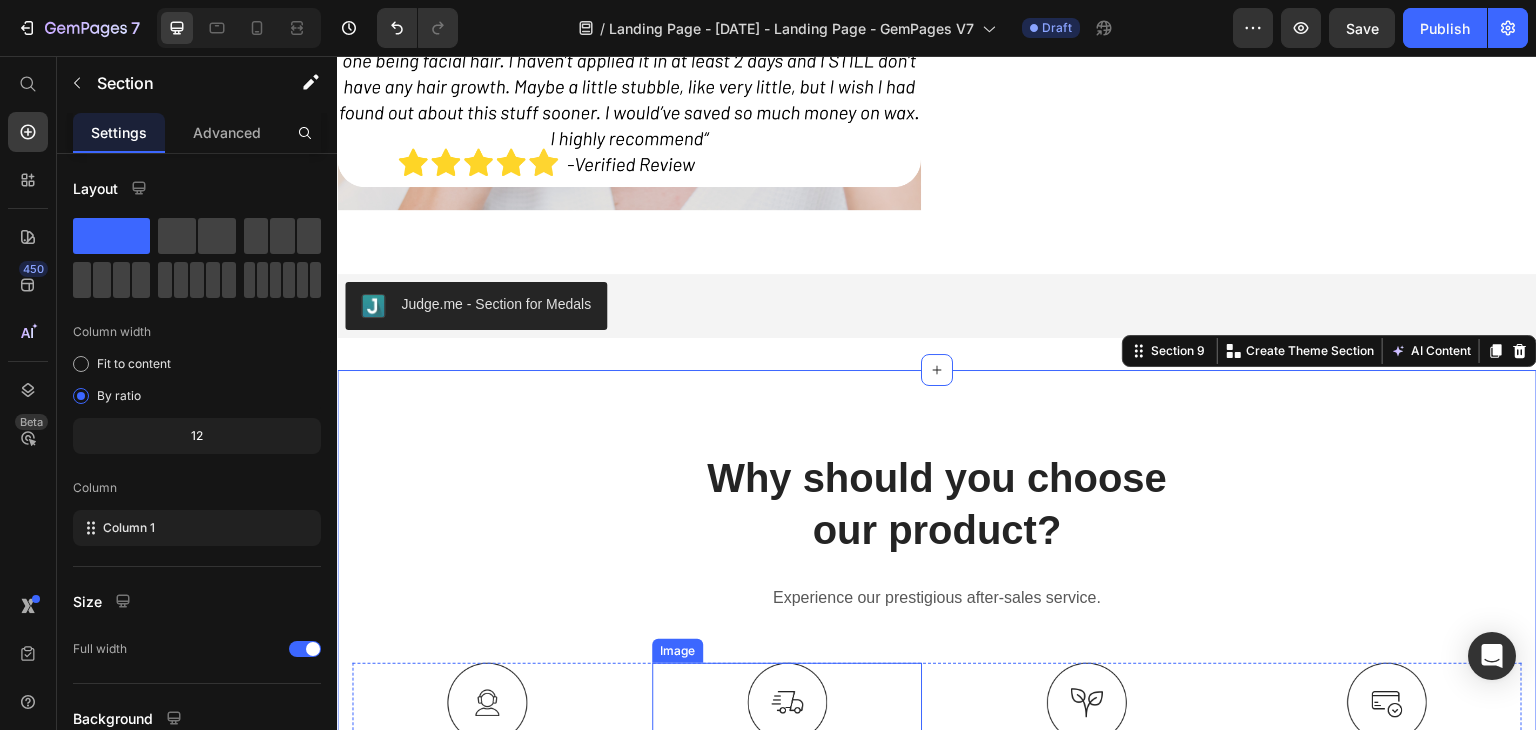 scroll, scrollTop: 3061, scrollLeft: 0, axis: vertical 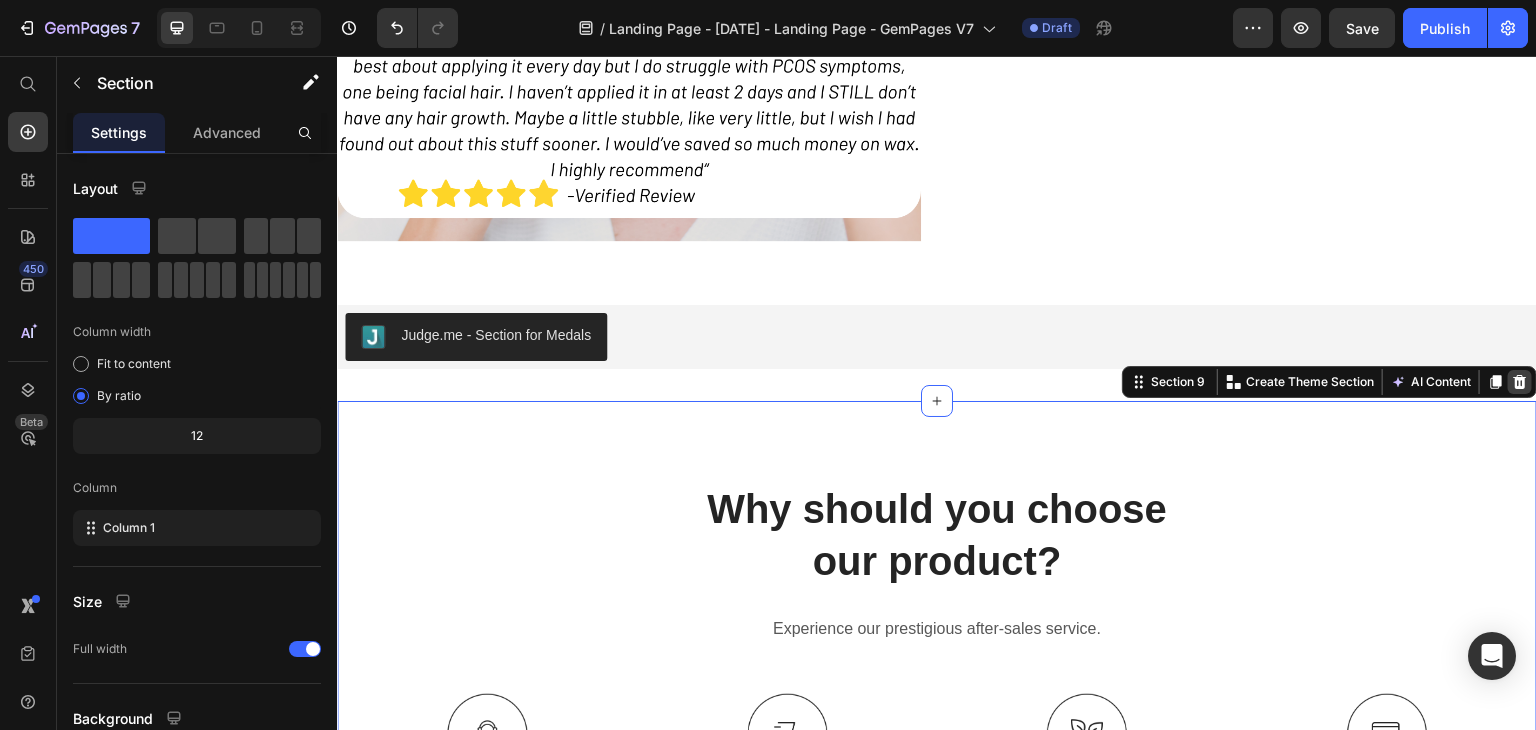 click 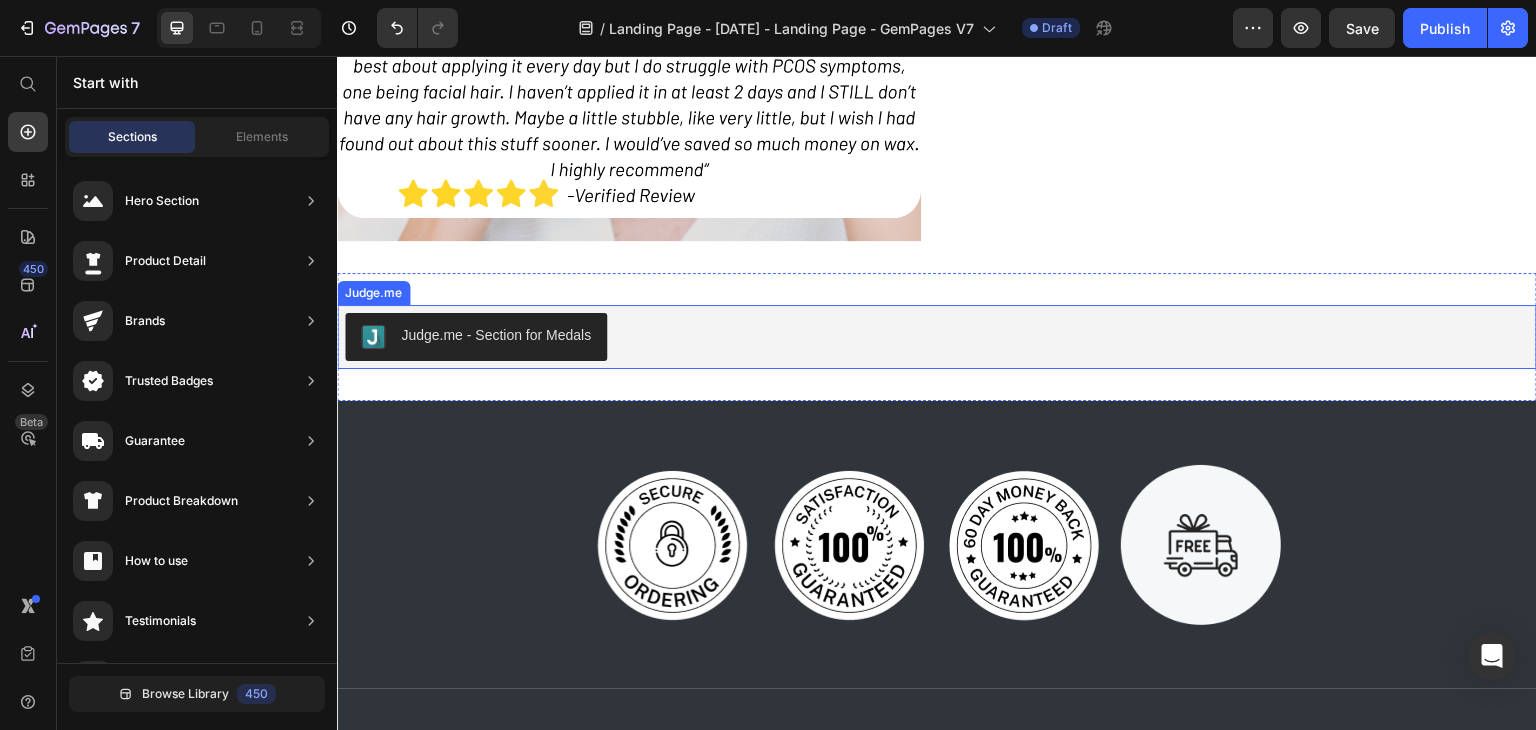 click on "Judge.me - Section for Medals" at bounding box center (937, 337) 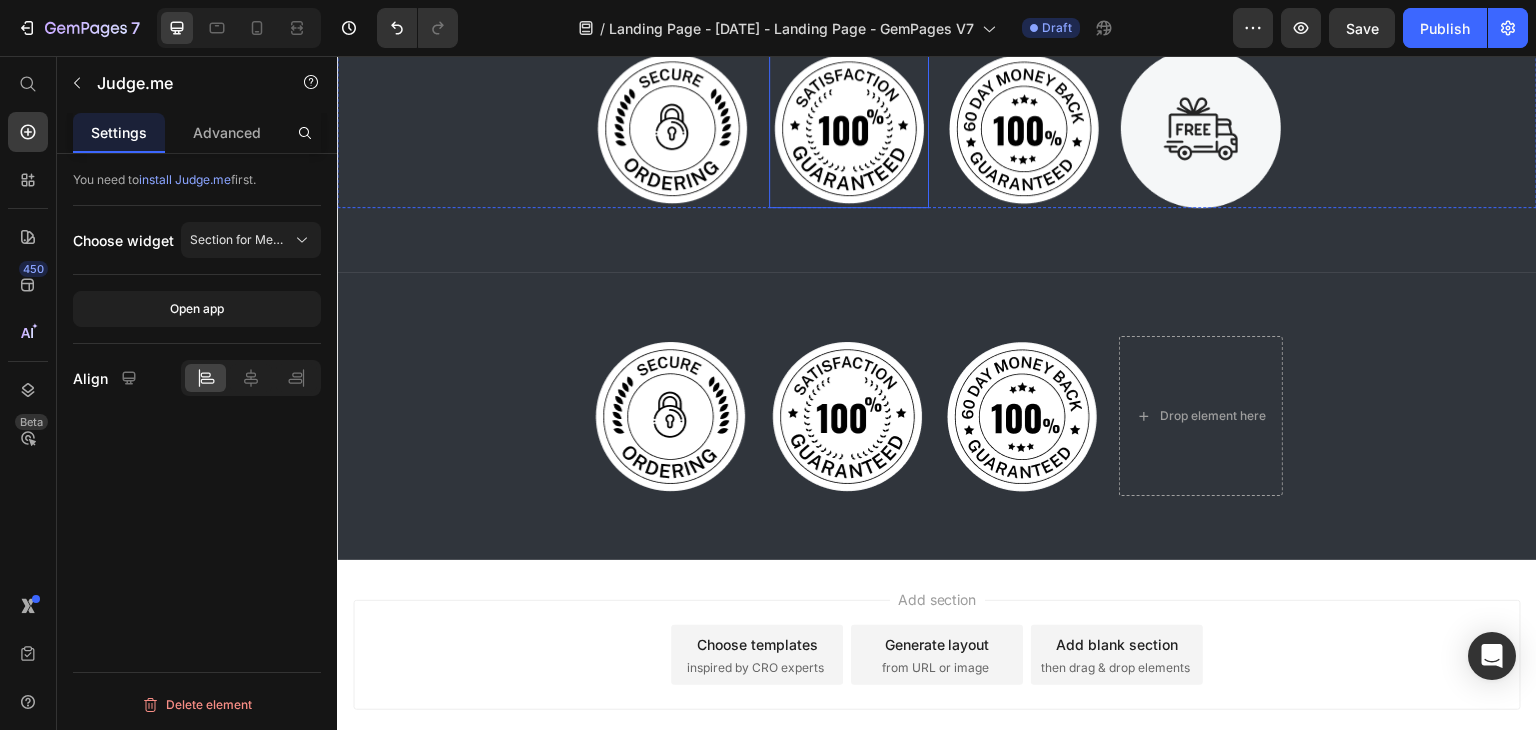 scroll, scrollTop: 3470, scrollLeft: 0, axis: vertical 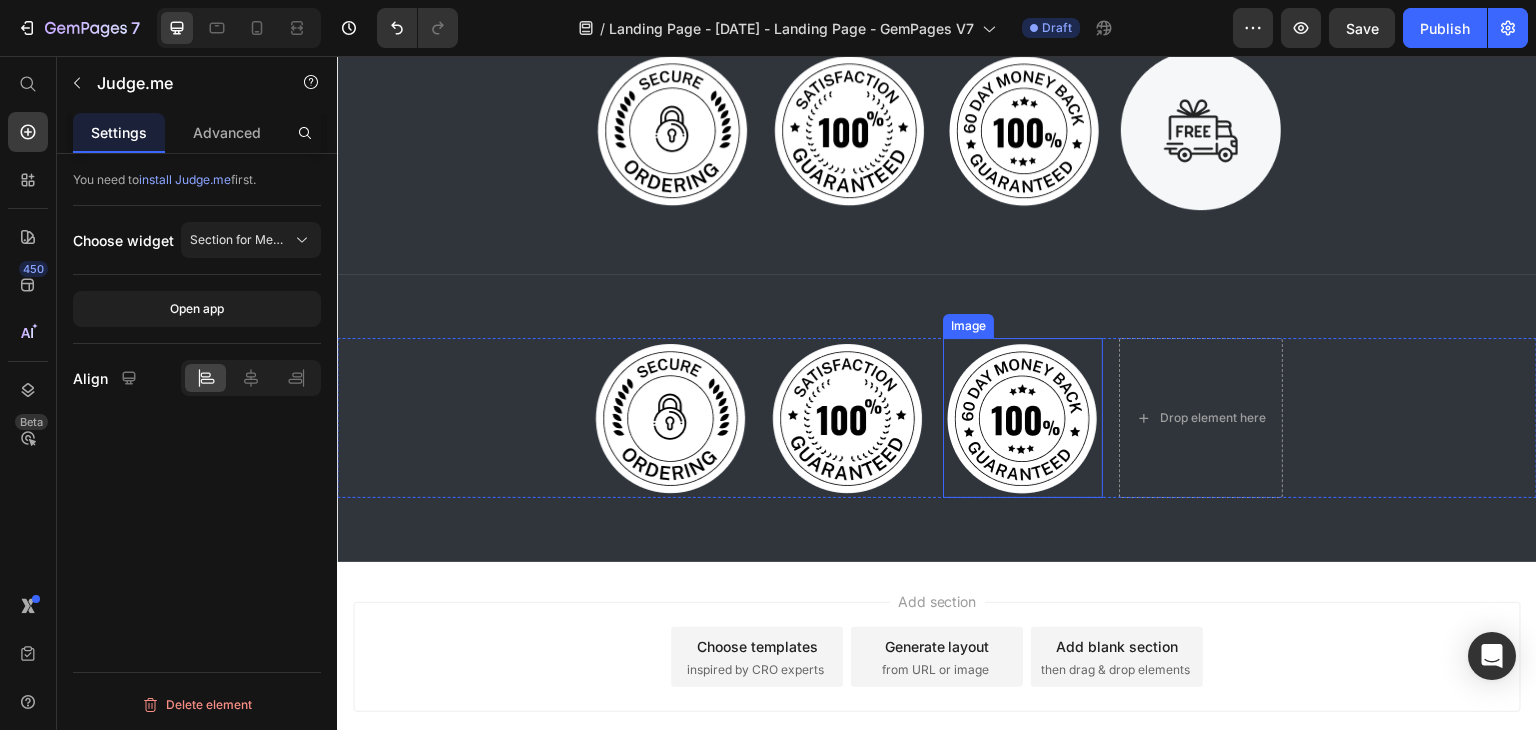 click on "Image" at bounding box center [968, 326] 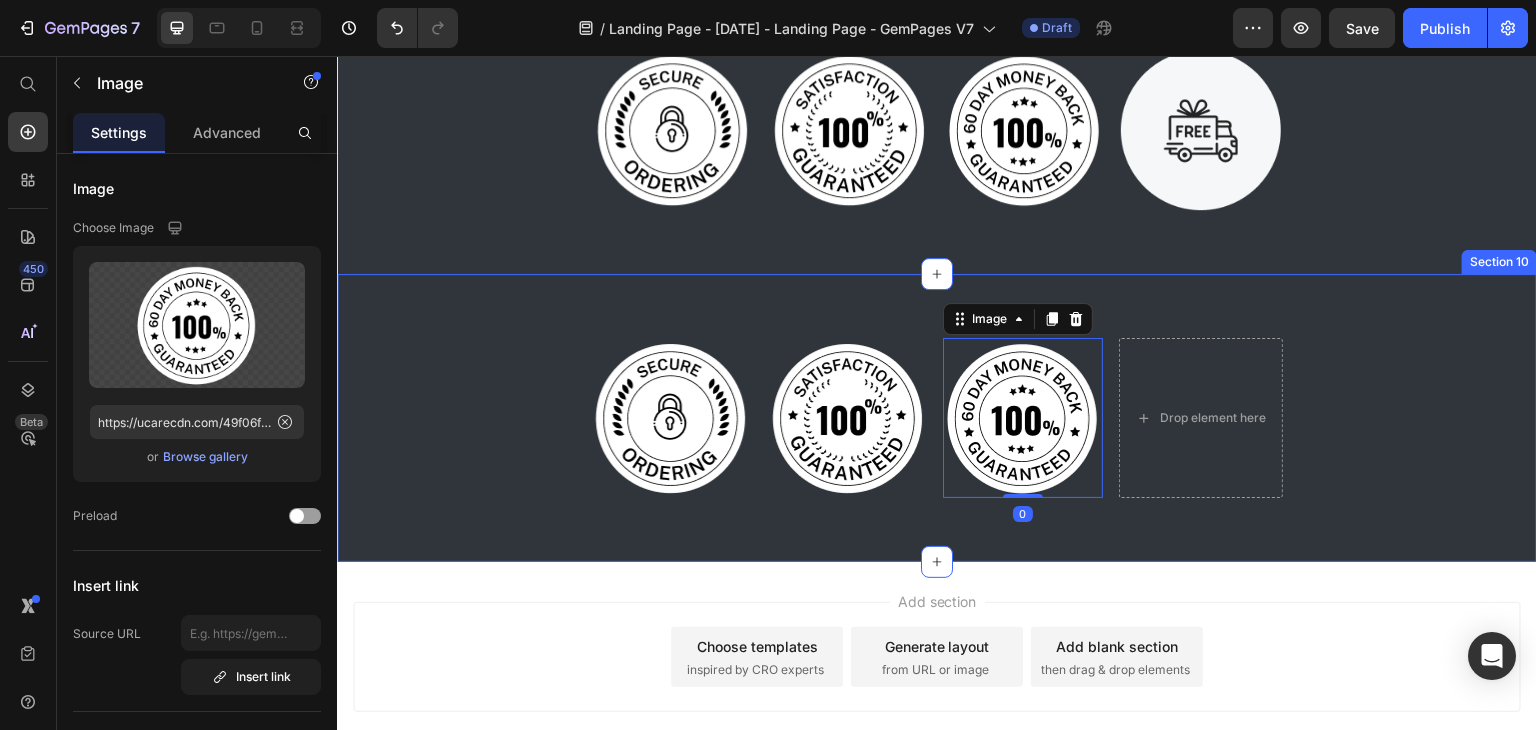 click on "Image Image Image   0
Drop element here Row Section 10" at bounding box center [937, 418] 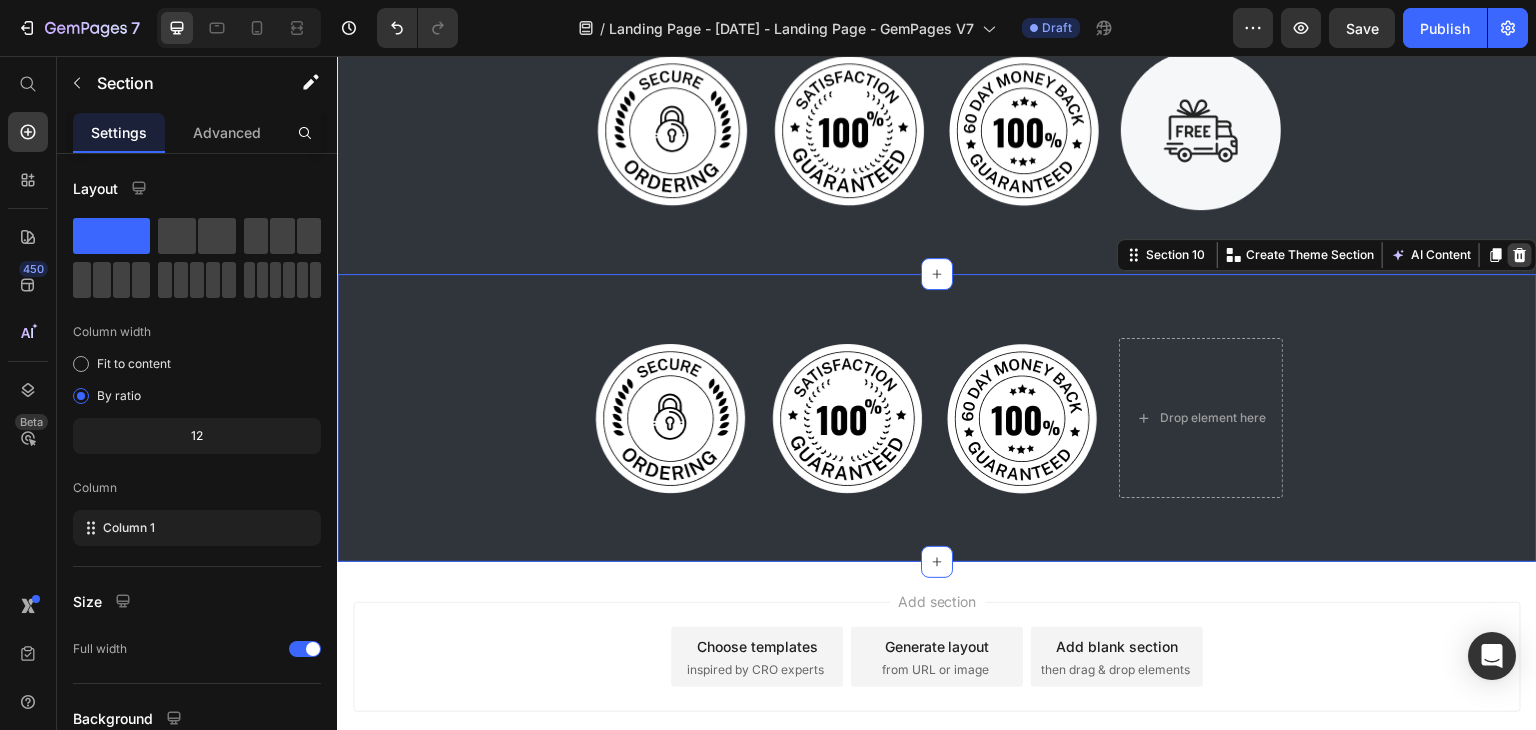 click 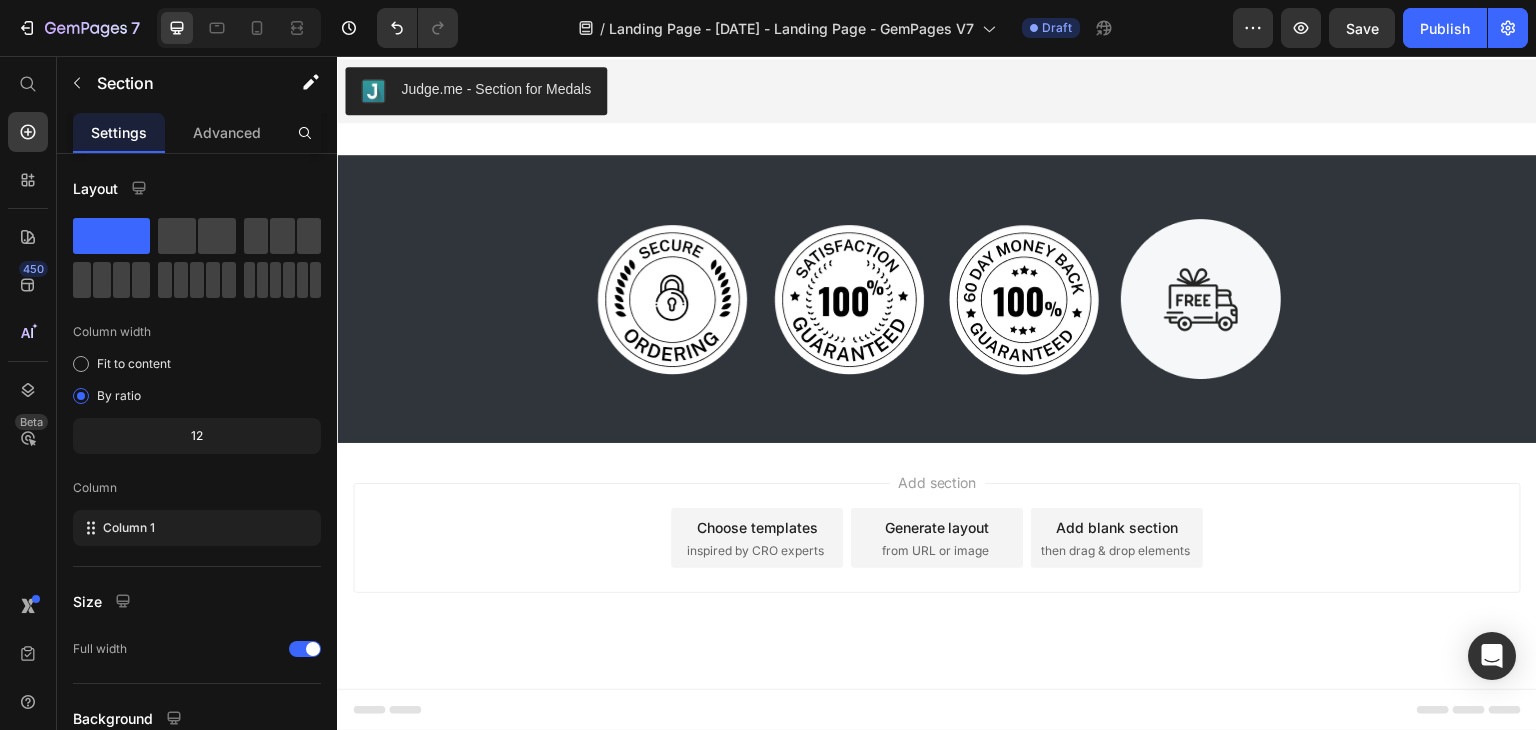 scroll, scrollTop: 3293, scrollLeft: 0, axis: vertical 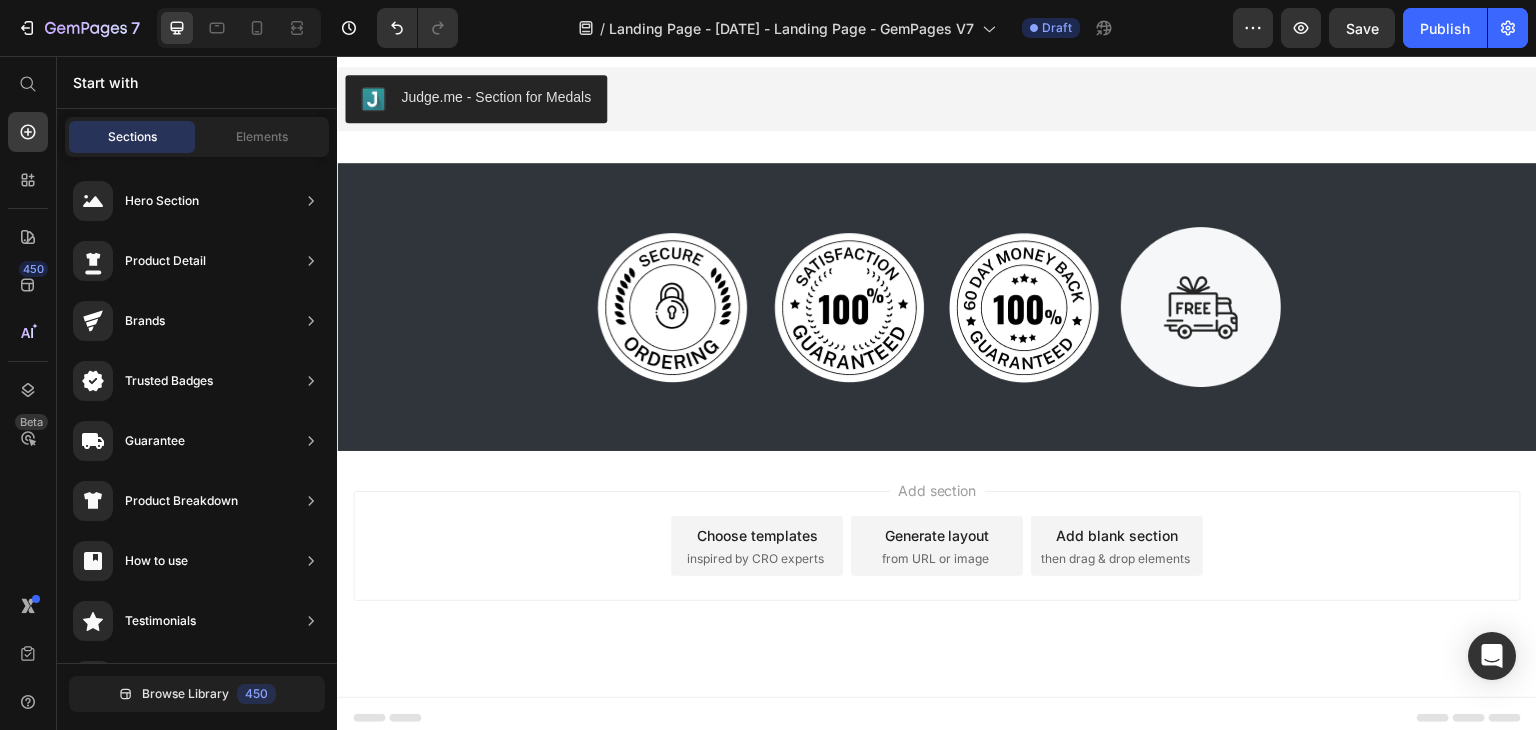 click on "Add section Choose templates inspired by CRO experts Generate layout from URL or image Add blank section then drag & drop elements" at bounding box center (937, 546) 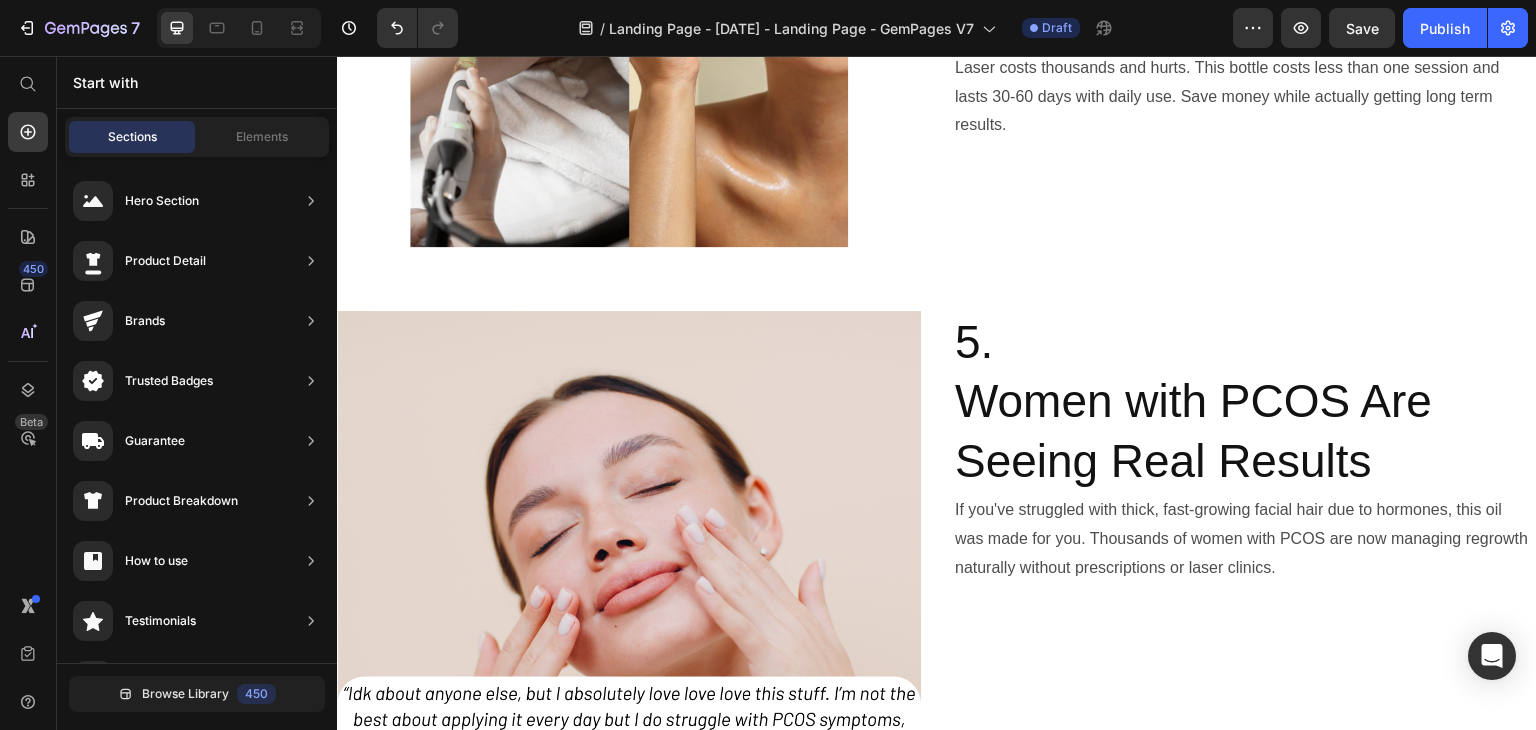 scroll, scrollTop: 2377, scrollLeft: 0, axis: vertical 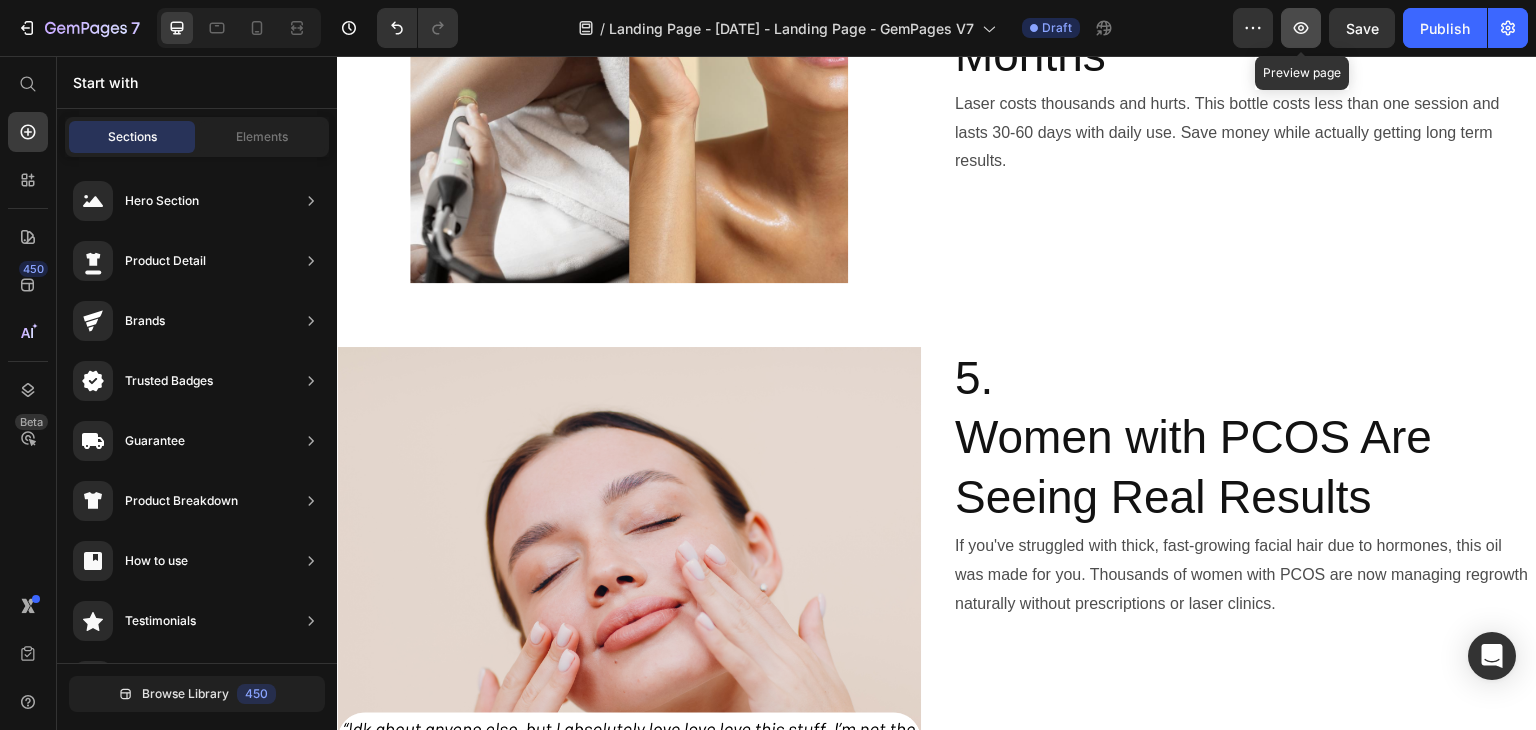 click 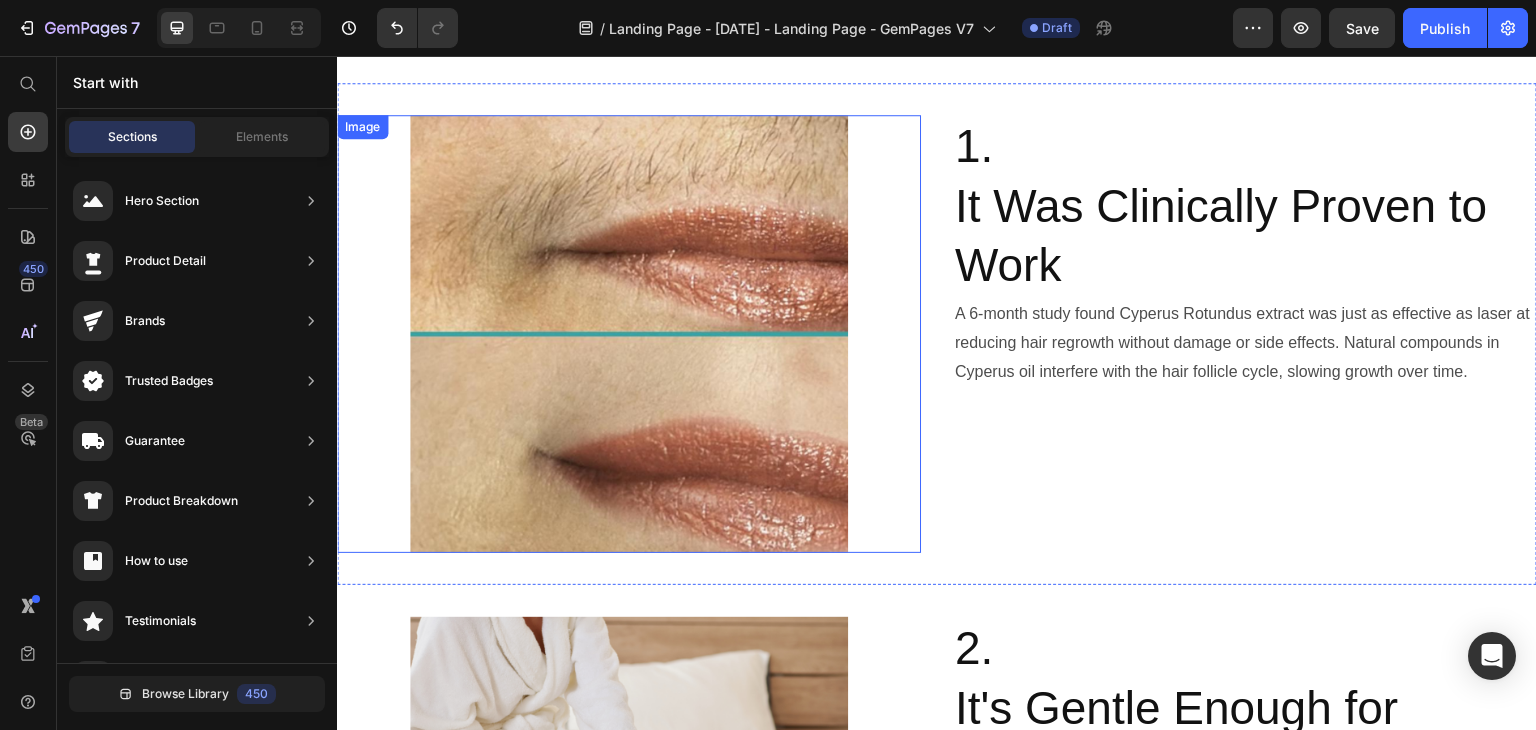 scroll, scrollTop: 610, scrollLeft: 0, axis: vertical 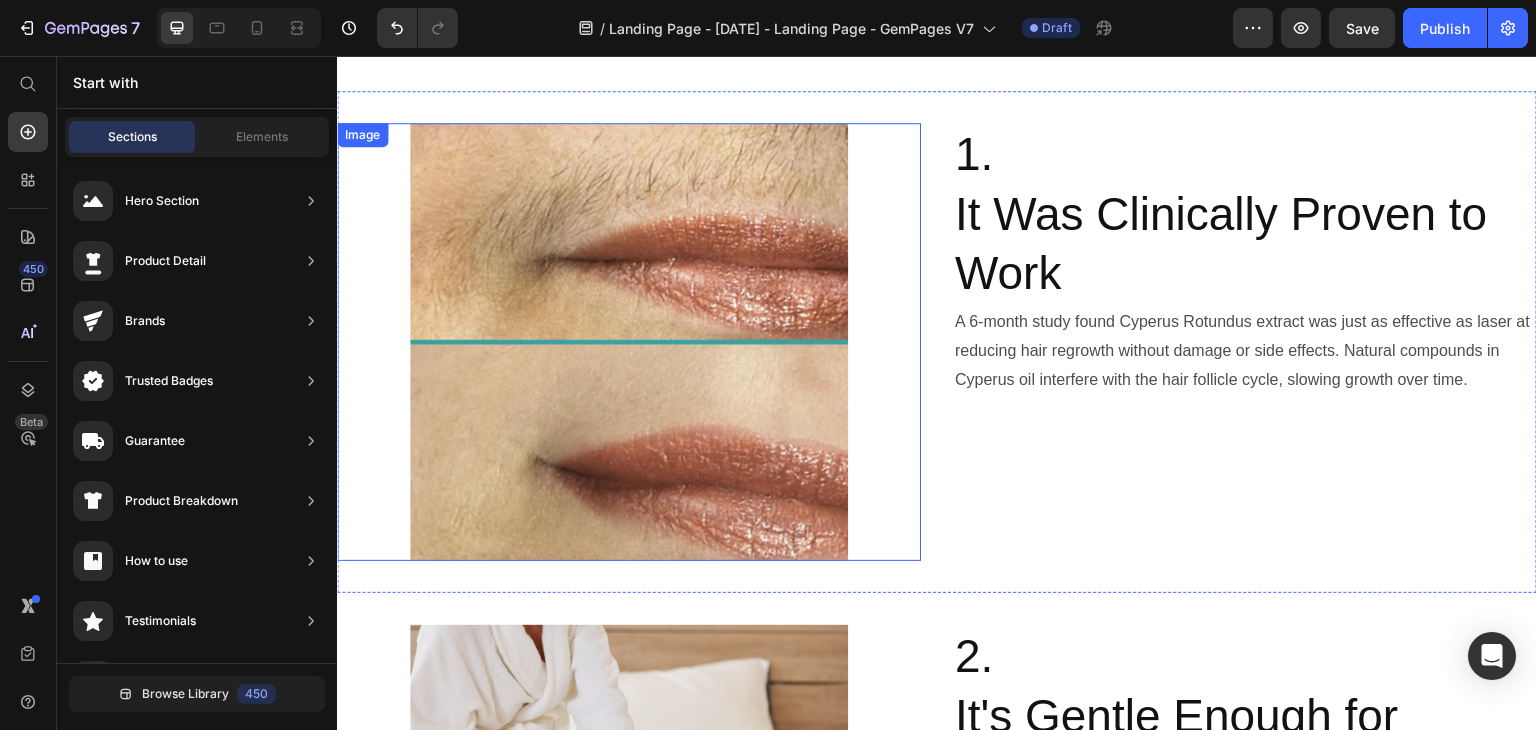 click at bounding box center (629, 342) 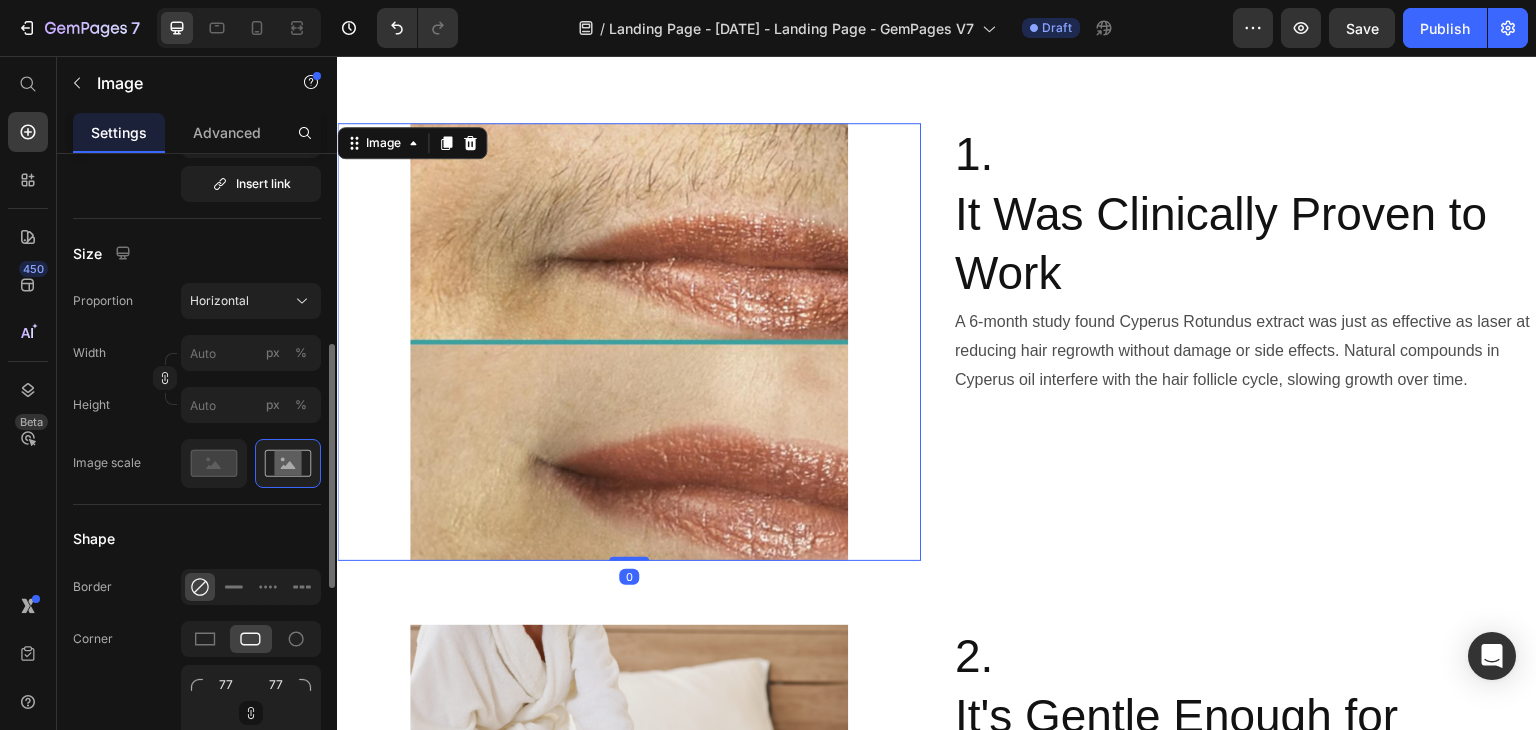 scroll, scrollTop: 494, scrollLeft: 0, axis: vertical 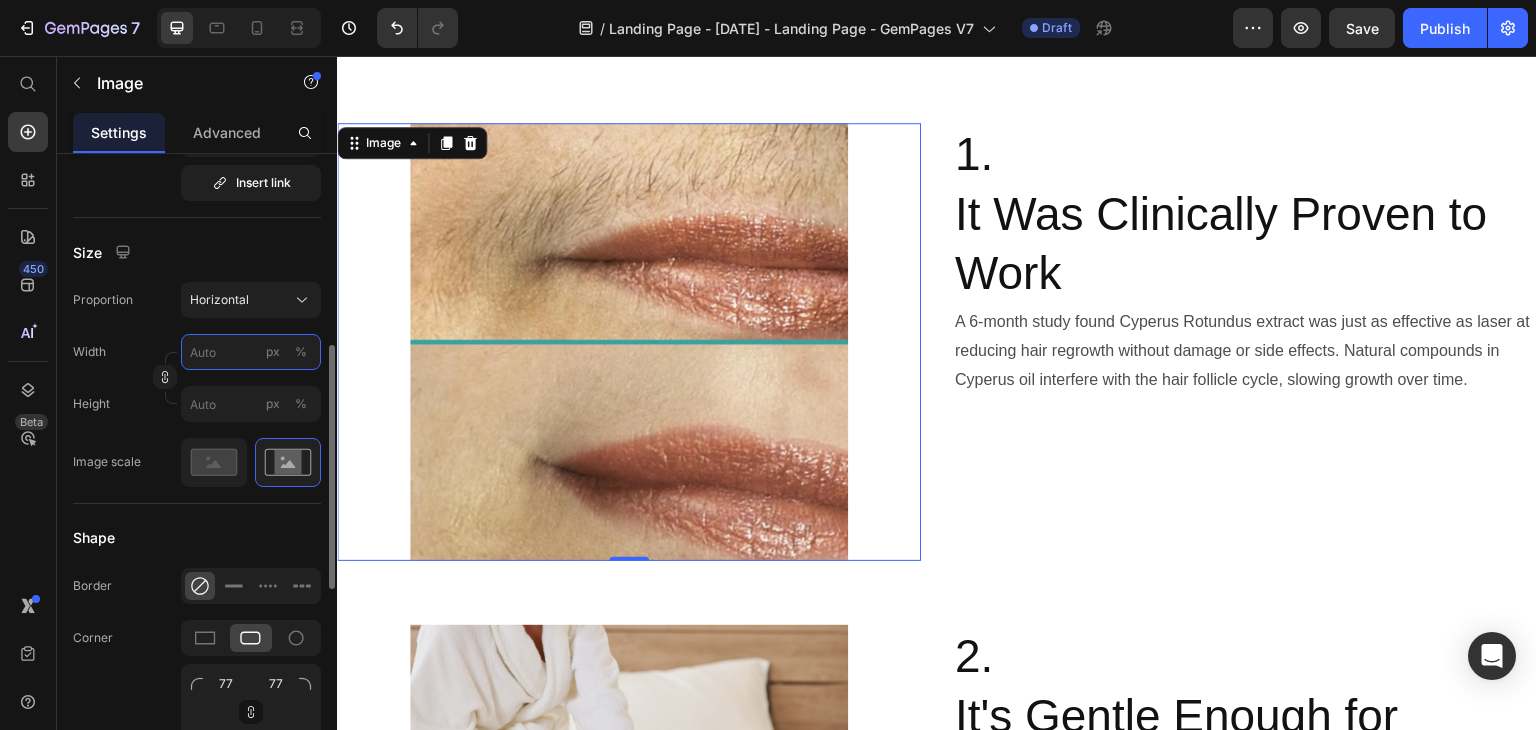 click on "px %" at bounding box center (251, 352) 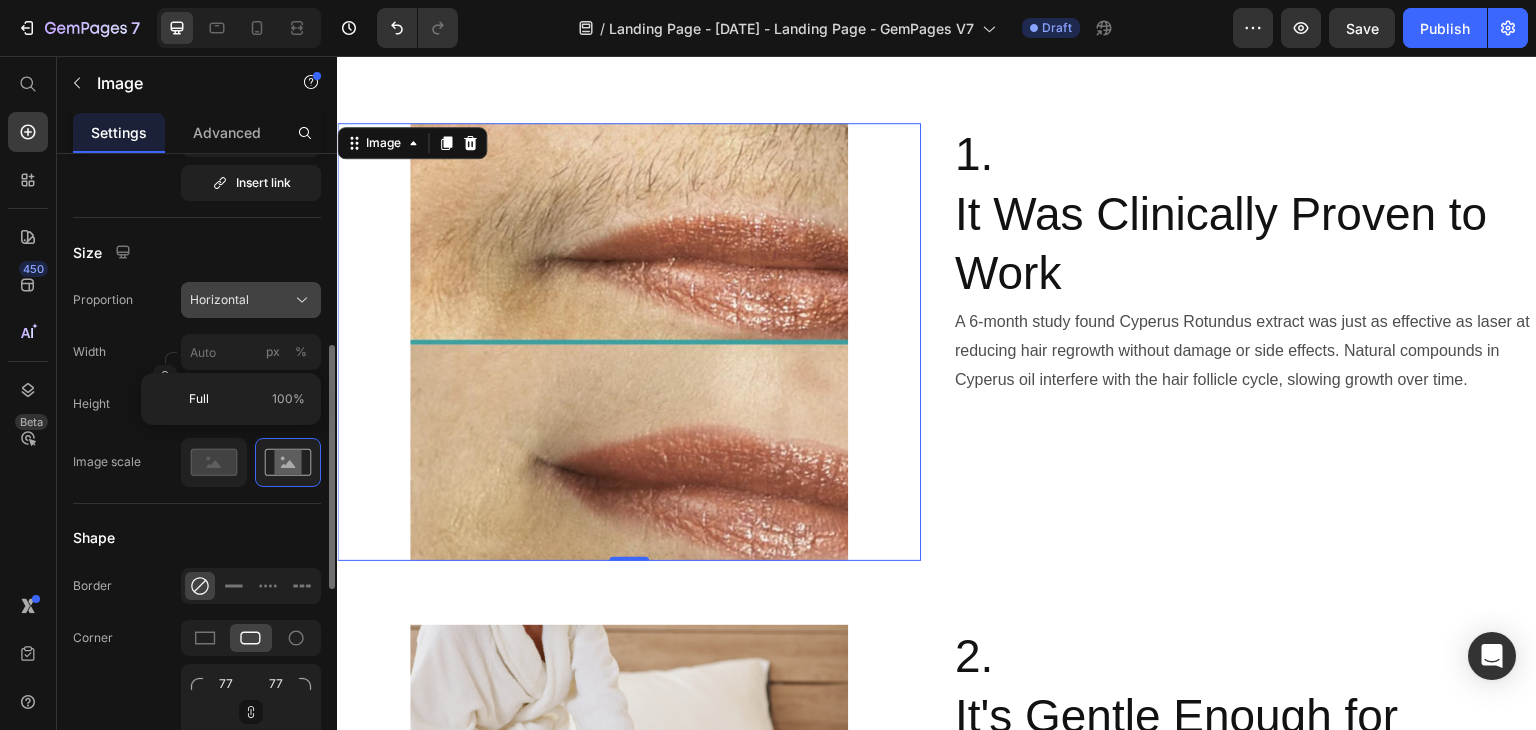 click on "Horizontal" at bounding box center [251, 300] 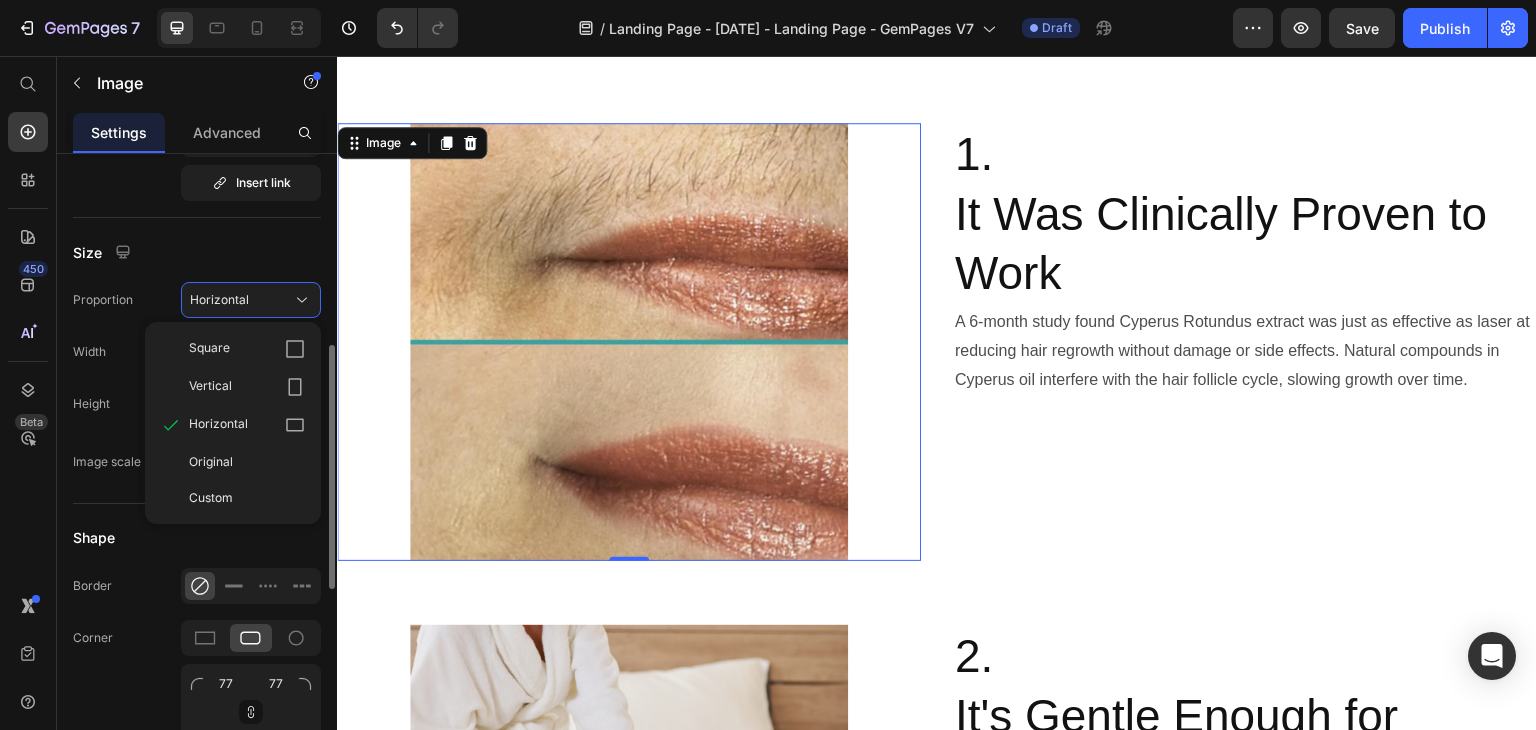 click on "Square Vertical Horizontal Original Custom" 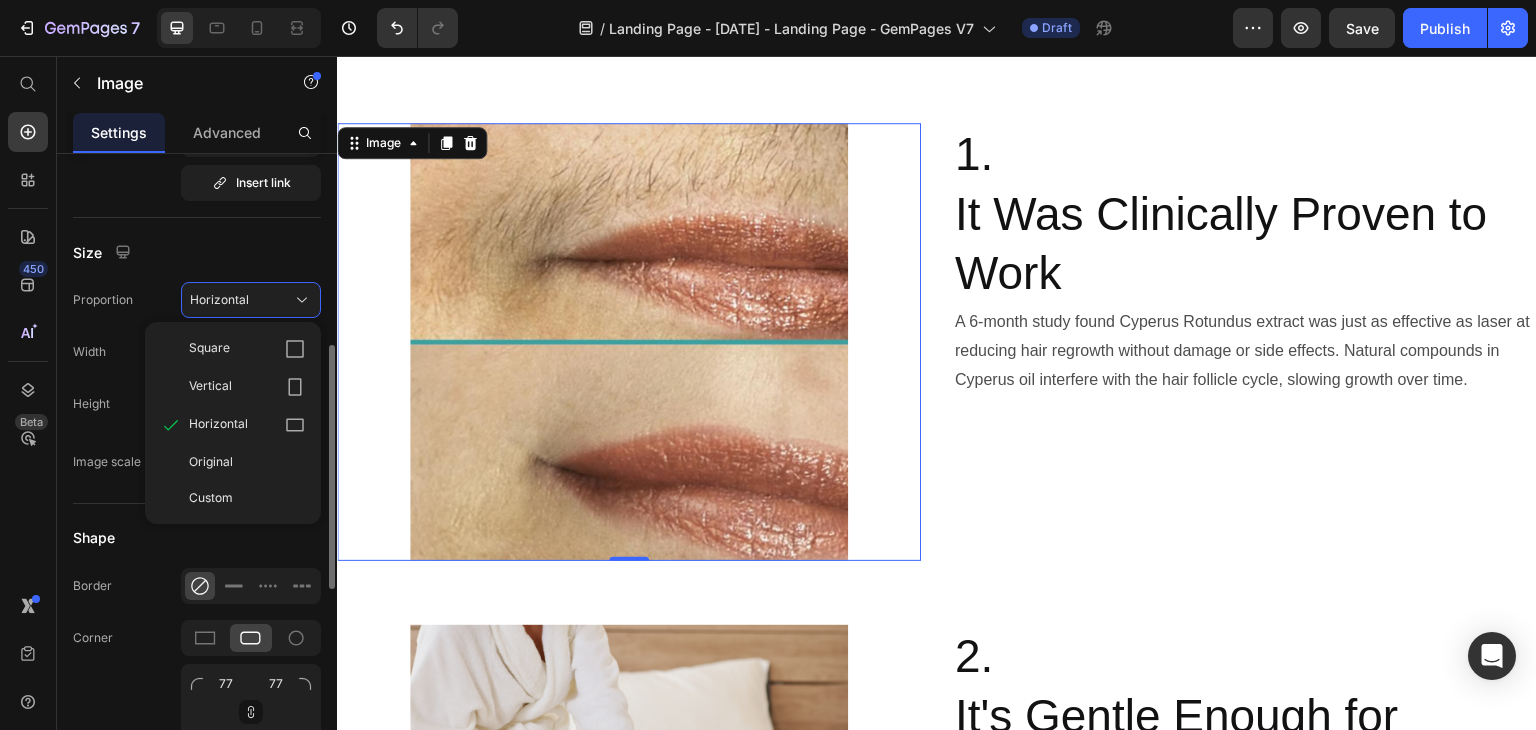 click on "Shape" at bounding box center [197, 538] 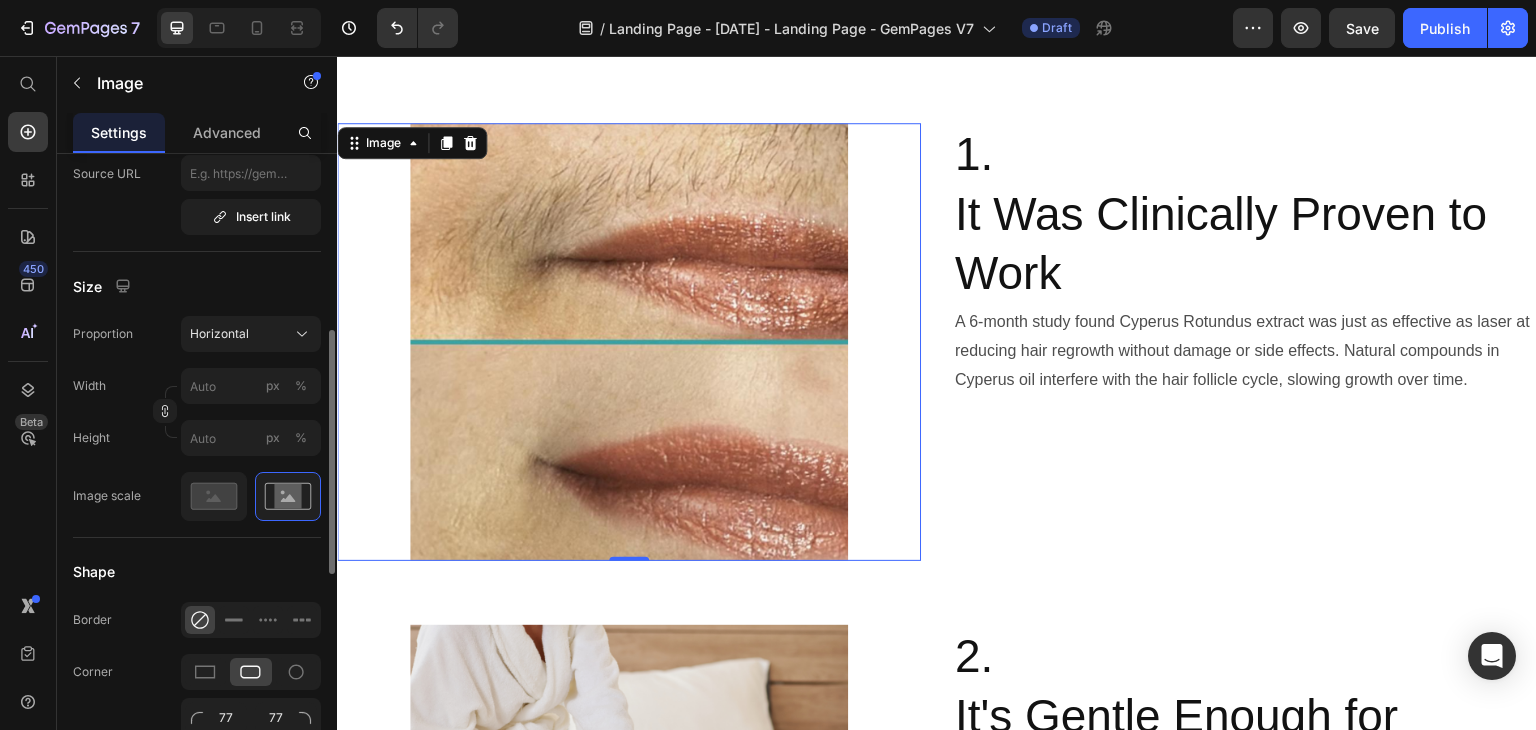 scroll, scrollTop: 459, scrollLeft: 0, axis: vertical 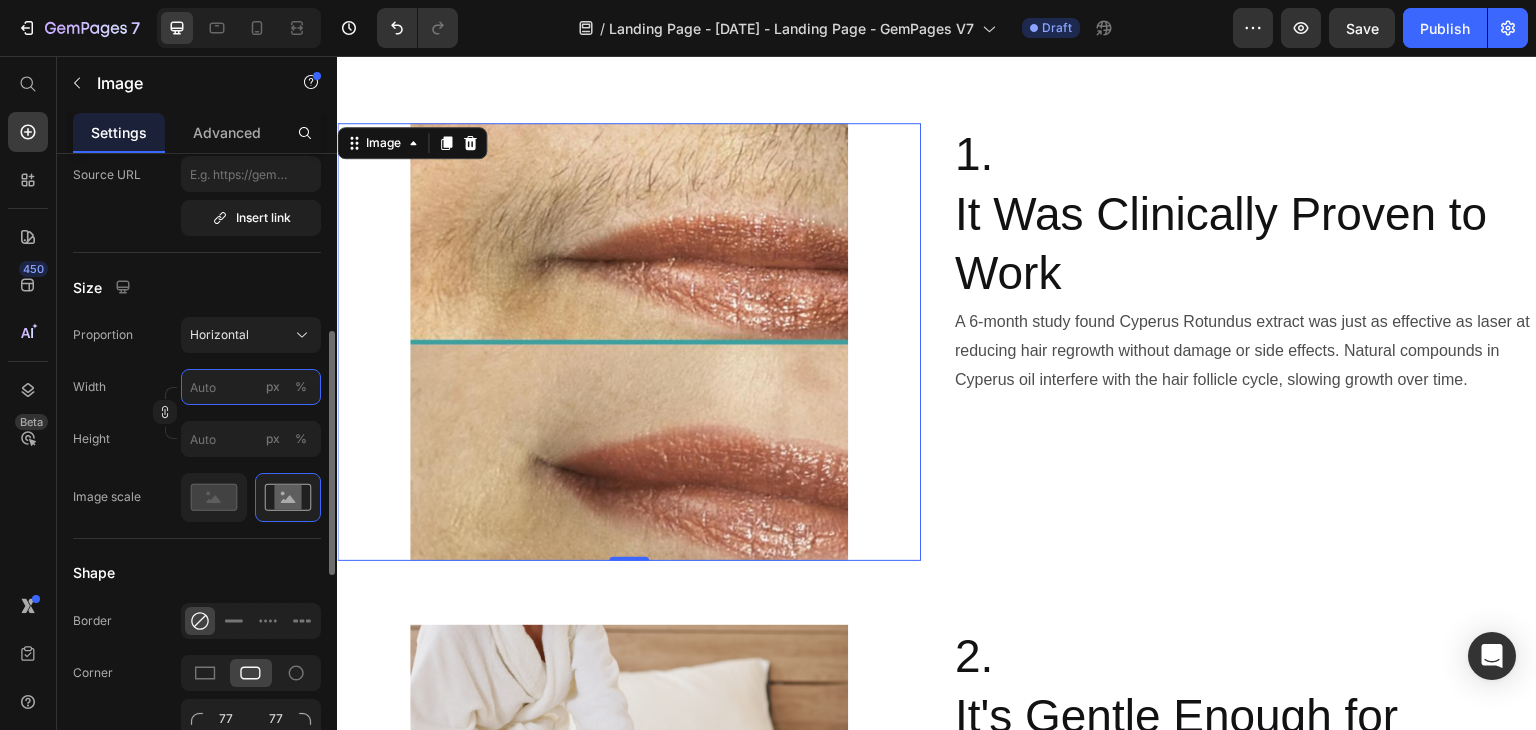 click on "px %" at bounding box center (251, 387) 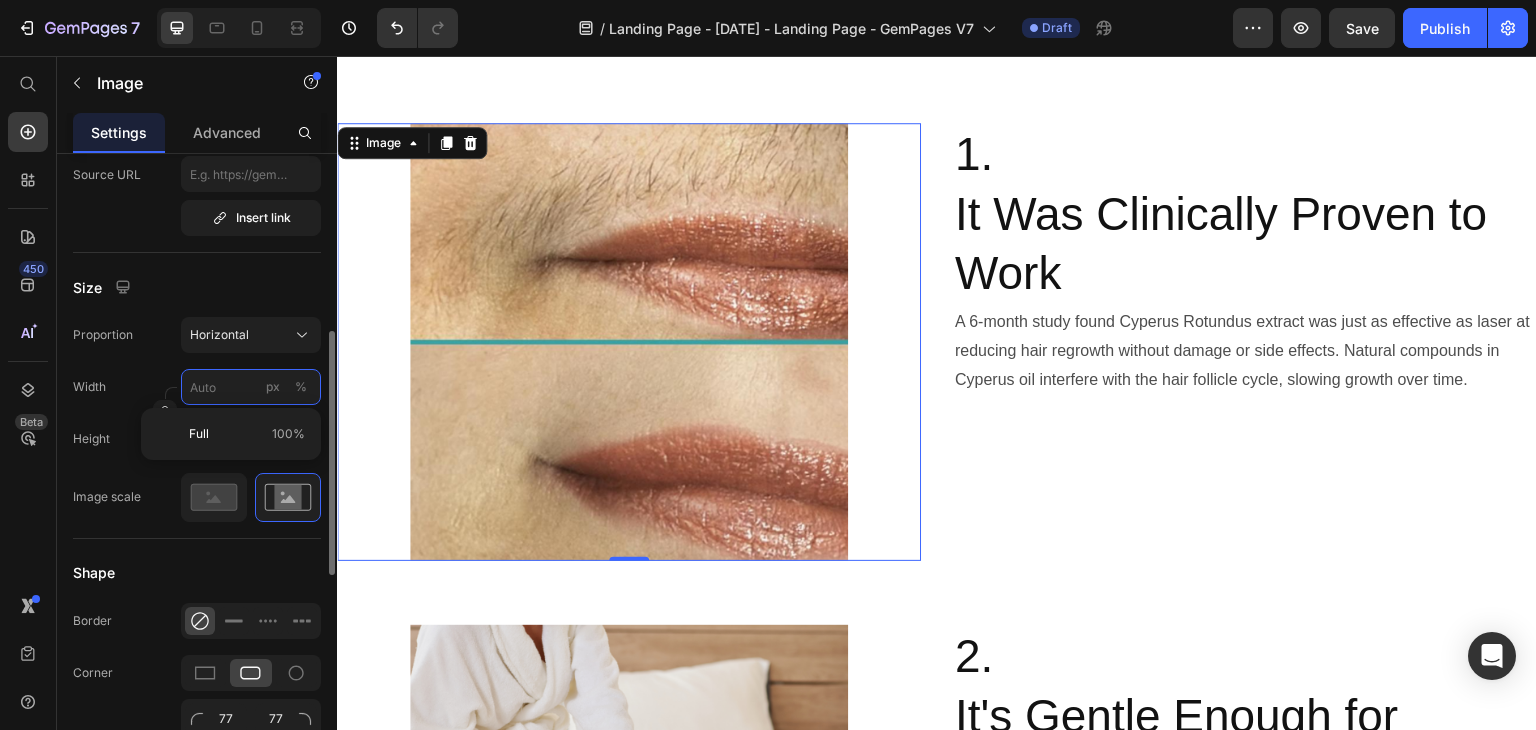 type on "1" 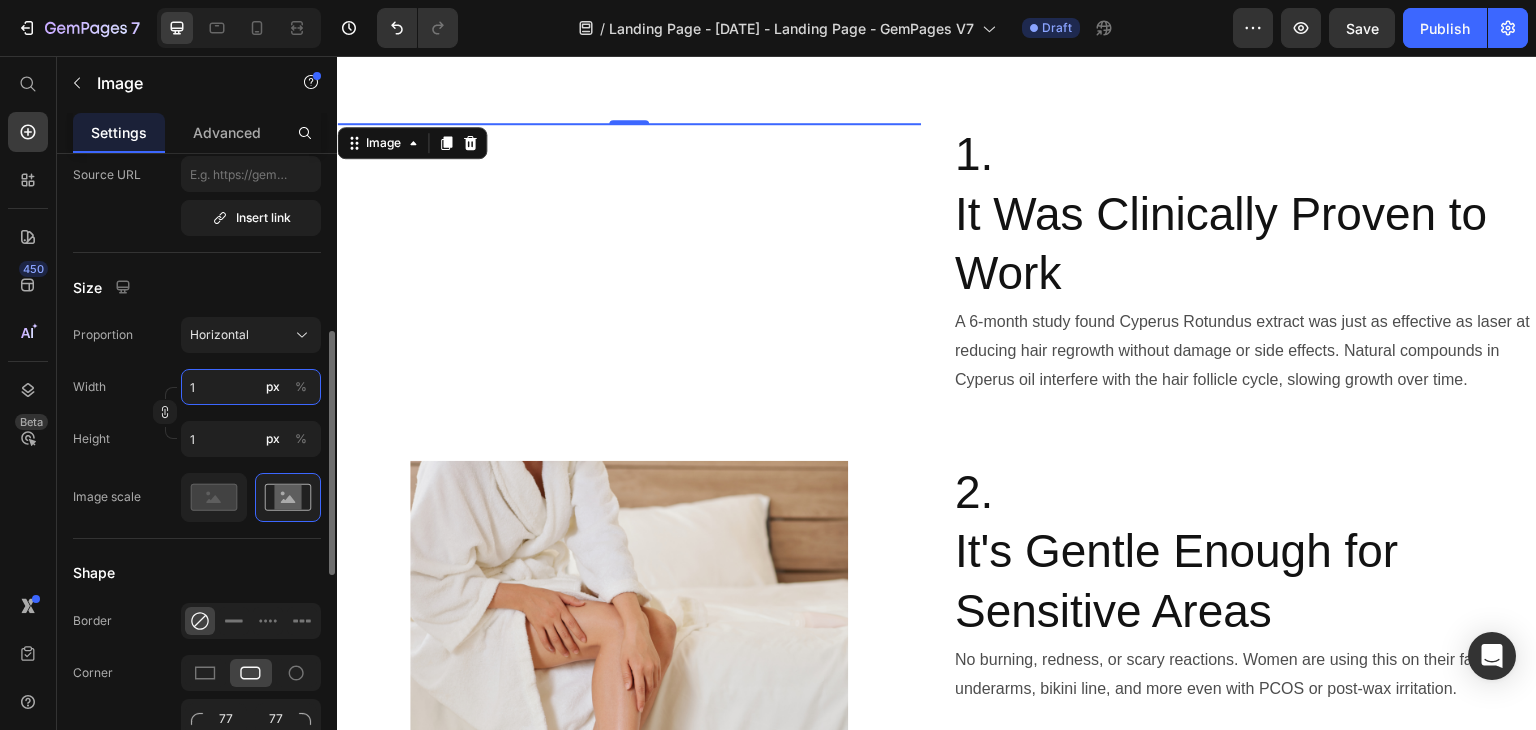 type on "0" 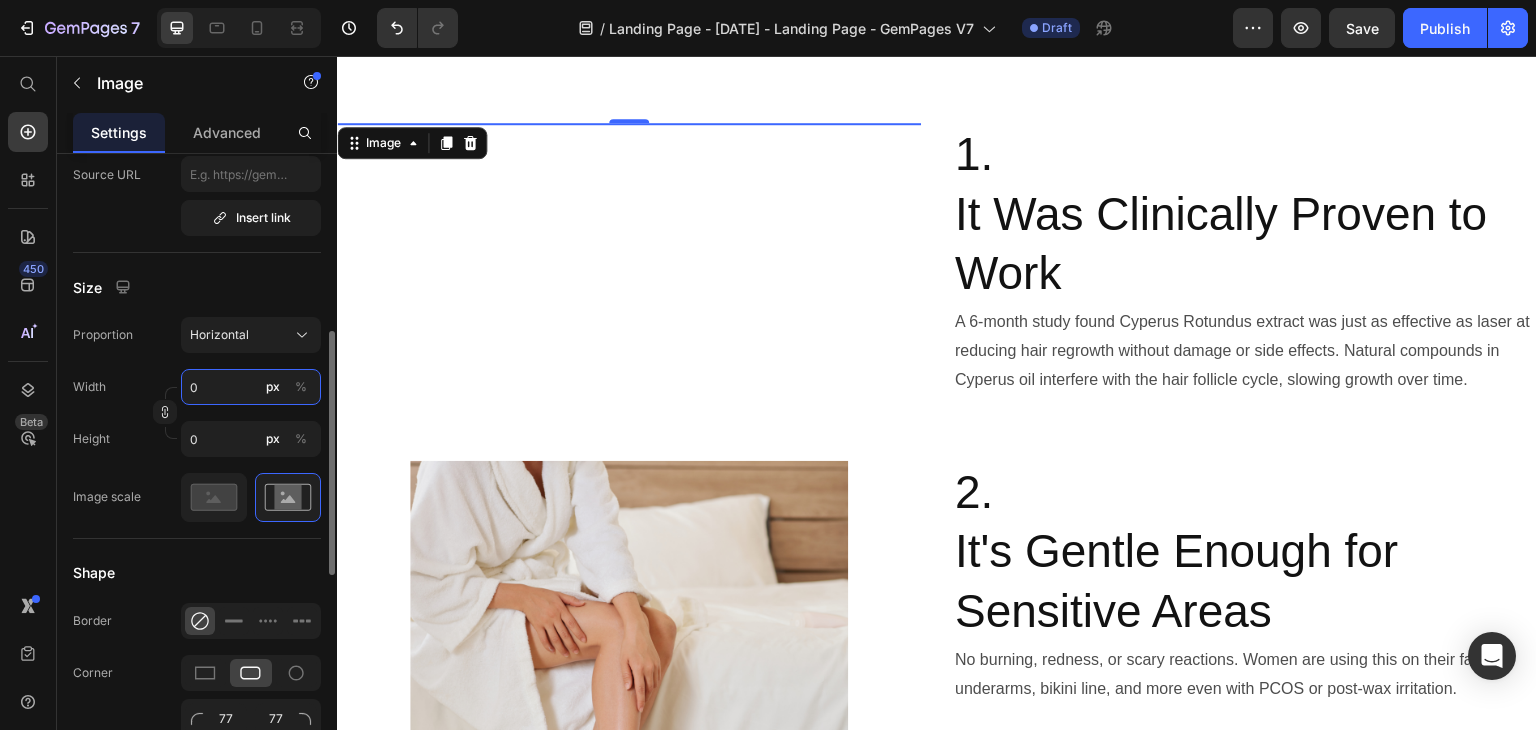 type on "1" 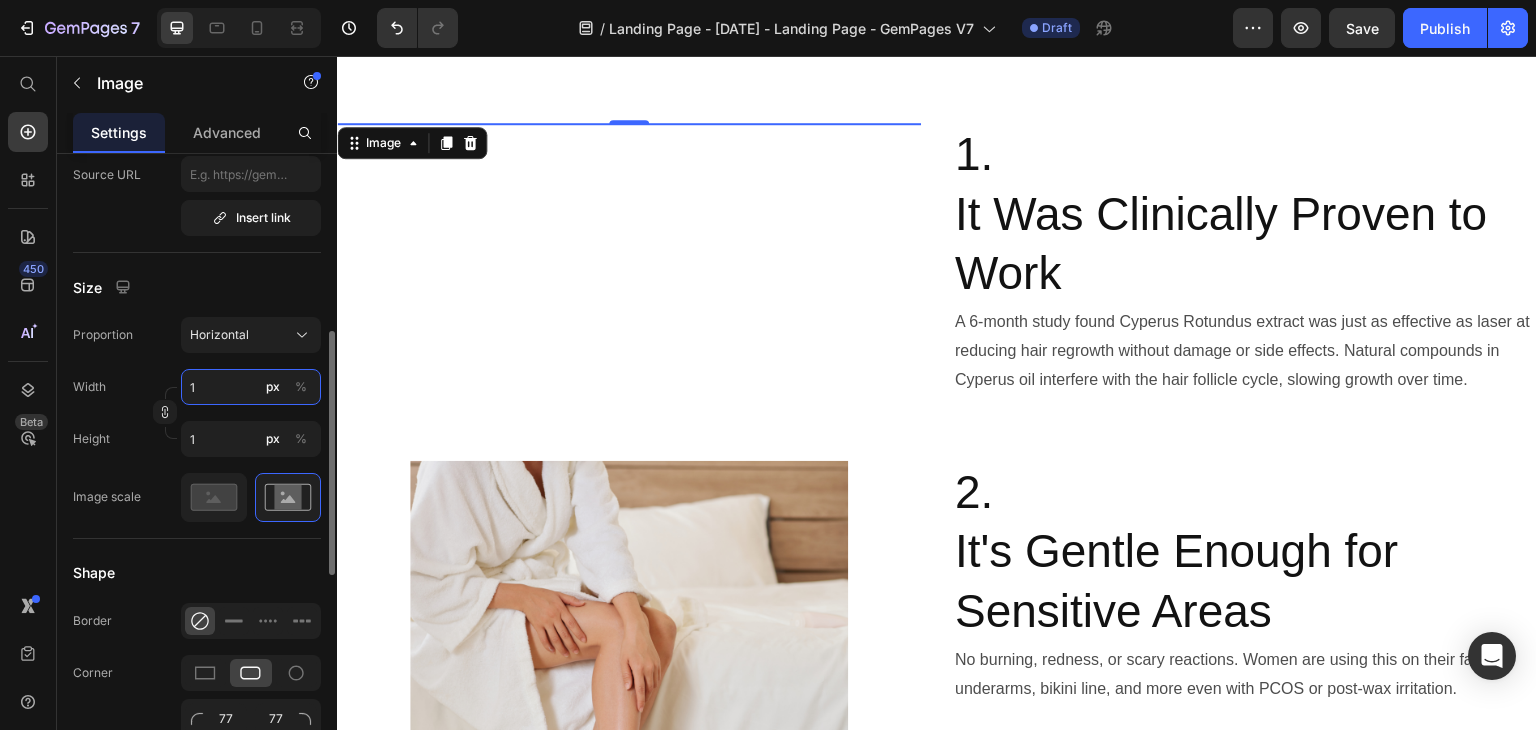 type on "0" 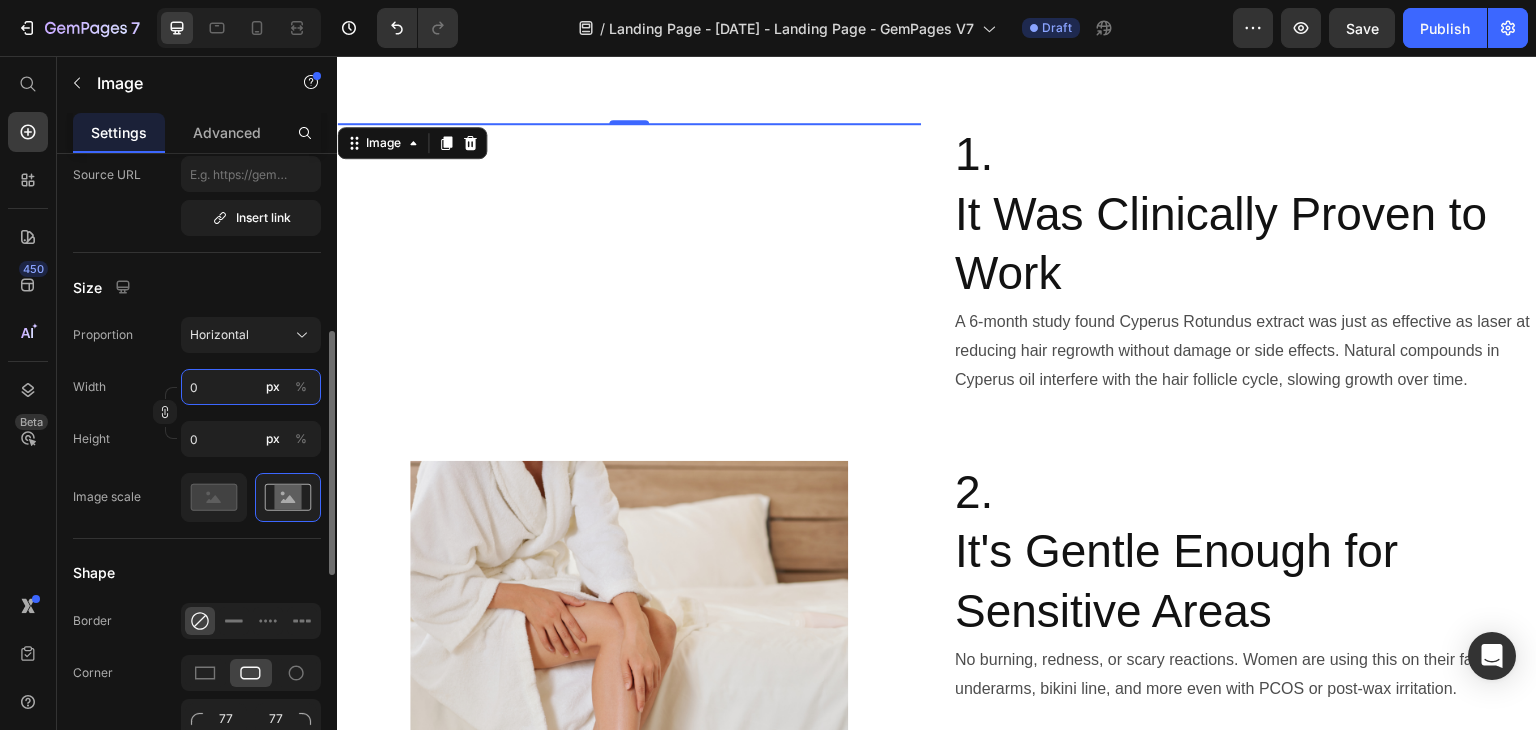 type on "1" 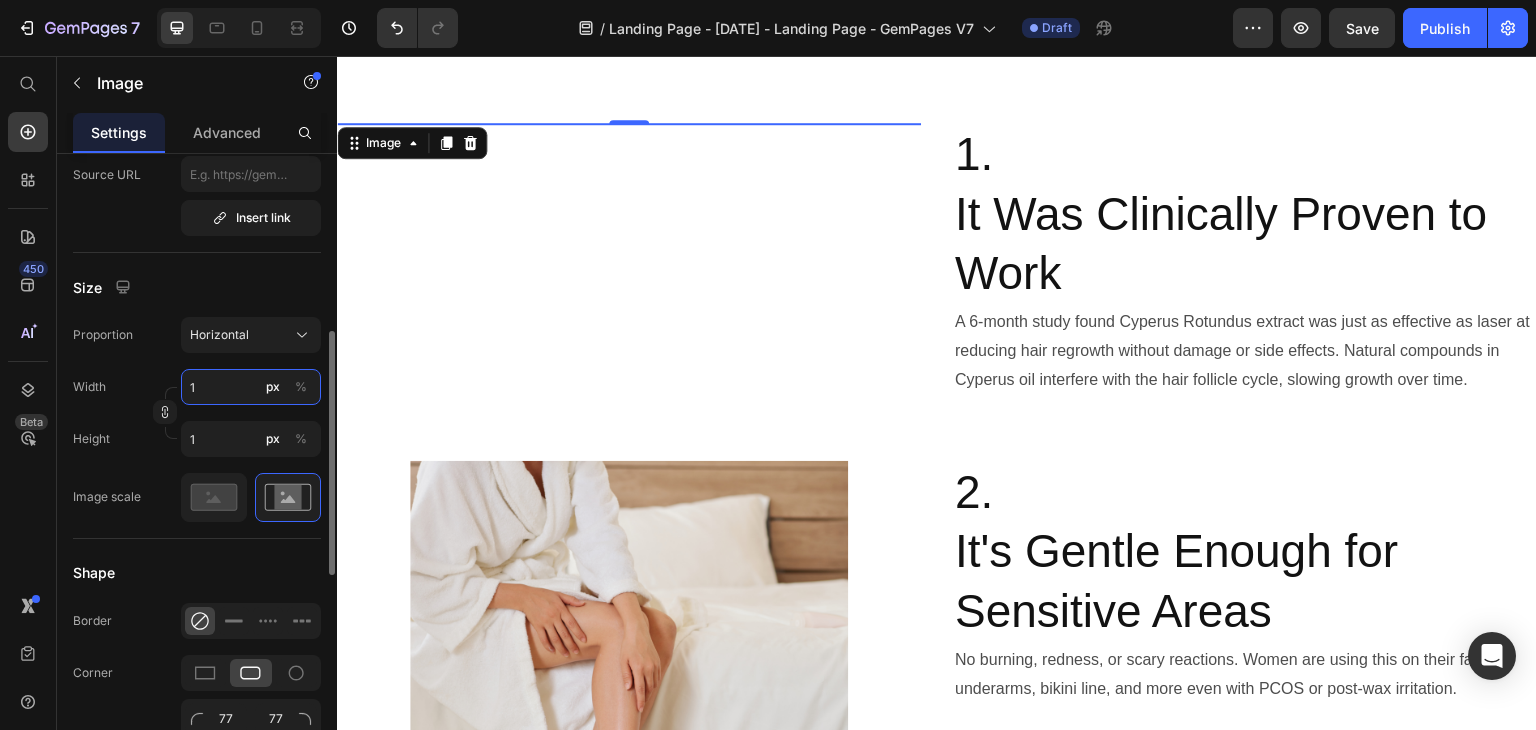 type on "0" 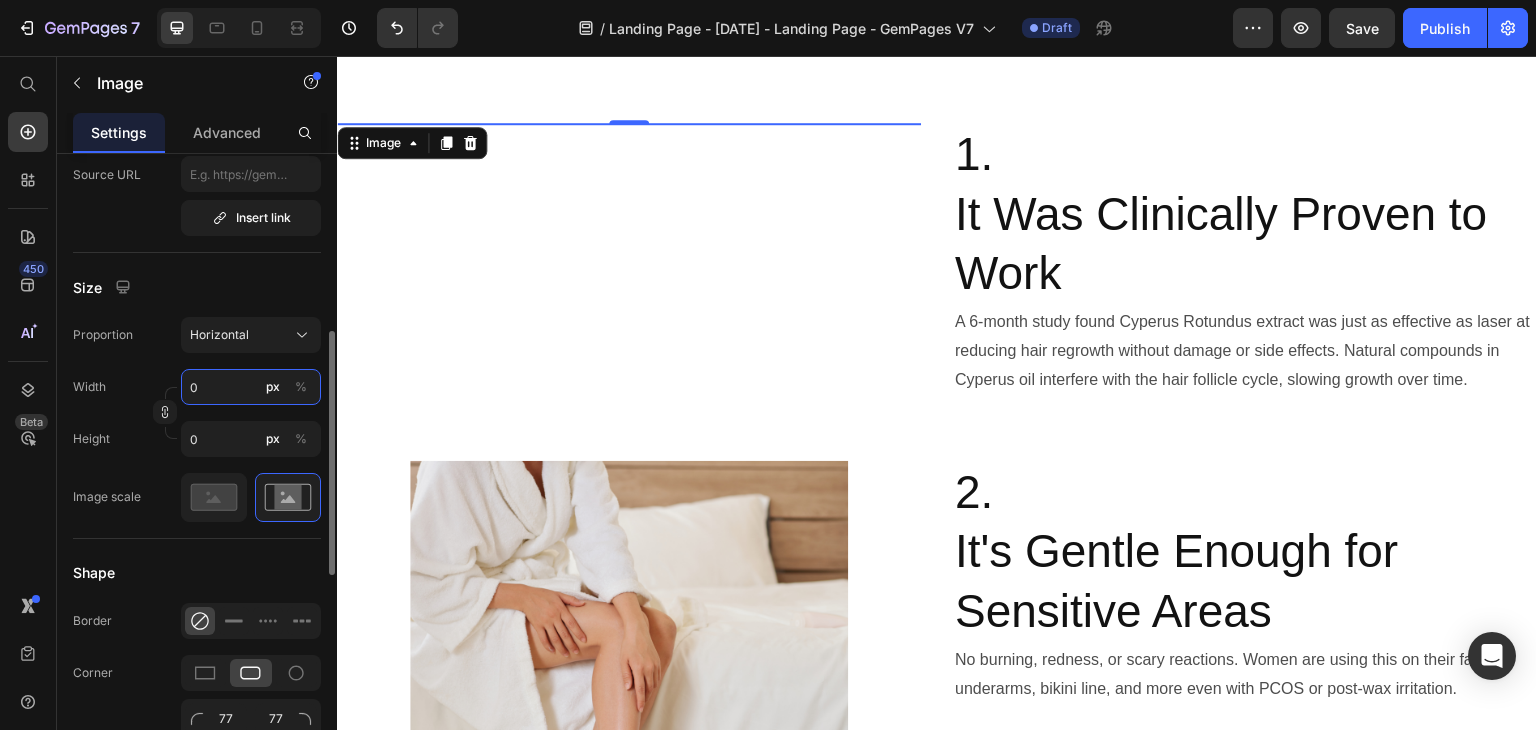 type on "1" 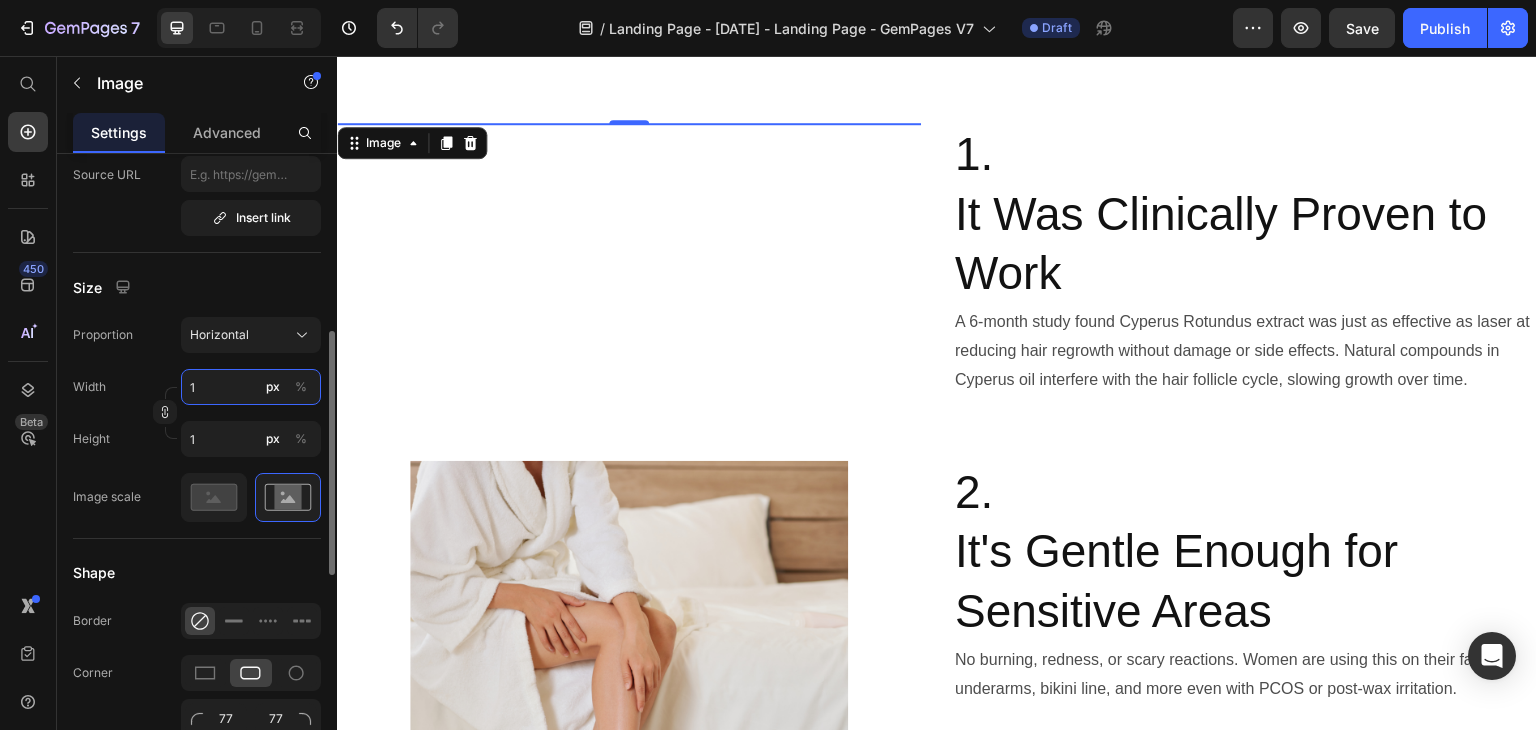 type on "0" 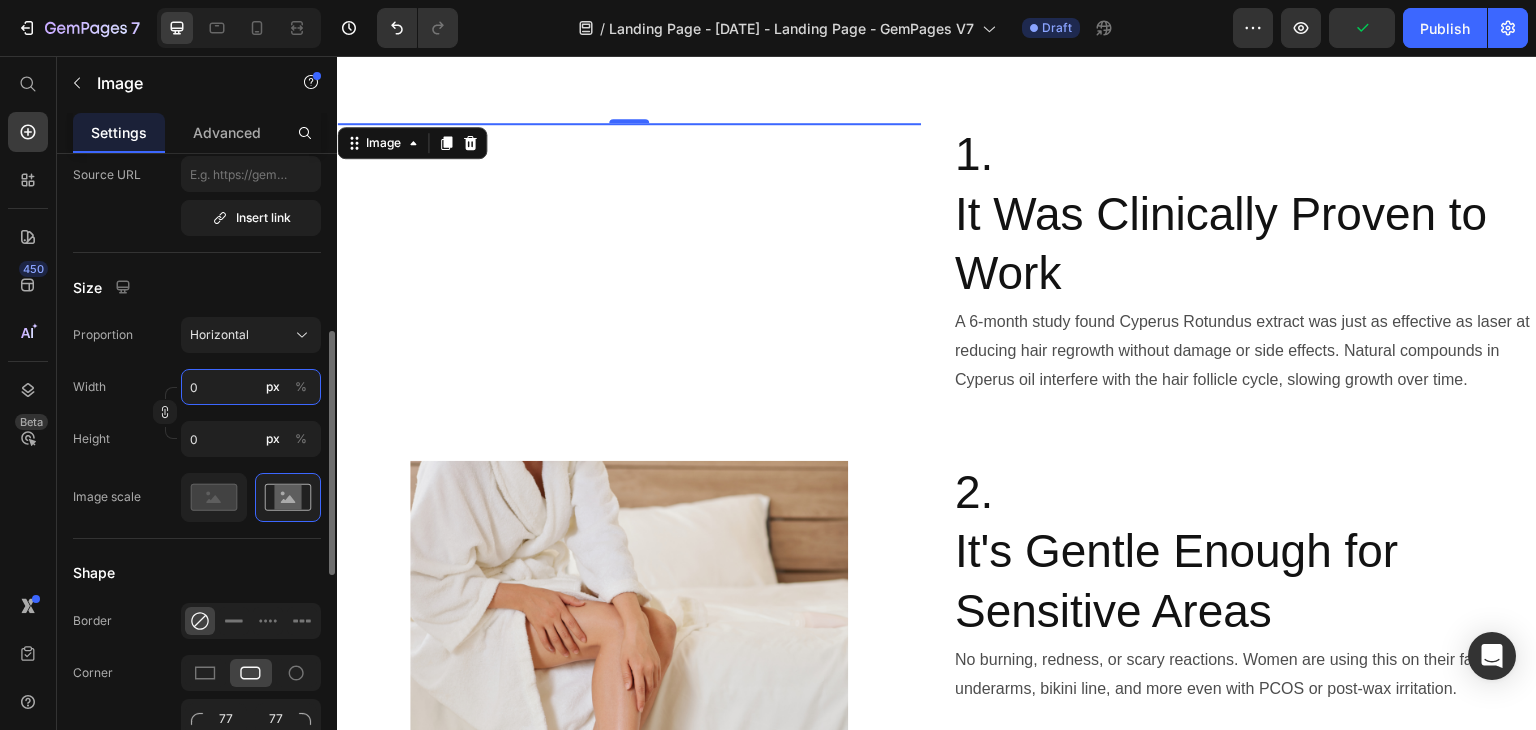 type on "1" 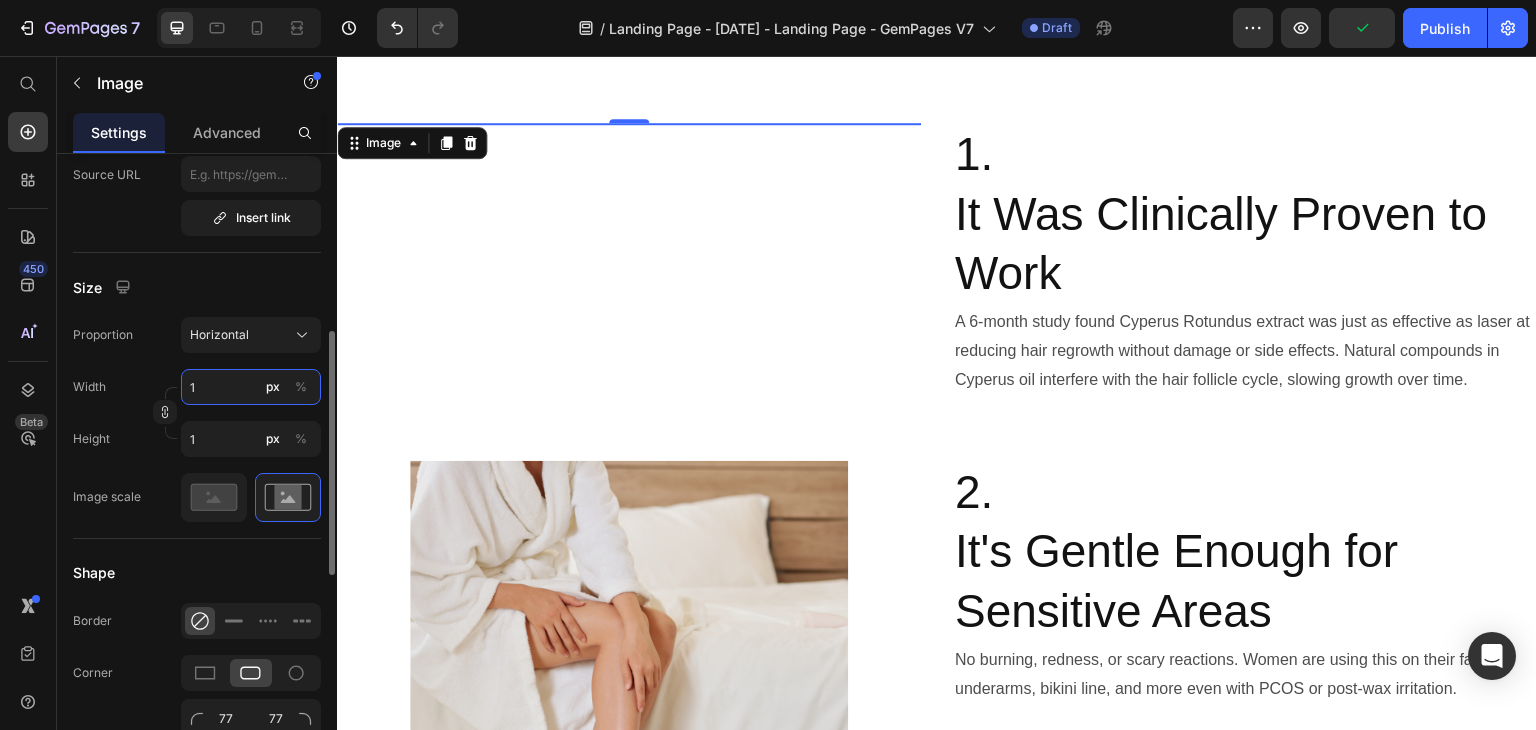 type on "0" 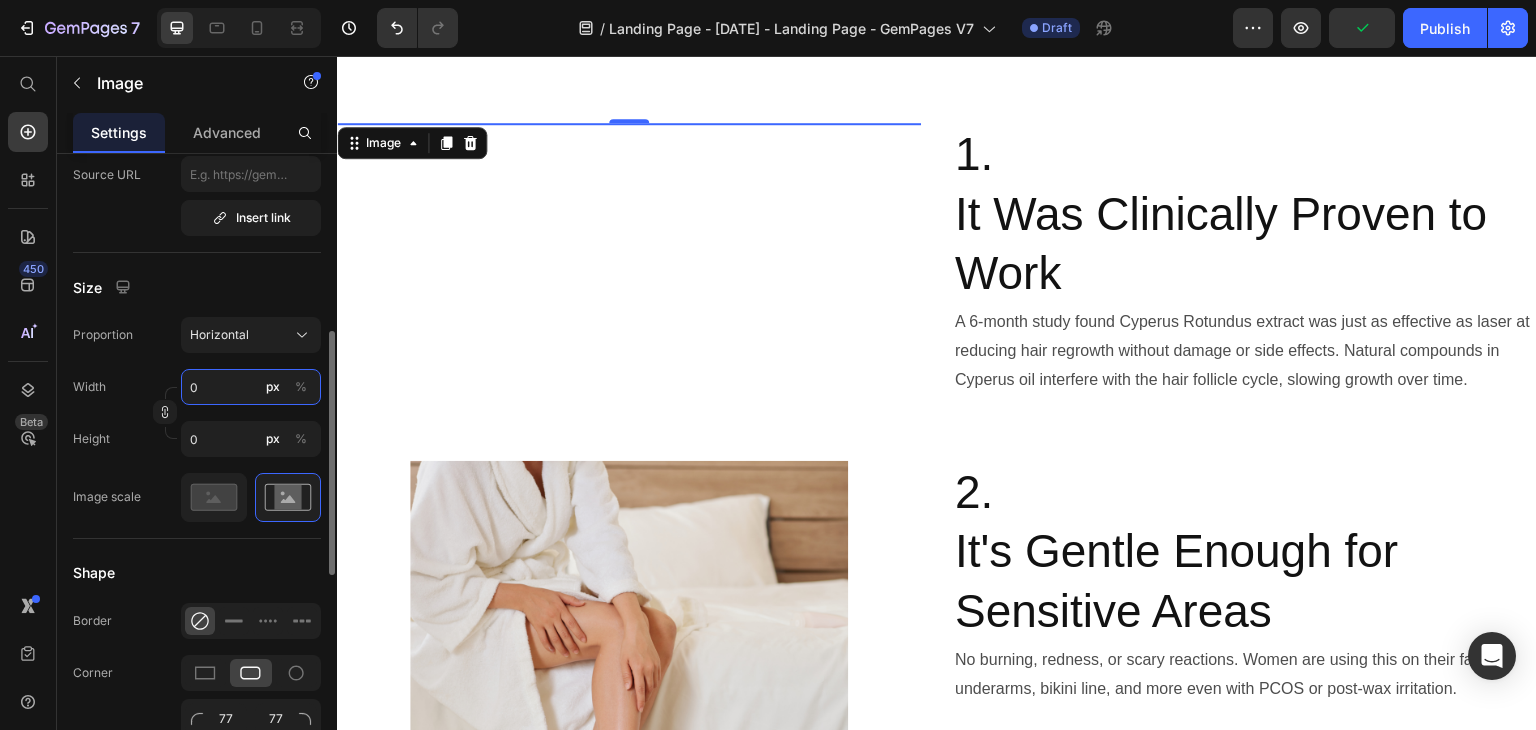 type on "1" 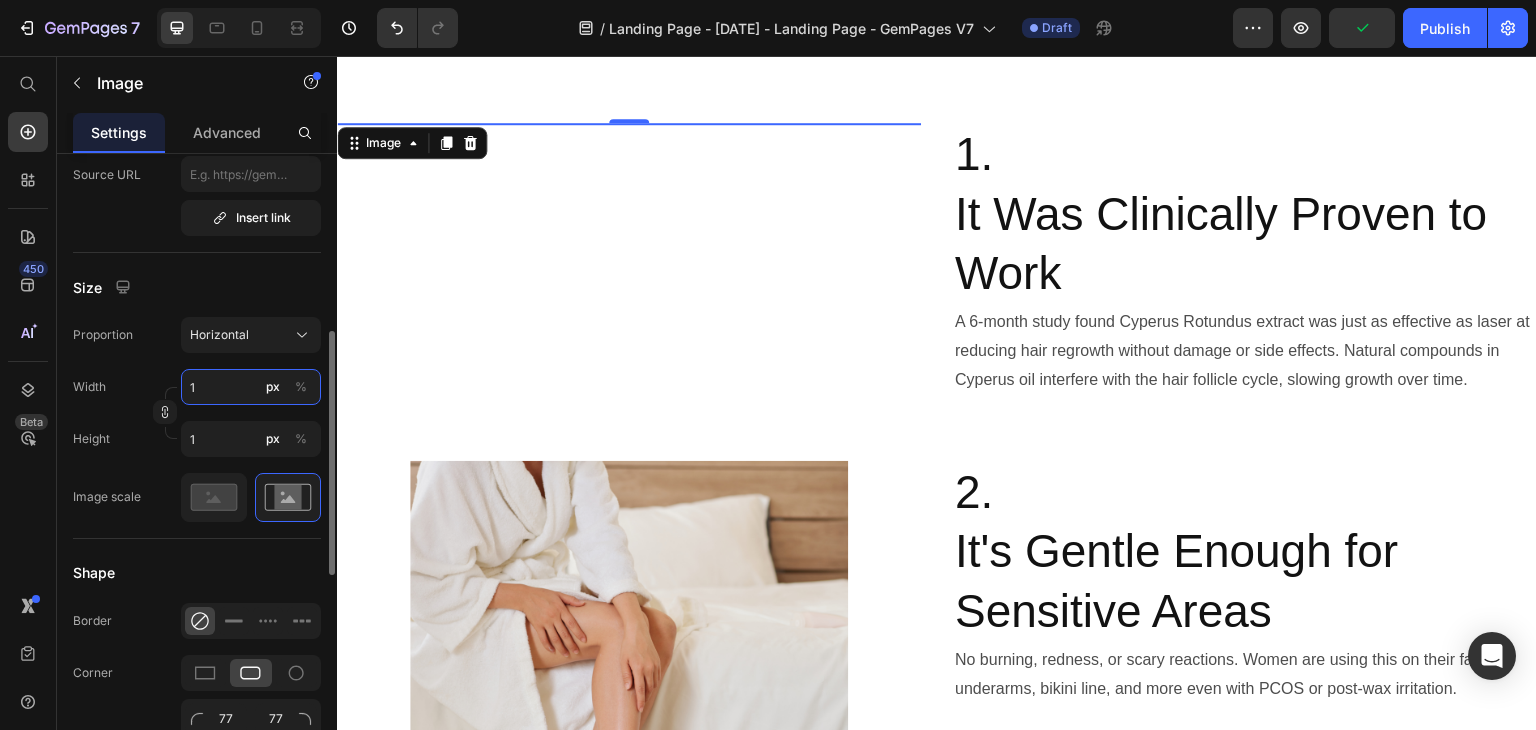 type on "0" 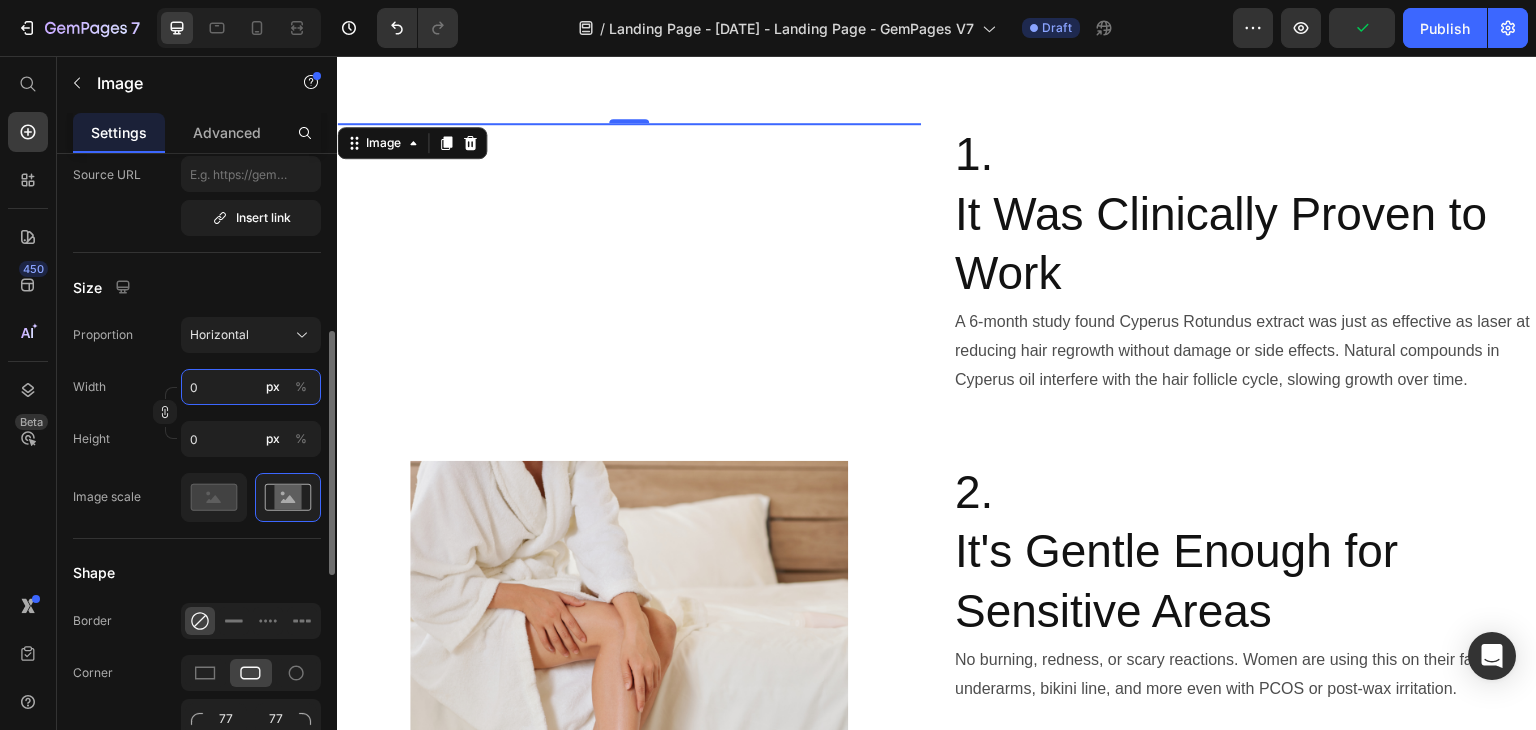 type on "1" 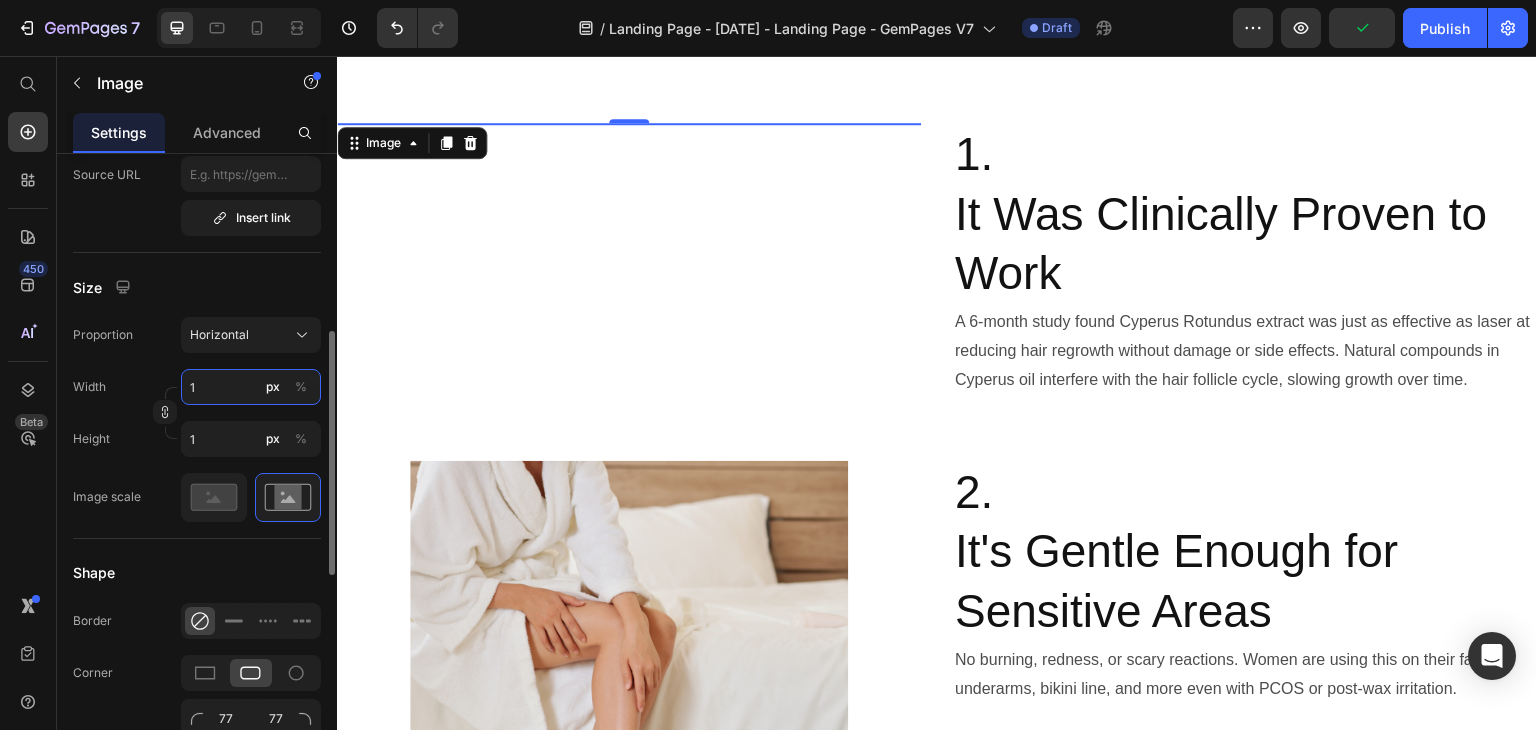 type on "0" 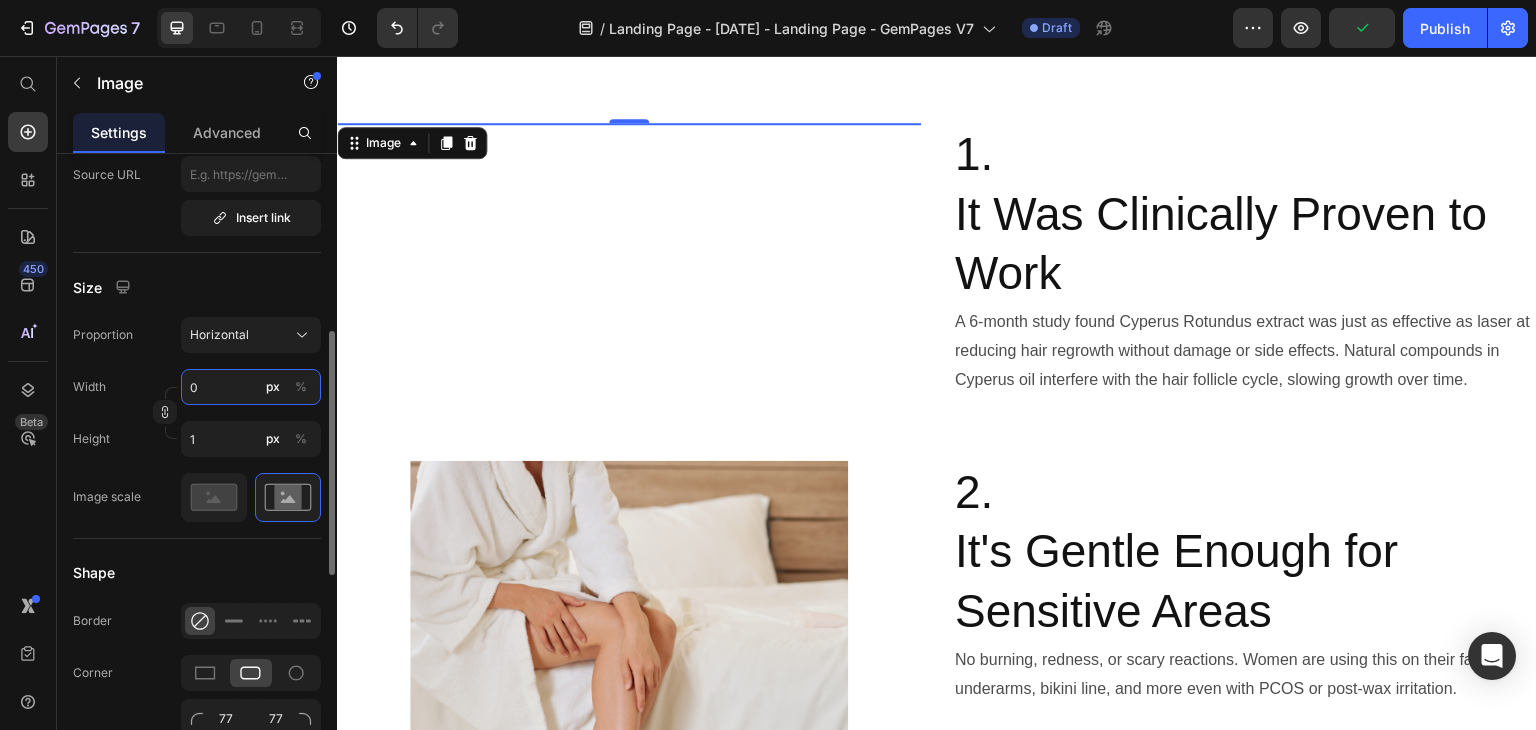 type on "0" 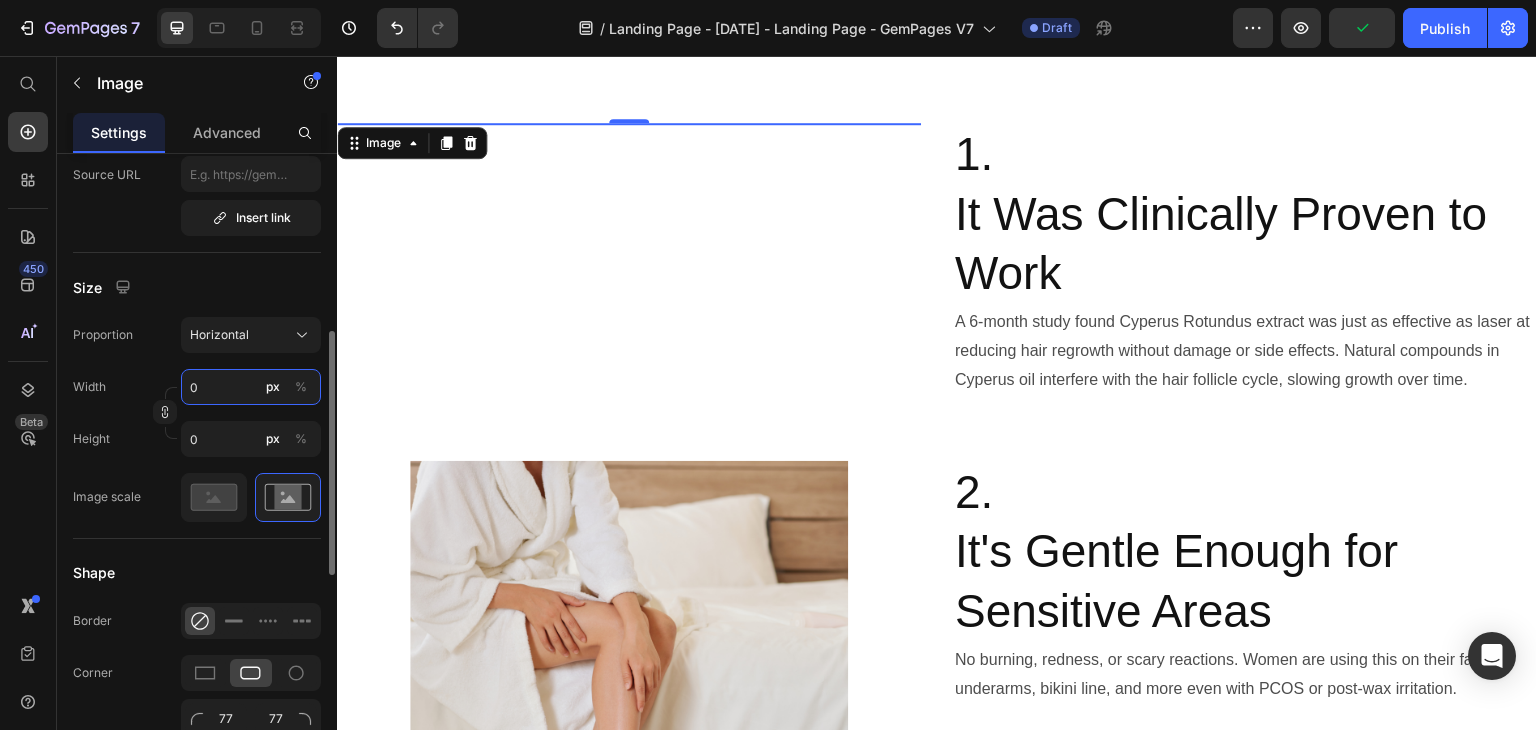 type on "1" 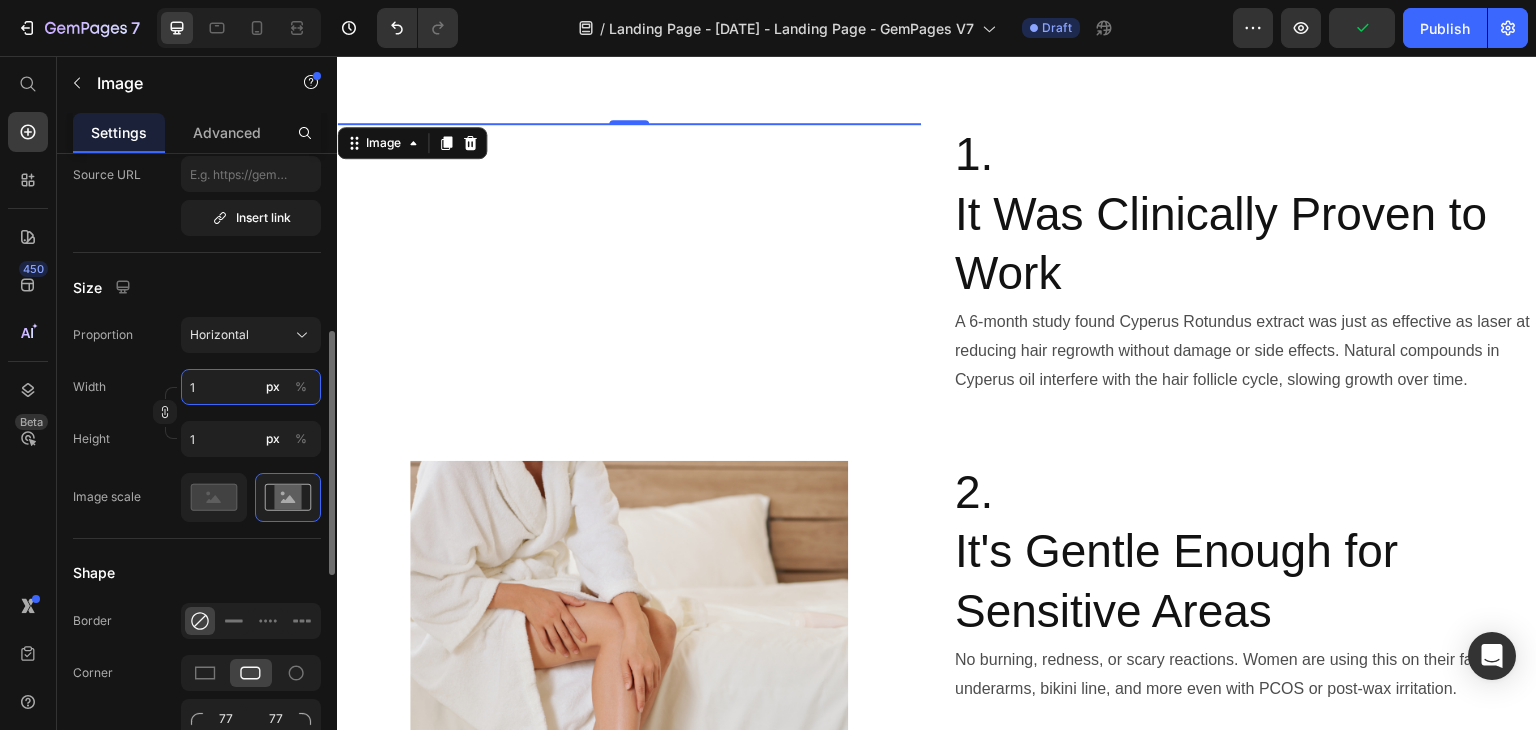 type on "2" 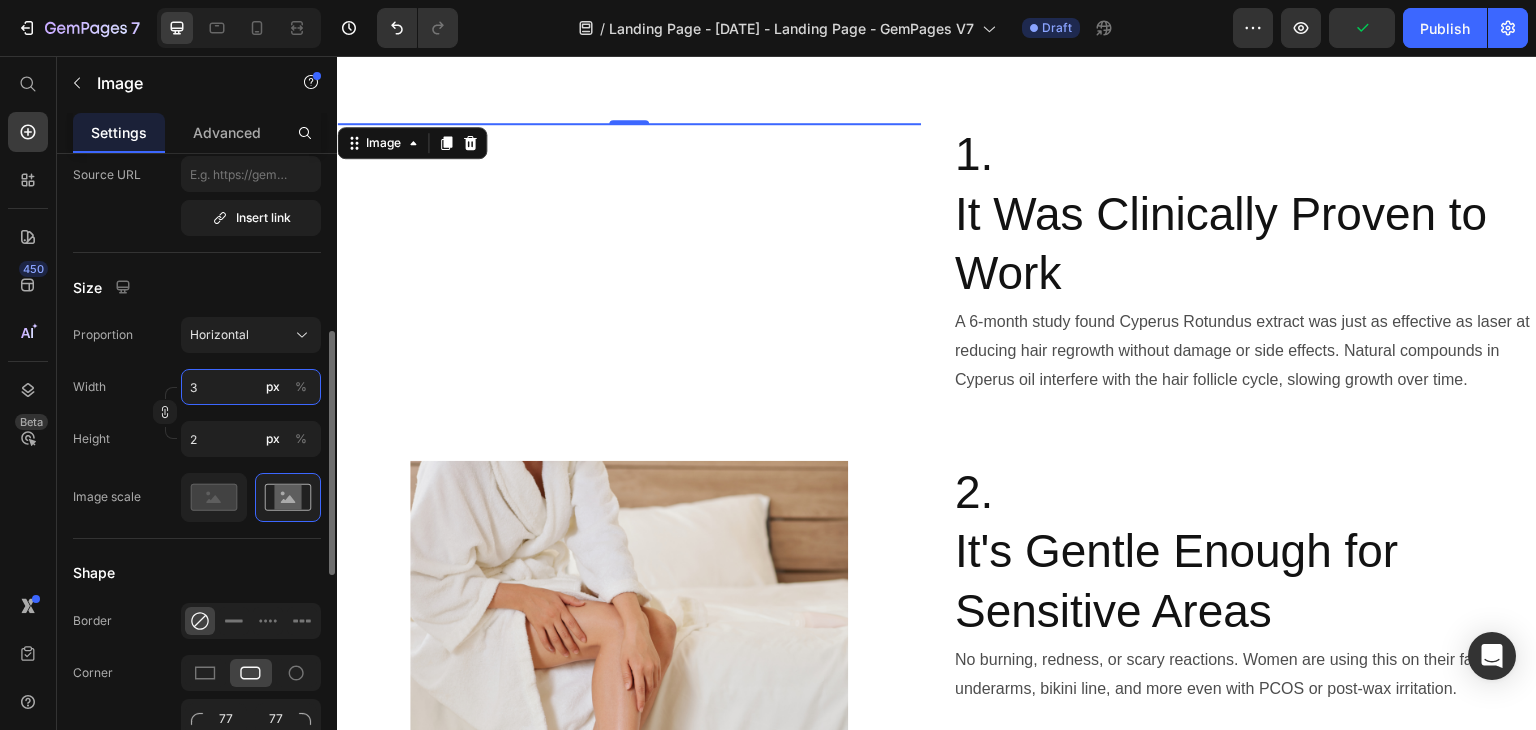 type on "4" 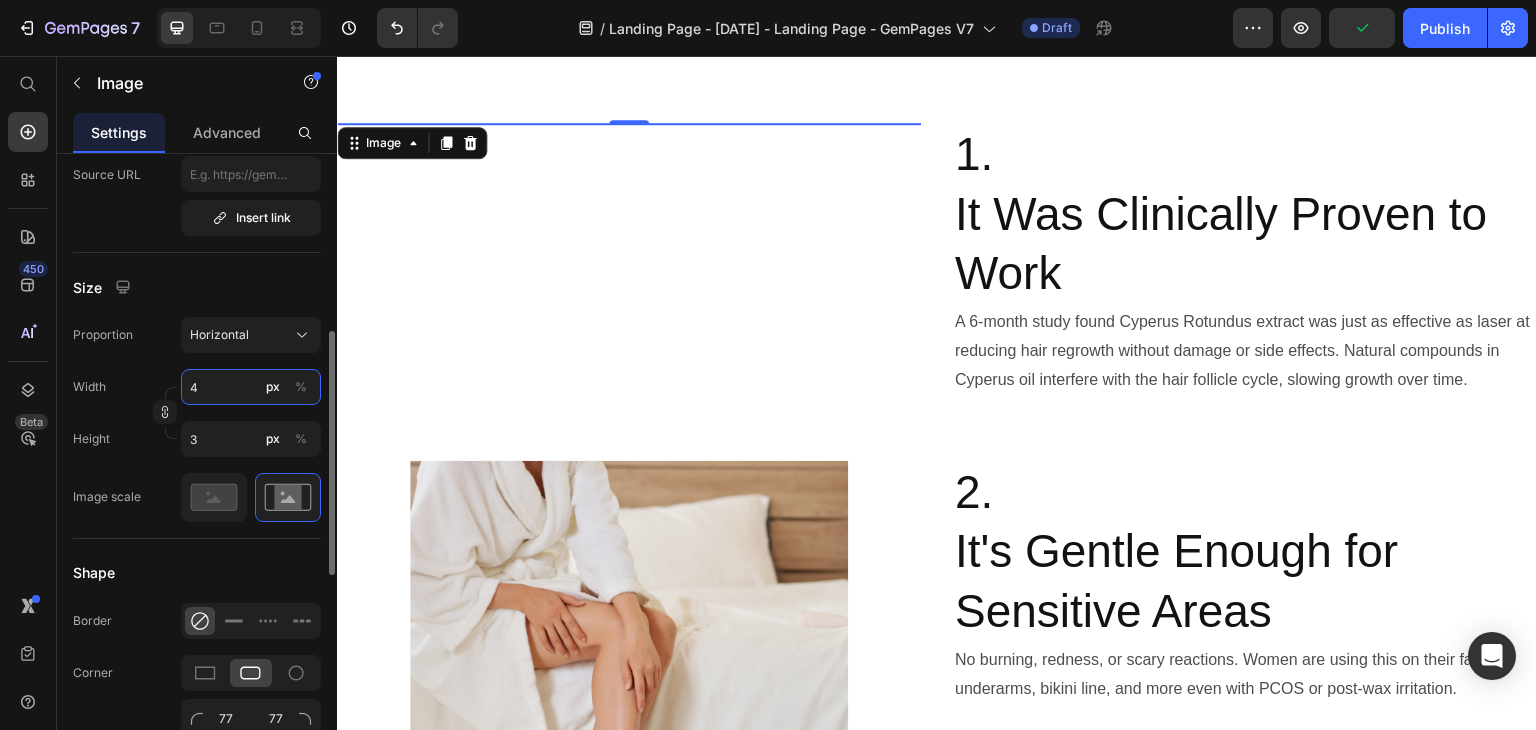 type on "5" 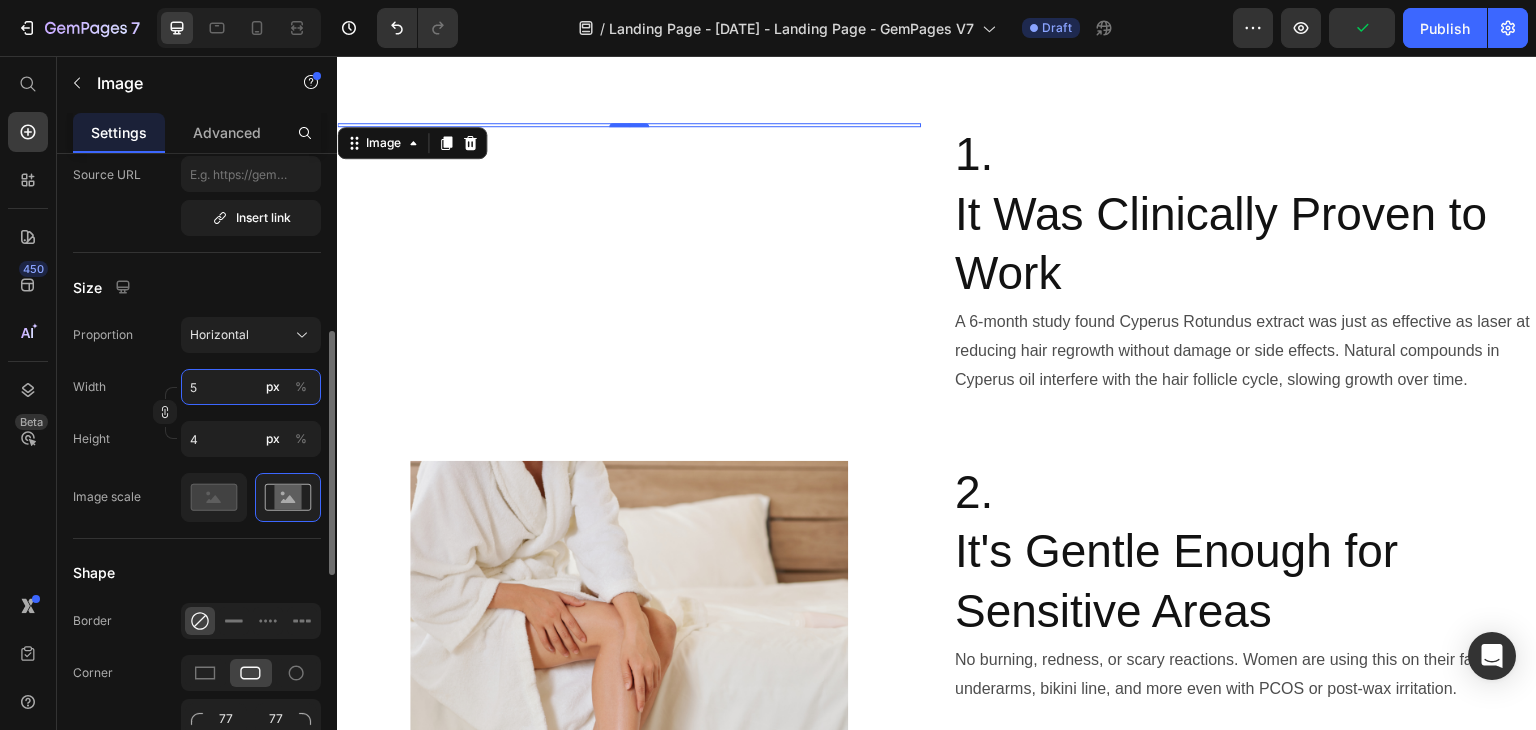 type on "6" 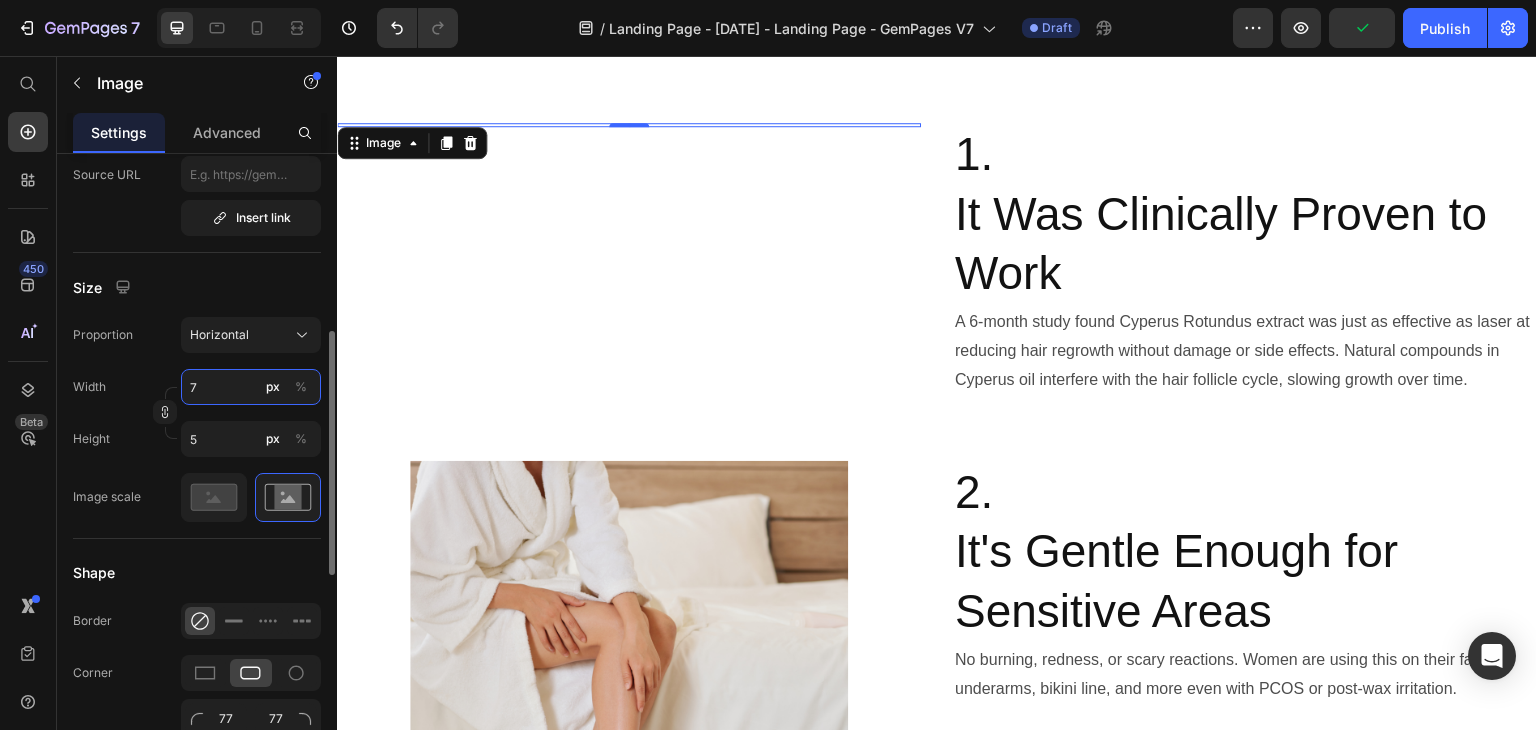 type on "8" 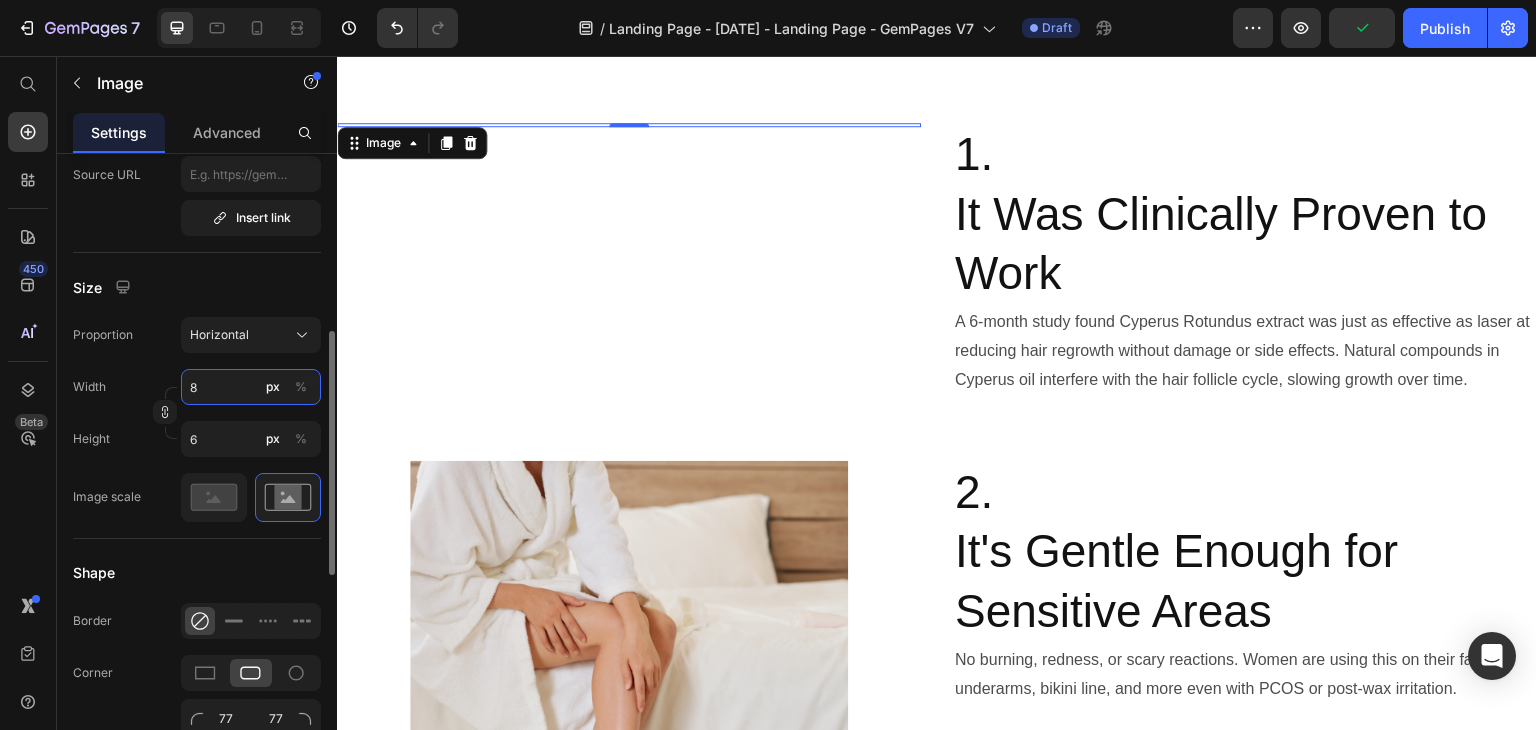 type on "9" 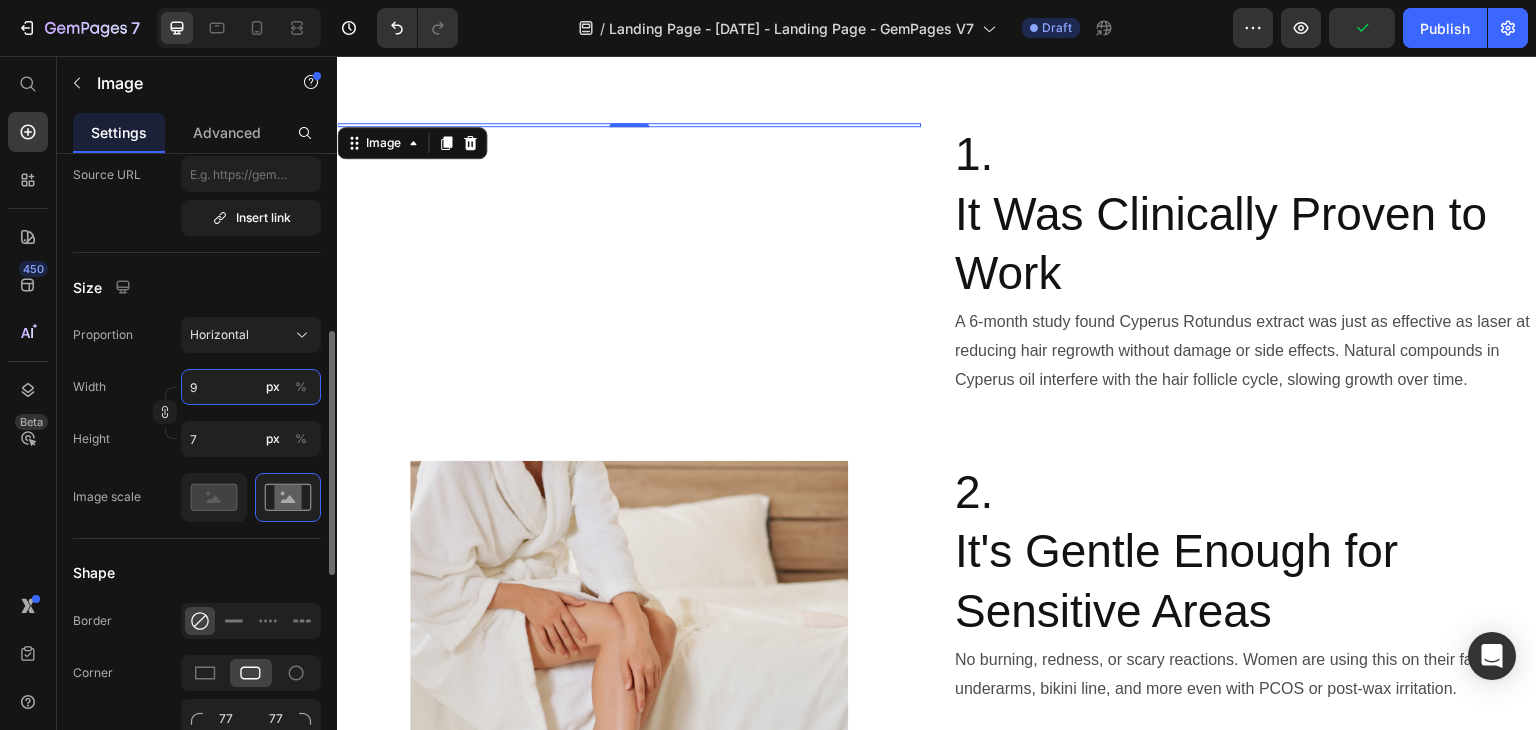 type on "10" 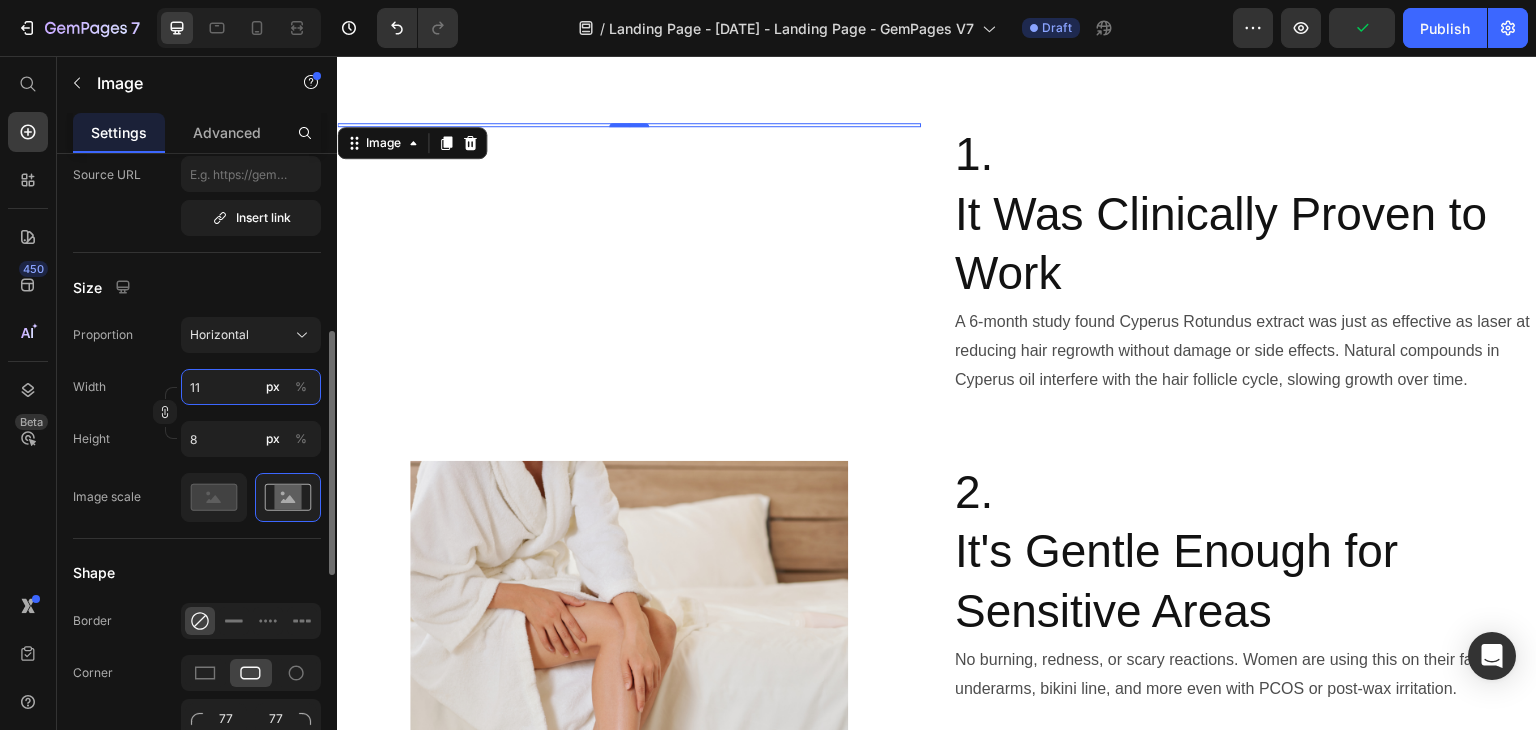 type on "12" 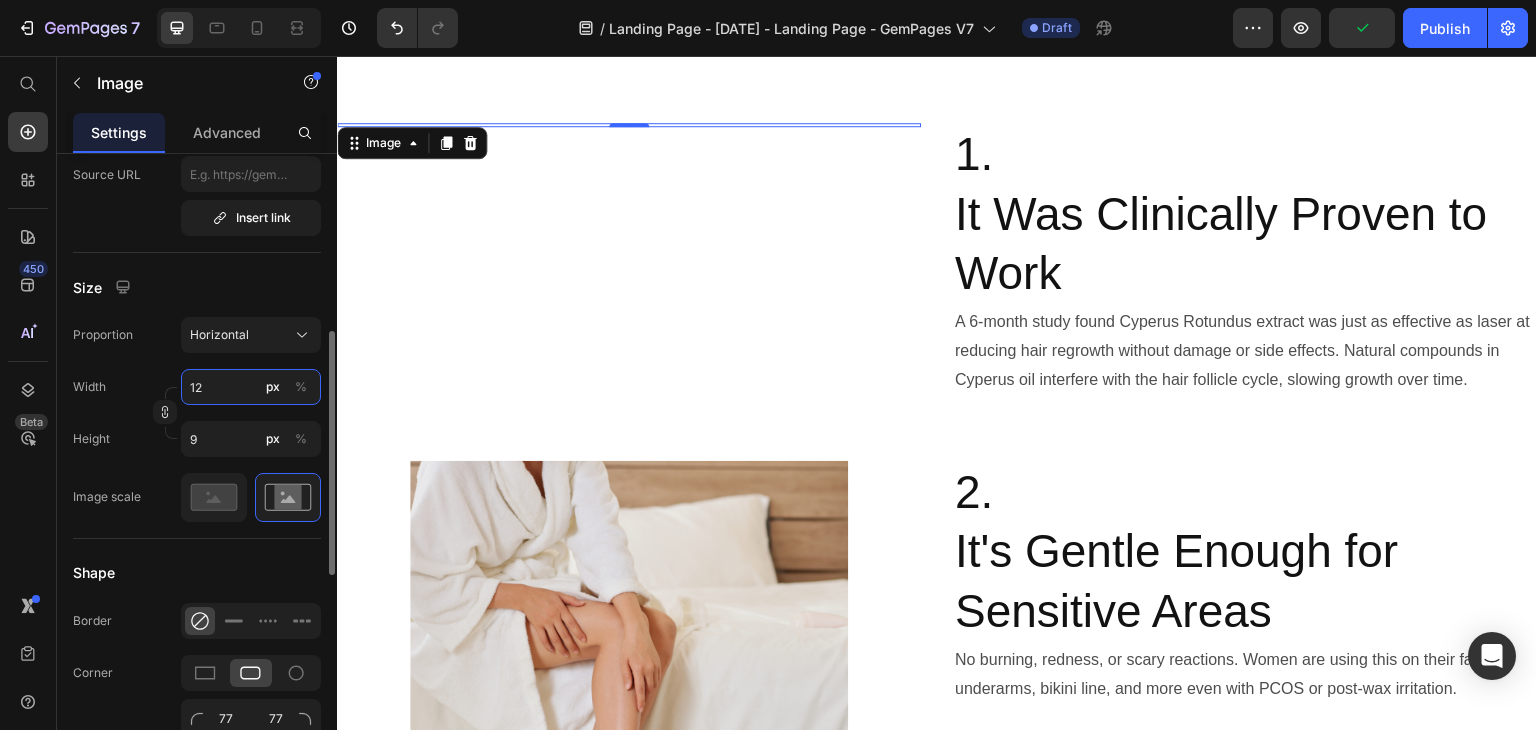 type on "13" 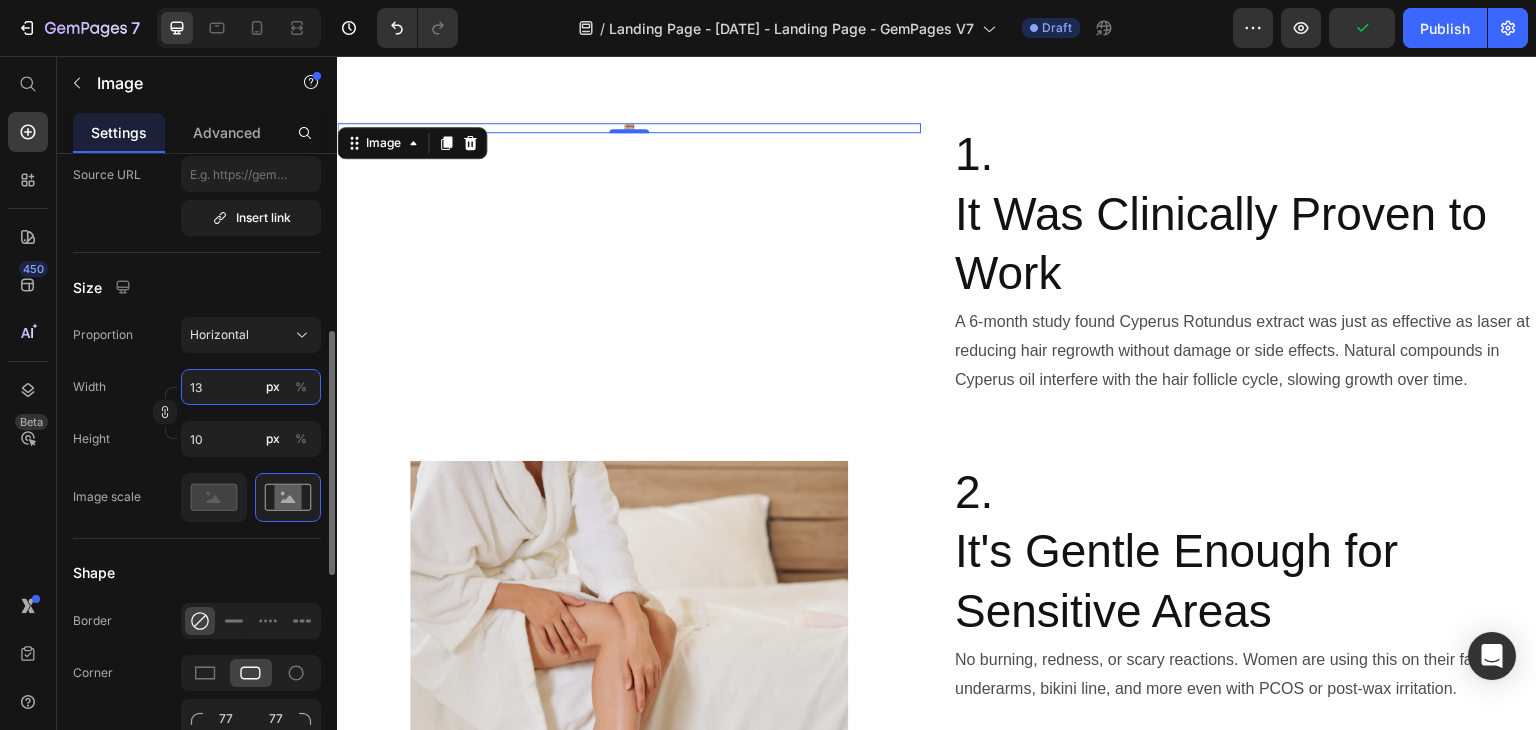 type on "14" 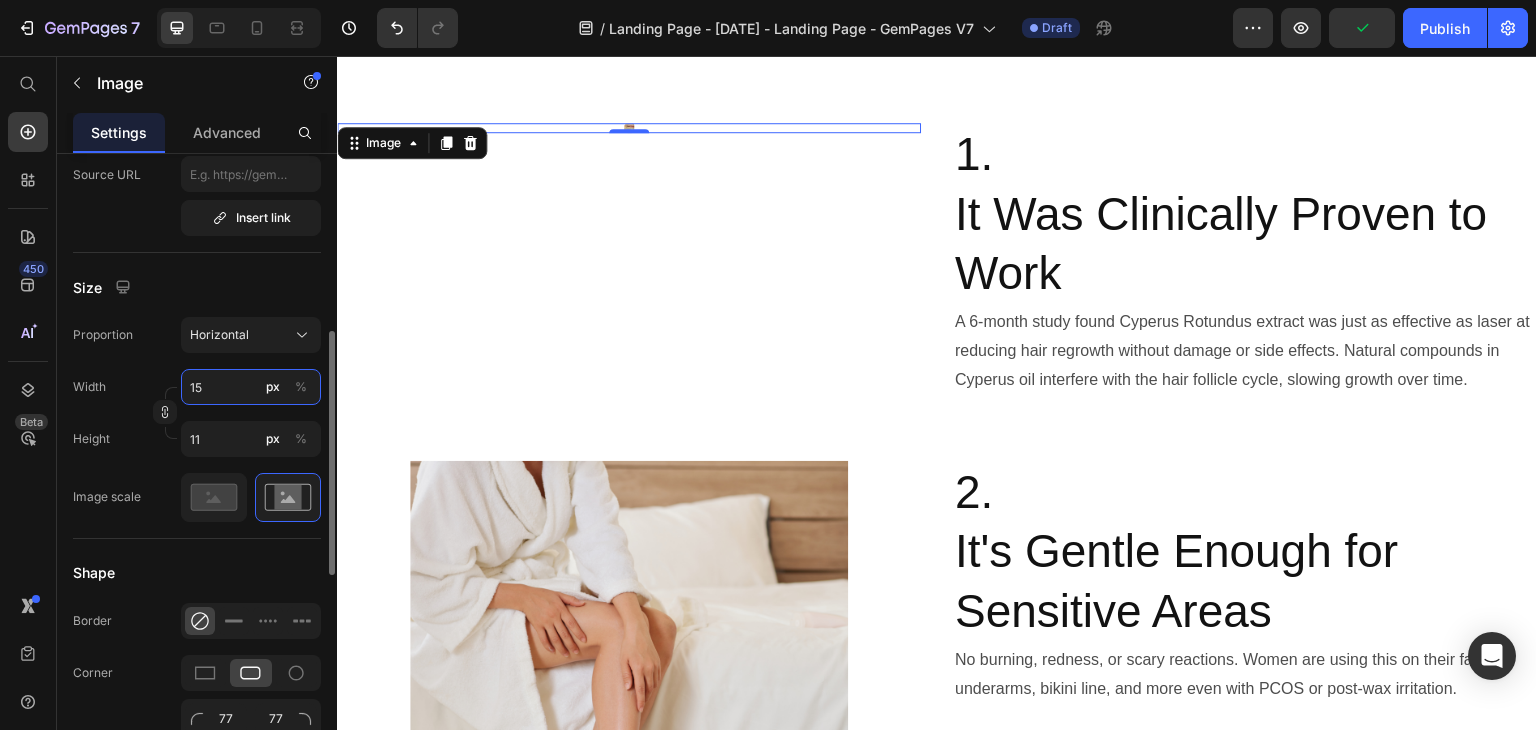 type on "16" 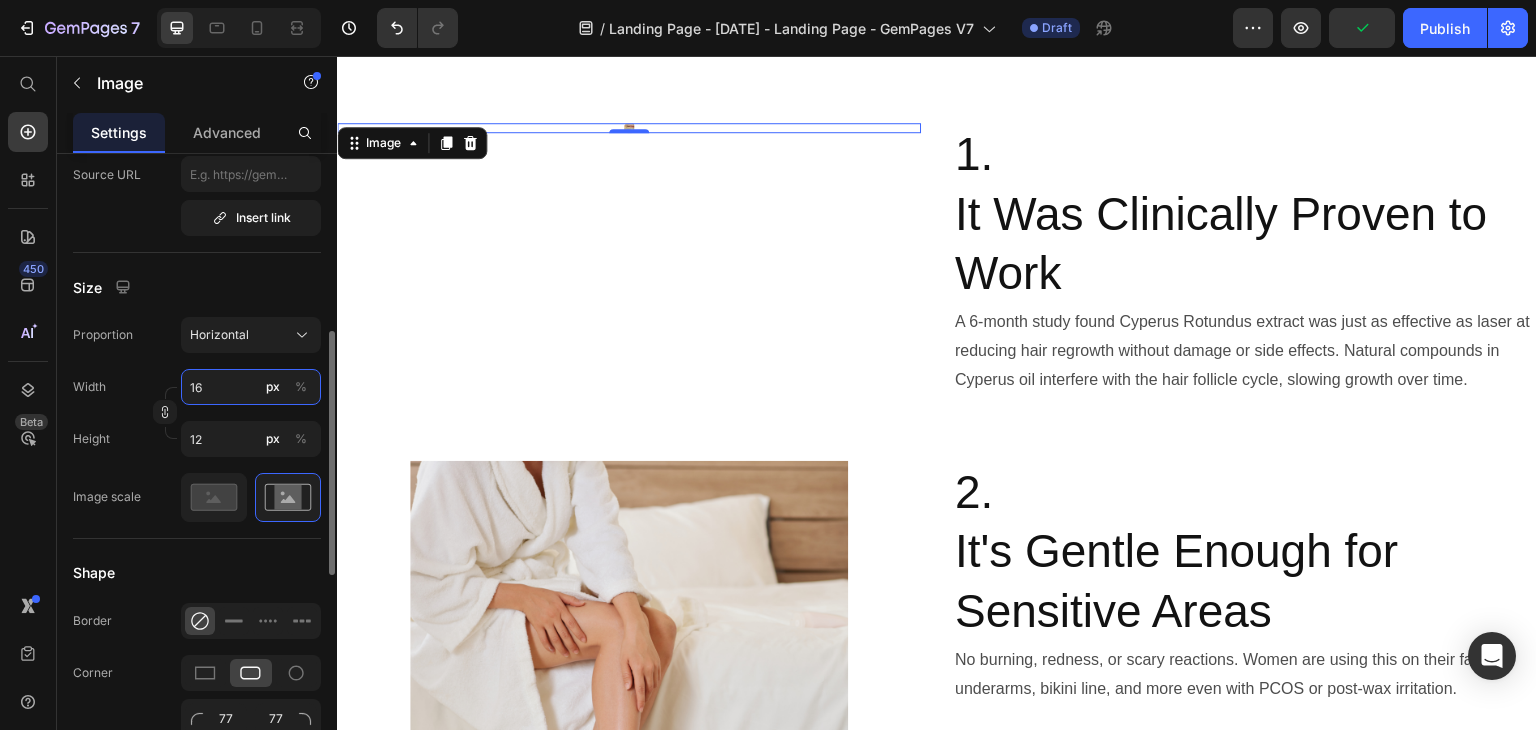 type on "17" 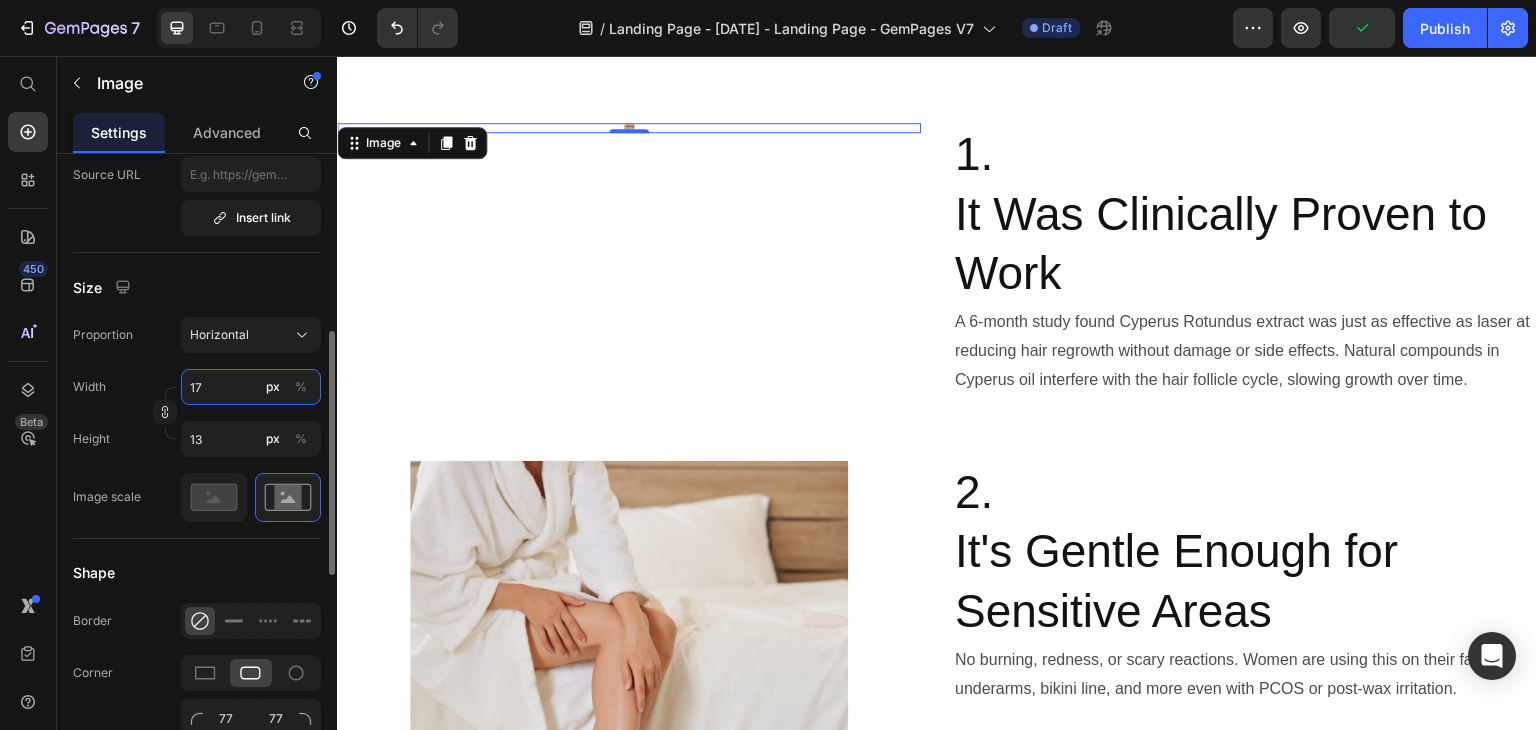 type on "18" 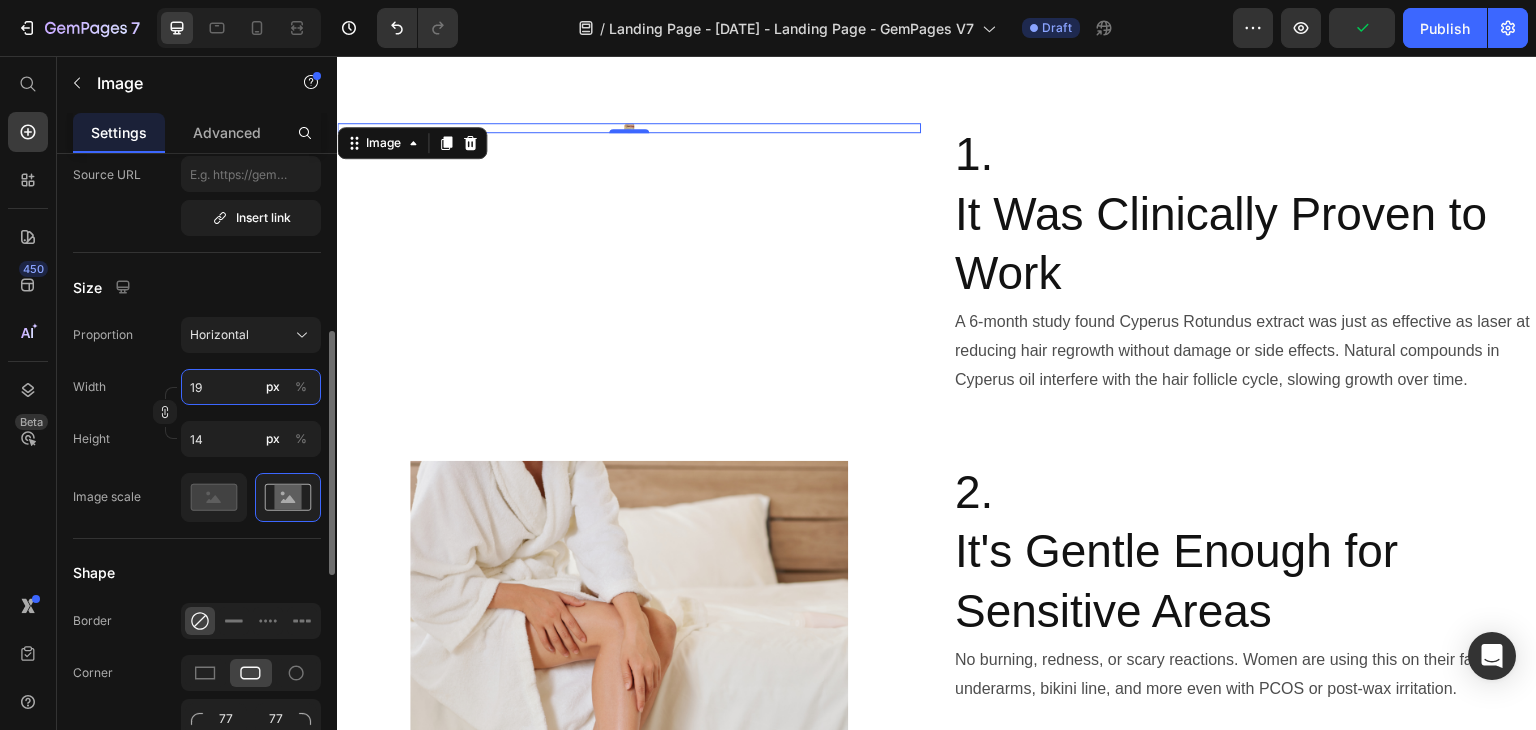 type on "20" 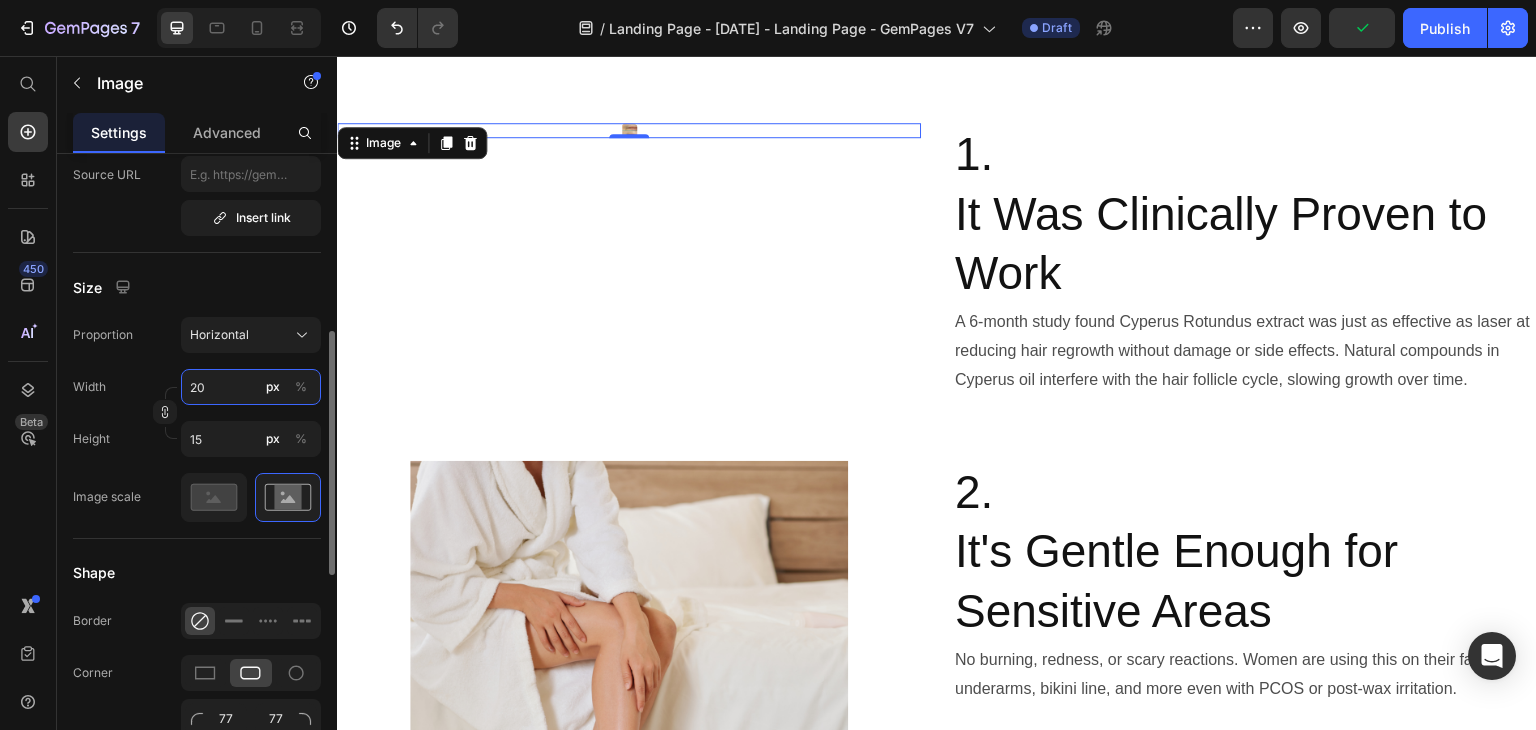 type on "21" 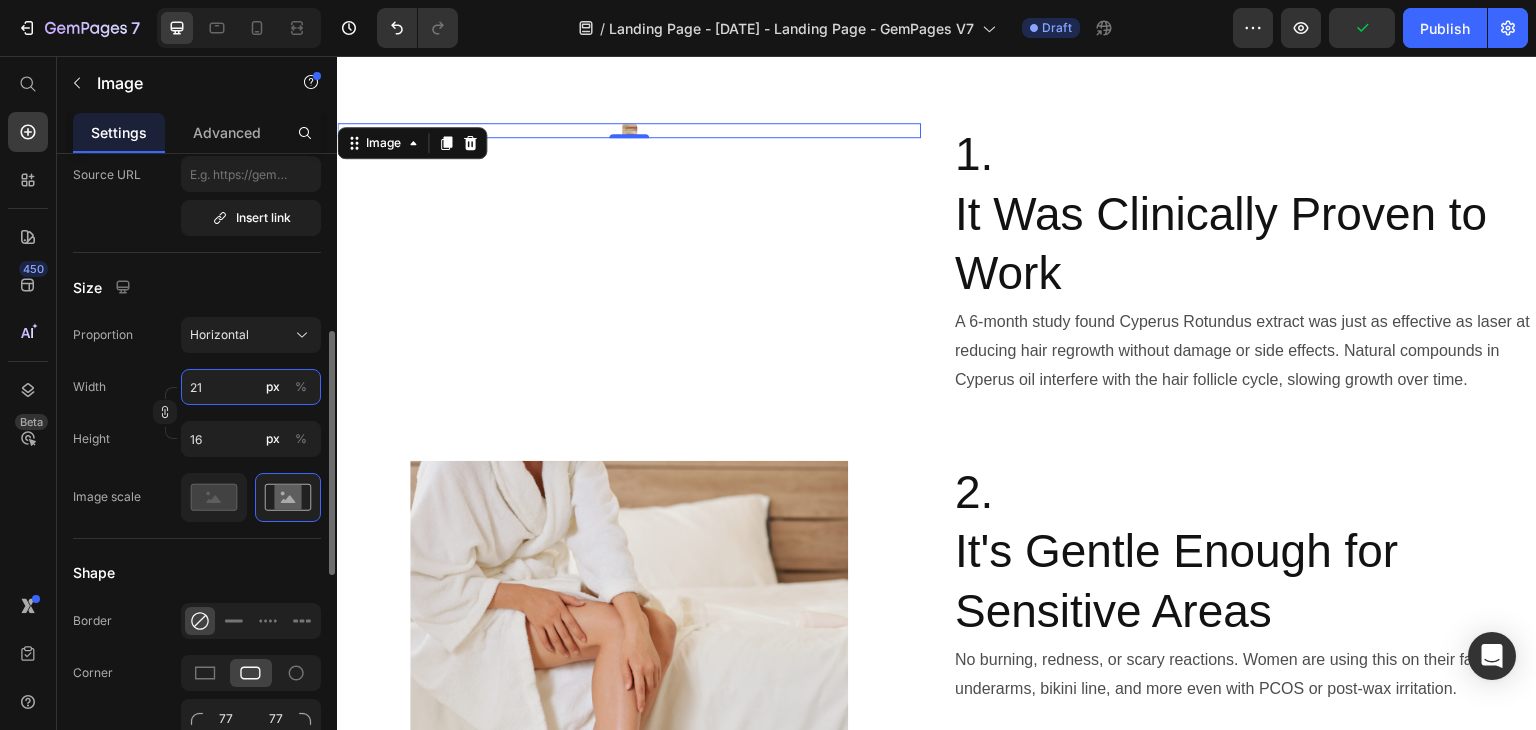 type on "22" 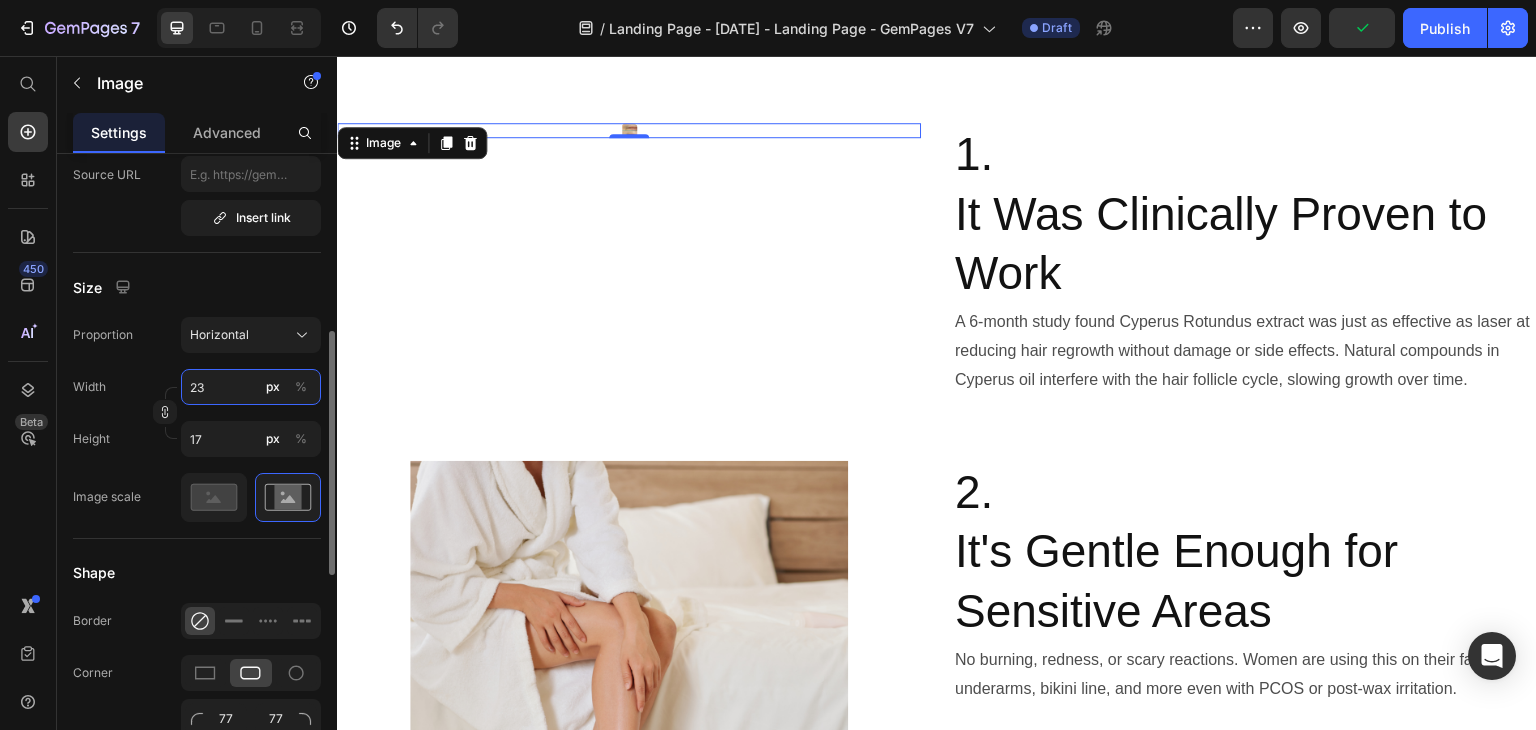 type on "24" 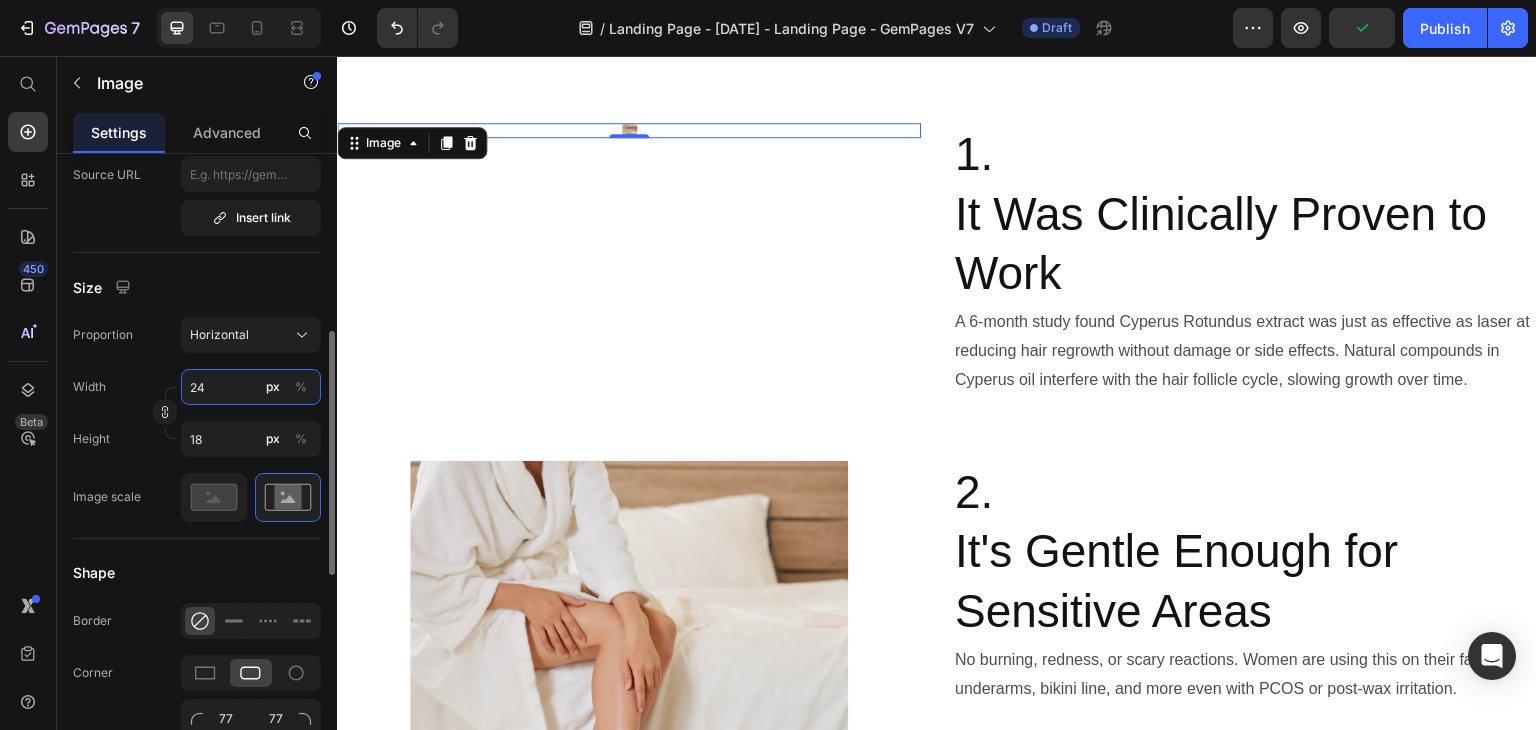 type on "25" 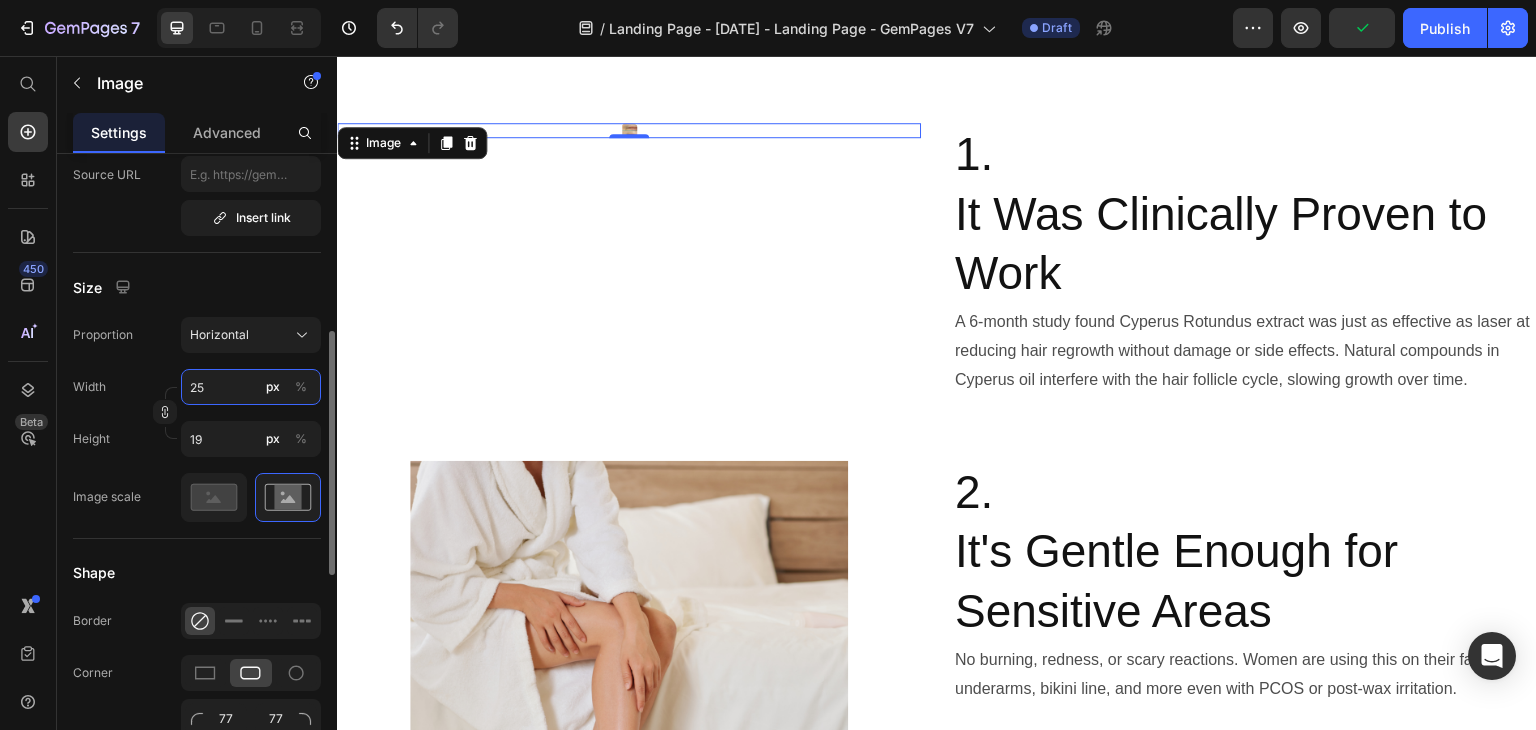 type on "26" 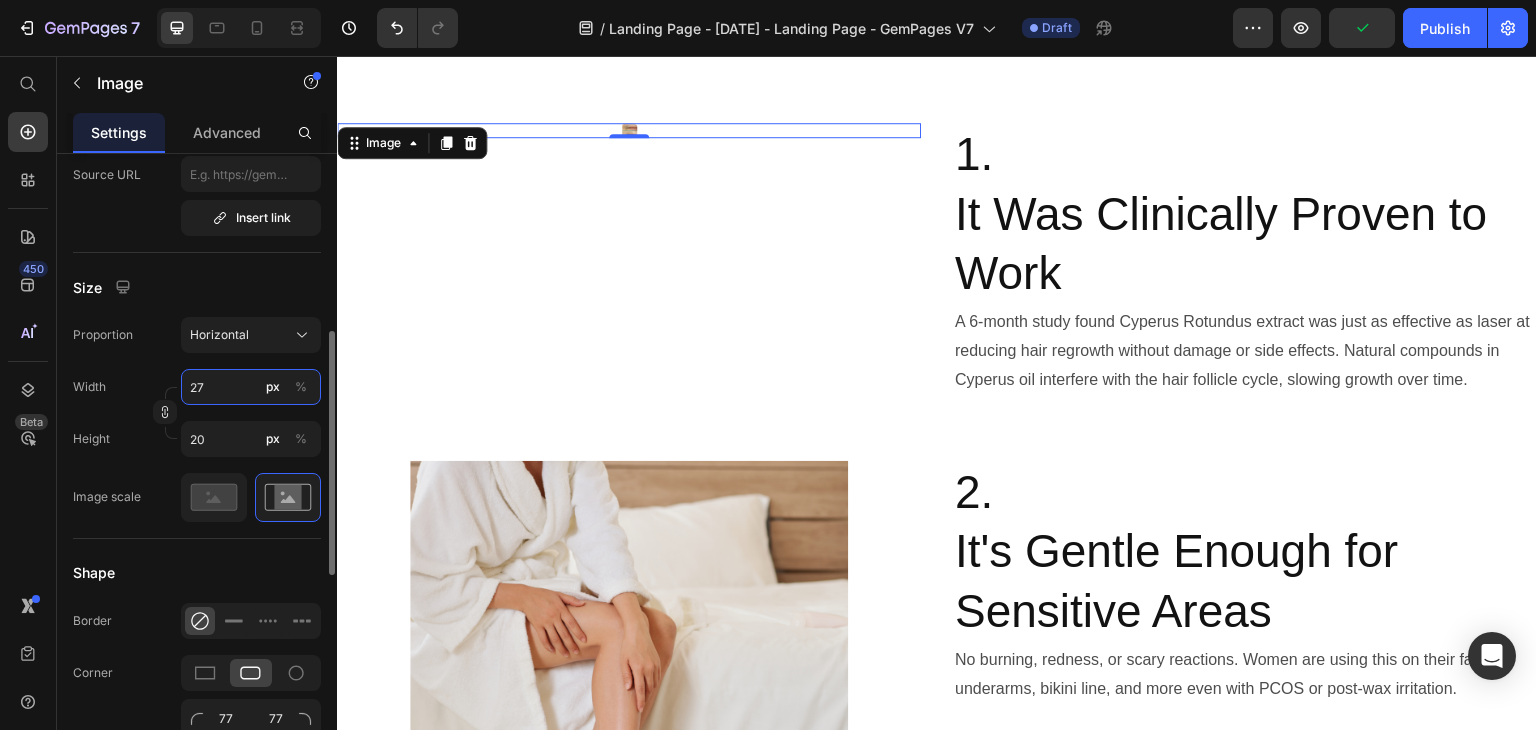 type on "28" 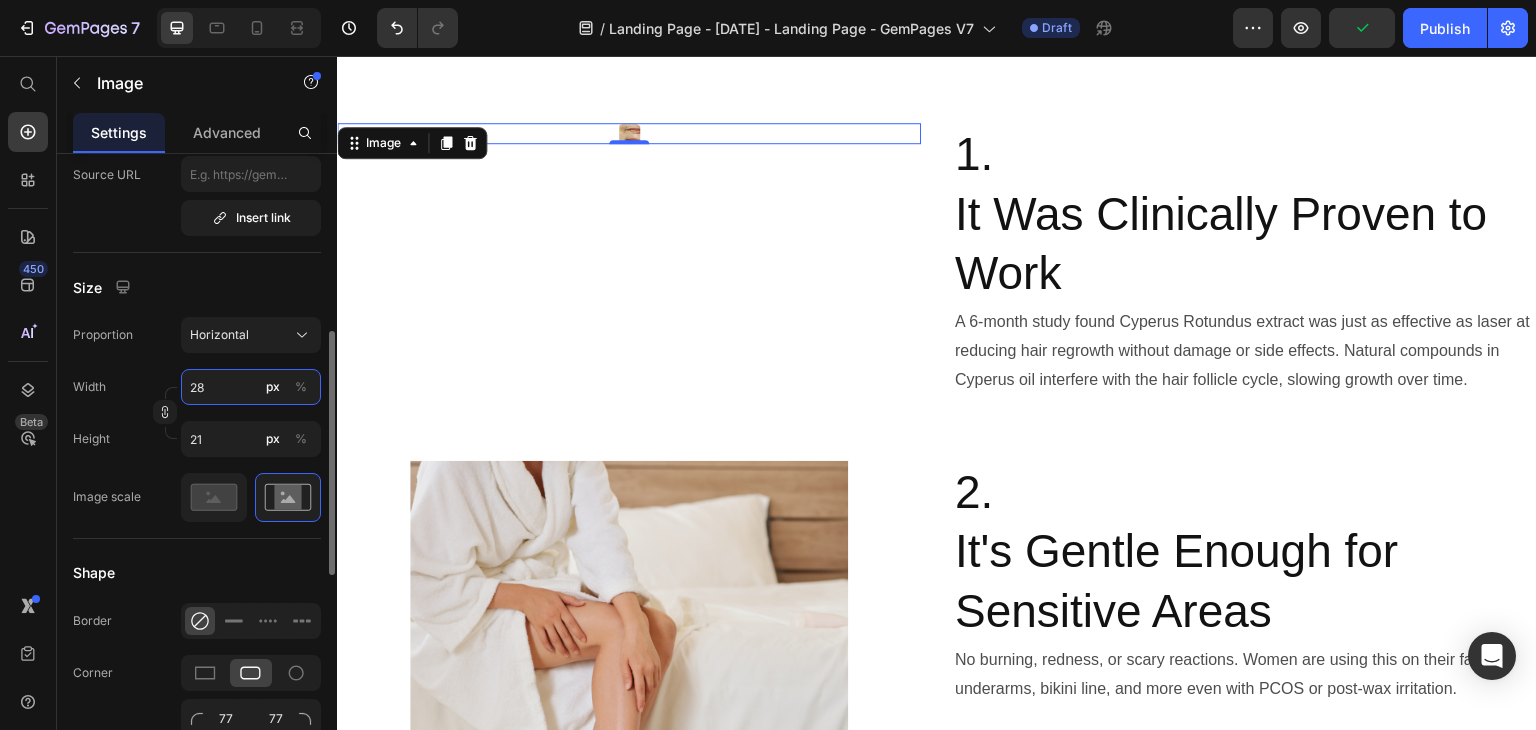 type on "29" 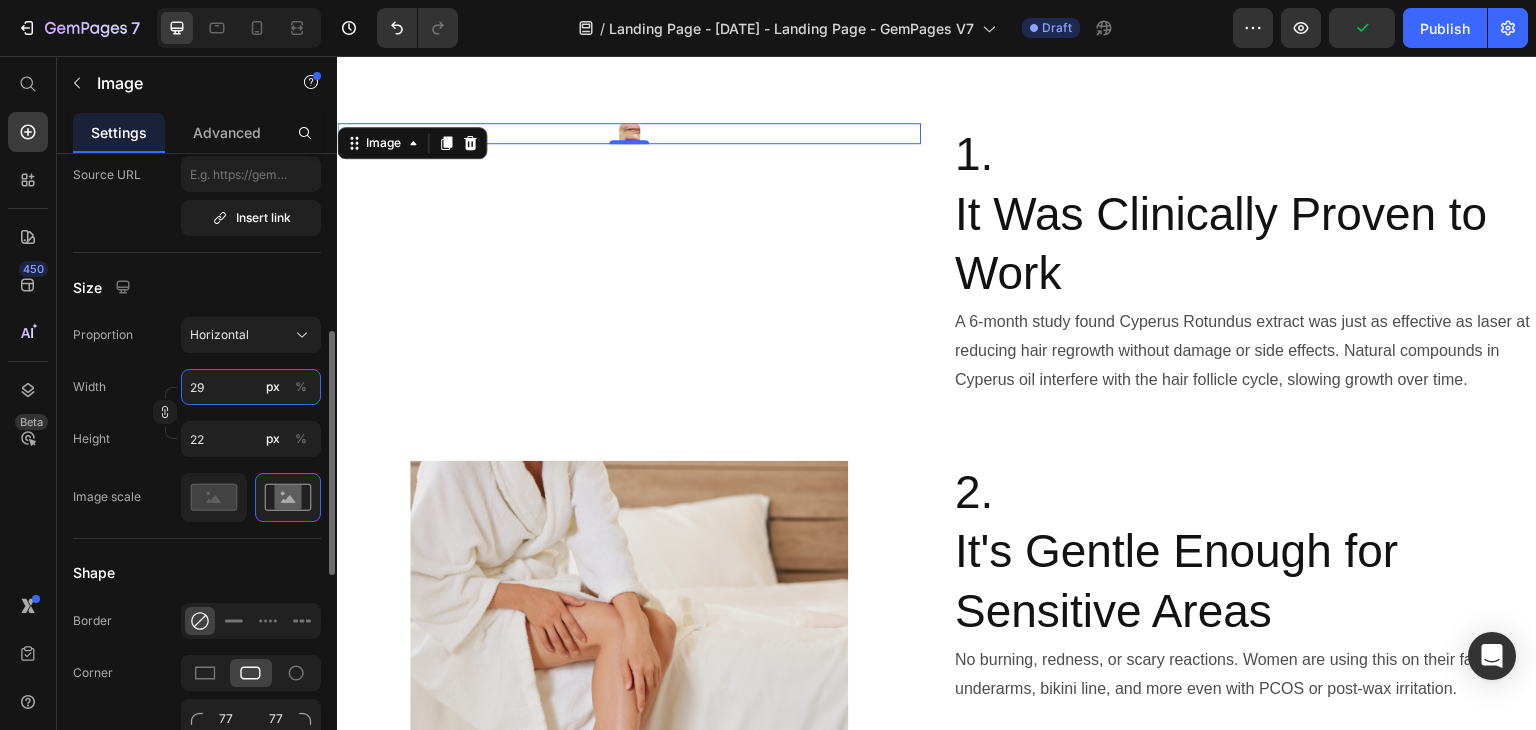 type on "30" 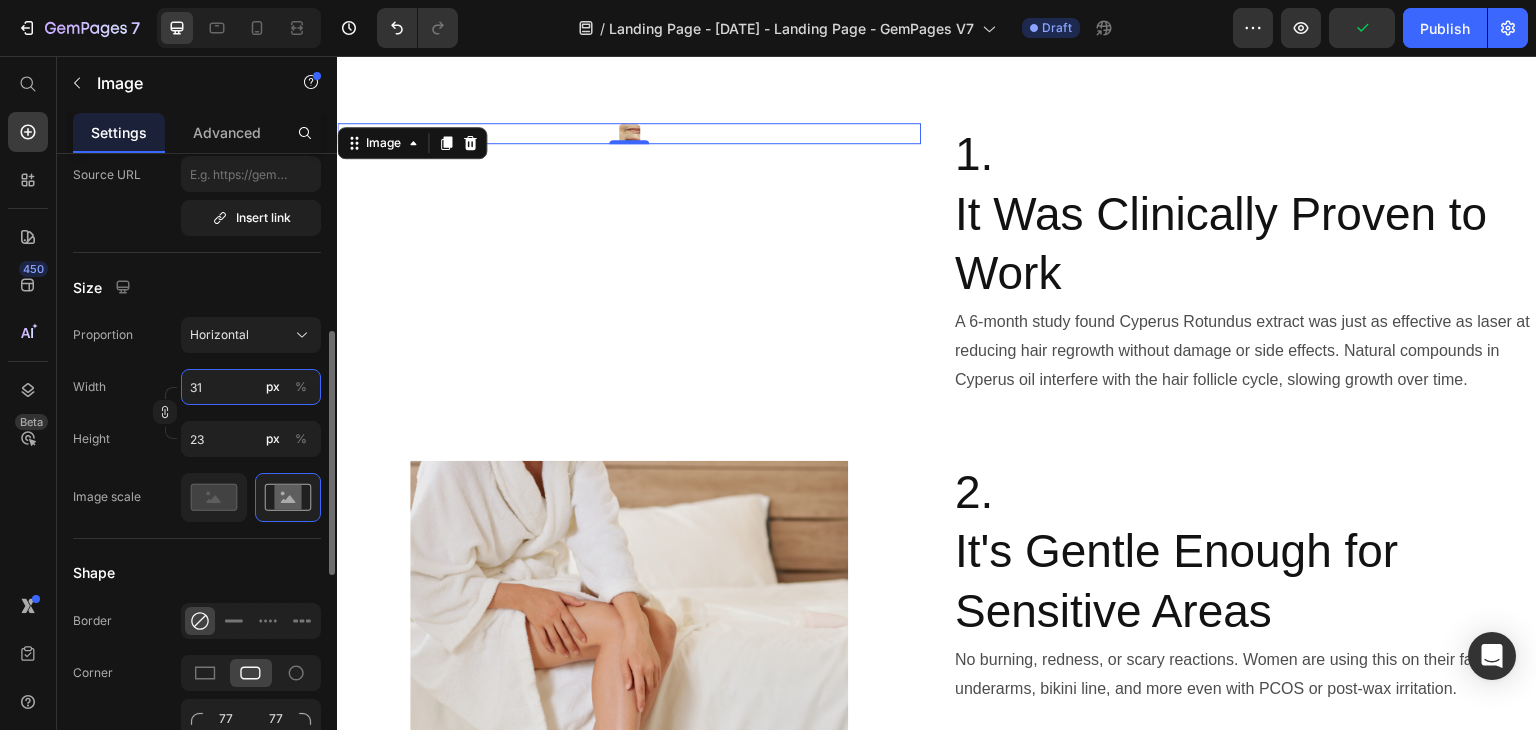 type on "32" 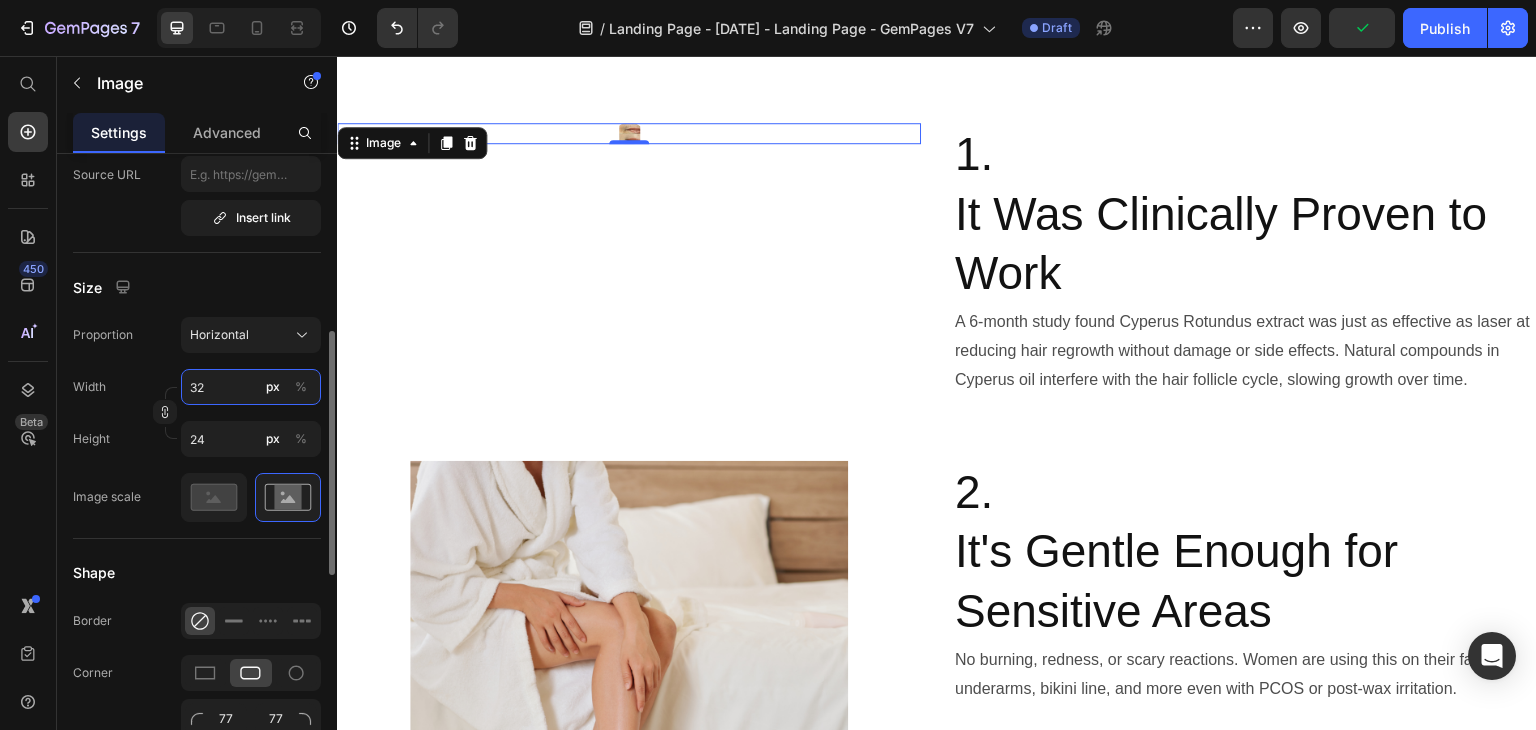type on "33" 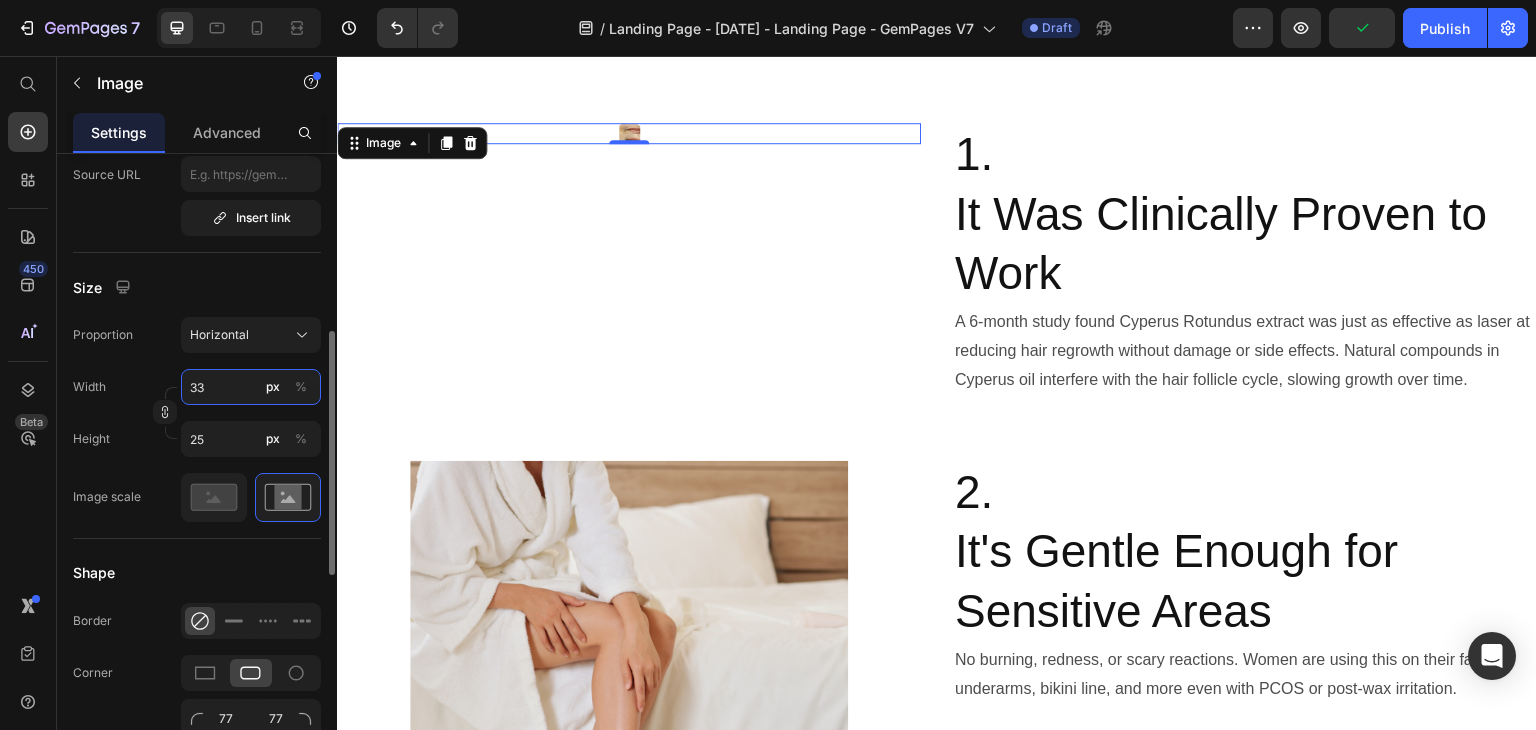type on "34" 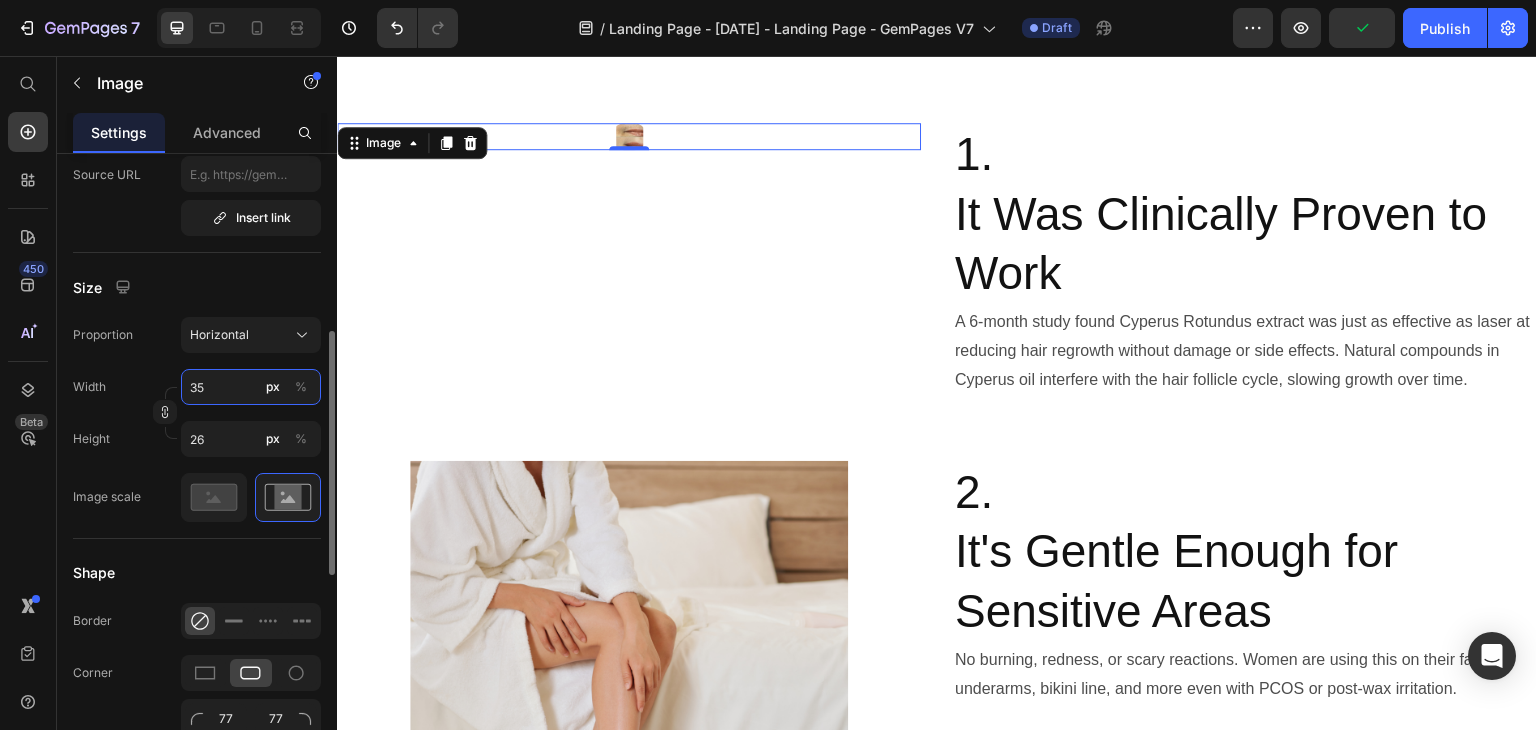 type on "36" 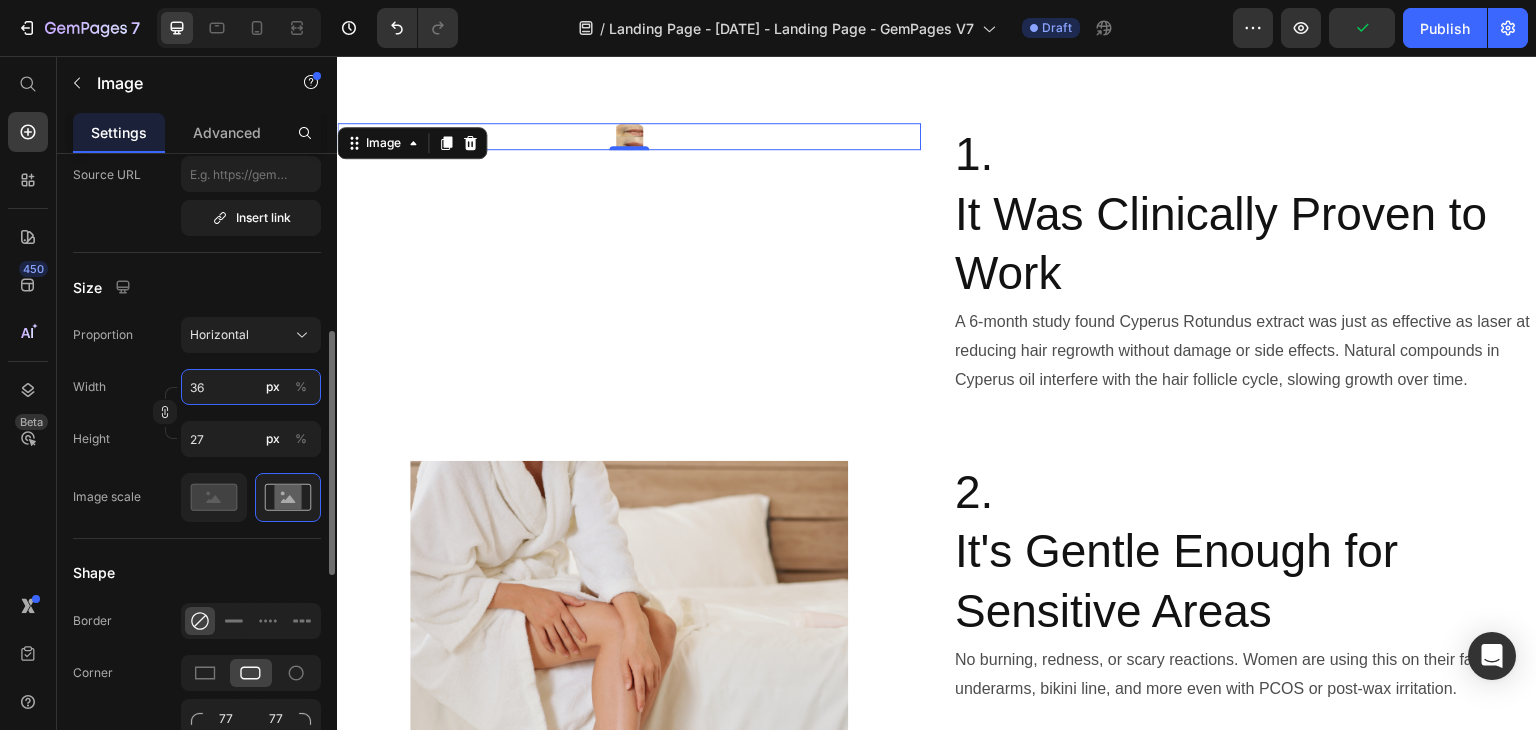 type on "37" 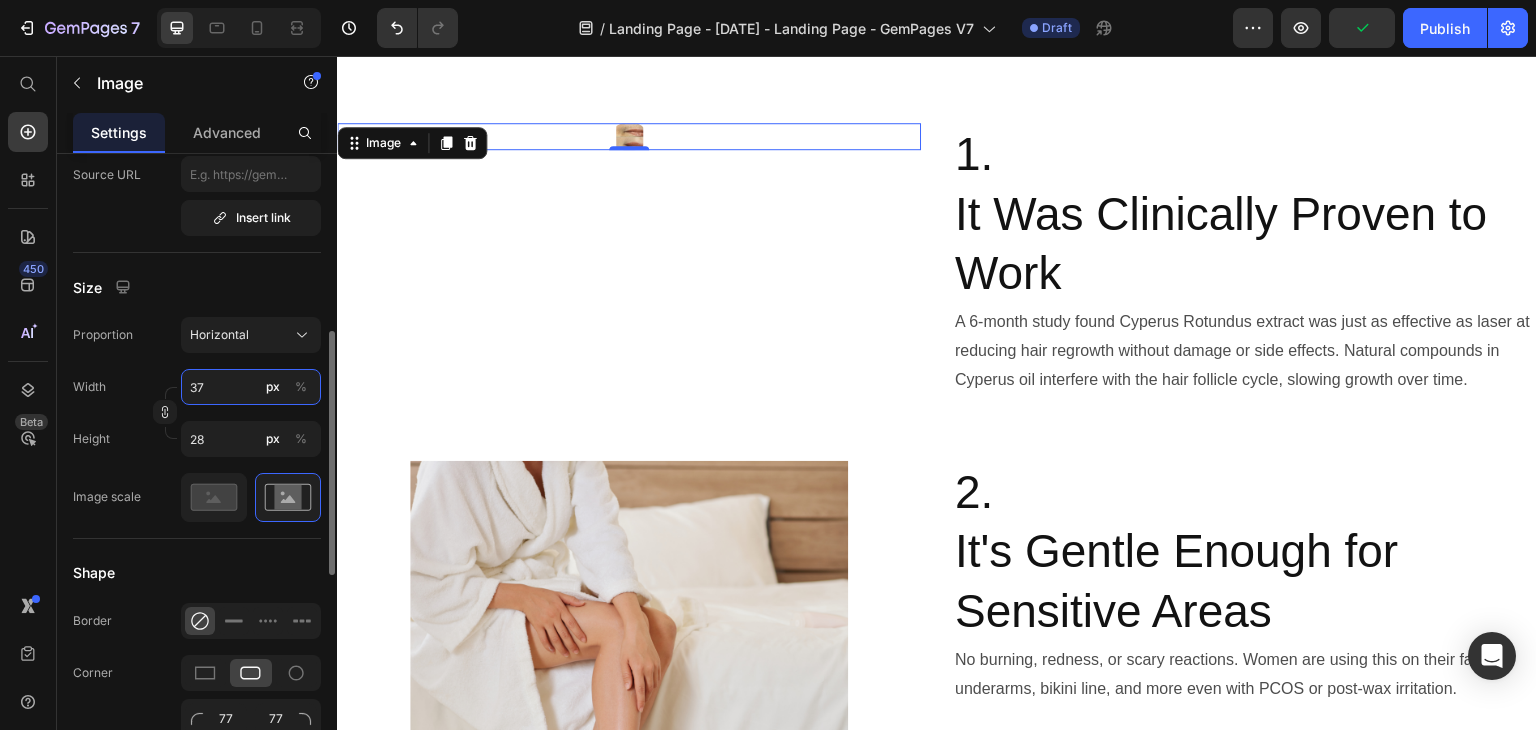 type on "38" 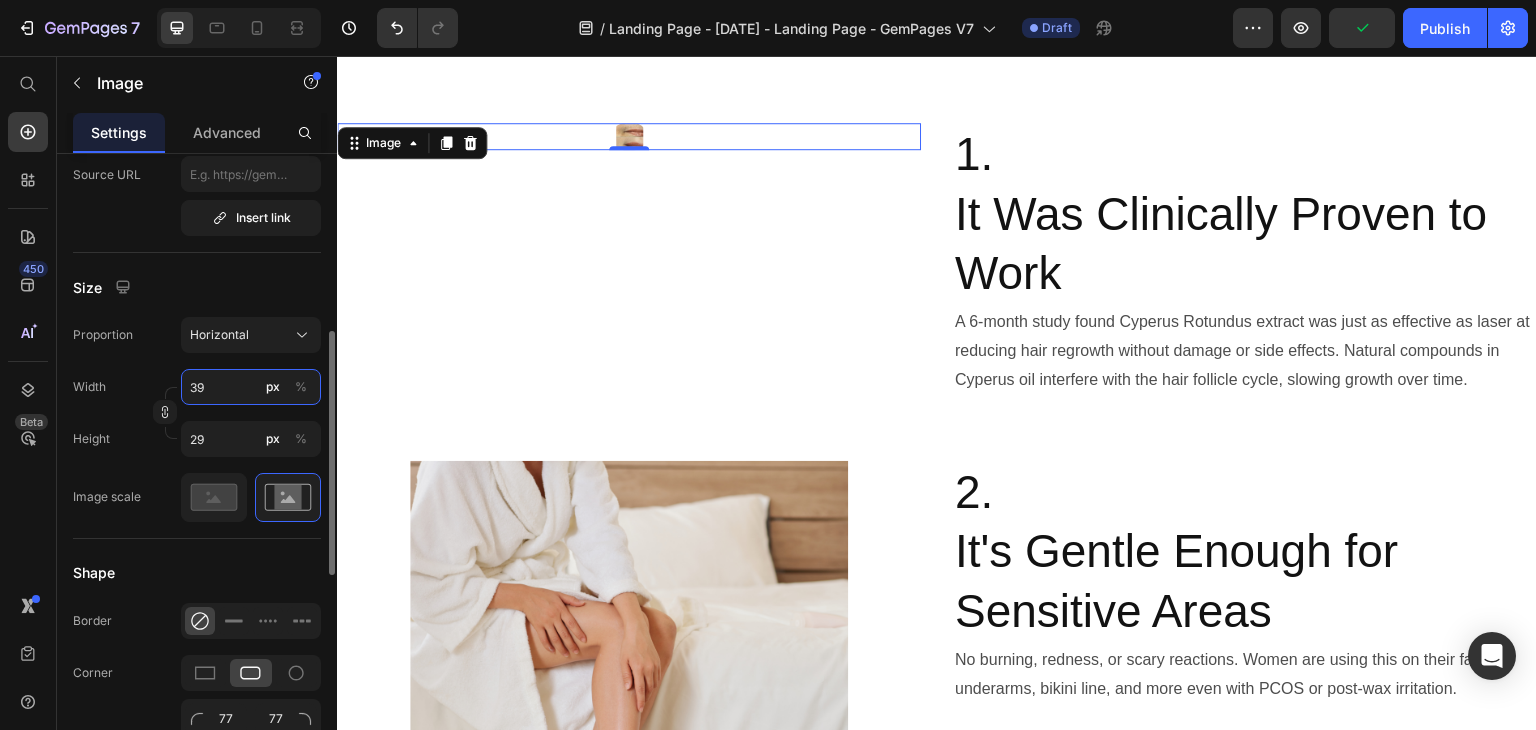 type on "40" 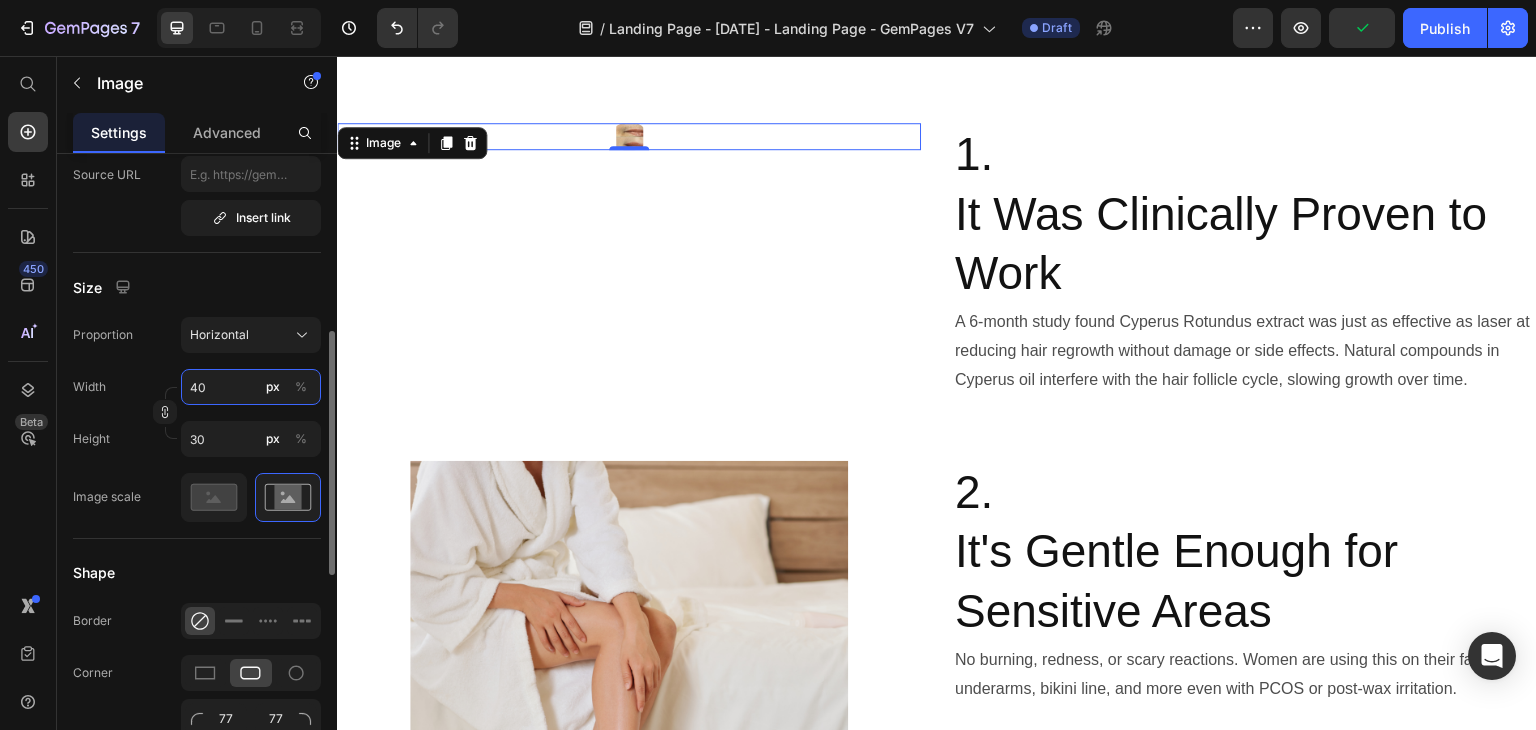 type on "41" 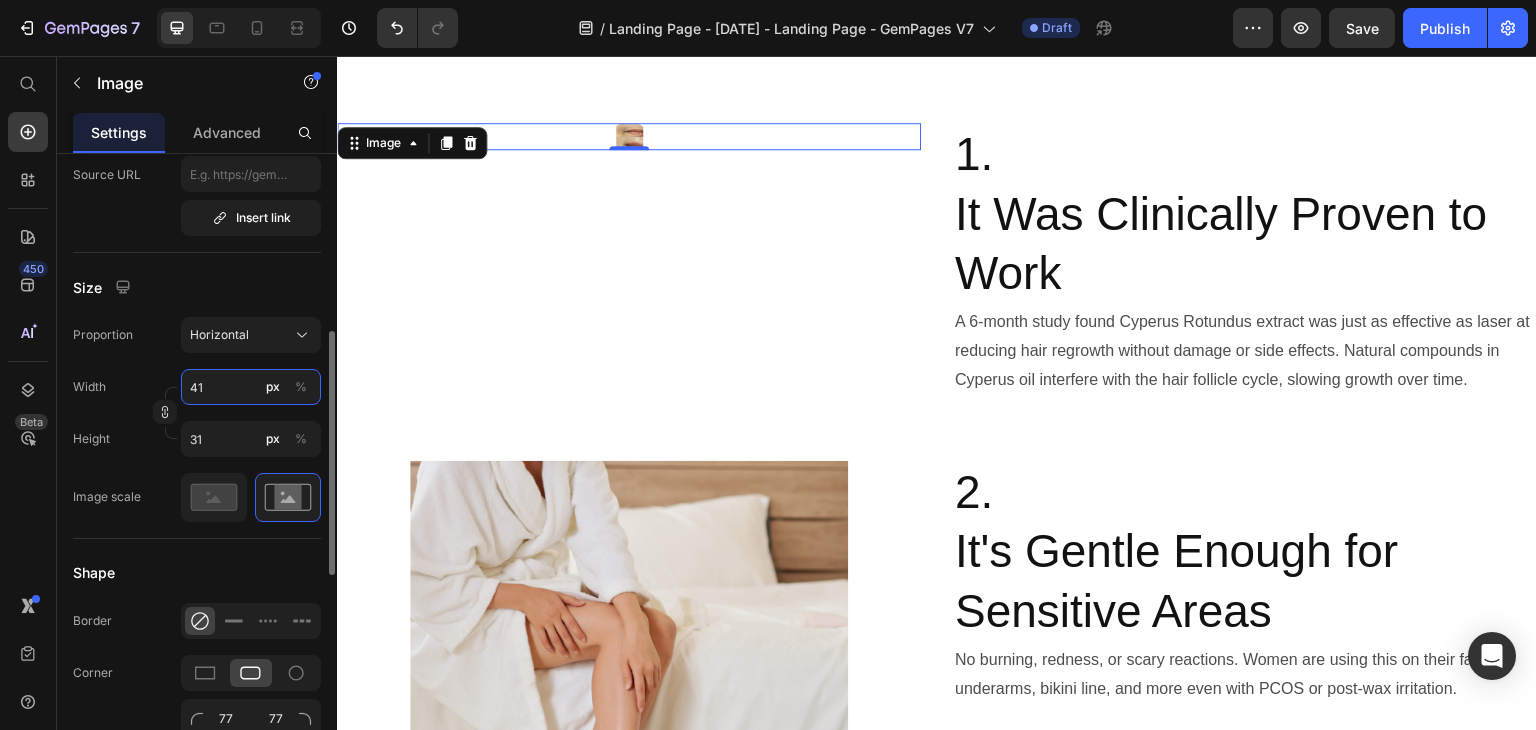 type on "42" 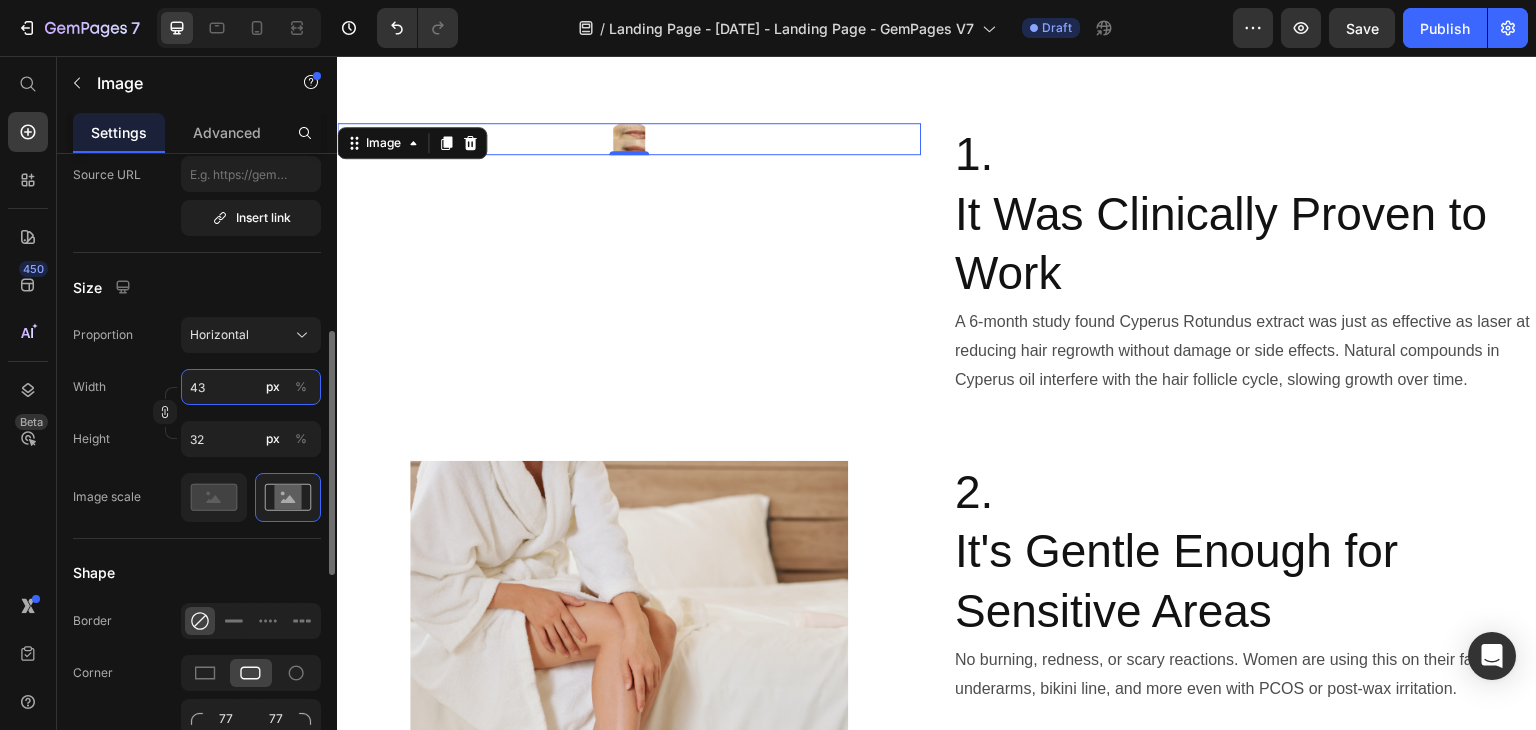 type on "44" 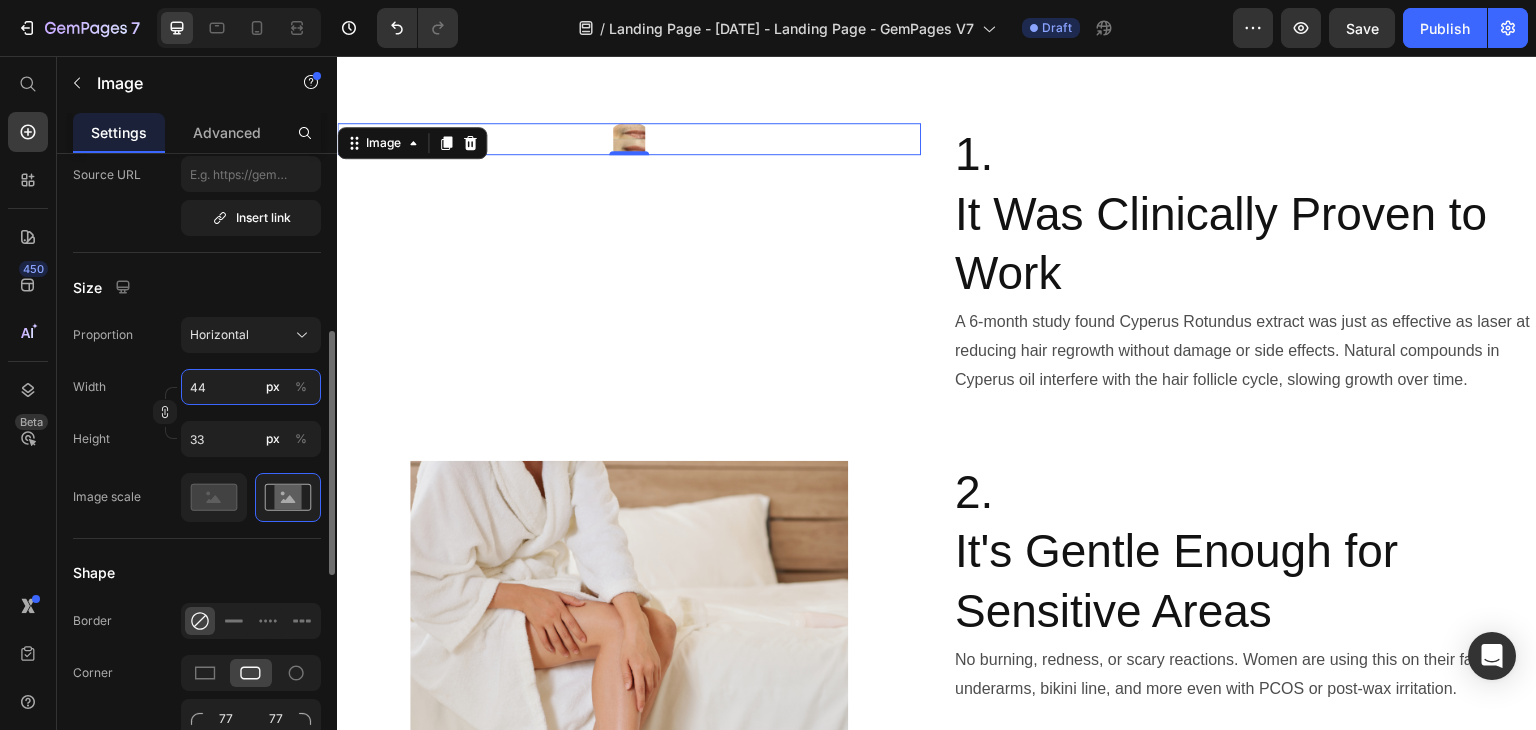 type on "45" 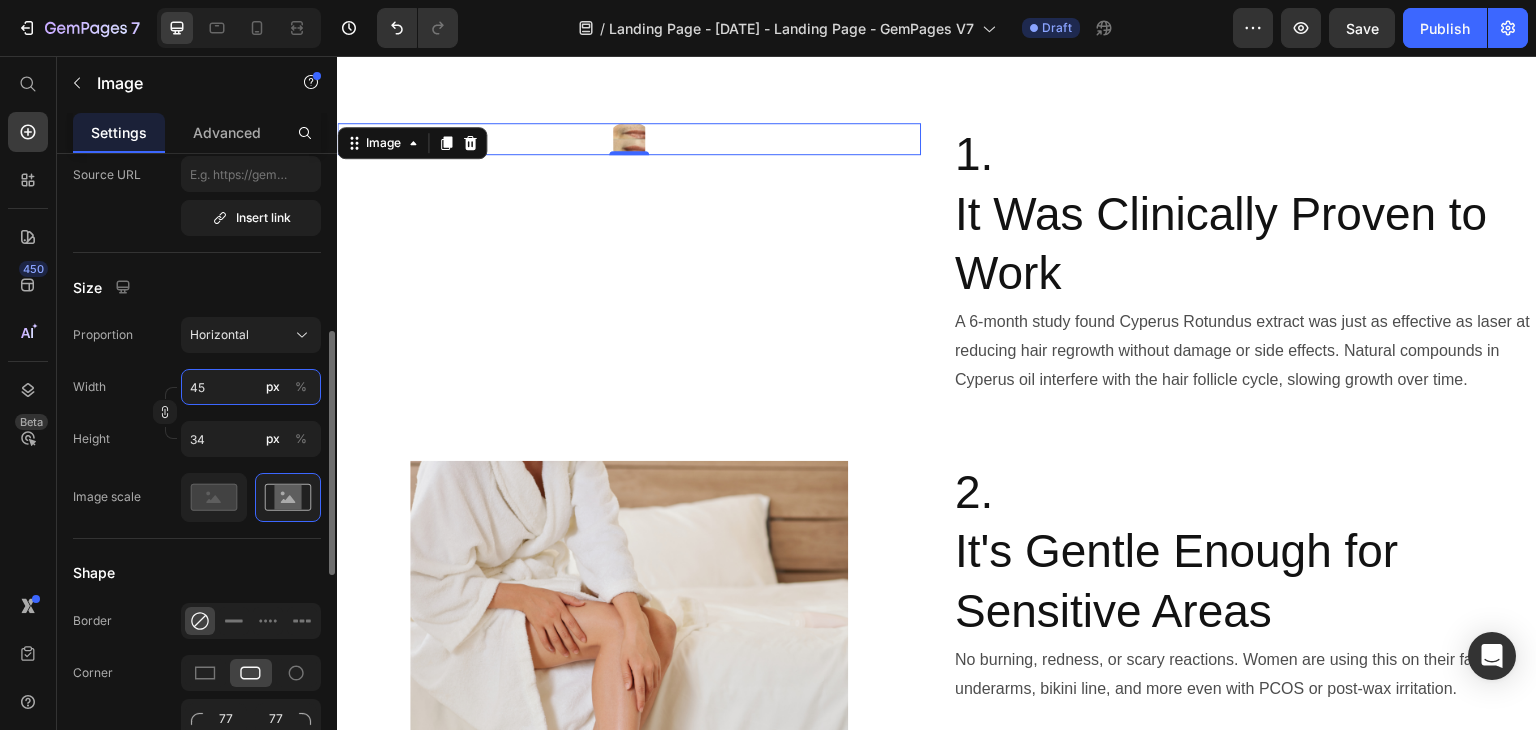 type on "46" 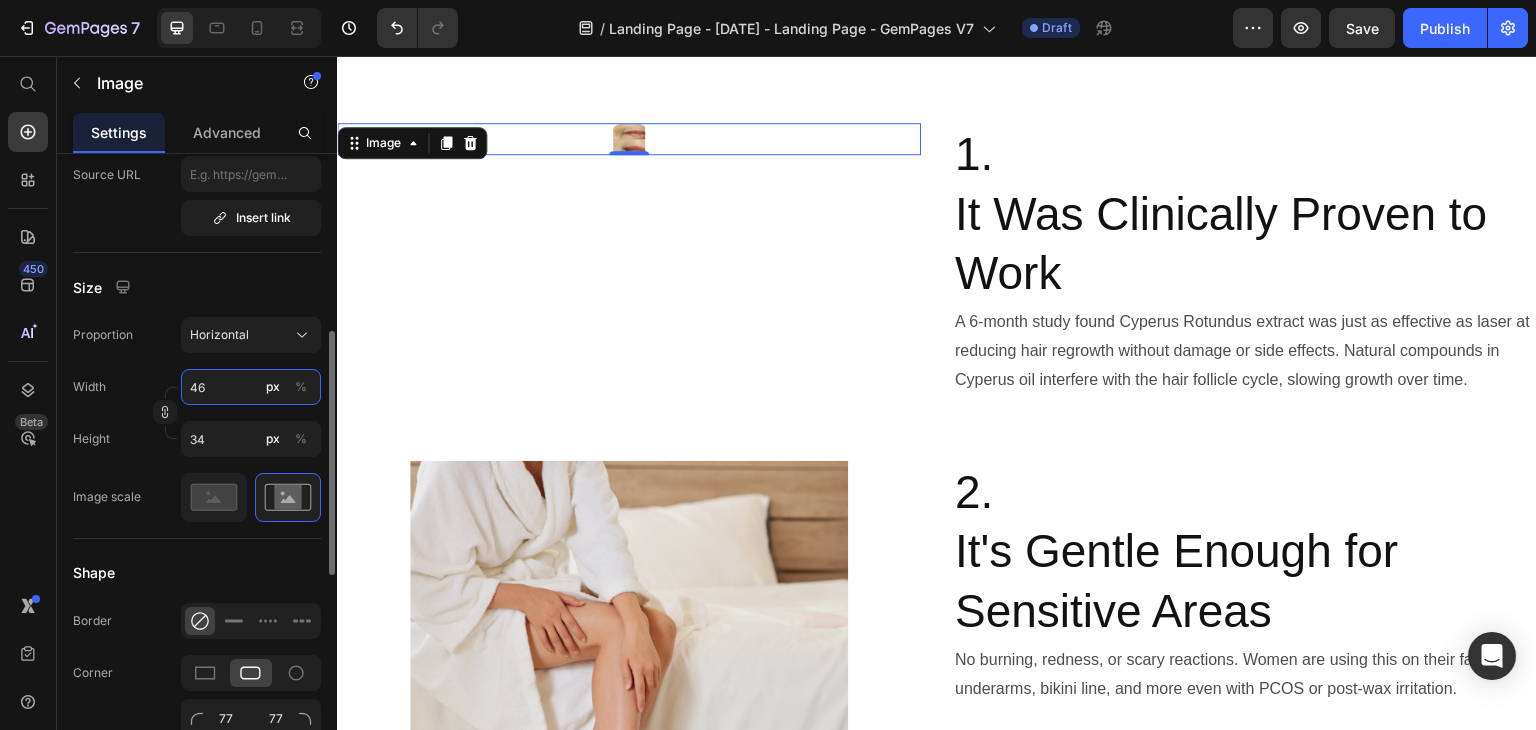 type on "35" 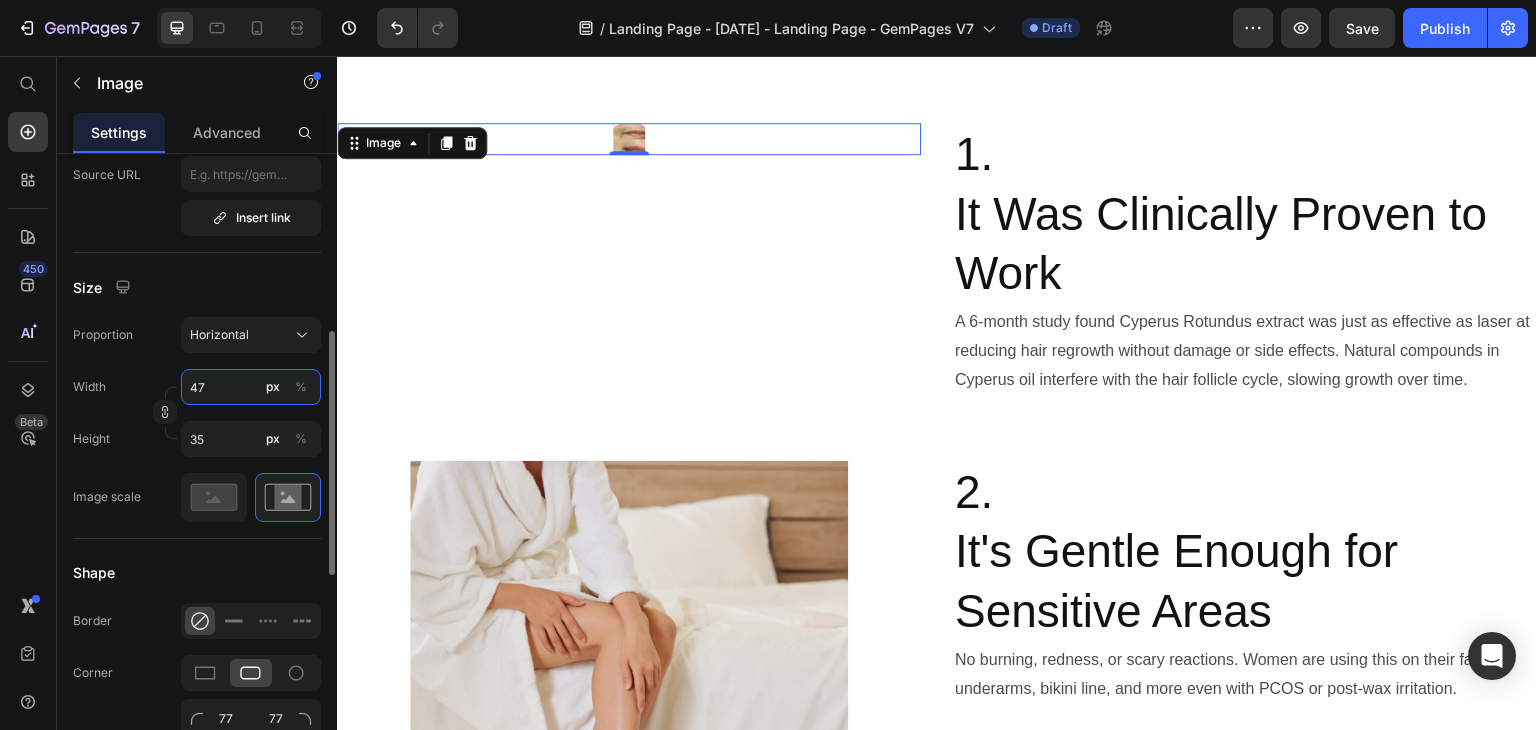 type on "48" 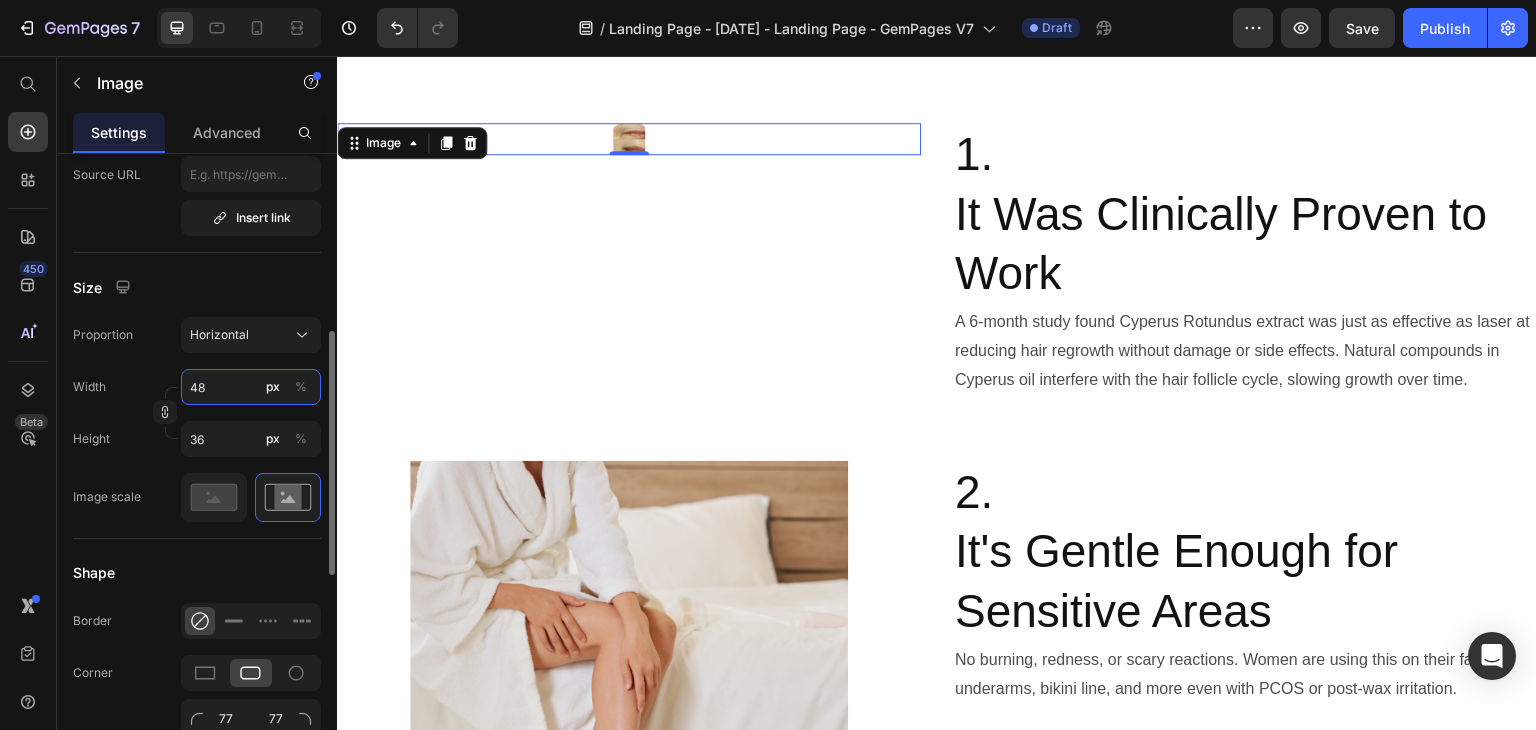 type on "49" 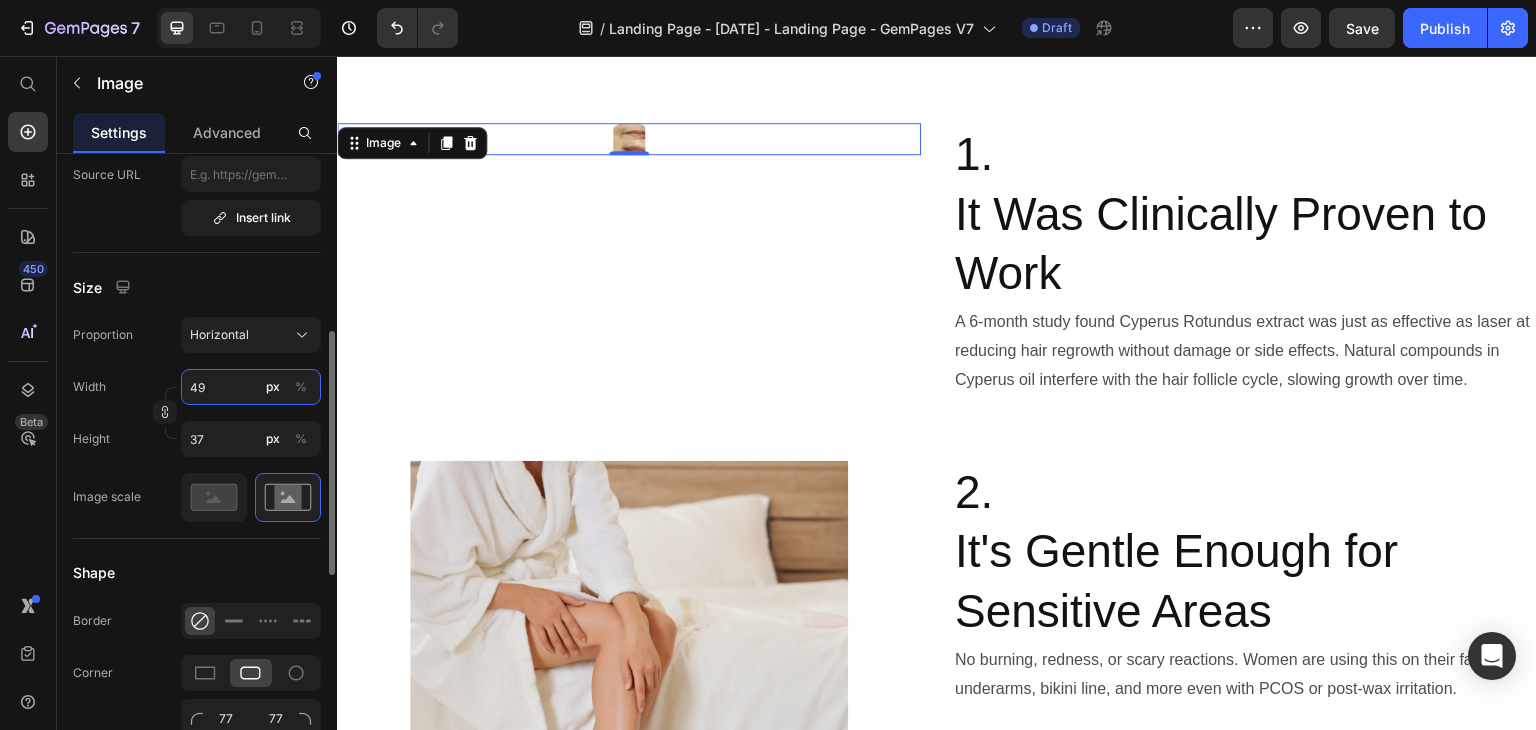type on "50" 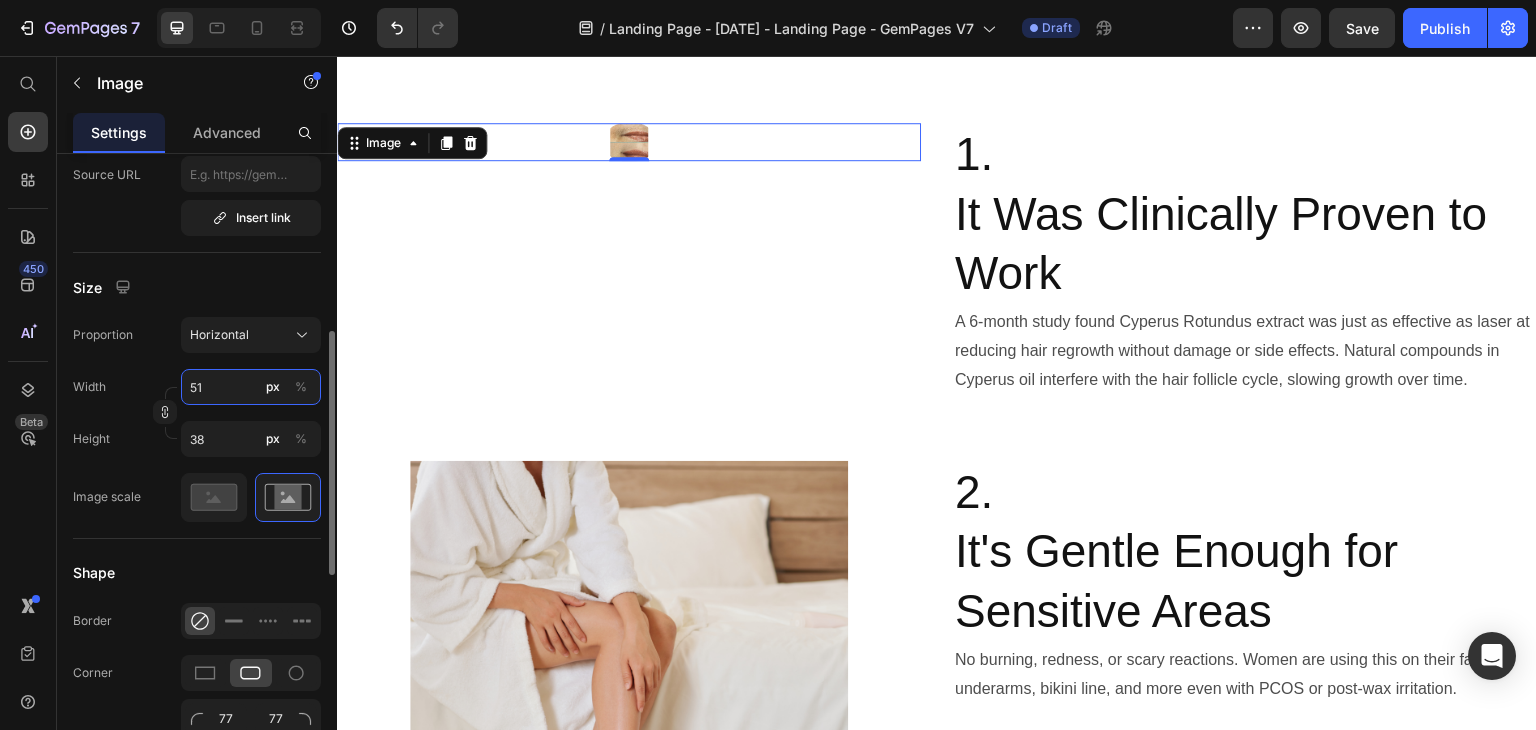 type on "52" 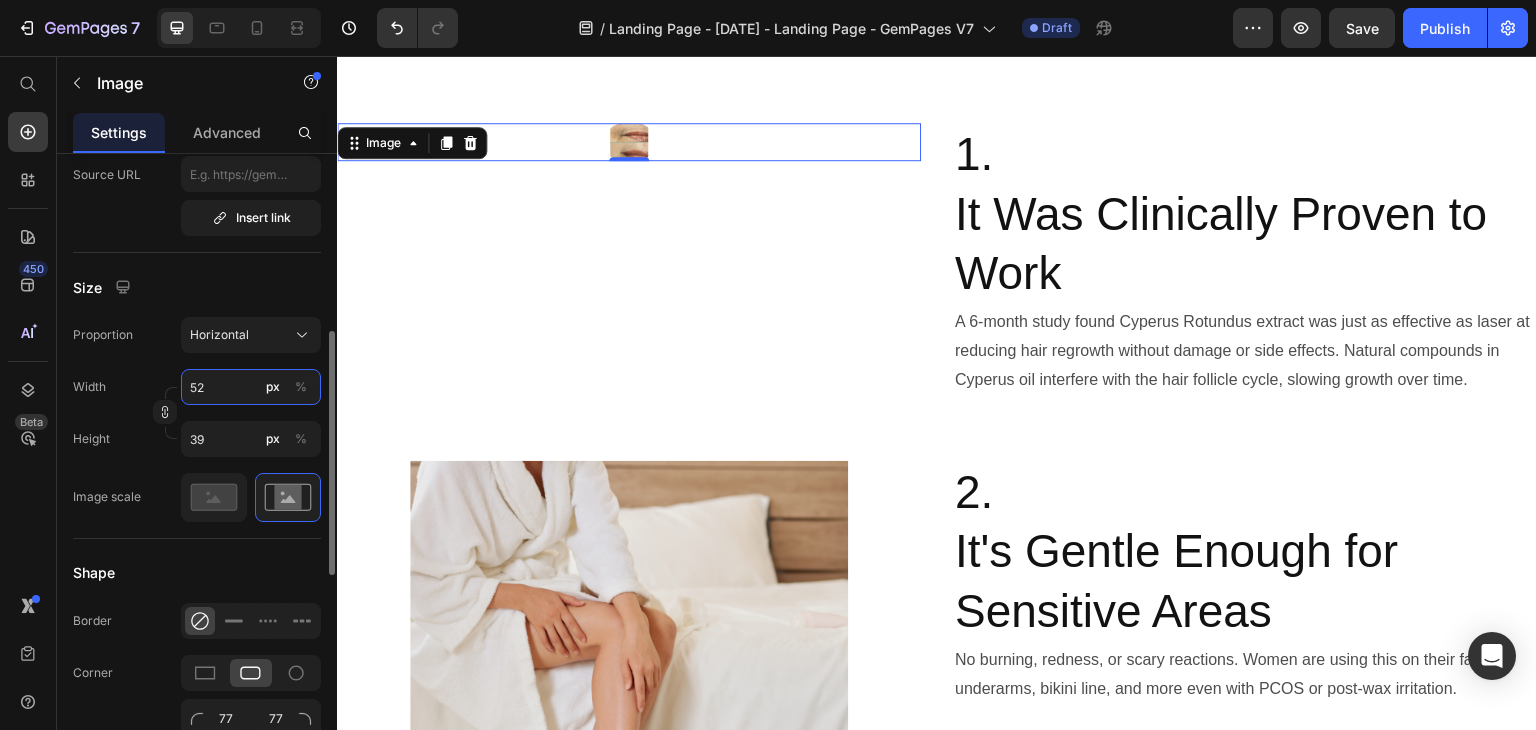 type on "53" 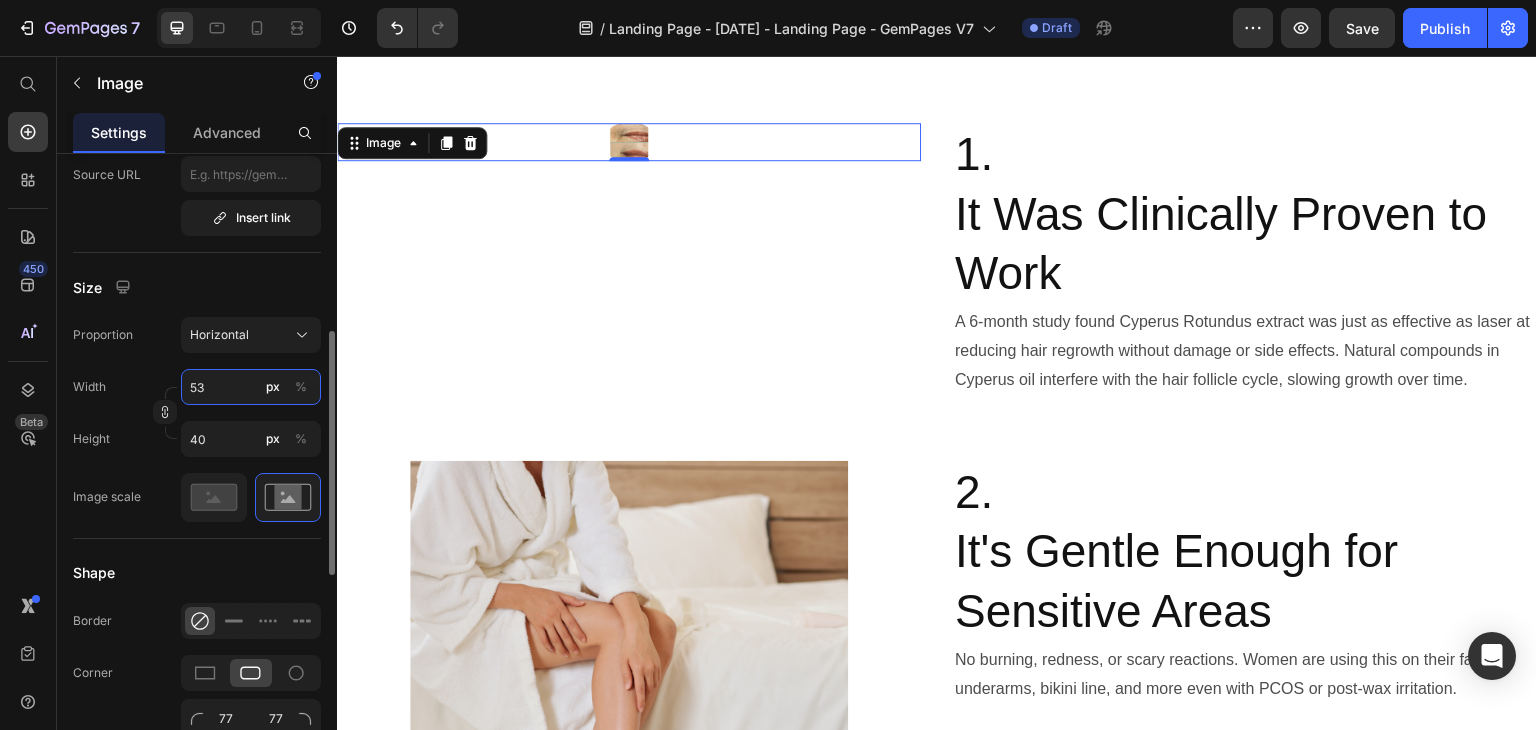 type on "54" 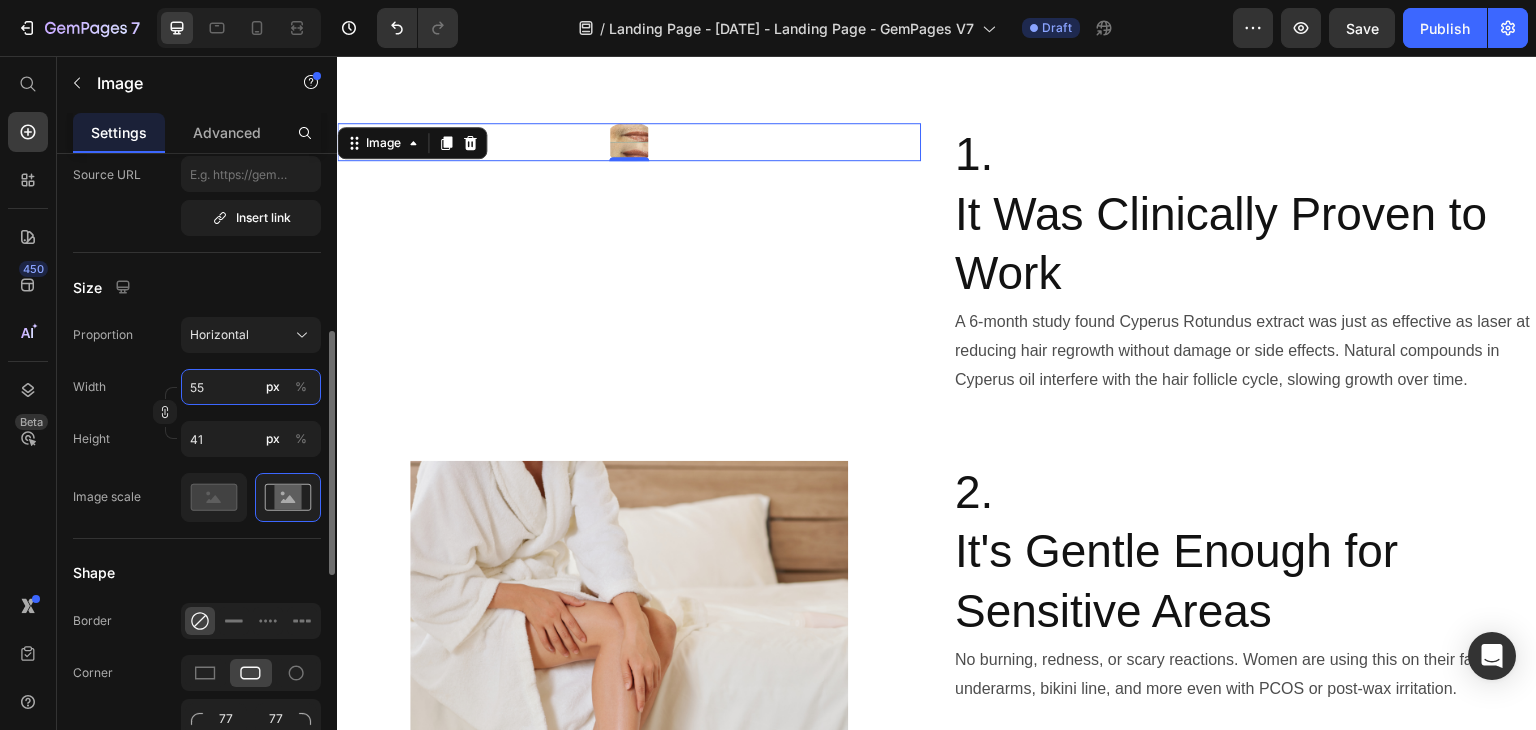 type on "56" 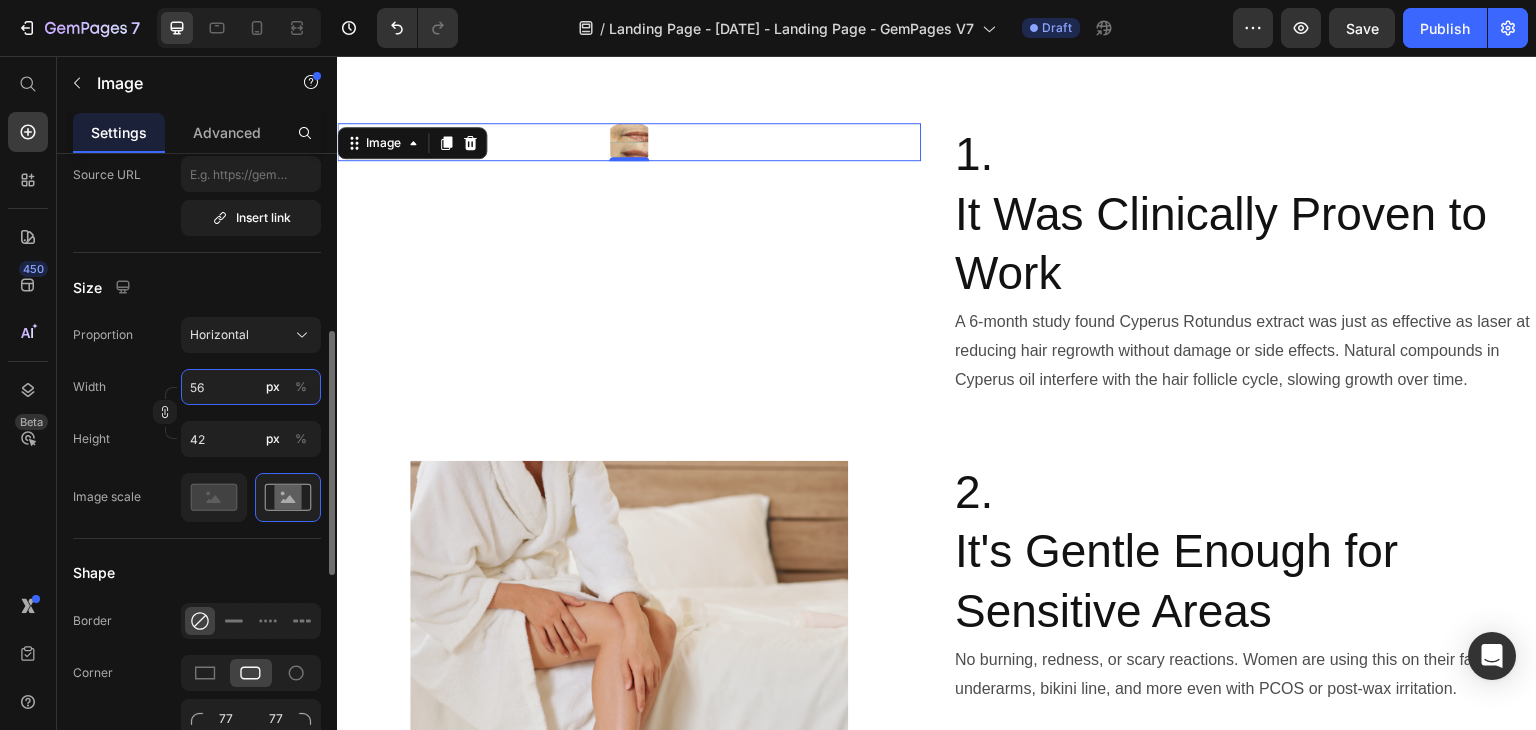 type on "57" 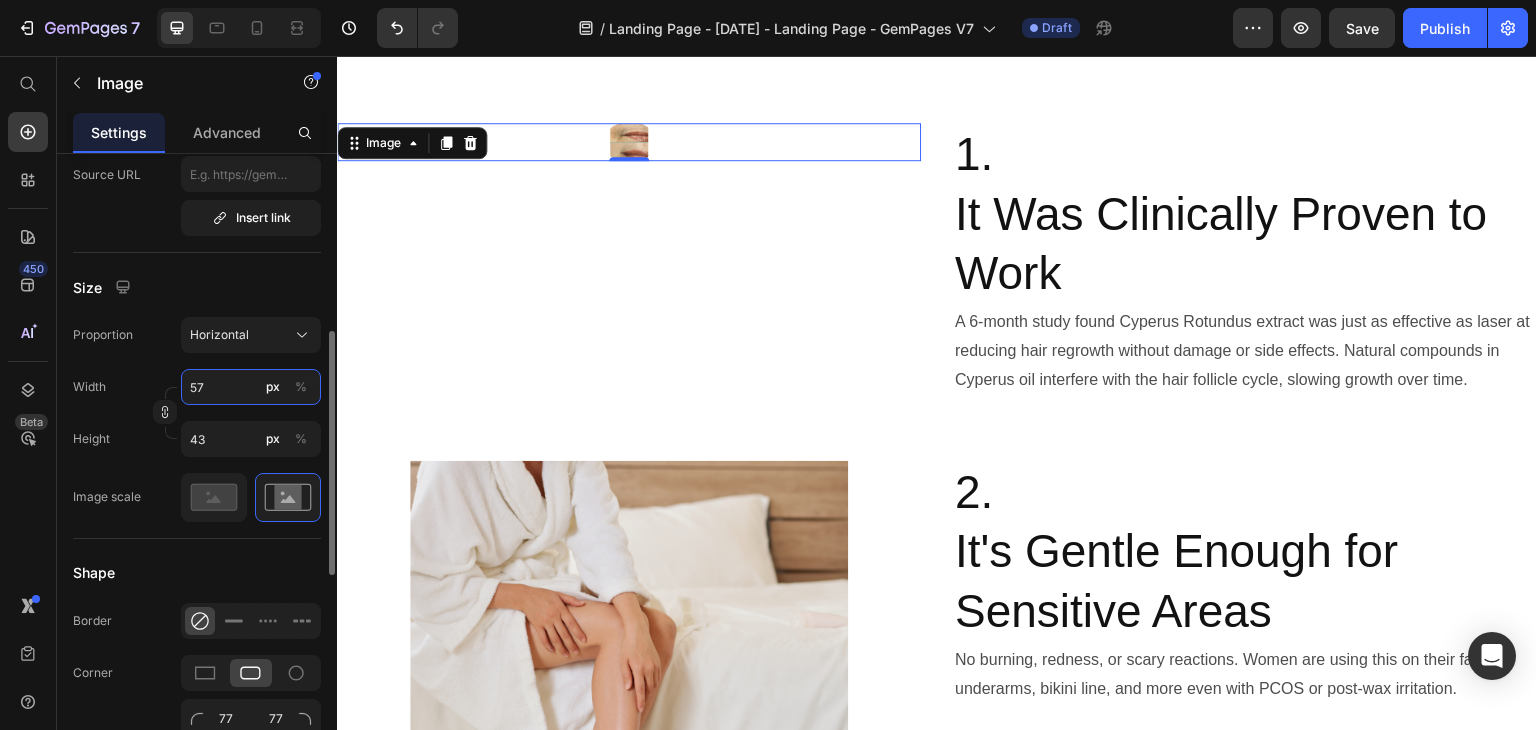 type on "58" 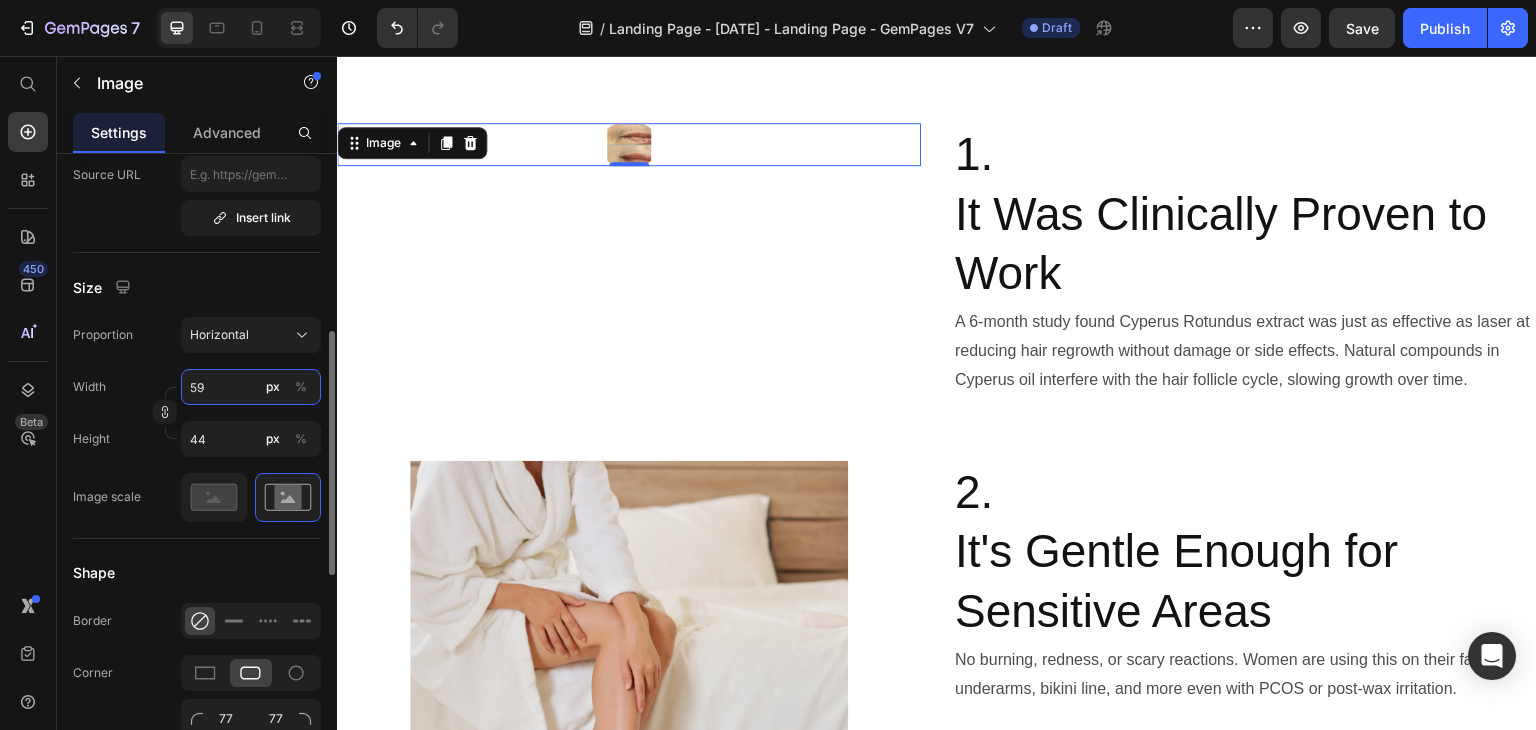 type on "60" 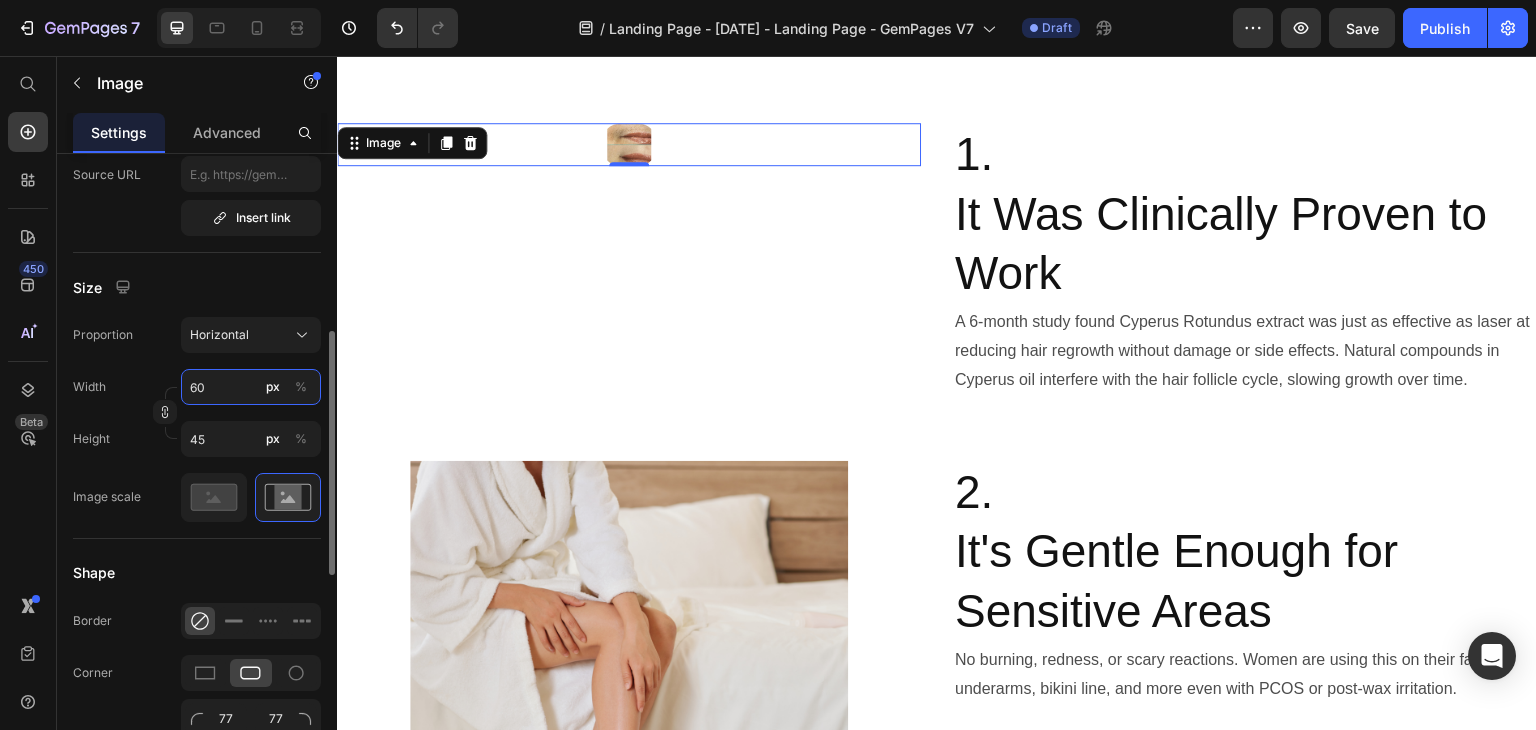 type on "61" 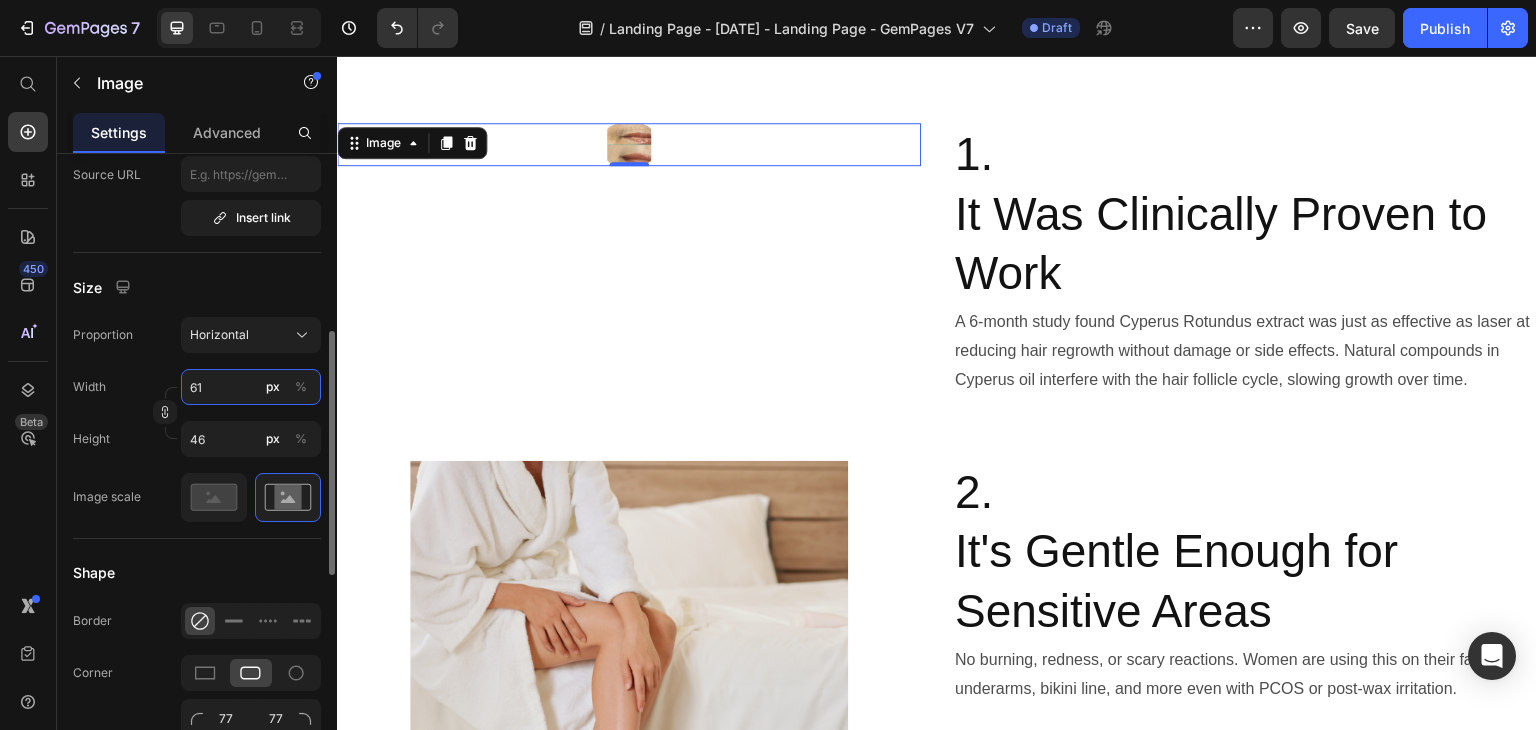 type on "62" 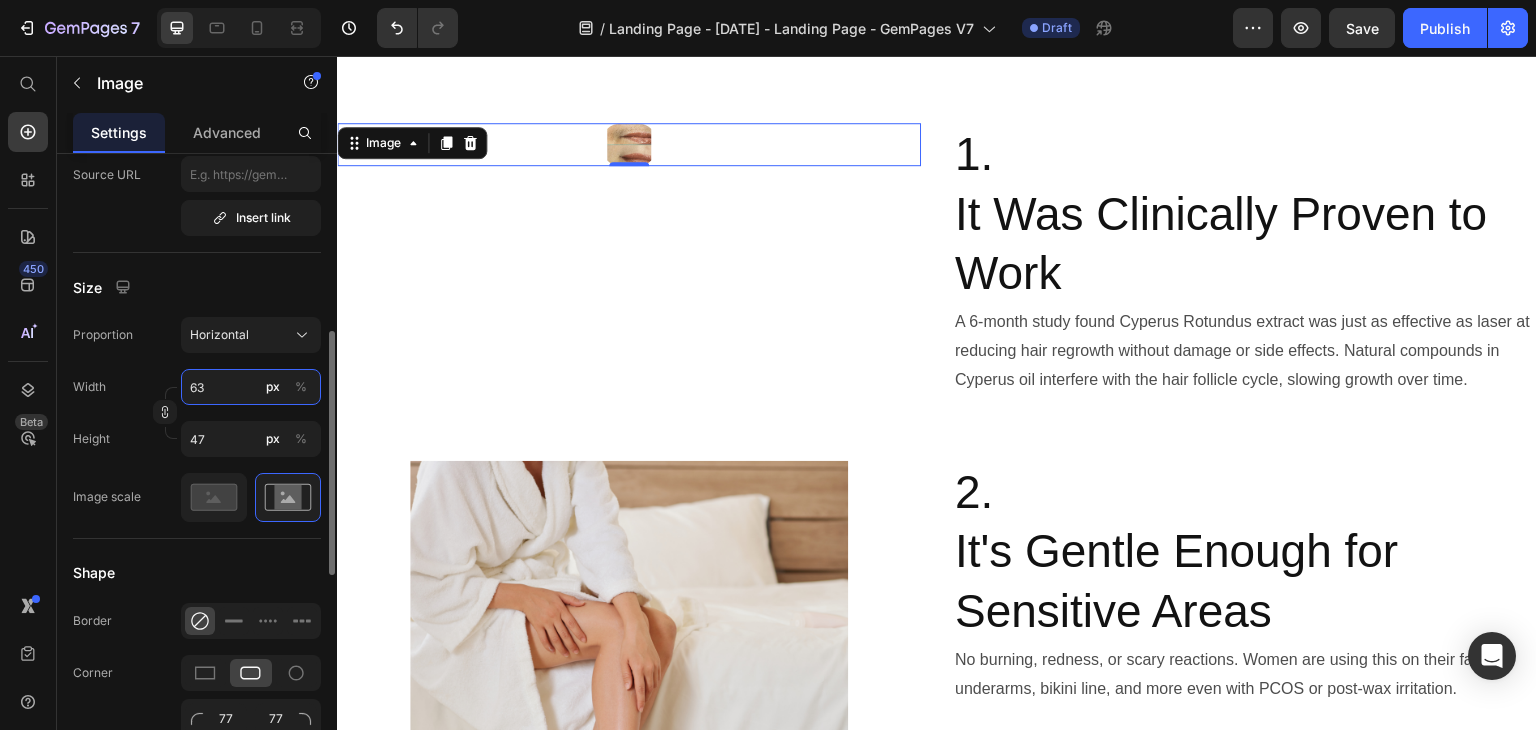 type on "64" 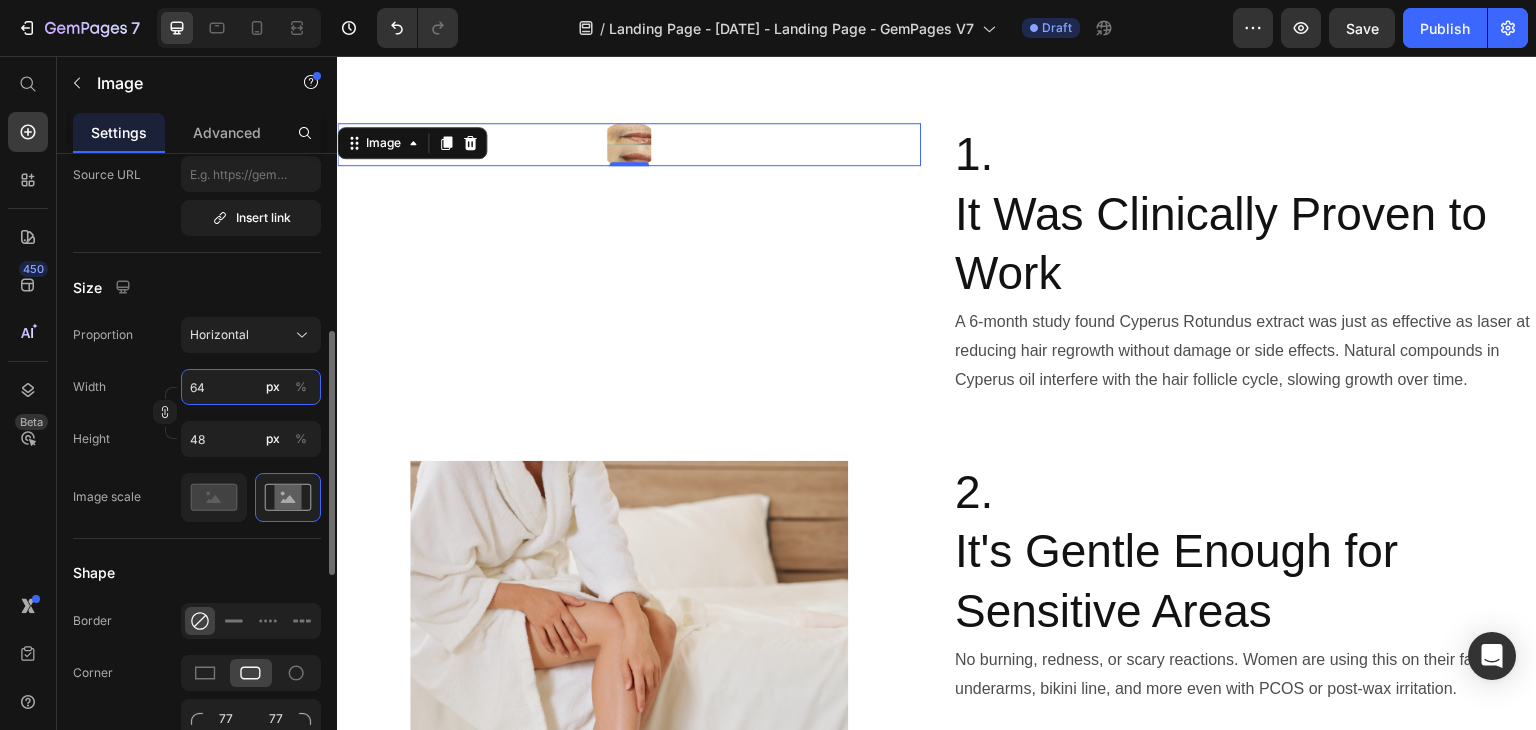 type on "65" 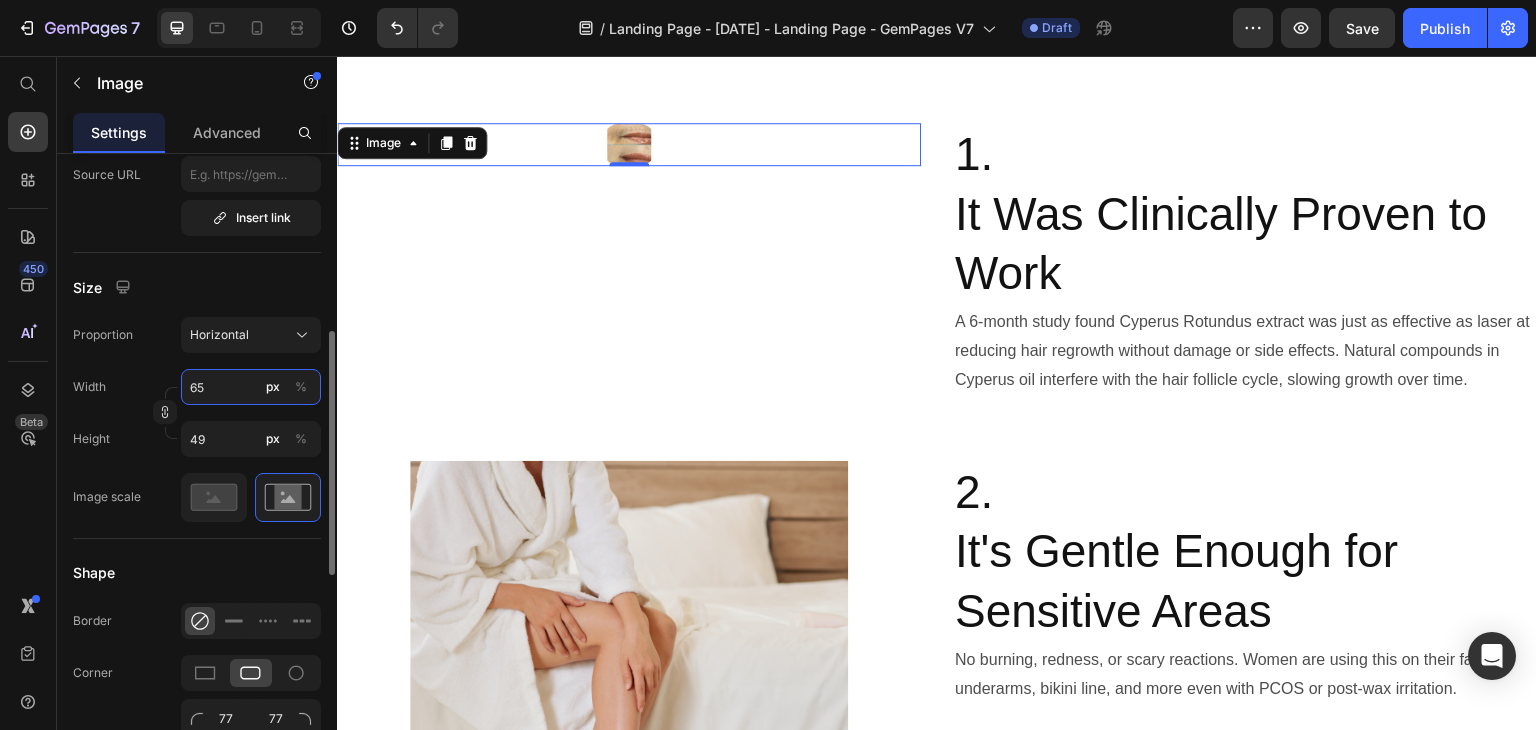 type on "66" 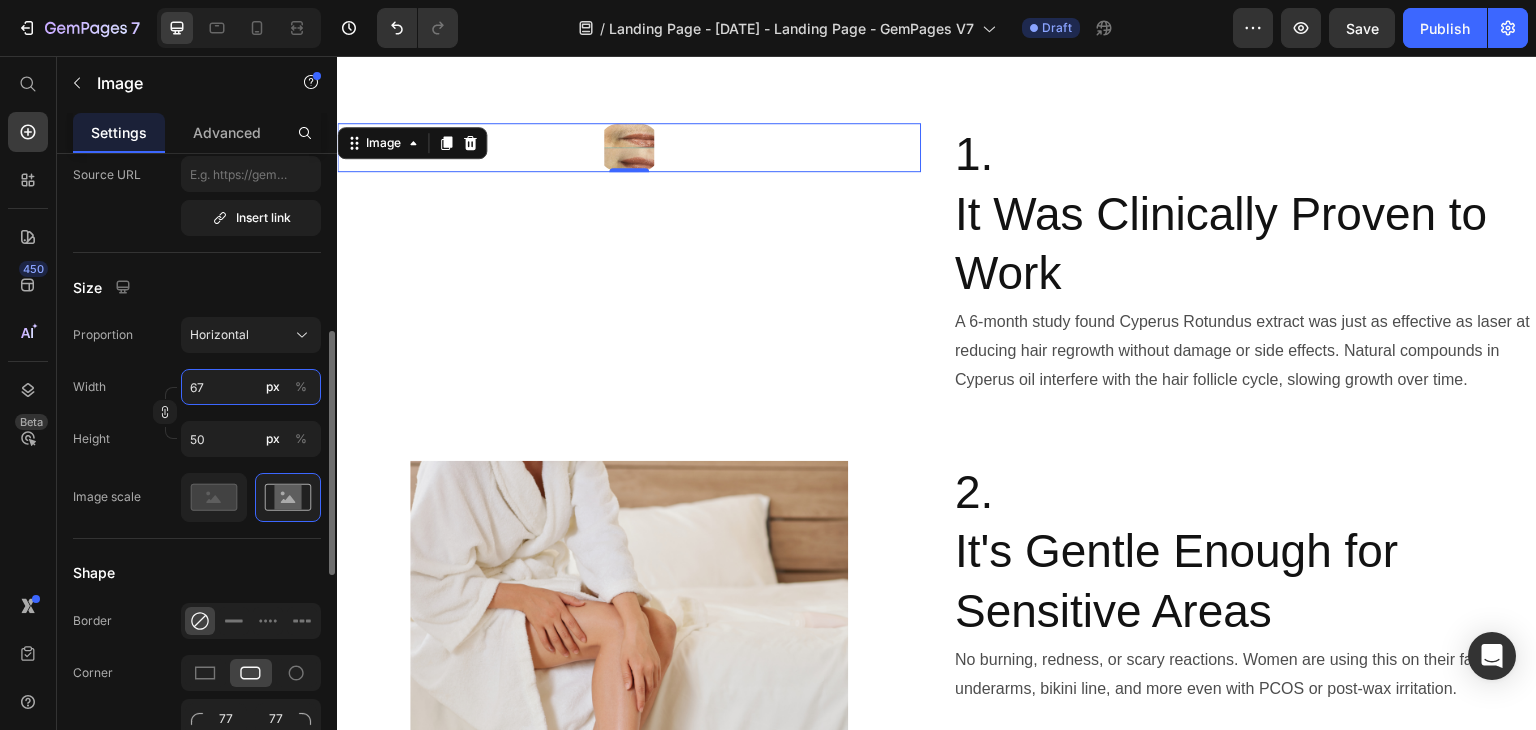 type on "68" 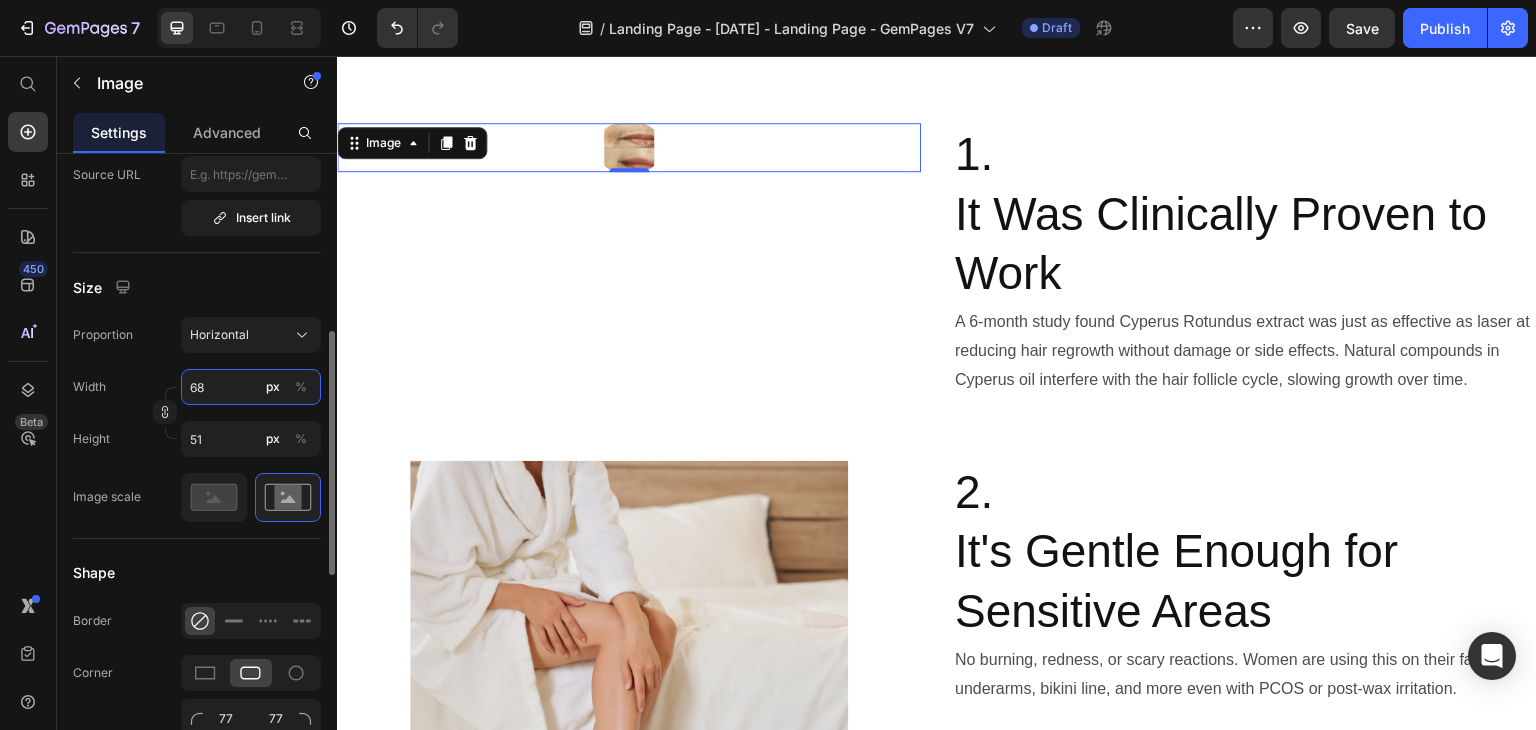 type on "69" 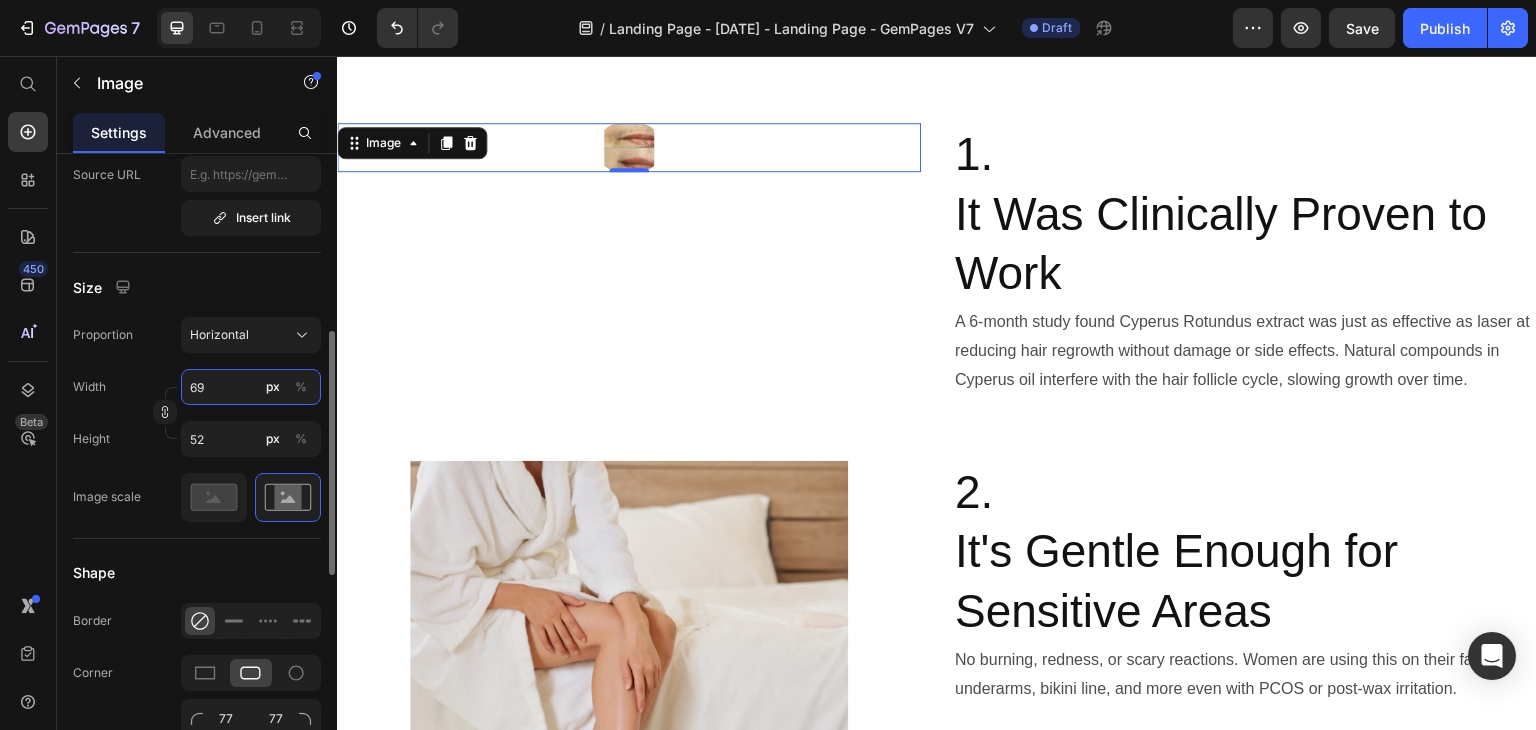type on "70" 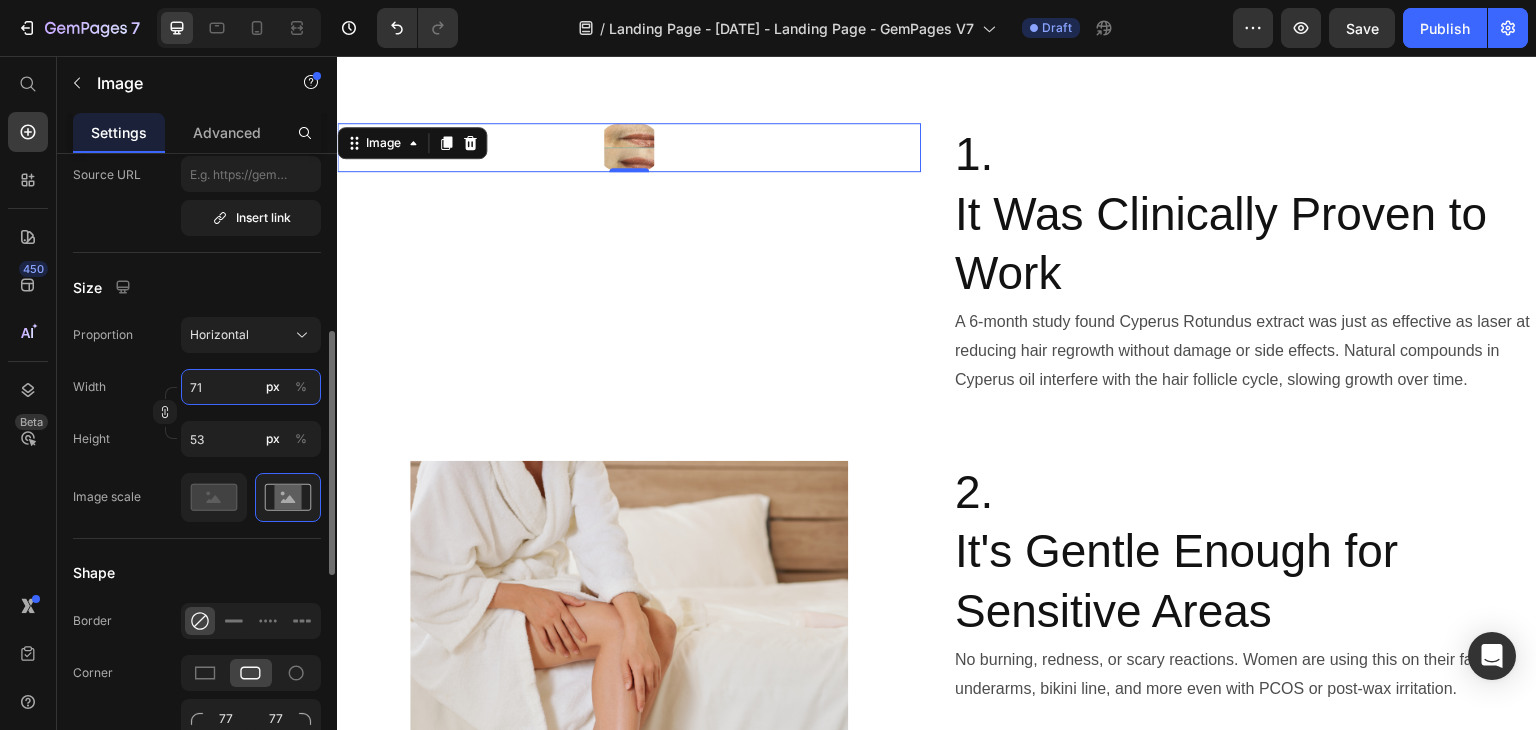 type on "72" 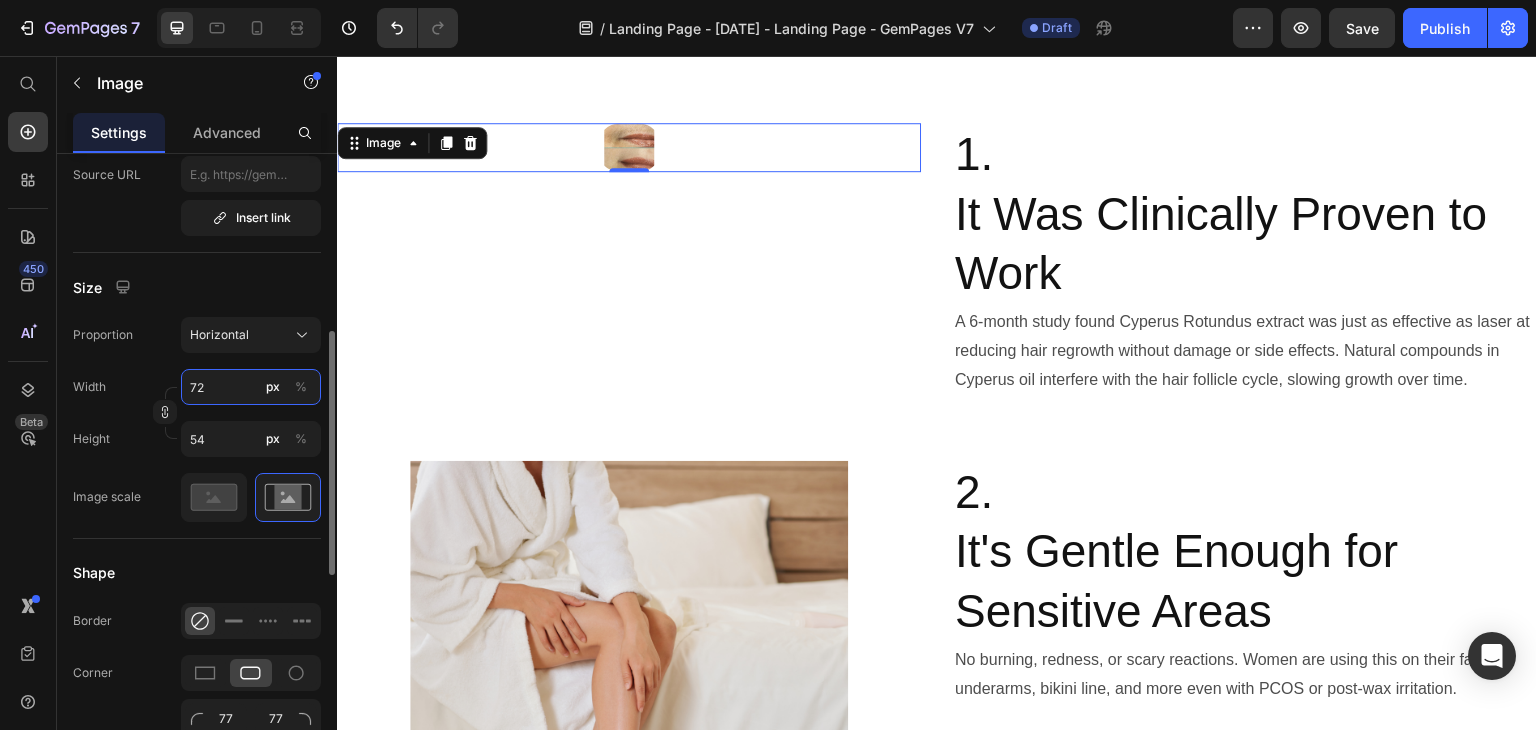 type on "73" 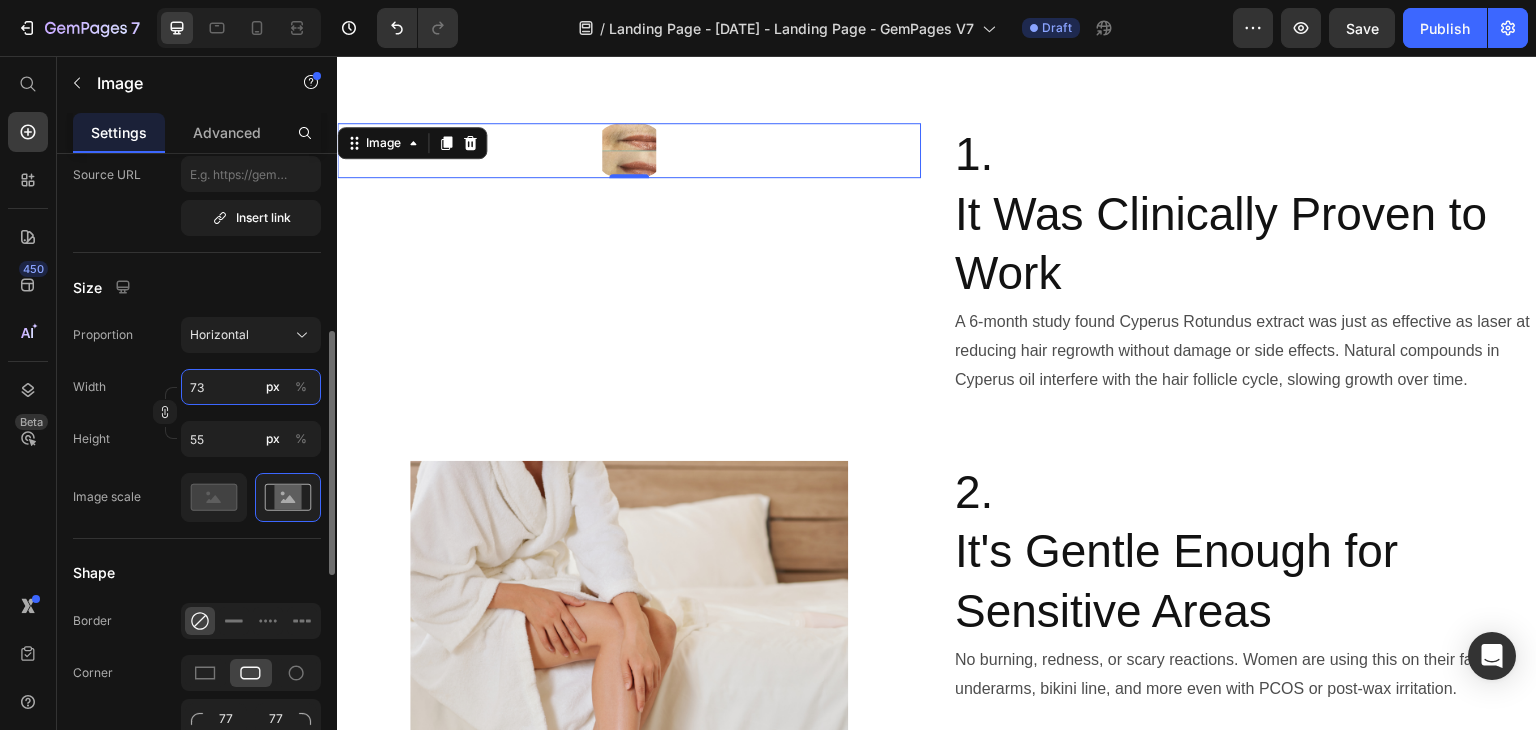 type on "74" 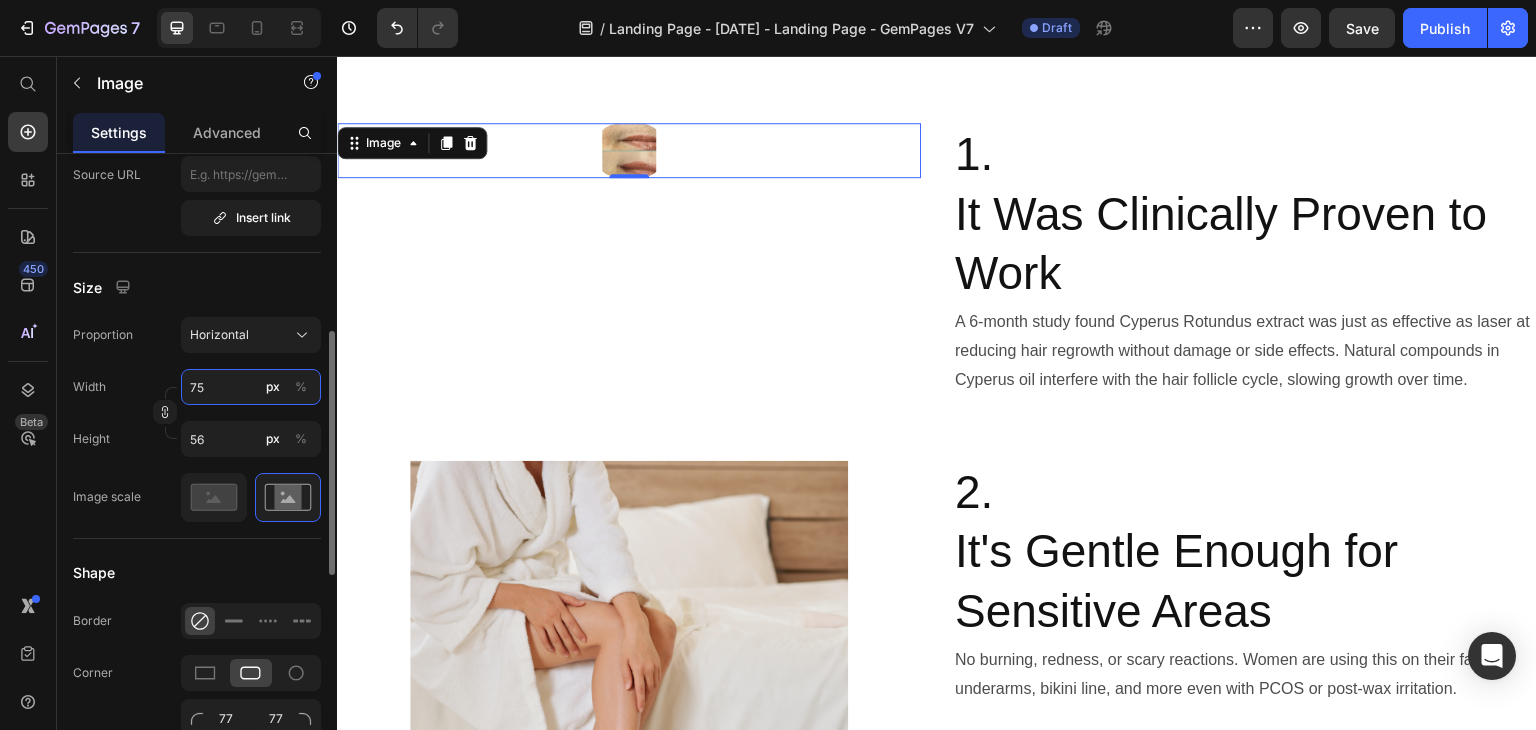 type on "76" 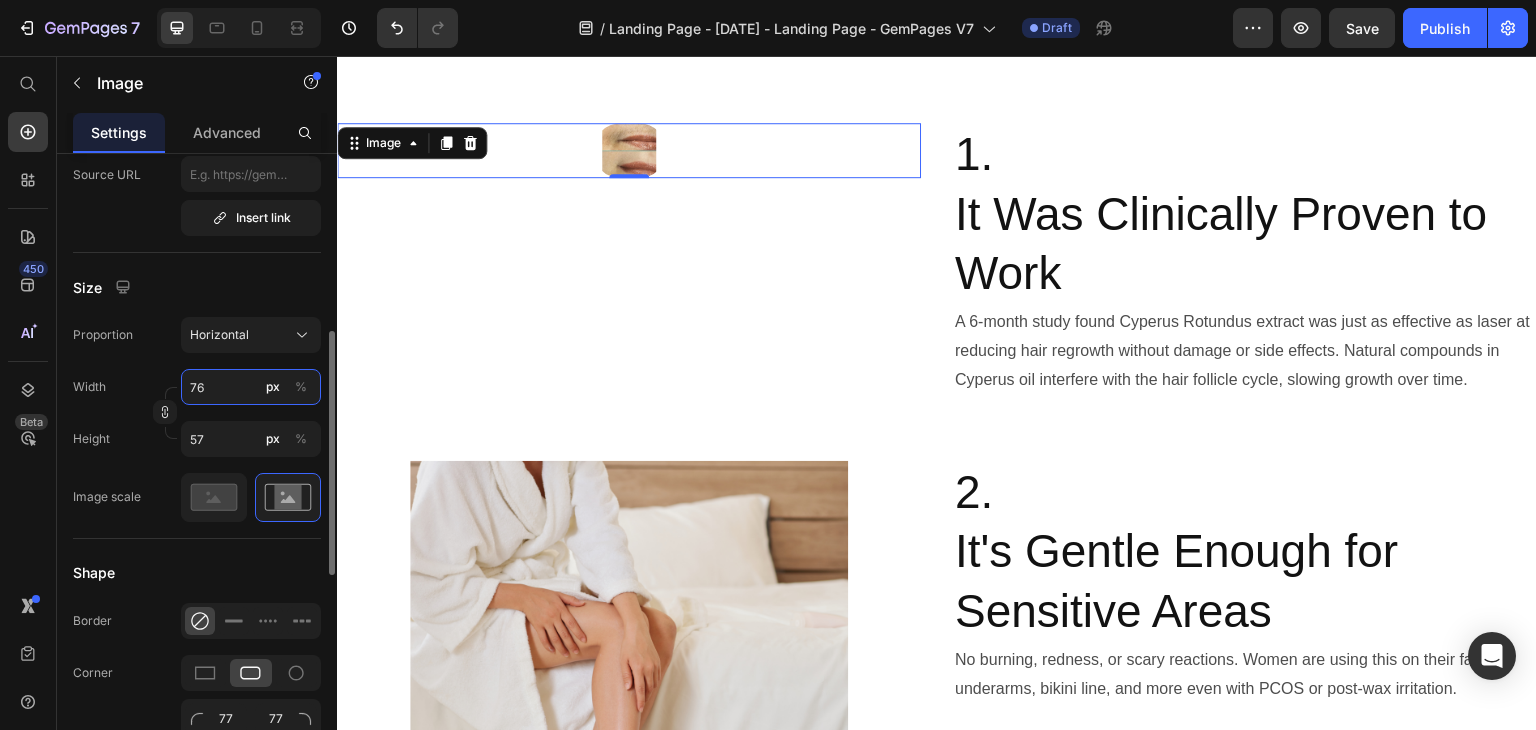 type on "77" 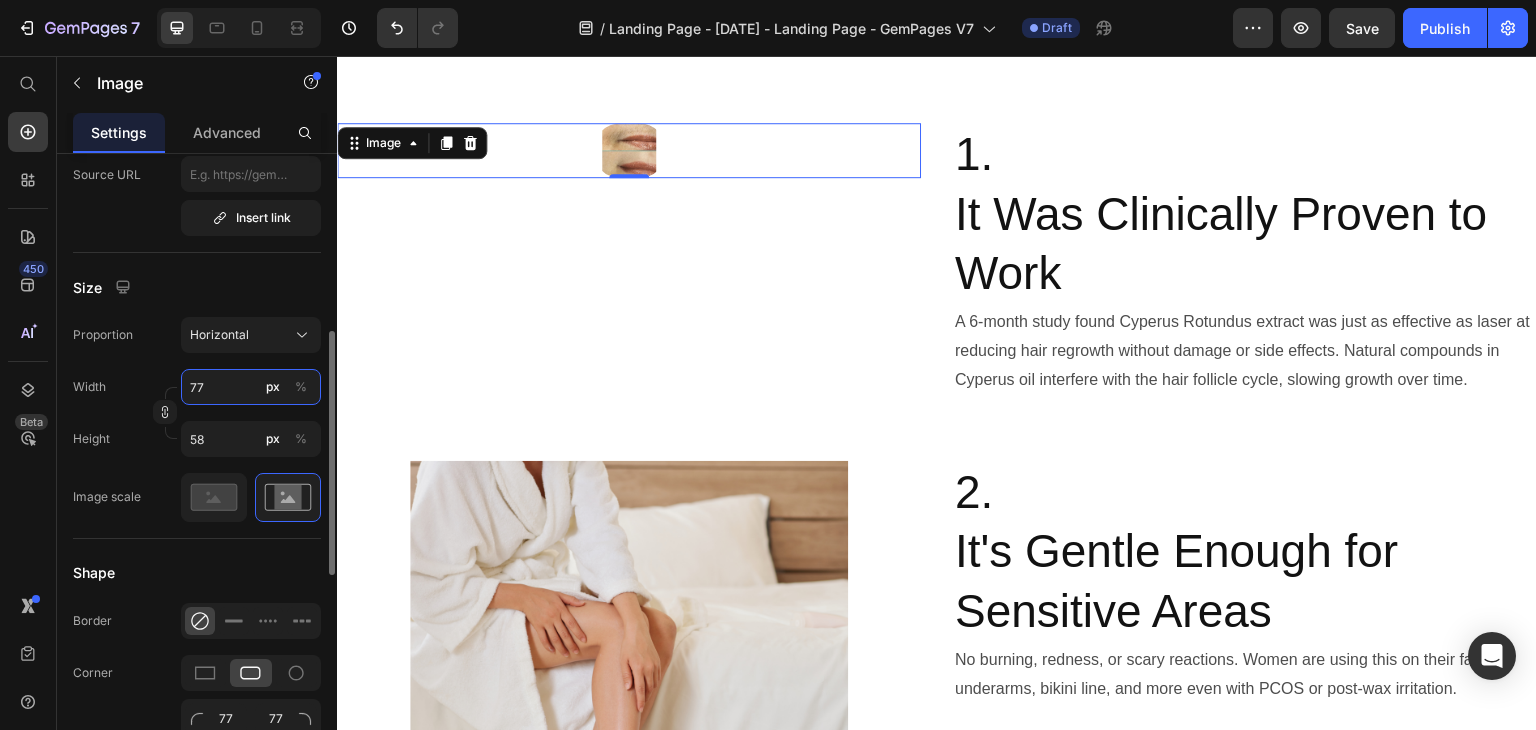 type on "78" 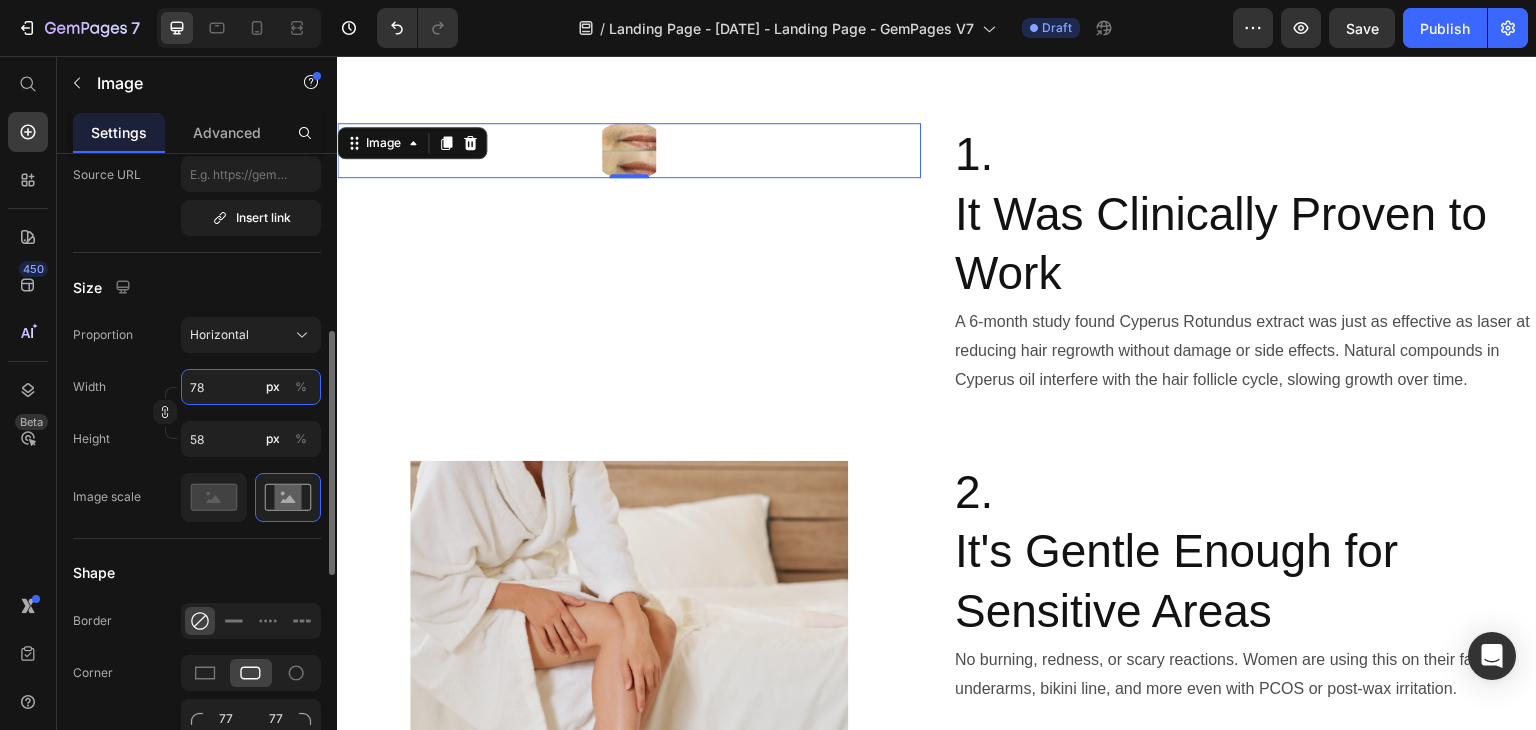 type on "59" 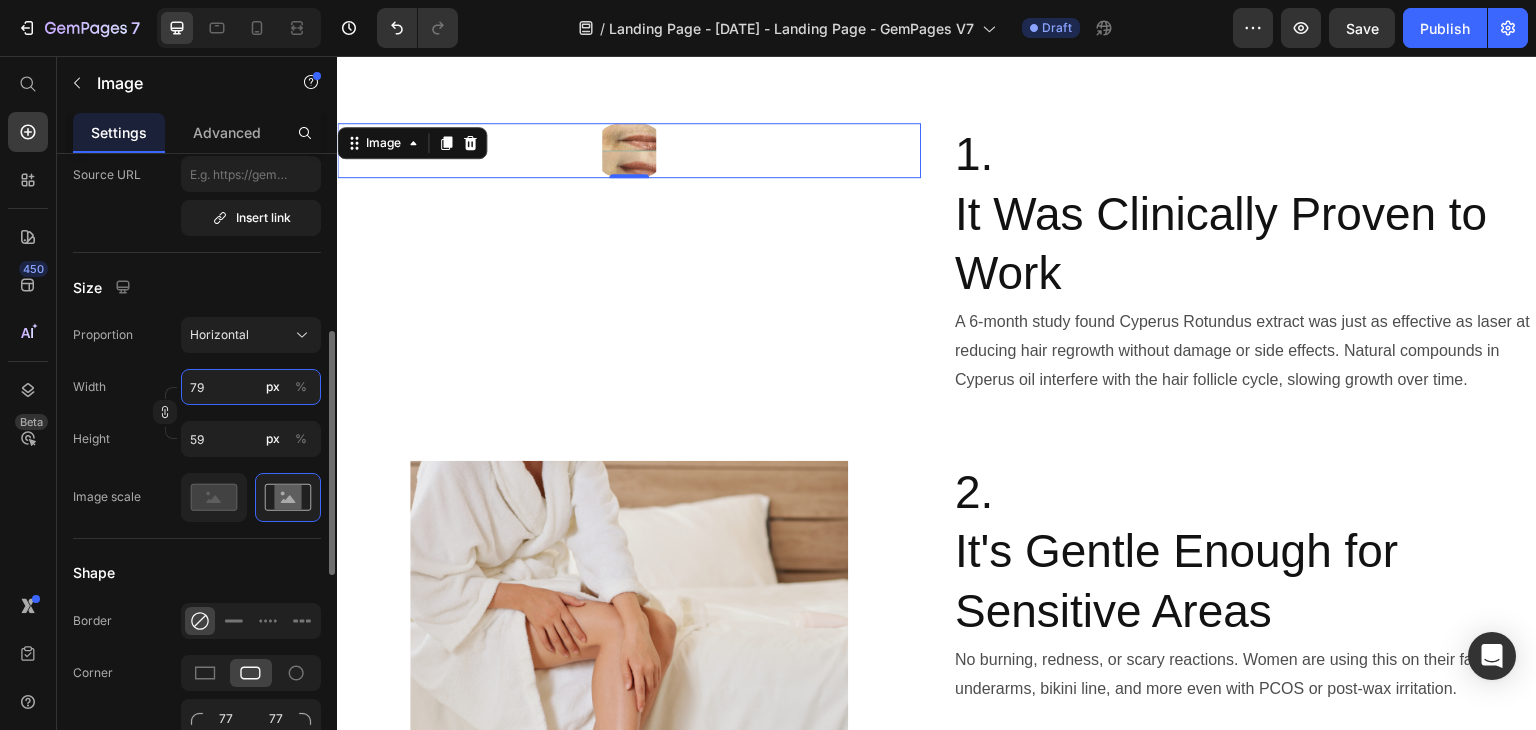 type on "80" 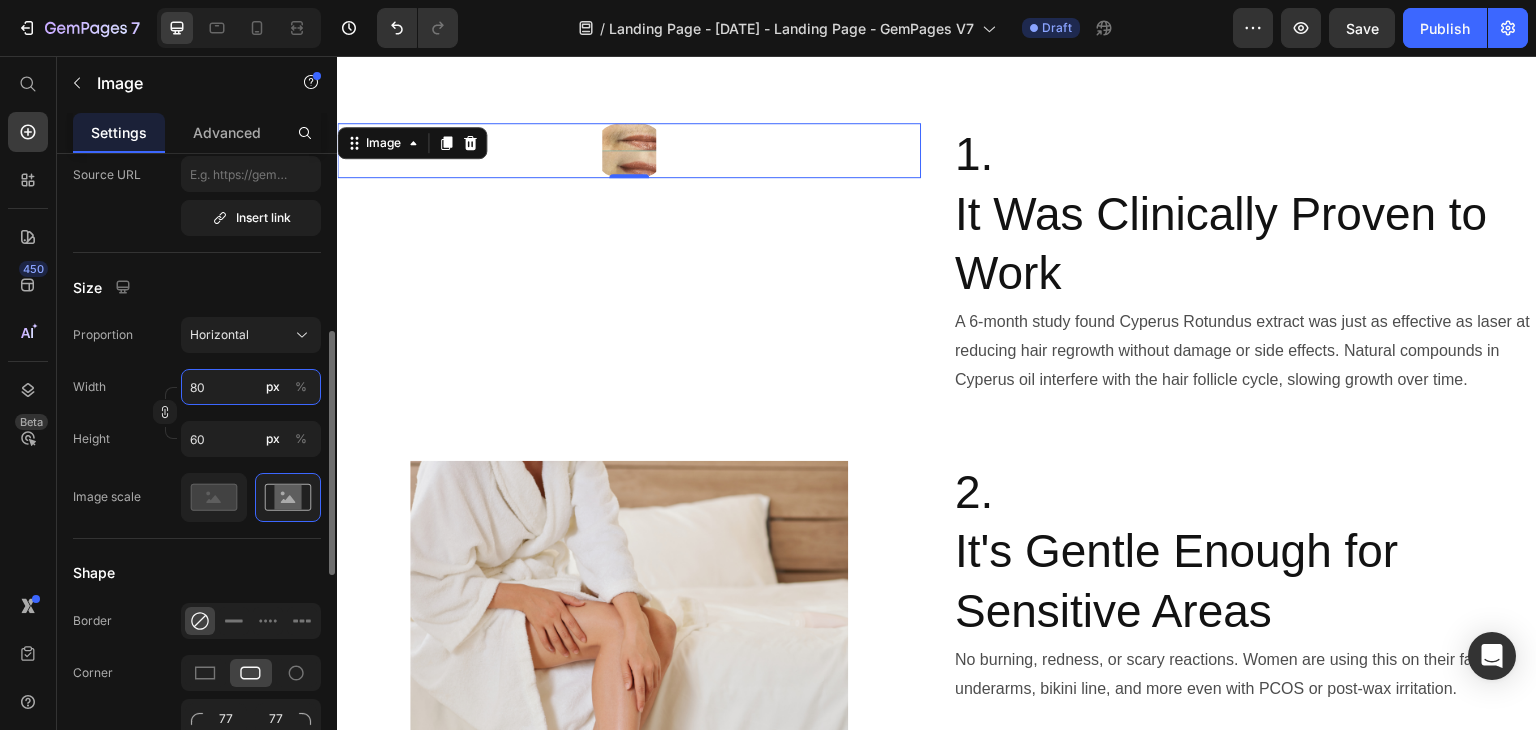 type on "81" 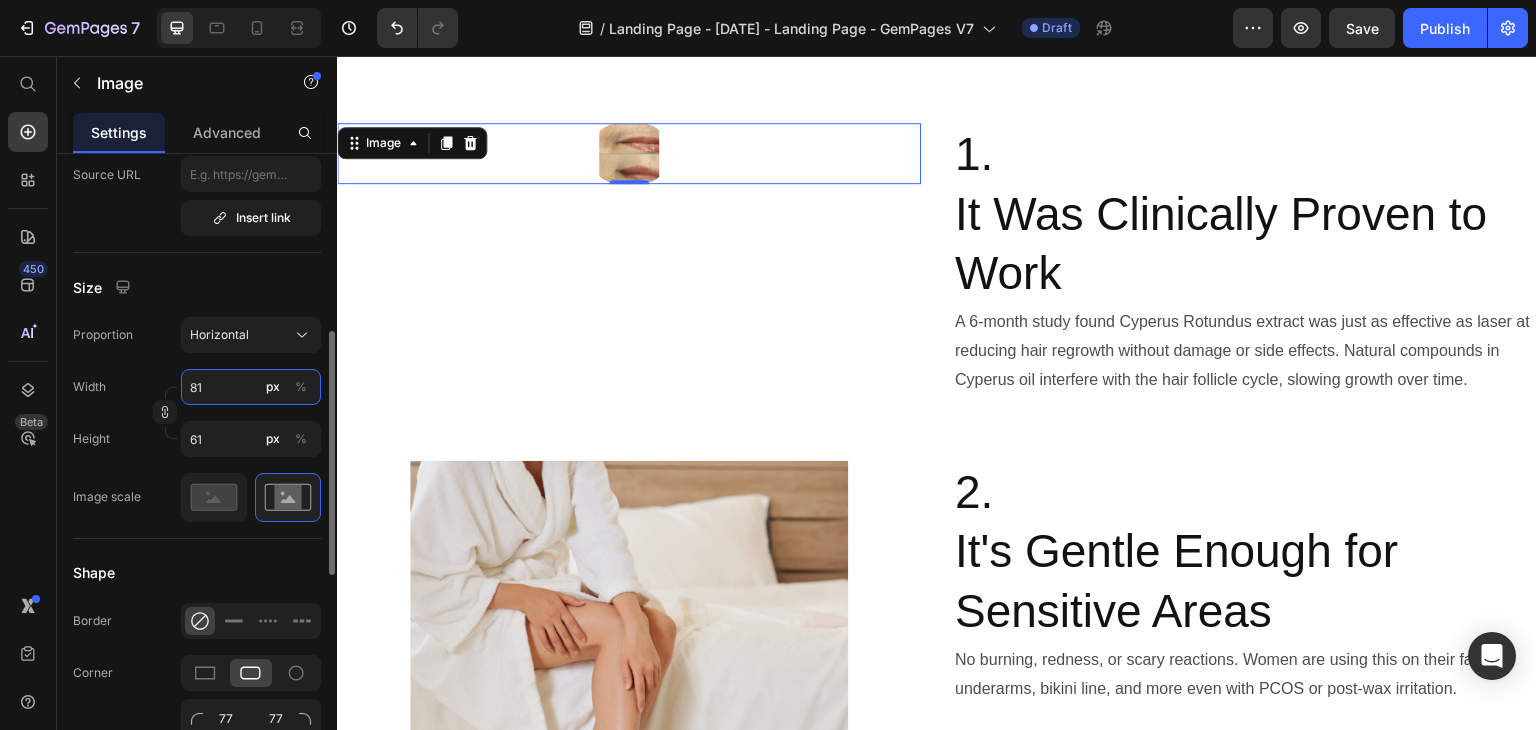 type on "82" 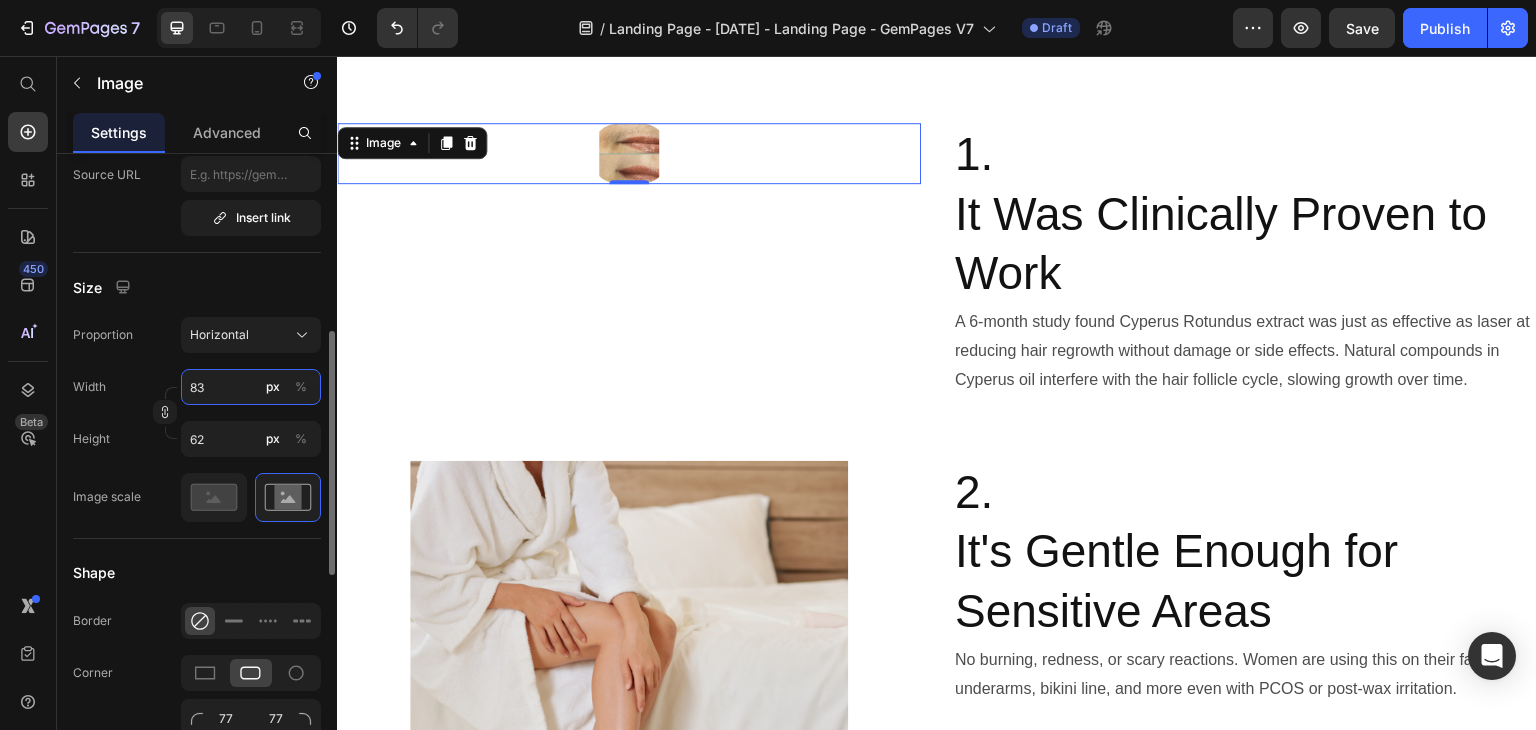 type on "84" 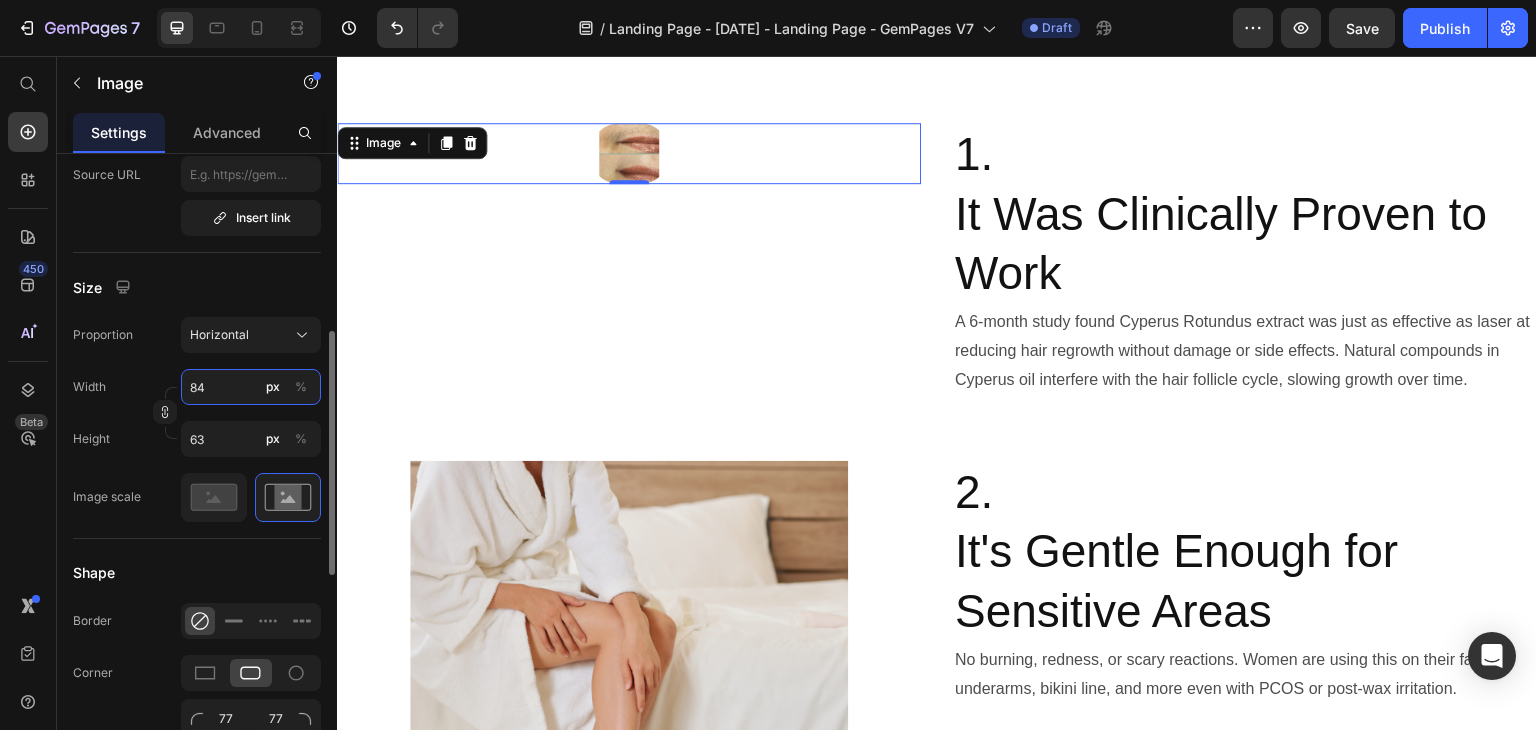 type on "85" 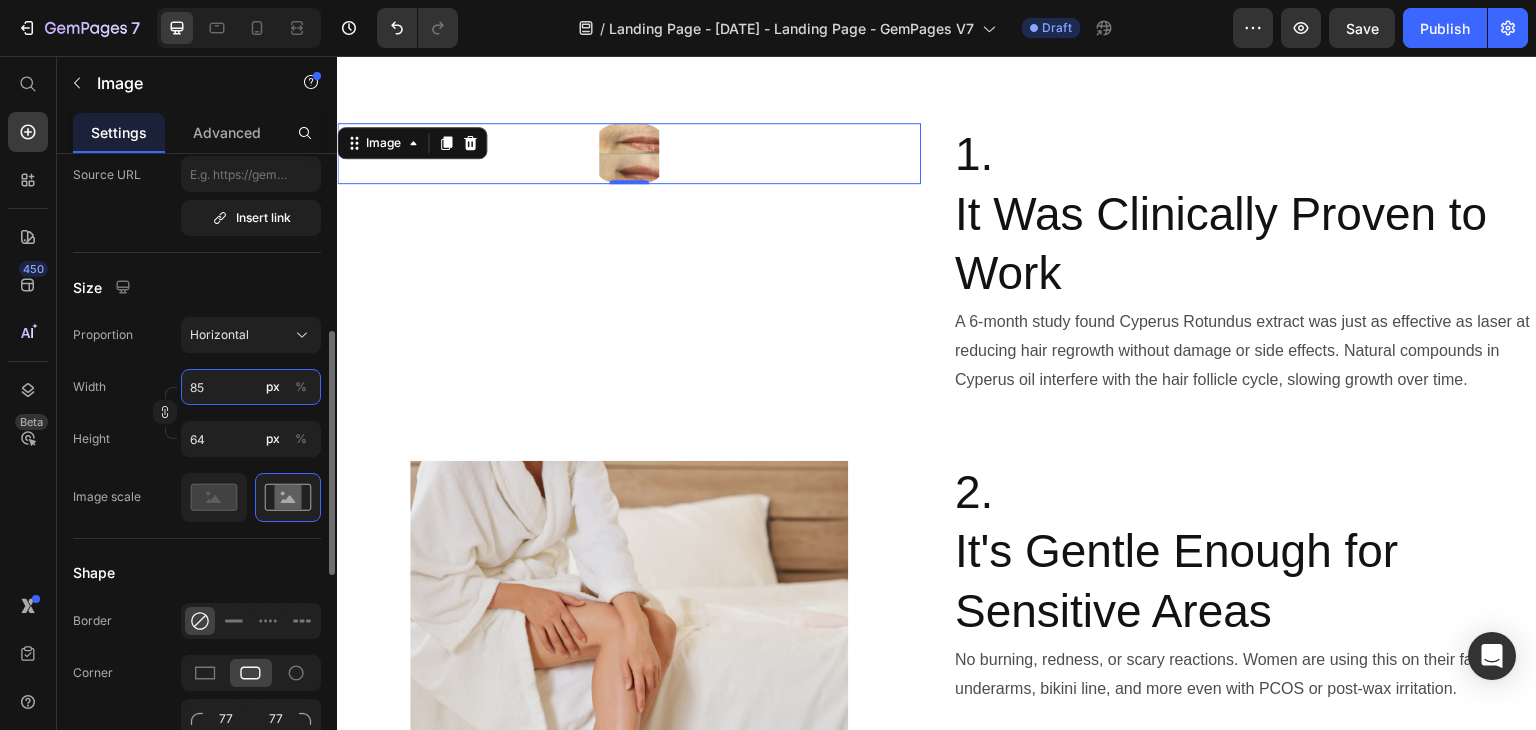 type on "86" 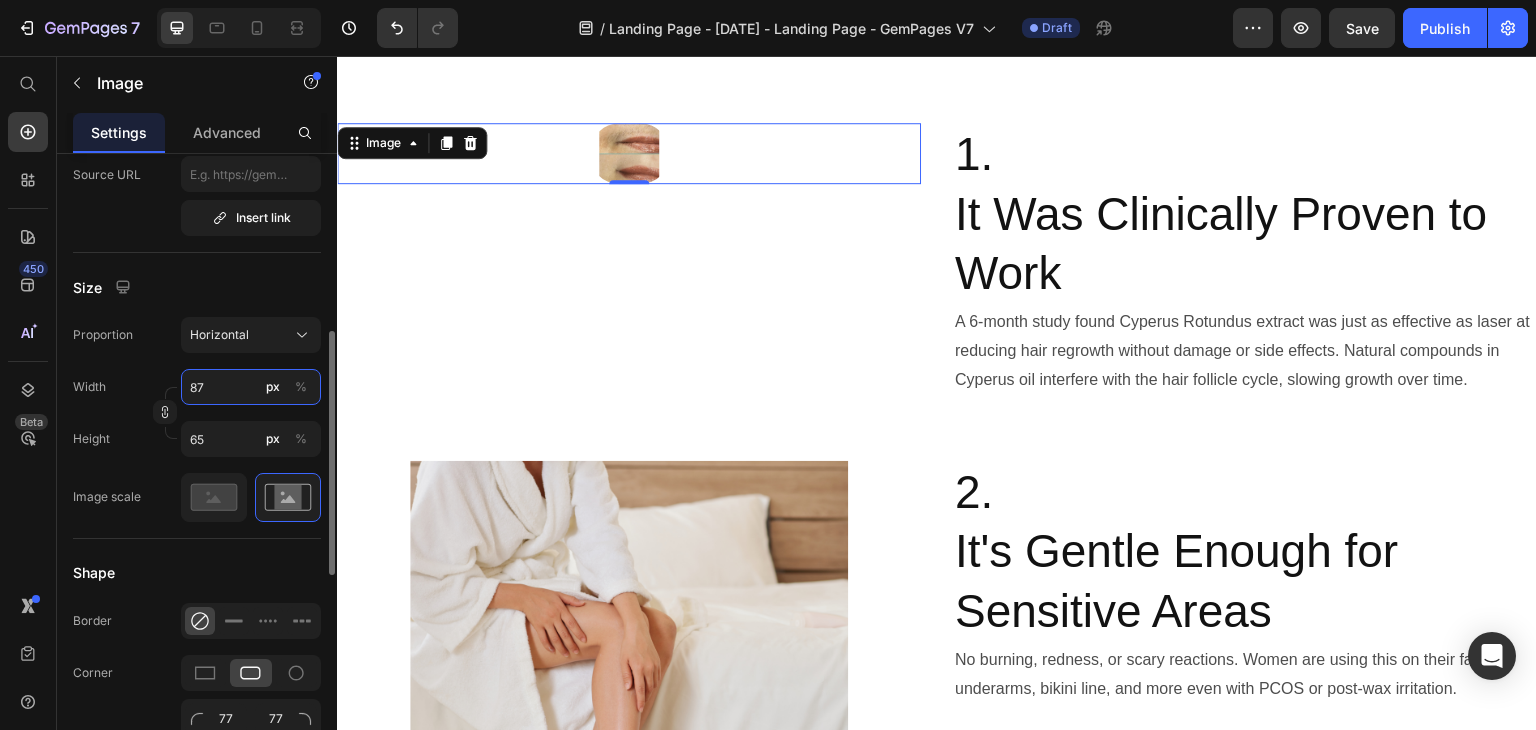 type on "88" 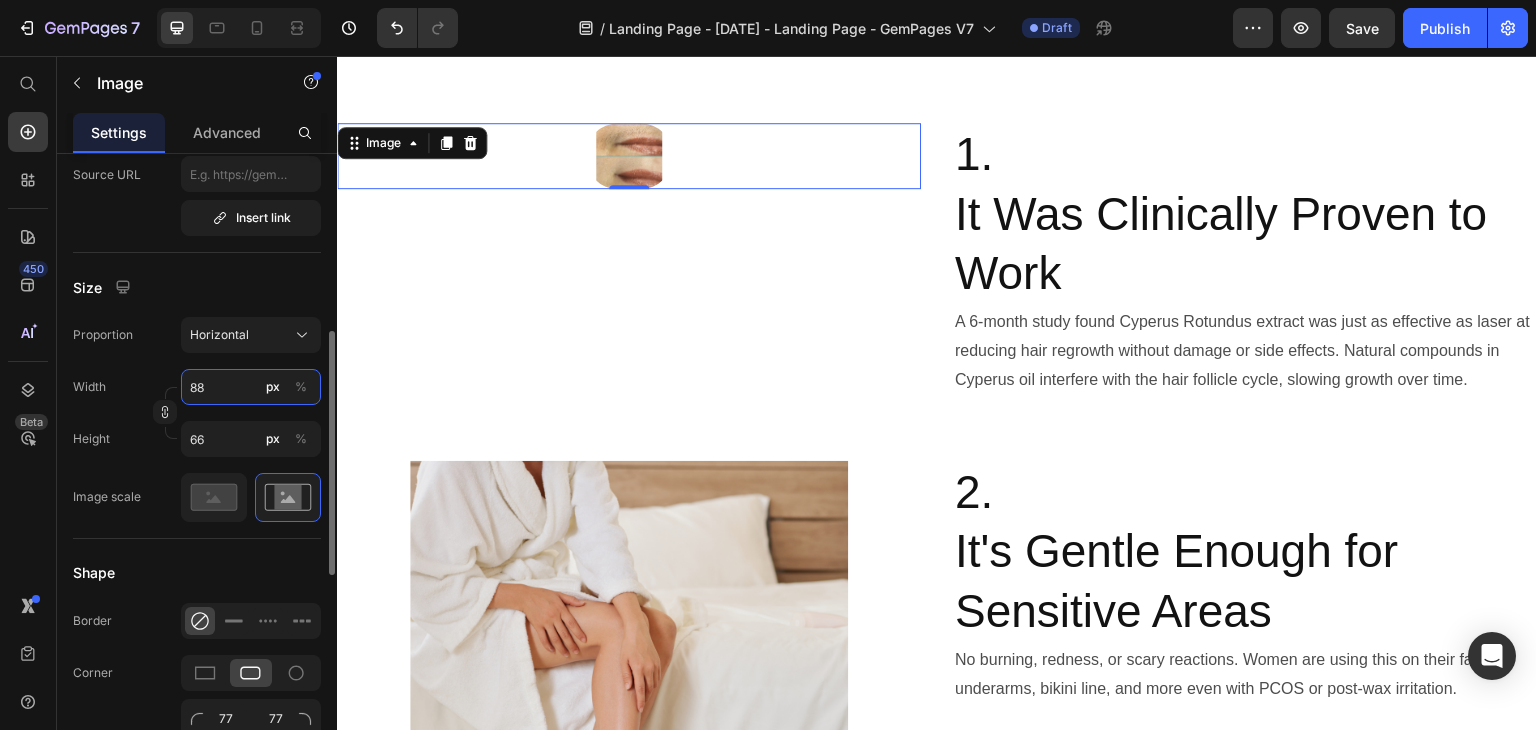 type on "89" 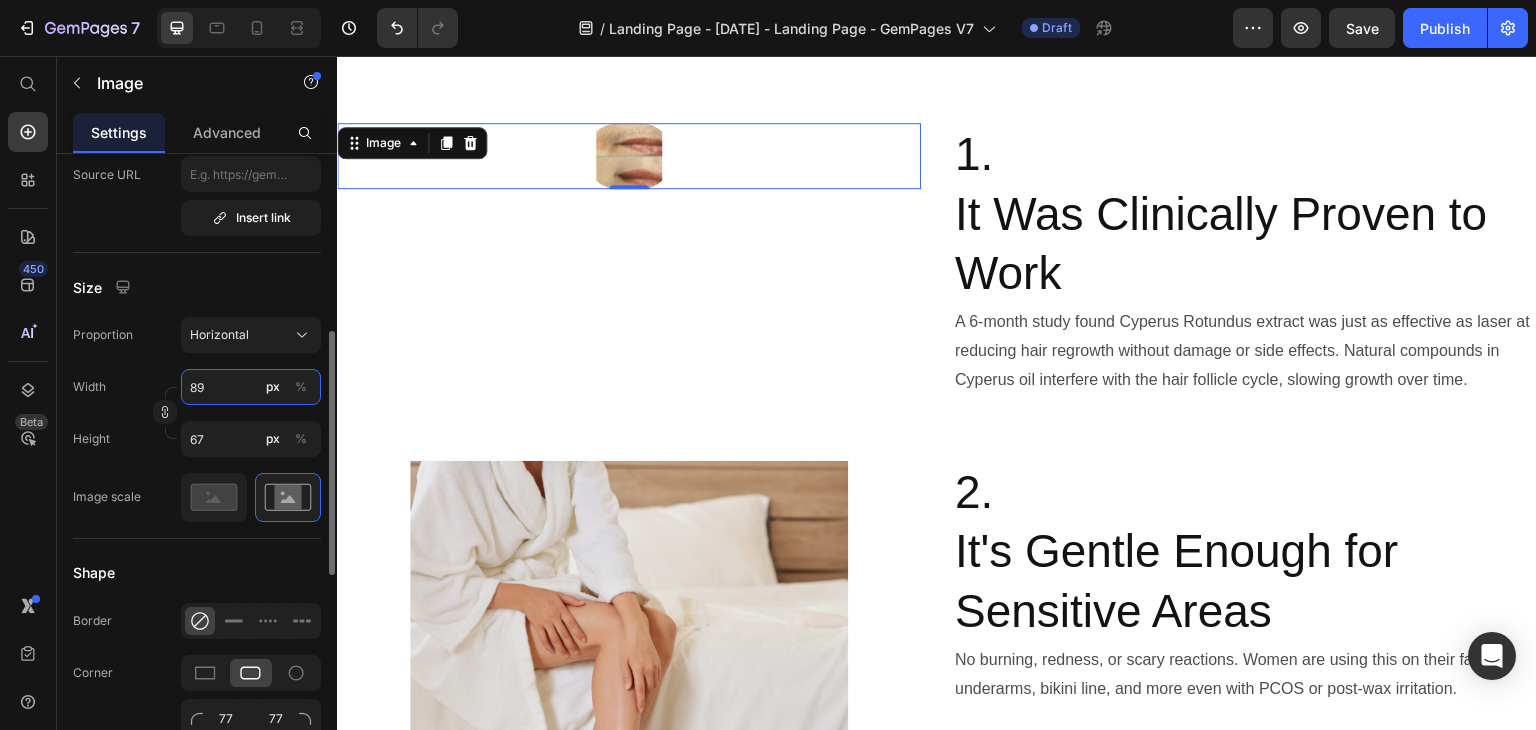 type on "90" 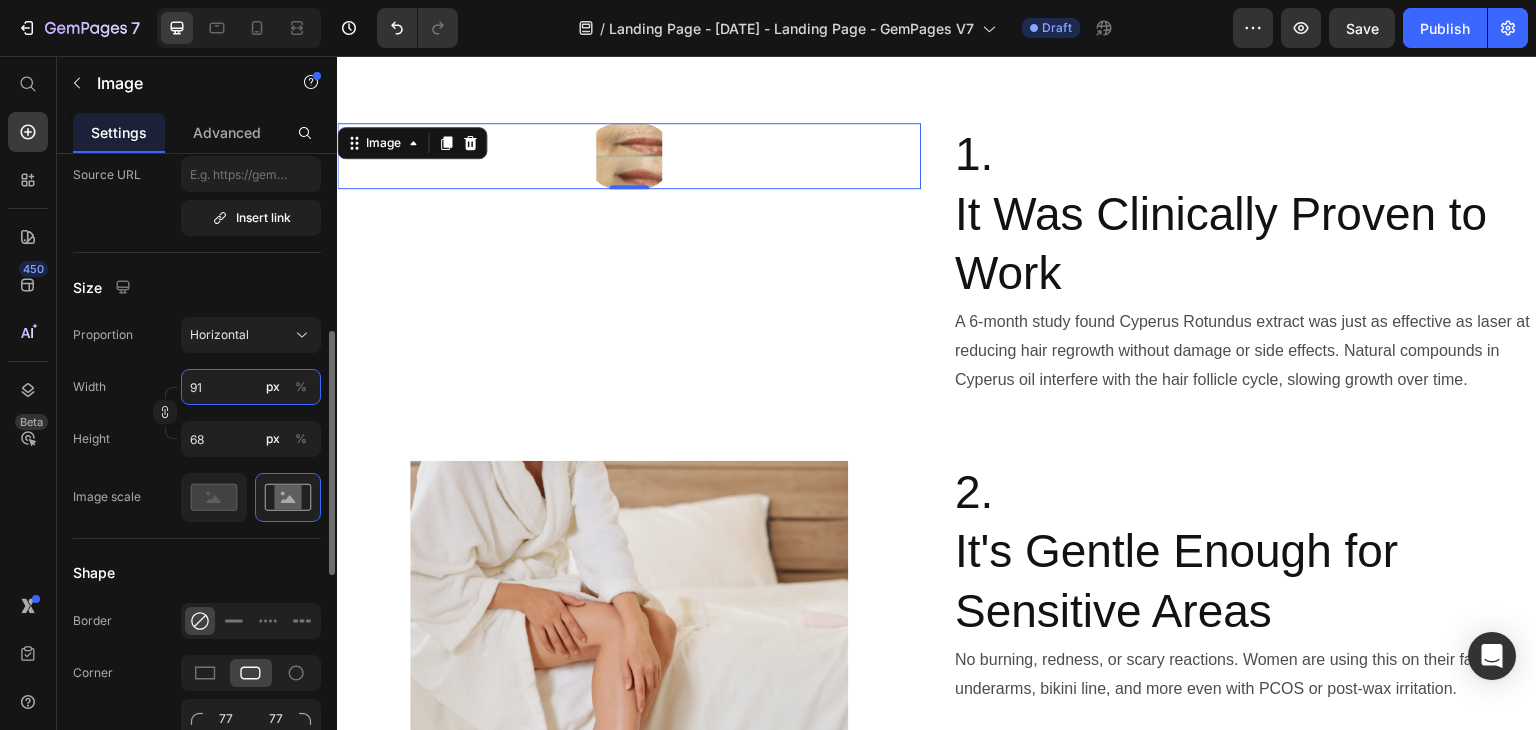 type on "92" 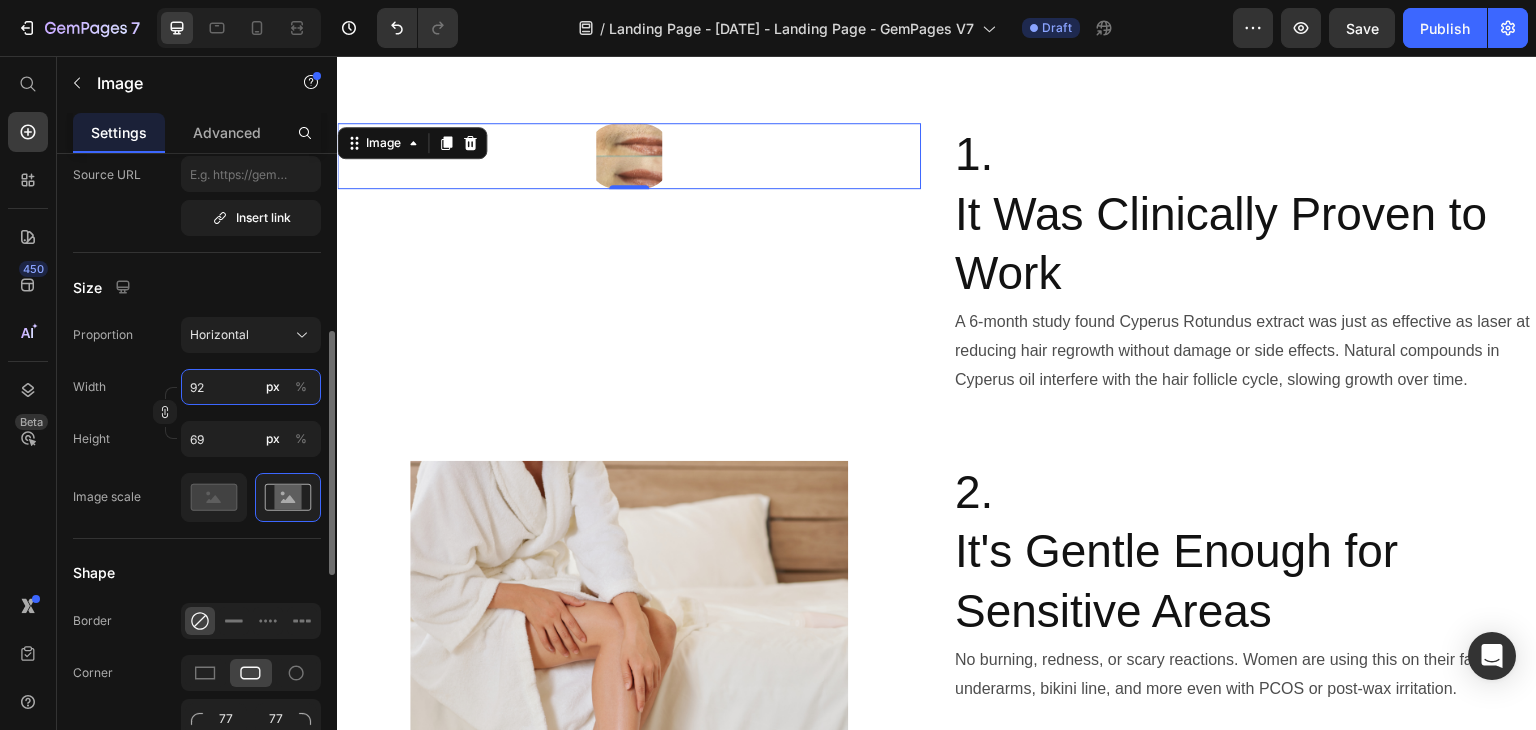 type on "93" 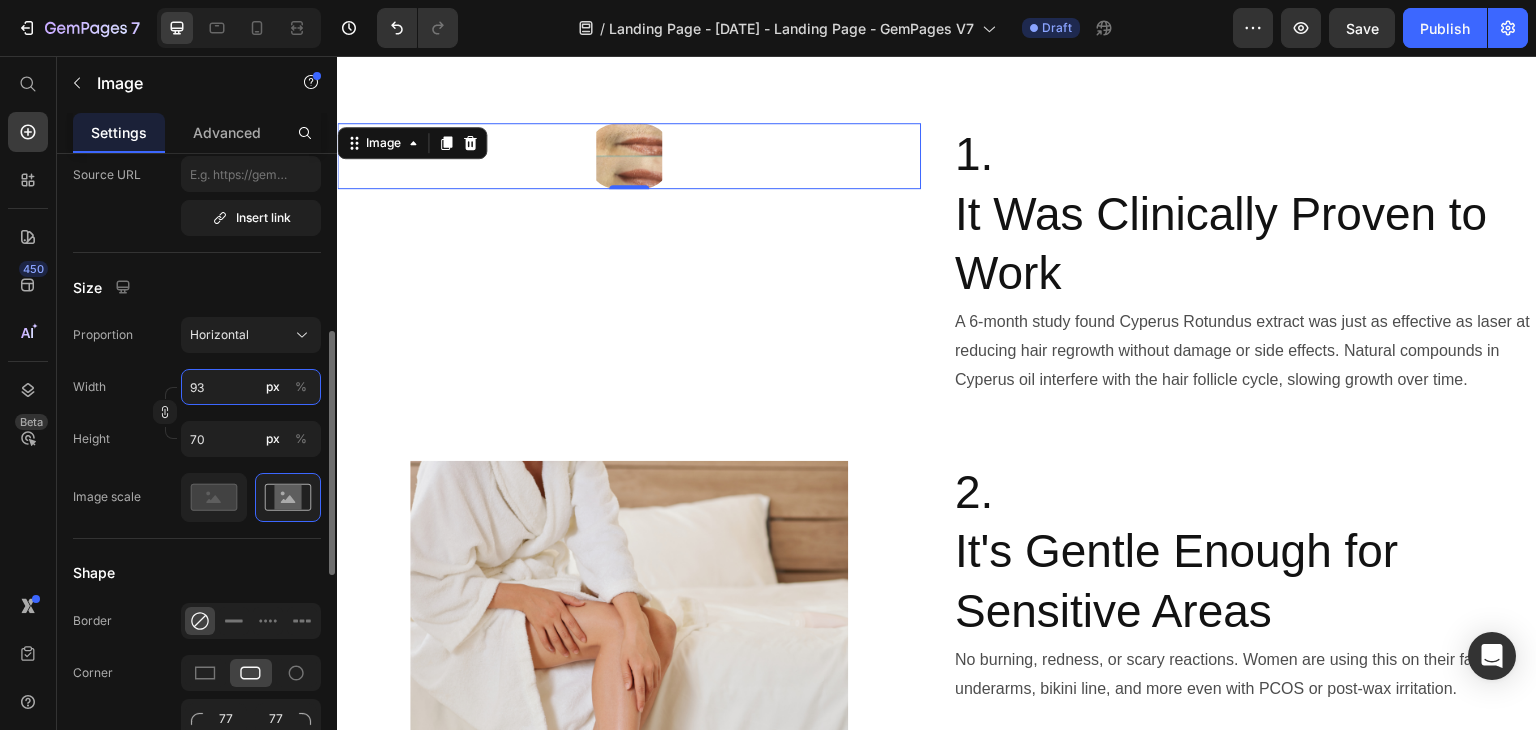 type on "94" 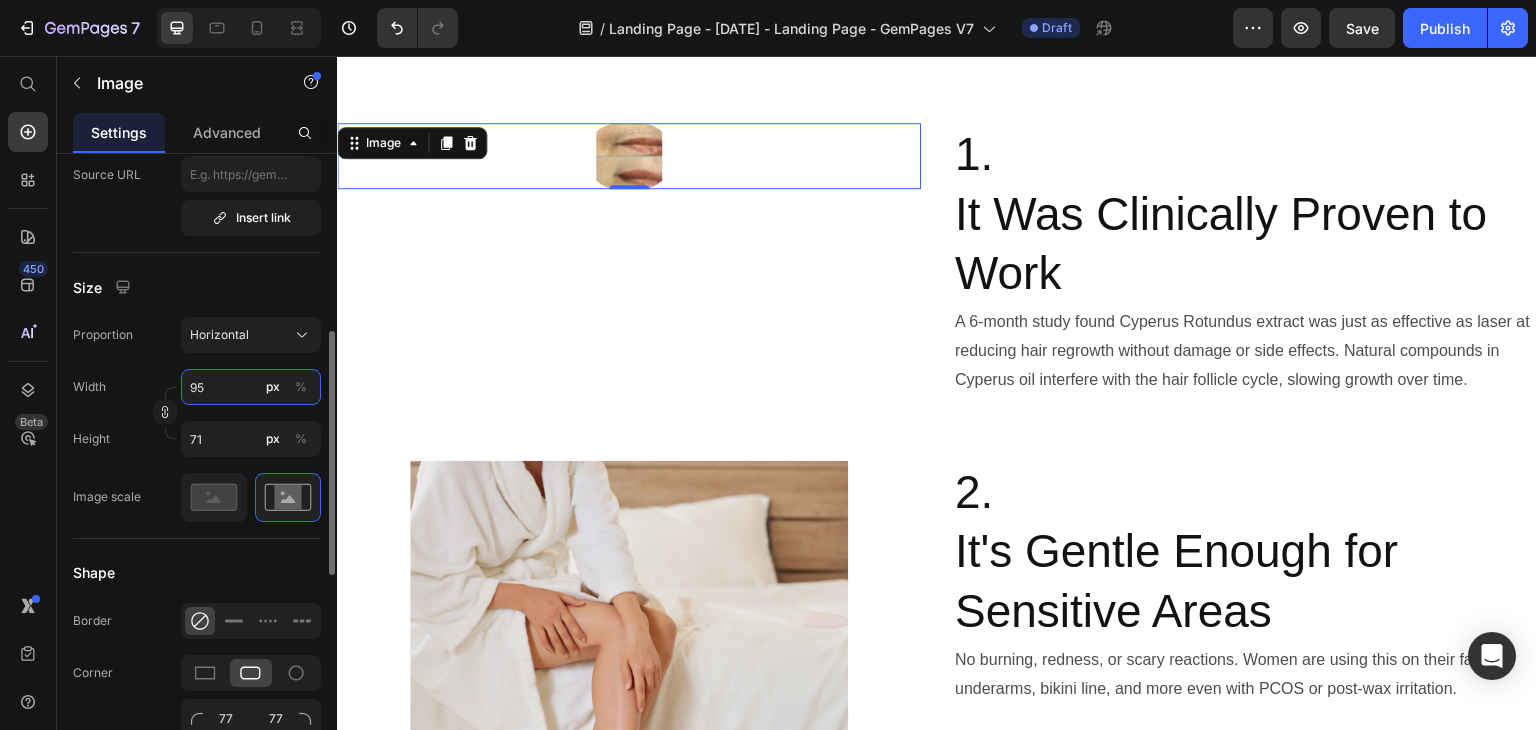 type on "96" 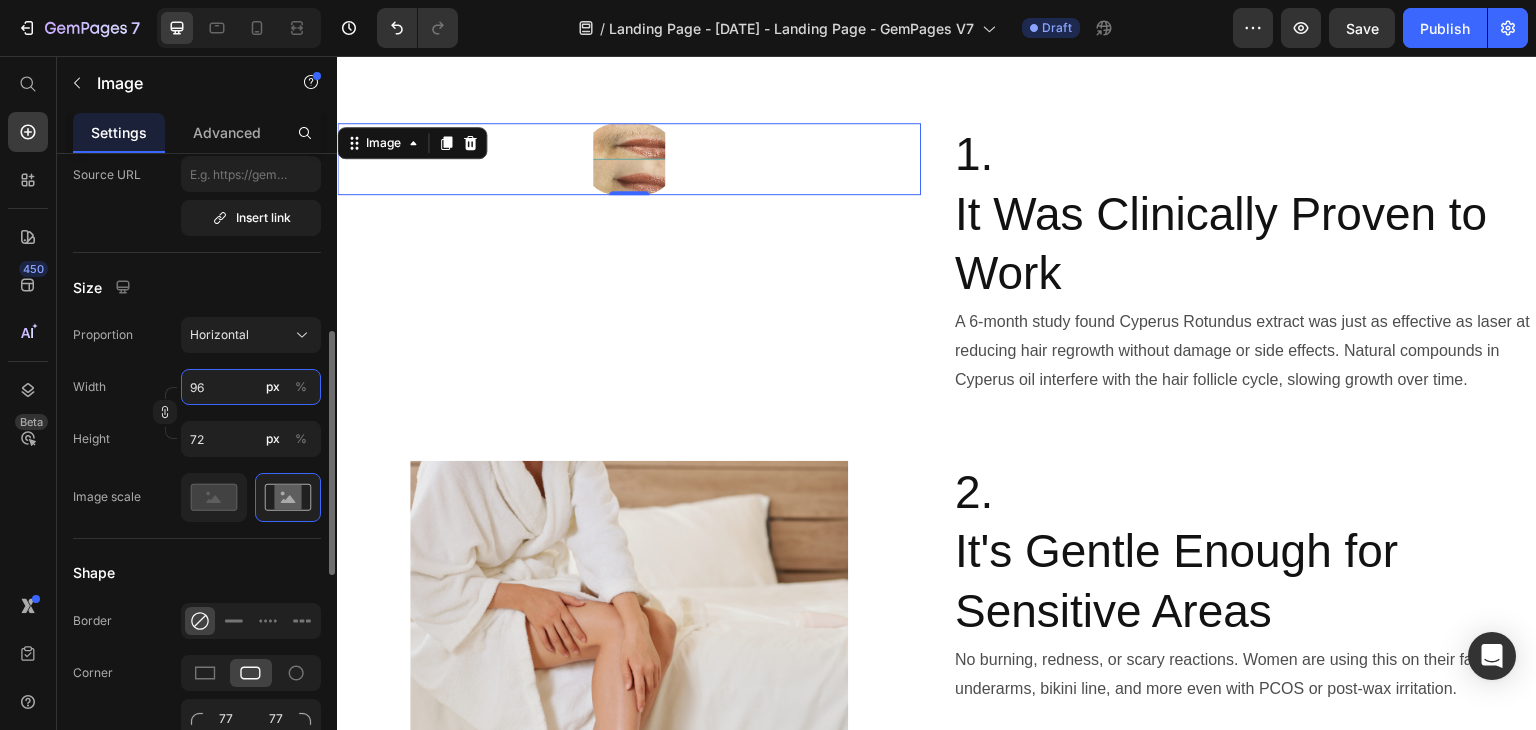 type on "97" 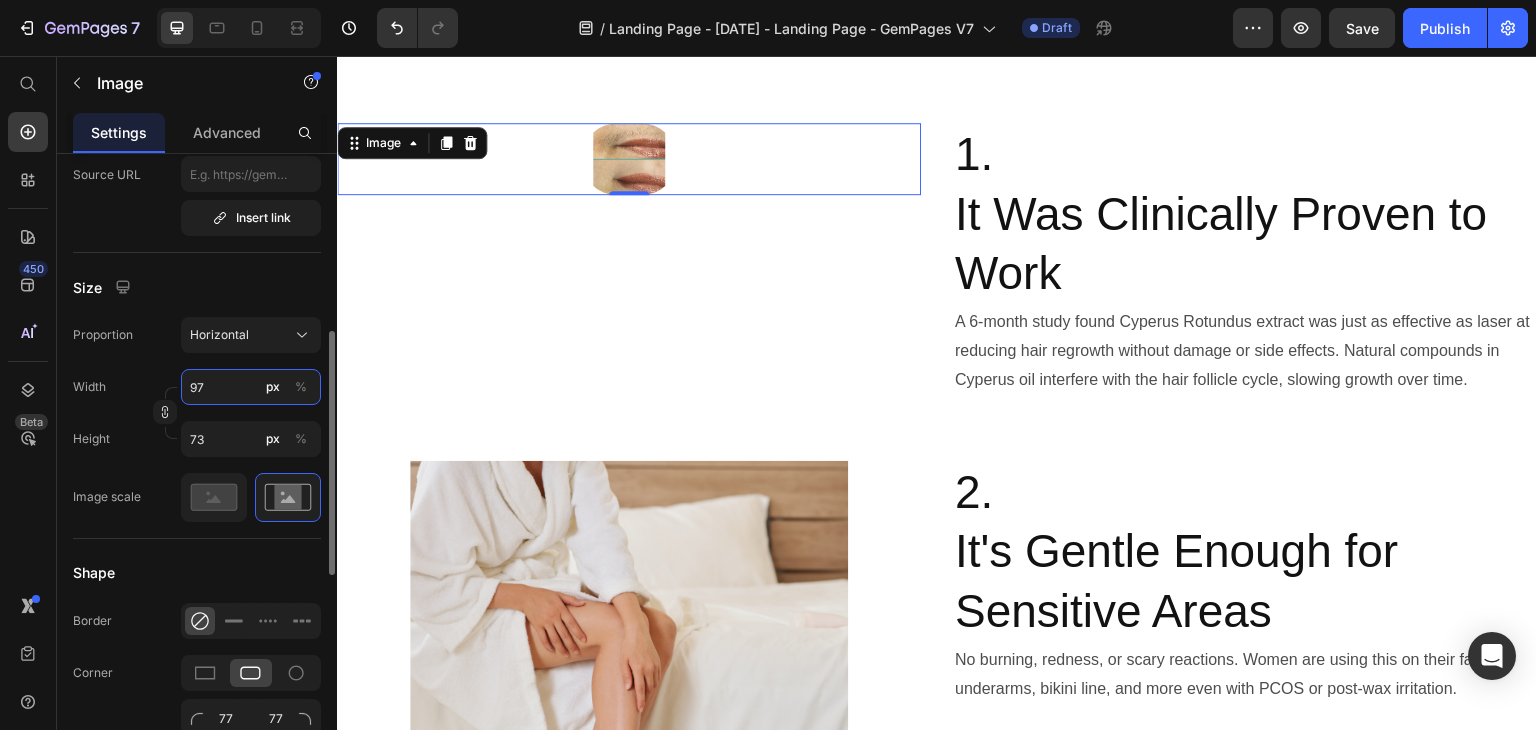 type on "98" 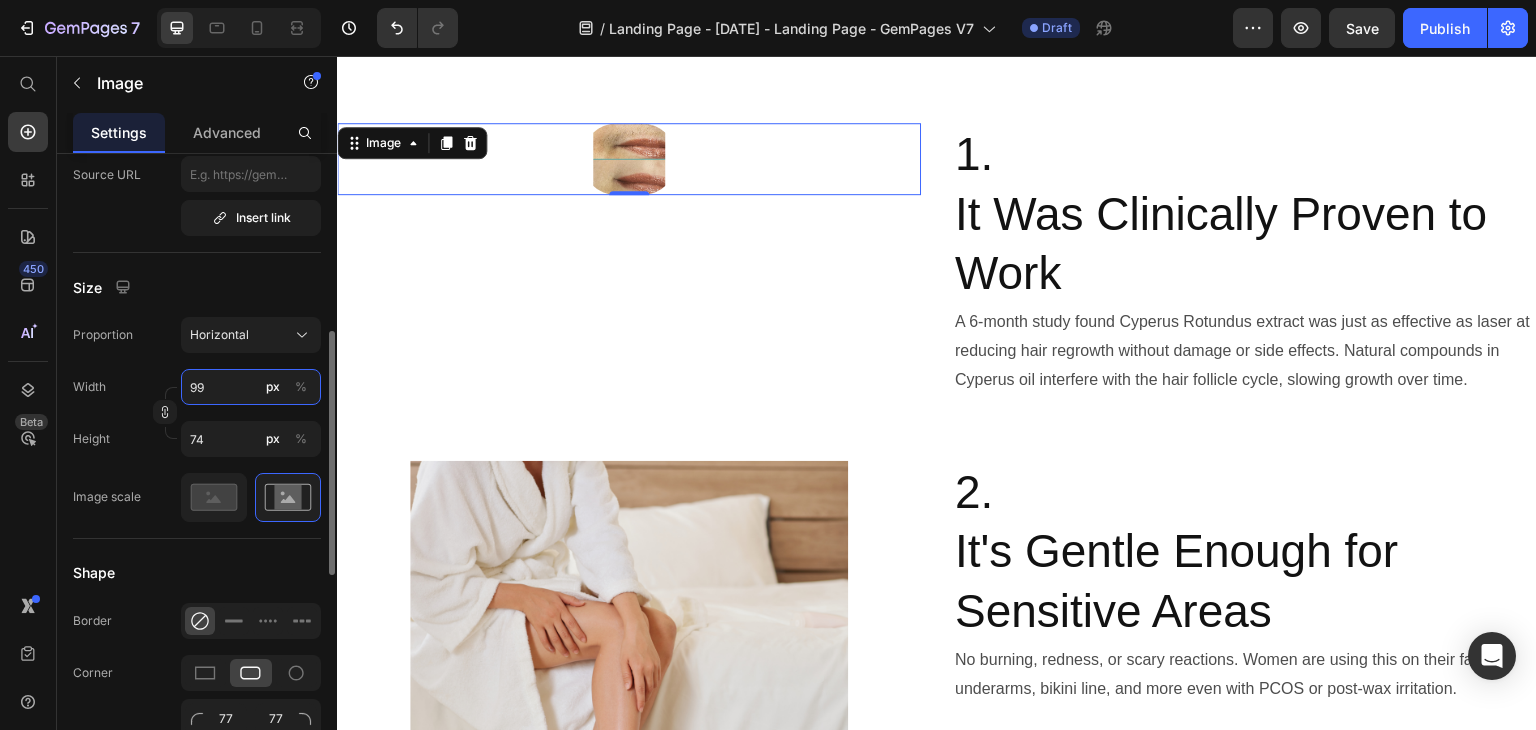 type on "100" 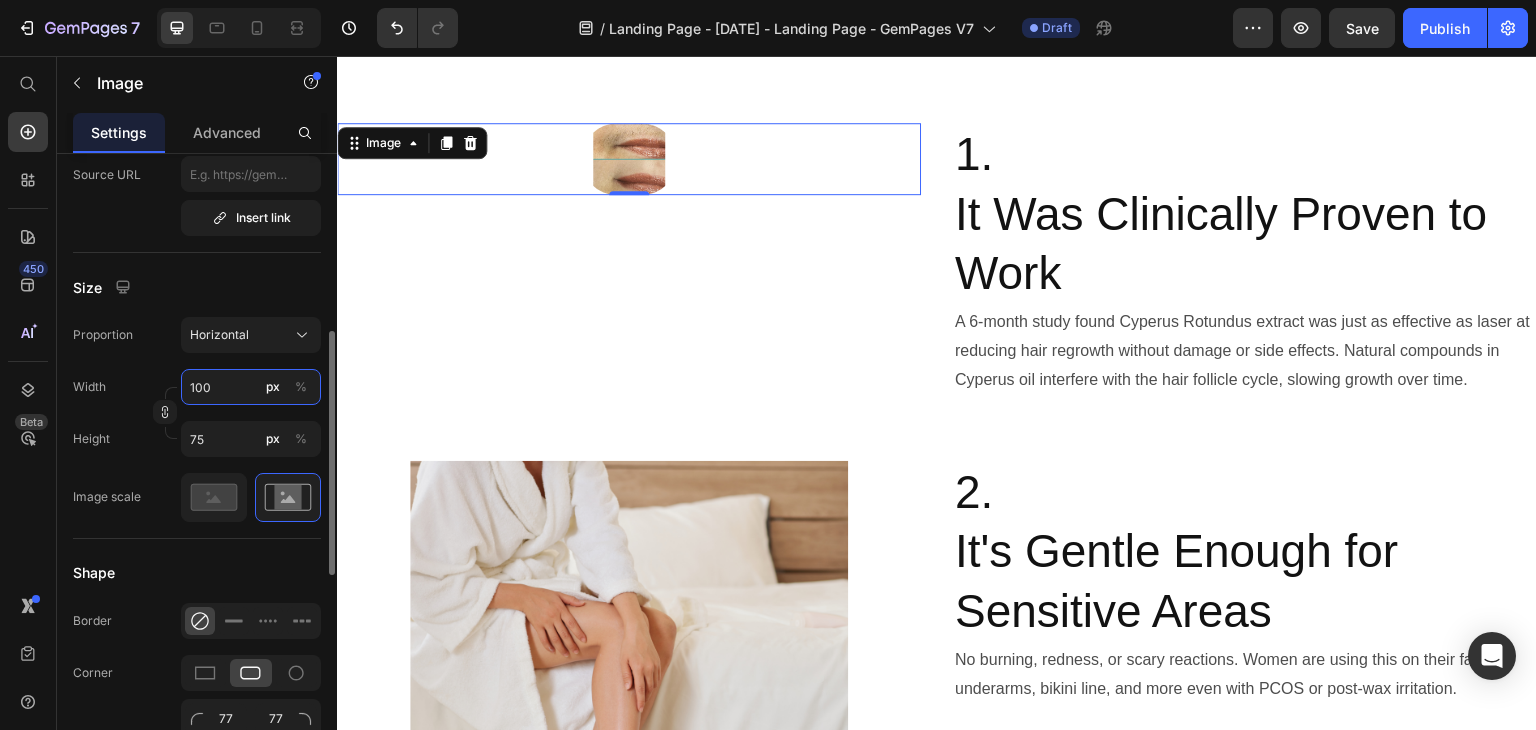 type on "101" 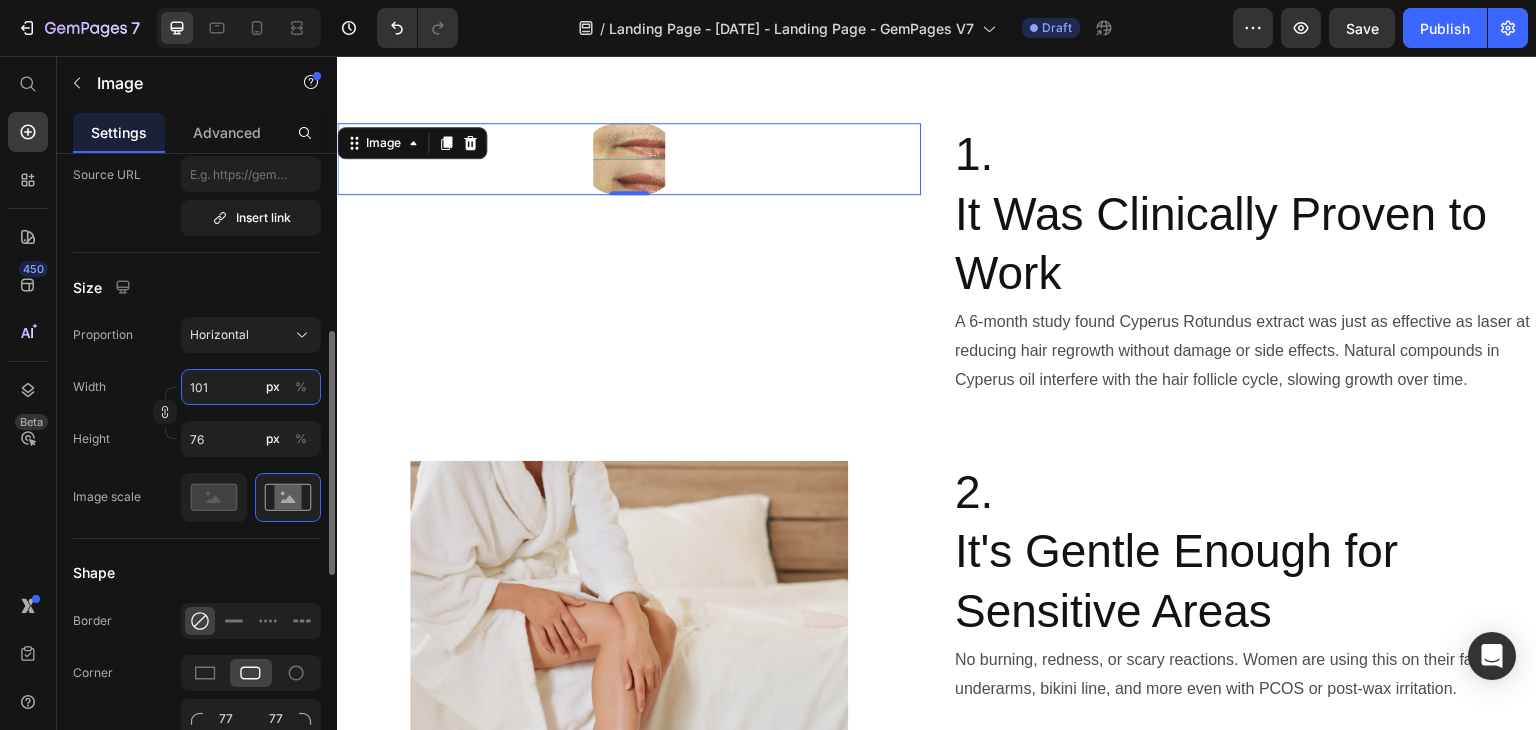 type on "102" 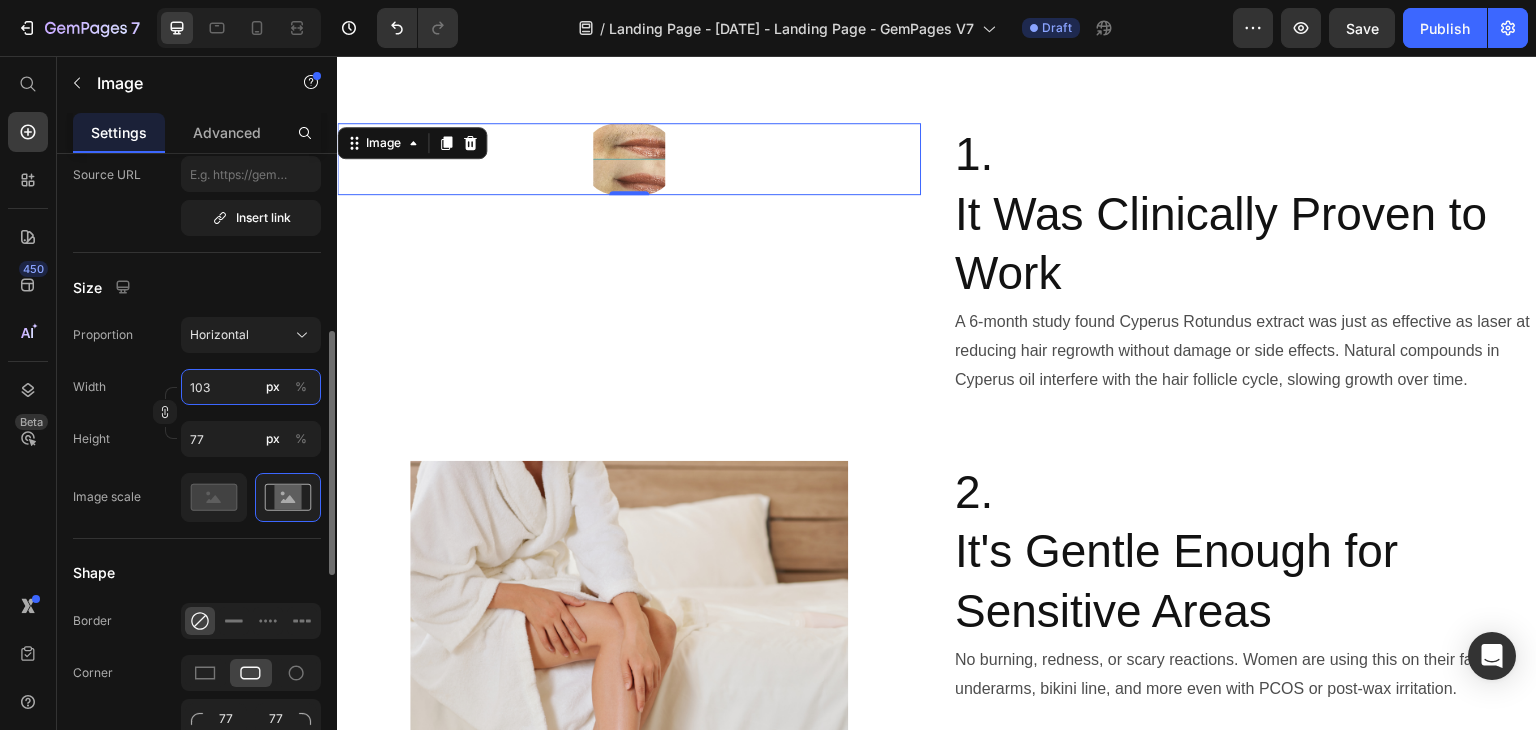 type on "104" 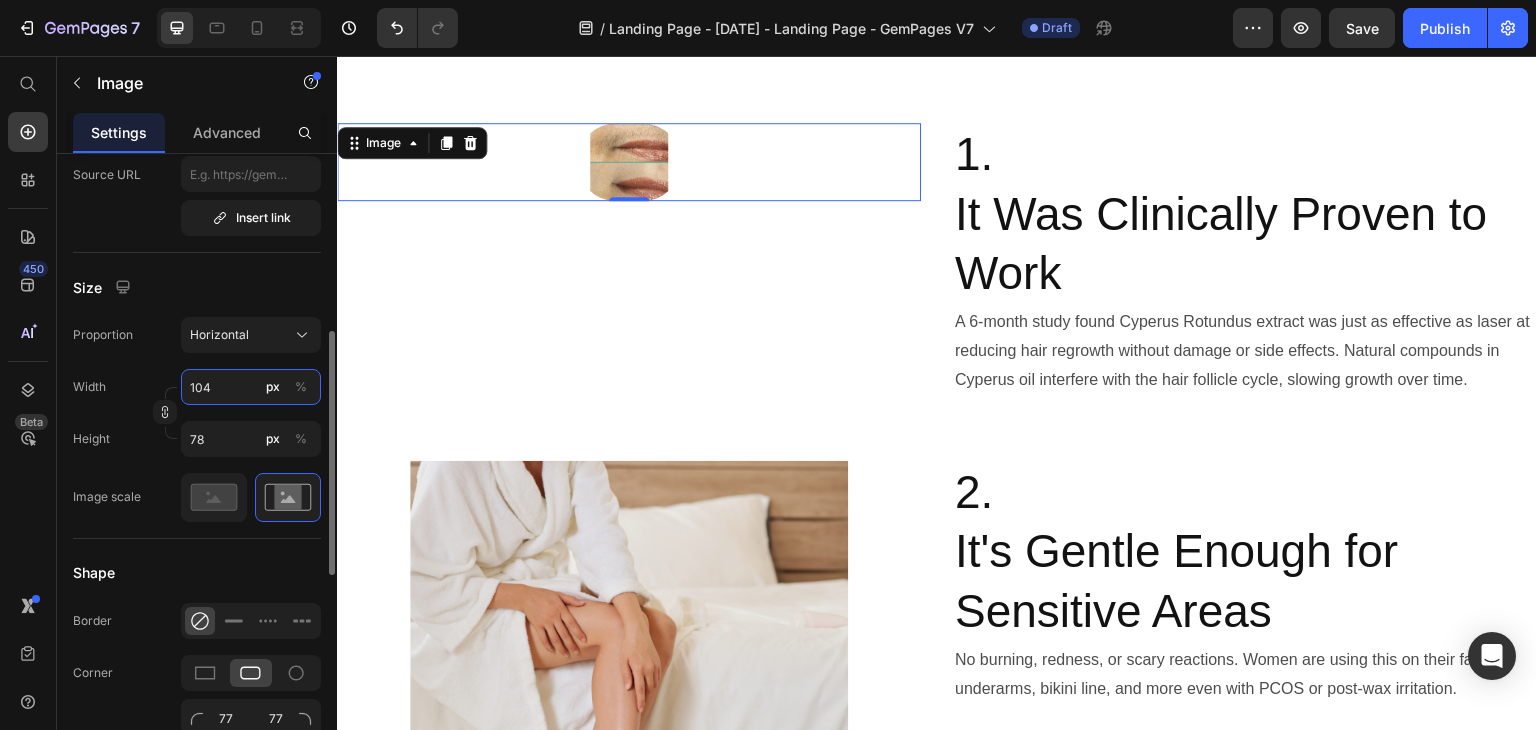 type on "105" 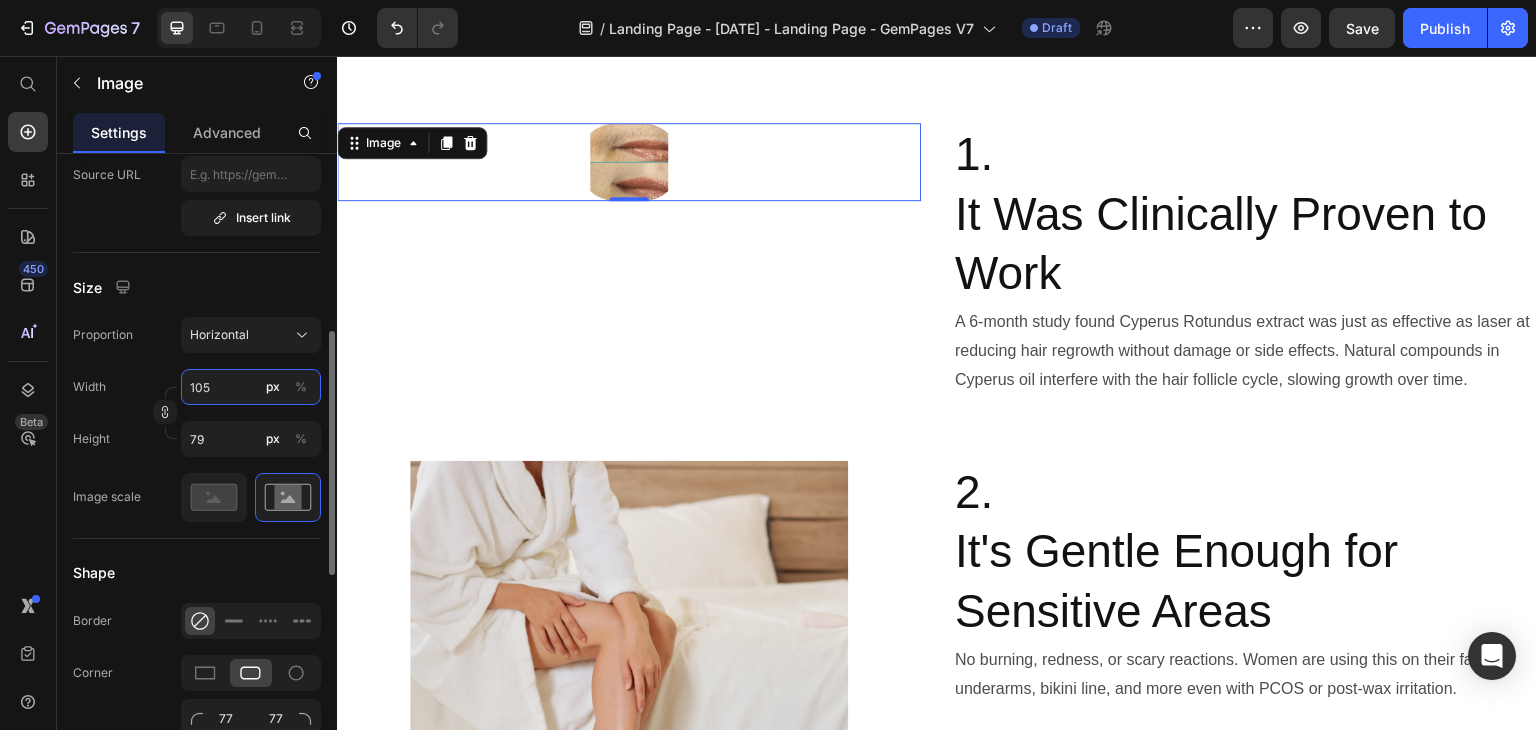 type on "106" 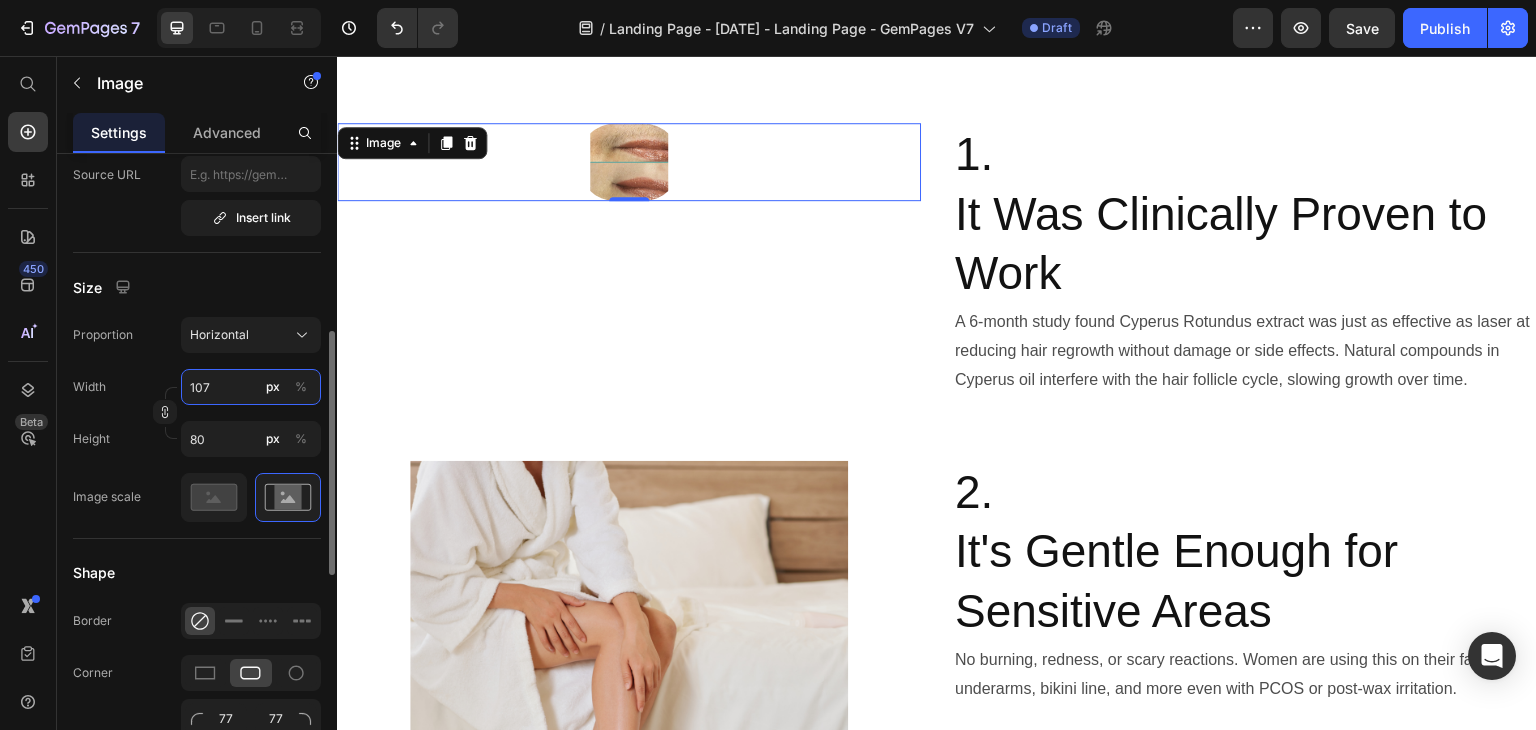 type on "108" 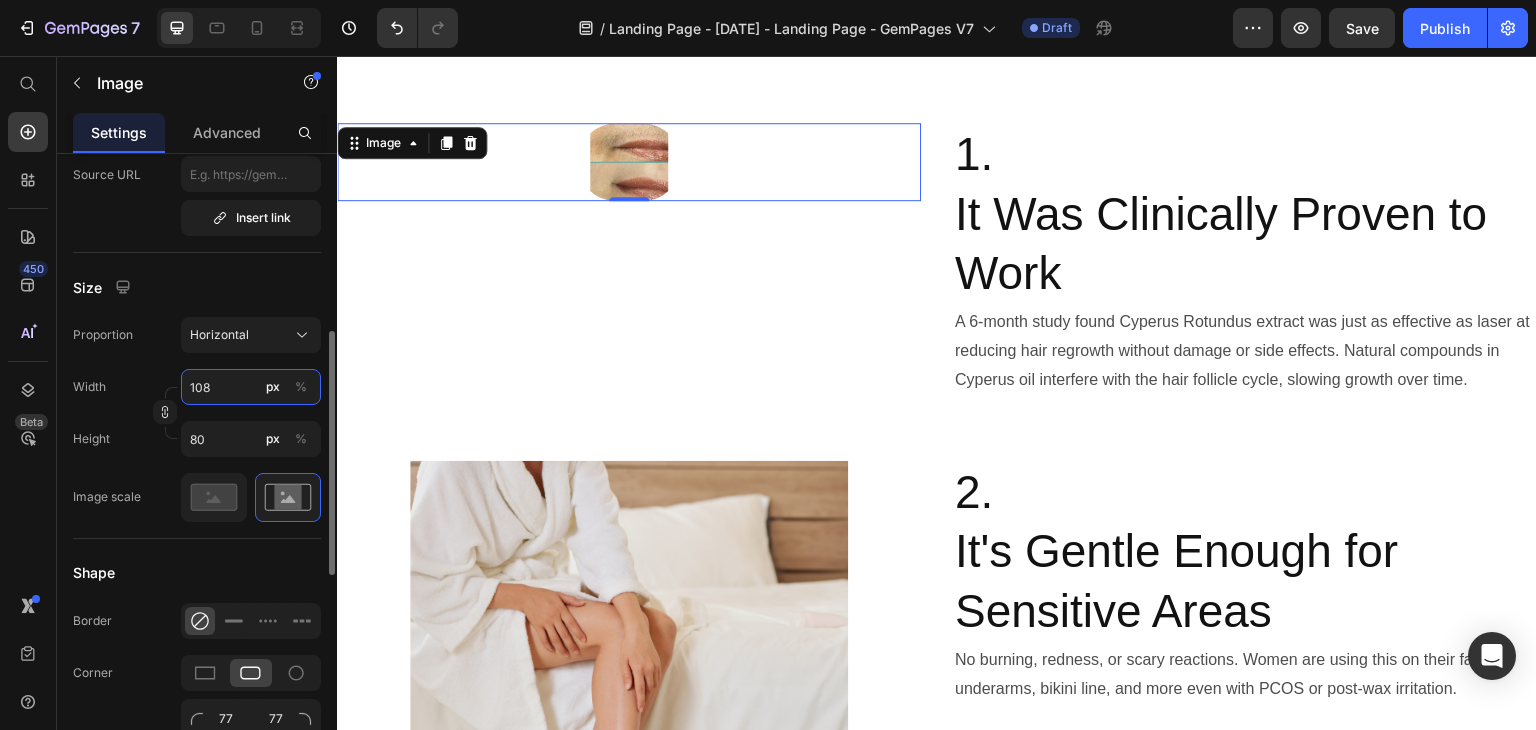 type on "81" 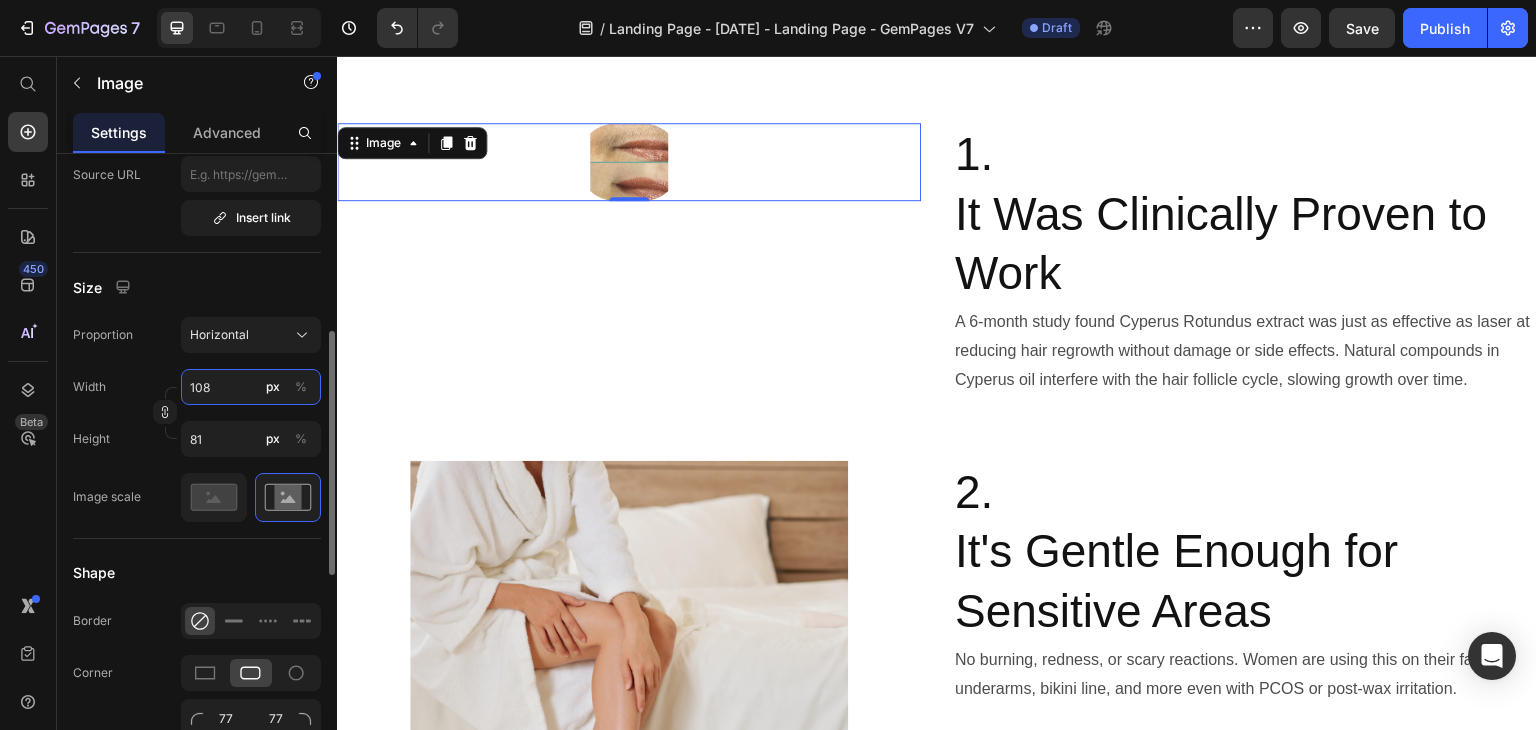 type on "109" 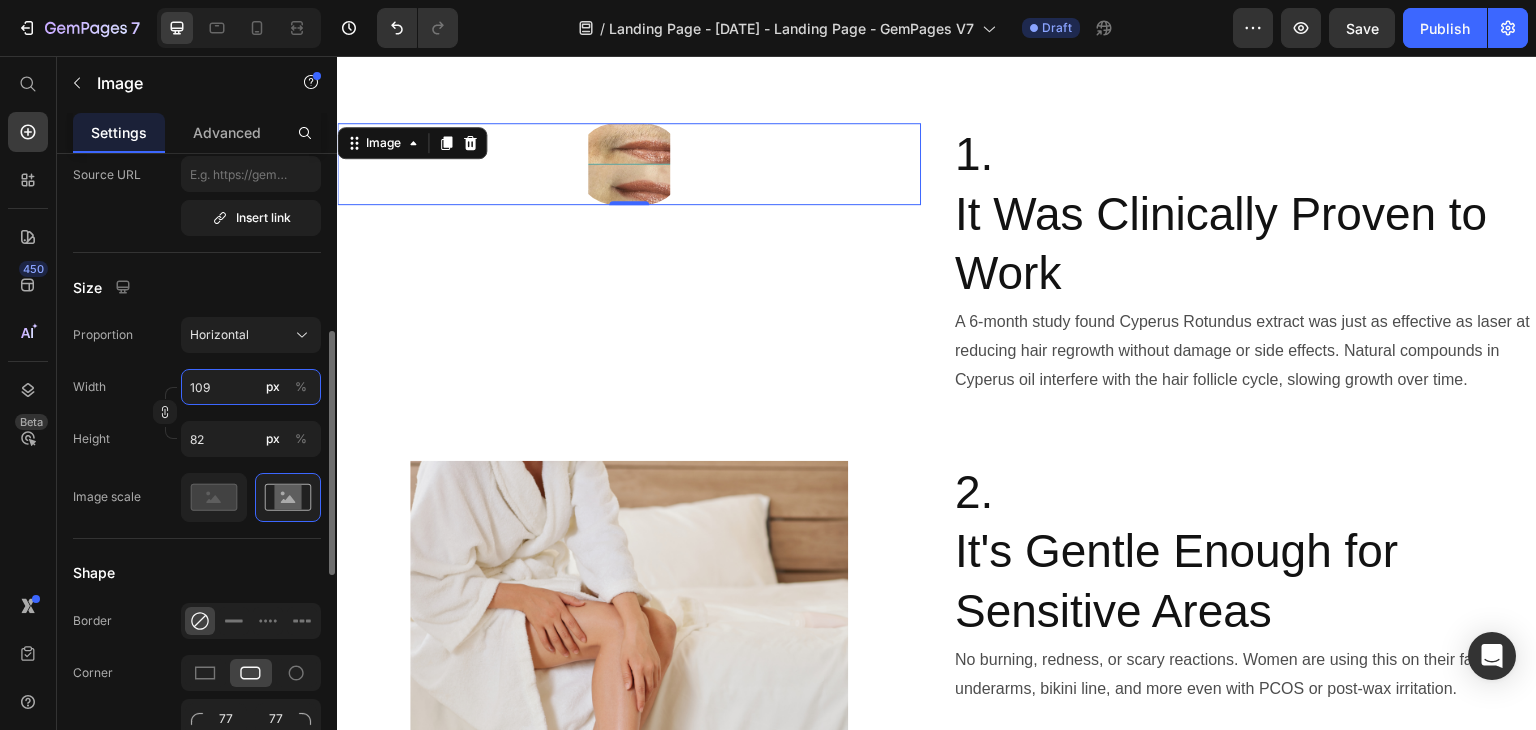 type on "110" 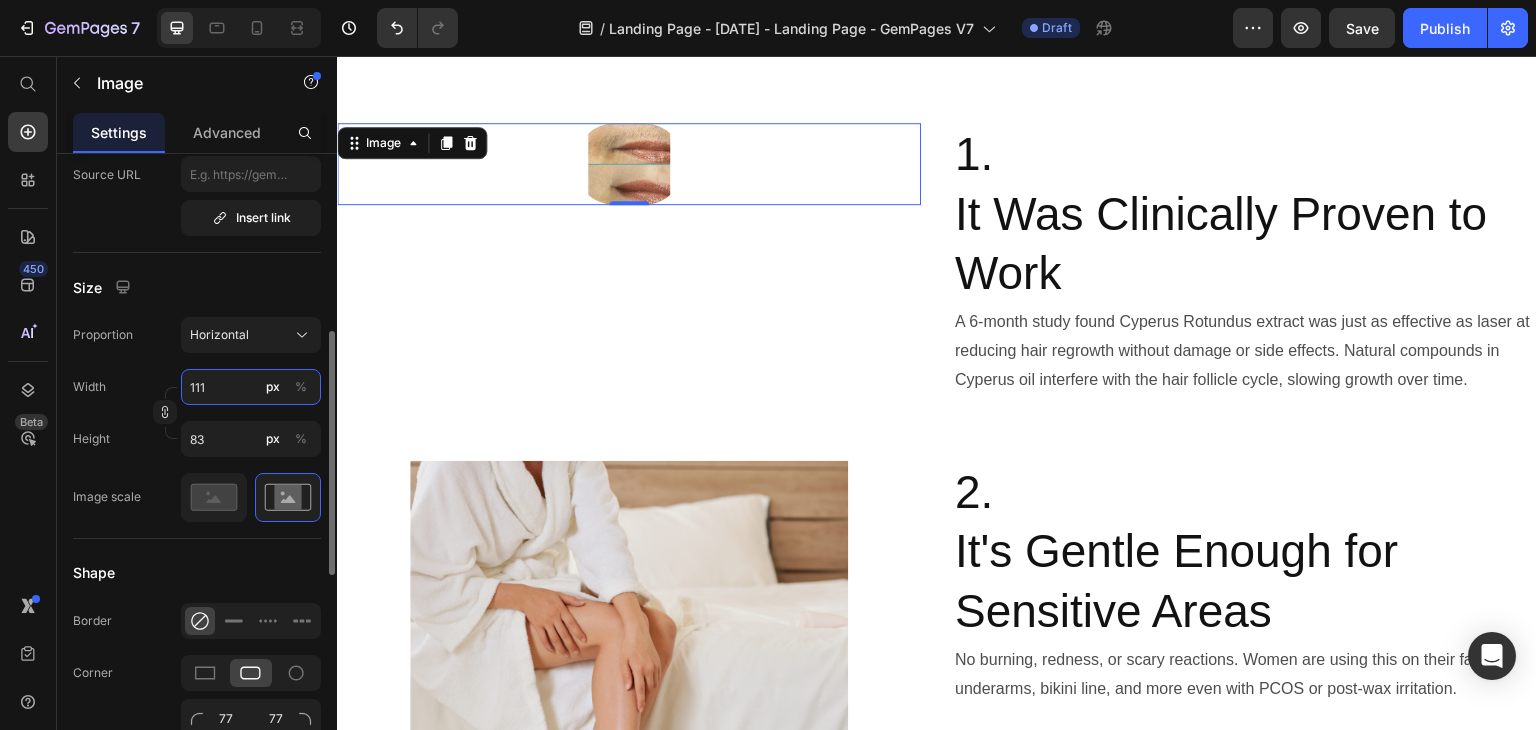 type on "112" 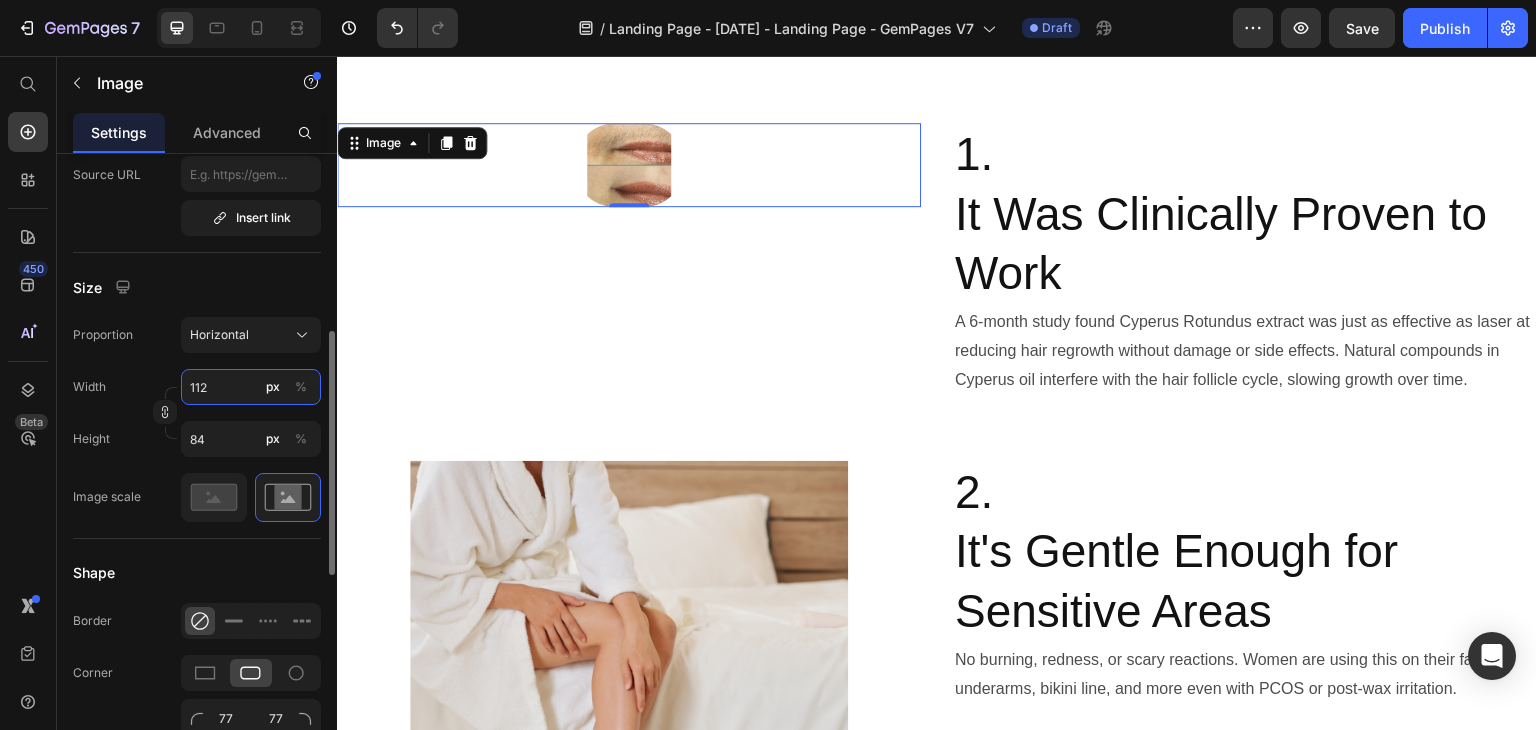 type on "113" 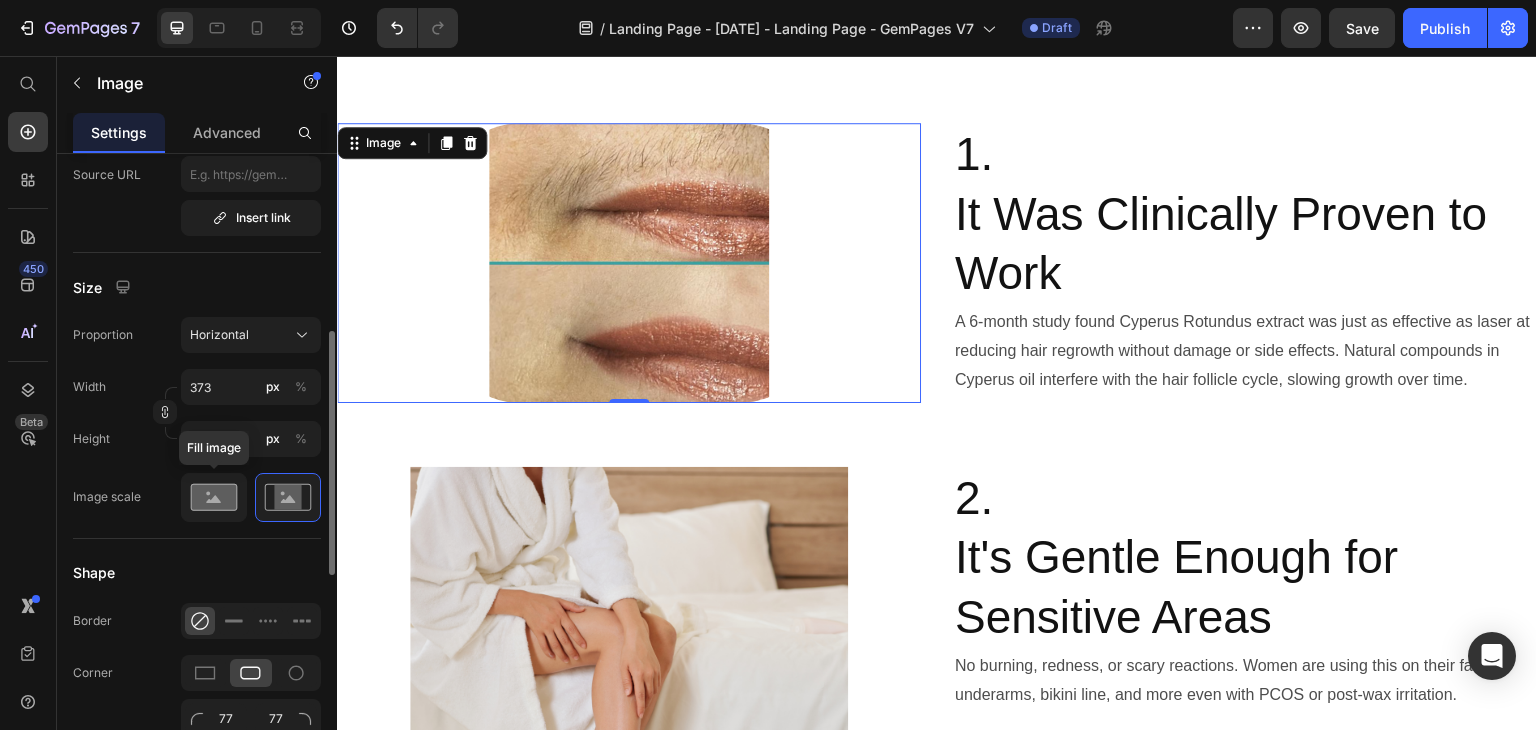 click 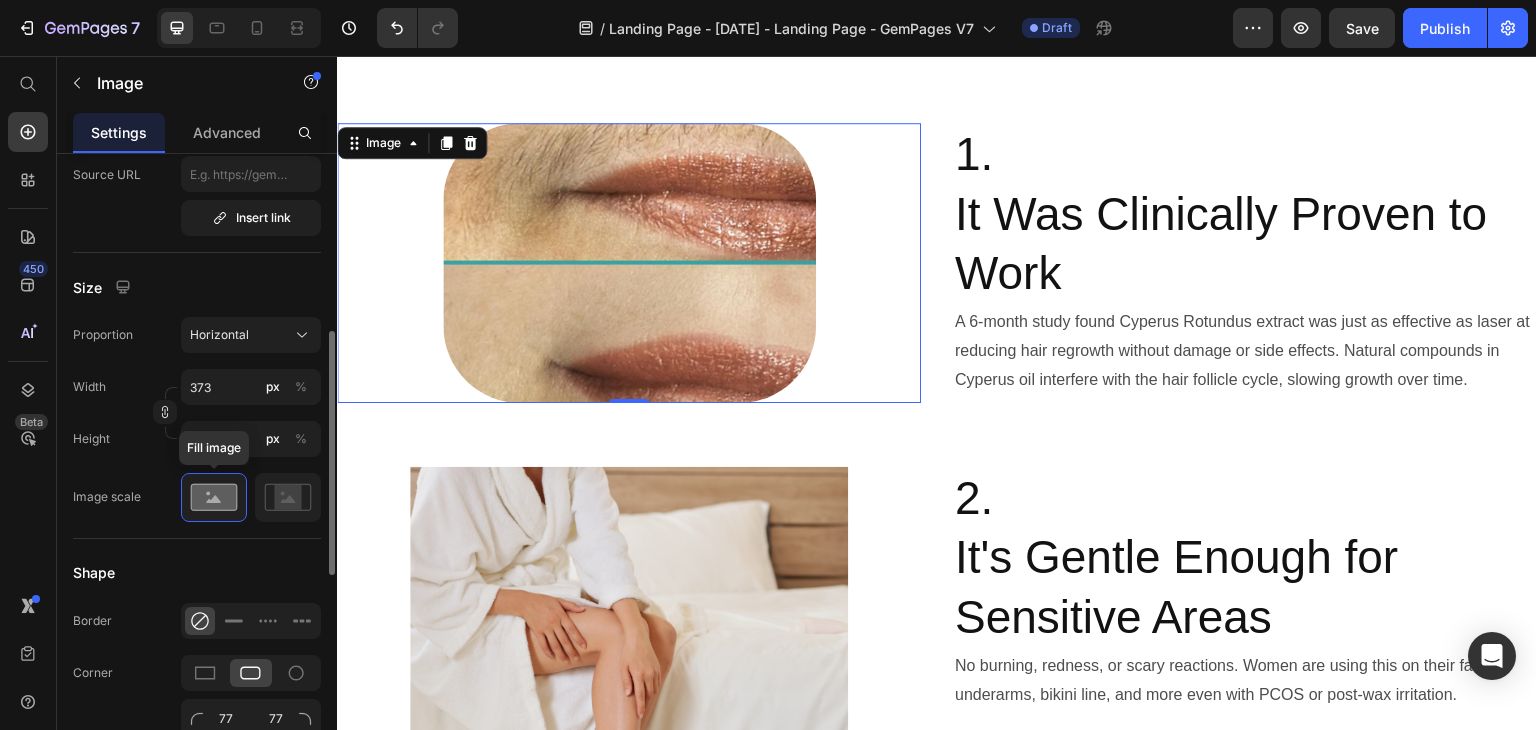 click 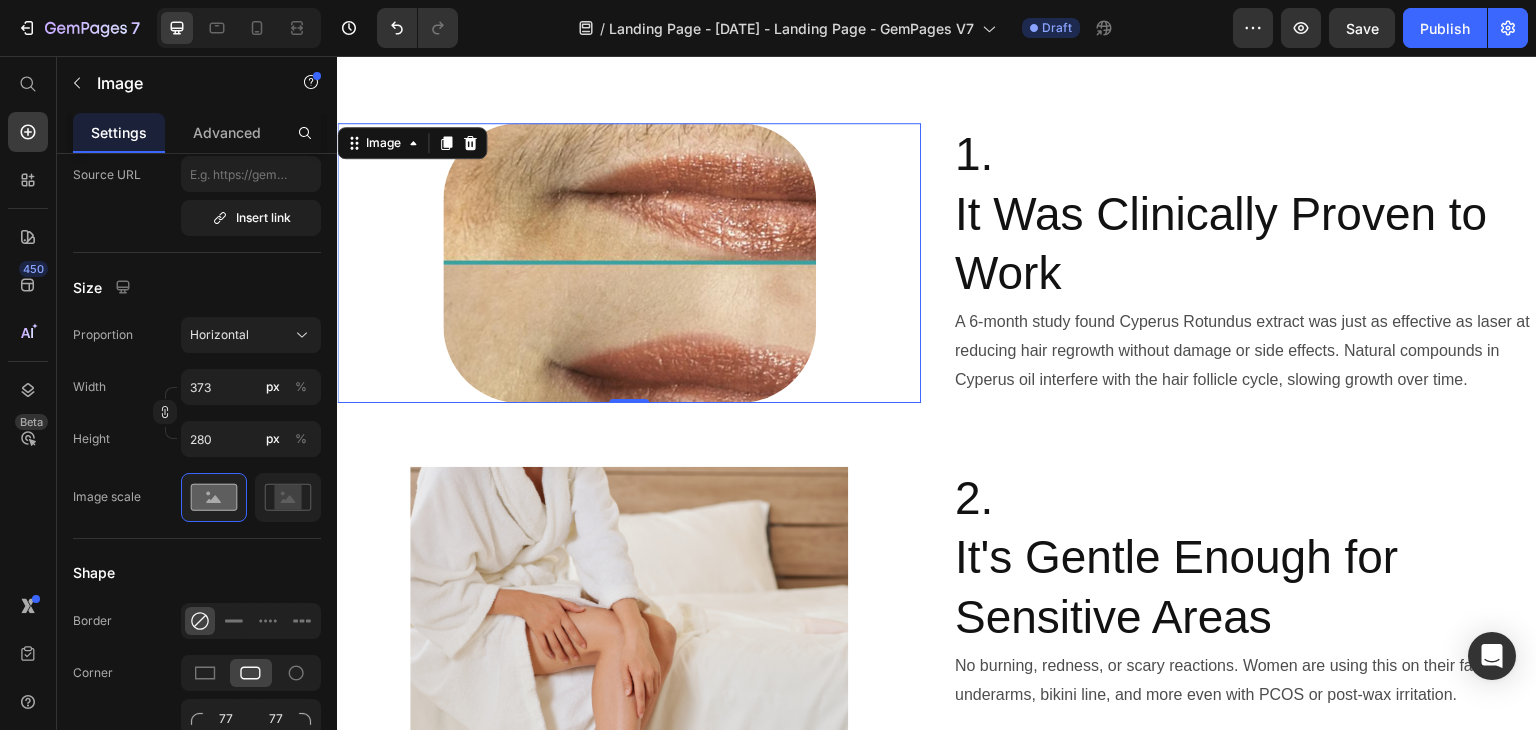 scroll, scrollTop: 1005, scrollLeft: 0, axis: vertical 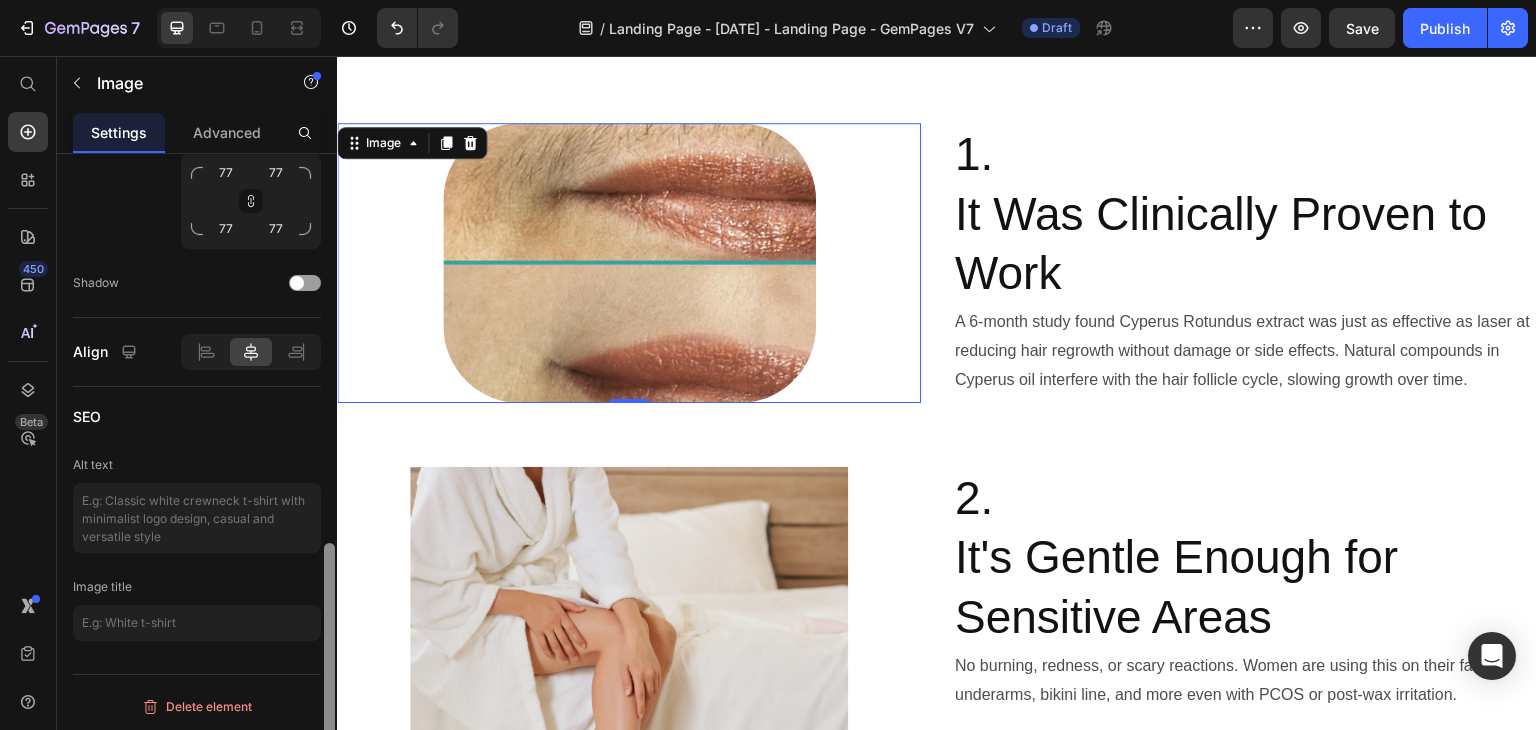 click at bounding box center [329, 470] 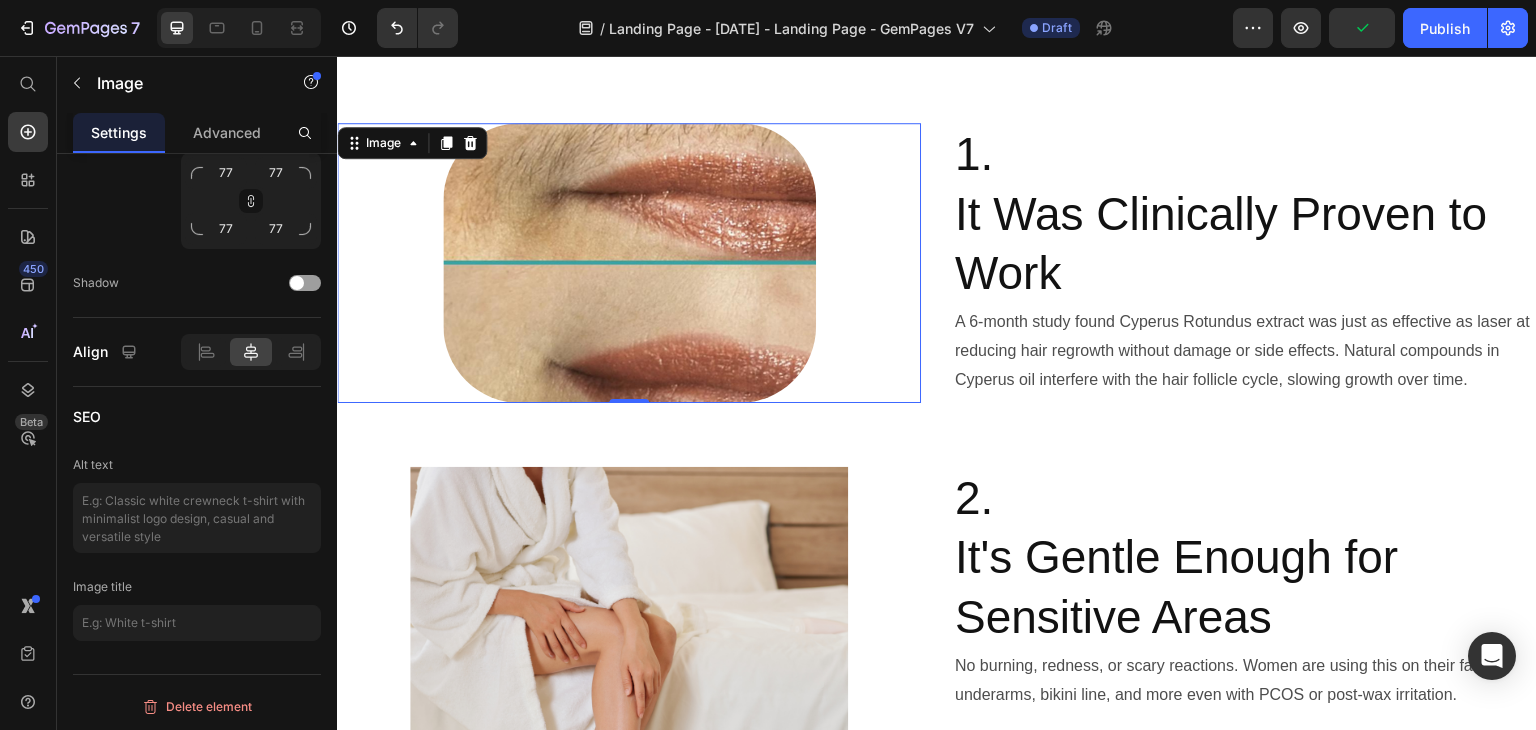 click at bounding box center [629, 263] 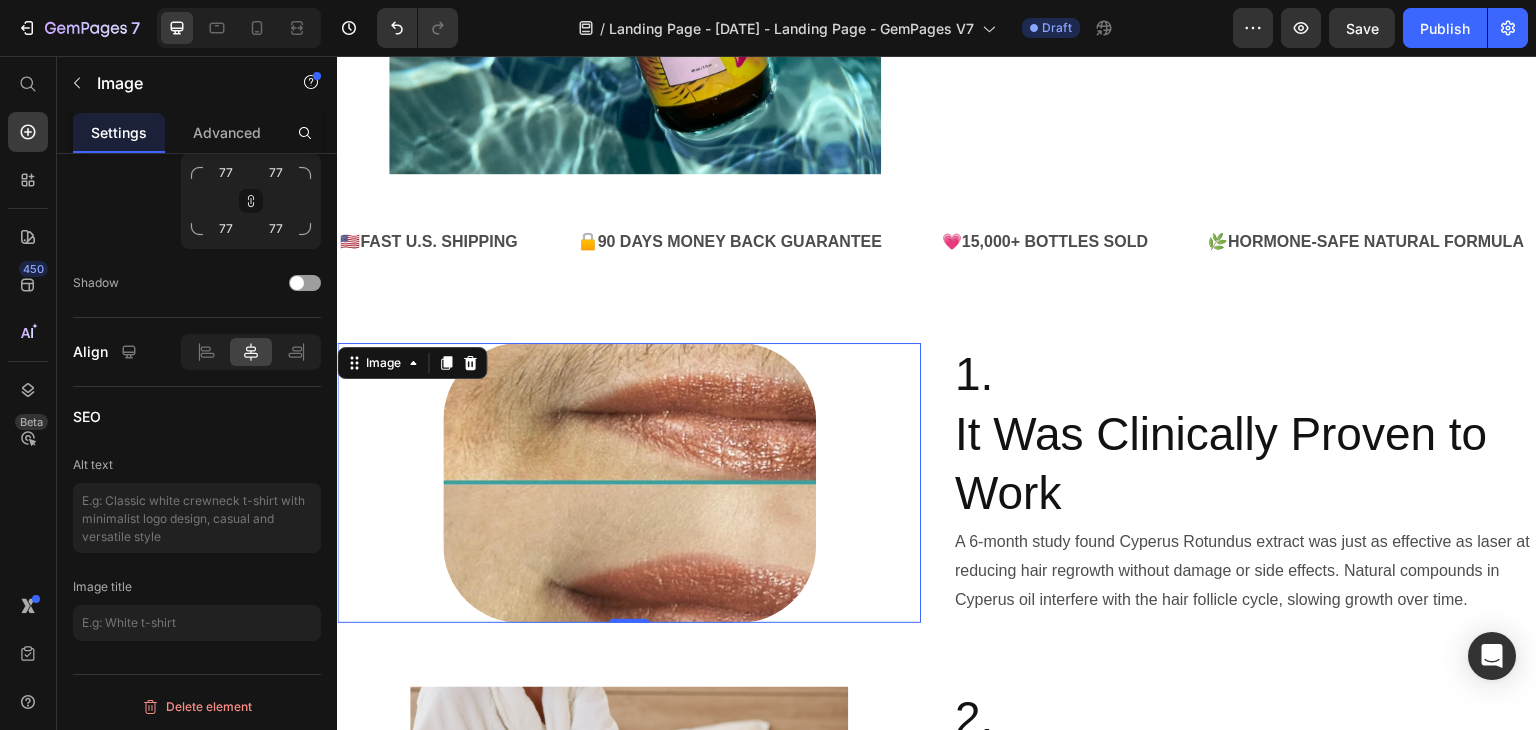 scroll, scrollTop: 360, scrollLeft: 0, axis: vertical 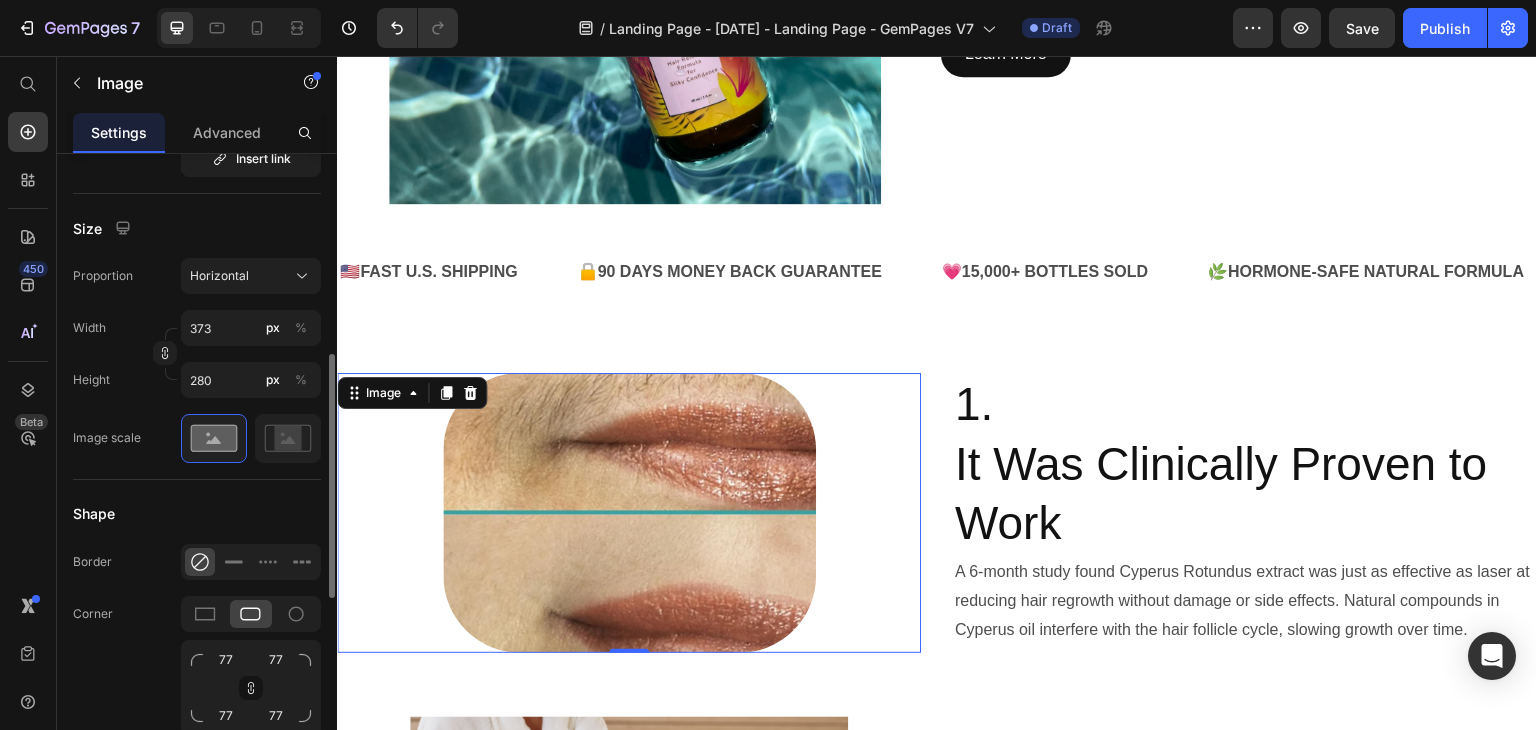 click on "77 77 77 77" at bounding box center (251, 666) 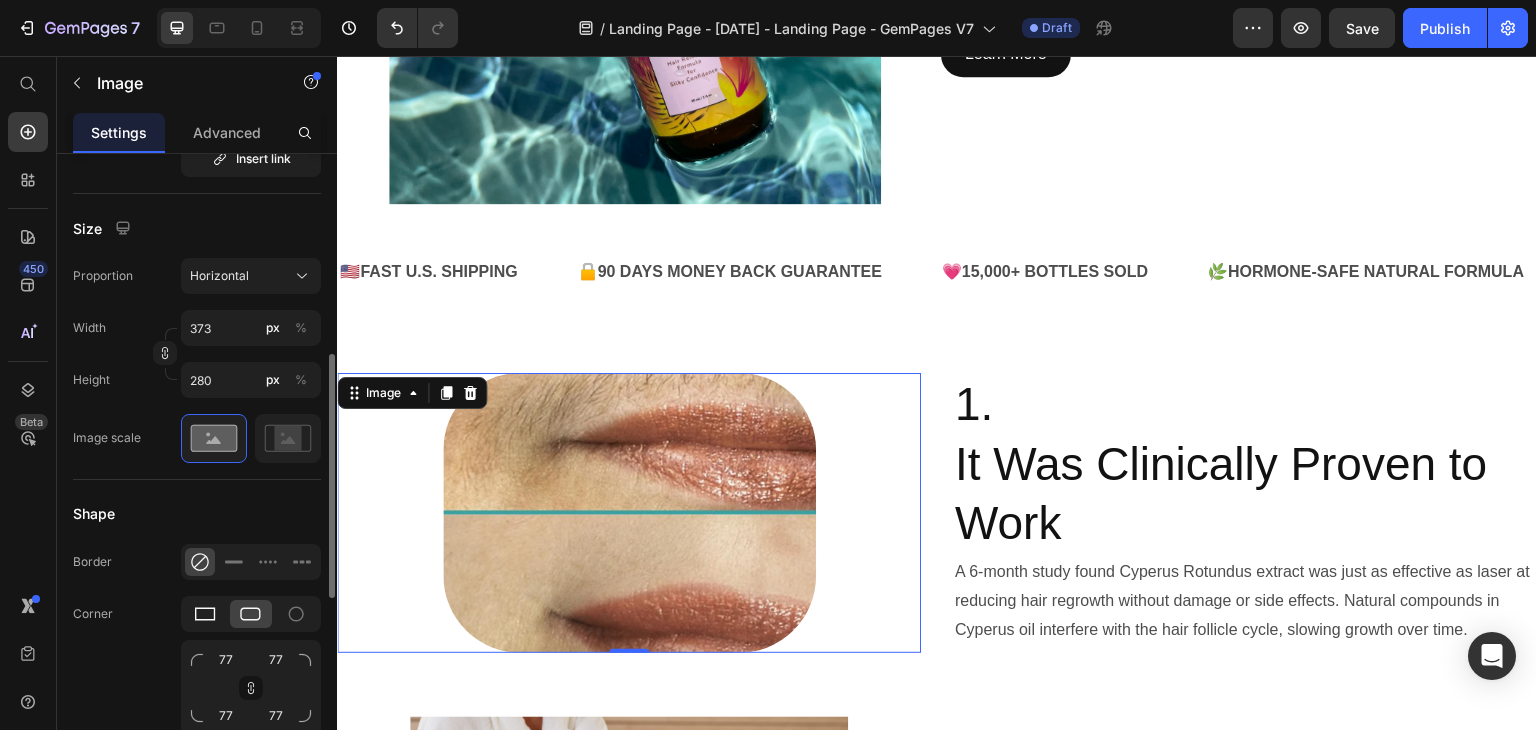 click 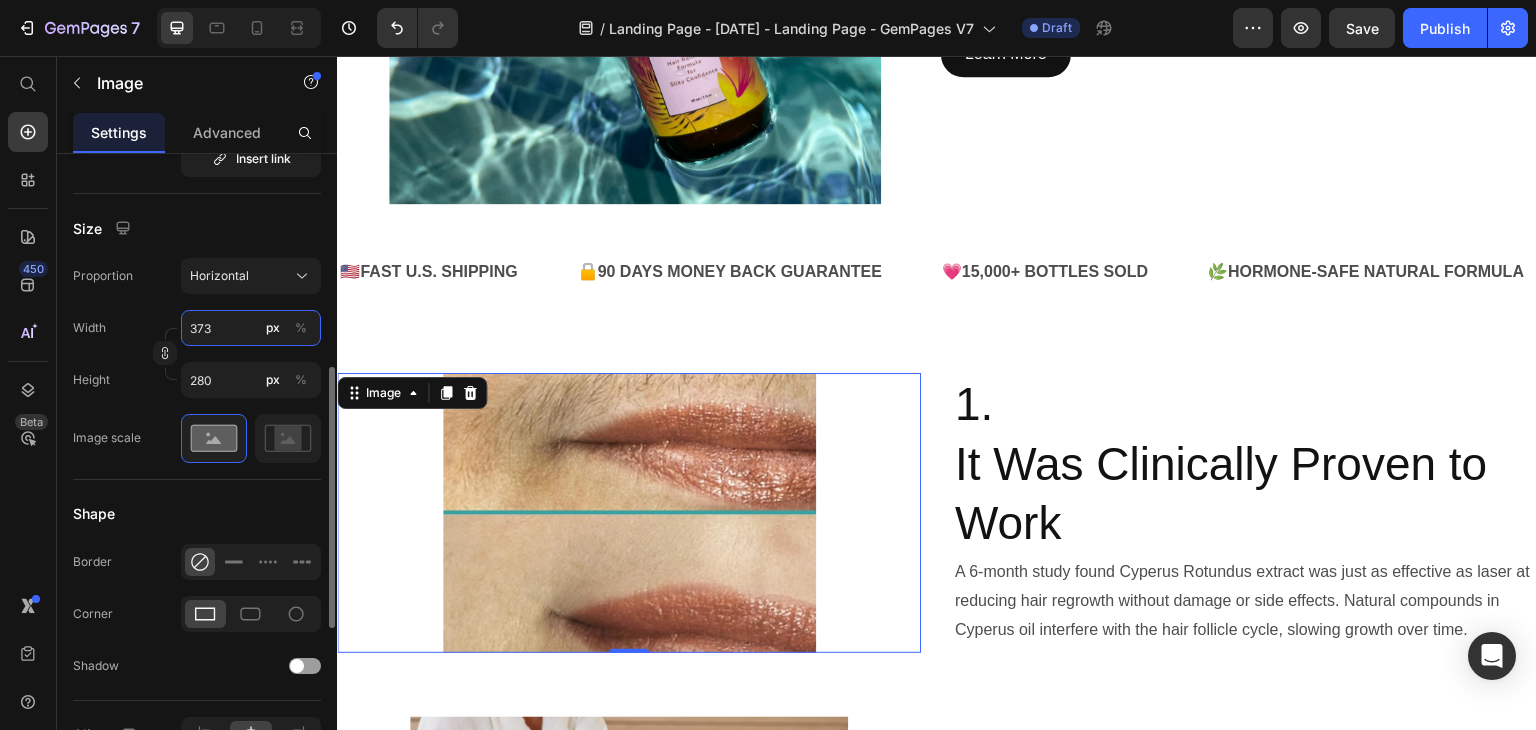 click on "373" at bounding box center [251, 328] 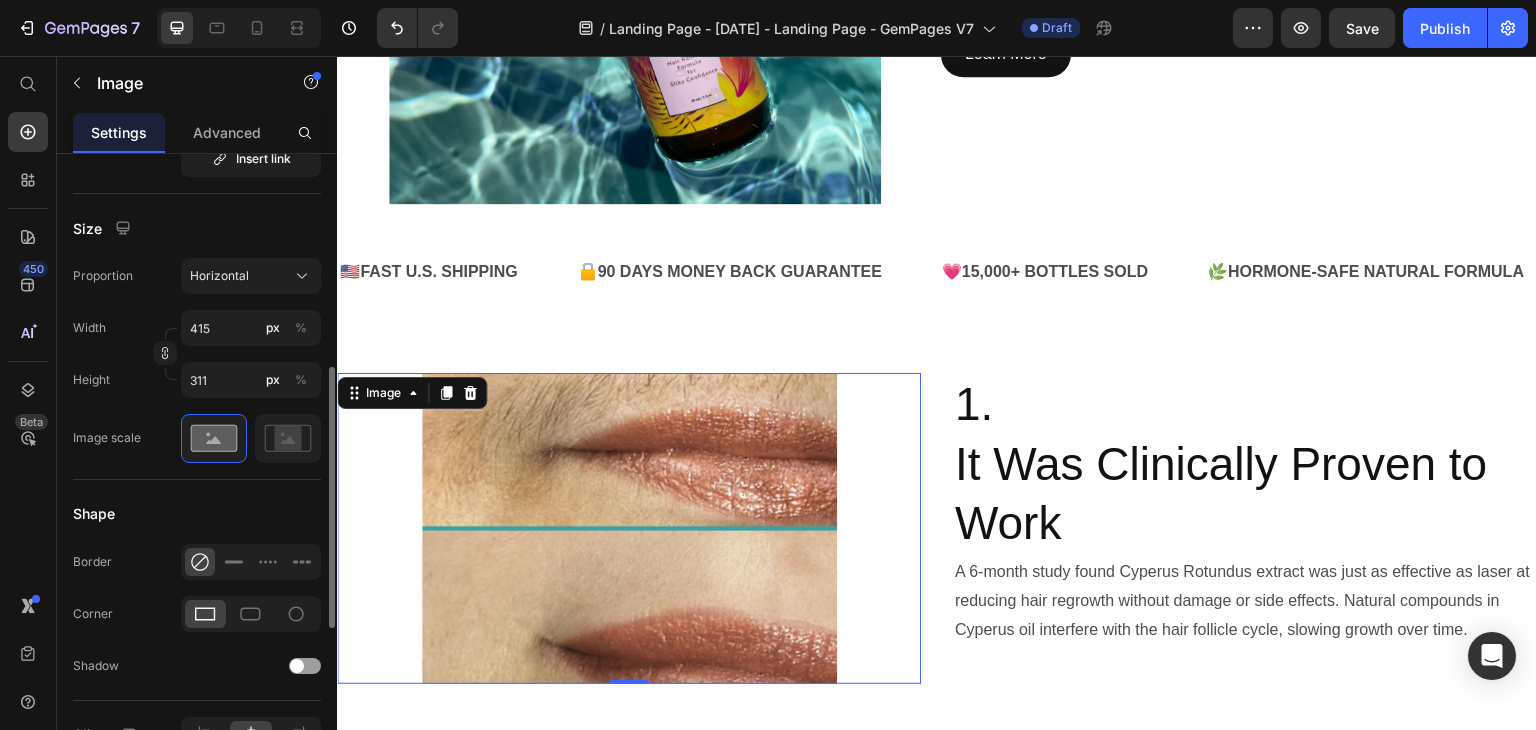 click on "Size Proportion Horizontal Width 415 px % Height 311 px % Image scale" 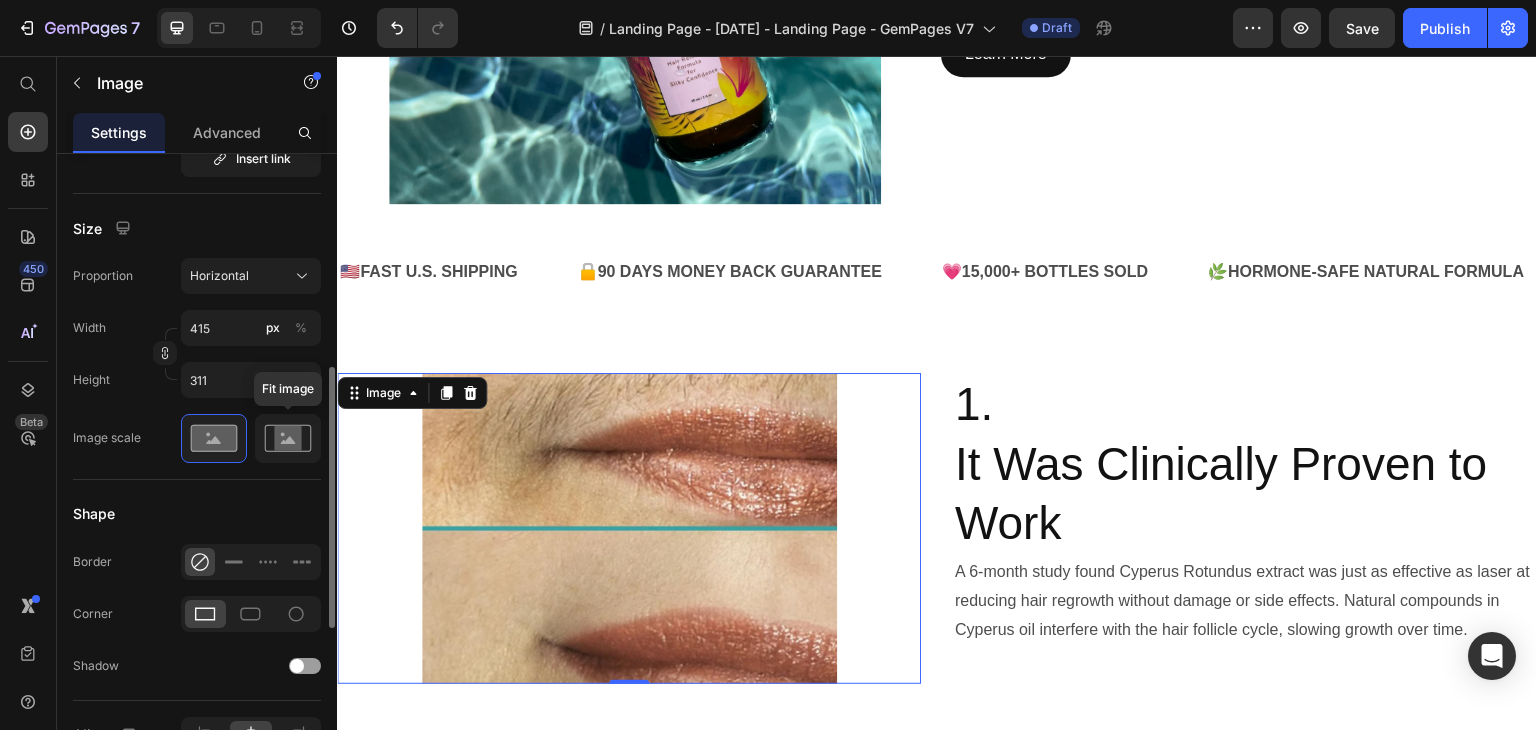 click 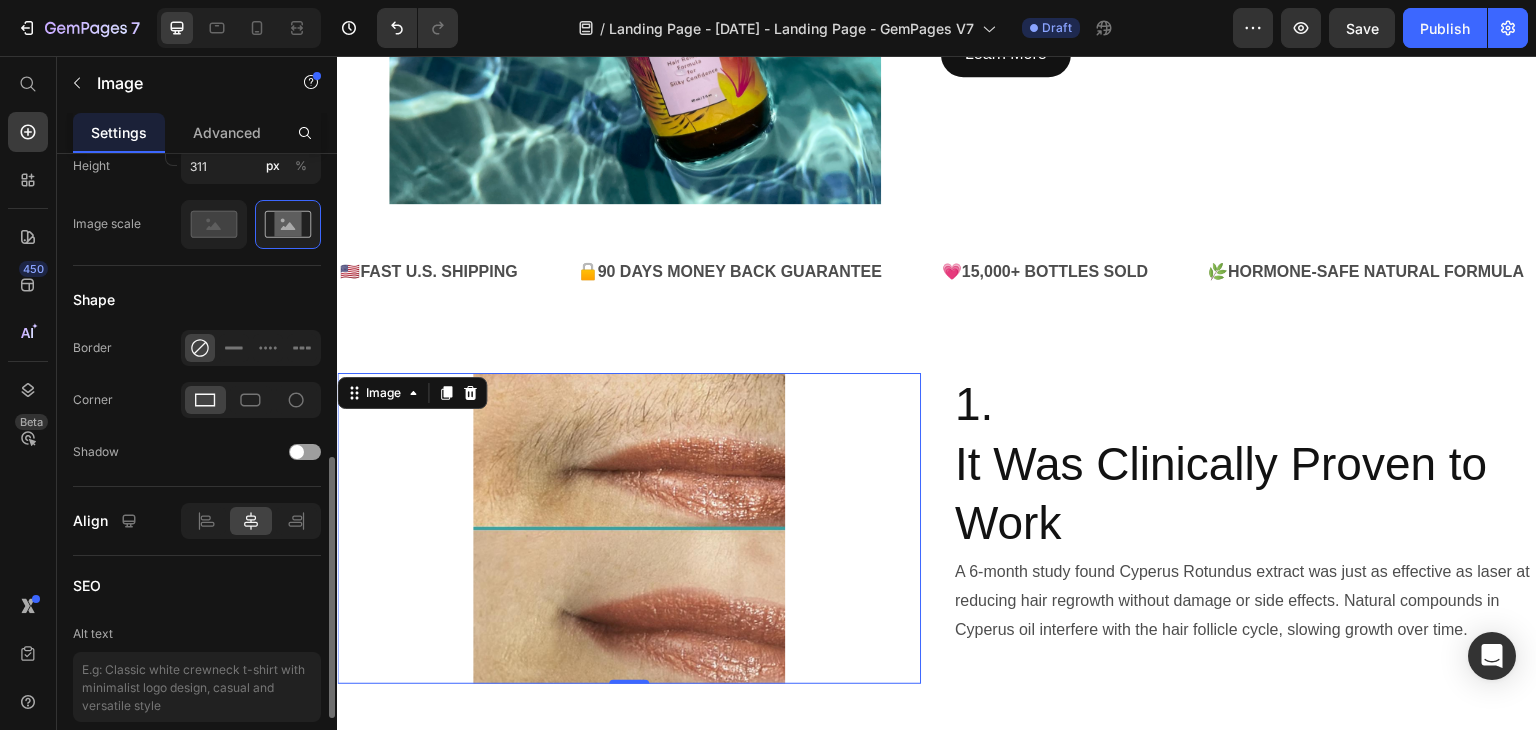 scroll, scrollTop: 733, scrollLeft: 0, axis: vertical 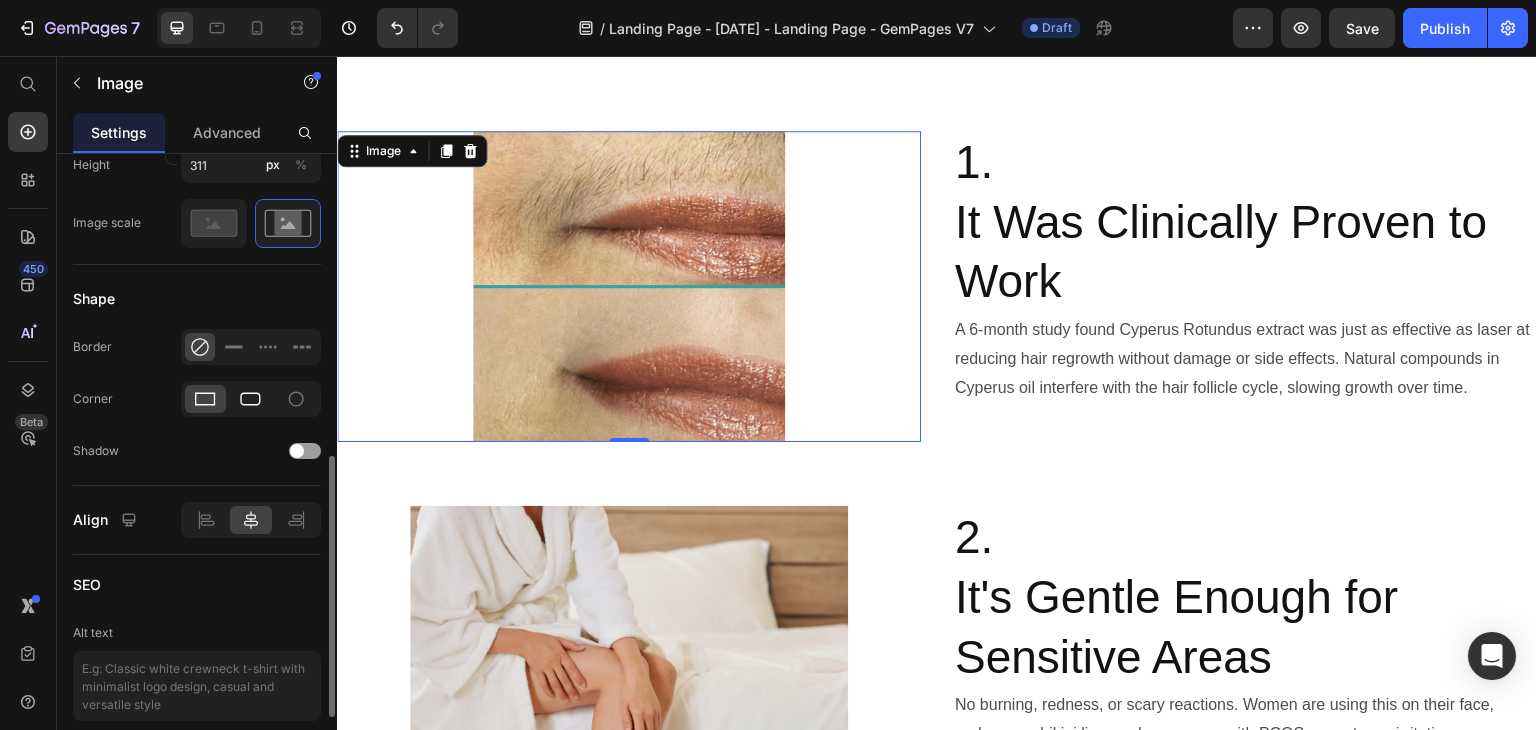 click 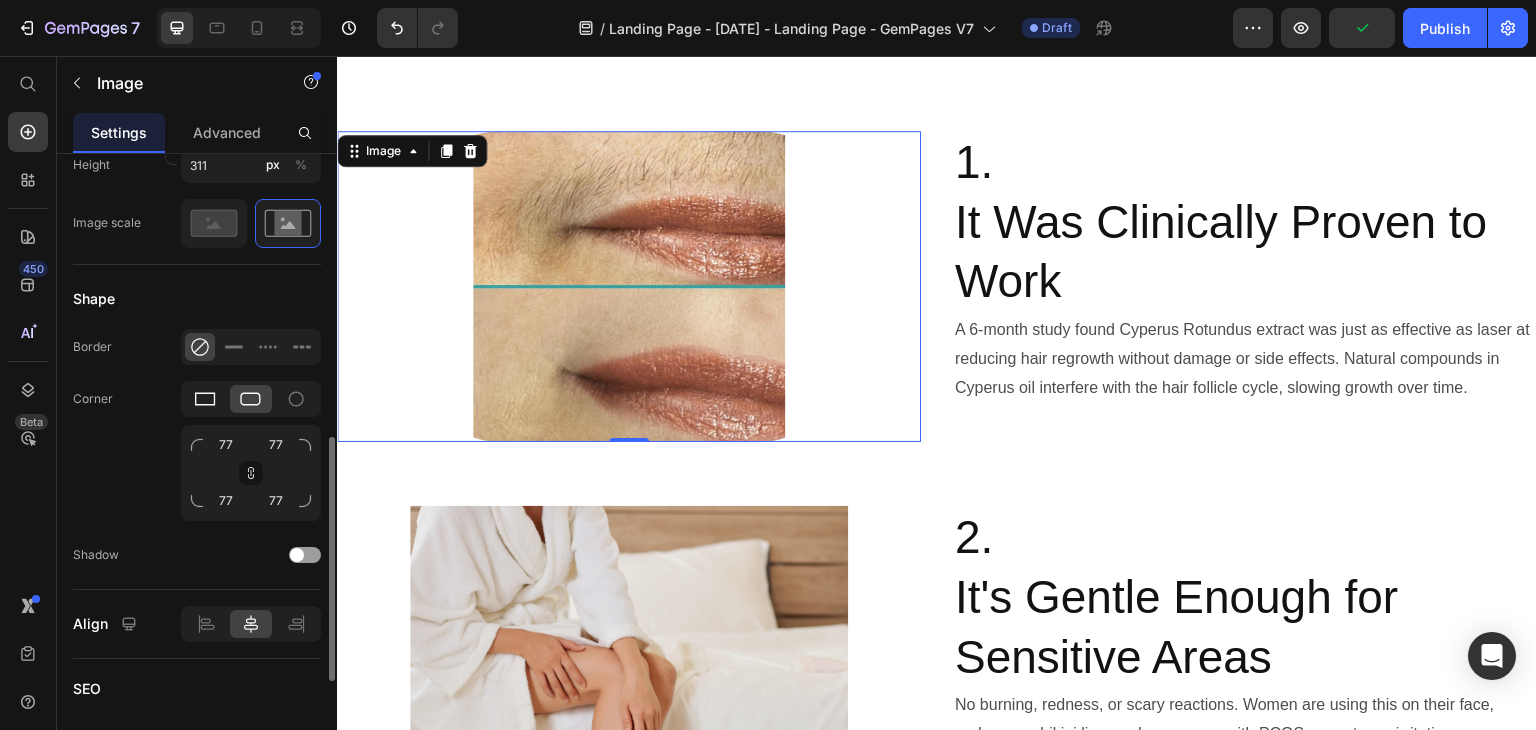click 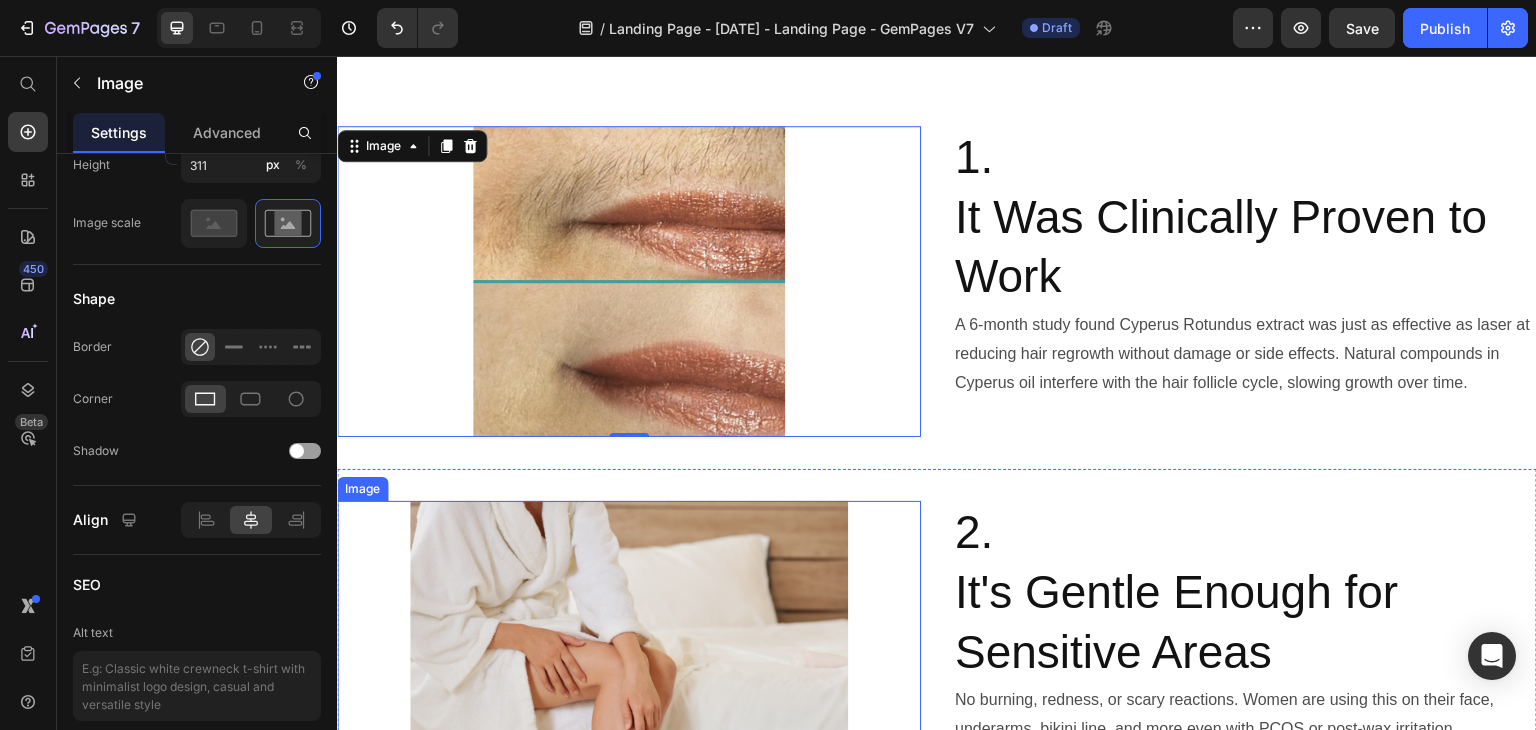 scroll, scrollTop: 606, scrollLeft: 0, axis: vertical 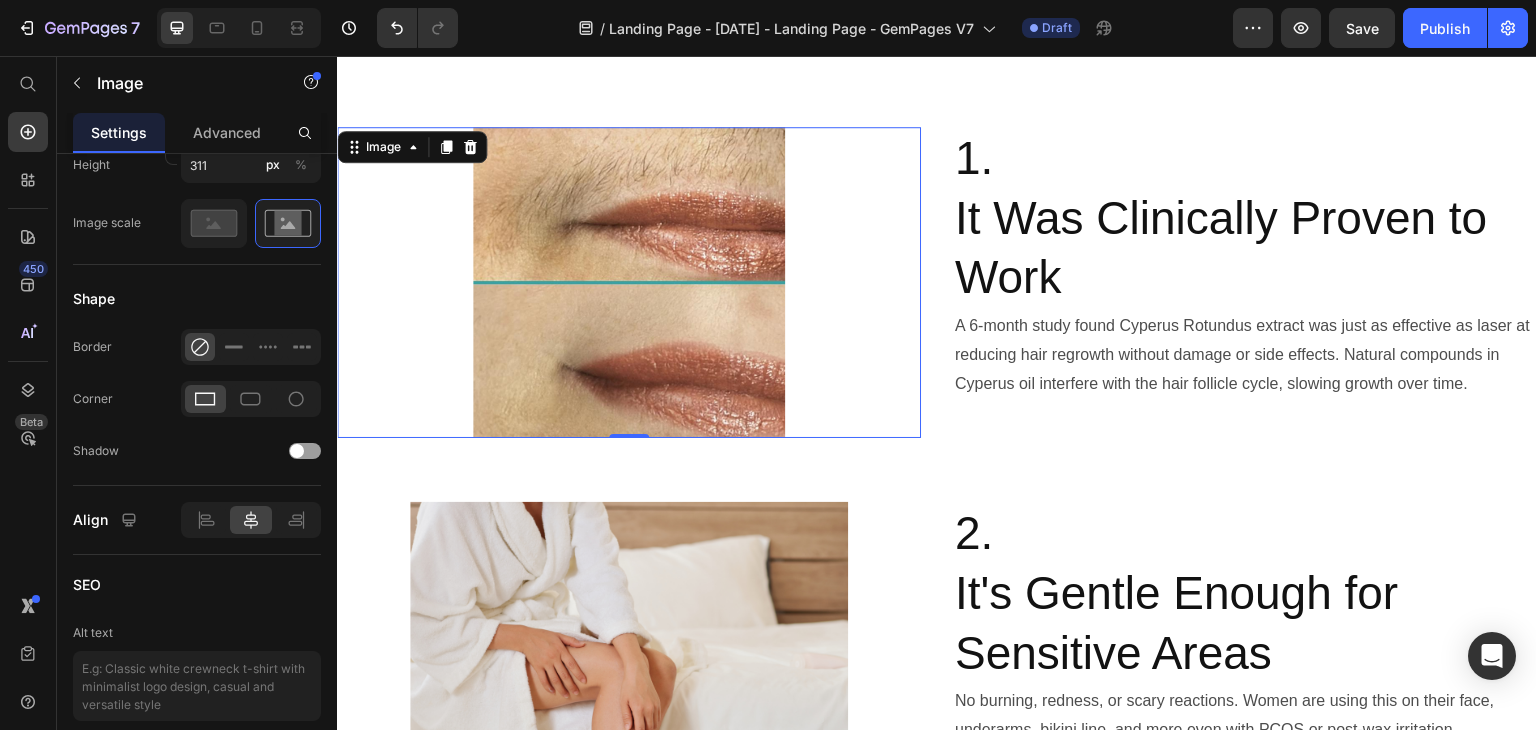 click at bounding box center [629, 282] 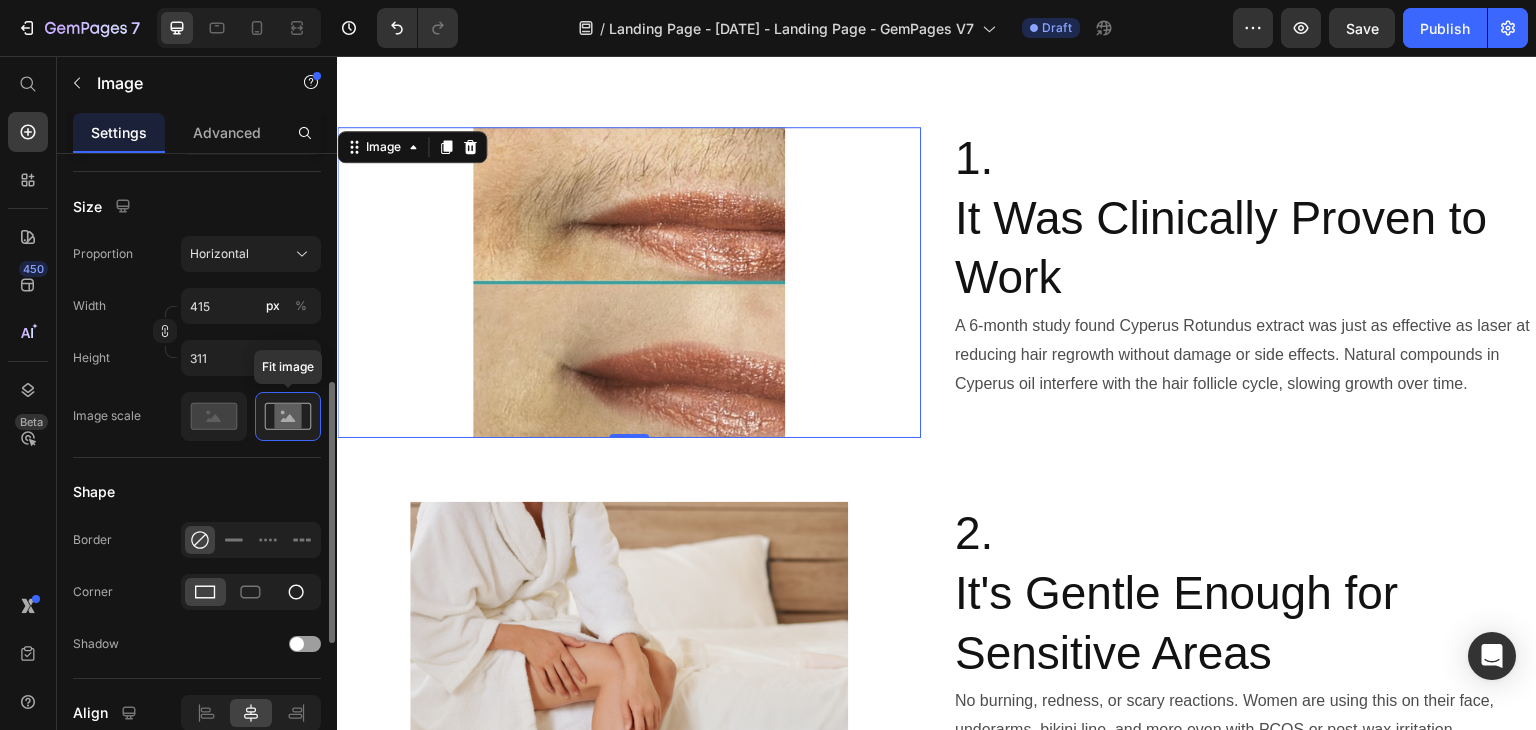 scroll, scrollTop: 539, scrollLeft: 0, axis: vertical 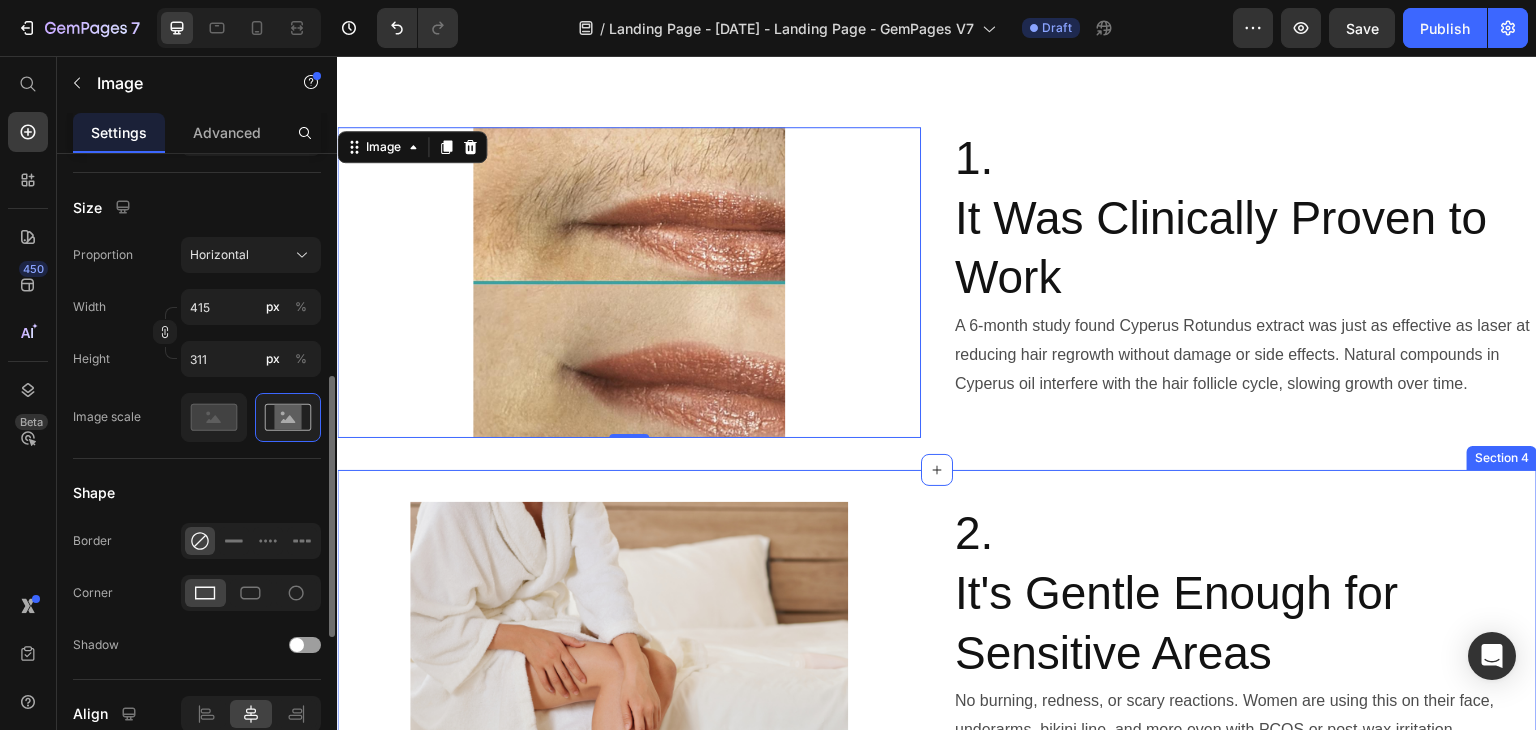 click at bounding box center (629, 721) 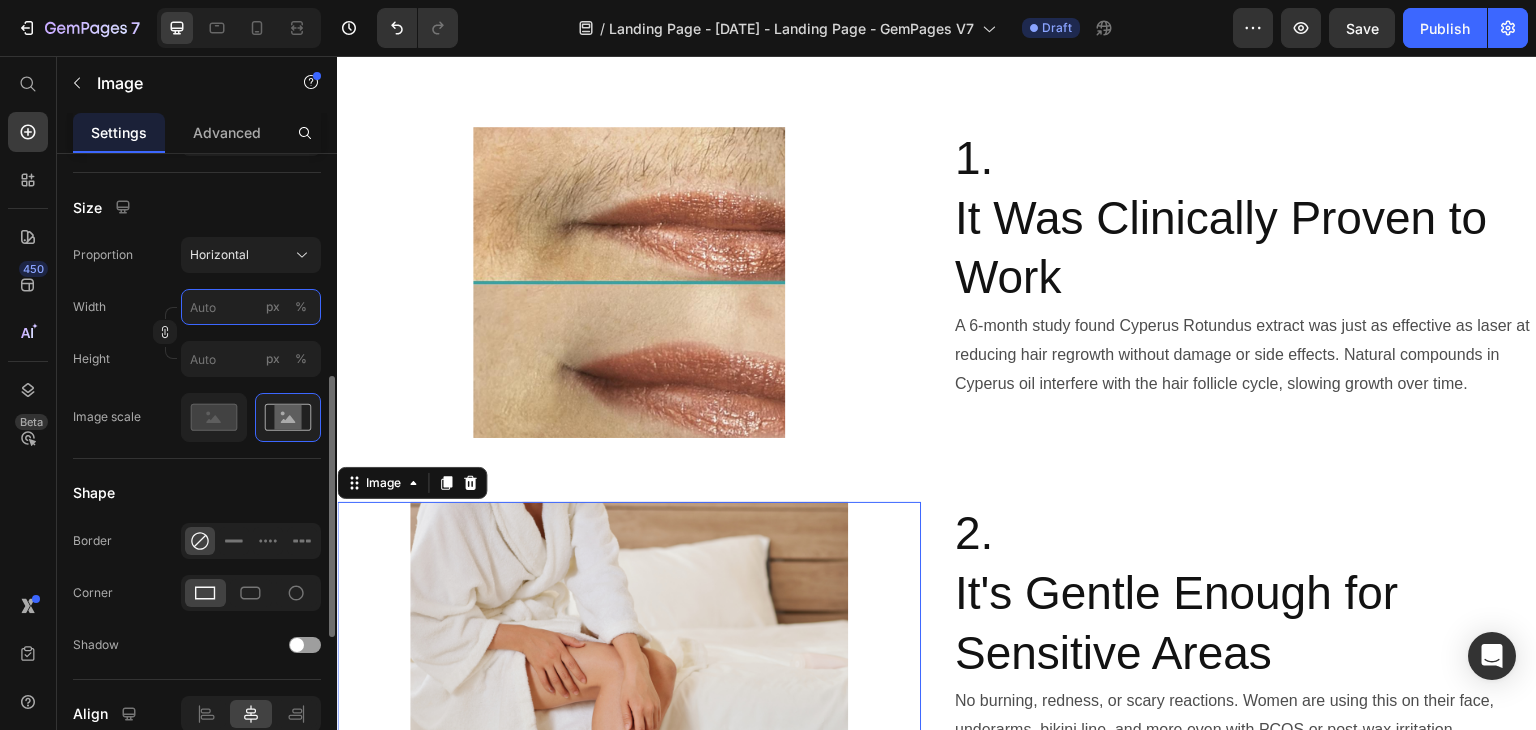 click on "px %" at bounding box center (251, 307) 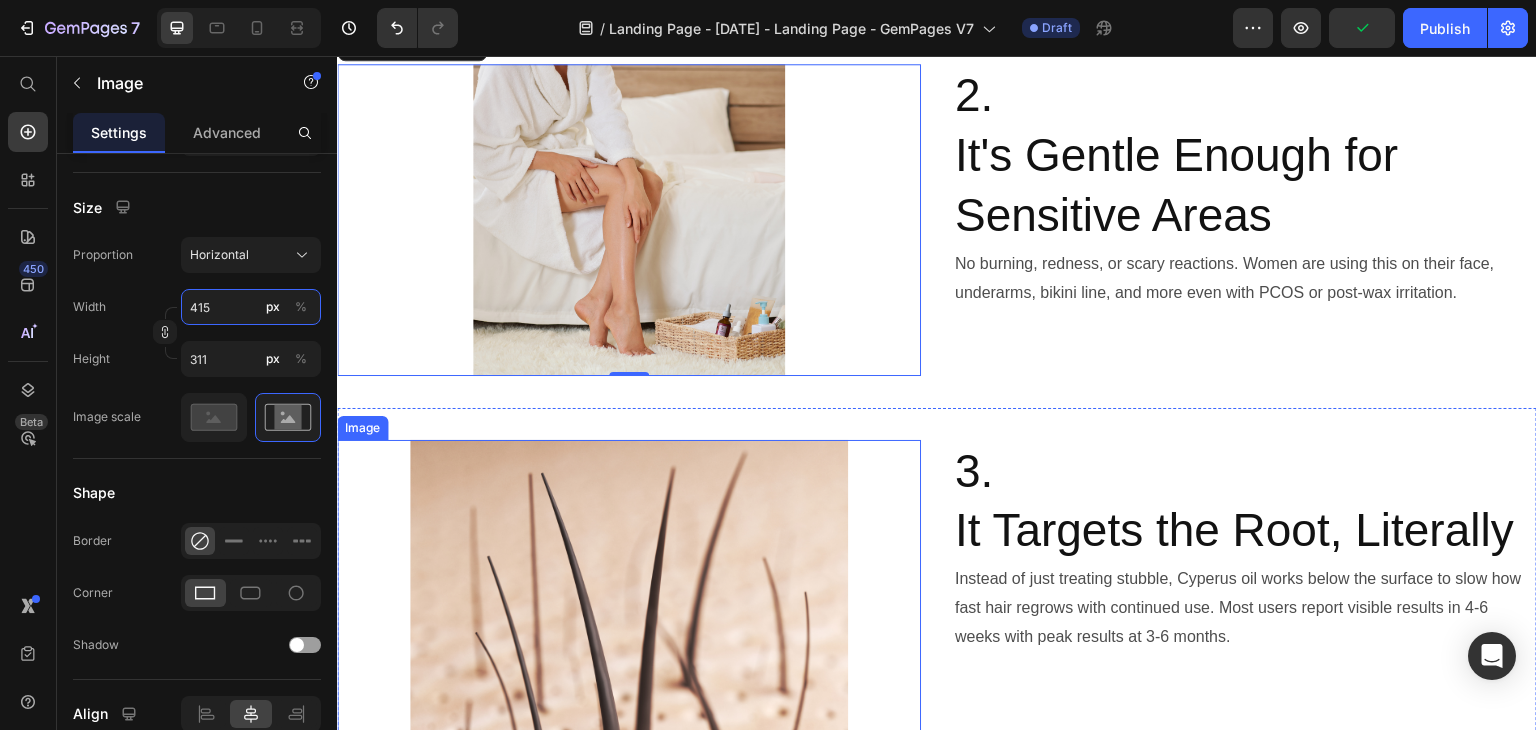 scroll, scrollTop: 1086, scrollLeft: 0, axis: vertical 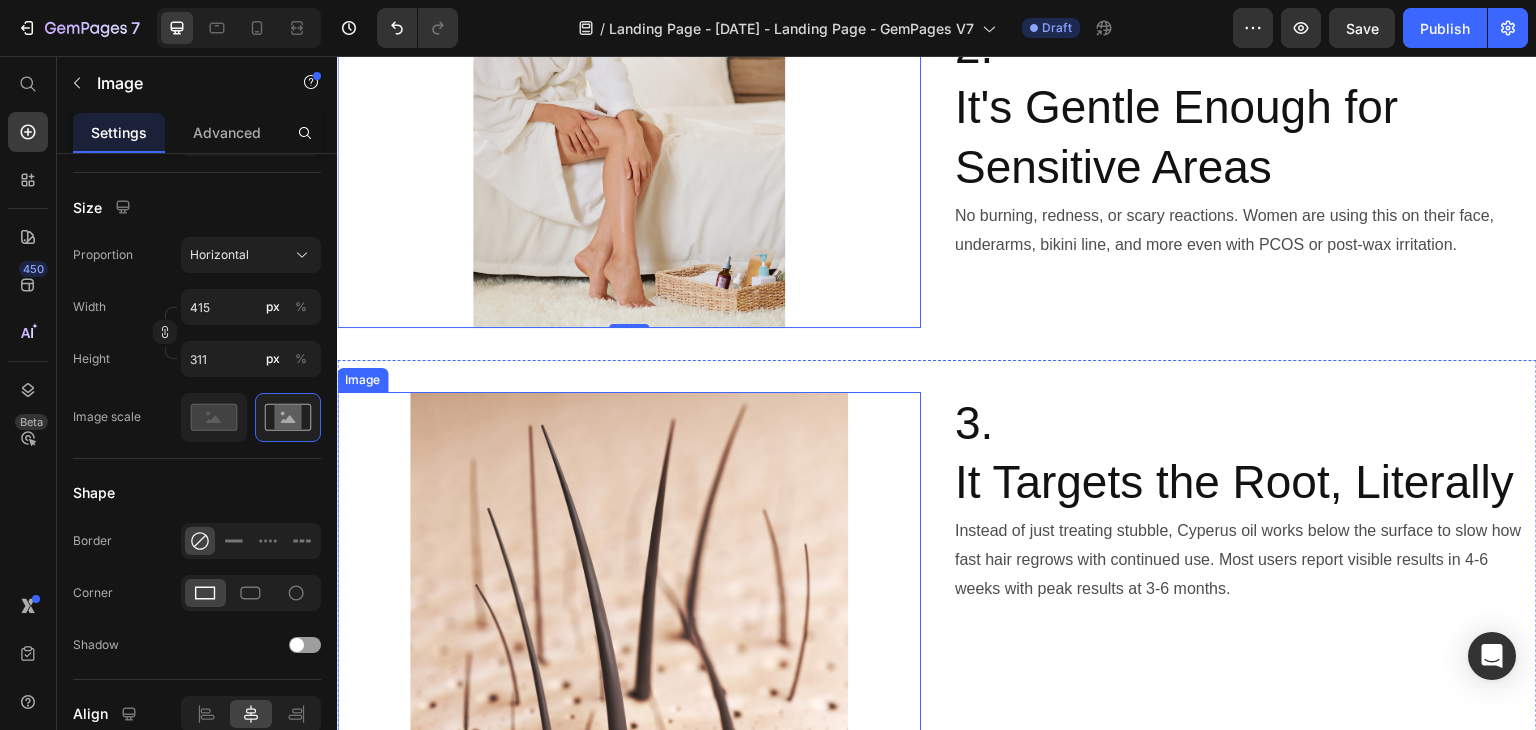click at bounding box center [629, 611] 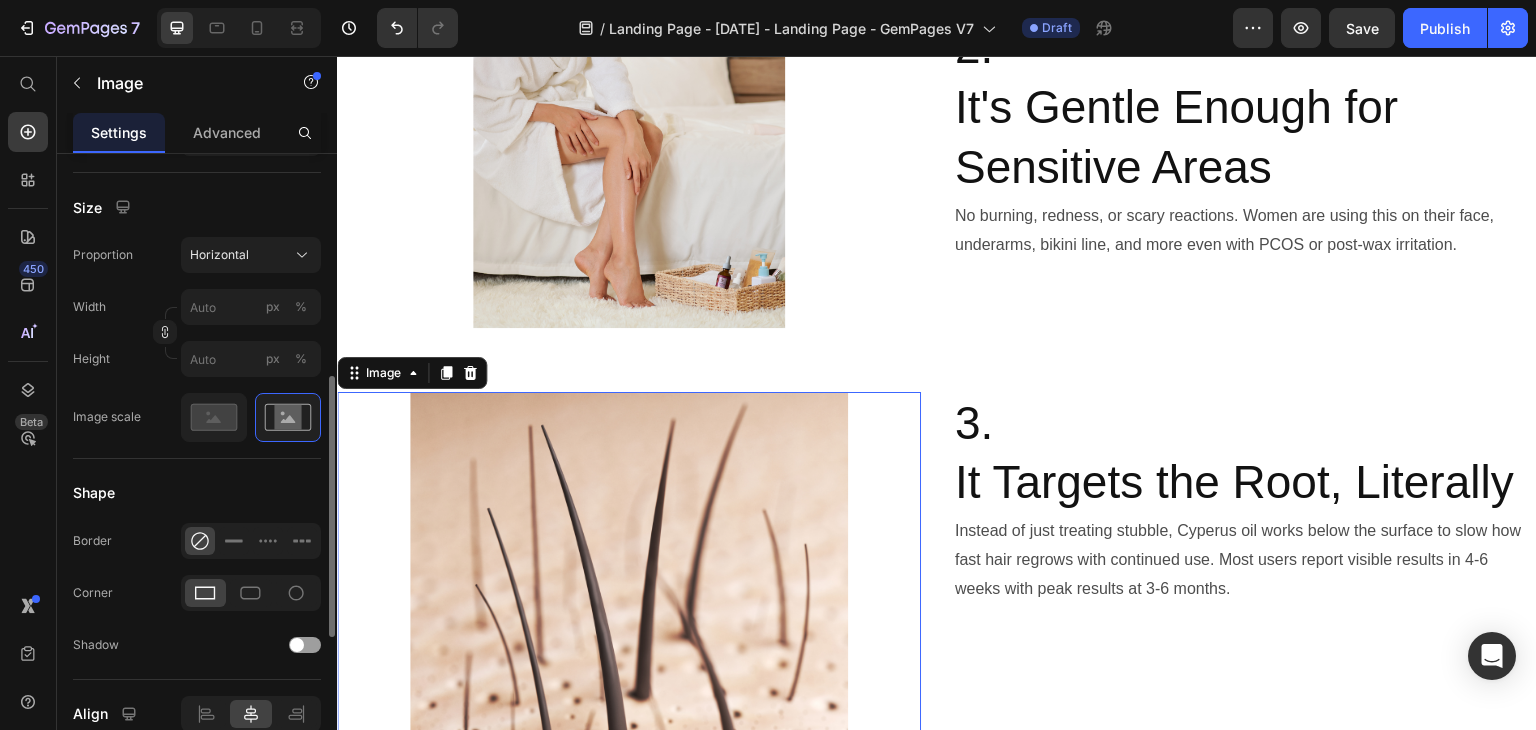 click on "Width px % Height px %" 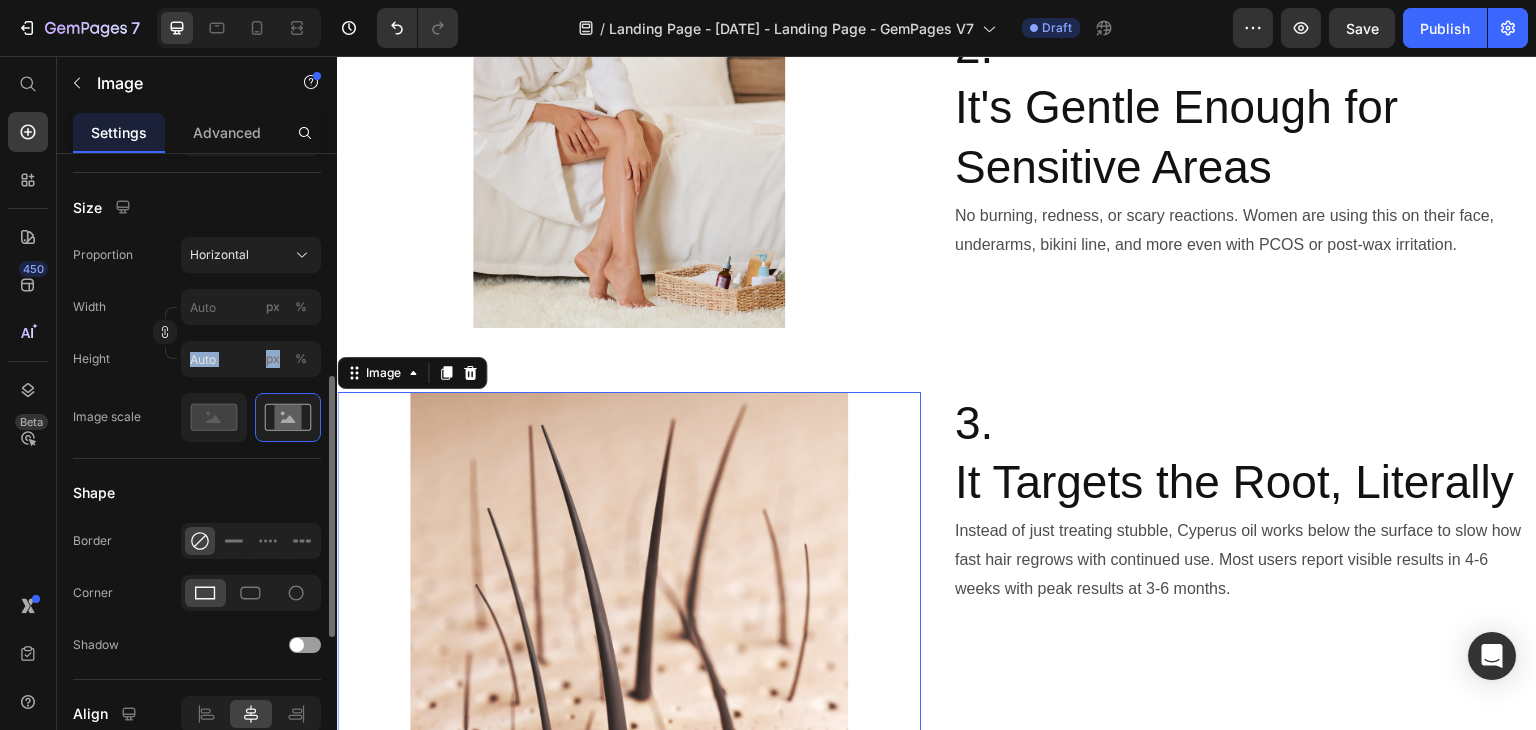 click on "Width px % Height px %" 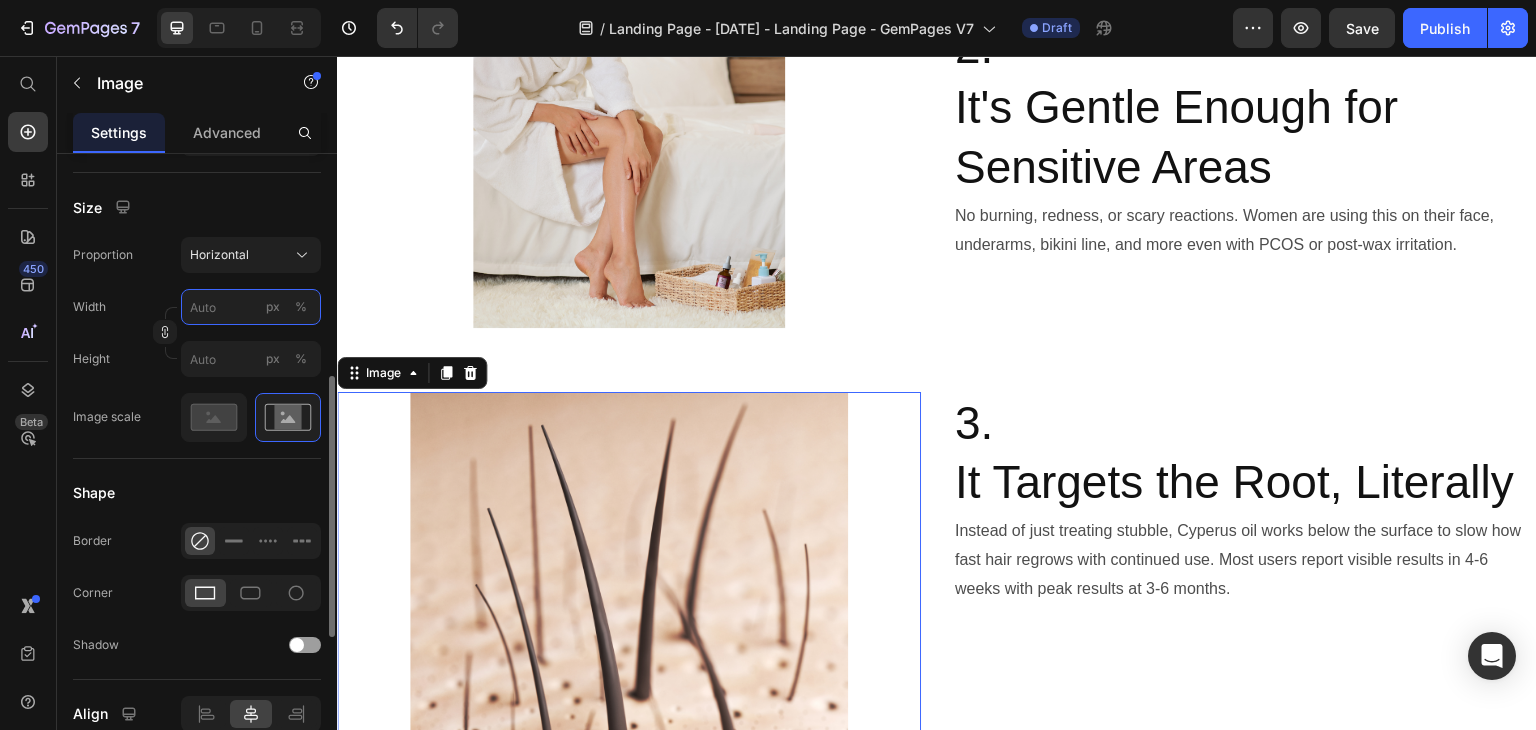 click on "px %" at bounding box center [251, 307] 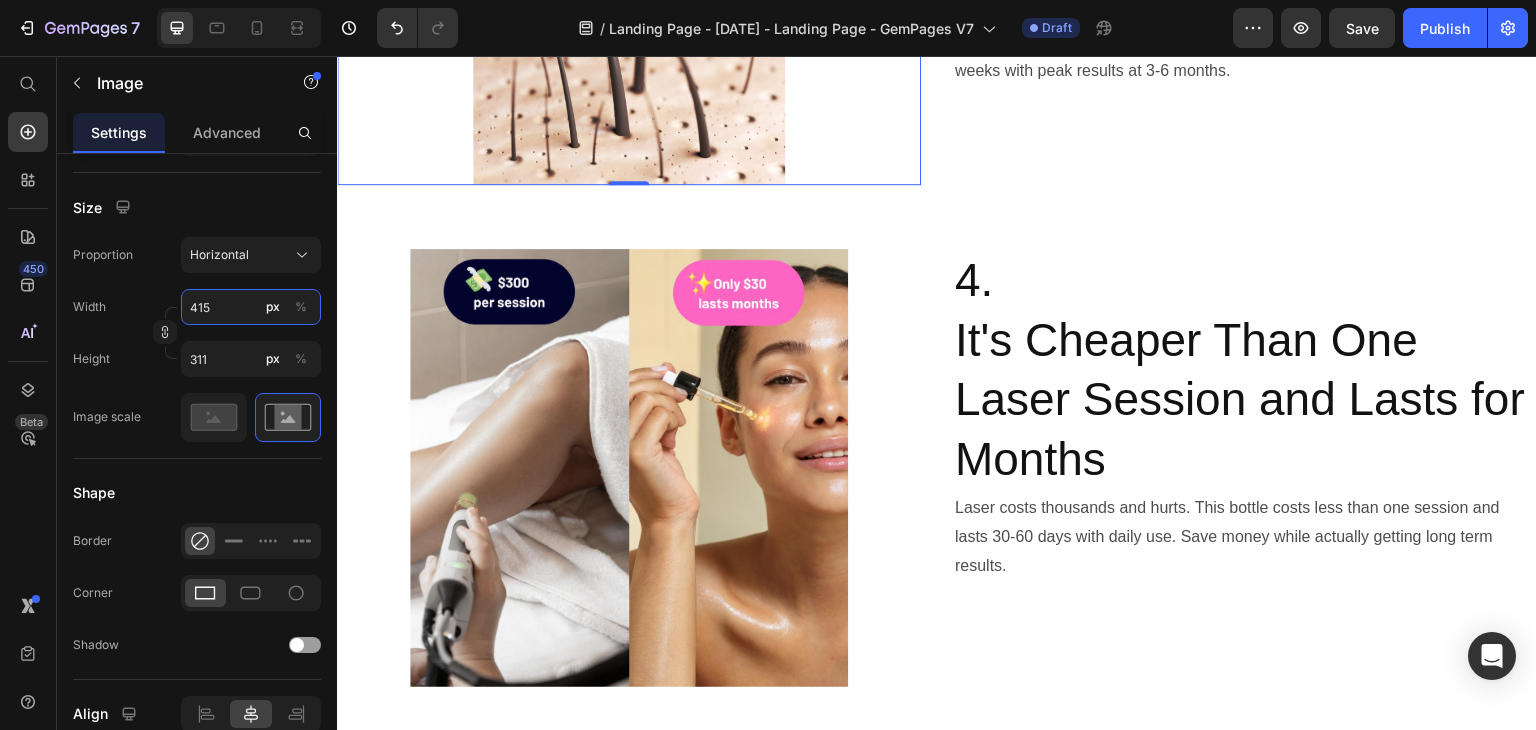 scroll, scrollTop: 1619, scrollLeft: 0, axis: vertical 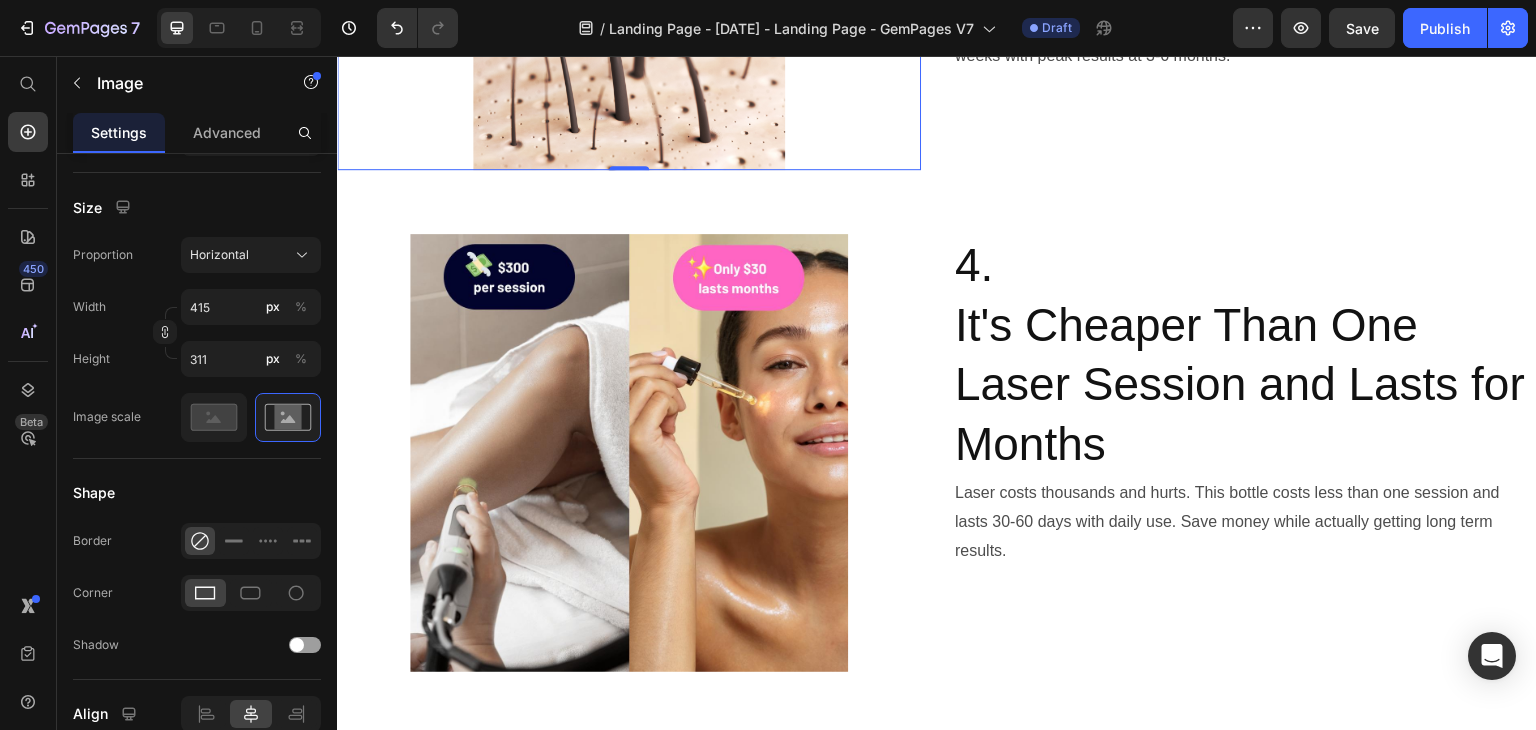 click at bounding box center (629, 453) 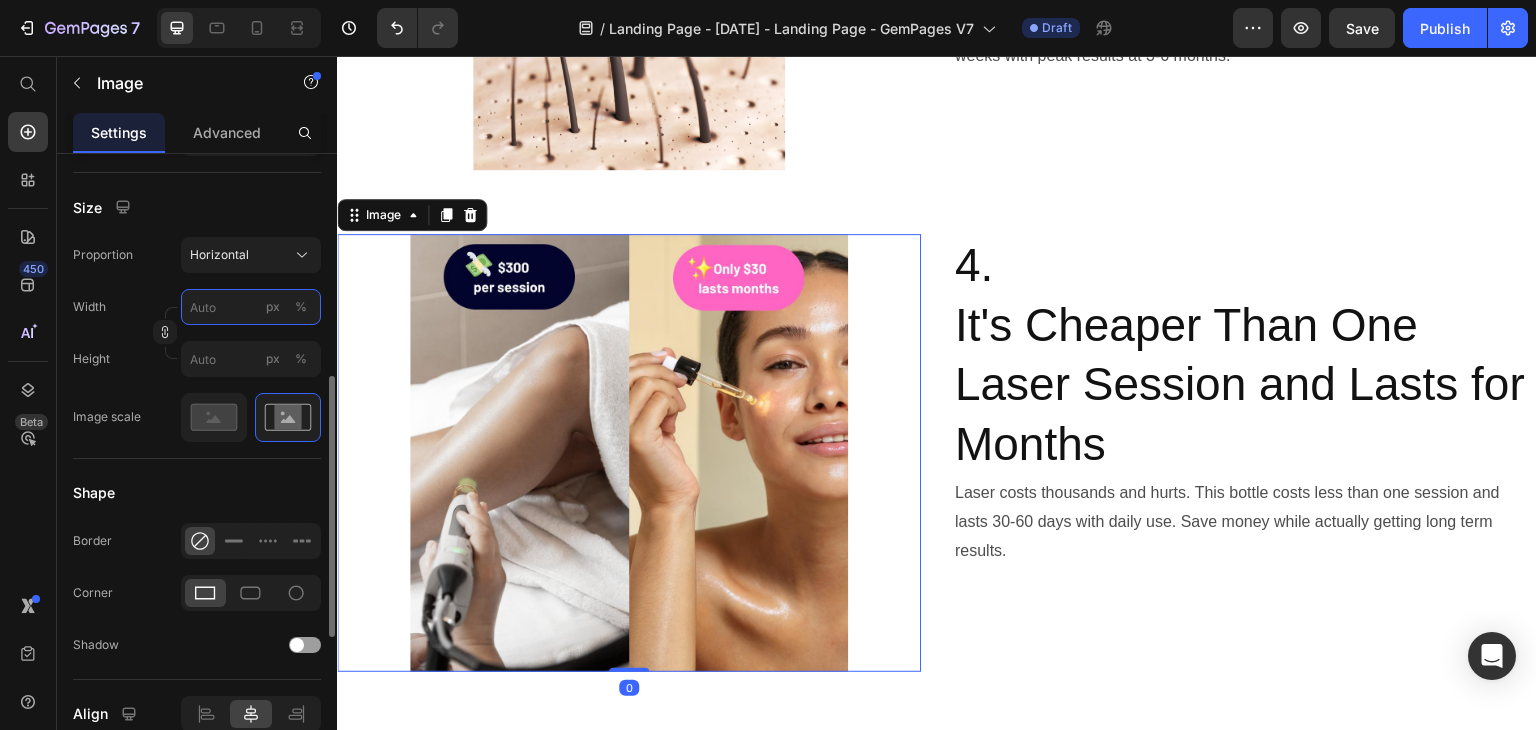 click on "px %" at bounding box center [251, 307] 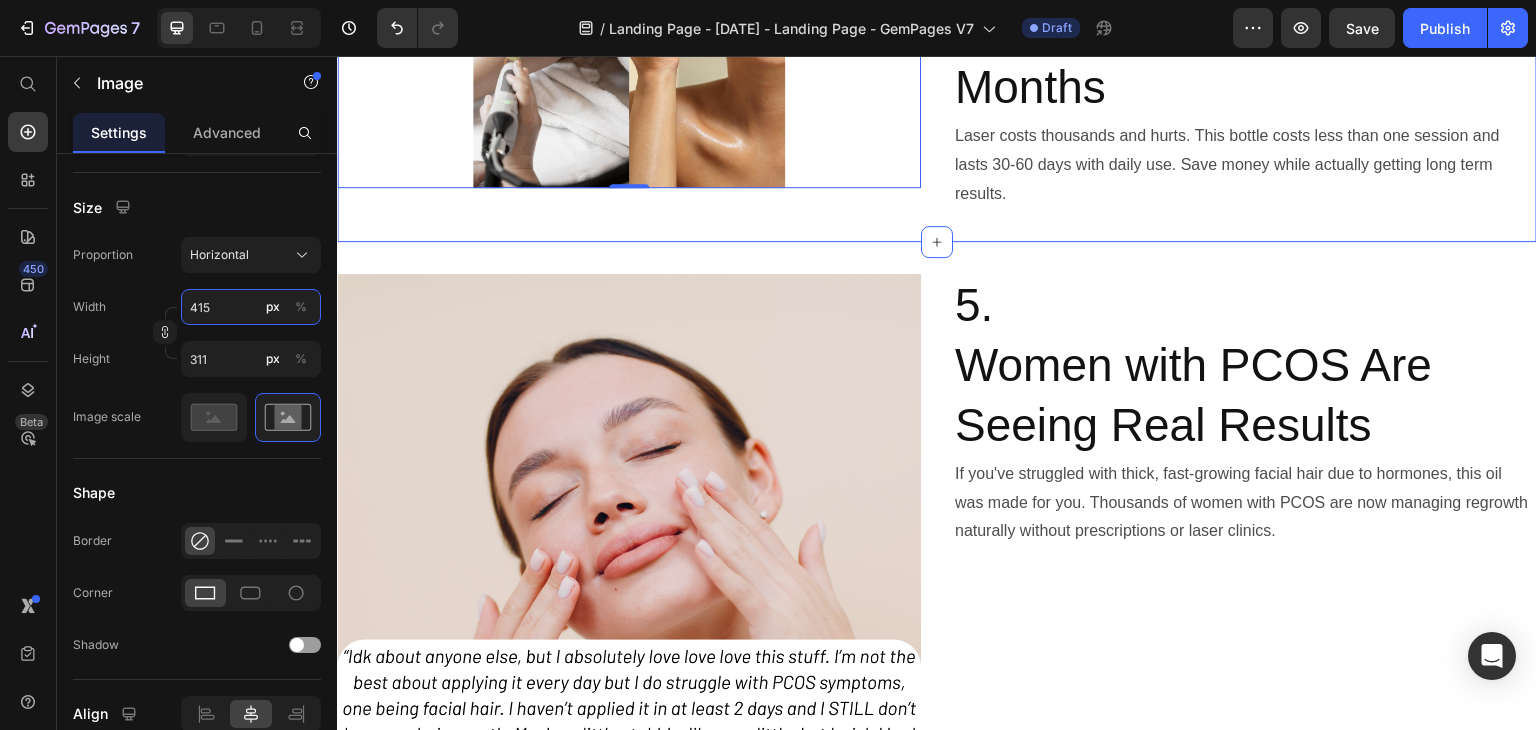 scroll, scrollTop: 2006, scrollLeft: 0, axis: vertical 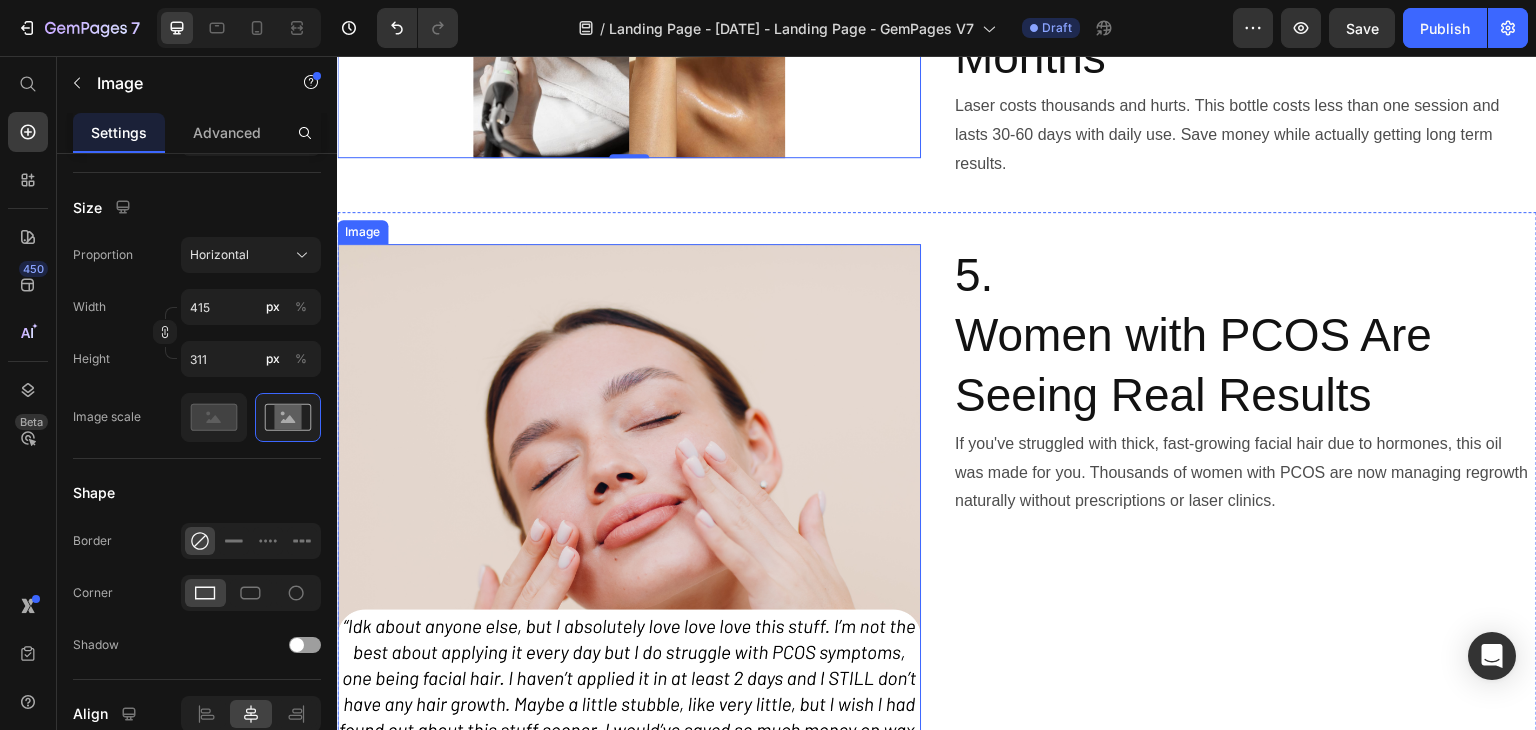 click at bounding box center (629, 536) 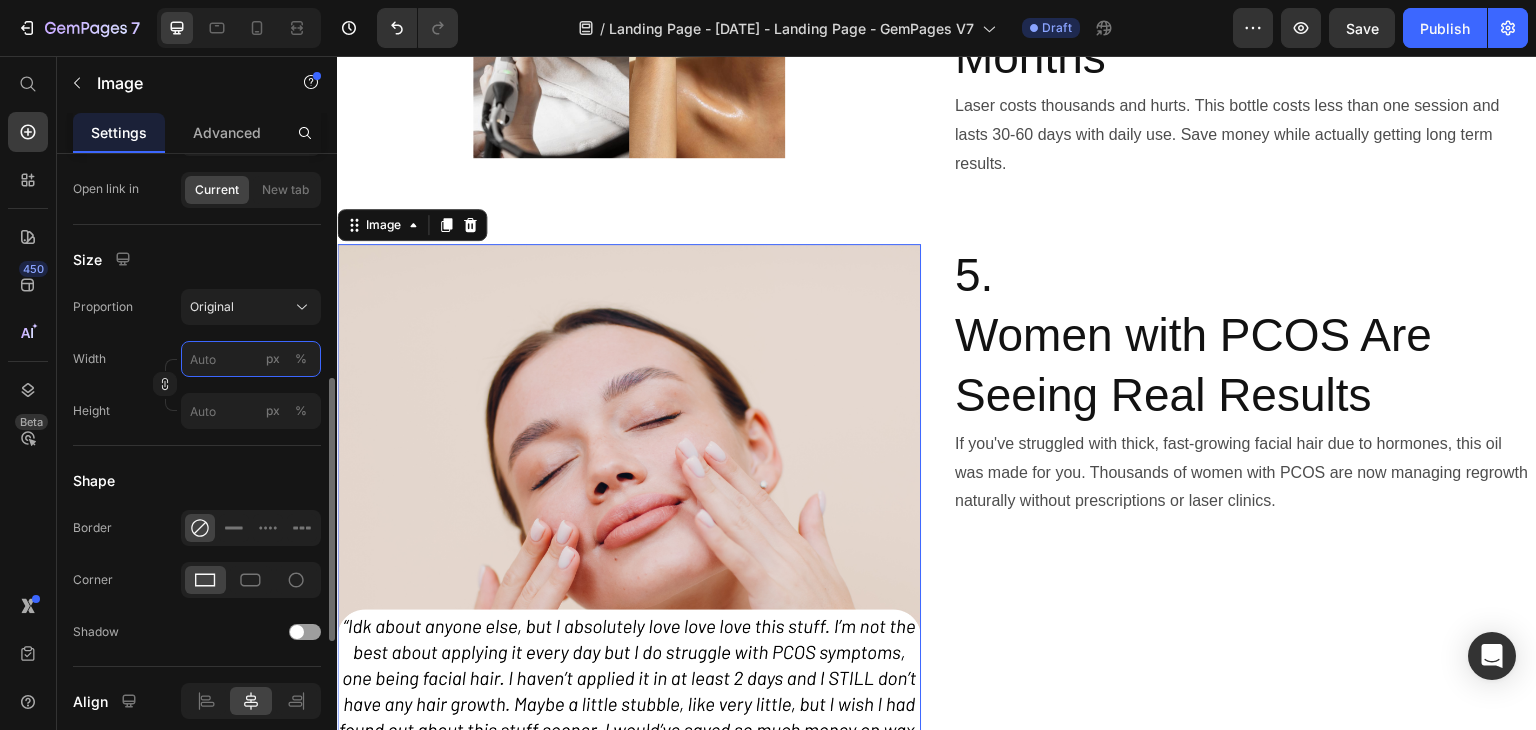 click on "px %" at bounding box center (251, 359) 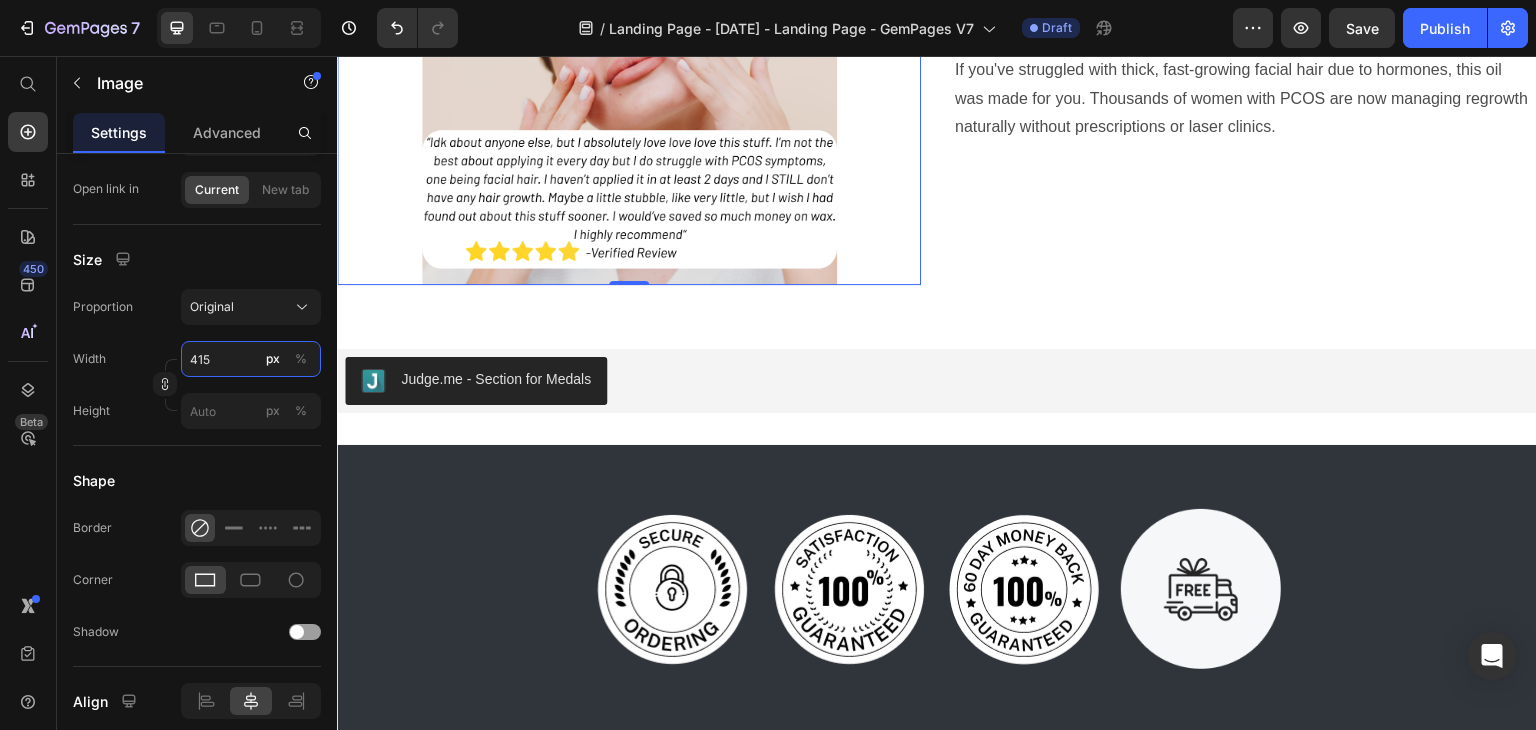 scroll, scrollTop: 2380, scrollLeft: 0, axis: vertical 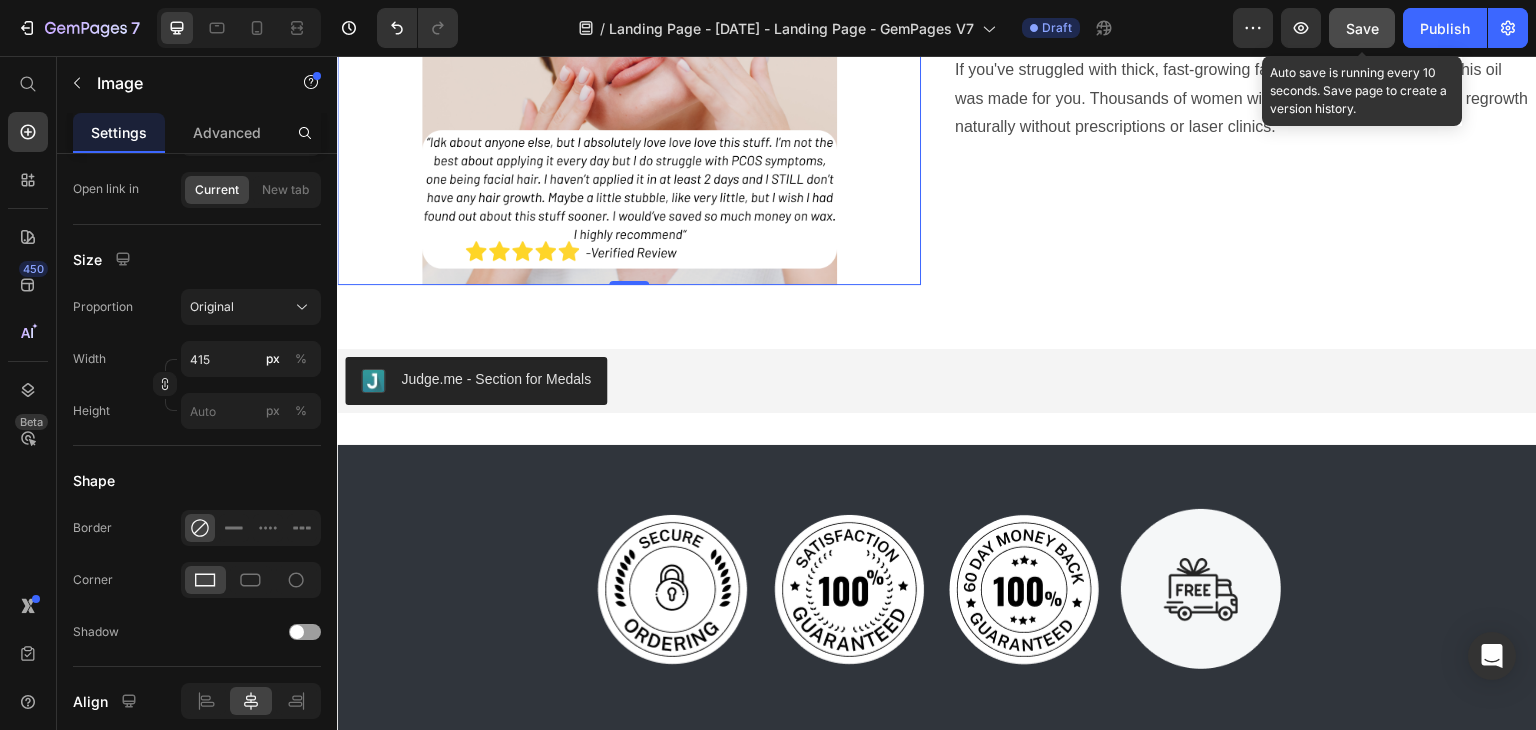 click on "Save" 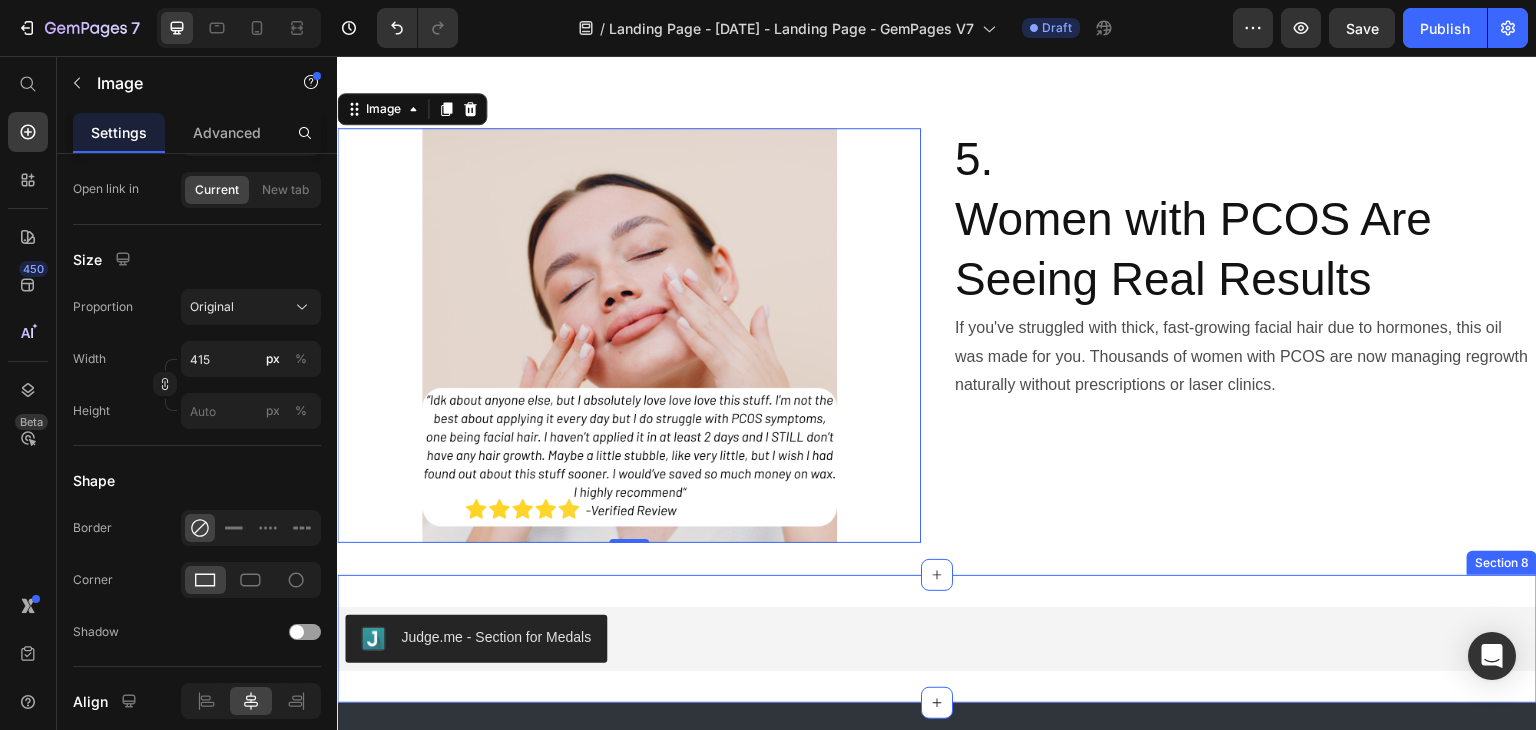 scroll, scrollTop: 2120, scrollLeft: 0, axis: vertical 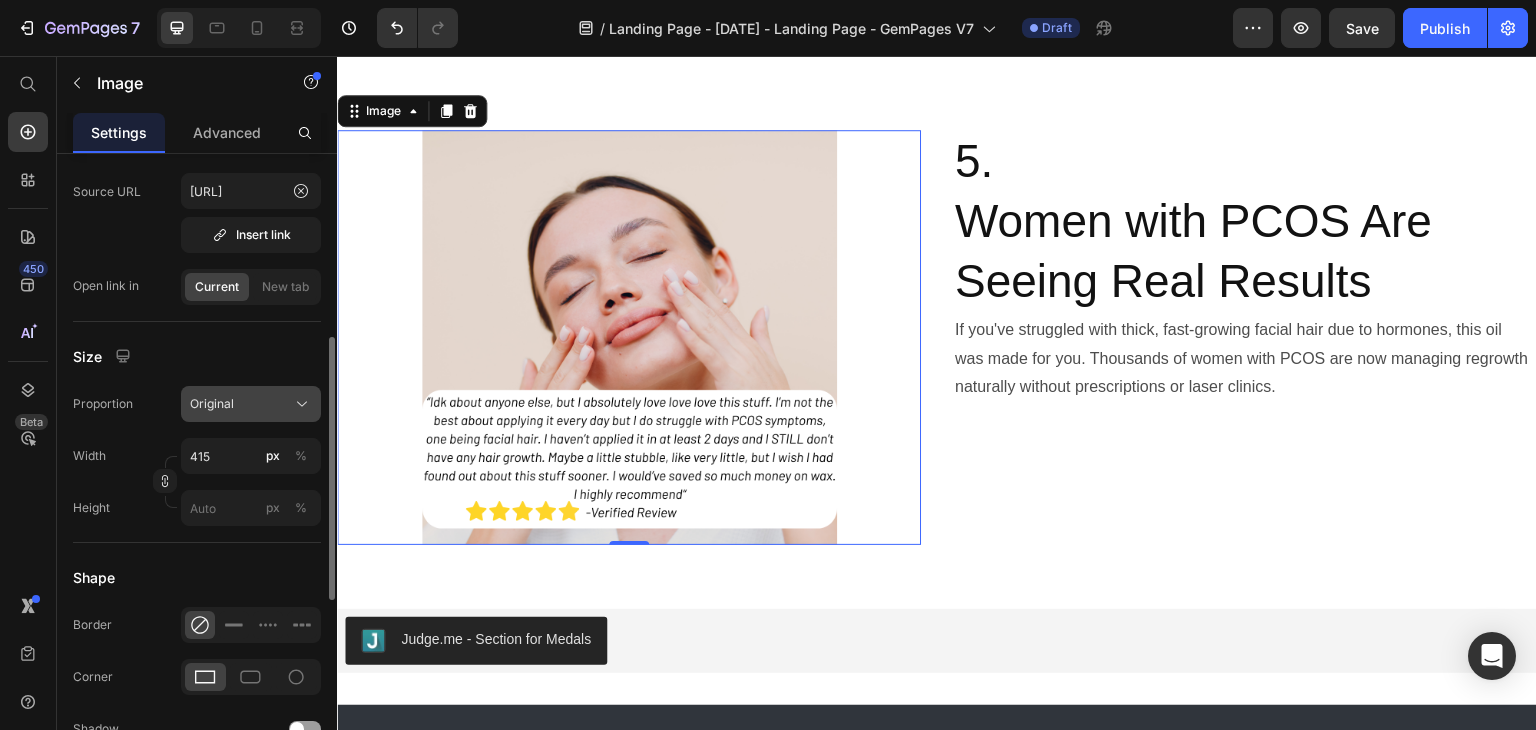 click on "Original" at bounding box center [251, 404] 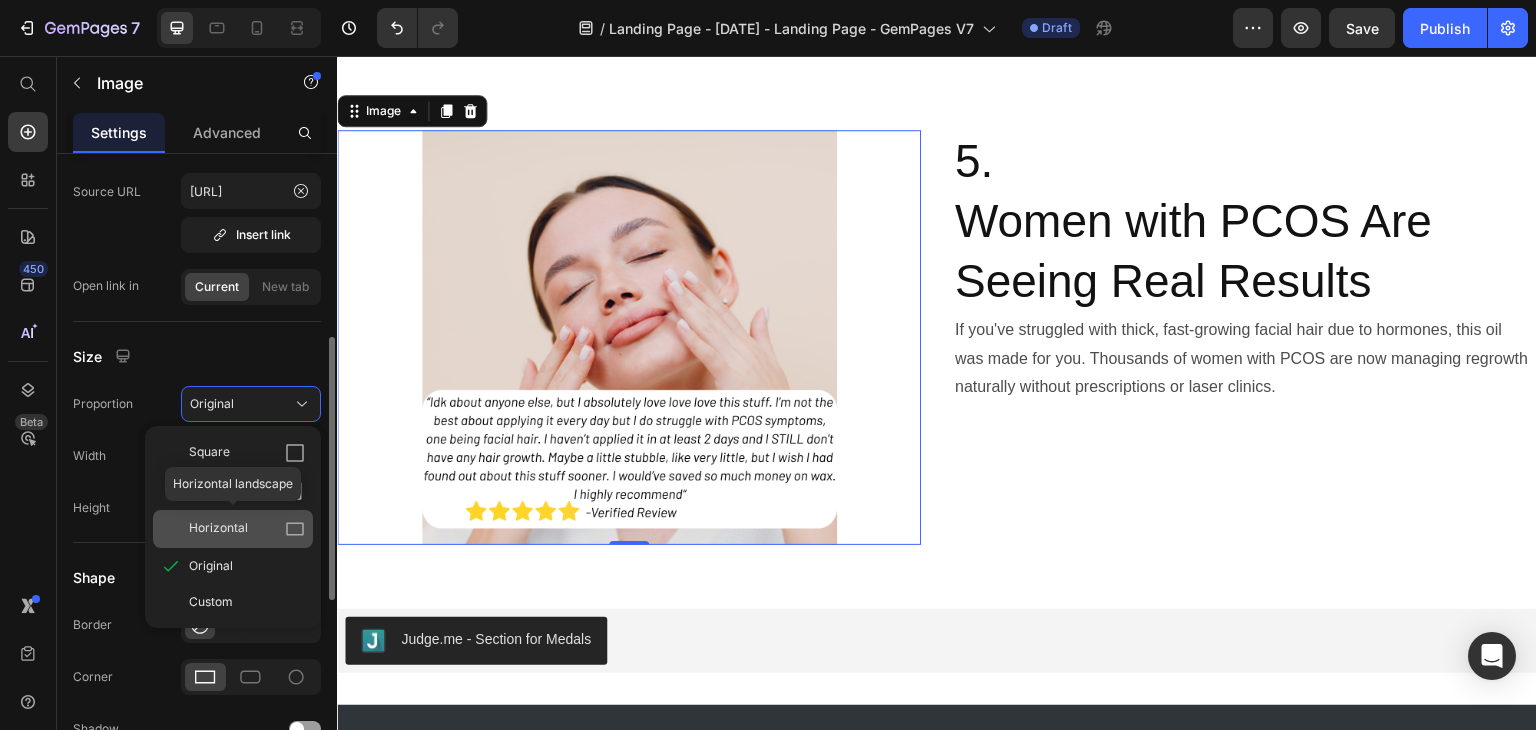 click on "Horizontal" at bounding box center (218, 529) 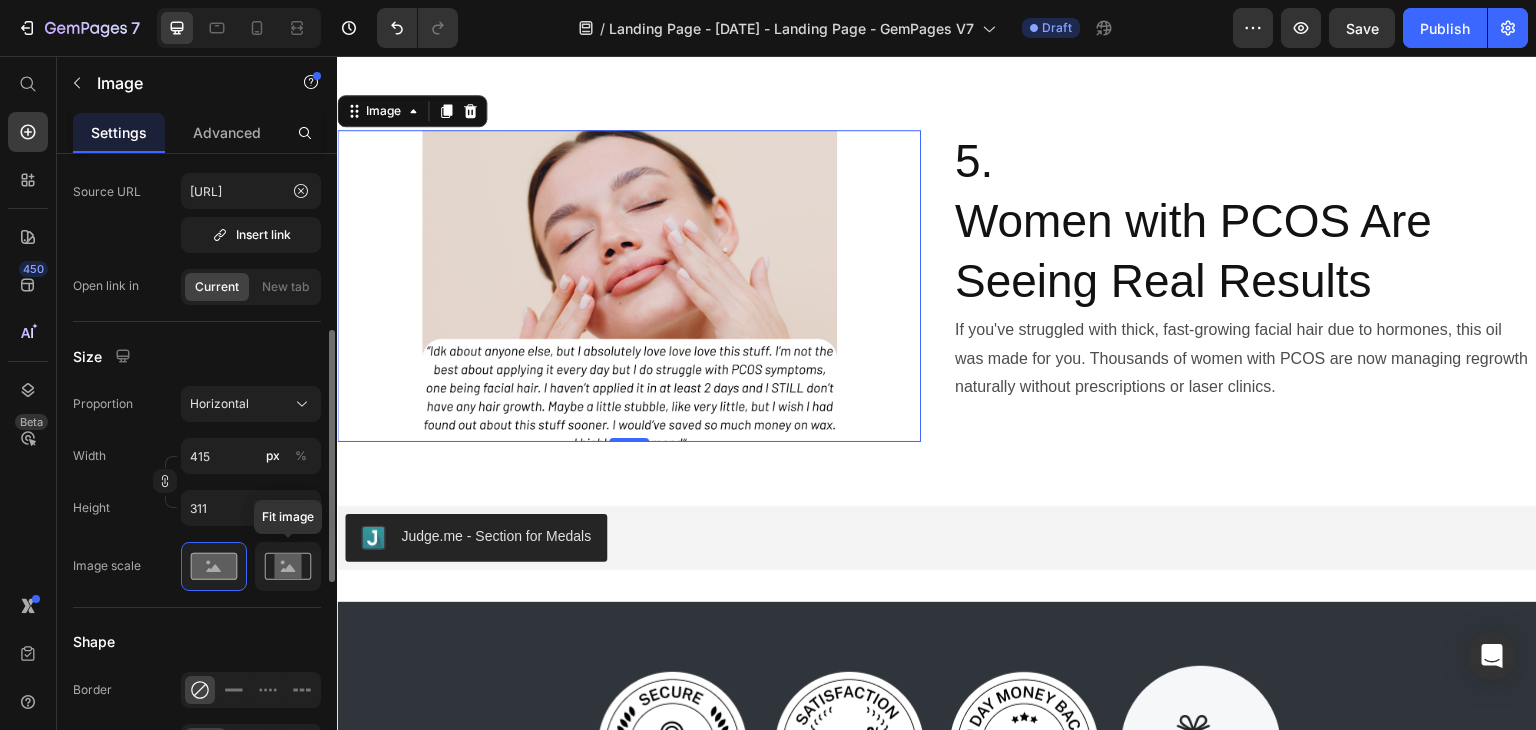 click 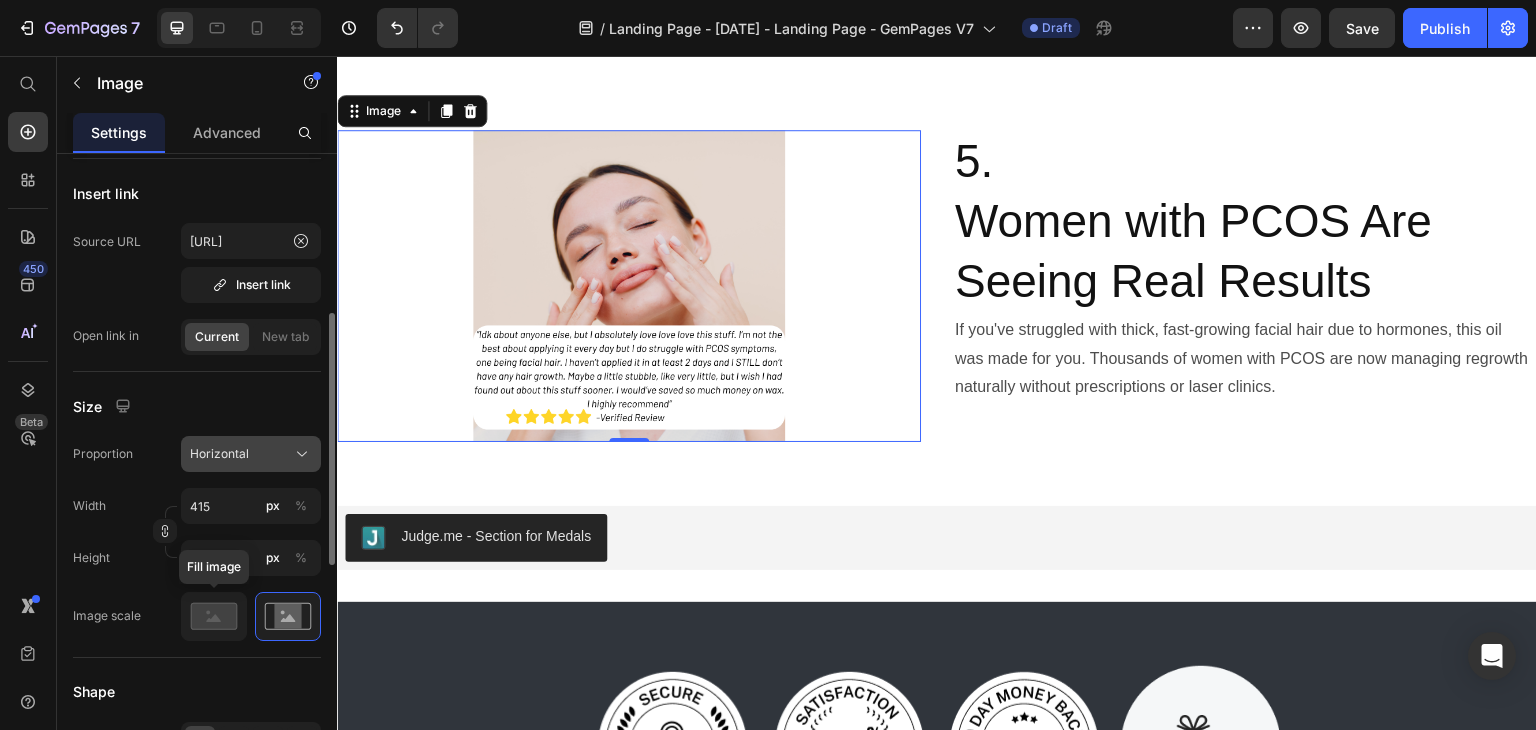 scroll, scrollTop: 394, scrollLeft: 0, axis: vertical 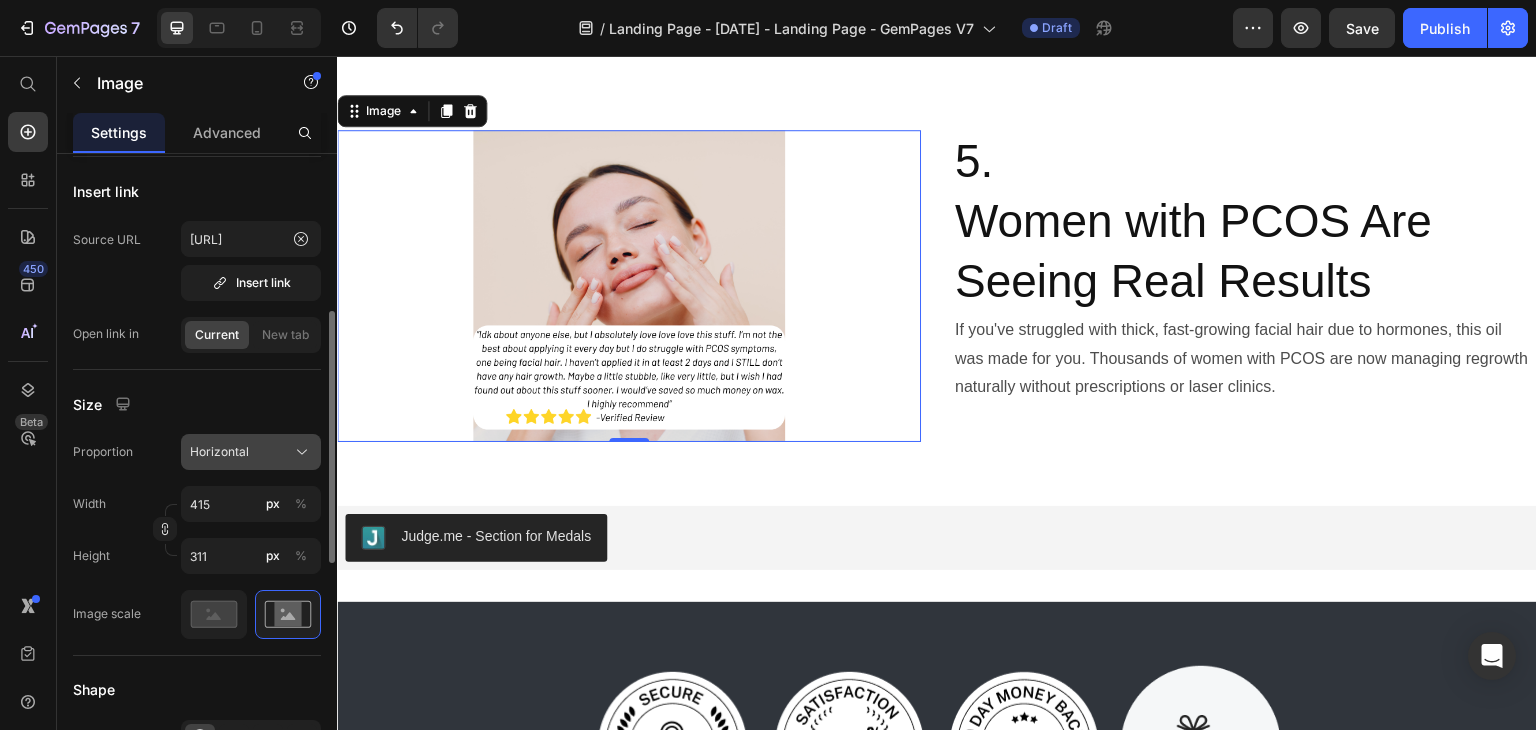 click on "Horizontal" 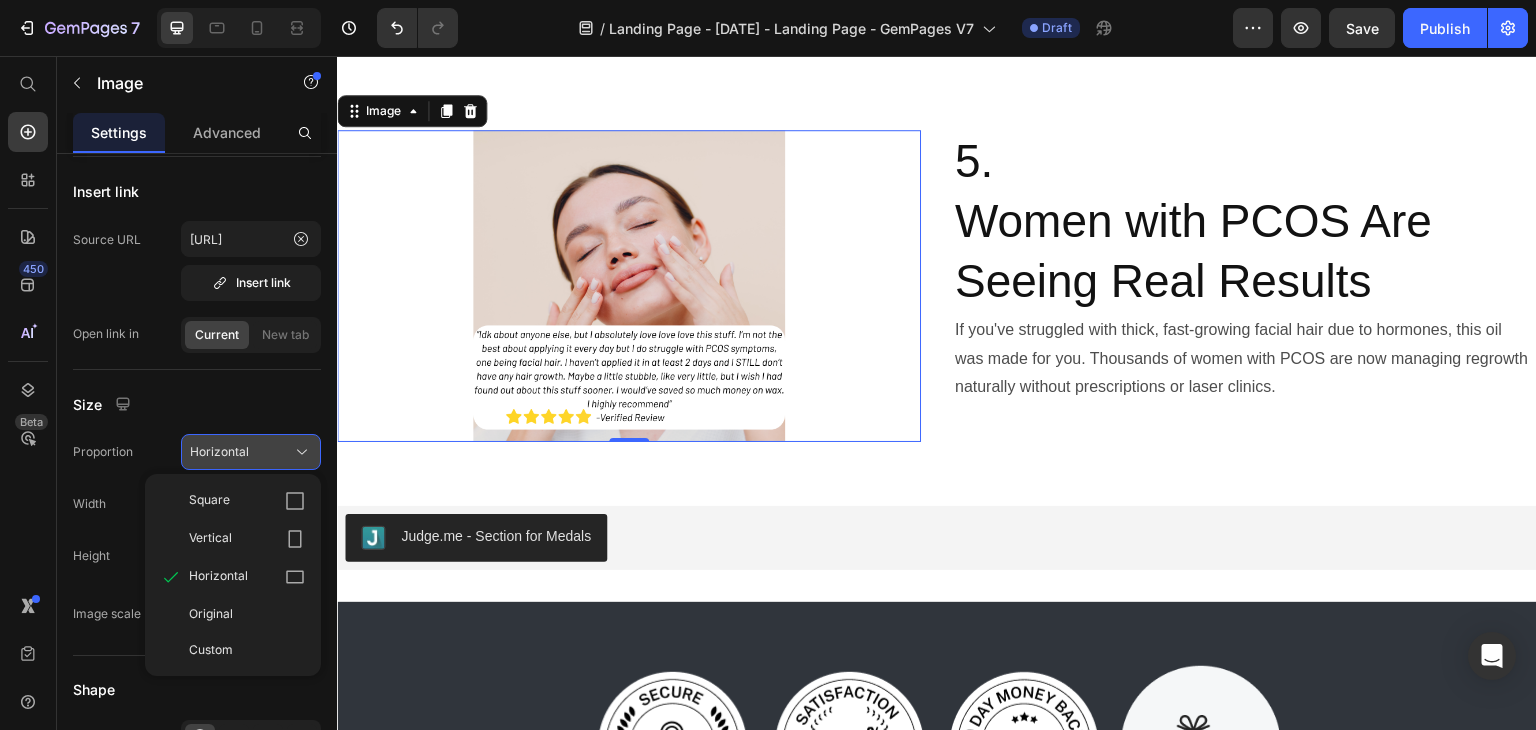 click on "Horizontal" 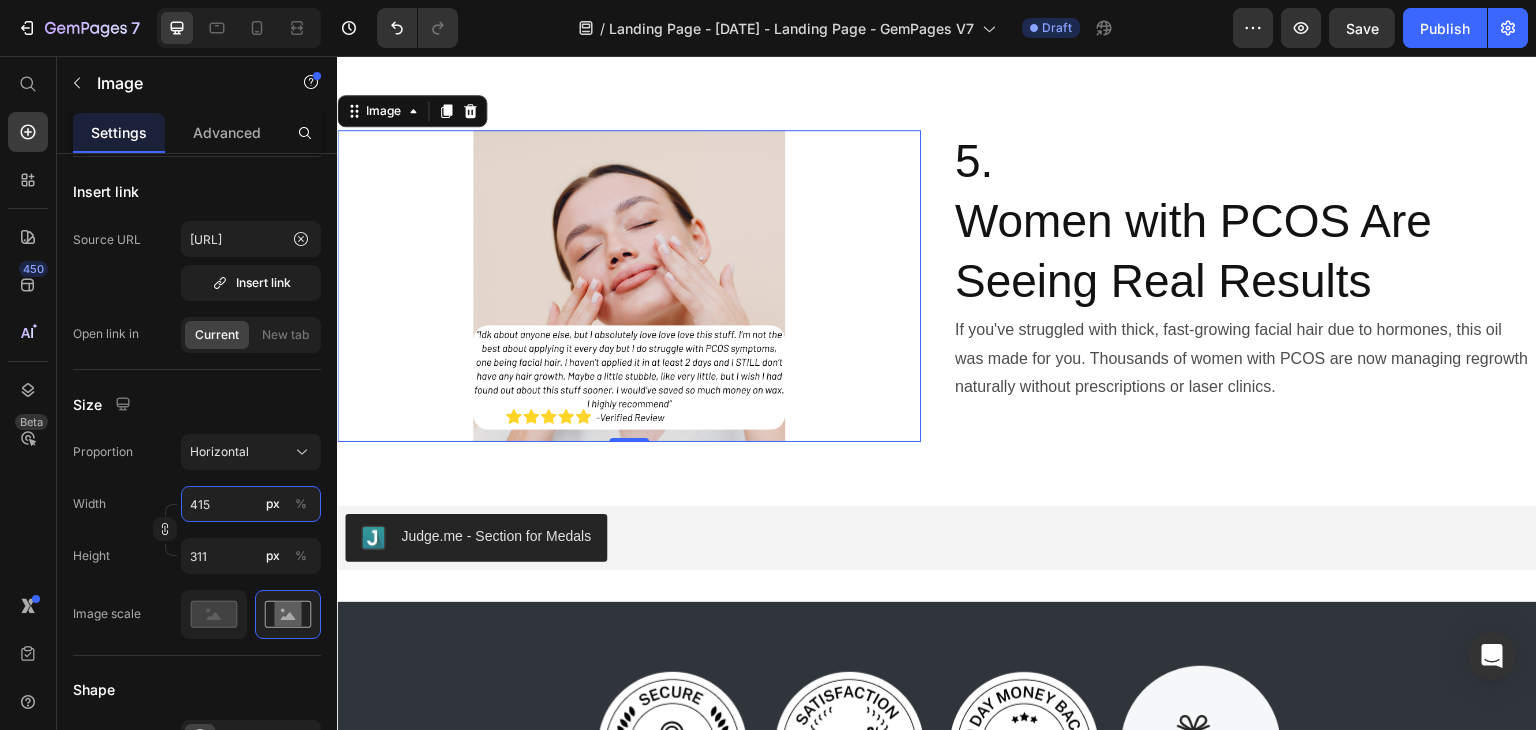 click on "415" at bounding box center (251, 504) 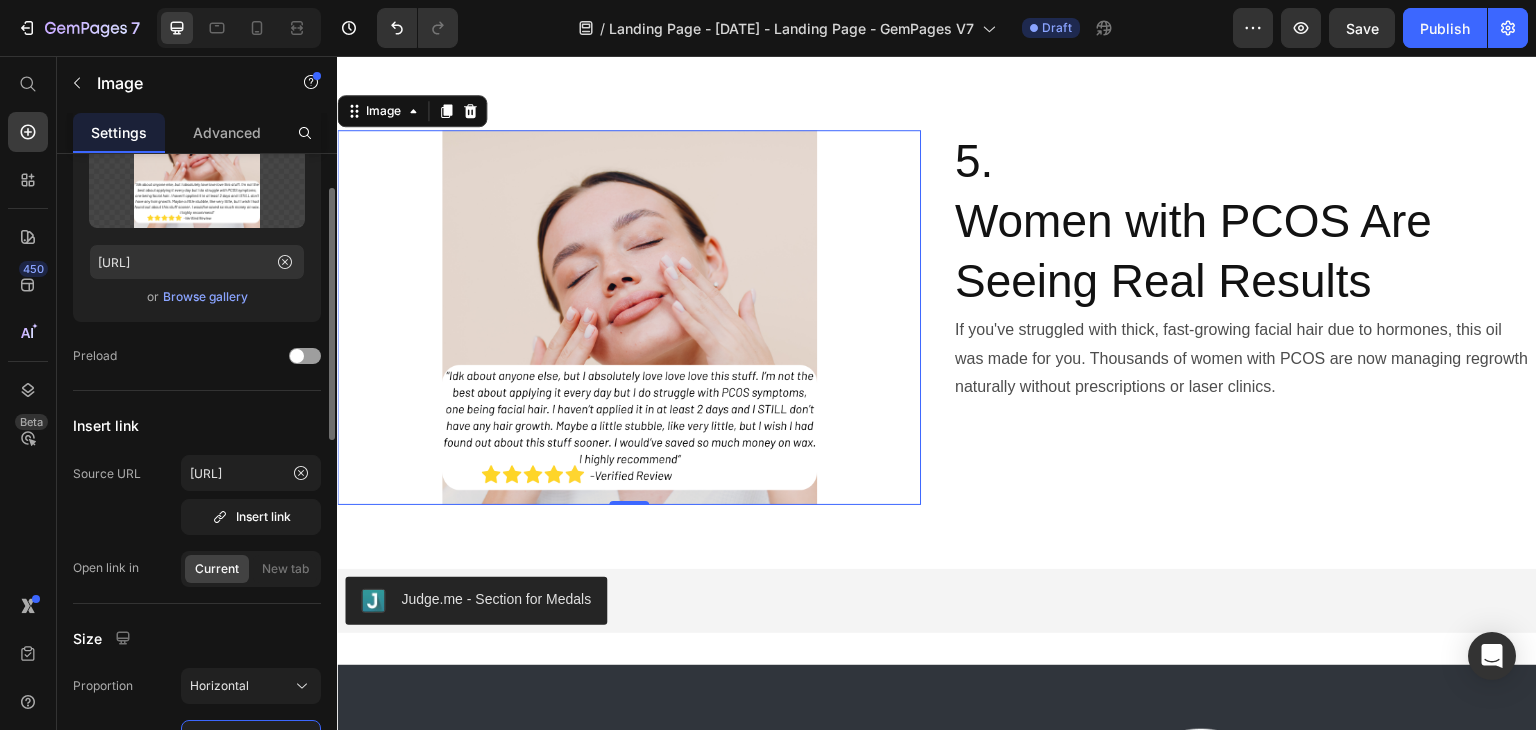 scroll, scrollTop: 124, scrollLeft: 0, axis: vertical 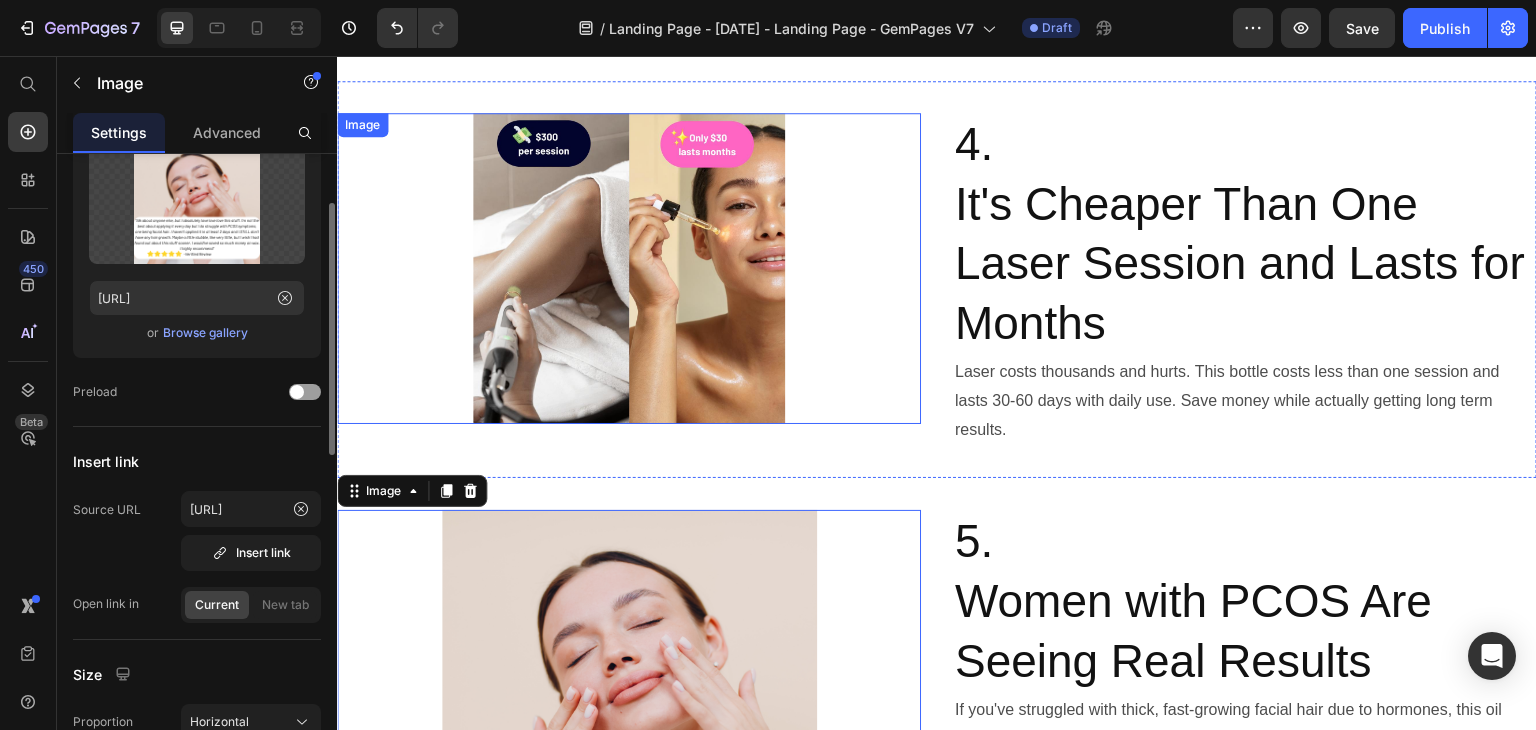 click at bounding box center [629, 268] 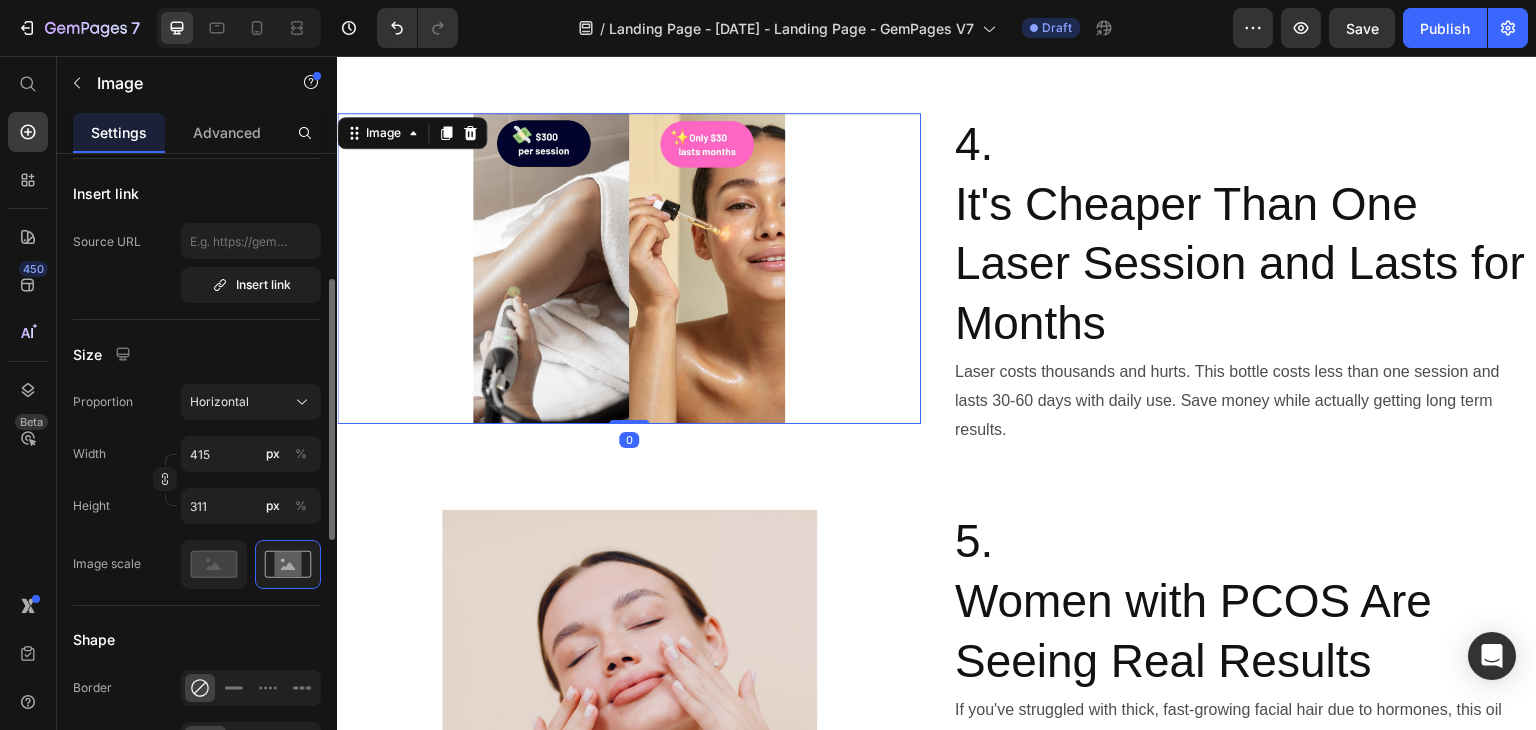 scroll, scrollTop: 428, scrollLeft: 0, axis: vertical 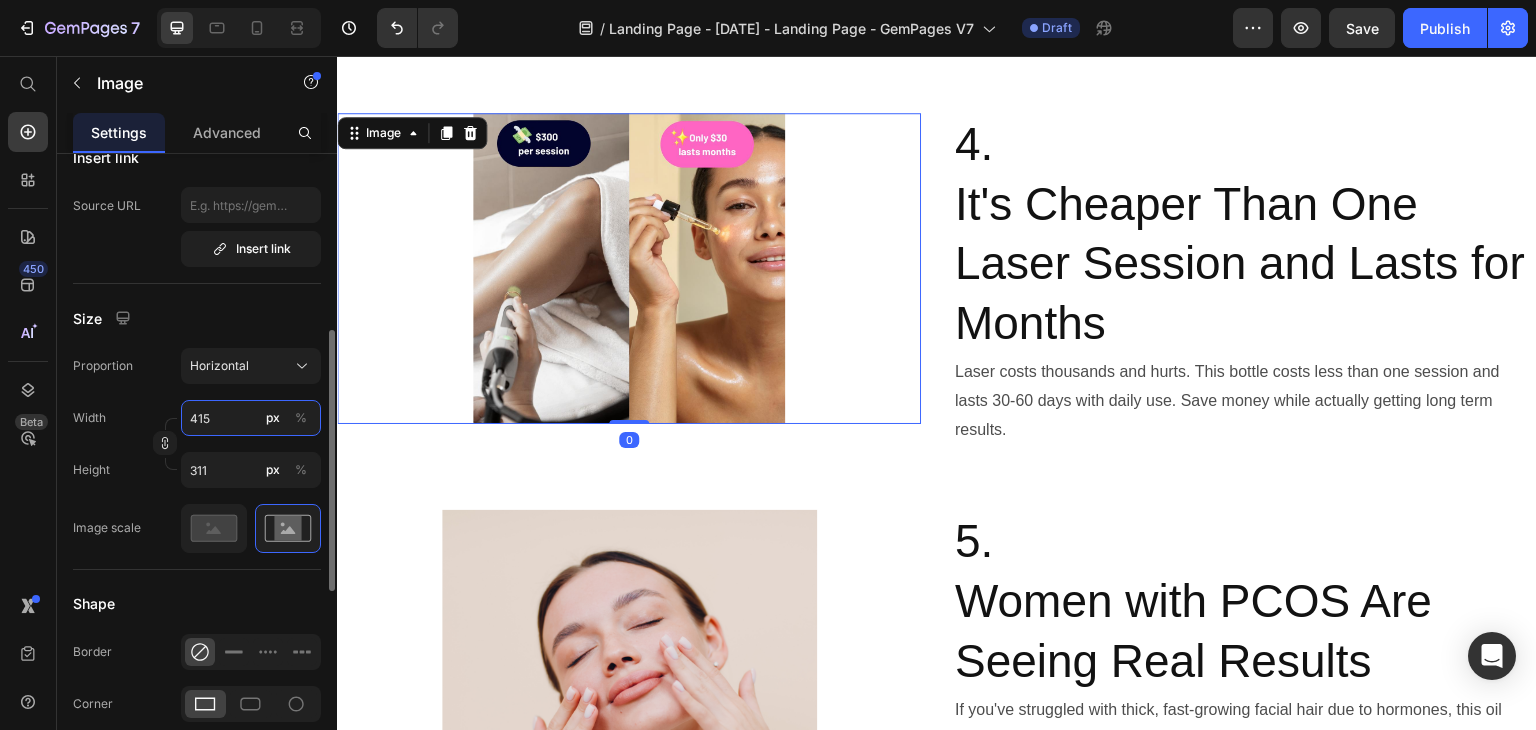 click on "415" at bounding box center (251, 418) 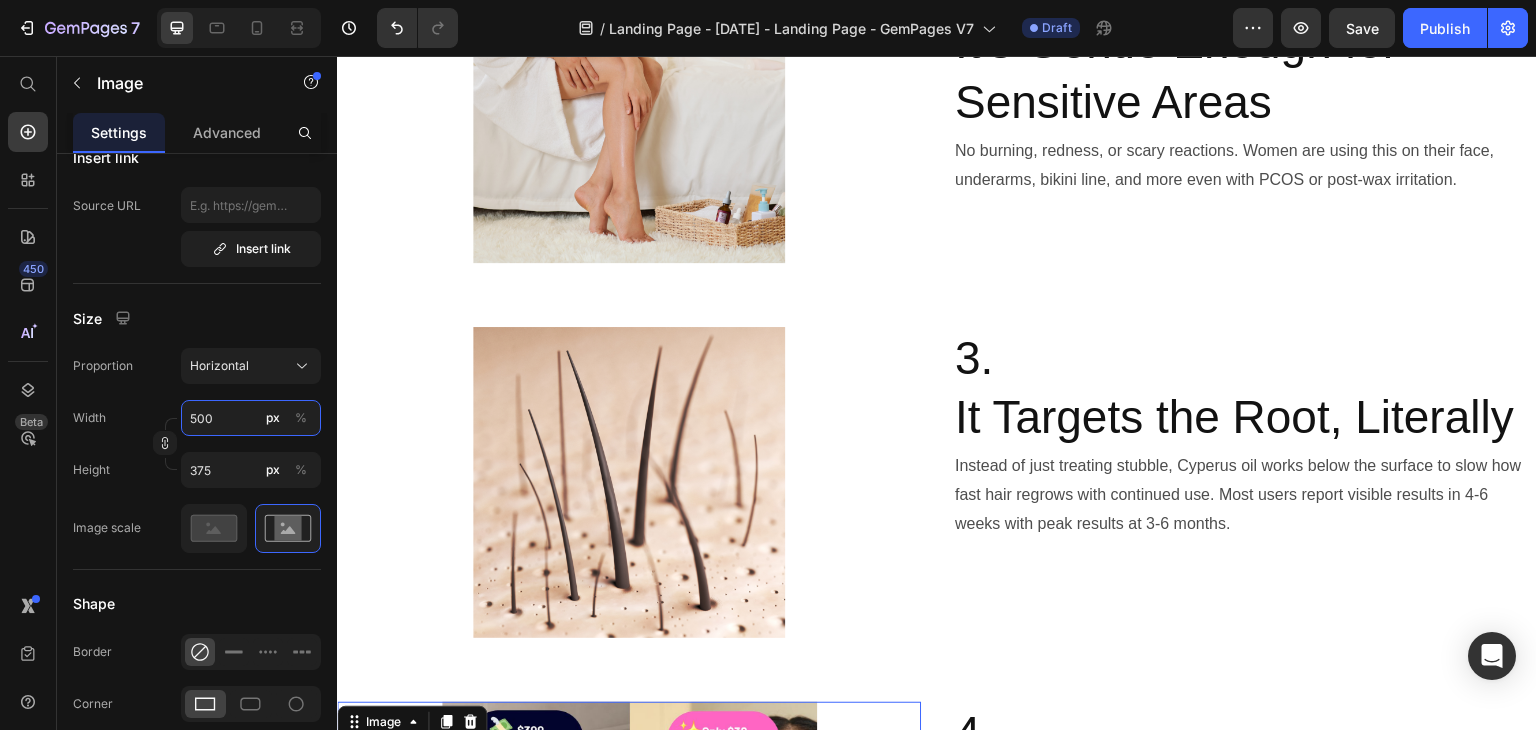 scroll, scrollTop: 1130, scrollLeft: 0, axis: vertical 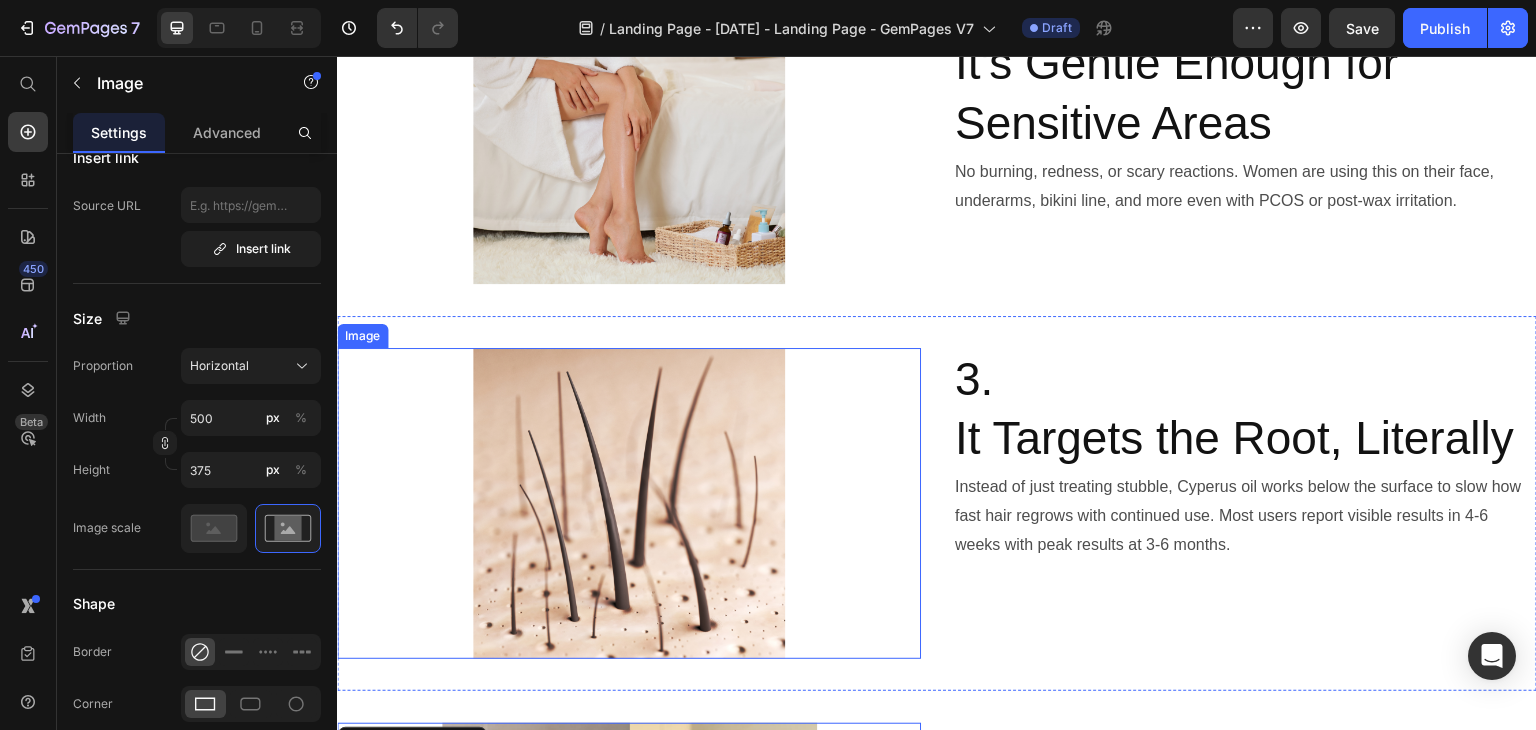 click at bounding box center (629, 503) 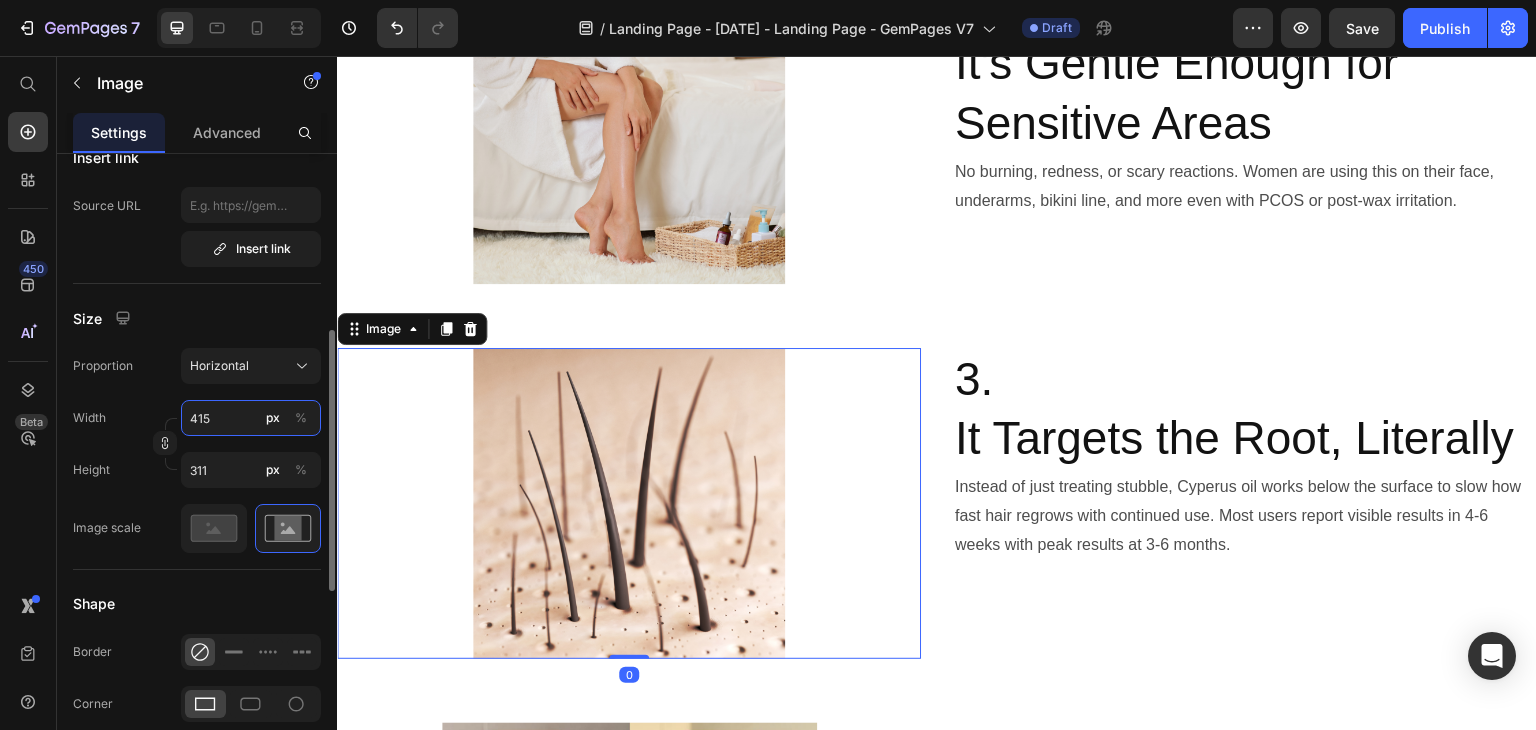 click on "415" at bounding box center (251, 418) 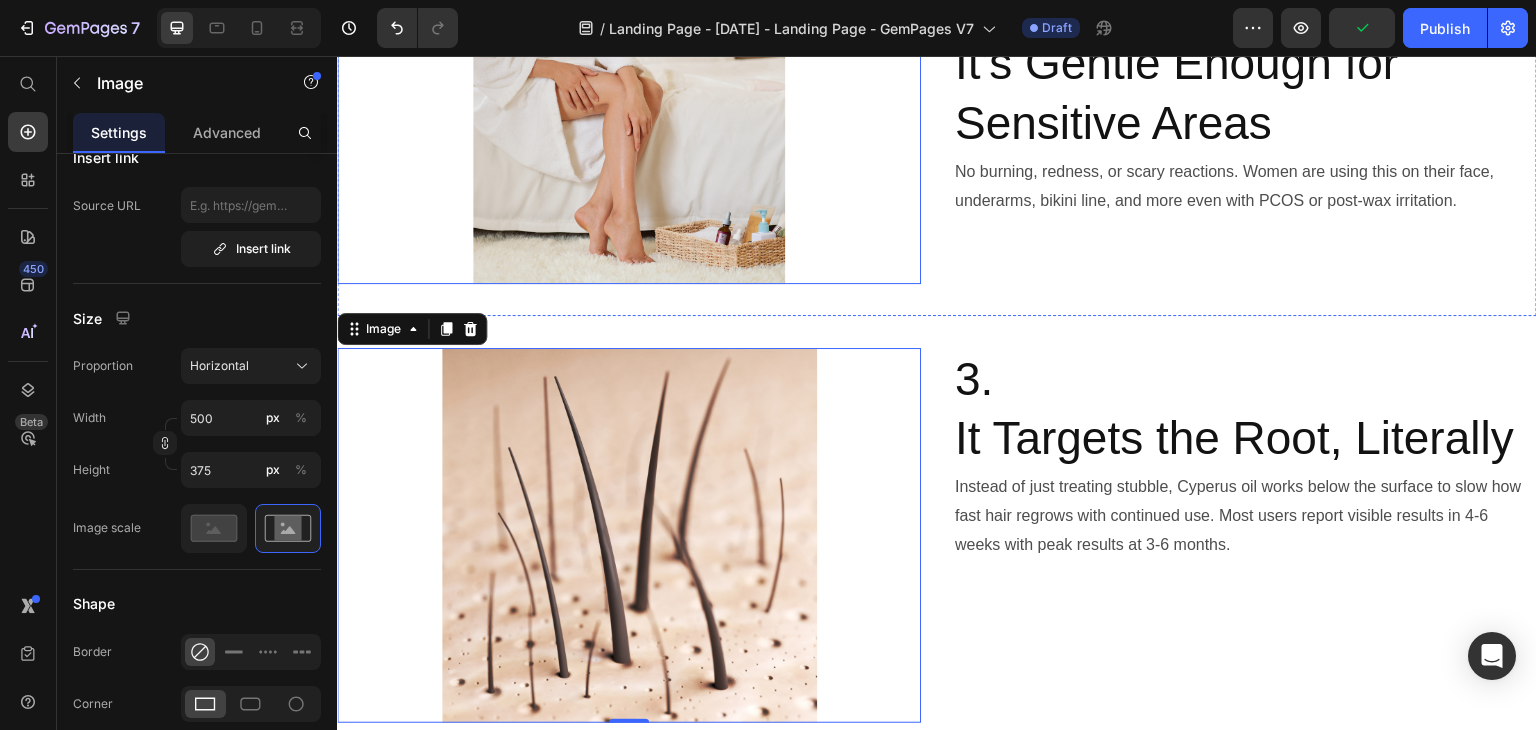 click at bounding box center [629, 127] 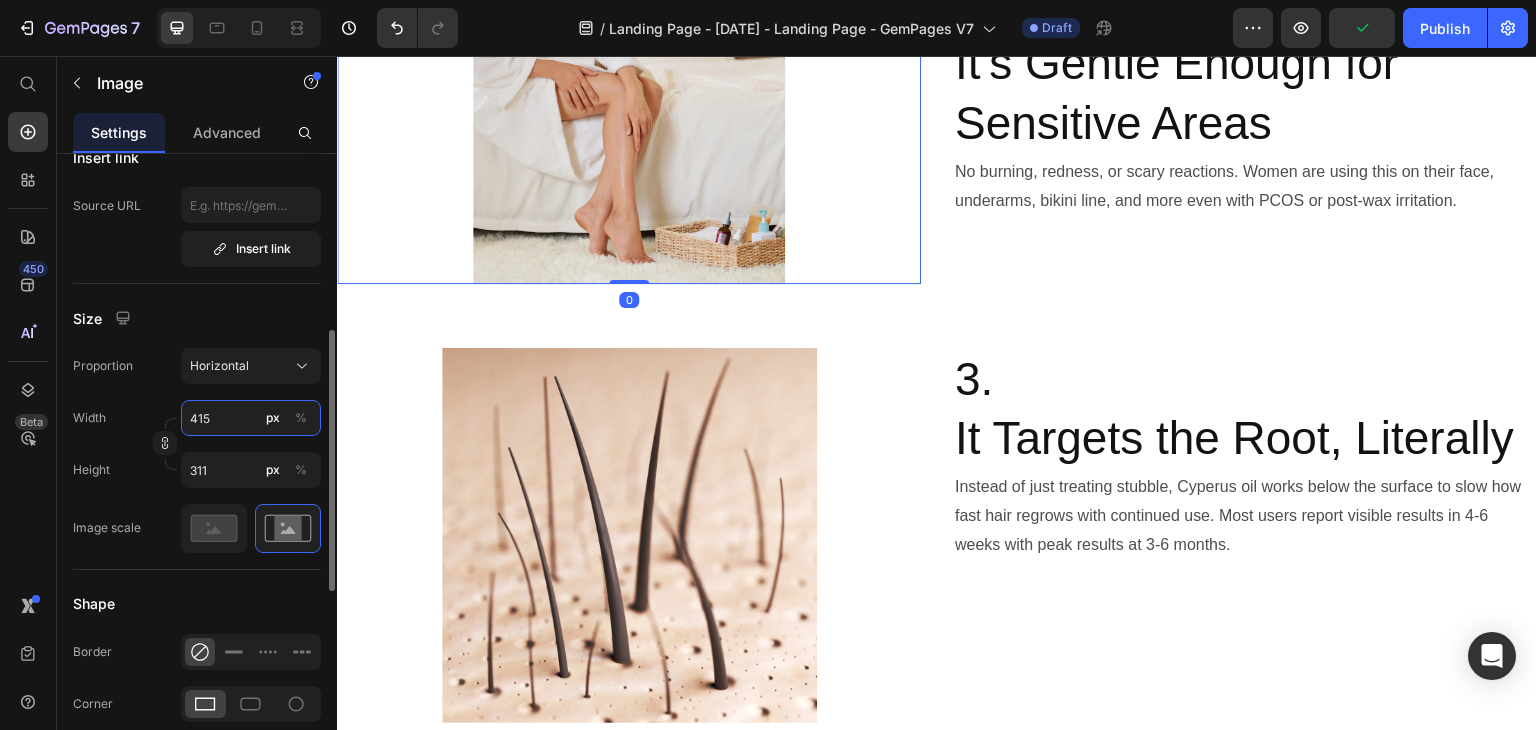 click on "415" at bounding box center [251, 418] 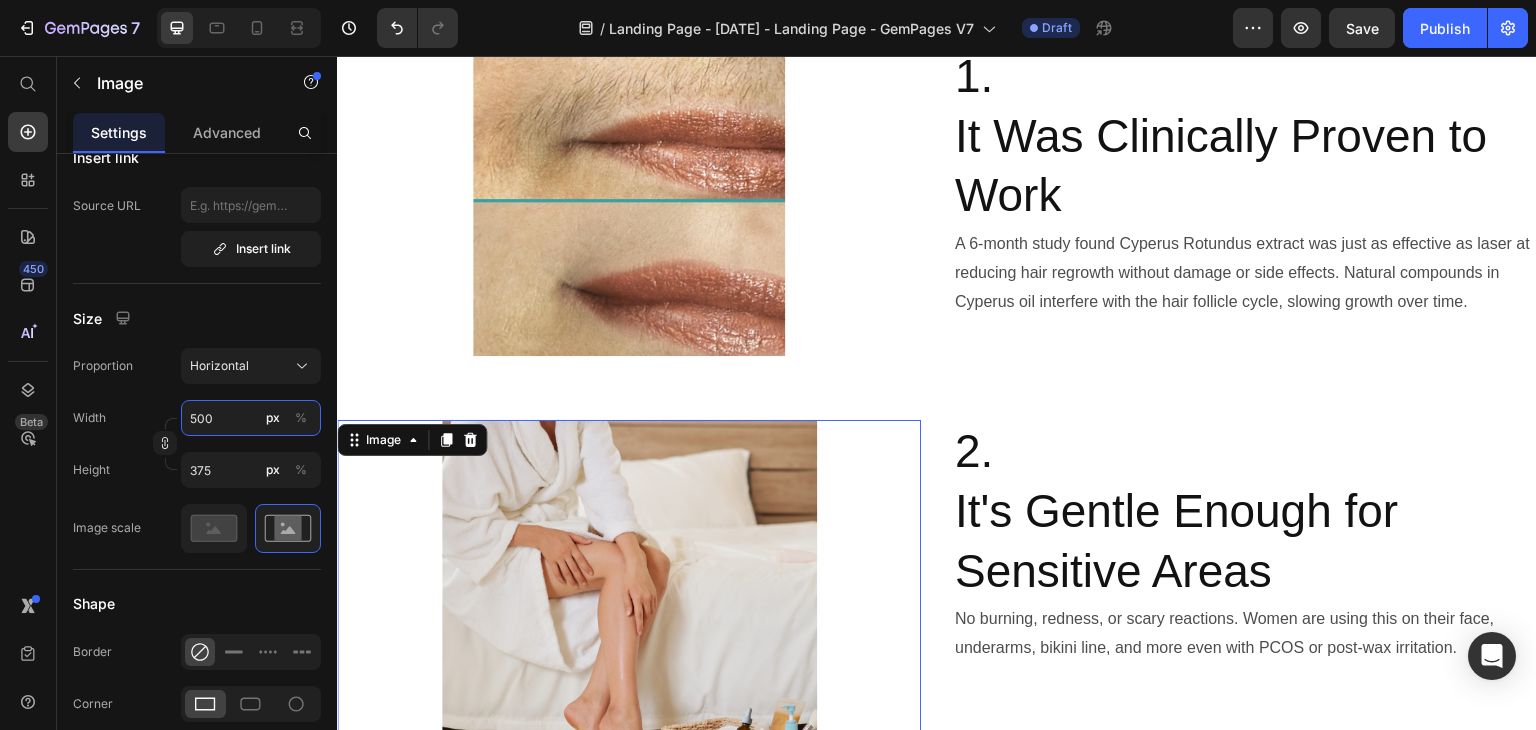 scroll, scrollTop: 679, scrollLeft: 0, axis: vertical 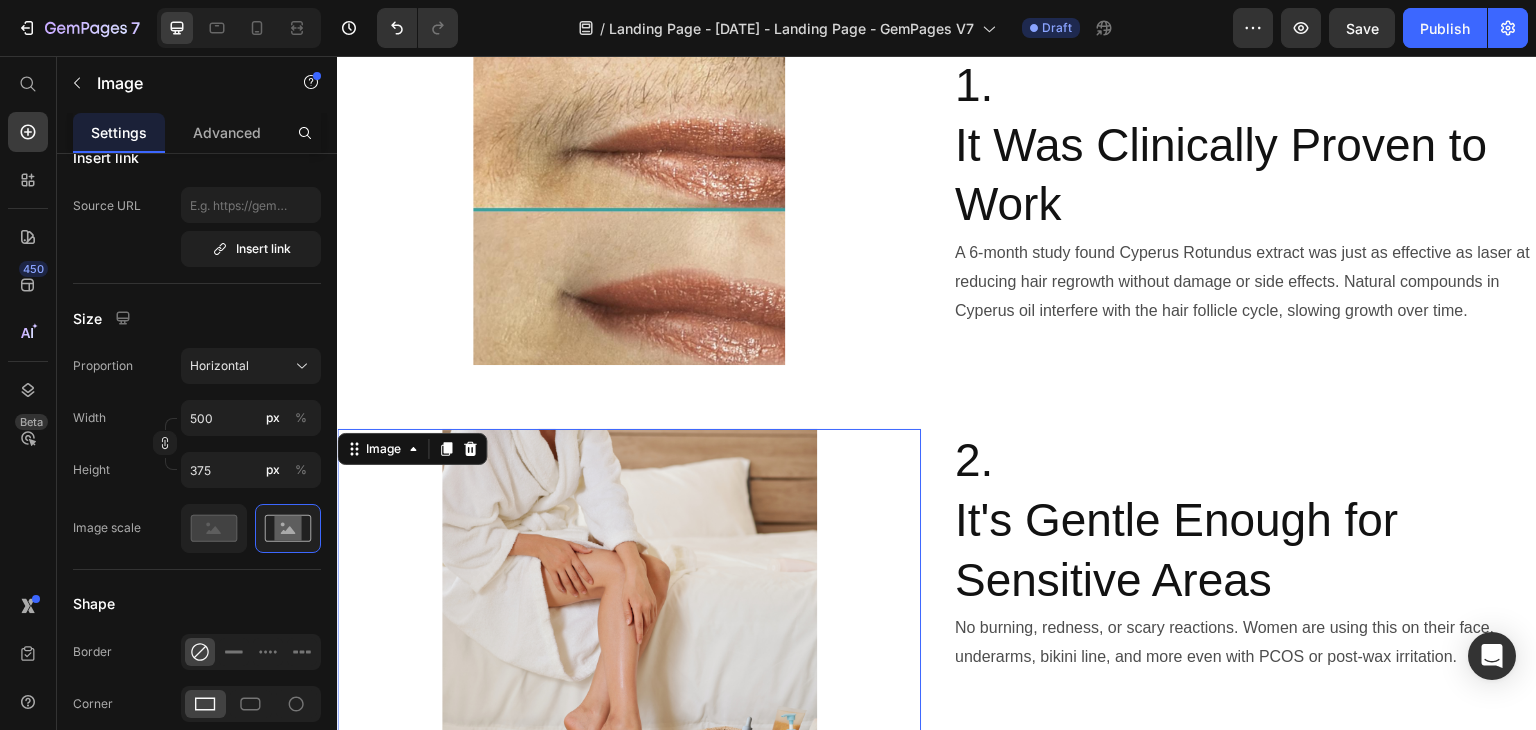click at bounding box center [629, 209] 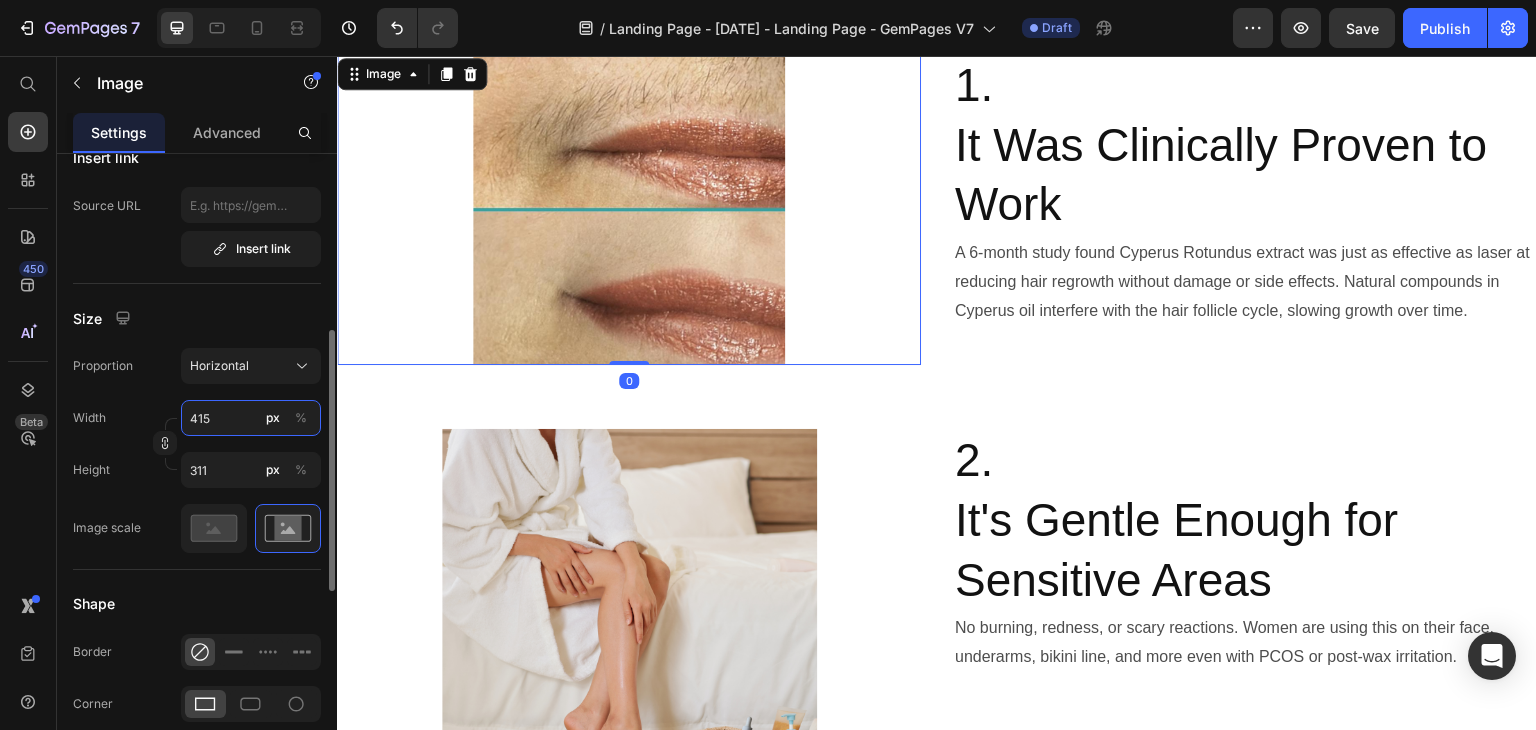 click on "415" at bounding box center (251, 418) 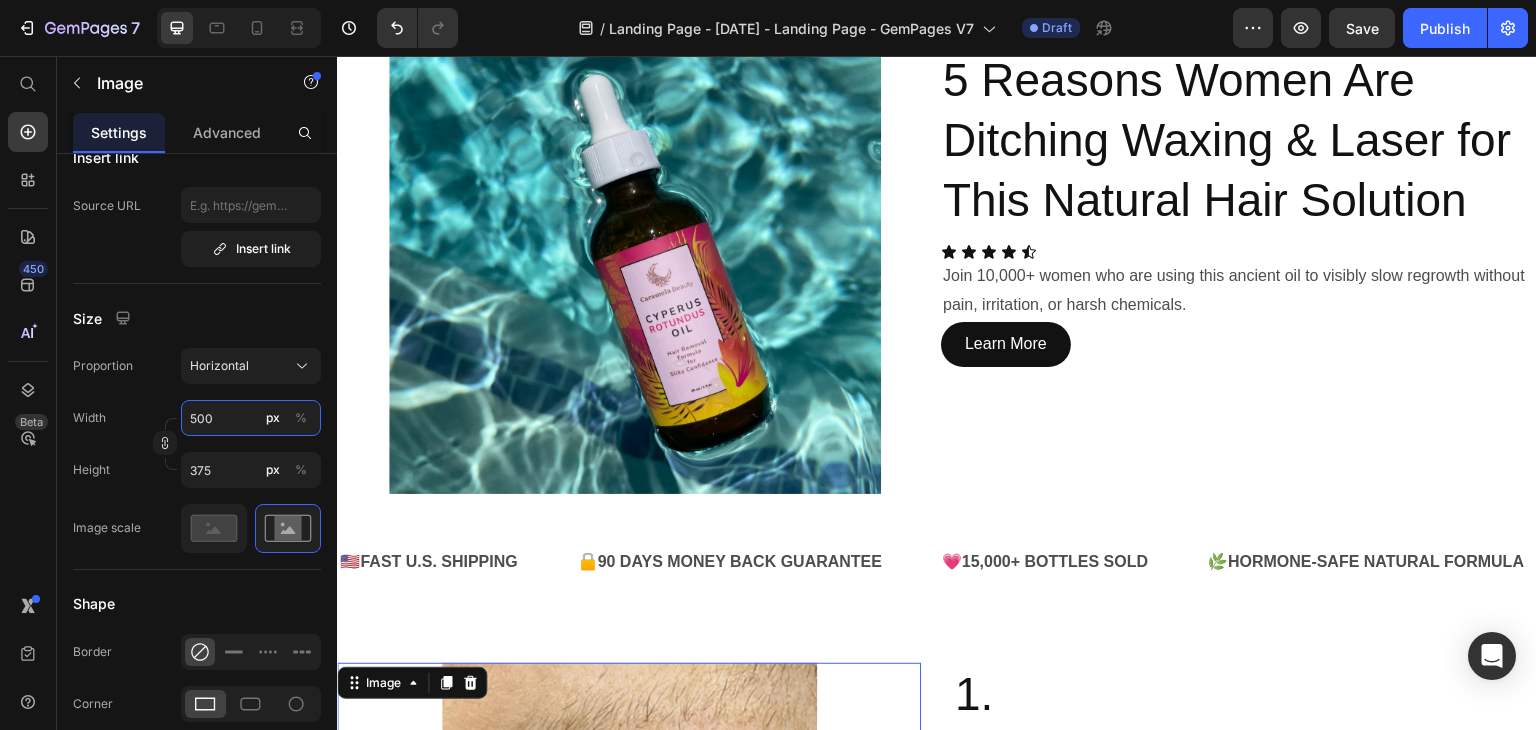 scroll, scrollTop: 0, scrollLeft: 0, axis: both 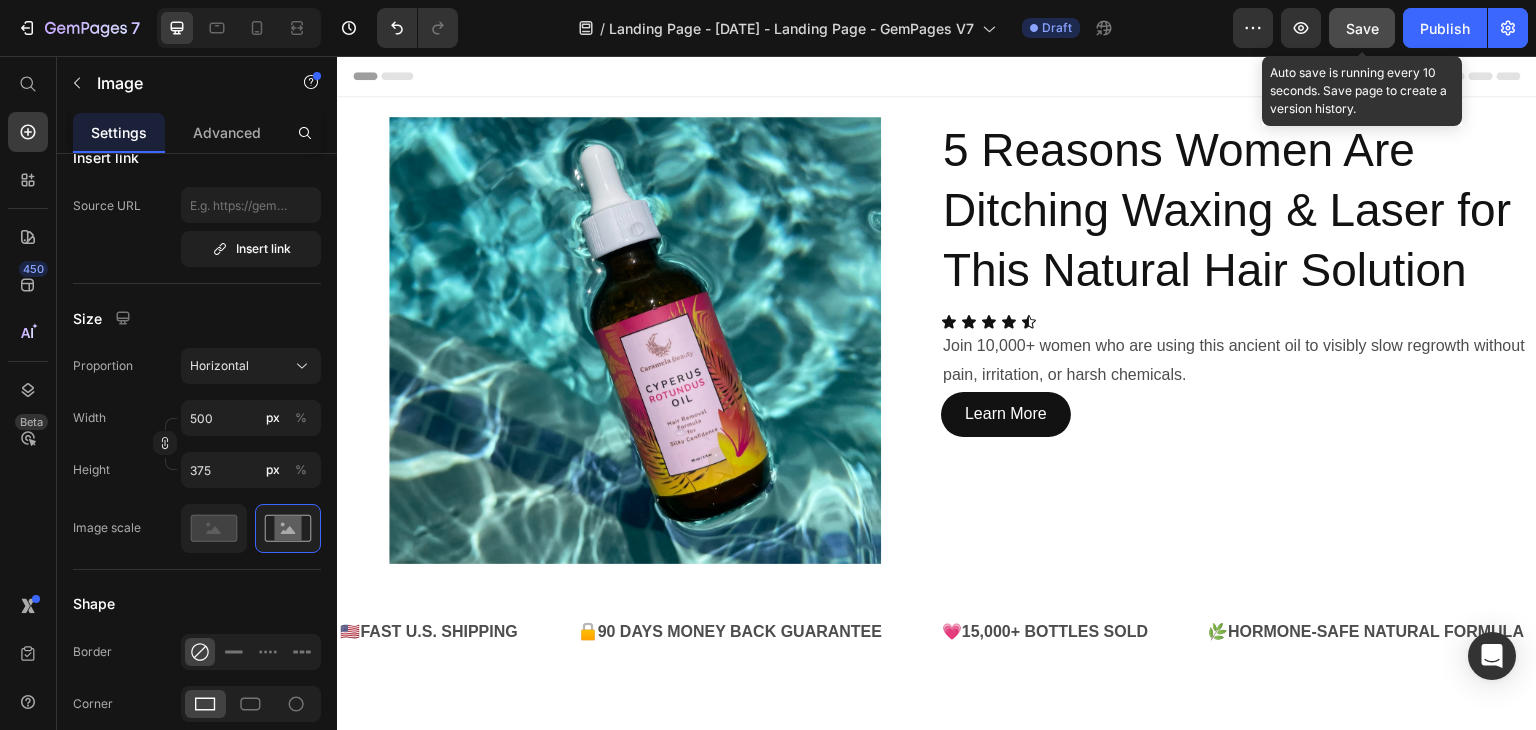 click on "Save" 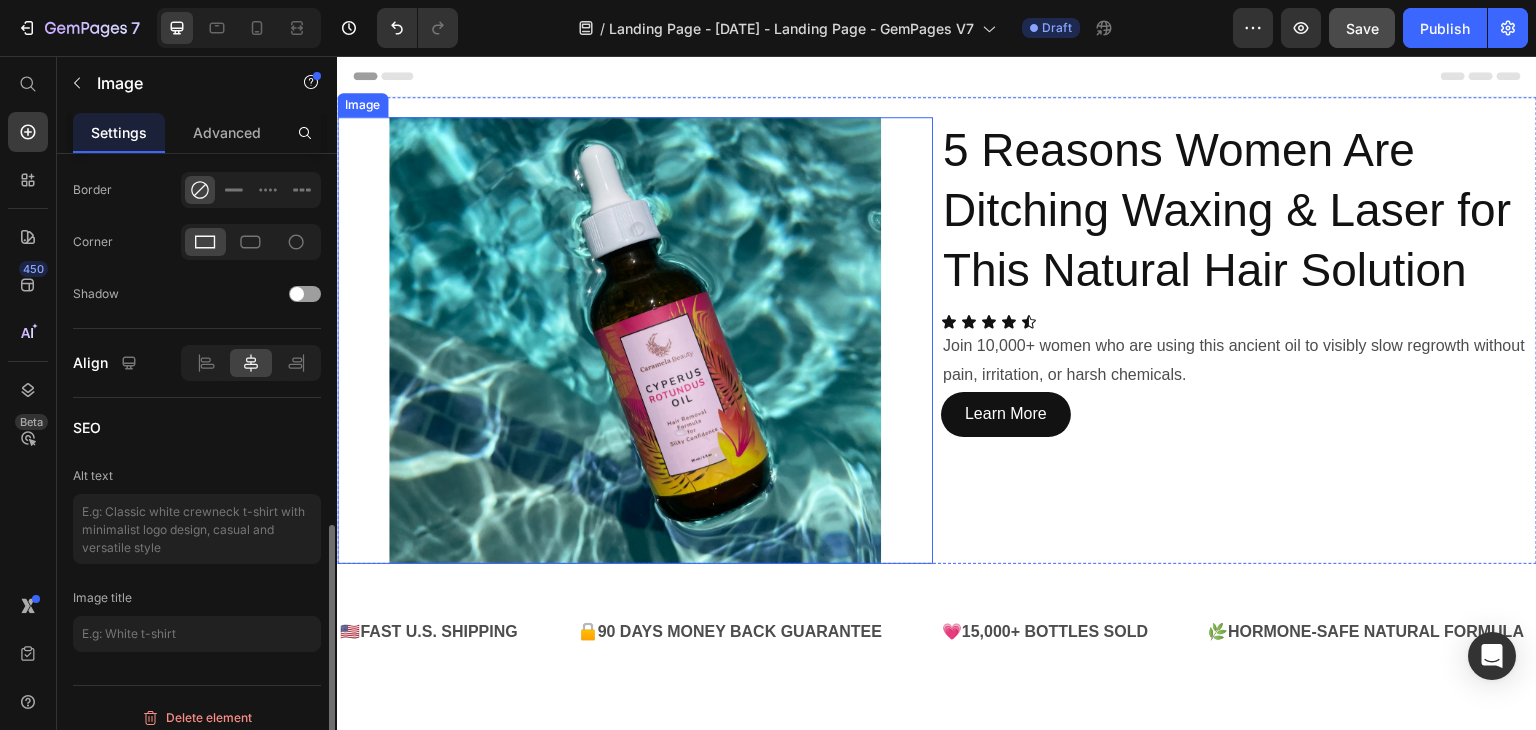 scroll, scrollTop: 896, scrollLeft: 0, axis: vertical 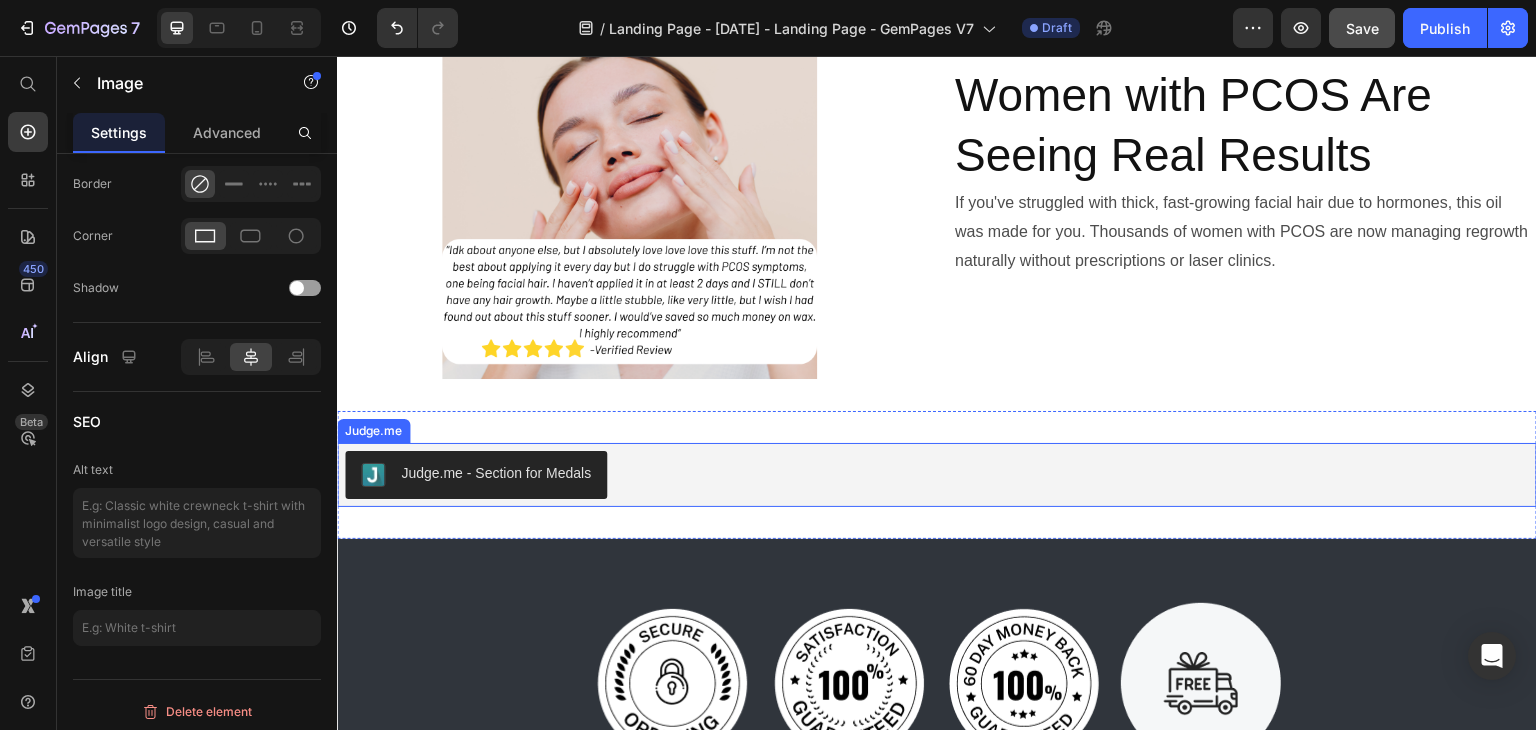 click on "Judge.me - Section for Medals Judge.me Section 8" at bounding box center [937, 475] 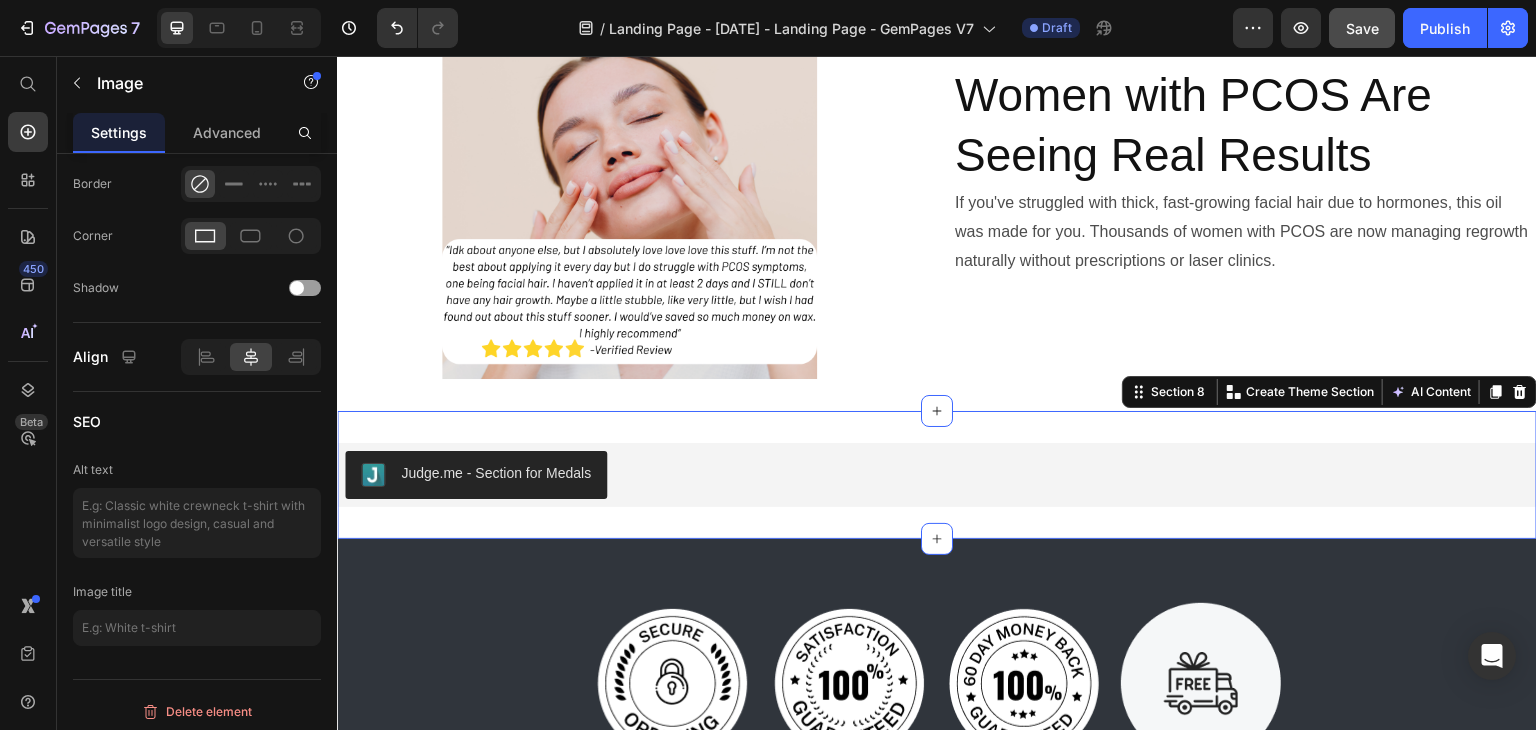 scroll, scrollTop: 0, scrollLeft: 0, axis: both 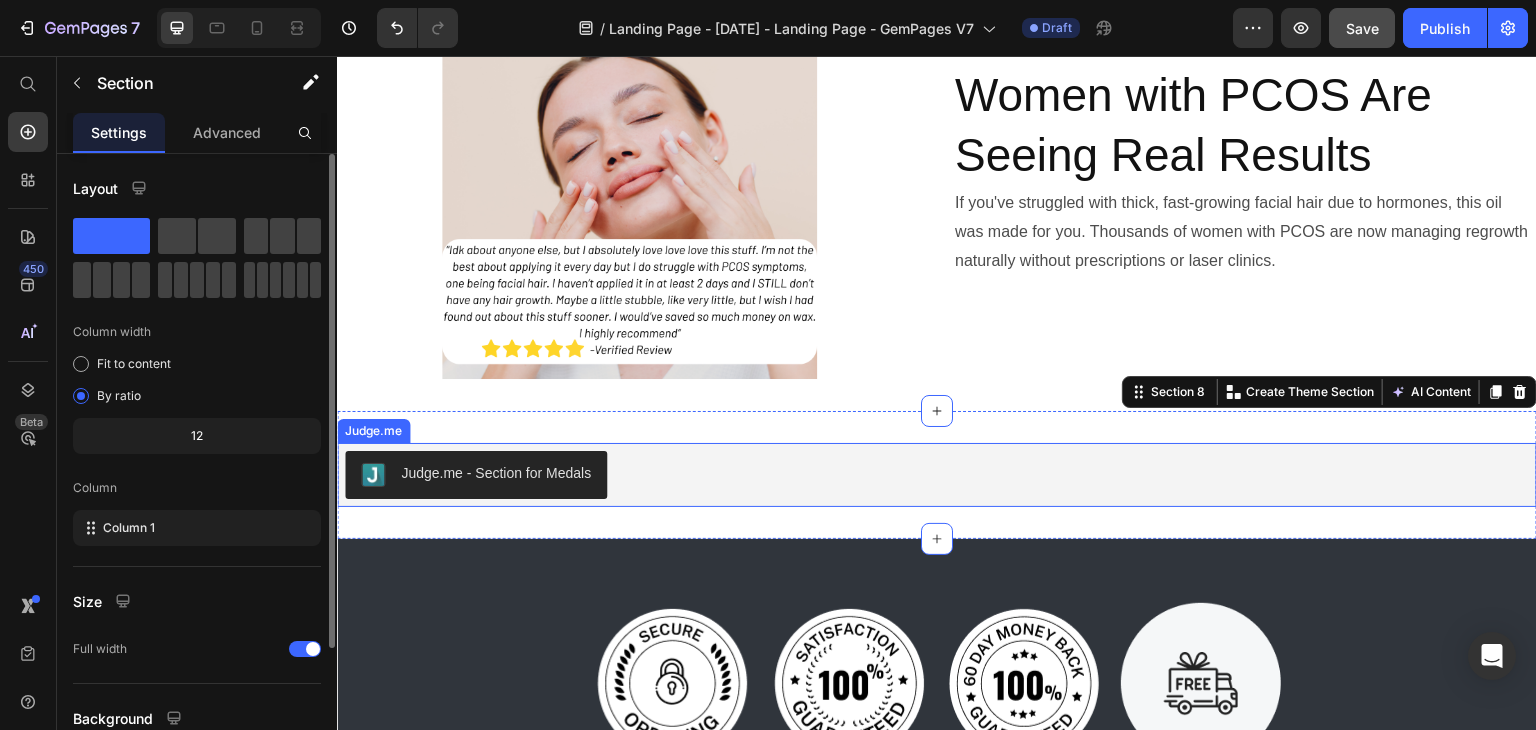 click on "Judge.me - Section for Medals" at bounding box center [937, 475] 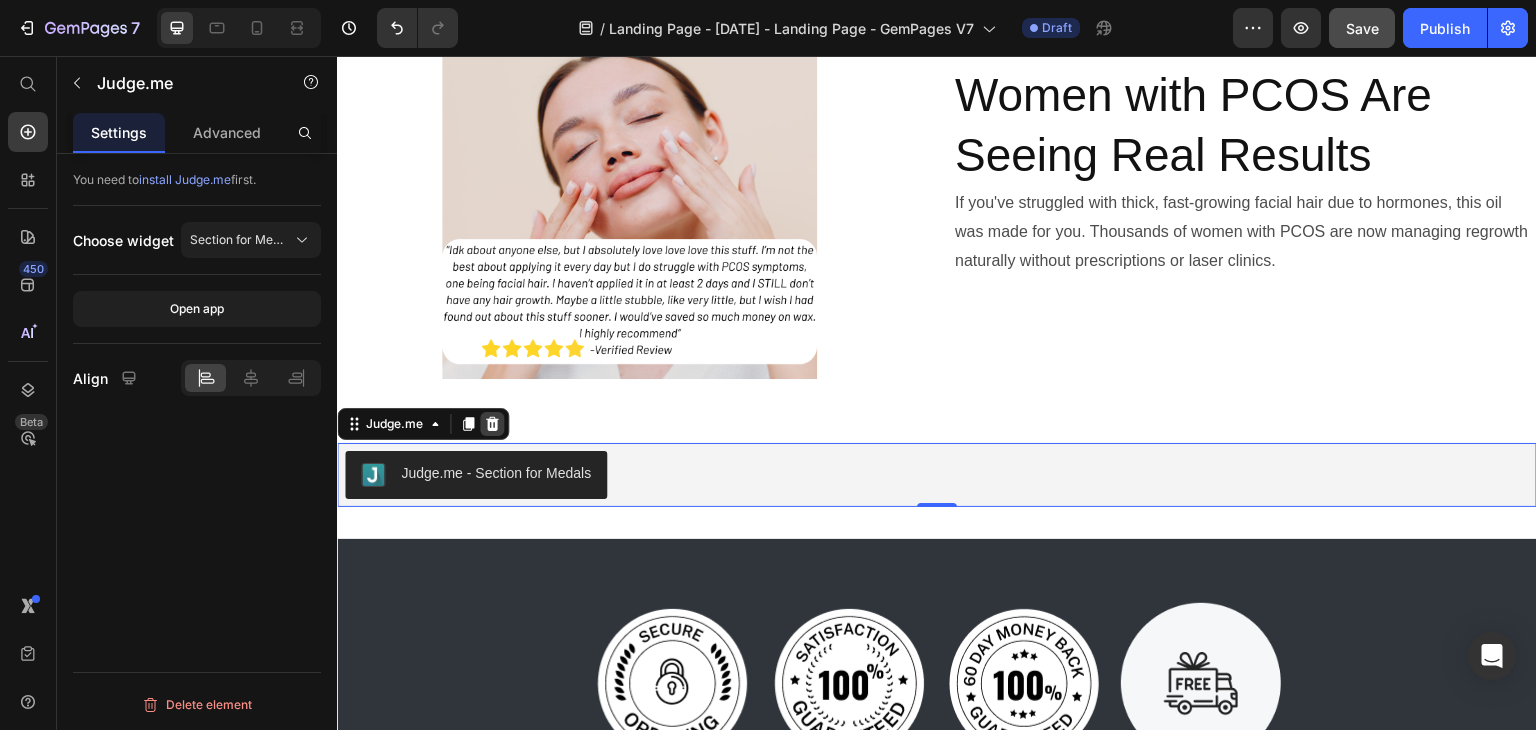 click 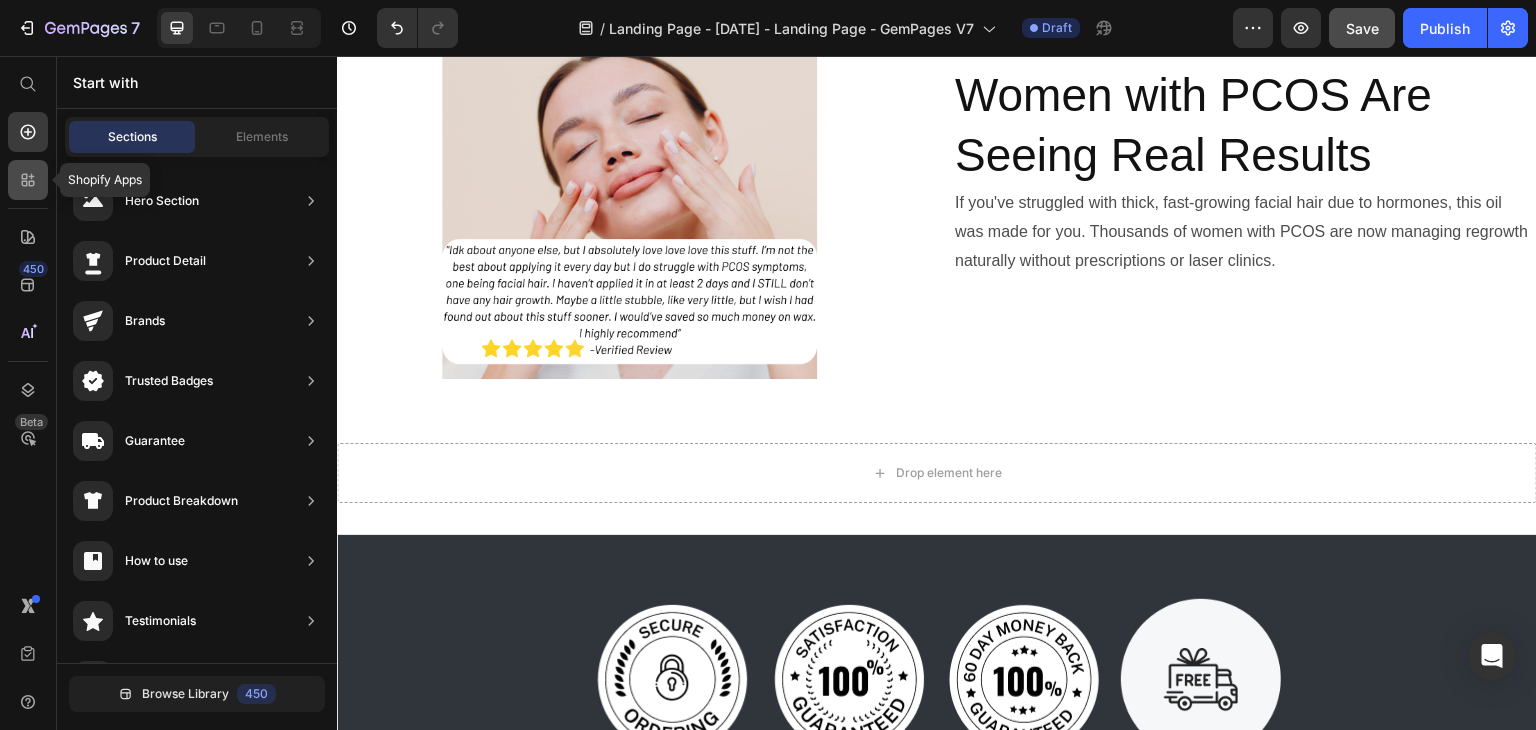 click 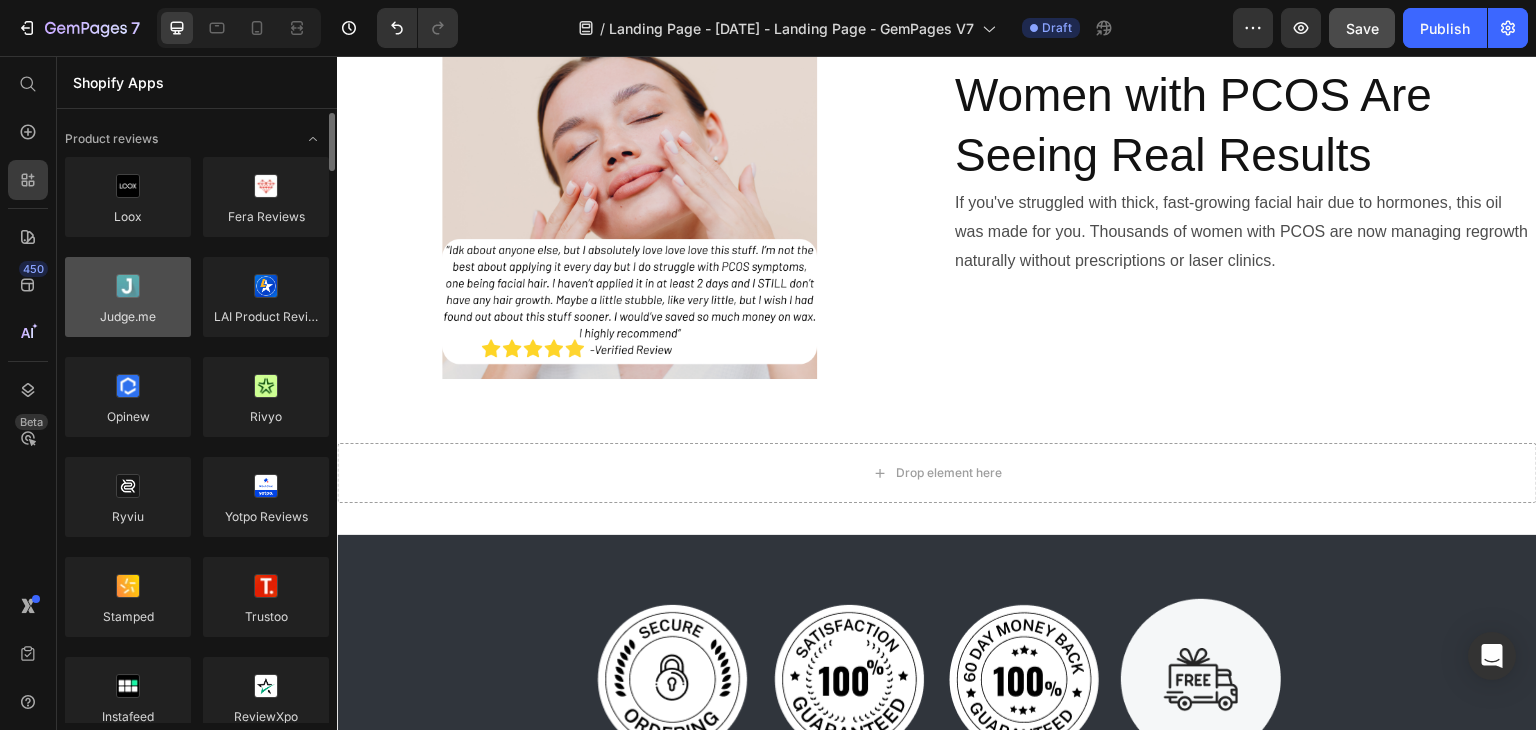 click at bounding box center [128, 297] 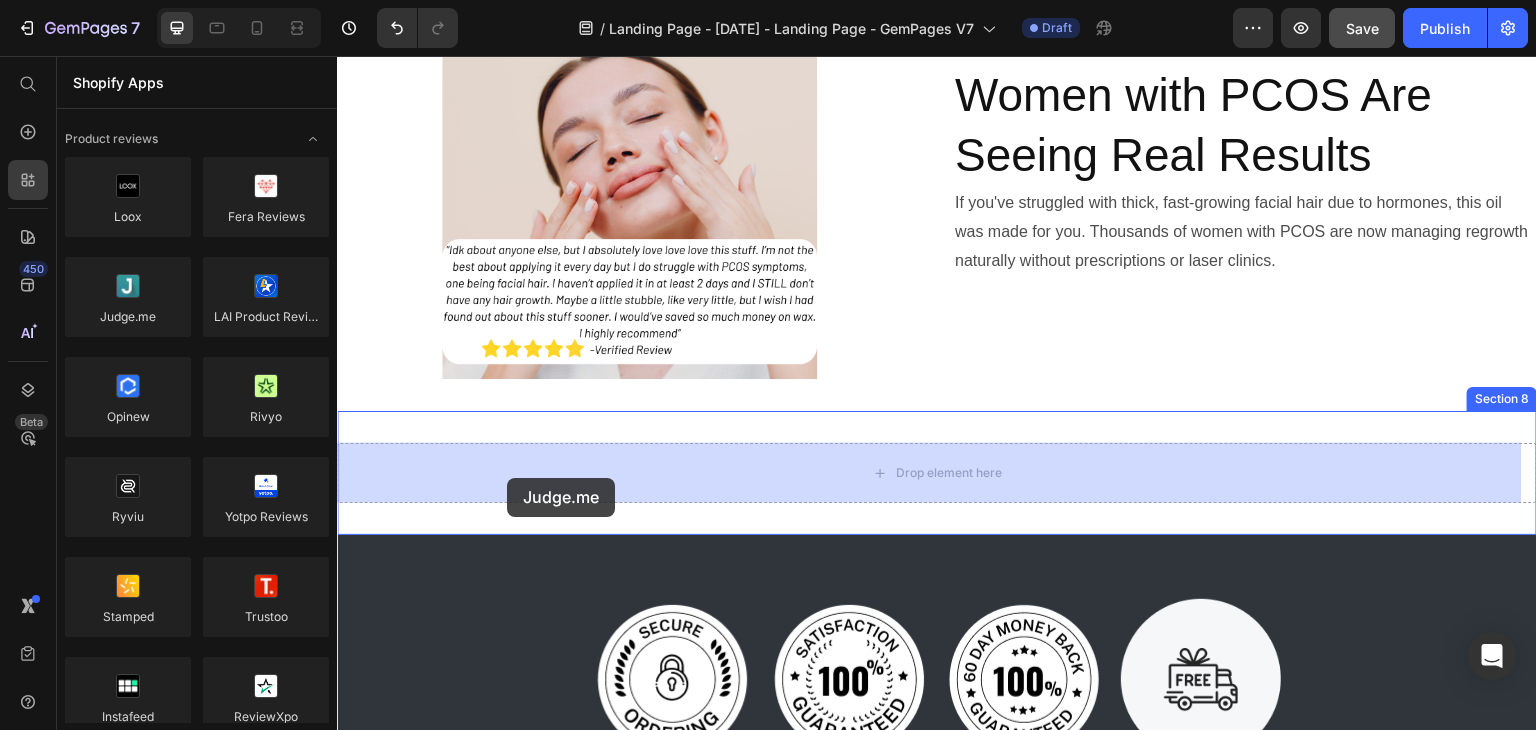 drag, startPoint x: 501, startPoint y: 386, endPoint x: 444, endPoint y: 436, distance: 75.82216 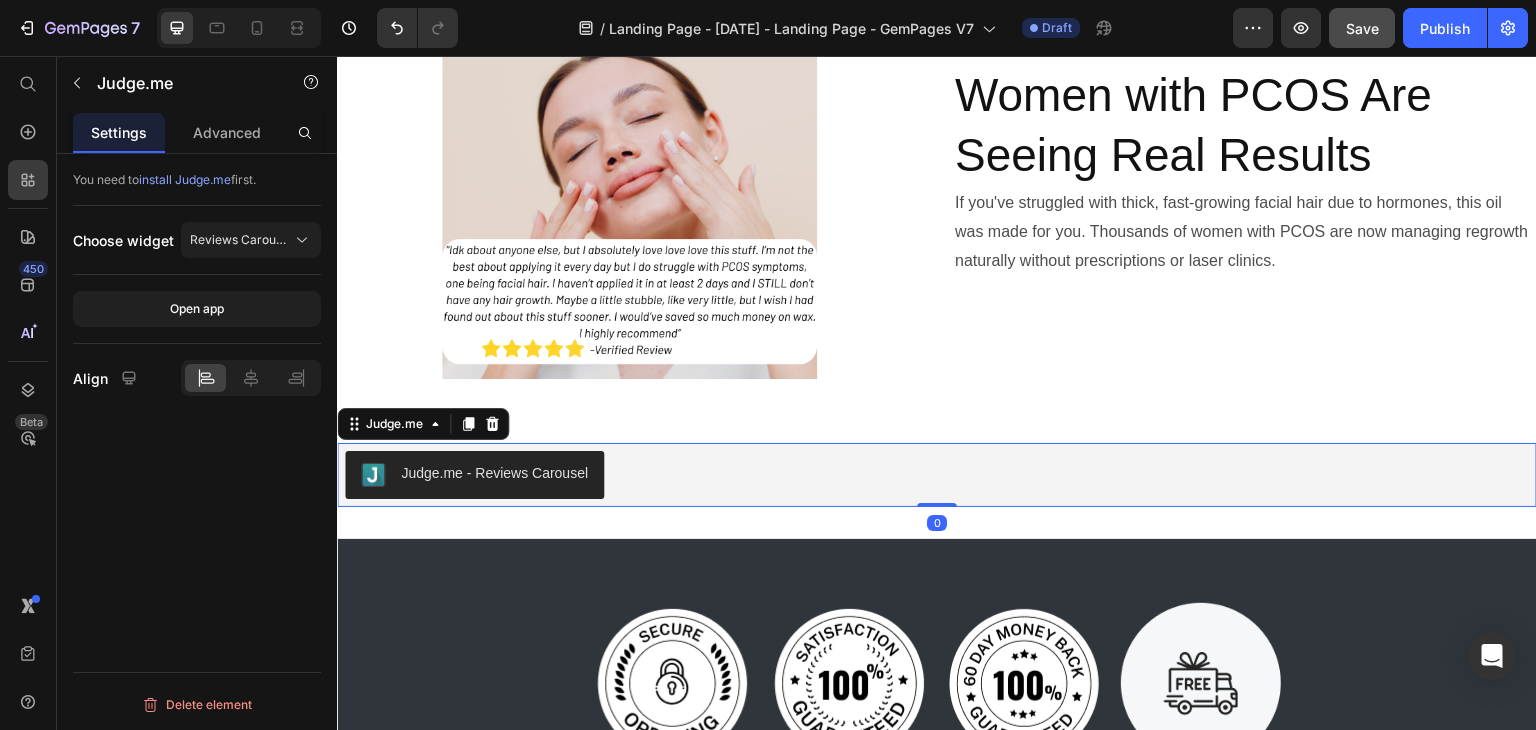 click on "Judge.me - Reviews Carousel" at bounding box center [494, 473] 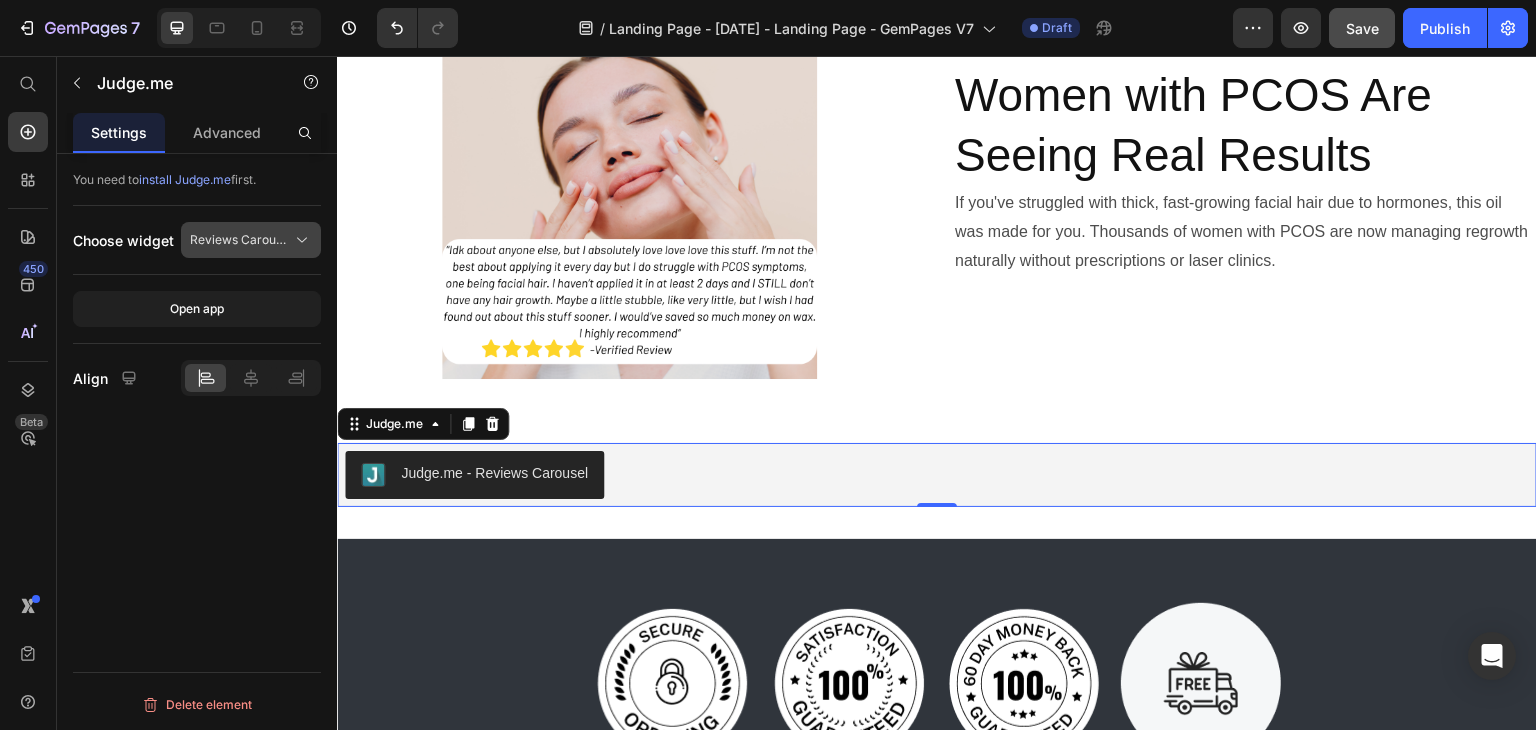 click on "Reviews Carousel" at bounding box center (251, 240) 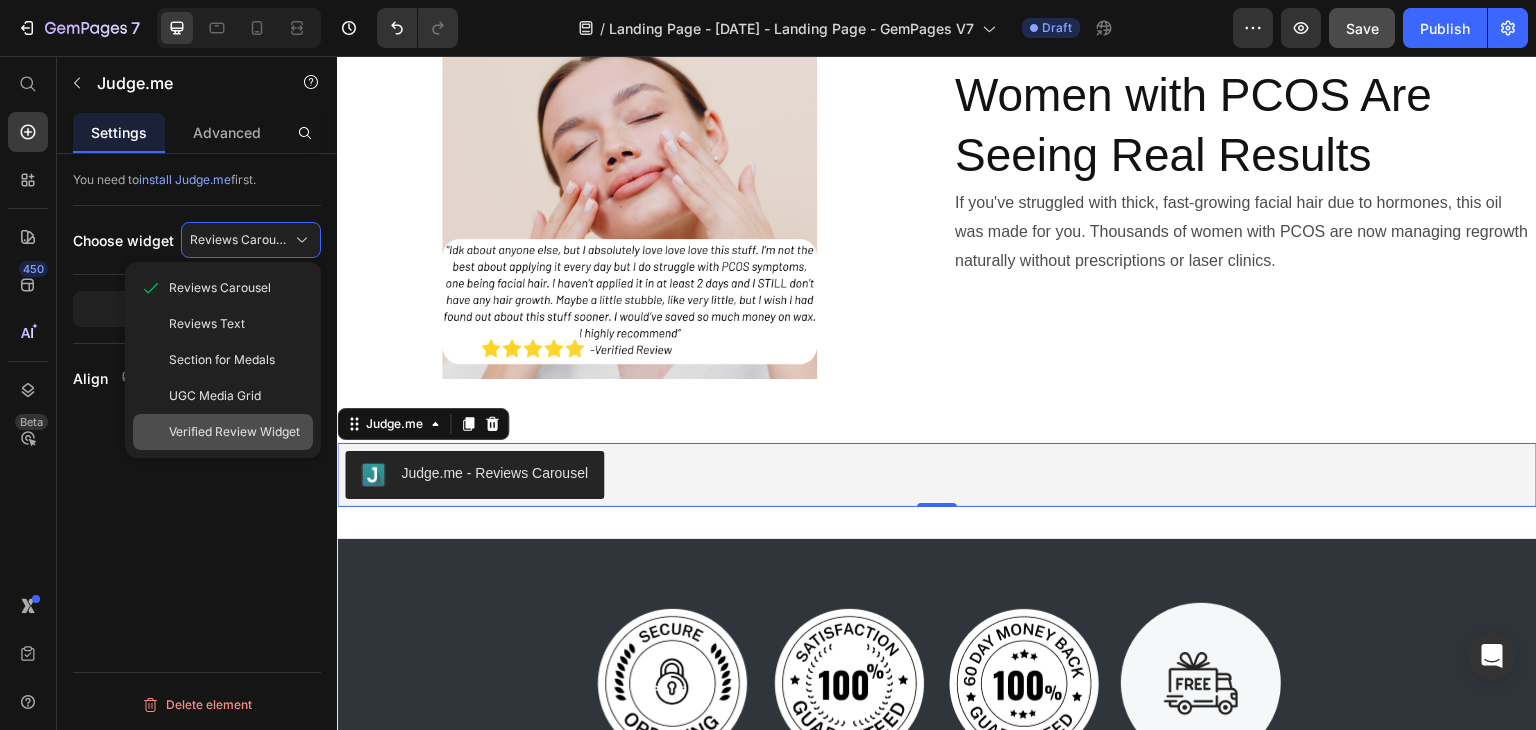 click on "Verified Review Widget" at bounding box center (234, 432) 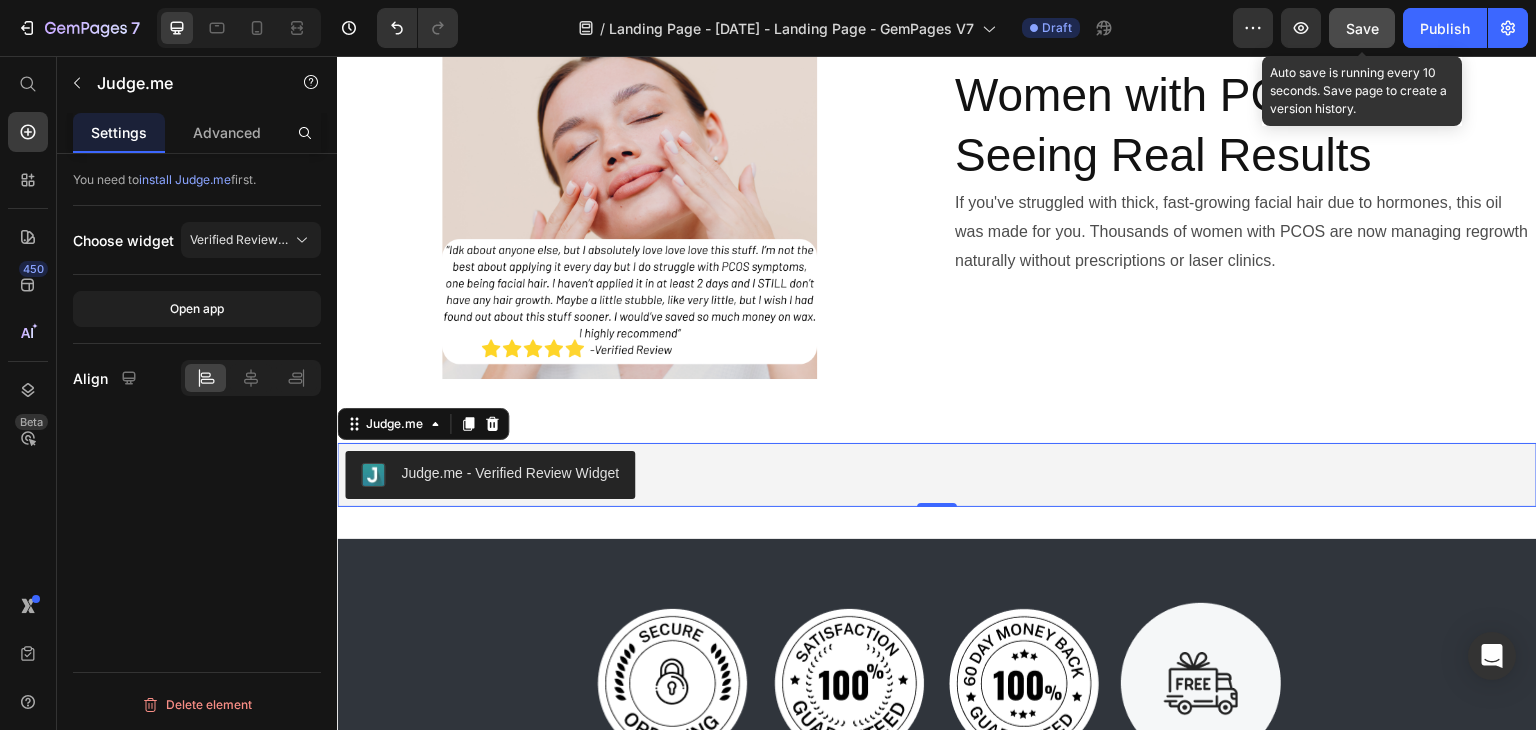 click on "Save" 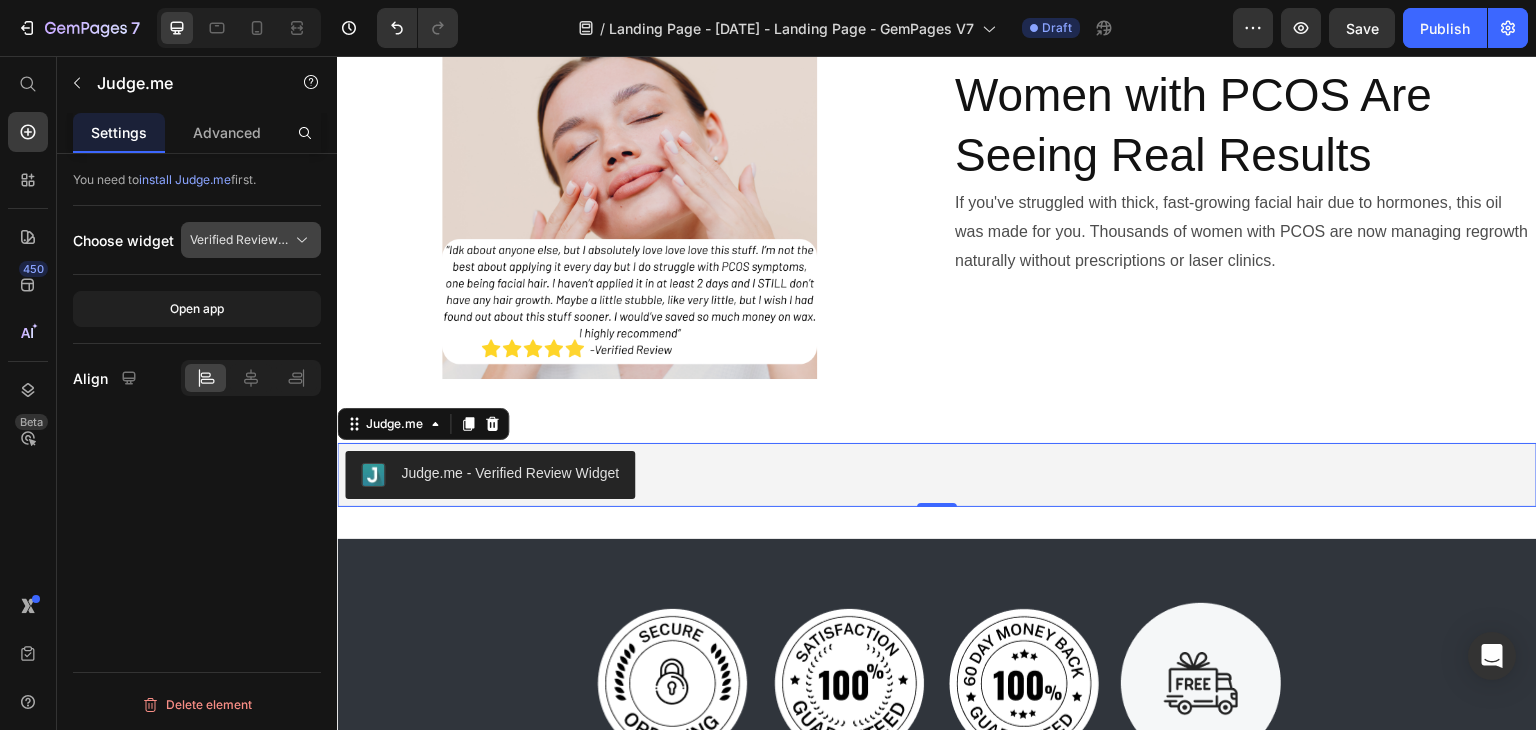 click on "Verified Review Widget" at bounding box center (239, 240) 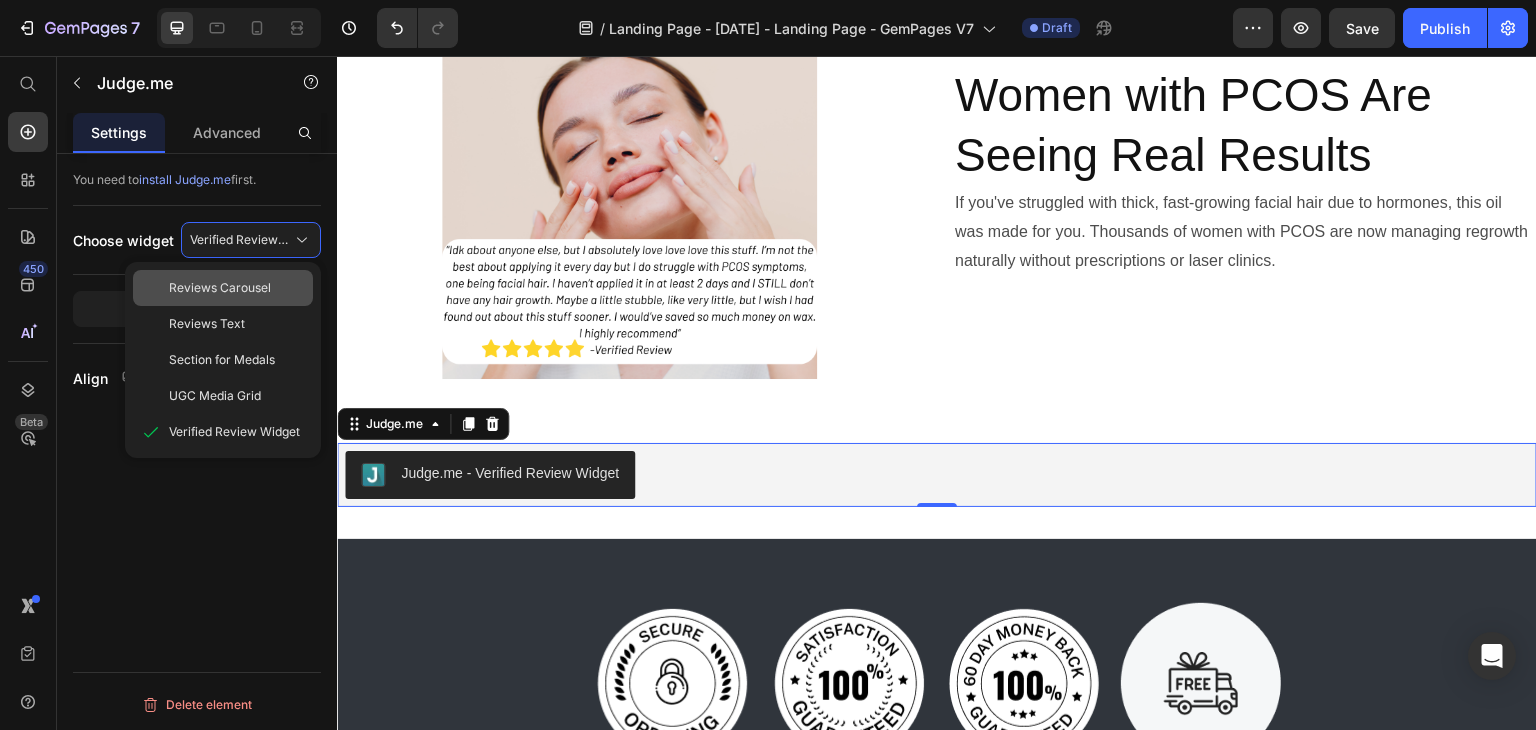 click on "Reviews Carousel" at bounding box center [220, 288] 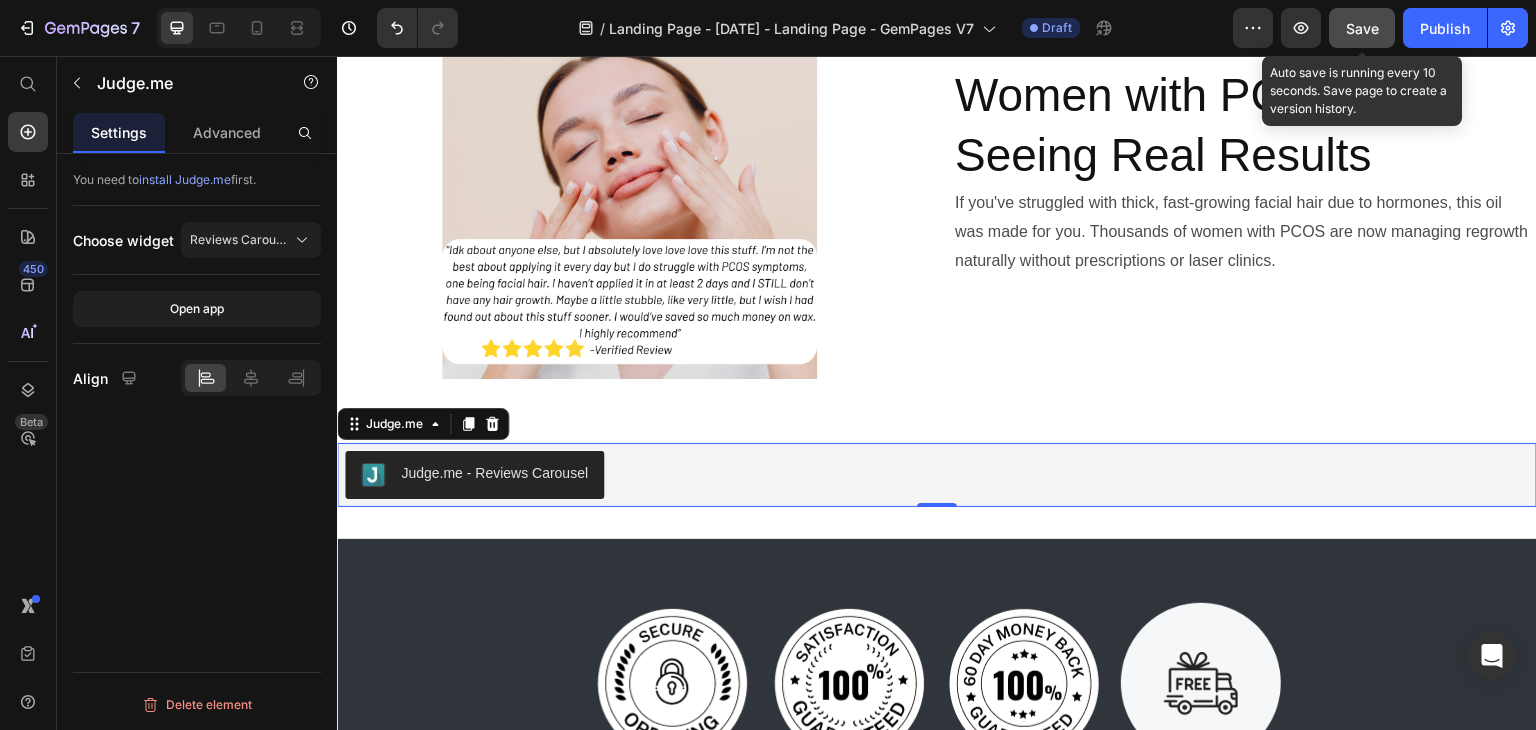 click on "Save" 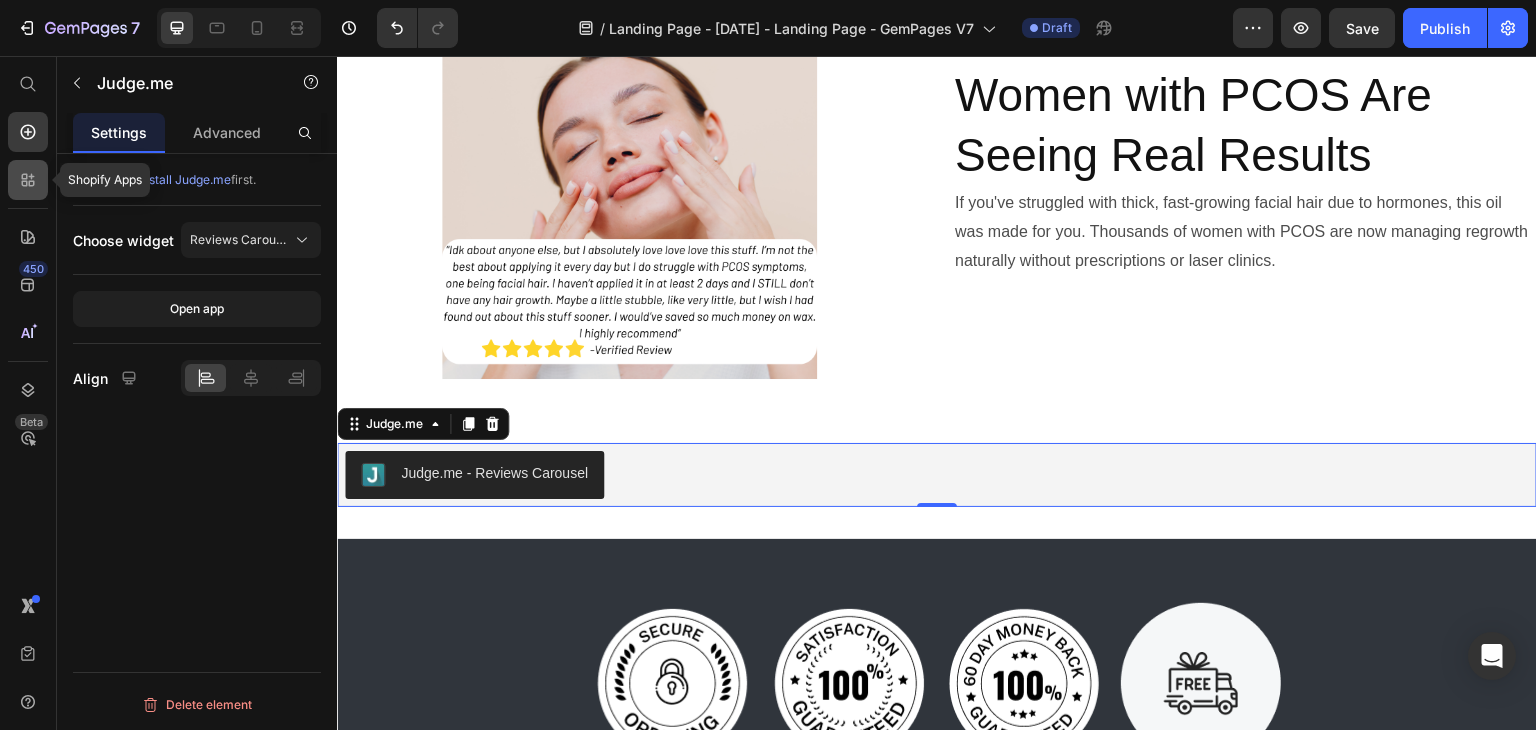 click 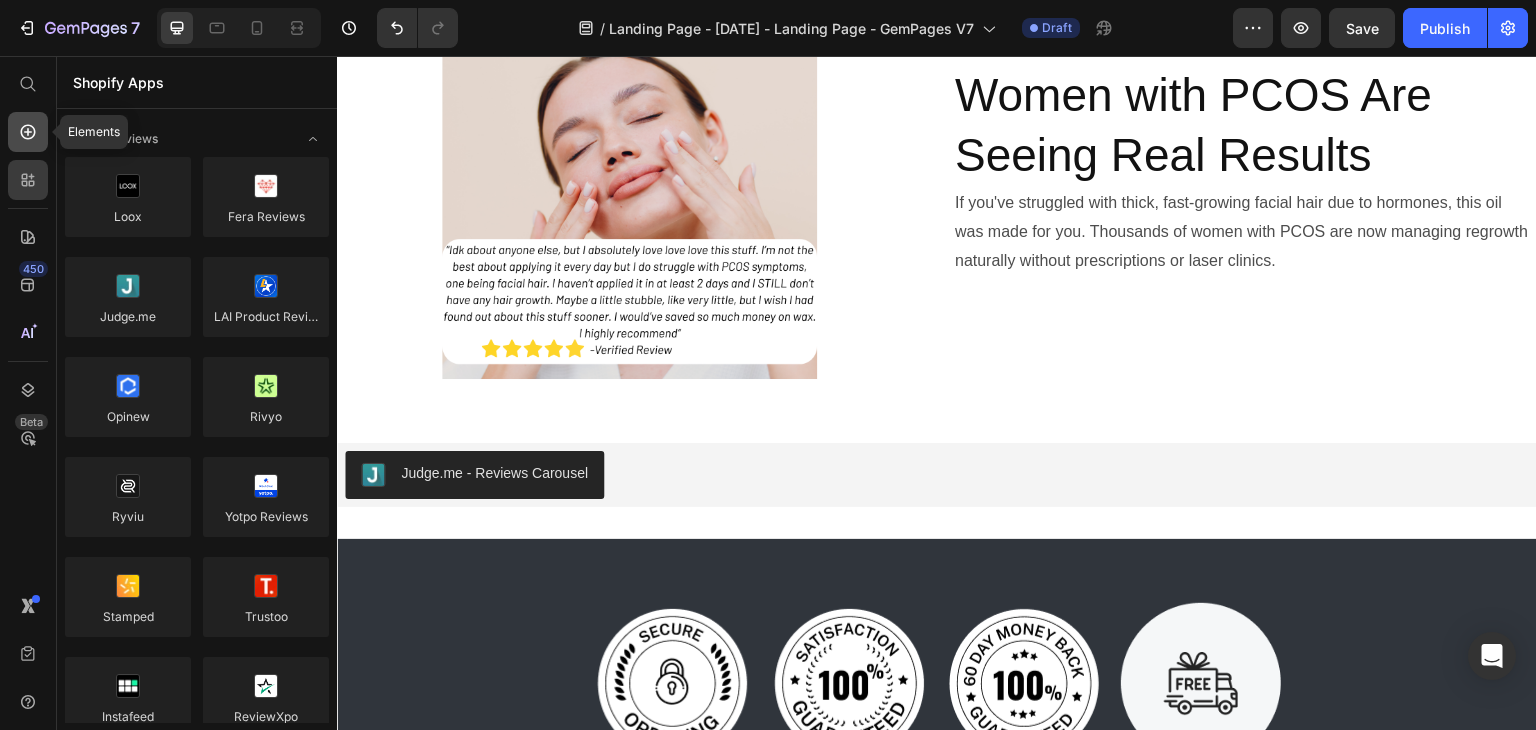 click 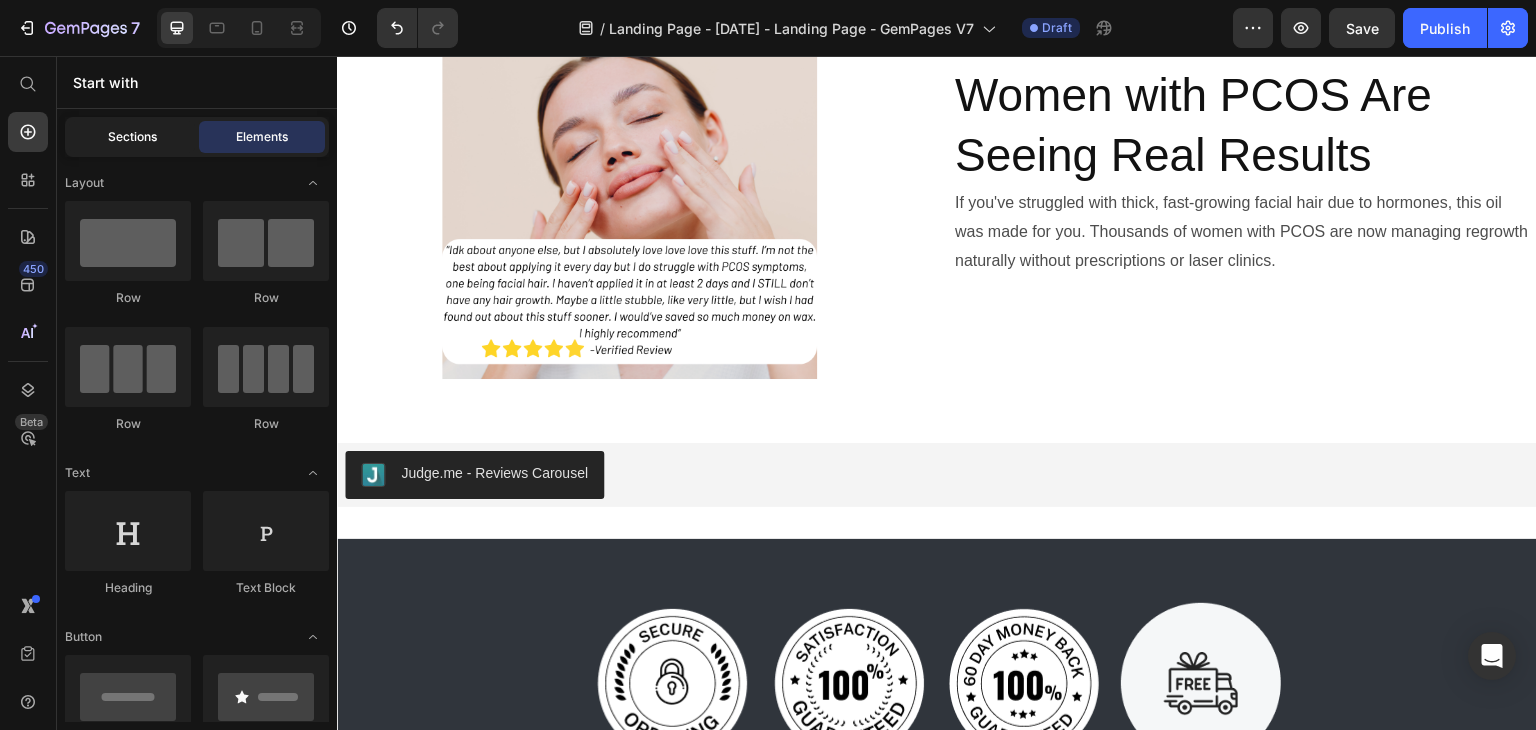 click on "Sections" 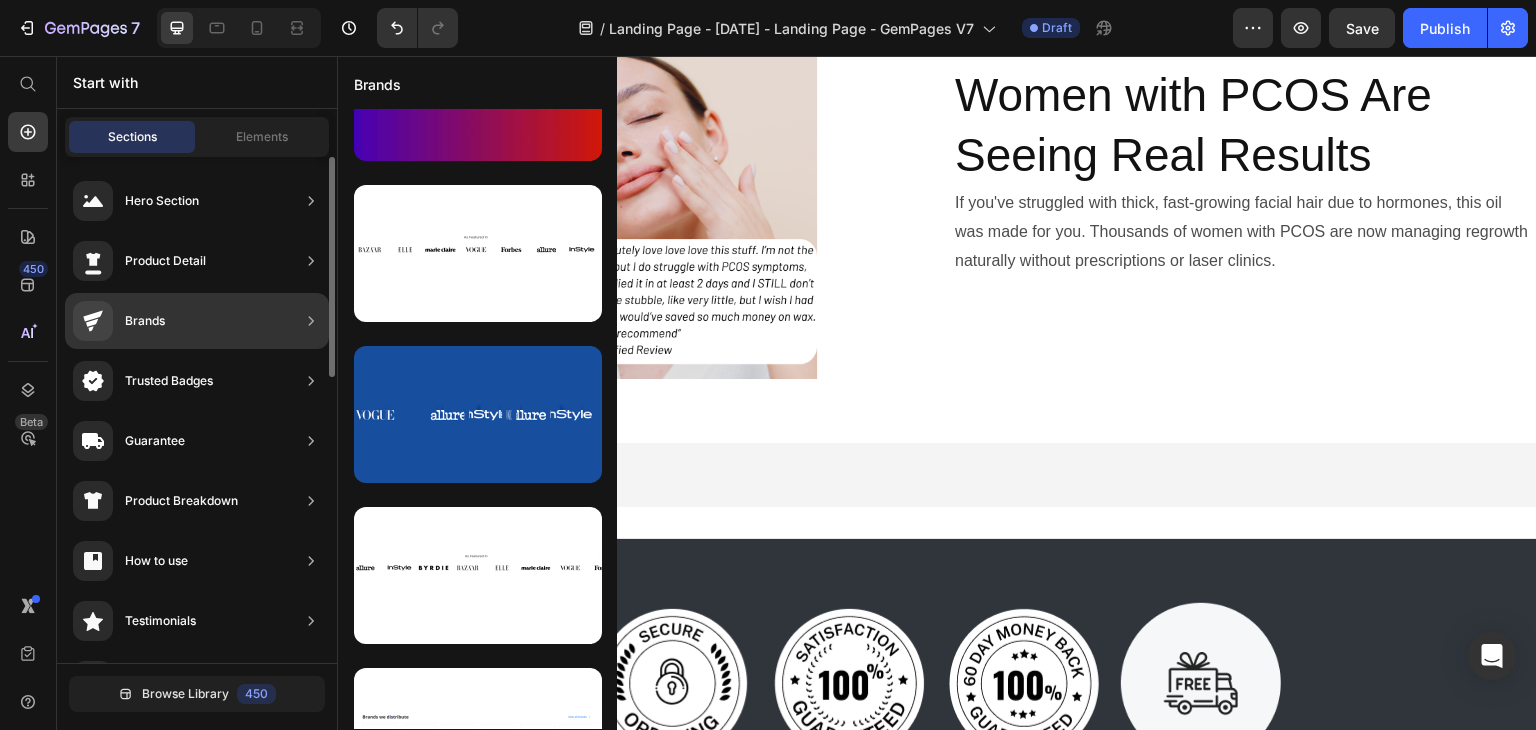 scroll, scrollTop: 334, scrollLeft: 0, axis: vertical 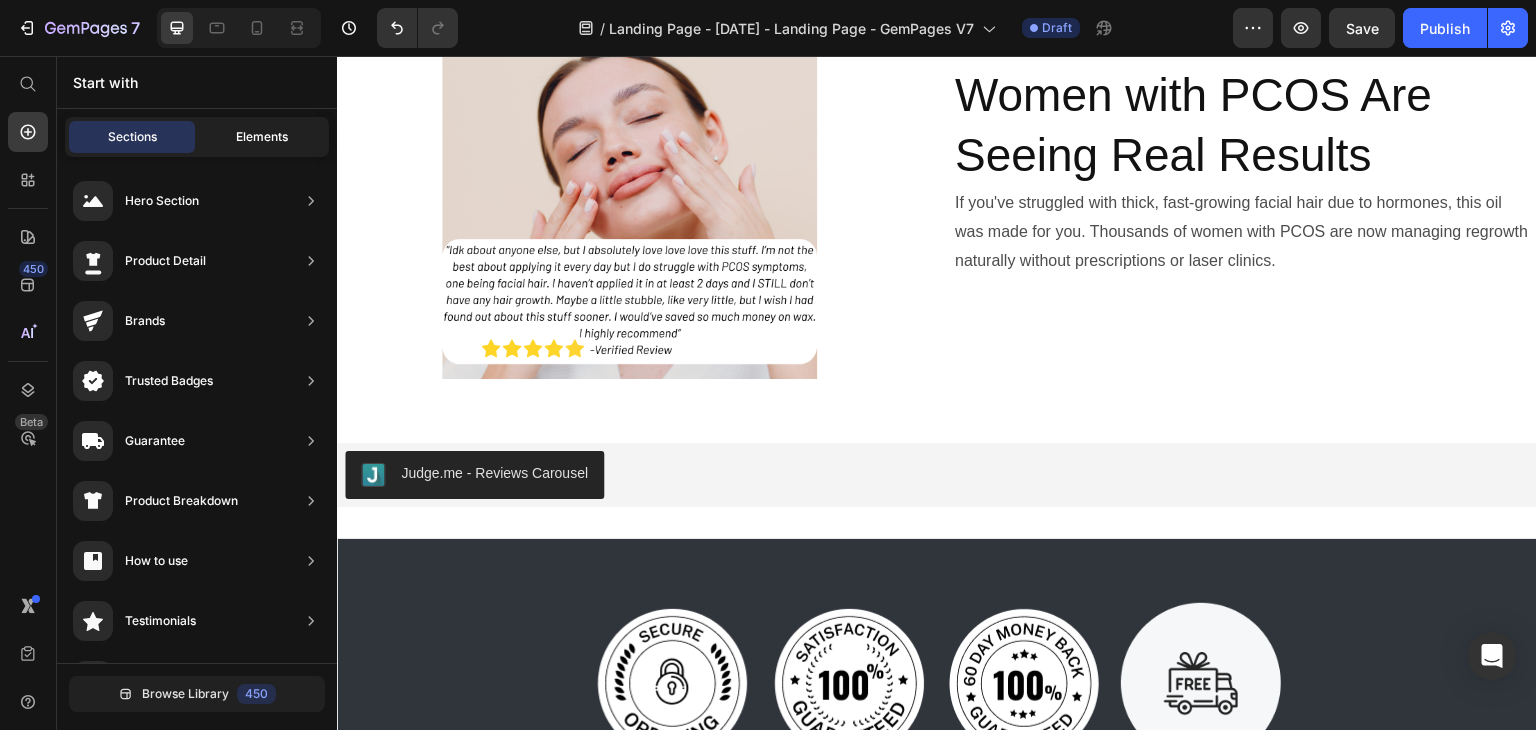 click on "Elements" 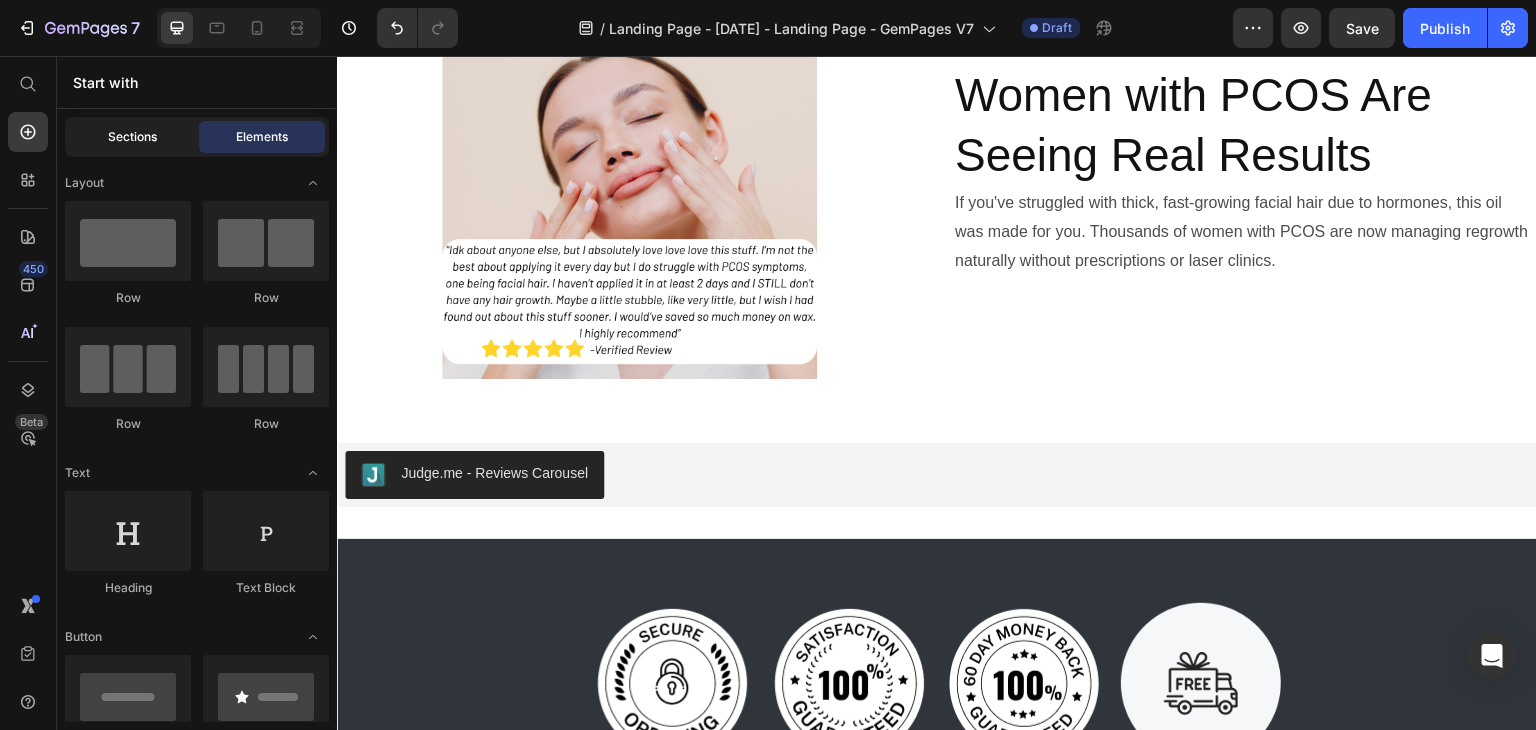 click on "Sections" 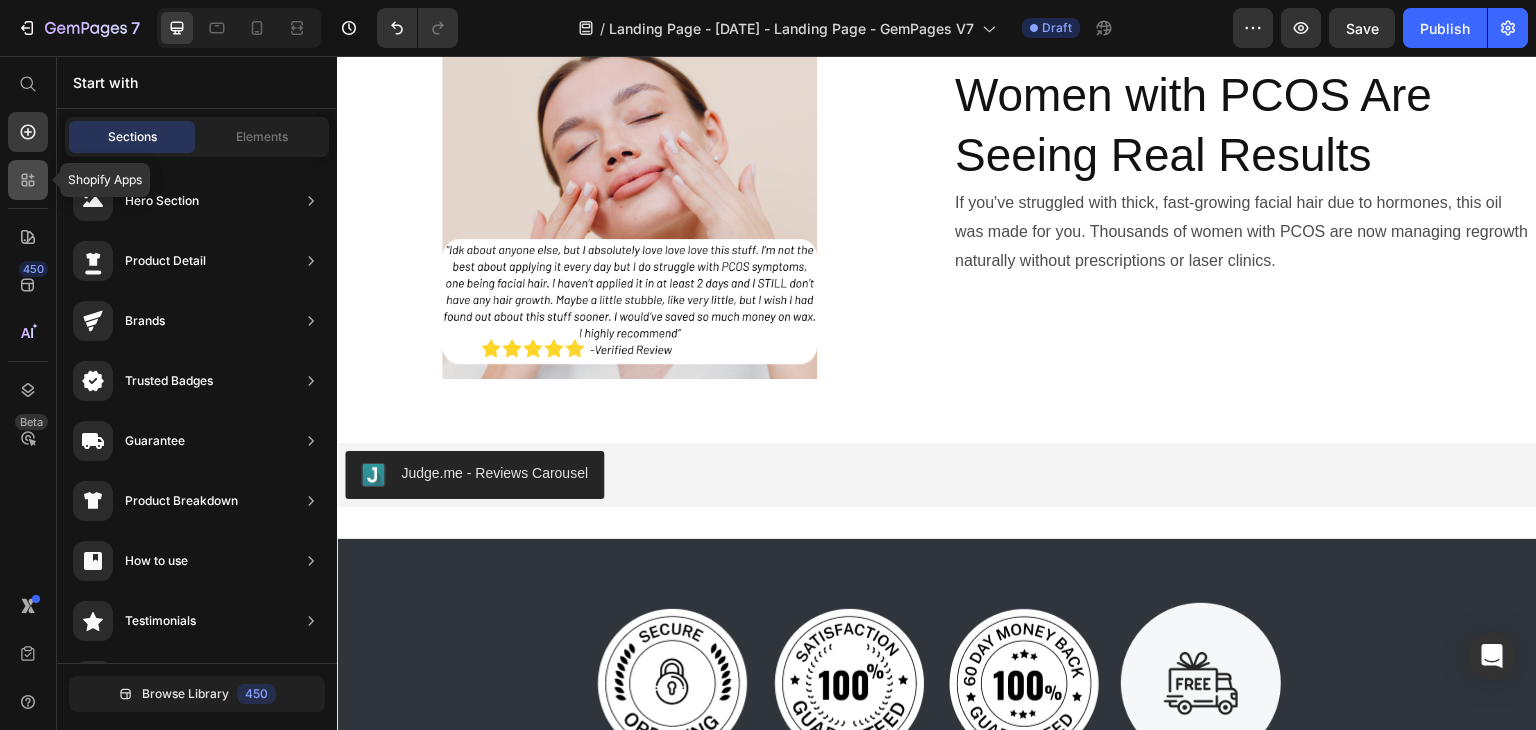 click 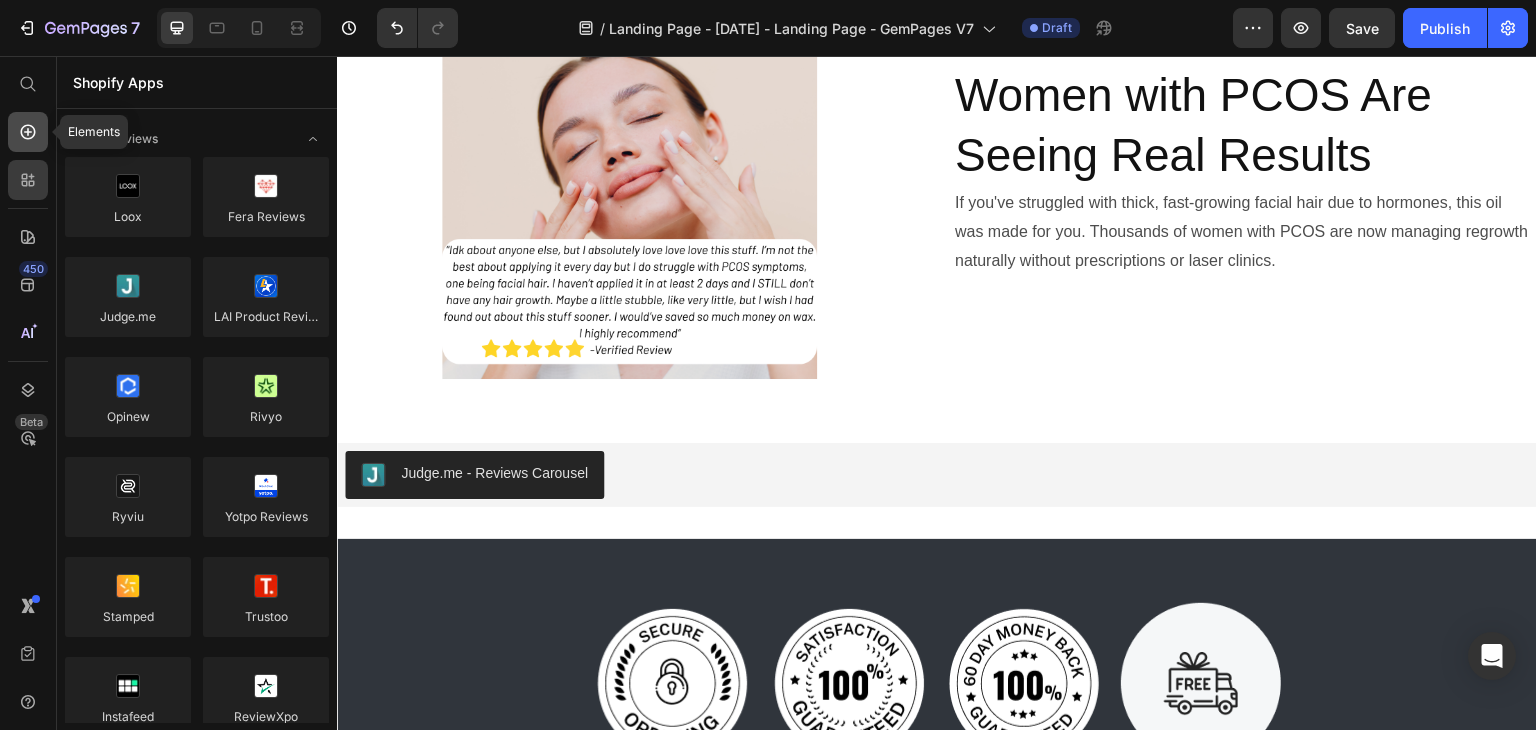 click 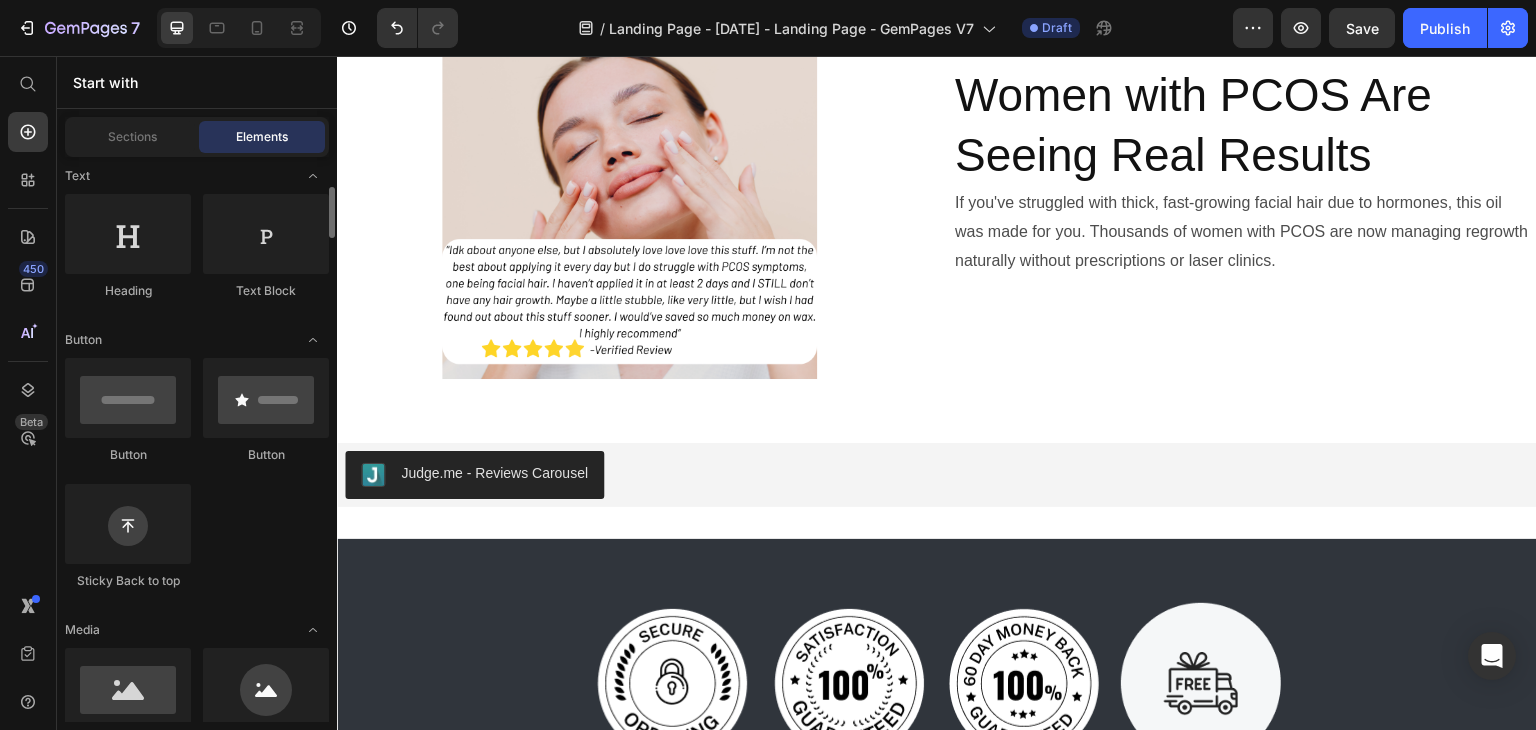 scroll, scrollTop: 300, scrollLeft: 0, axis: vertical 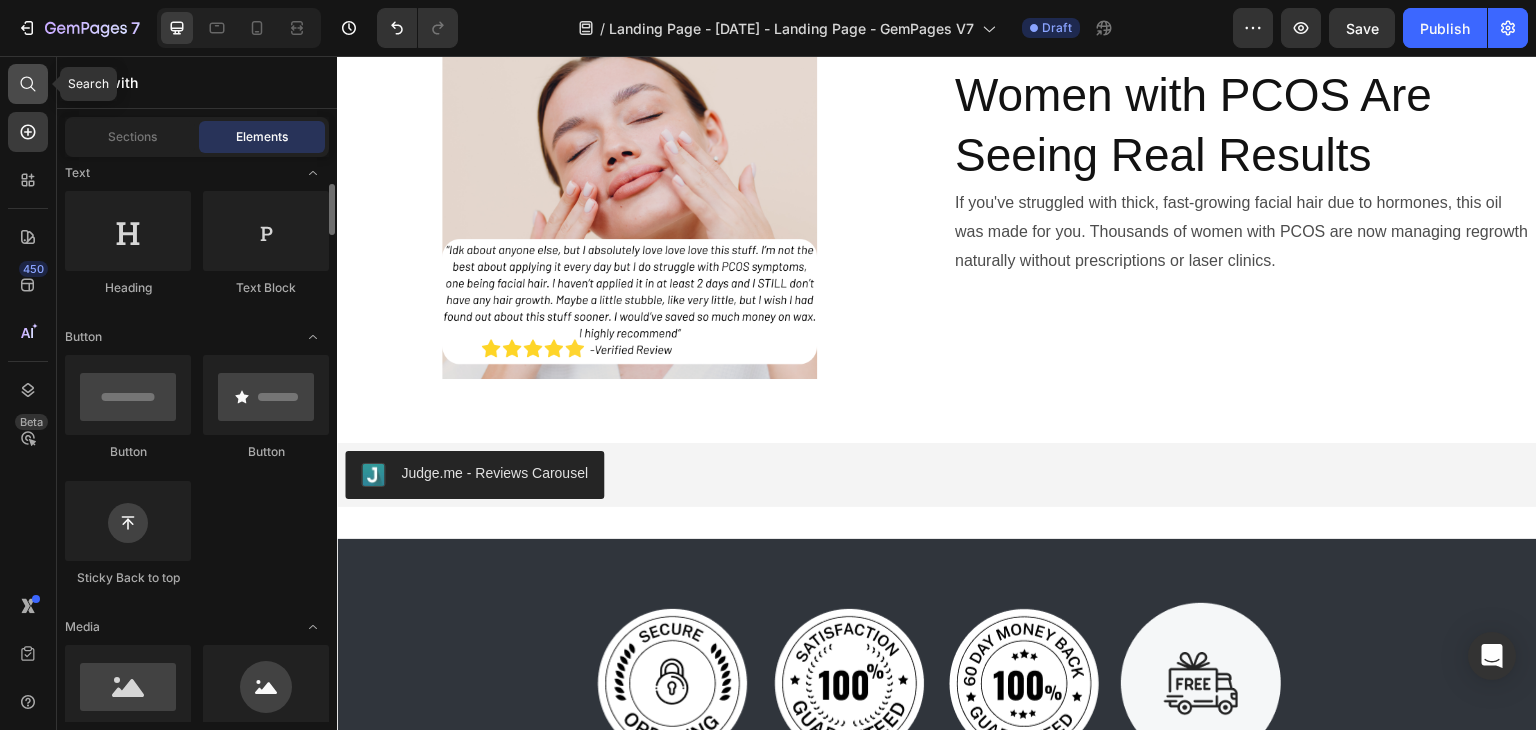 click 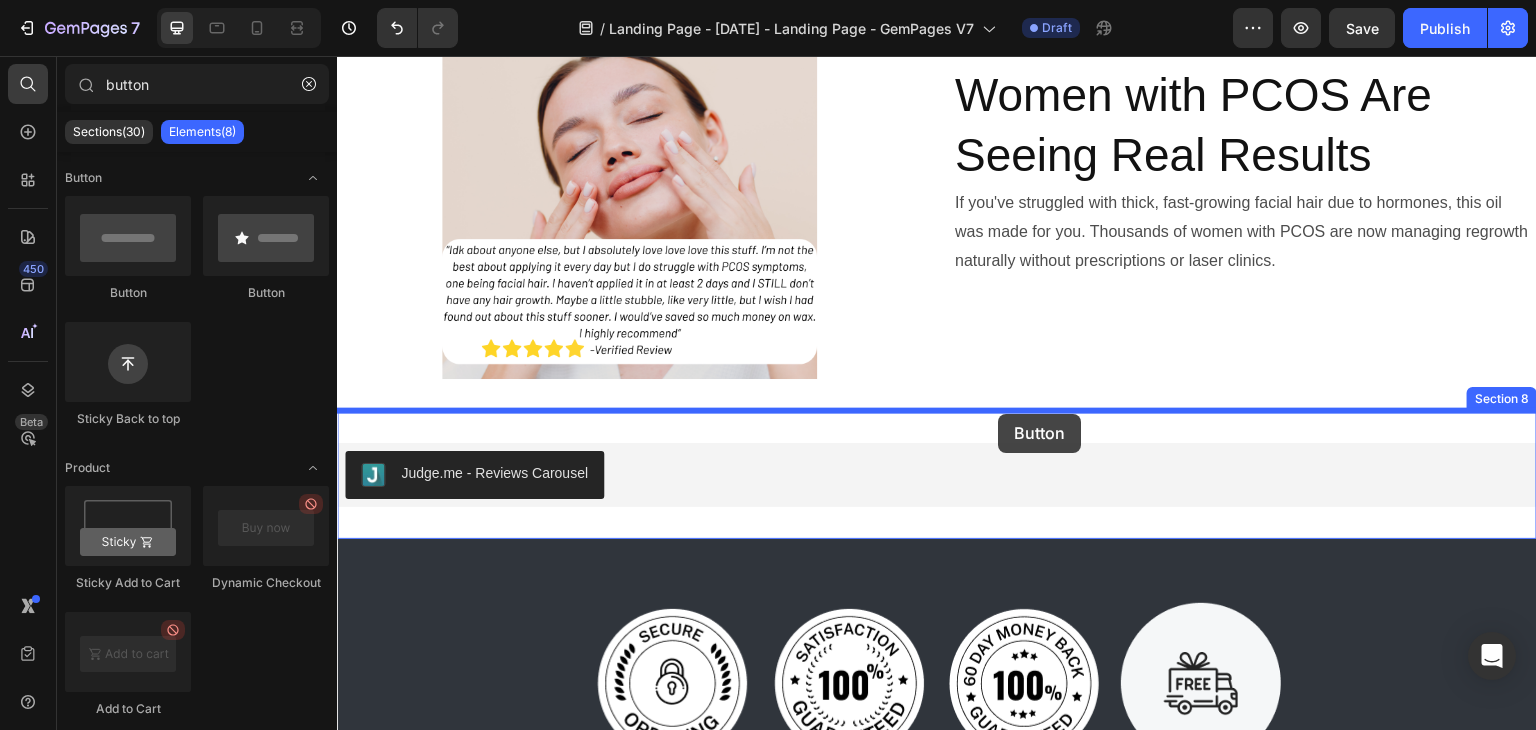 drag, startPoint x: 495, startPoint y: 279, endPoint x: 999, endPoint y: 414, distance: 521.7672 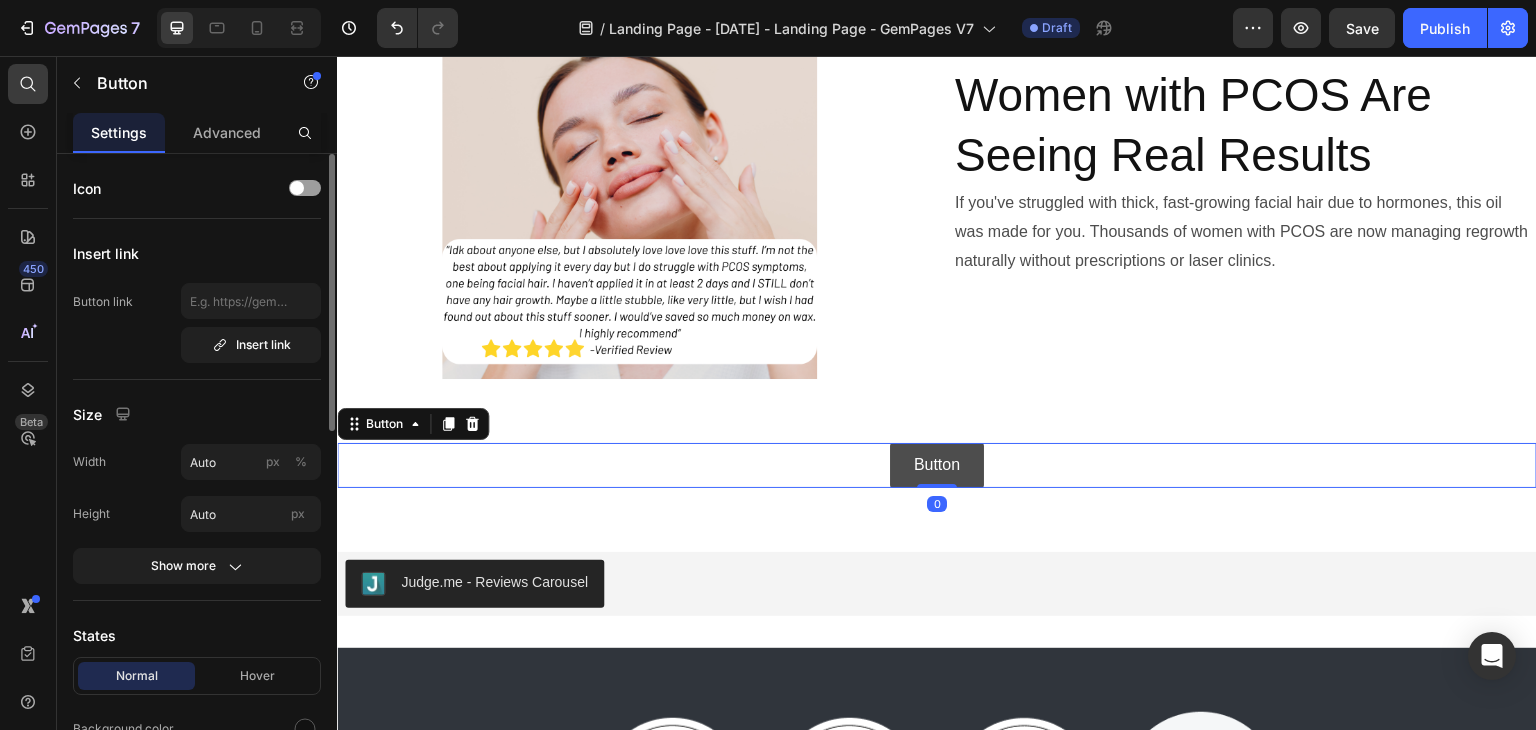 click on "Button" at bounding box center [937, 465] 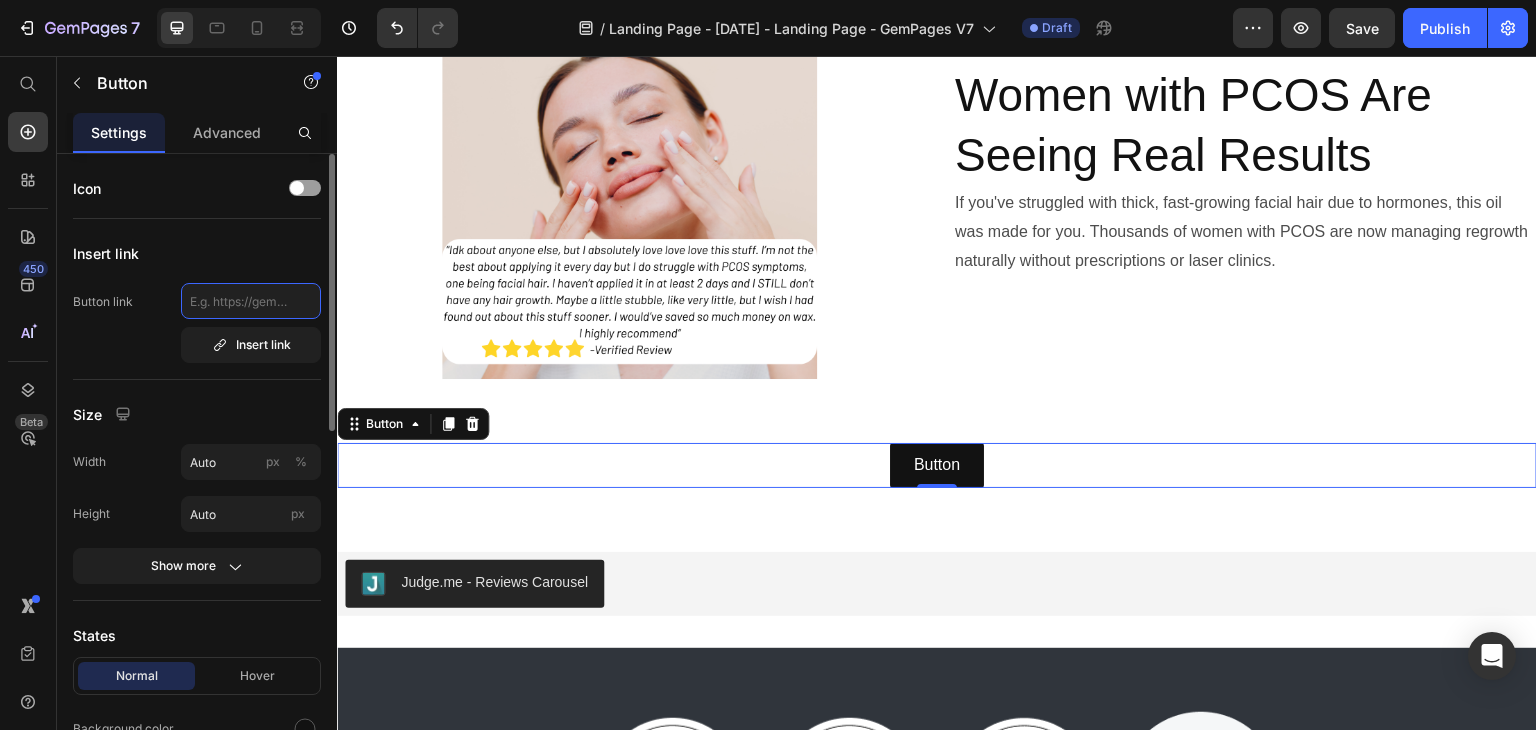 click 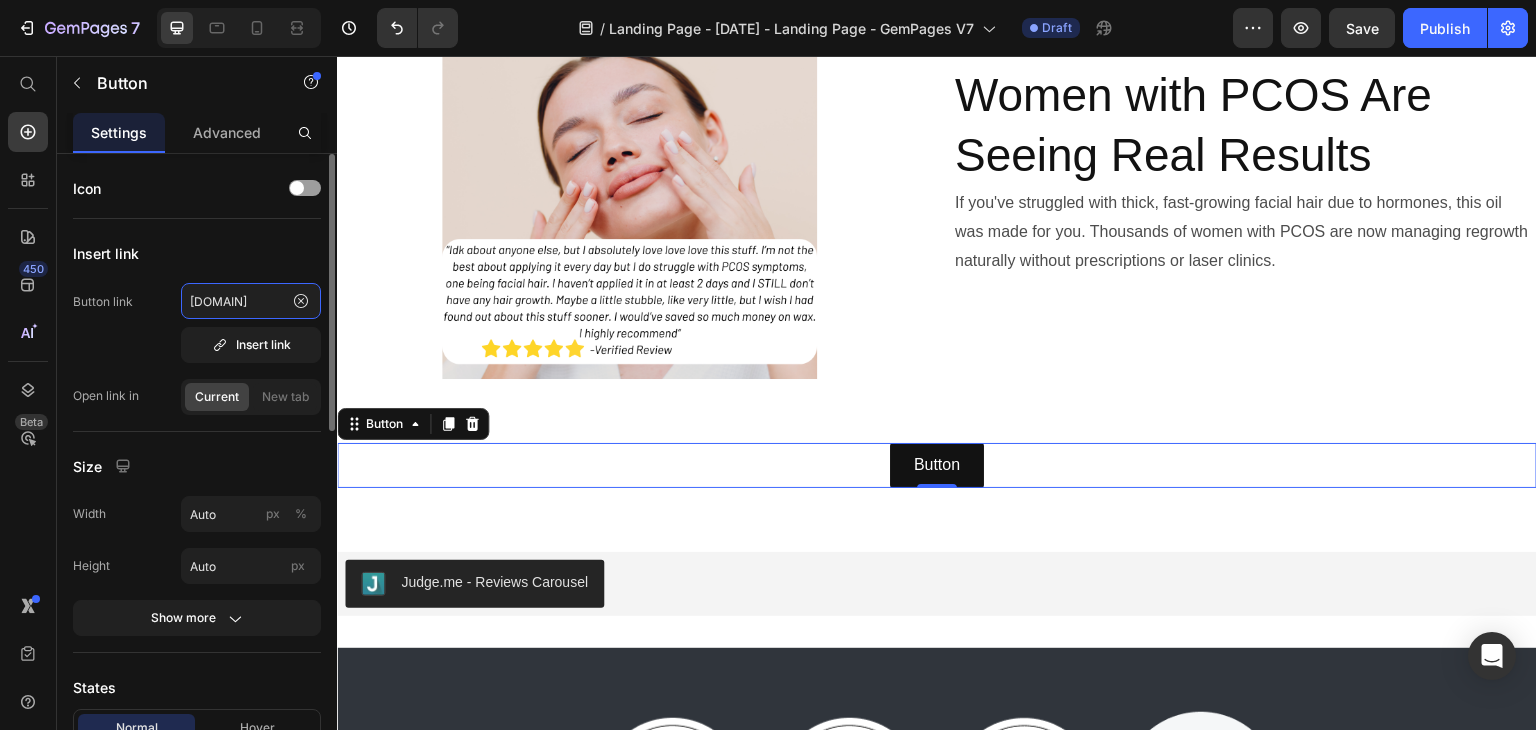 scroll, scrollTop: 0, scrollLeft: 20, axis: horizontal 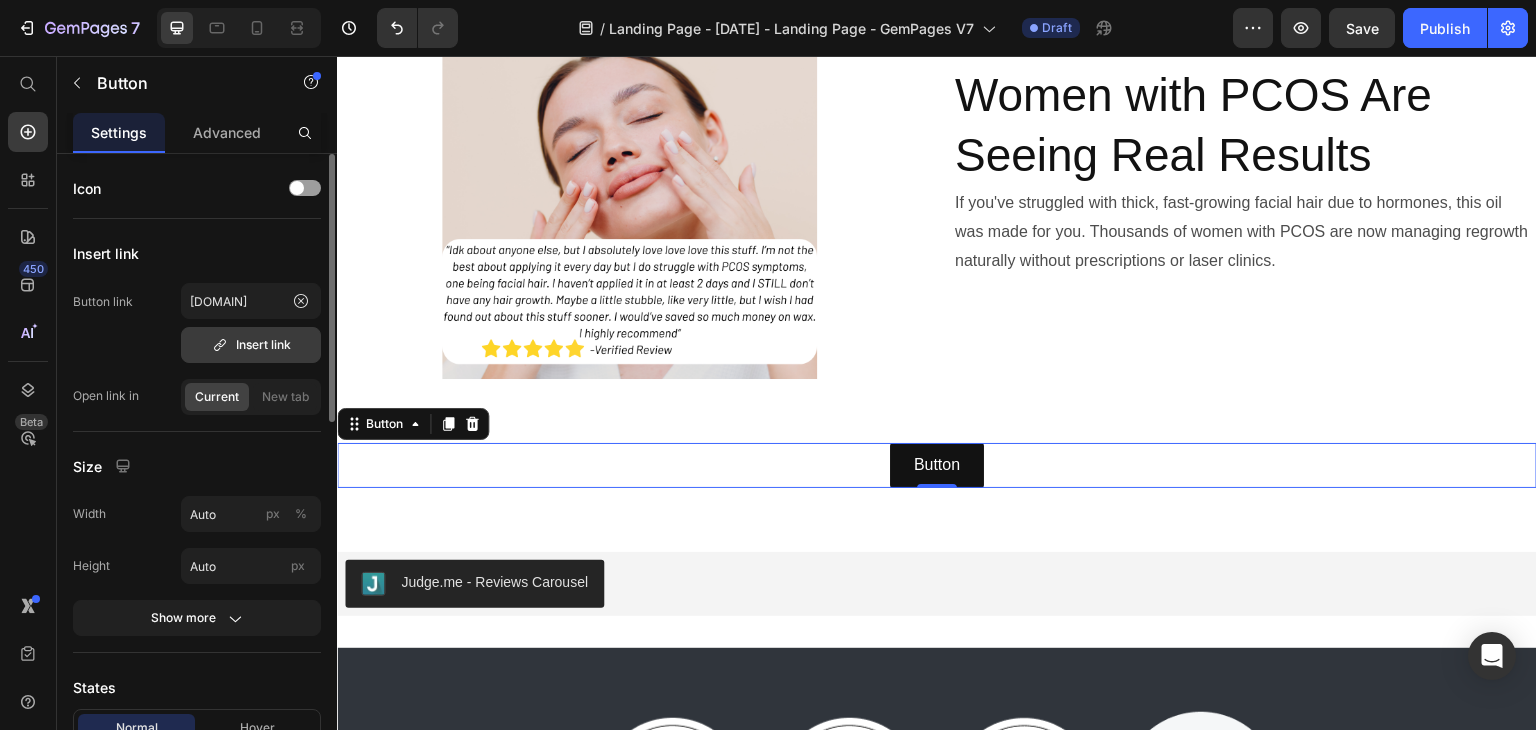 click on "Insert link" at bounding box center (251, 345) 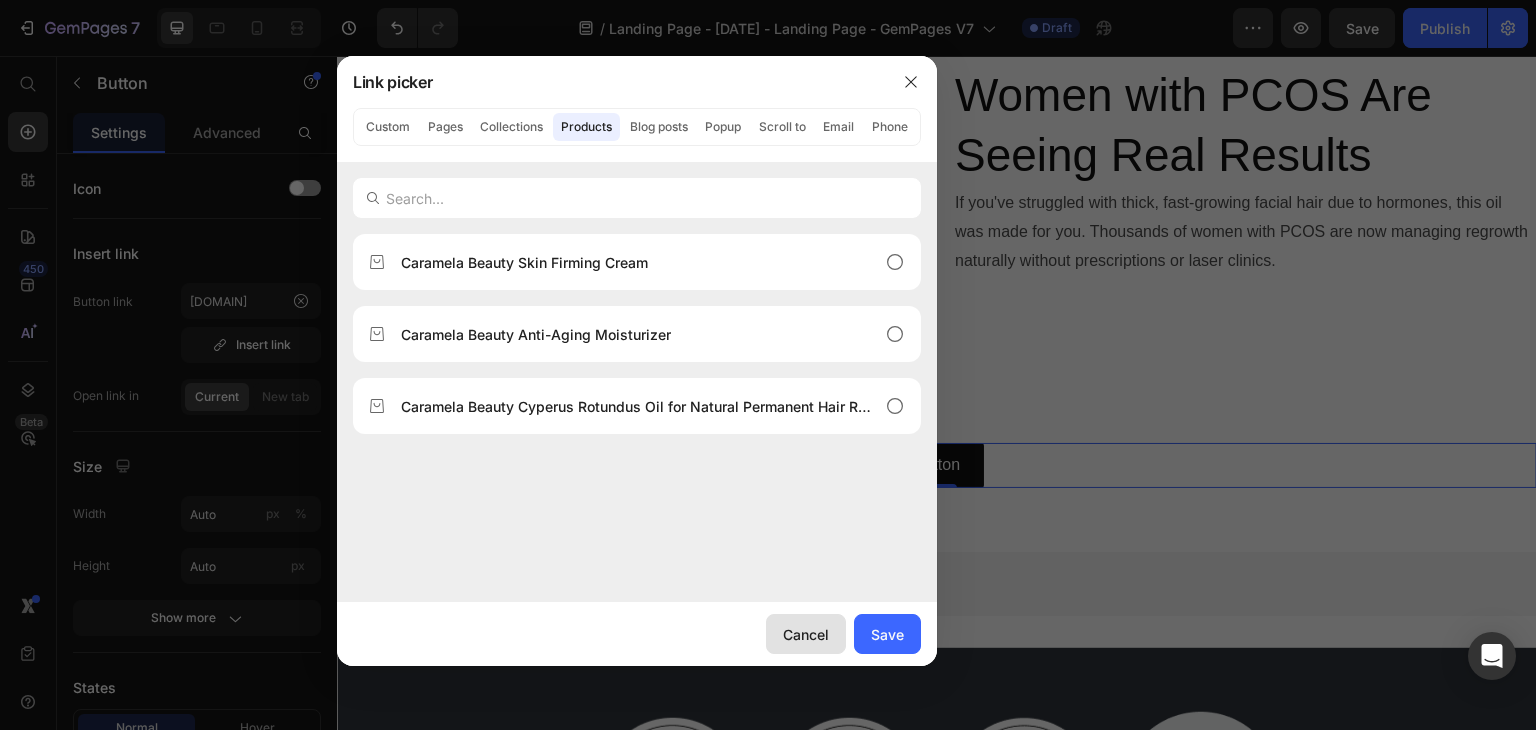 click on "Cancel" 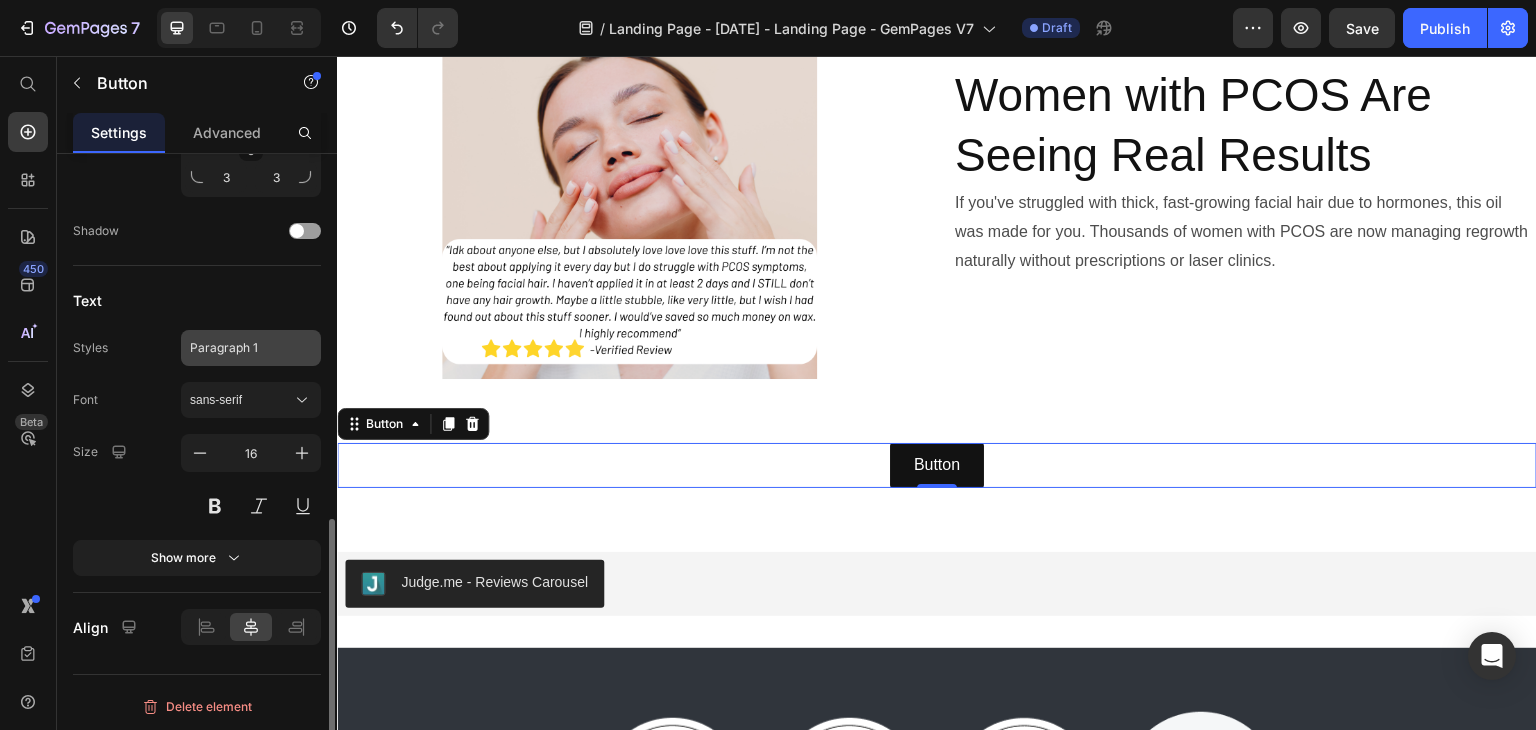 scroll, scrollTop: 0, scrollLeft: 0, axis: both 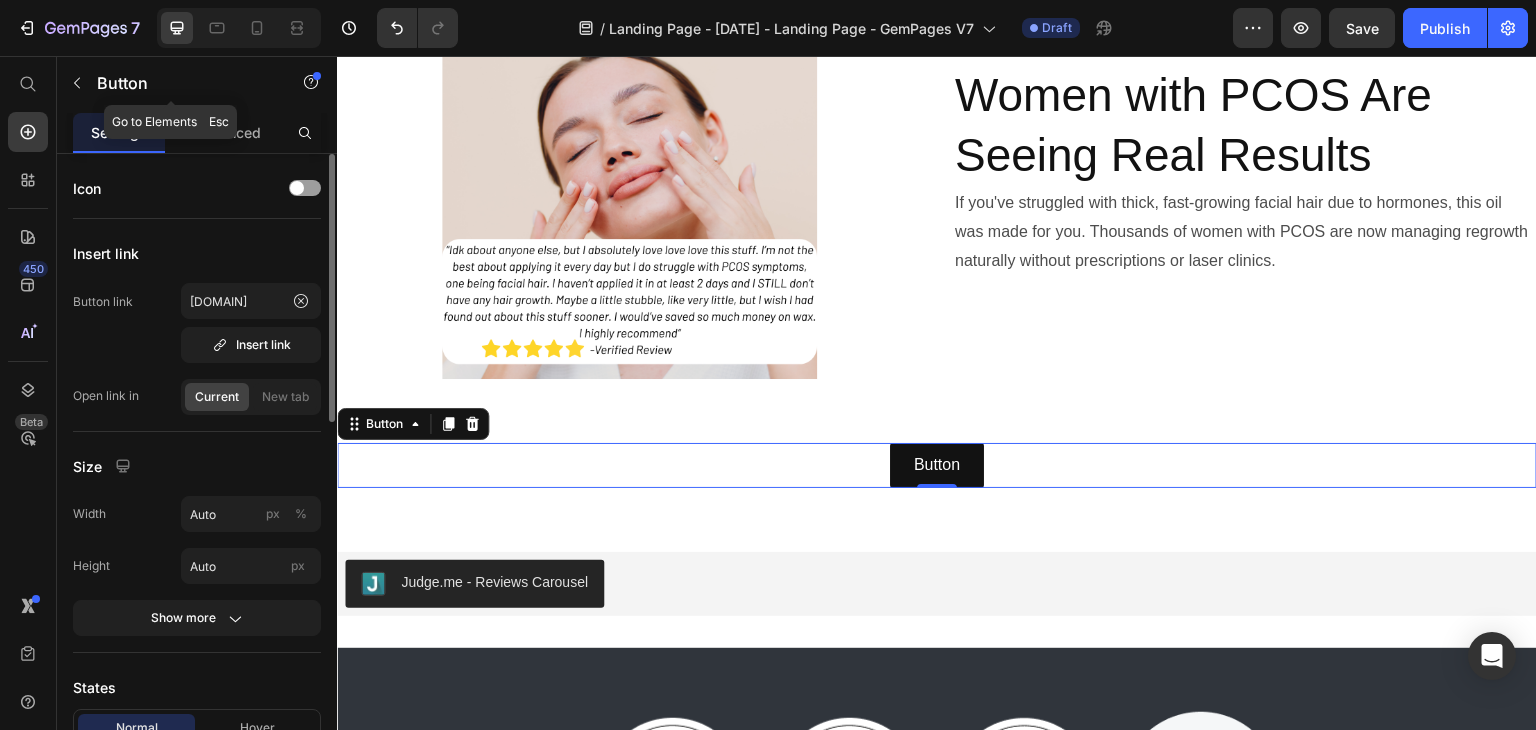 click on "Button" 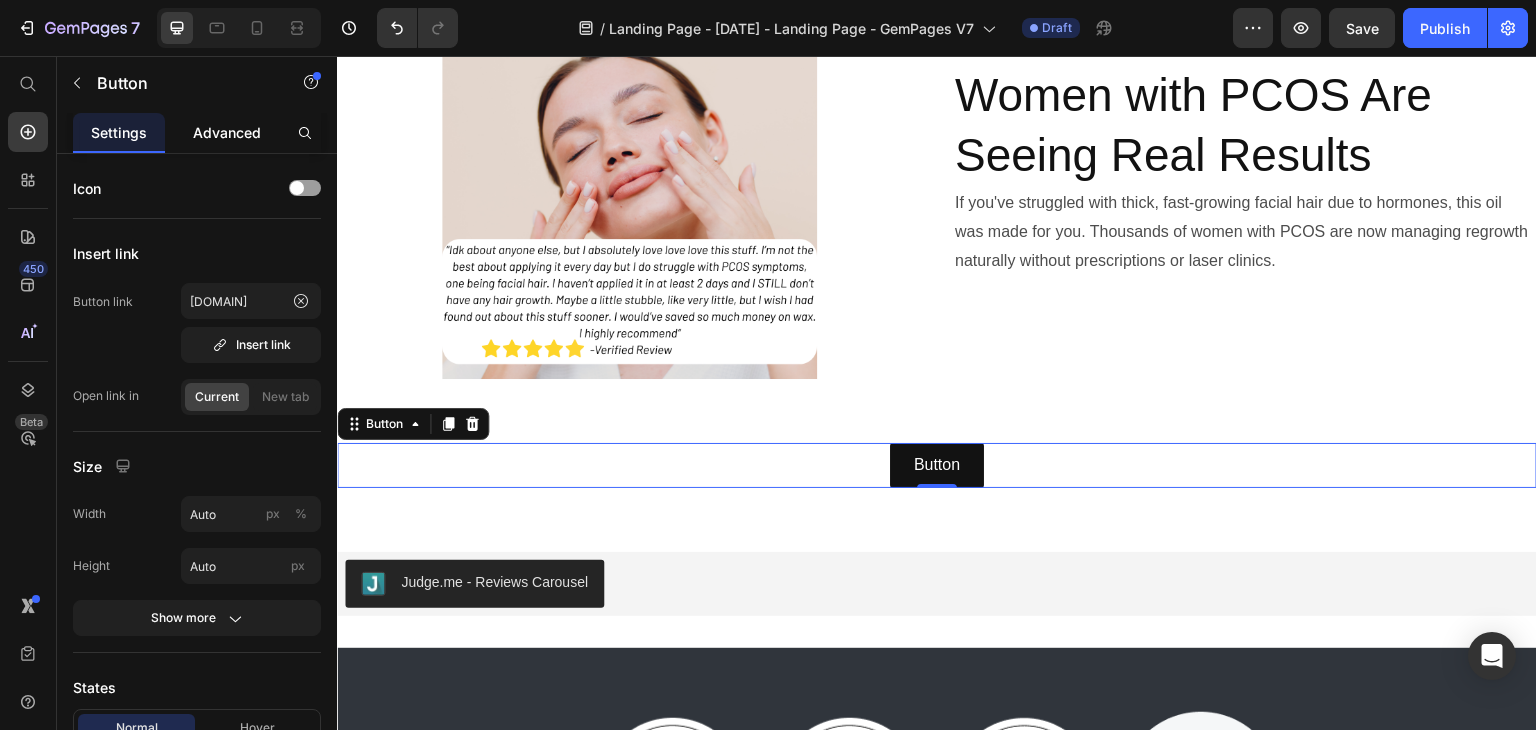click on "Advanced" at bounding box center (227, 132) 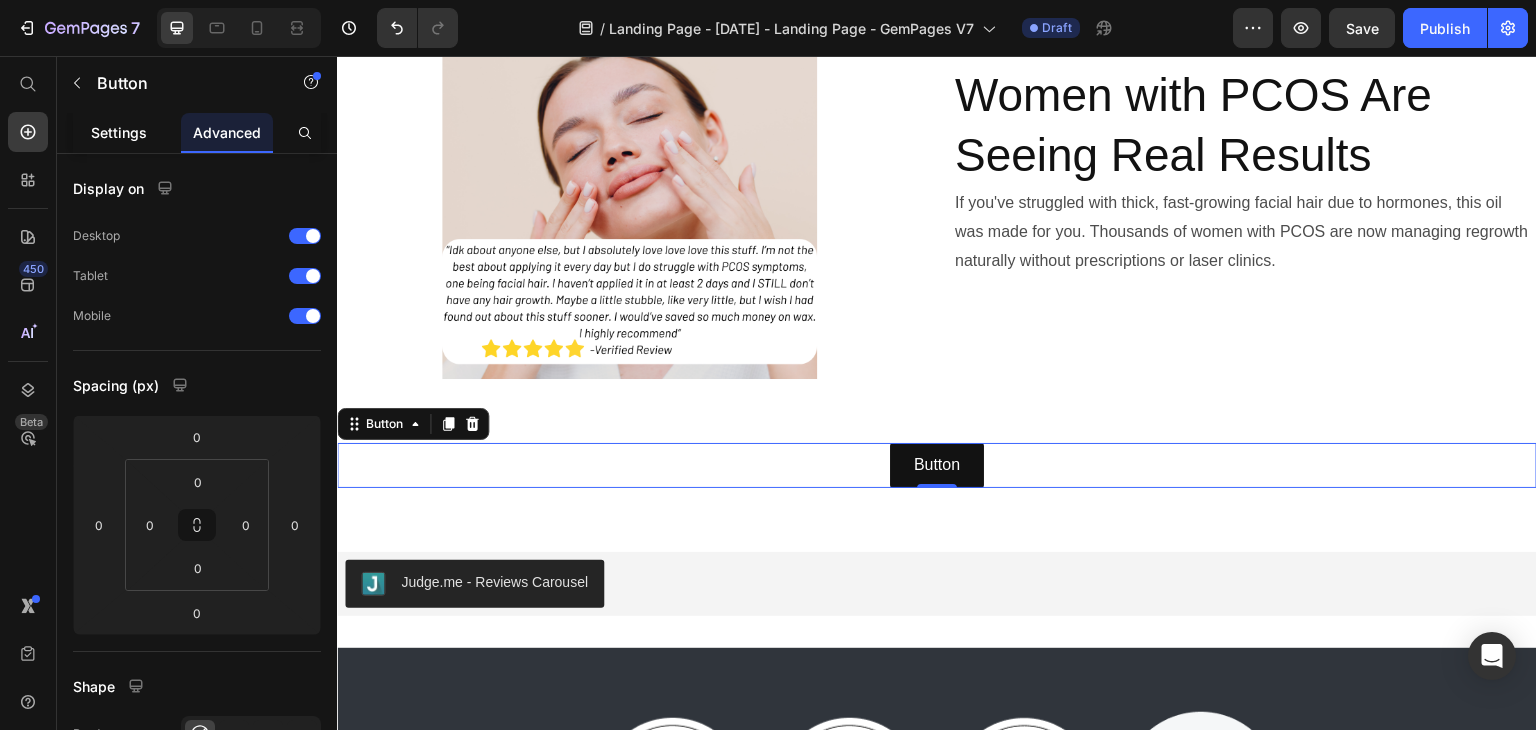 click on "Settings" at bounding box center (119, 132) 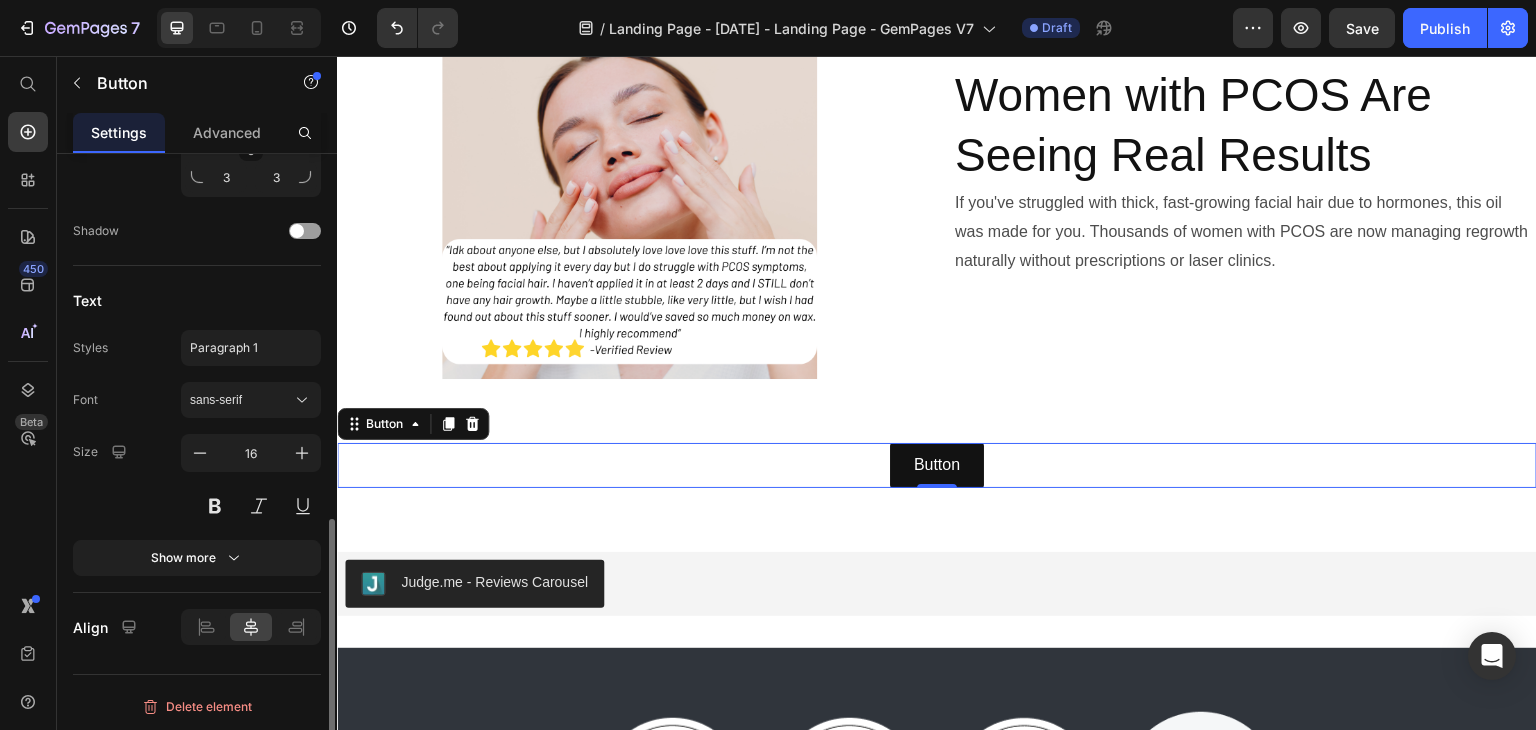 scroll, scrollTop: 861, scrollLeft: 0, axis: vertical 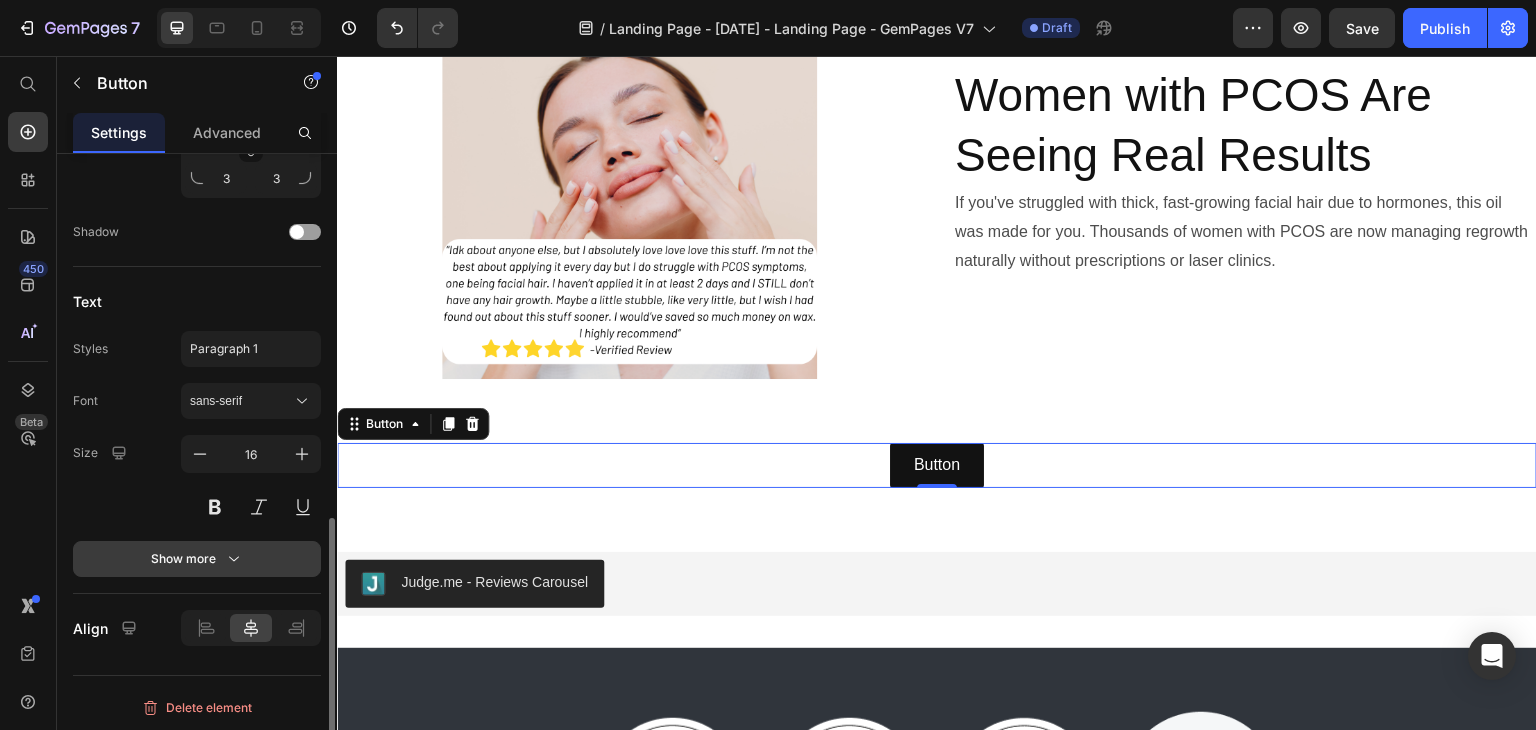 click on "Show more" at bounding box center [197, 559] 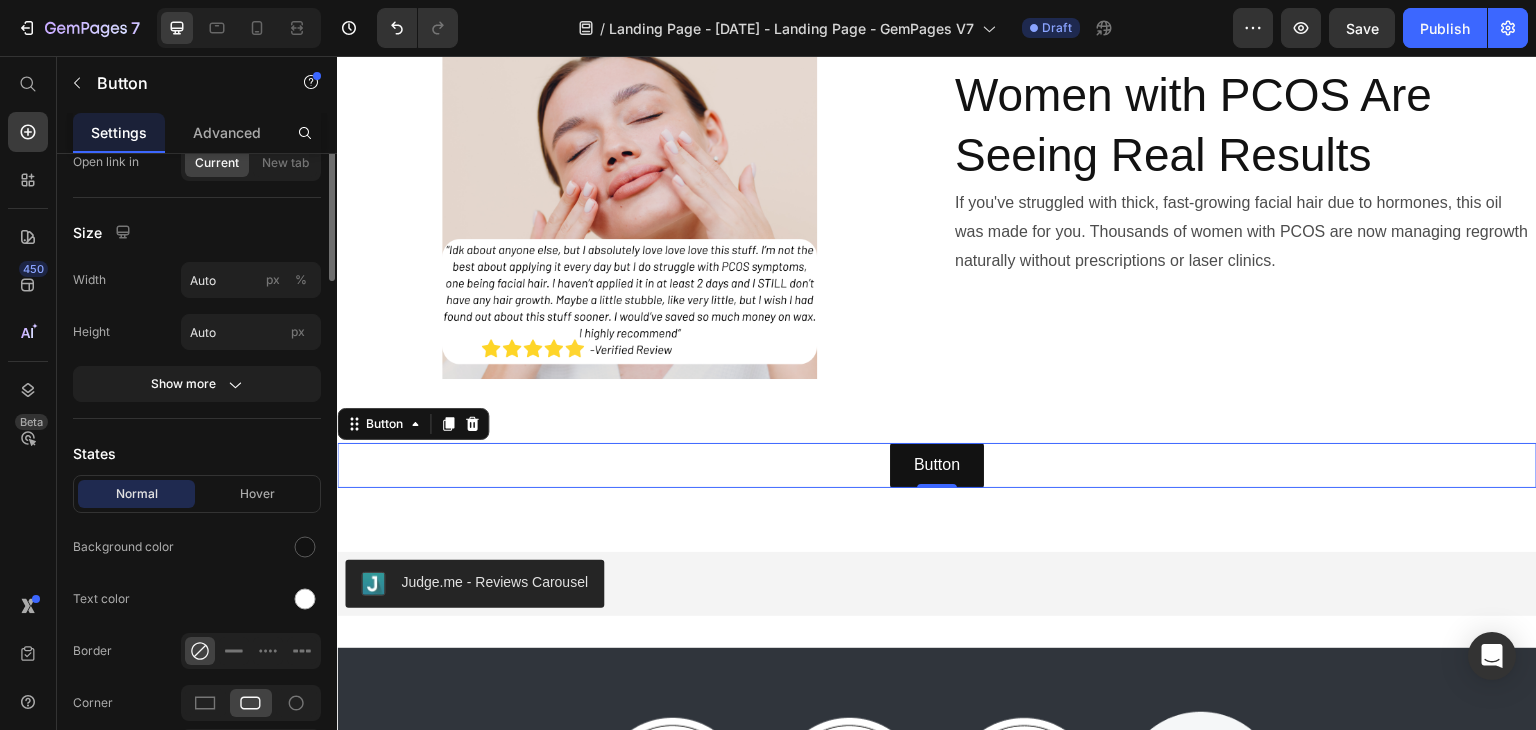 scroll, scrollTop: 0, scrollLeft: 0, axis: both 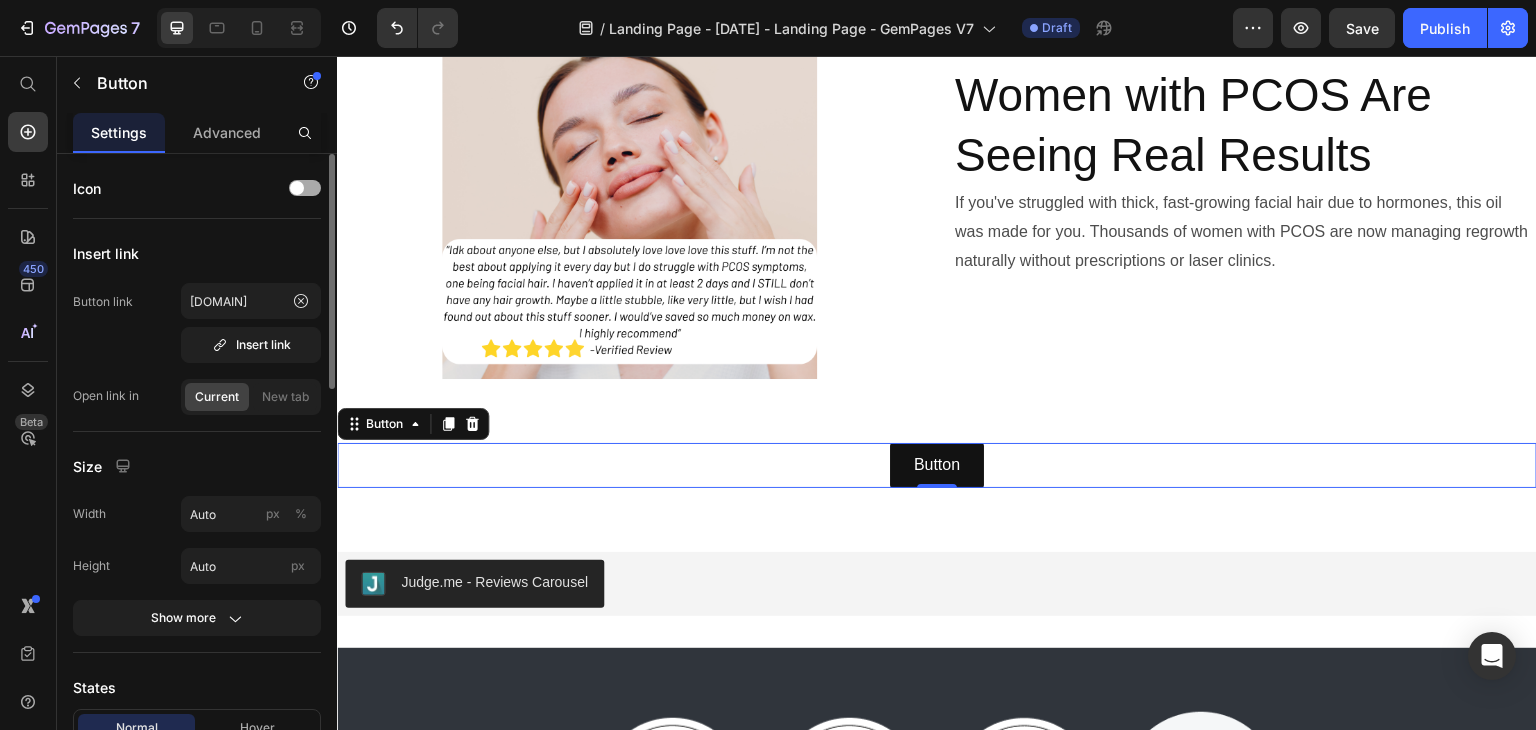 click on "Icon" 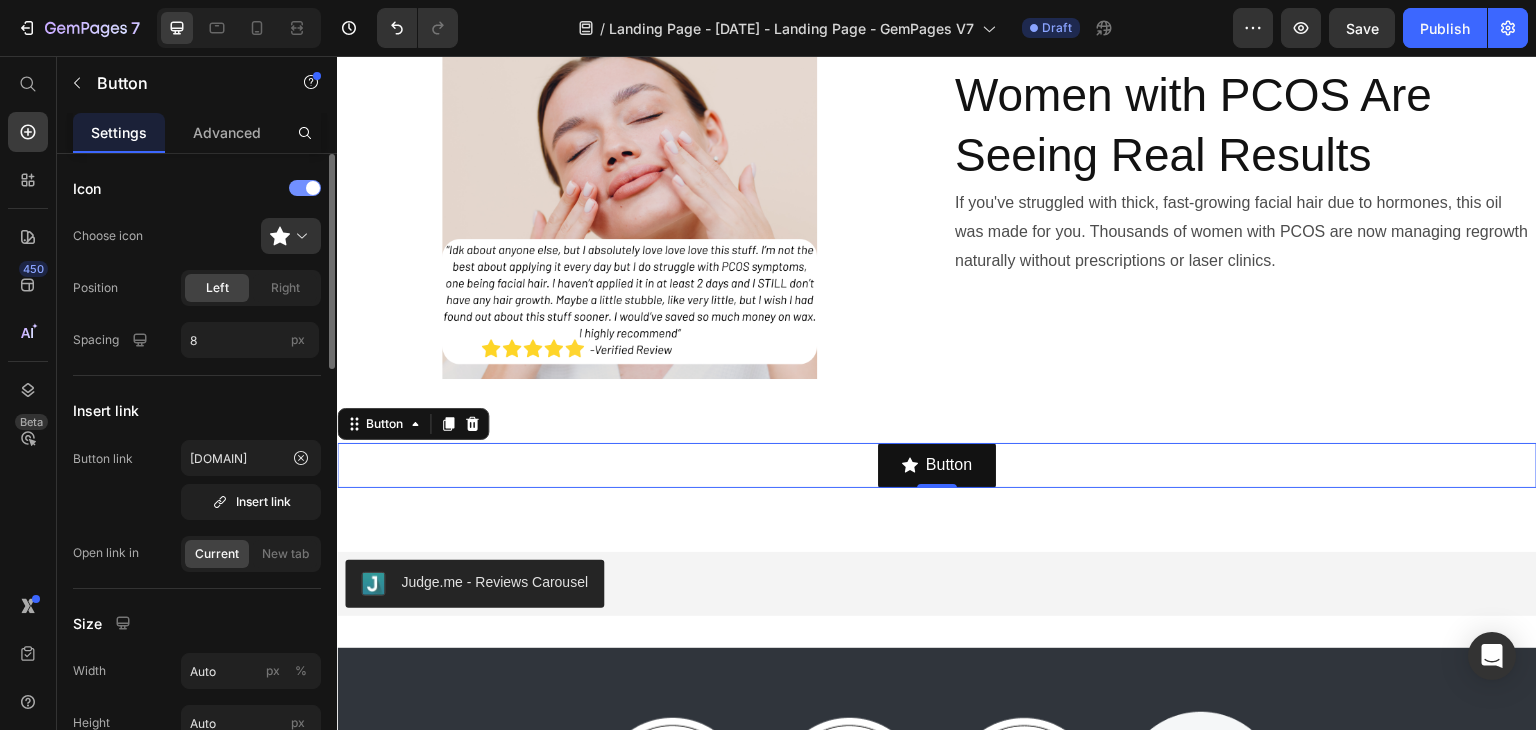click at bounding box center [305, 188] 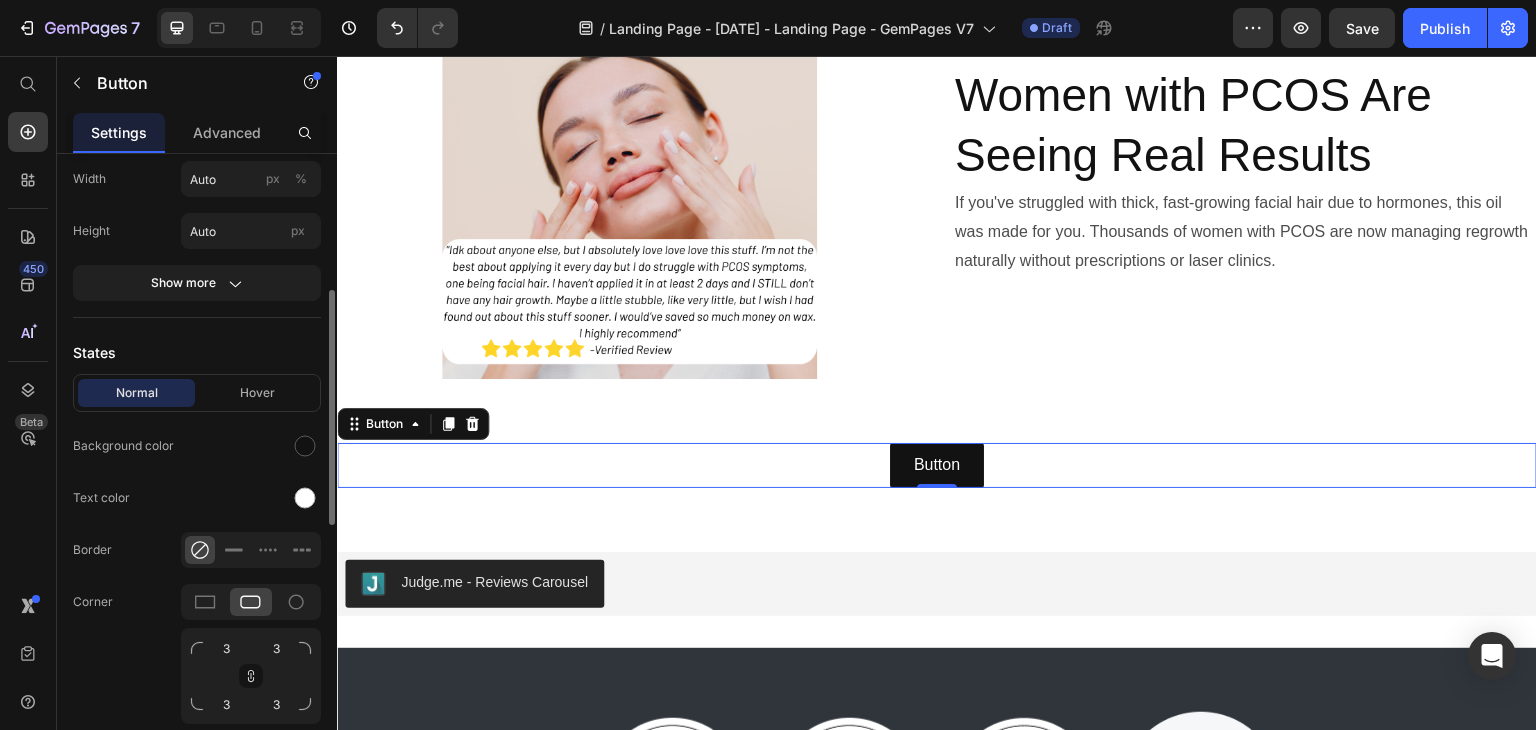 scroll, scrollTop: 344, scrollLeft: 0, axis: vertical 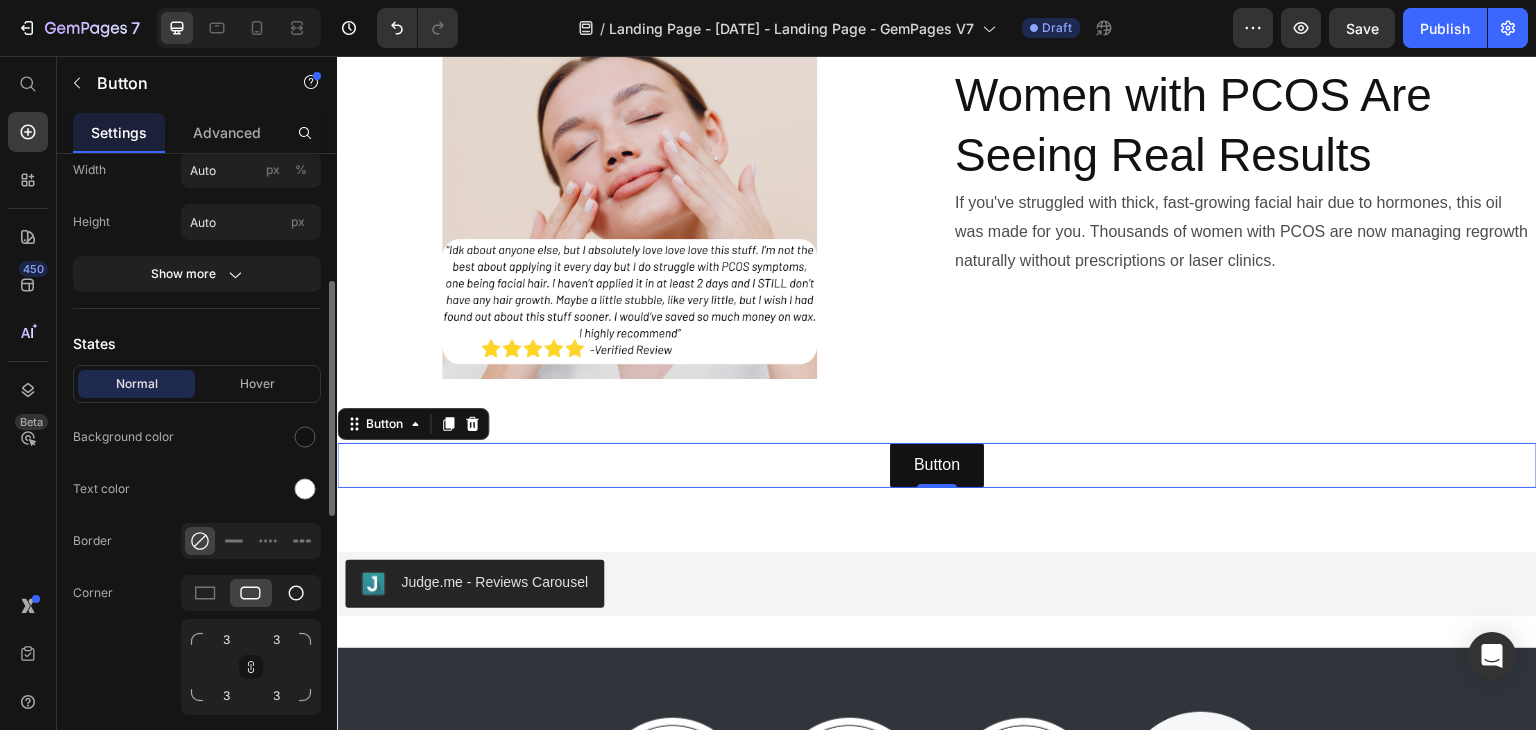 click 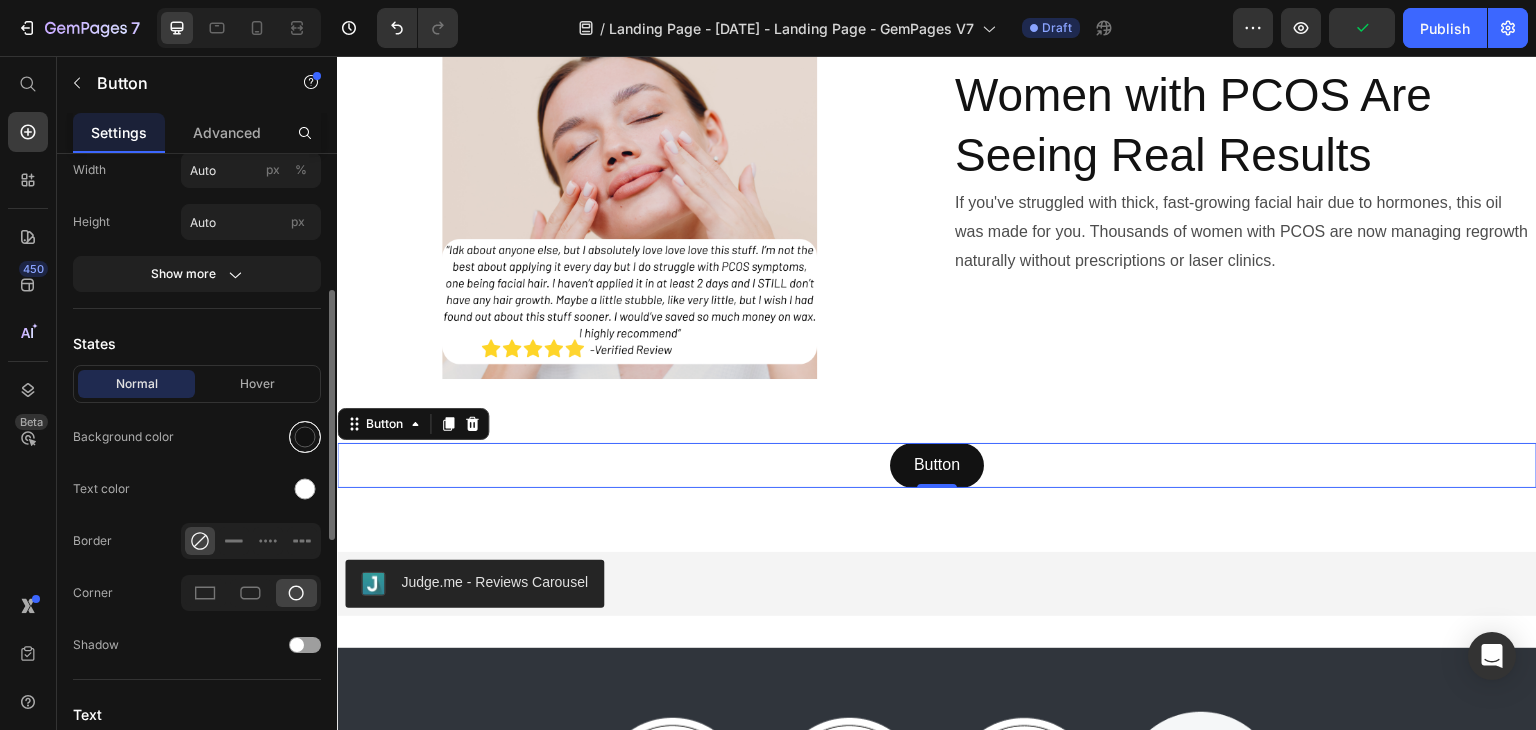 click at bounding box center [305, 437] 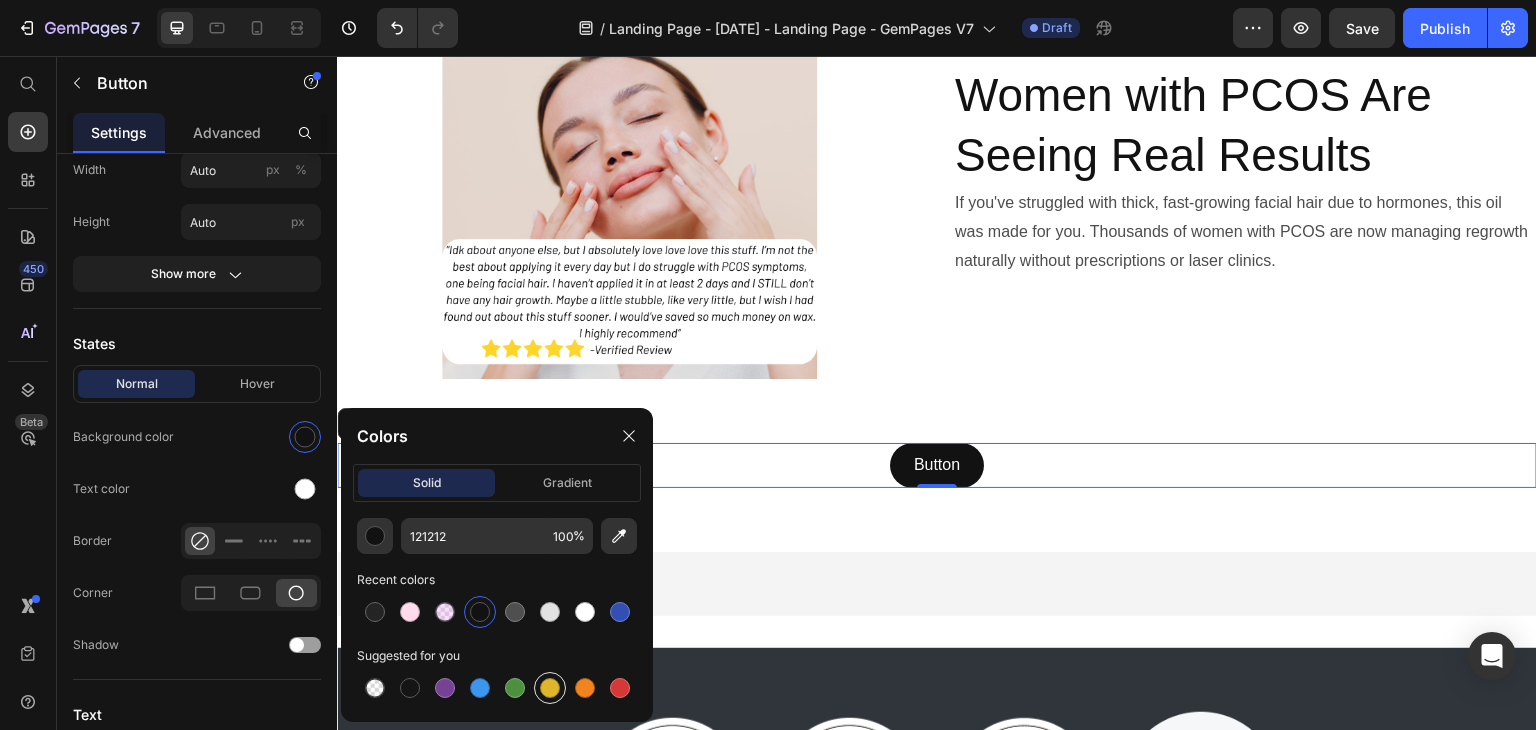 click at bounding box center (550, 688) 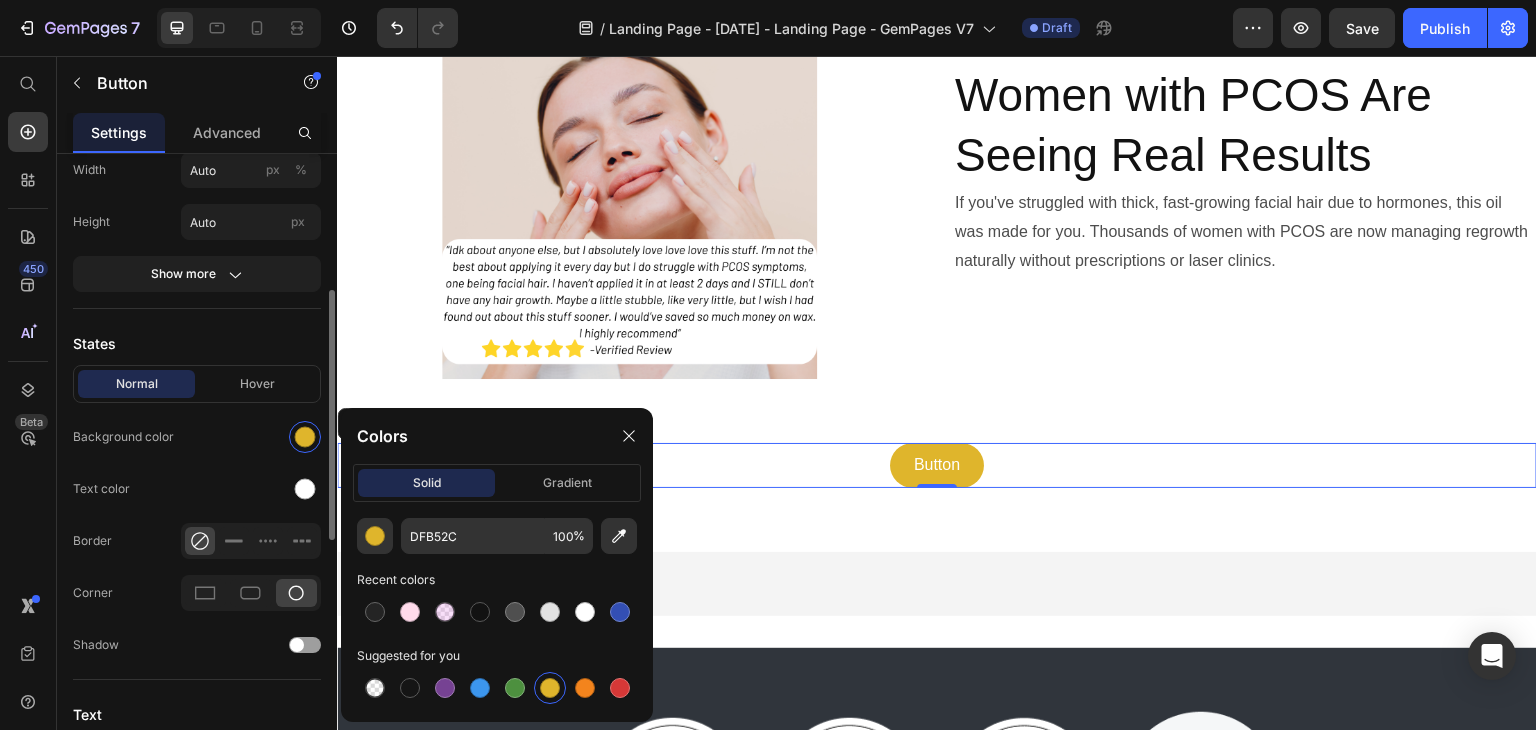 click on "Icon Insert link Button link caramelabeauty.com  Insert link   Open link in  Current New tab Size Width Auto px % Height Auto px Show more States Normal Hover Background color Text color Border Corner Shadow Text Styles Paragraph 1 Font sans-serif Size 16 Font weight Normal Line height 180 px % Letter spacing Auto px Transform
AA Aa aa Show less Align" at bounding box center (197, 561) 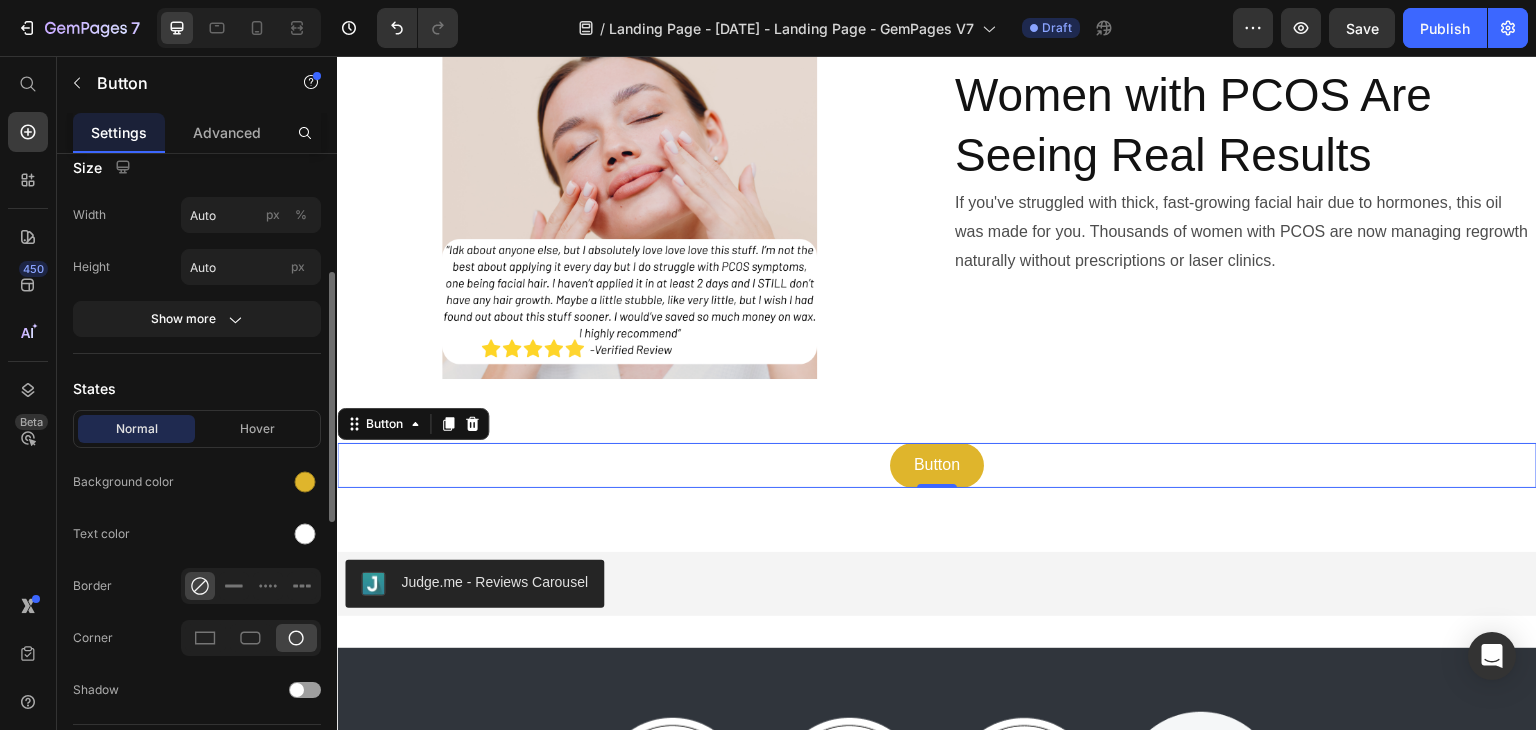 scroll, scrollTop: 298, scrollLeft: 0, axis: vertical 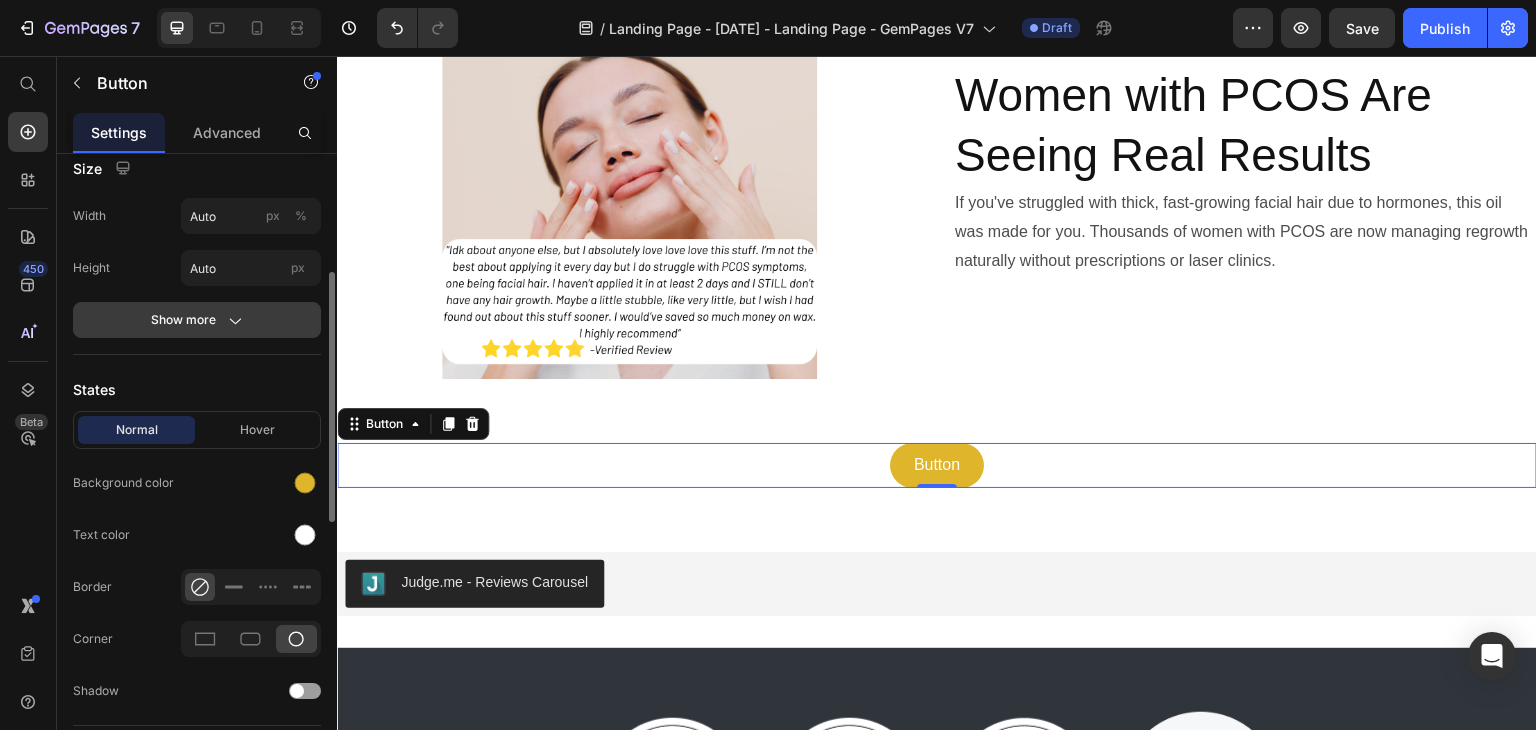 click on "Show more" at bounding box center [197, 320] 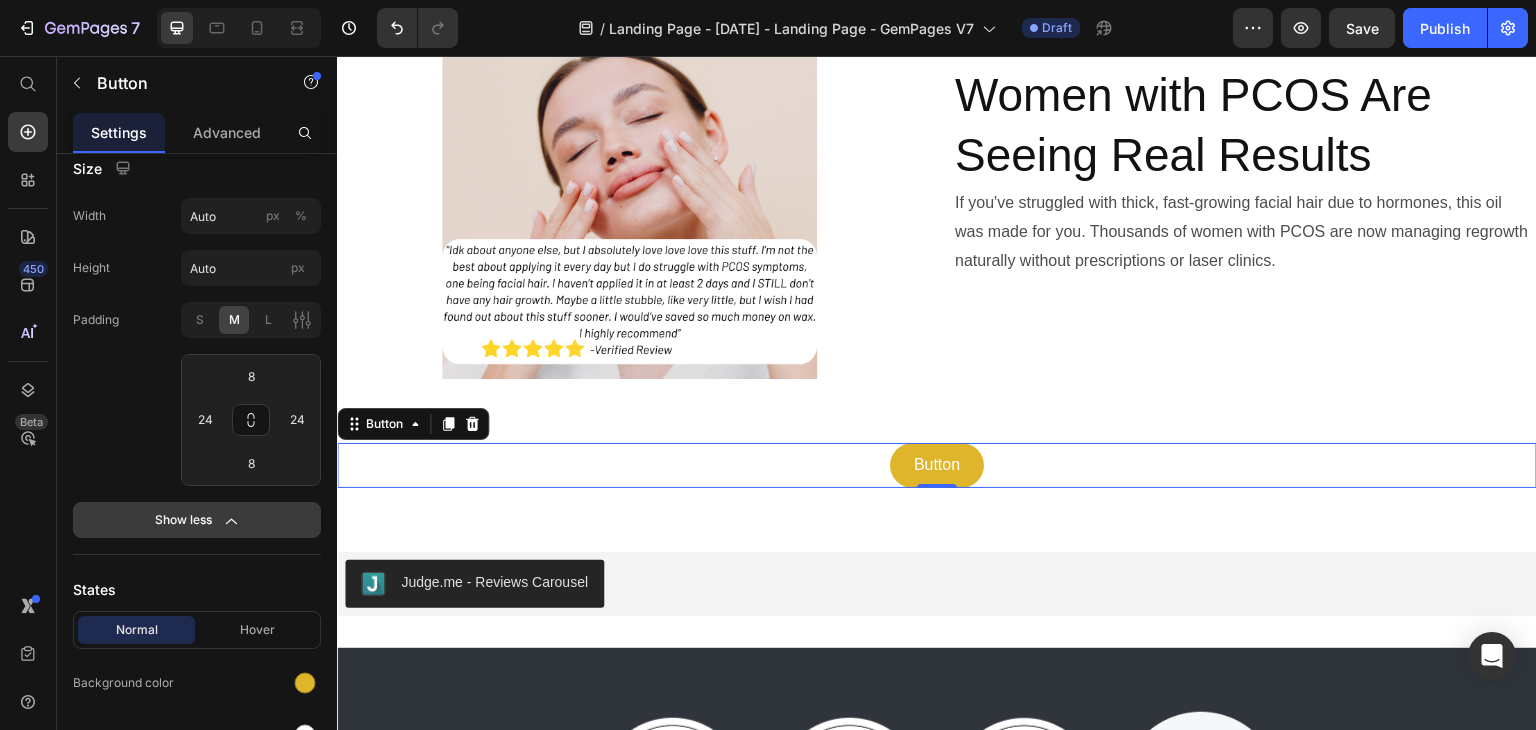 scroll, scrollTop: 0, scrollLeft: 0, axis: both 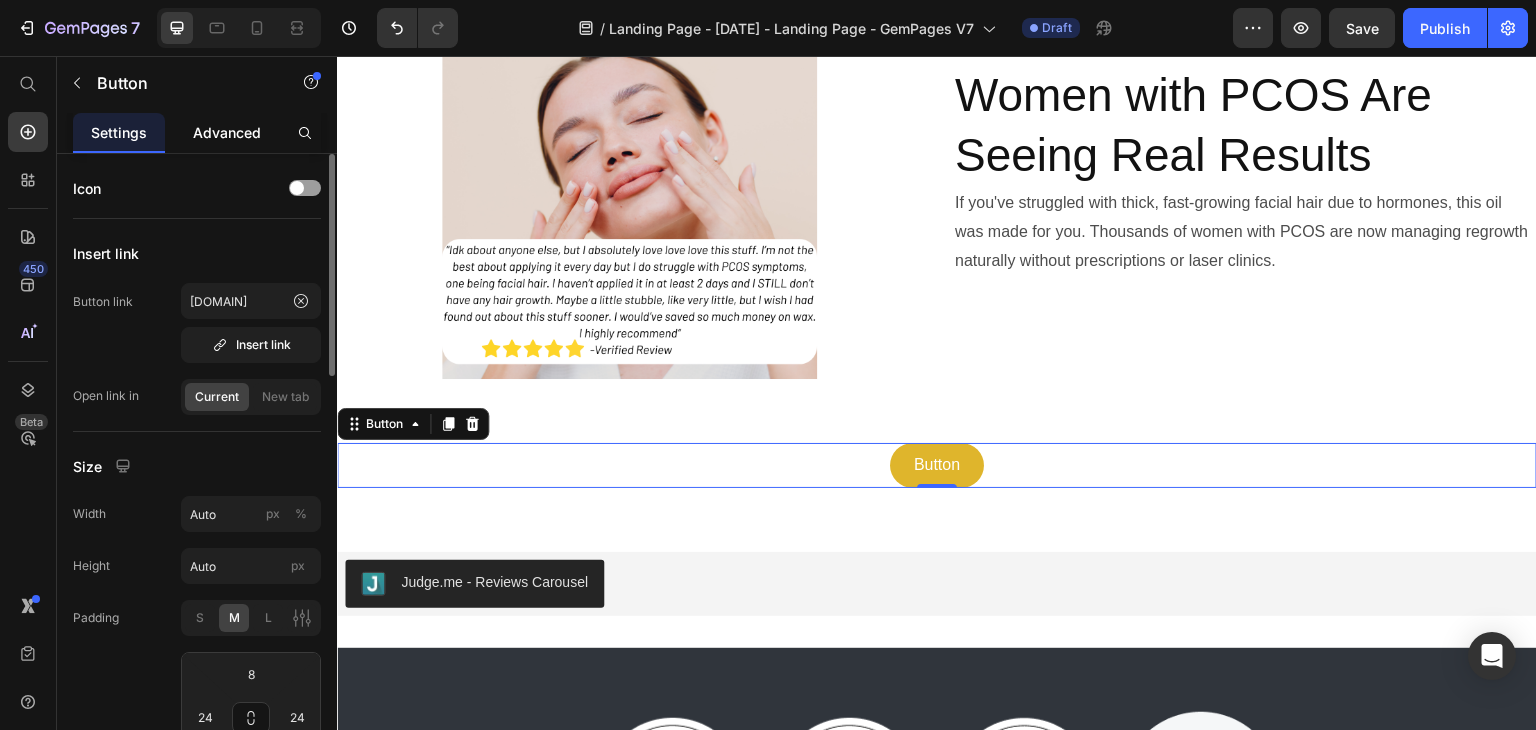 click on "Advanced" at bounding box center (227, 132) 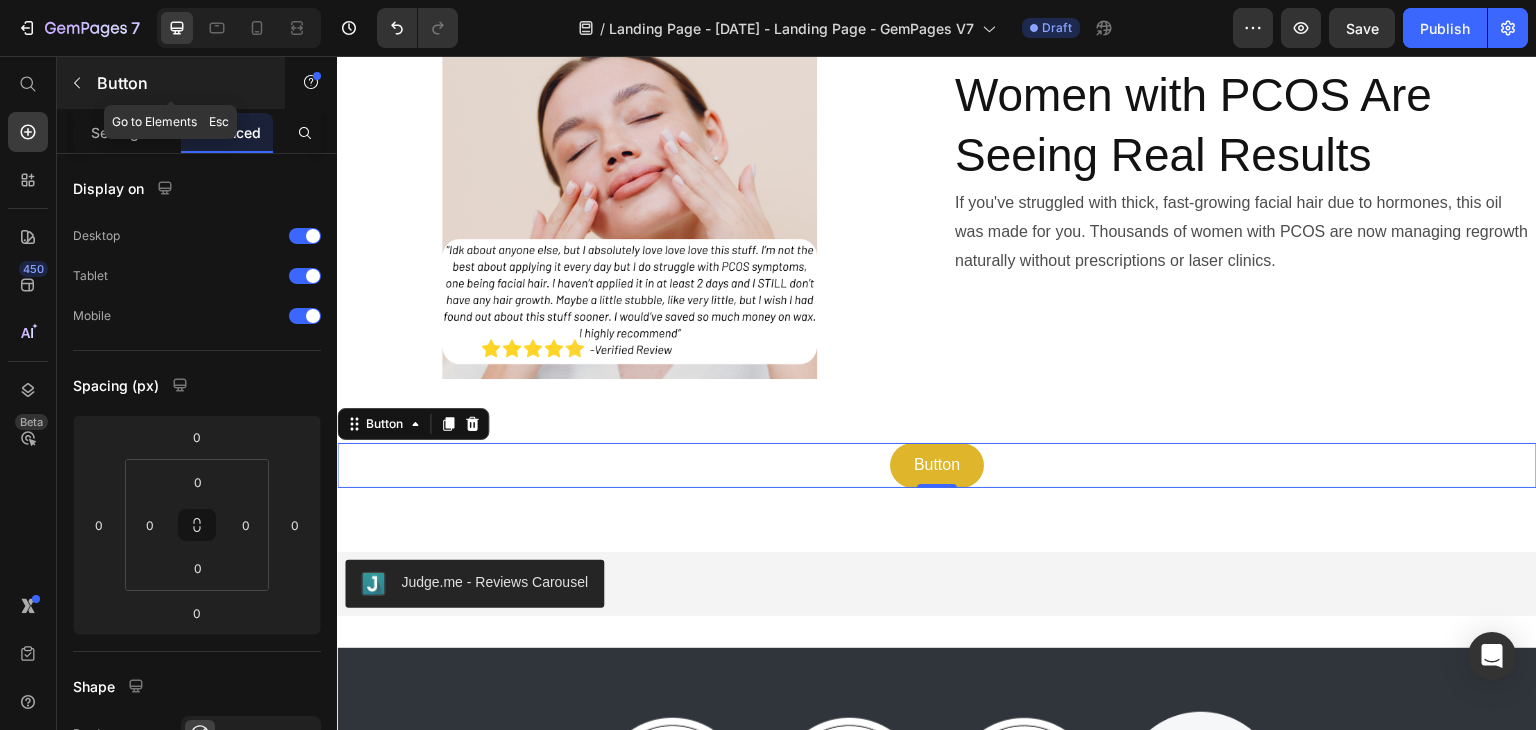 click at bounding box center [77, 83] 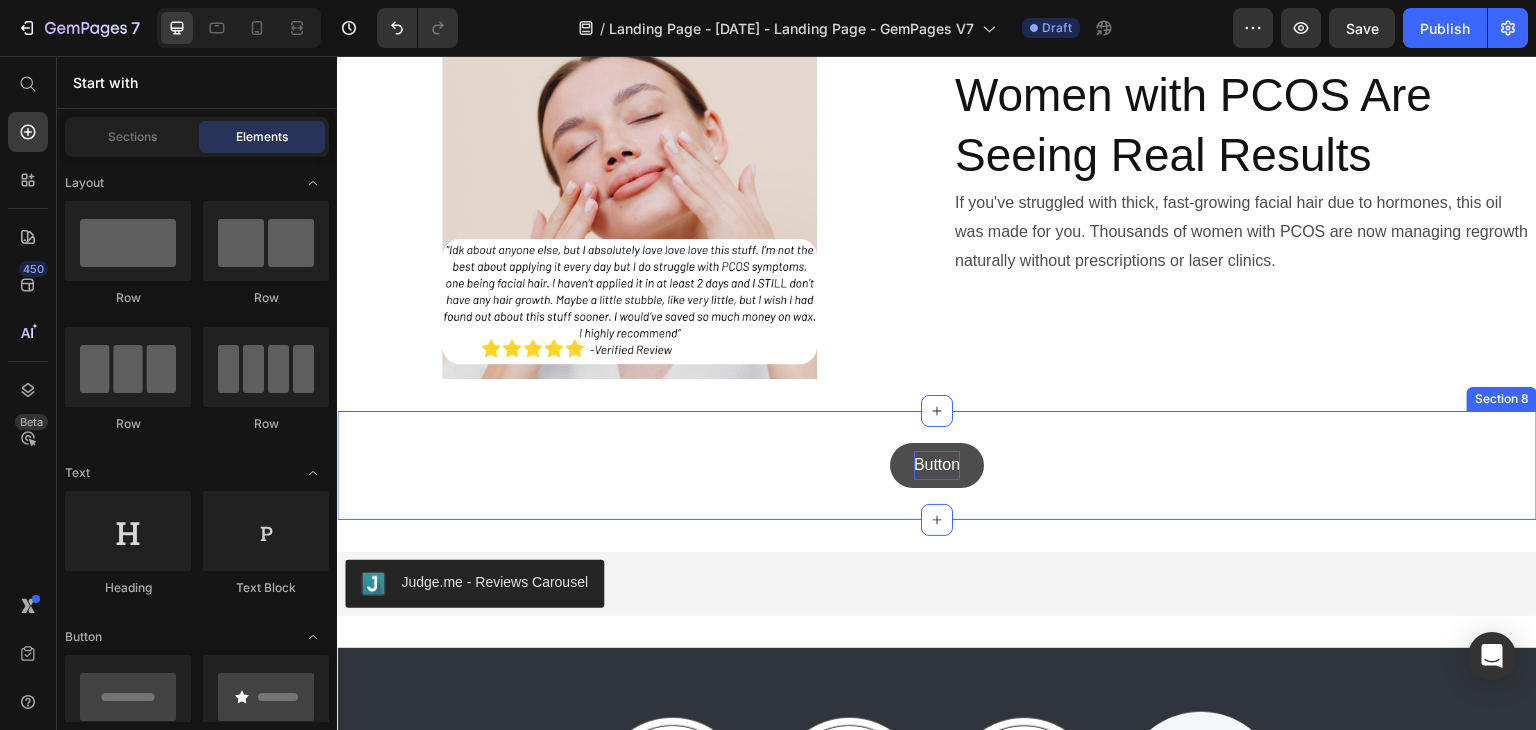 click on "Button" at bounding box center (937, 465) 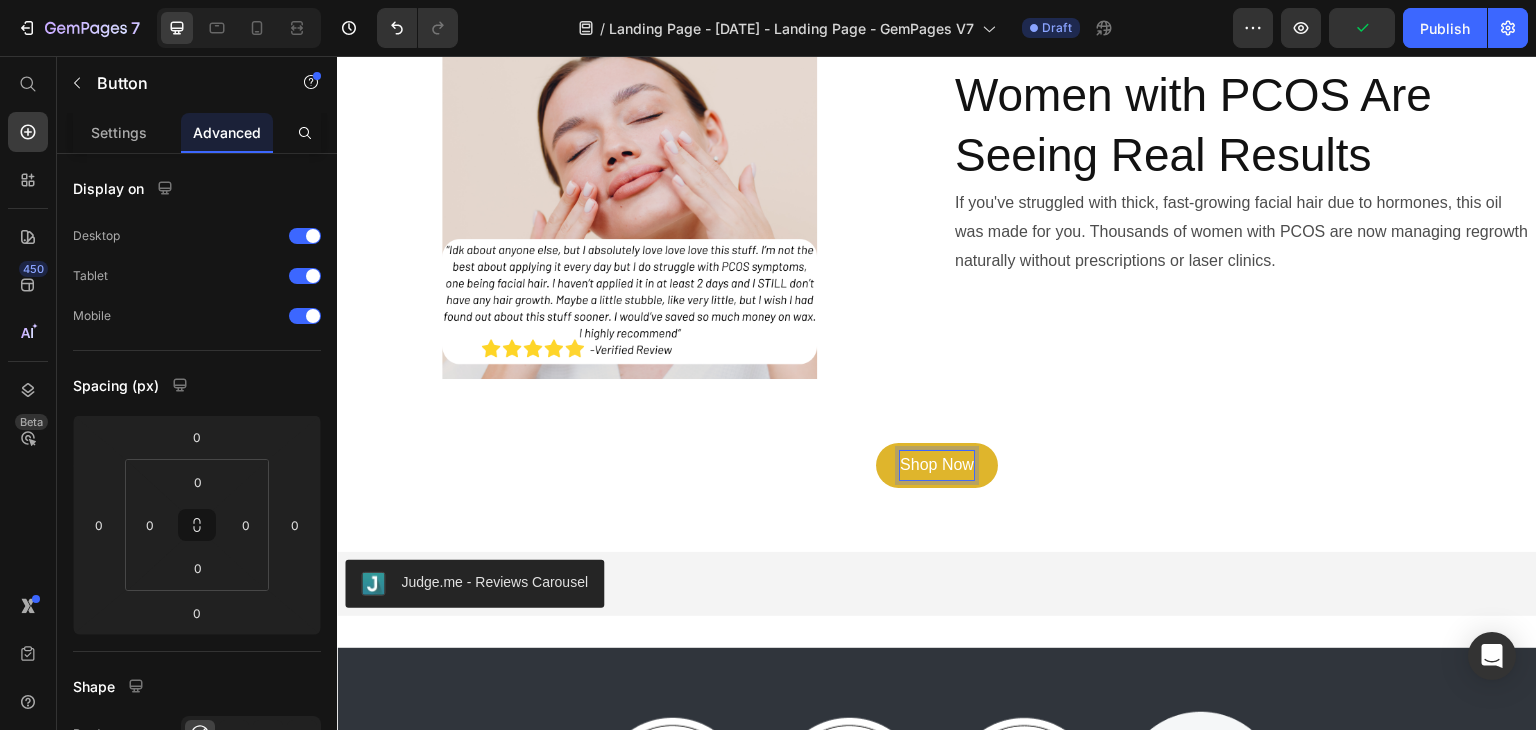 click on "Shop Now" at bounding box center [937, 465] 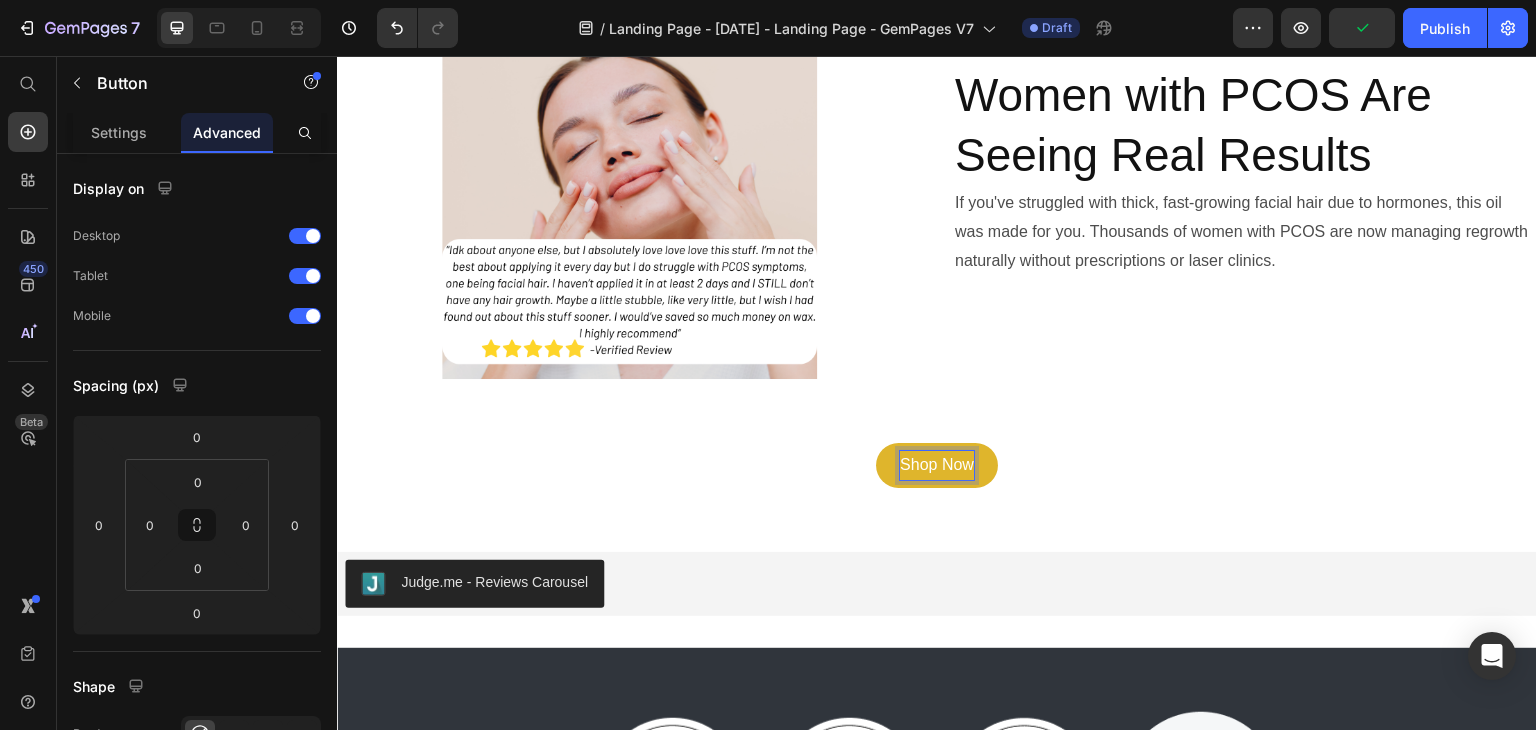 click on "Image 5. Women with PCOS Are Seeing Real Results Heading If you've struggled with thick, fast-growing facial hair due to hormones, this oil was made for you. Thousands of women with PCOS are now managing regrowth naturally without prescriptions or laser clinics. Text Block Section 7" at bounding box center [937, 191] 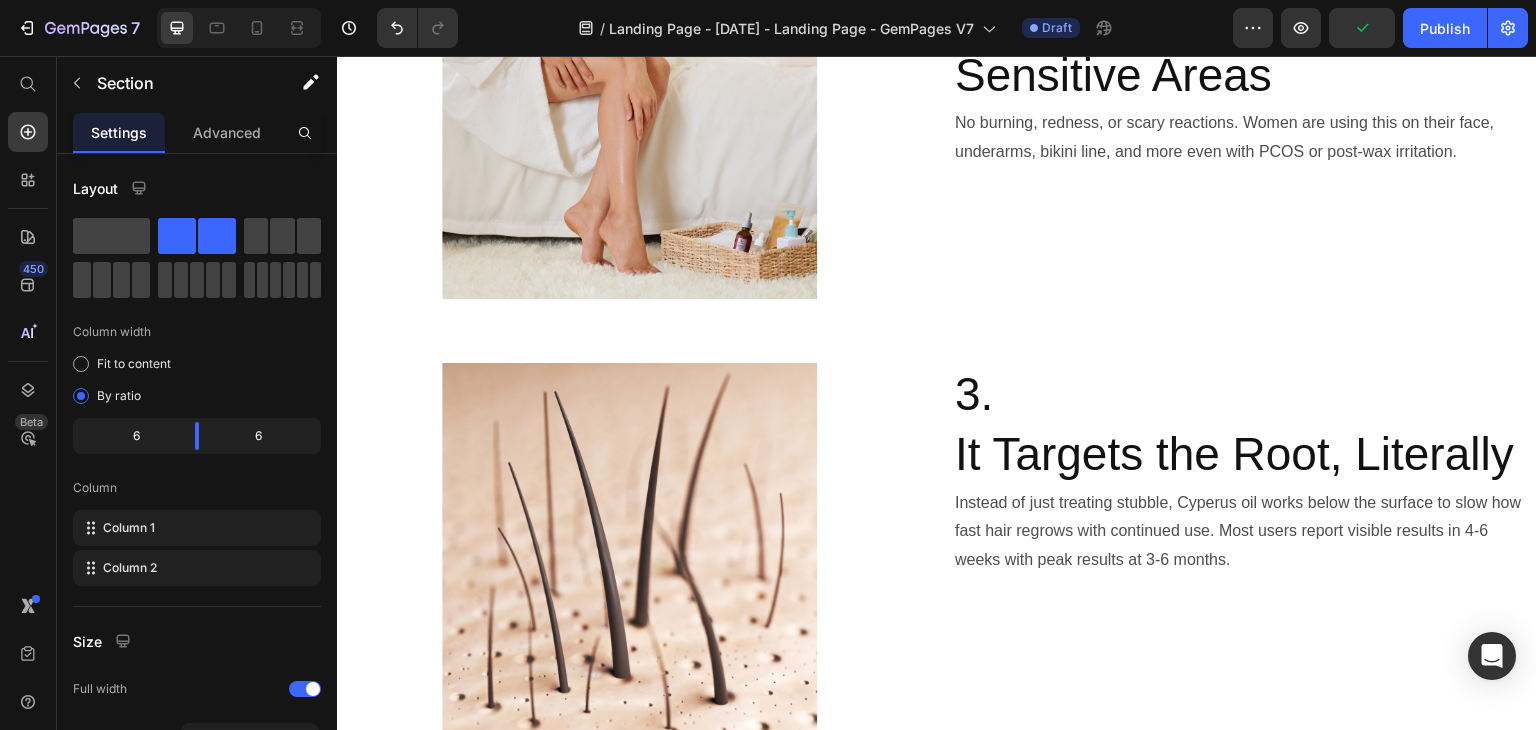 scroll, scrollTop: 0, scrollLeft: 0, axis: both 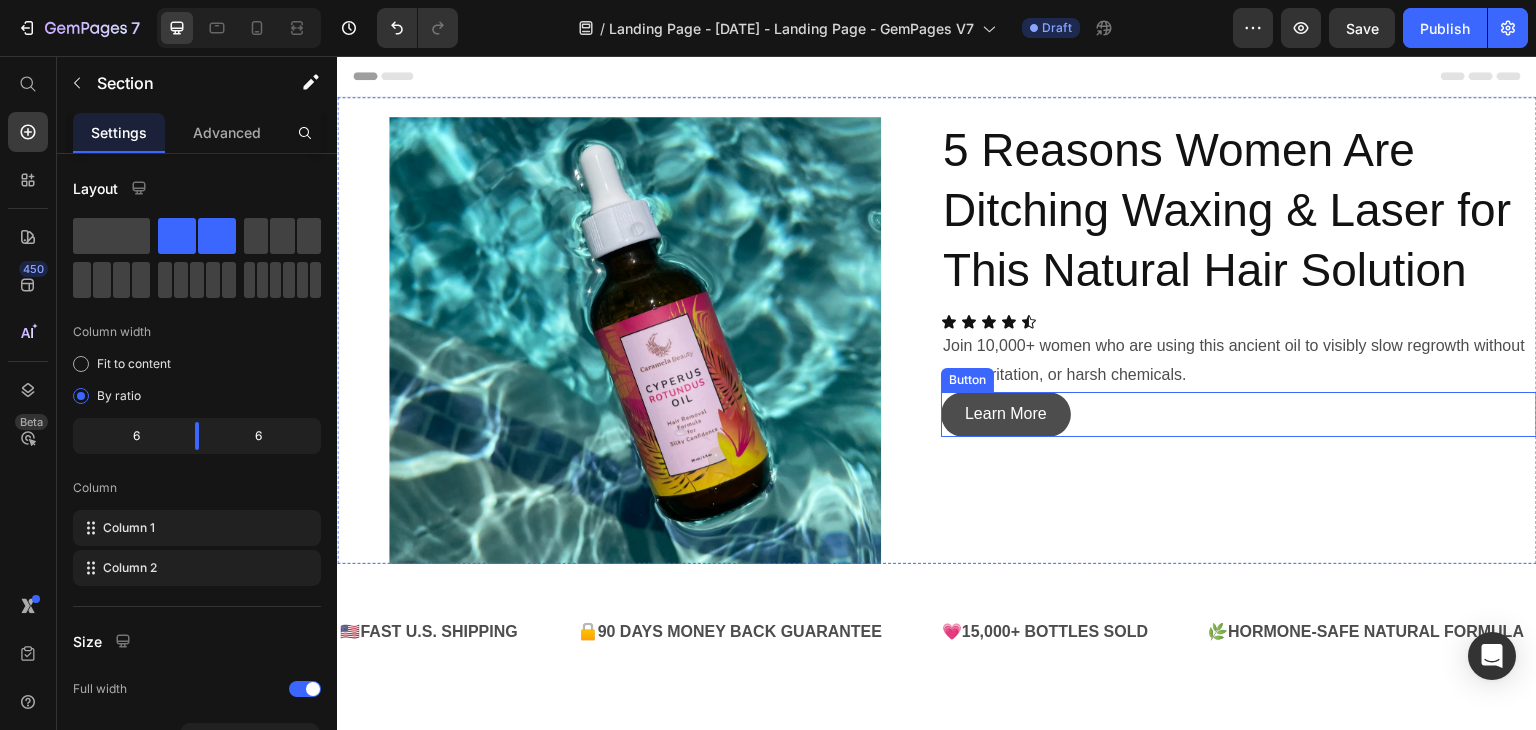 click on "Learn More" at bounding box center (1006, 414) 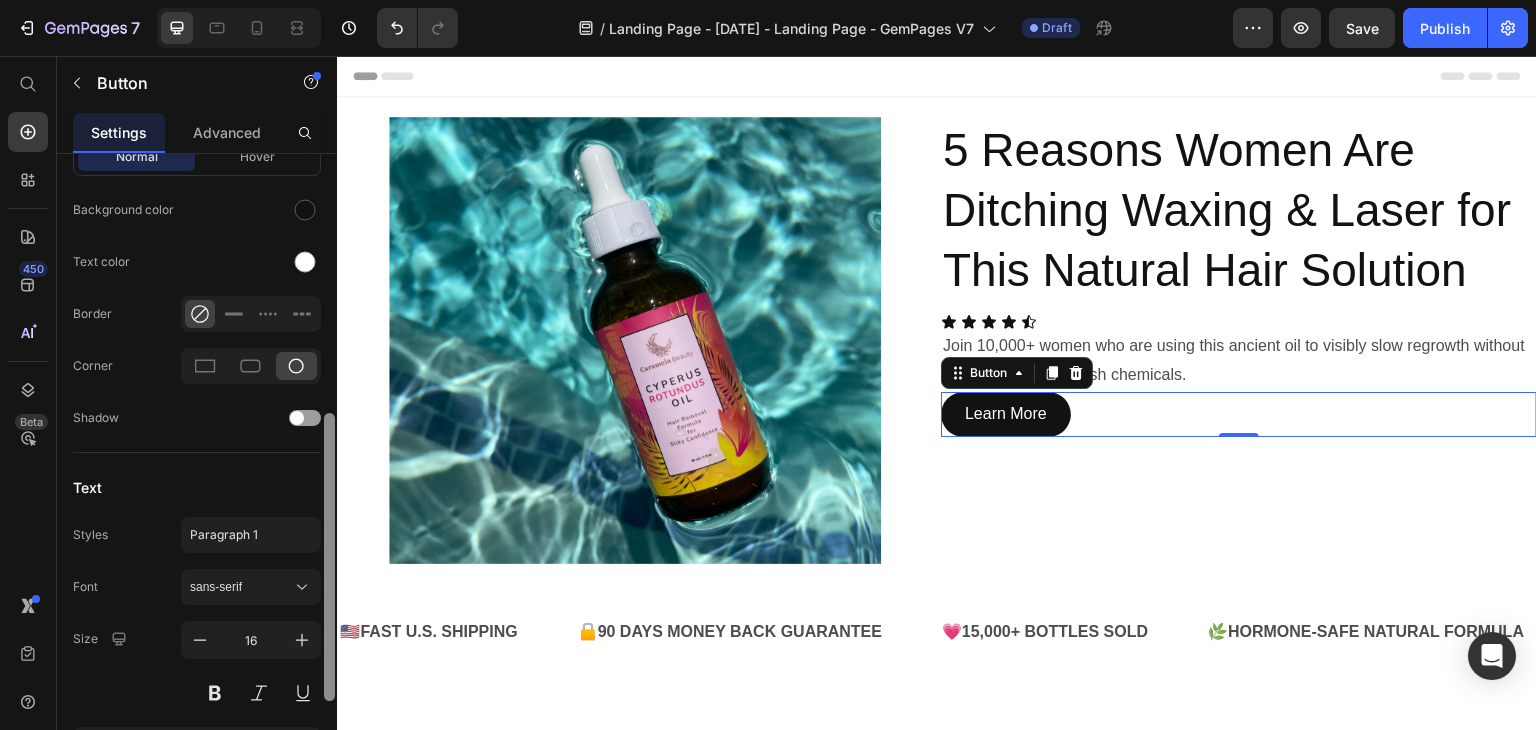 scroll, scrollTop: 0, scrollLeft: 0, axis: both 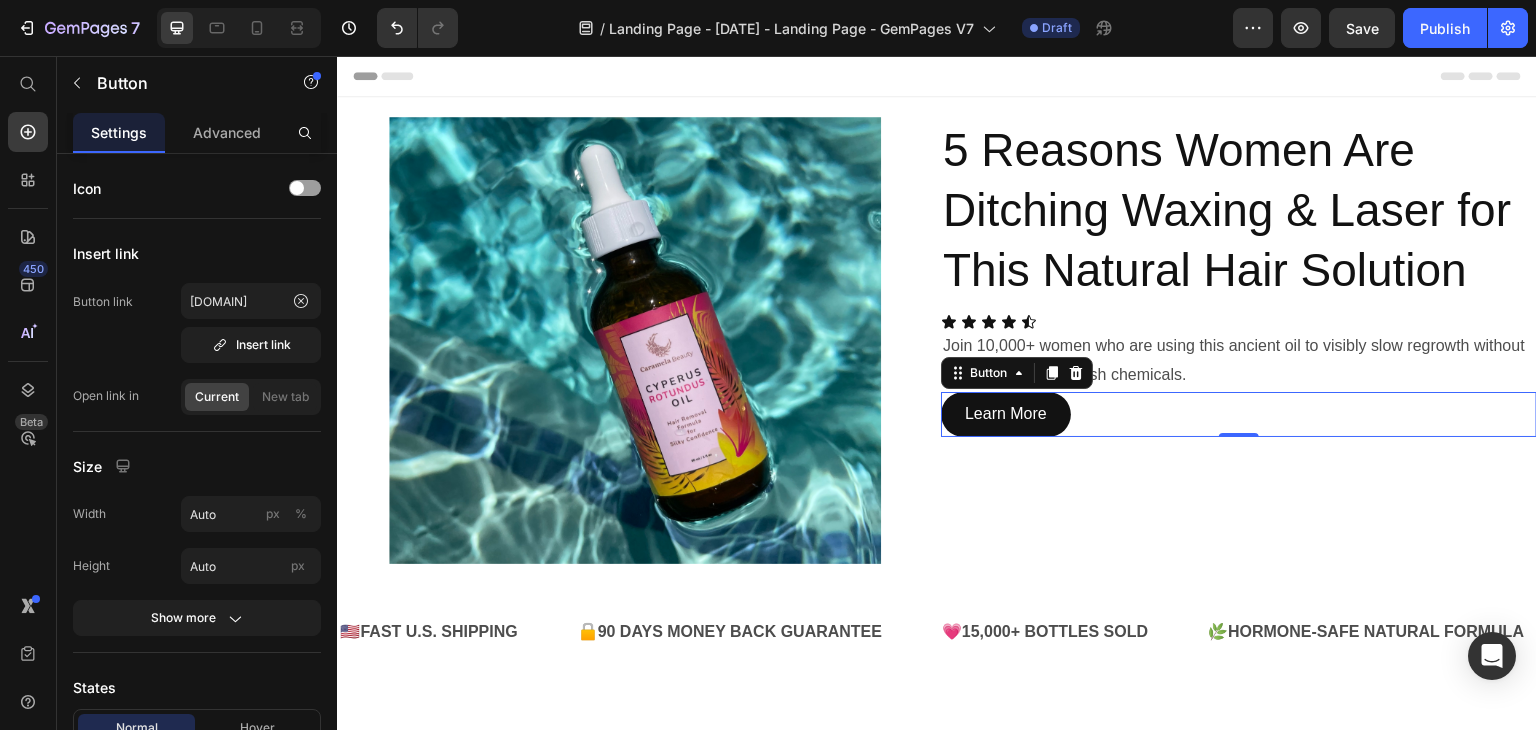 click at bounding box center [329, 1041] 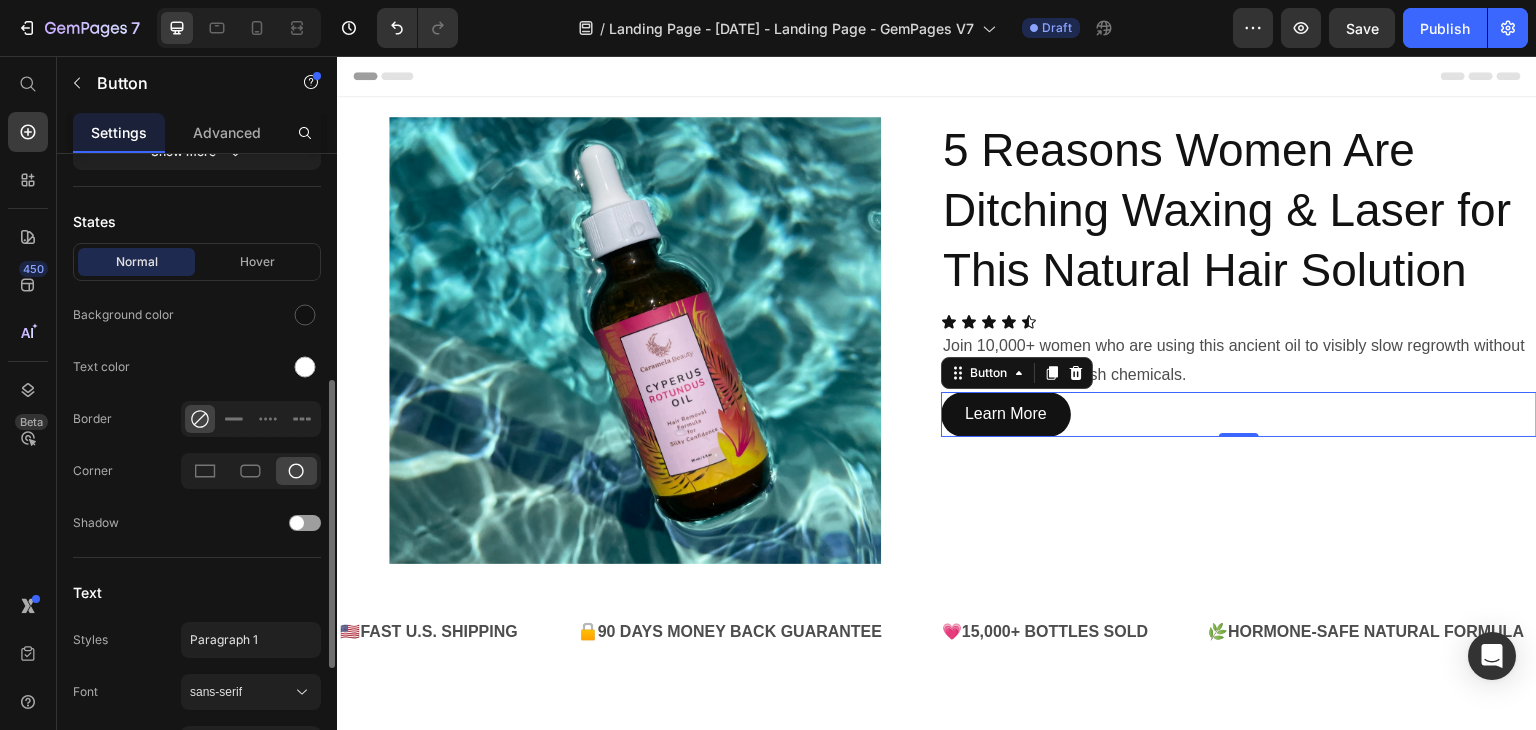 scroll, scrollTop: 476, scrollLeft: 0, axis: vertical 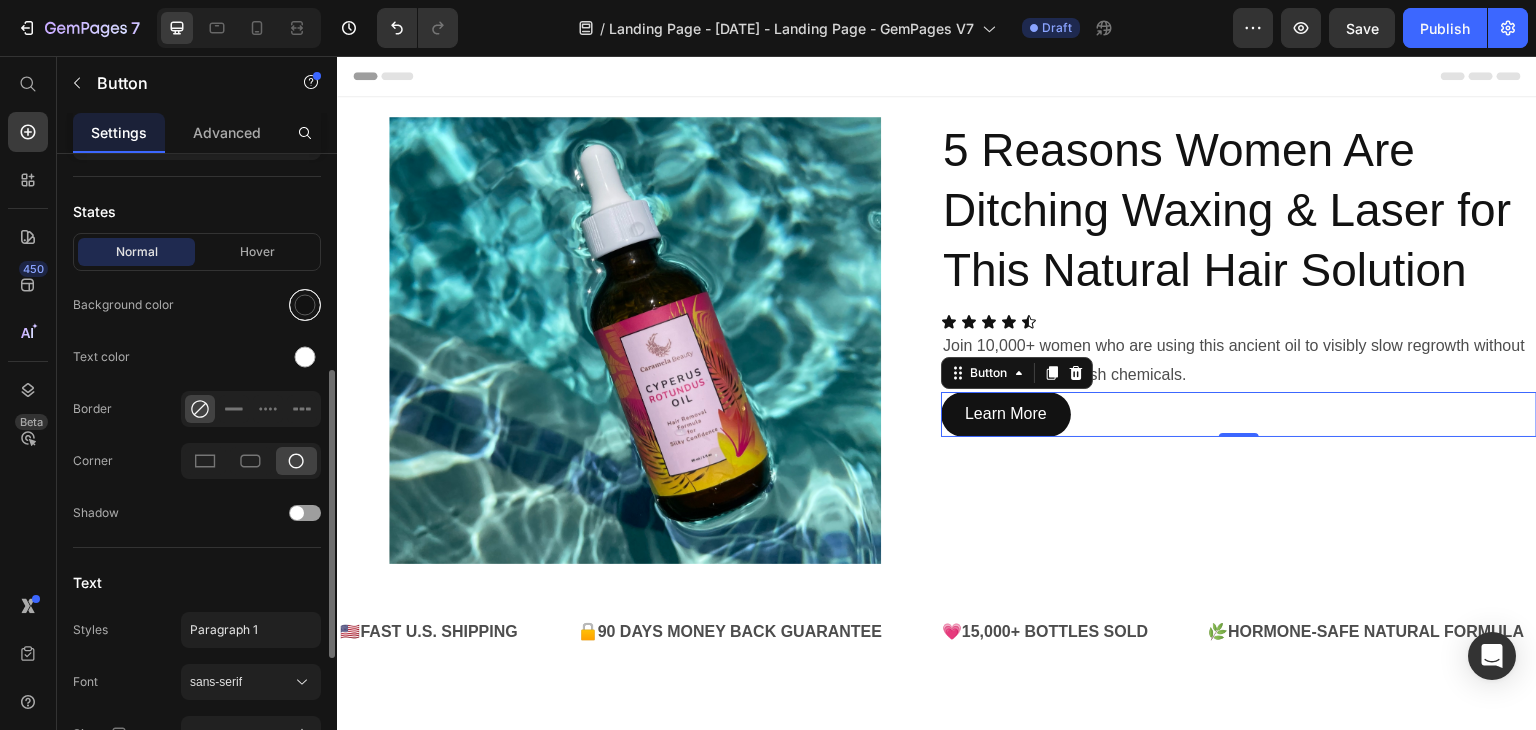 click at bounding box center (305, 305) 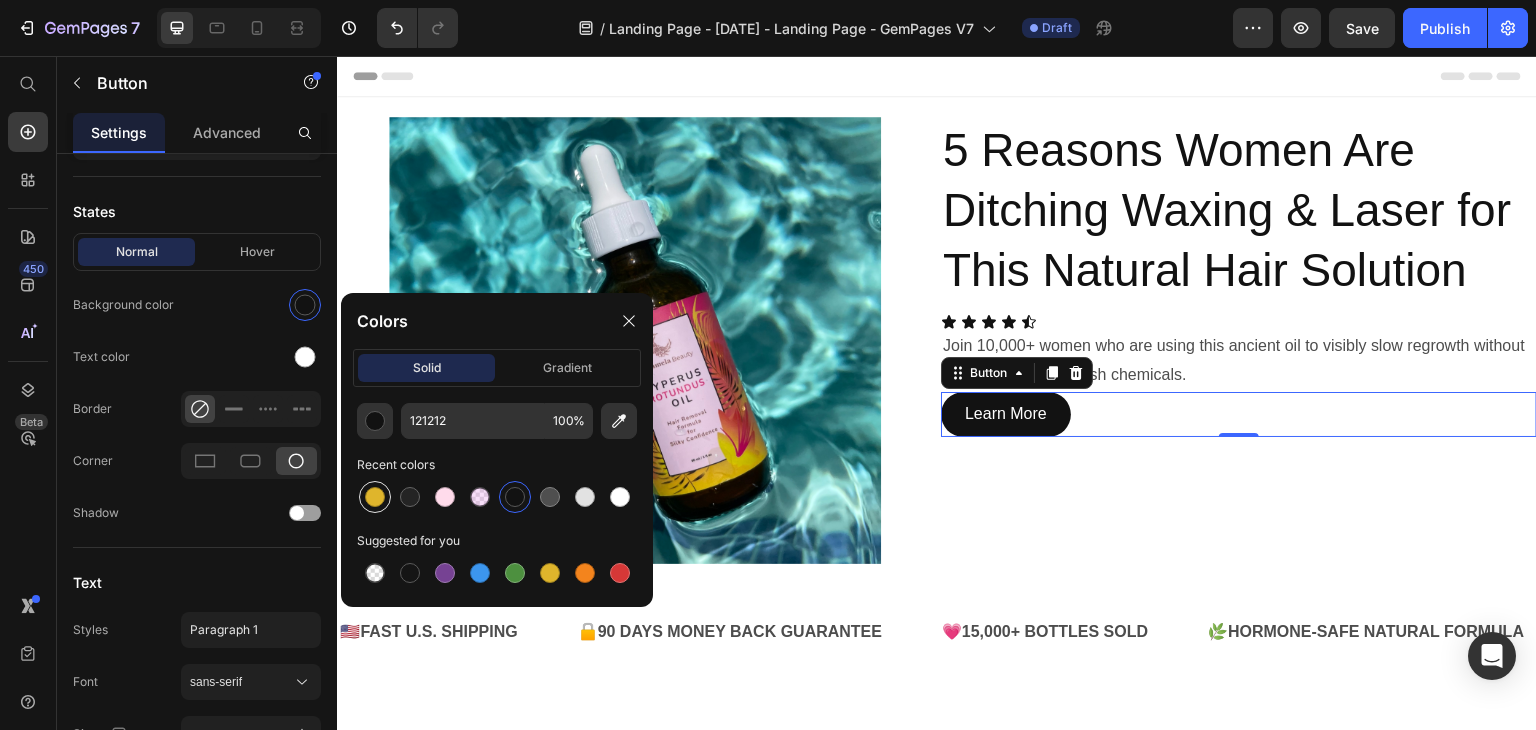 click at bounding box center (375, 497) 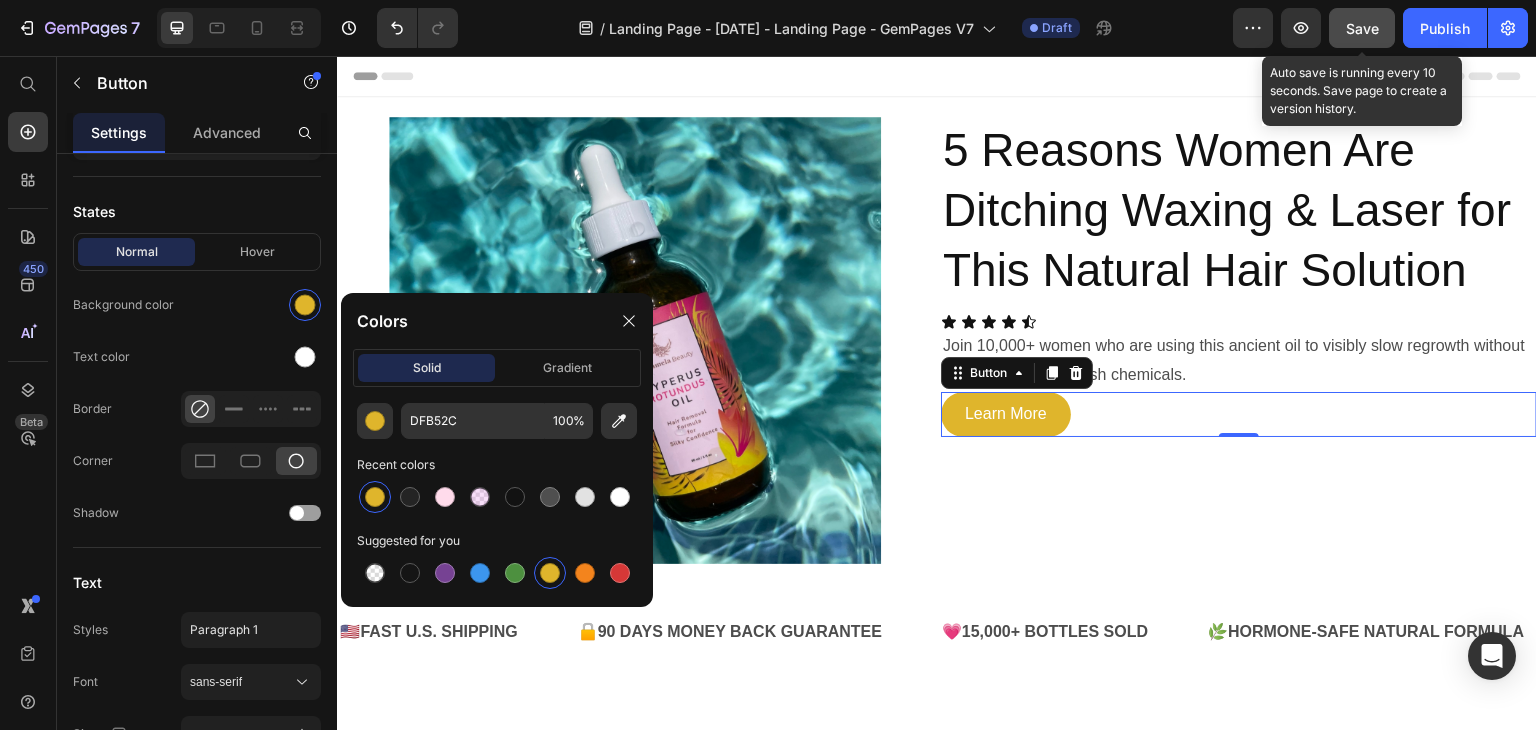 click on "Save" 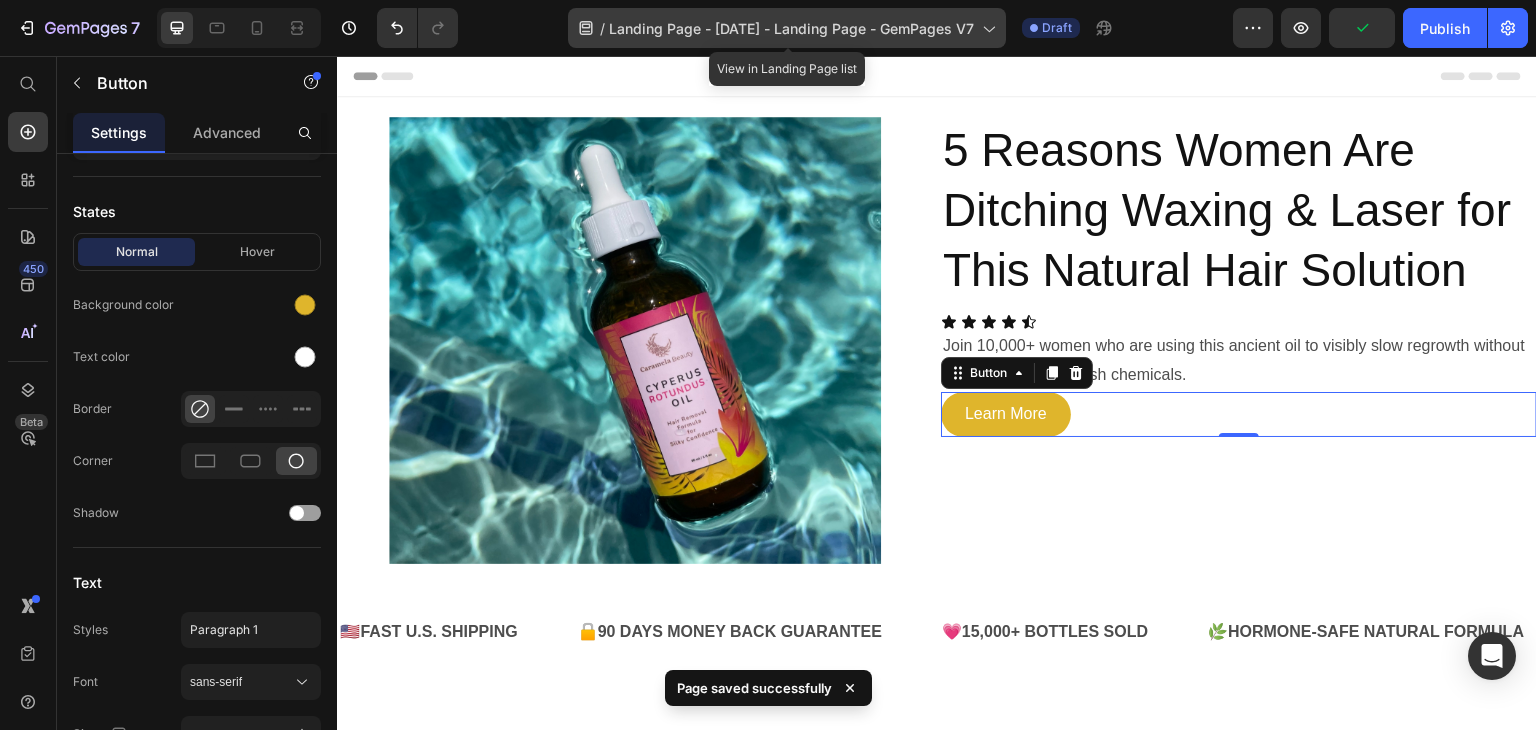 click on "/  Landing Page - Jun 26, 20:42:30" 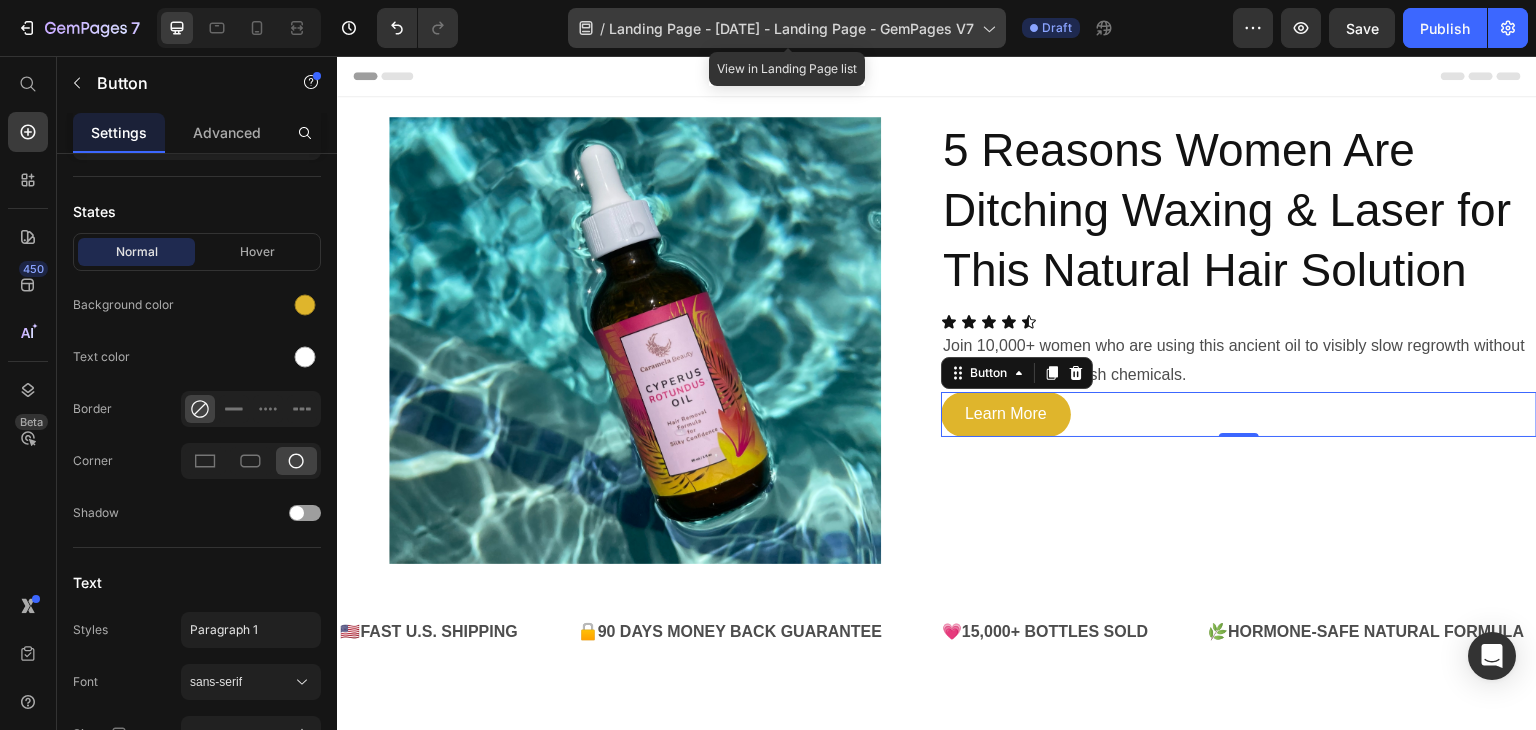click on "Landing Page - Jun 26, 20:42:30" at bounding box center (791, 28) 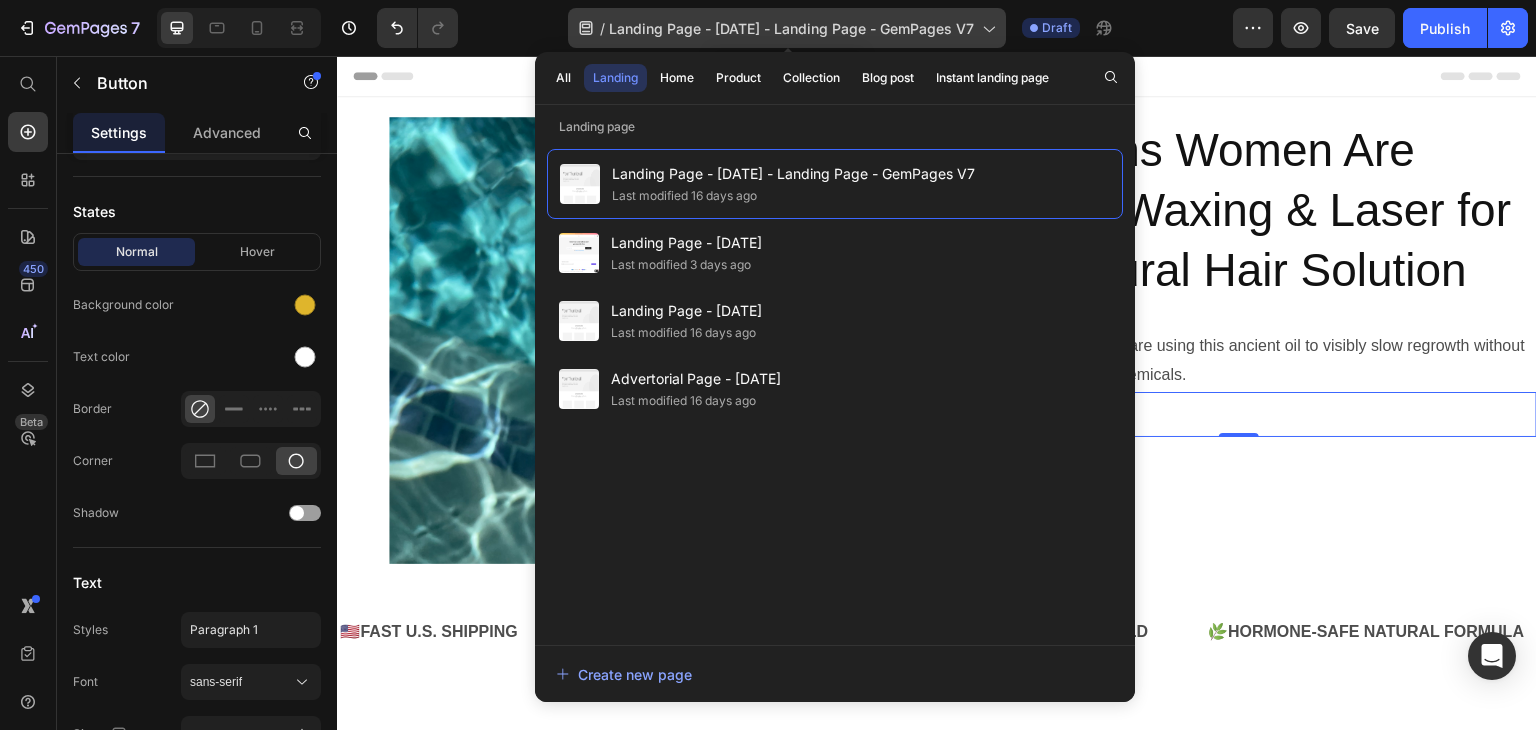 click on "Landing Page - Jun 26, 20:42:30" at bounding box center [791, 28] 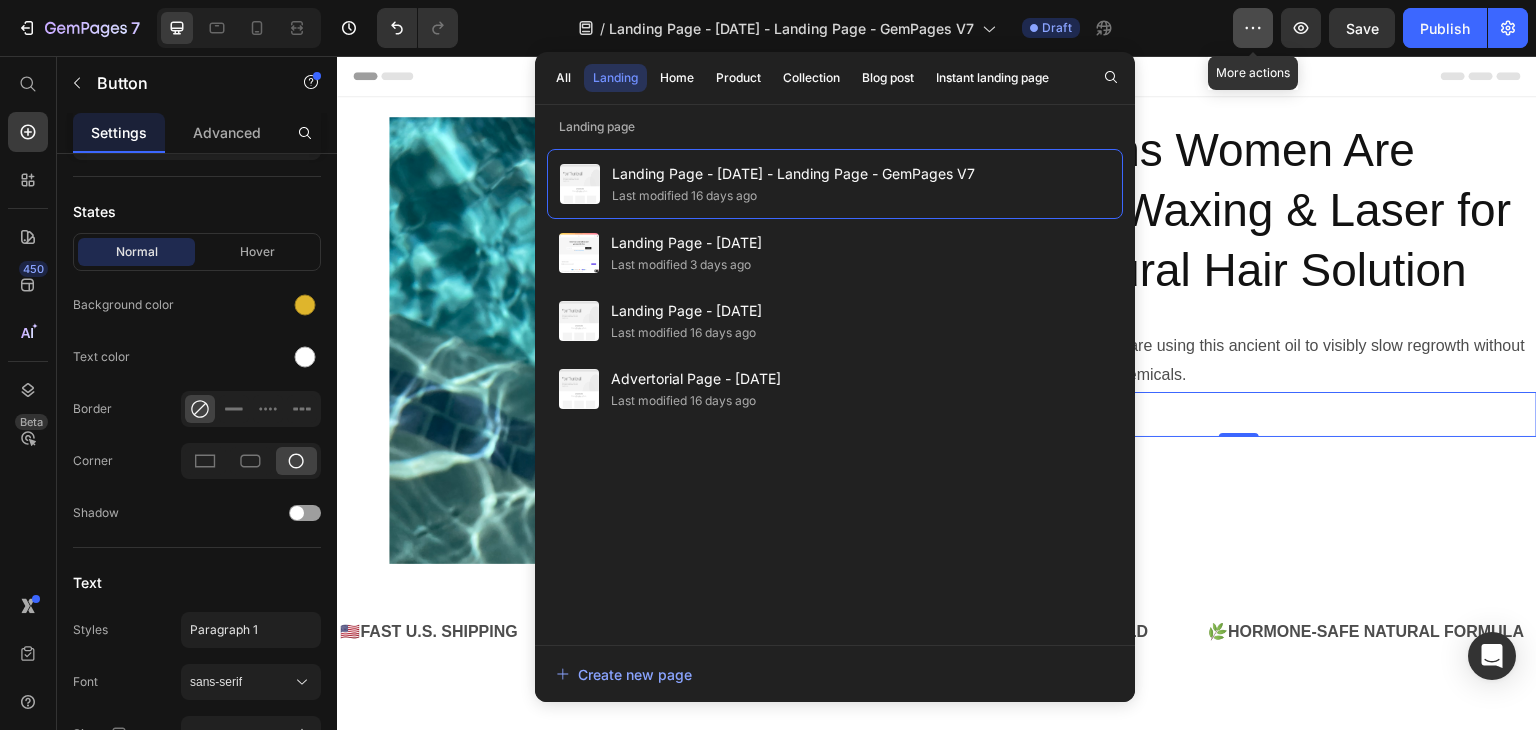 click 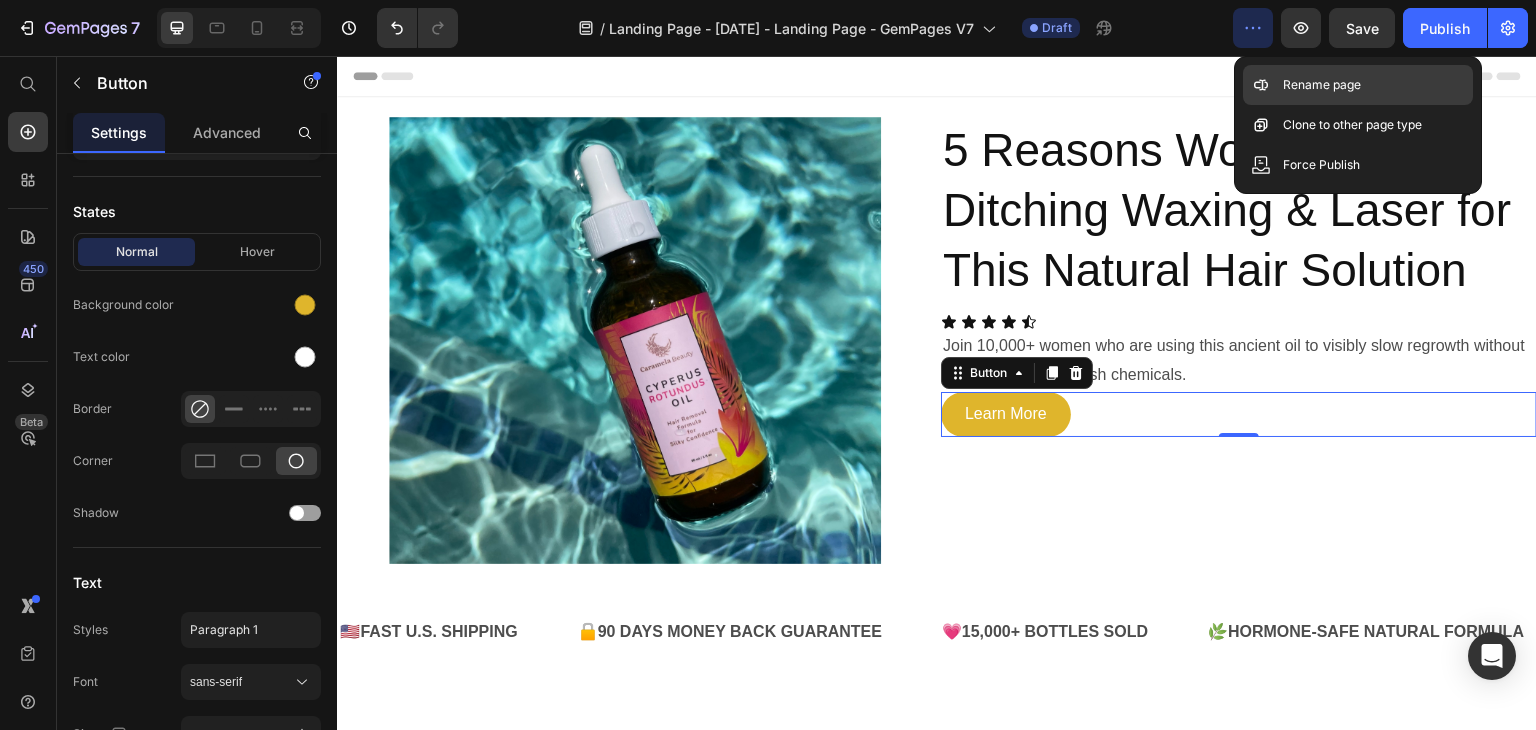 click 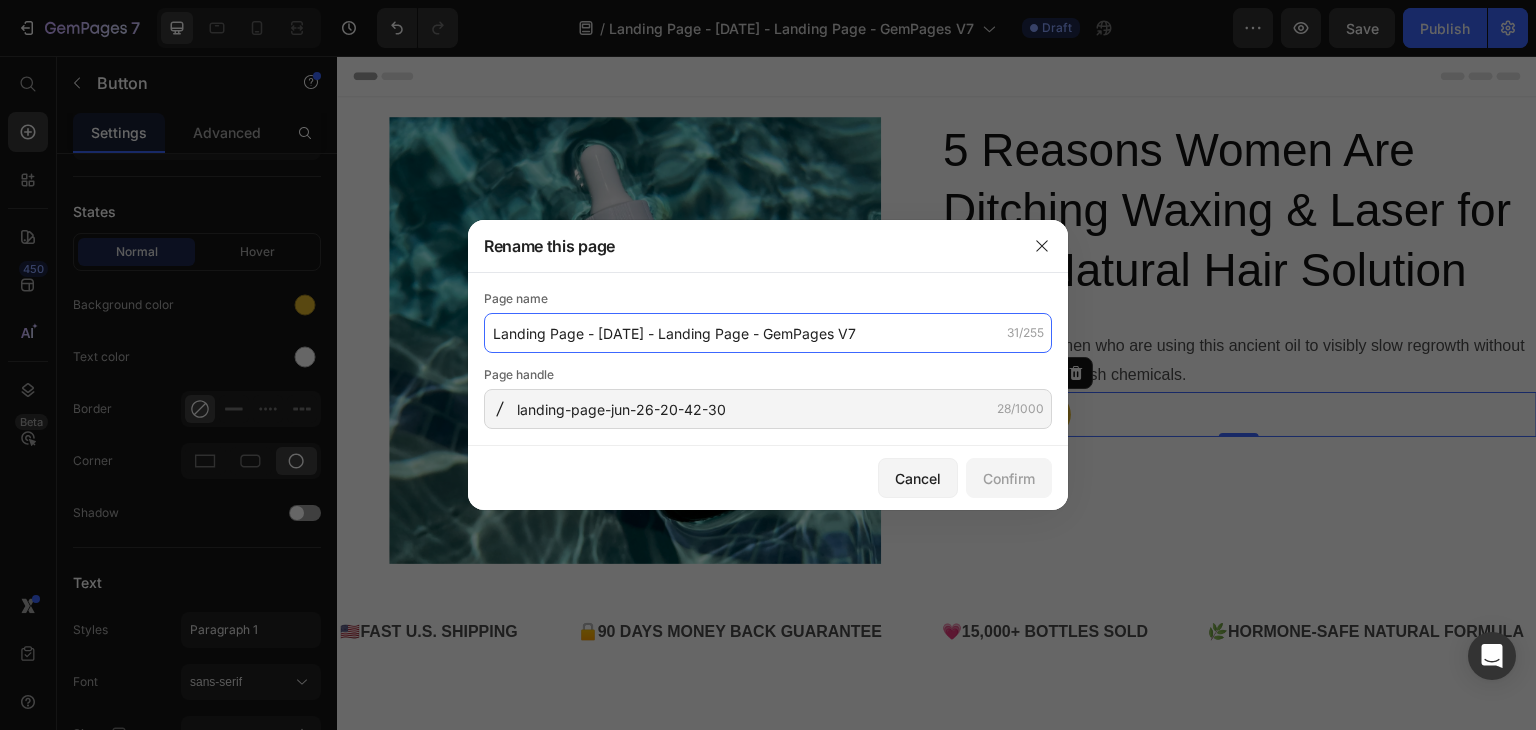 click on "Landing Page - Jun 26, 20:42:30" 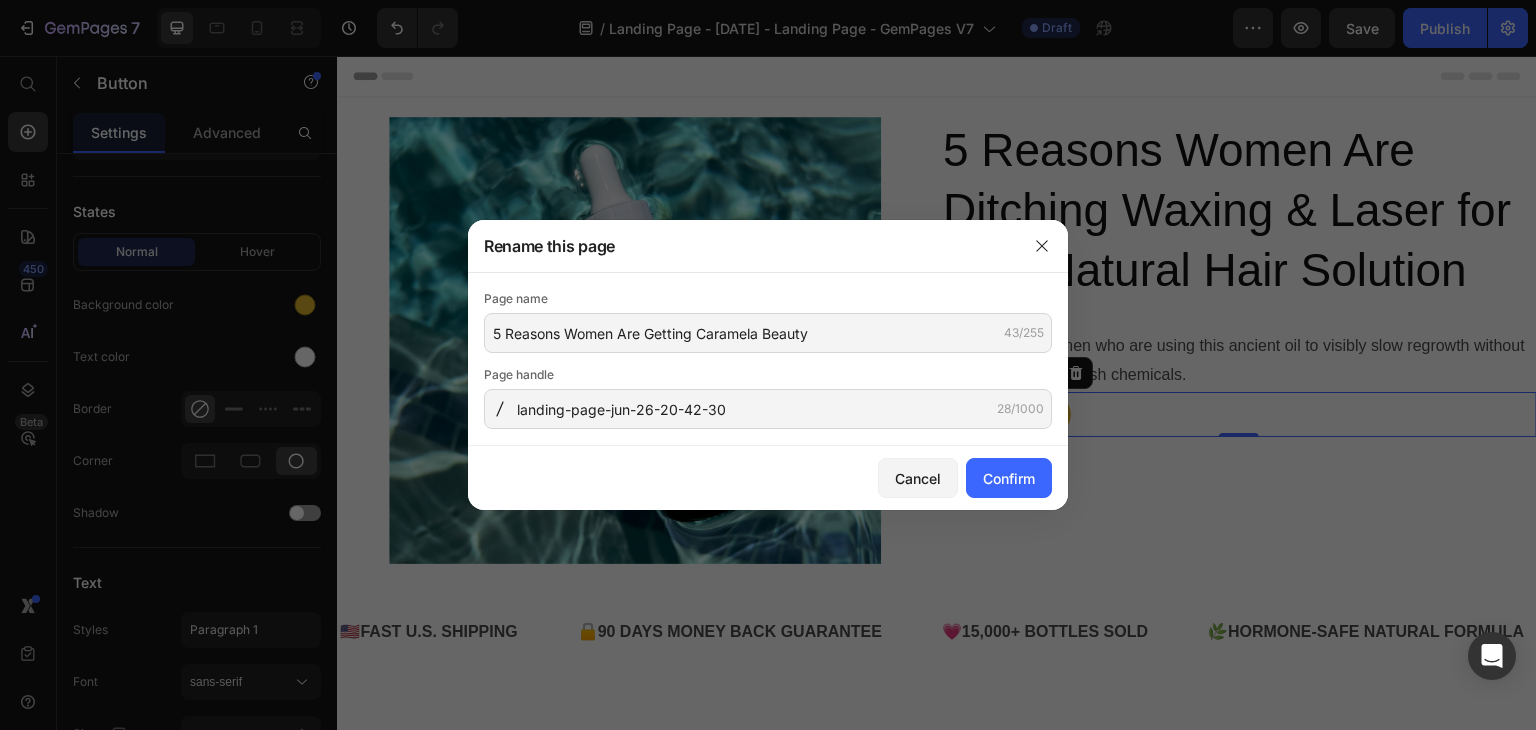 click on "Page name 5 Reasons Women Are Getting Caramela Beauty 43/255 Page handle landing-page-jun-26-20-42-30 28/1000" at bounding box center (768, 359) 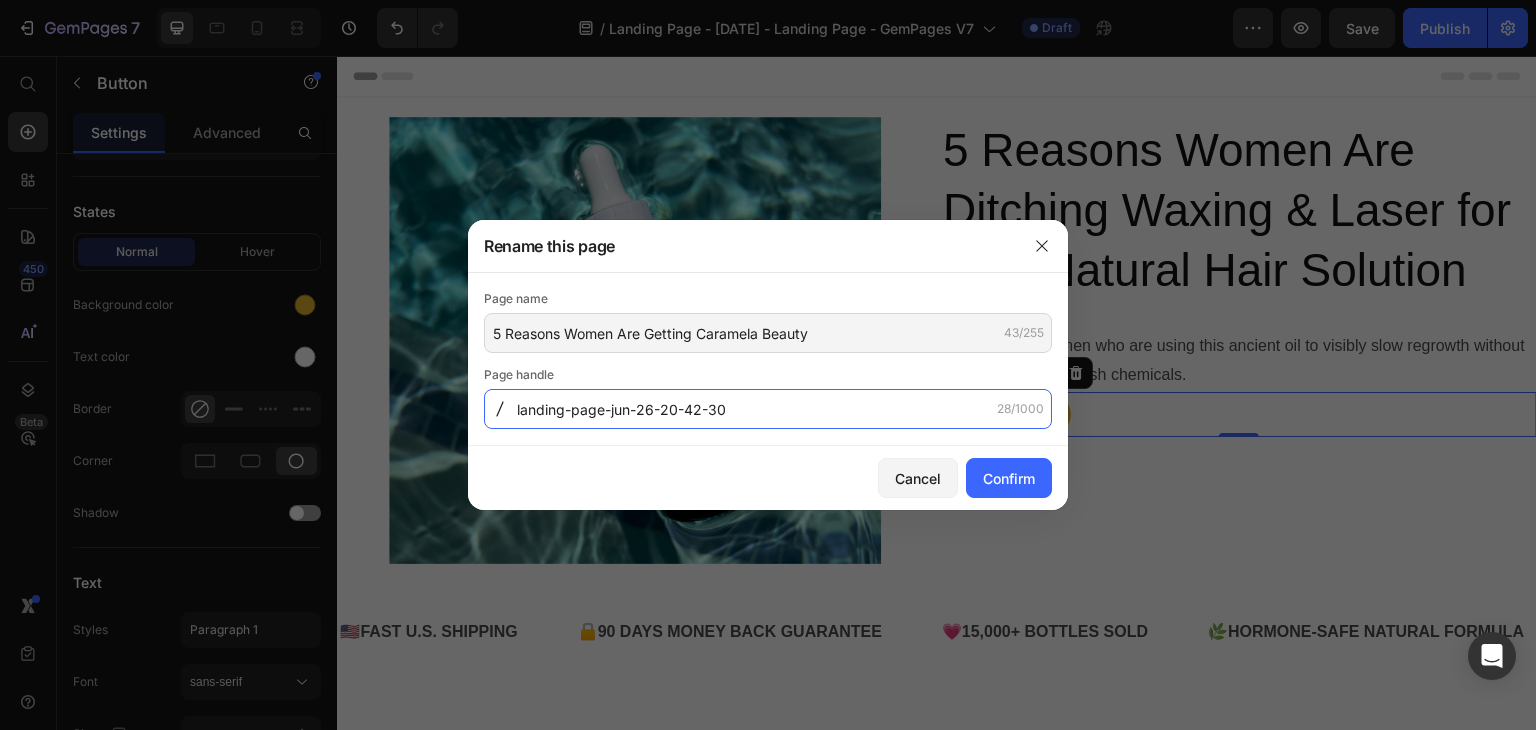click on "landing-page-jun-26-20-42-30" 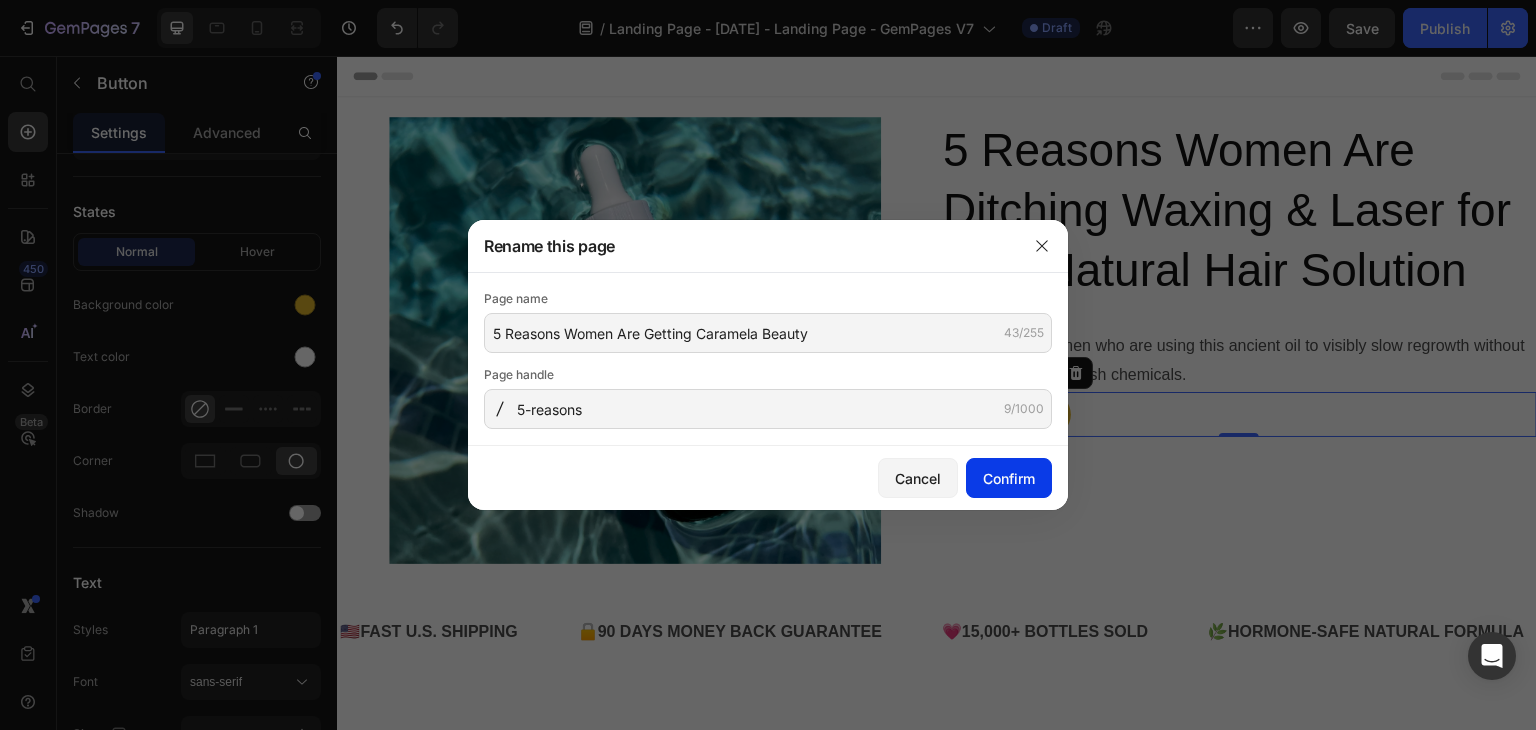 click on "Confirm" 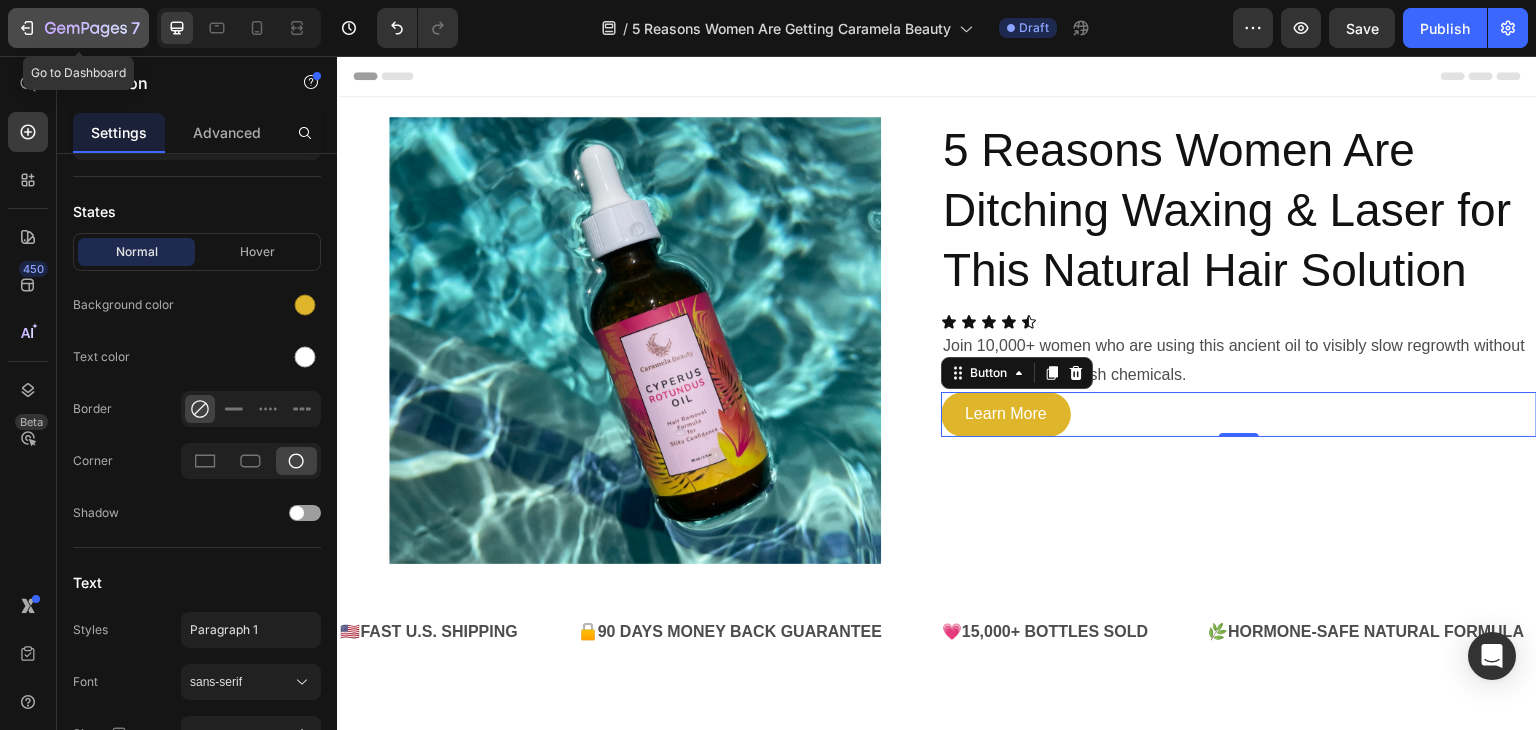 click on "7" 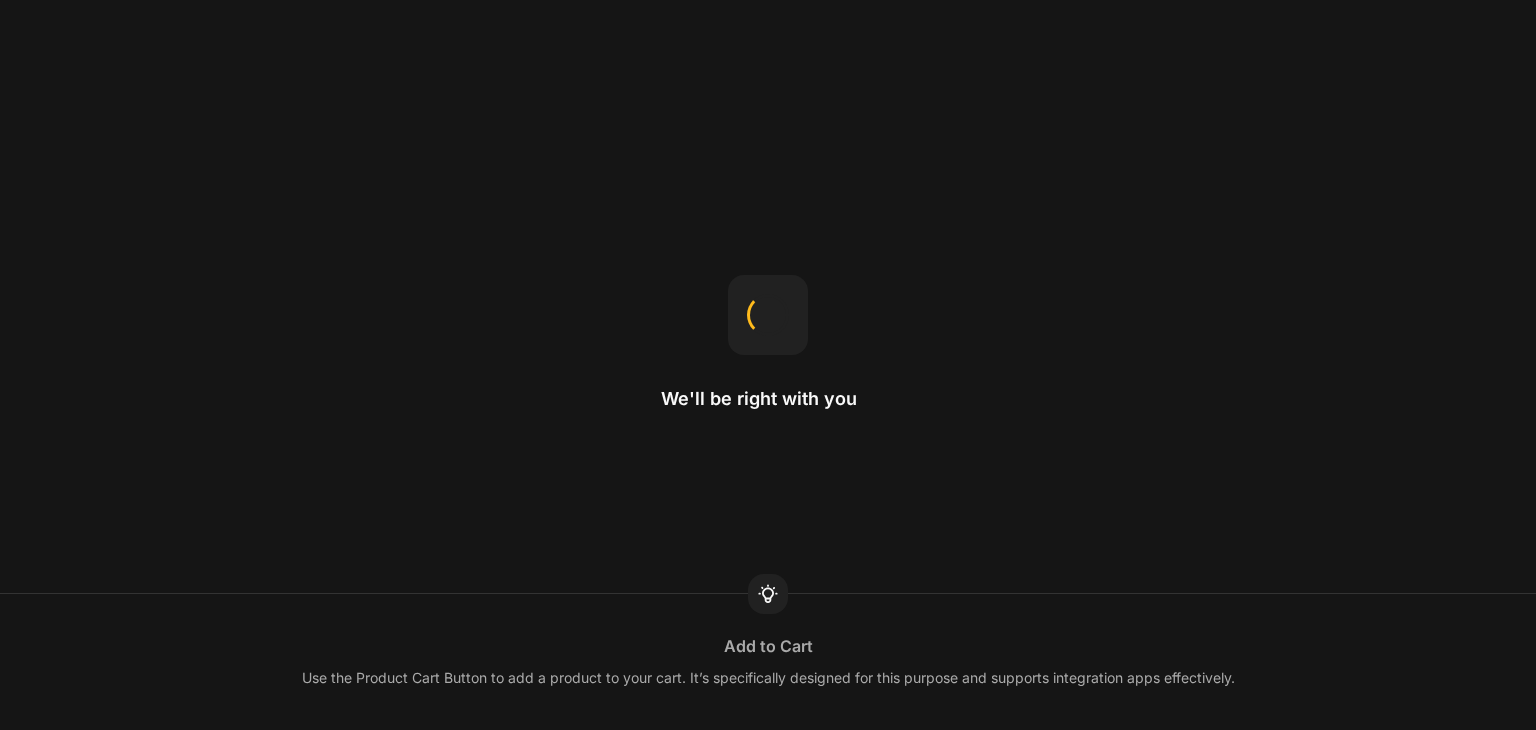scroll, scrollTop: 0, scrollLeft: 0, axis: both 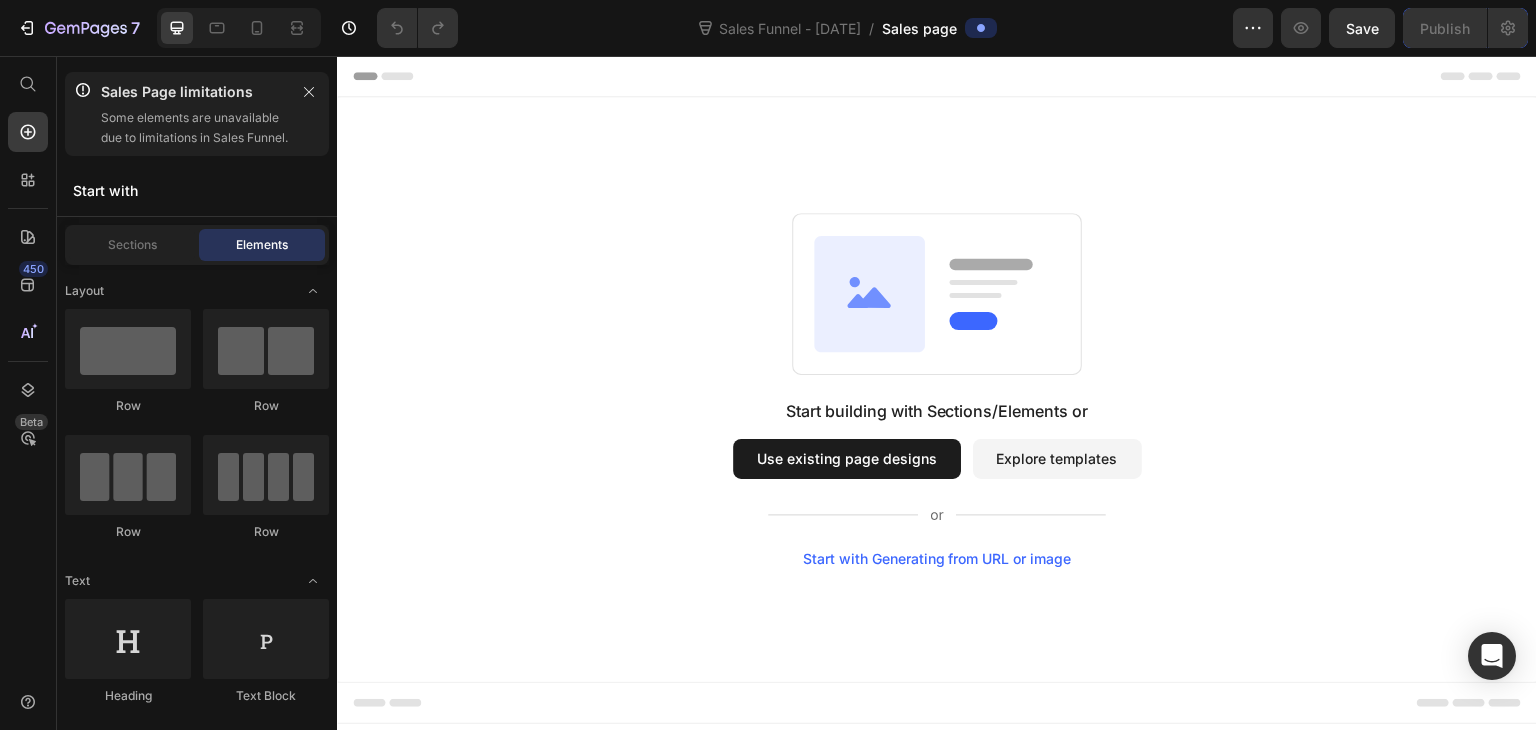 click on "Use existing page designs" at bounding box center (847, 459) 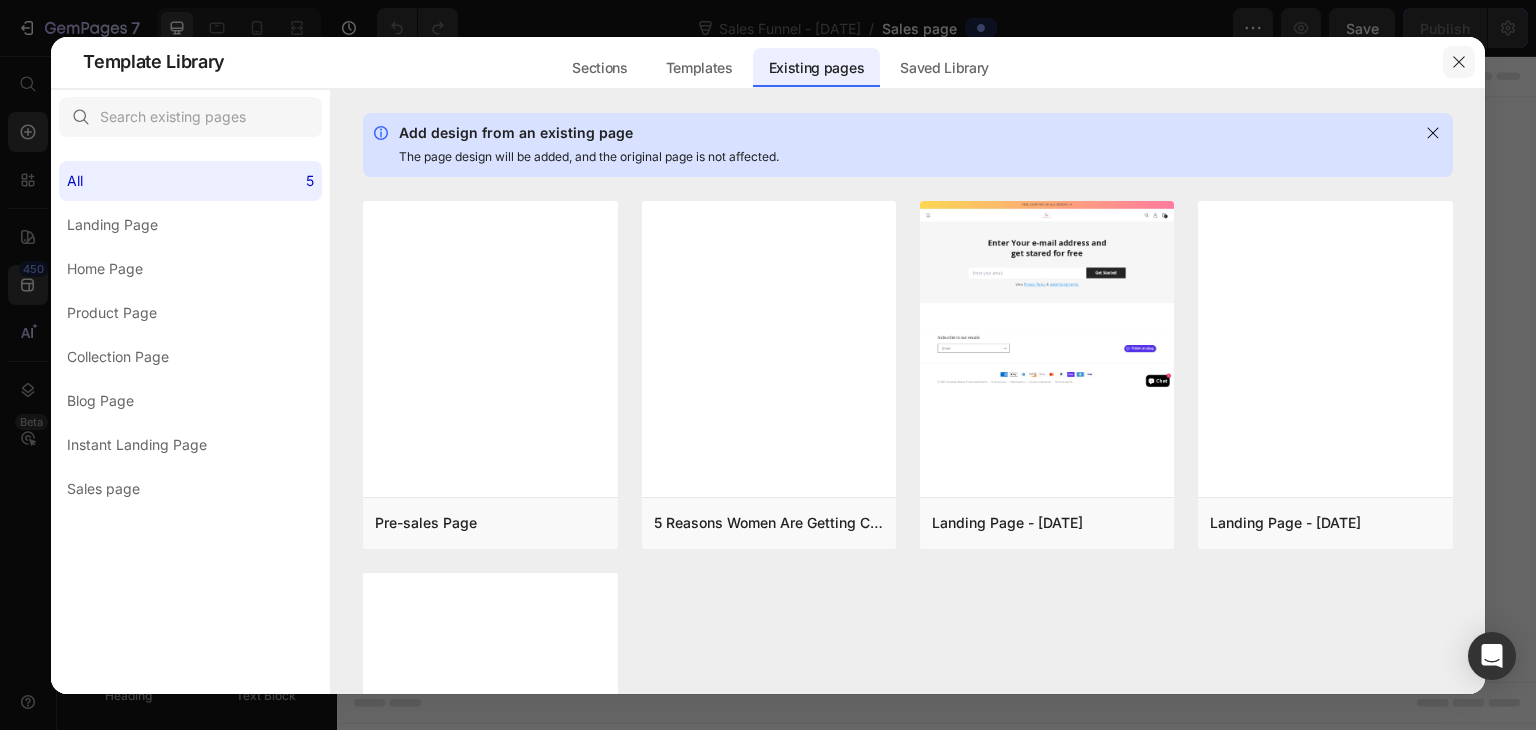 click 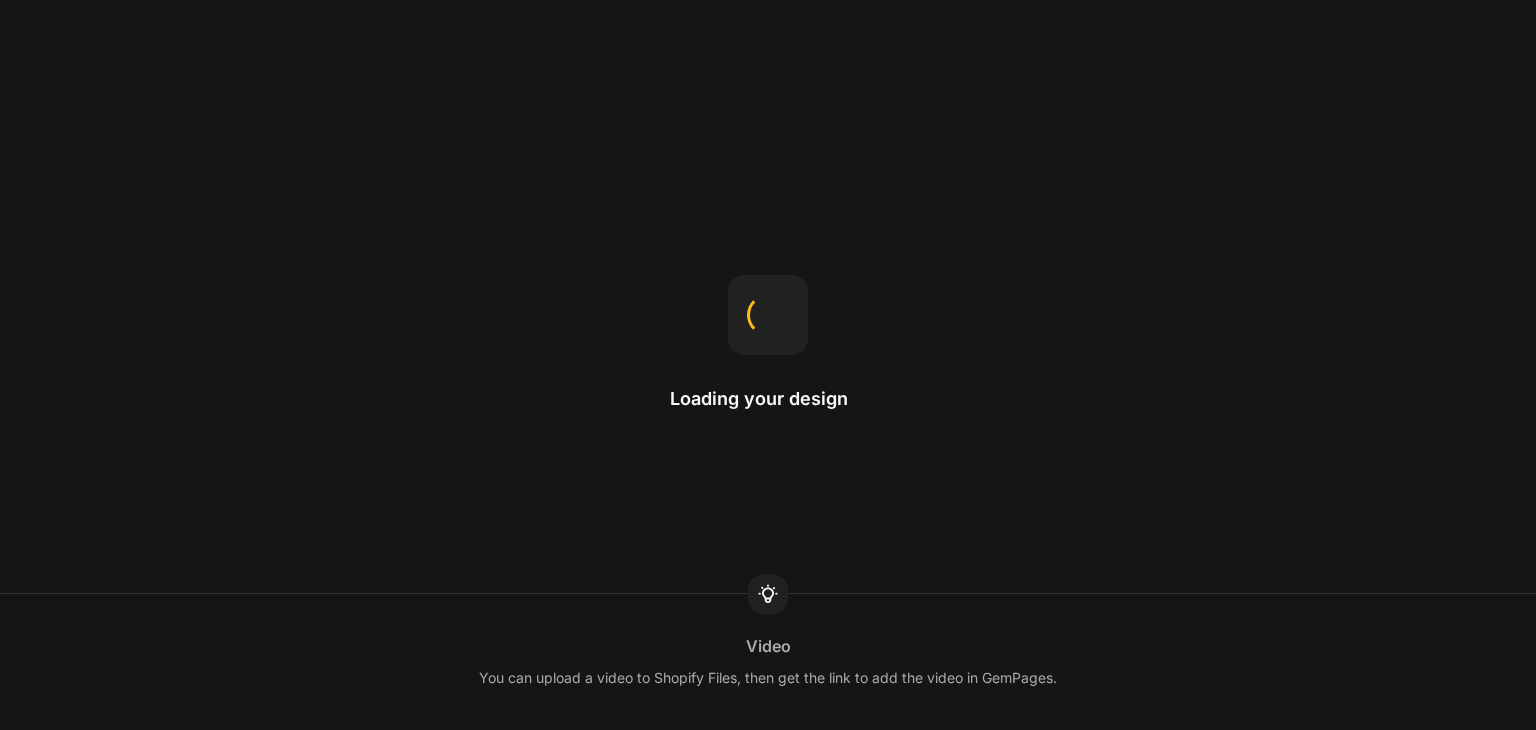 scroll, scrollTop: 0, scrollLeft: 0, axis: both 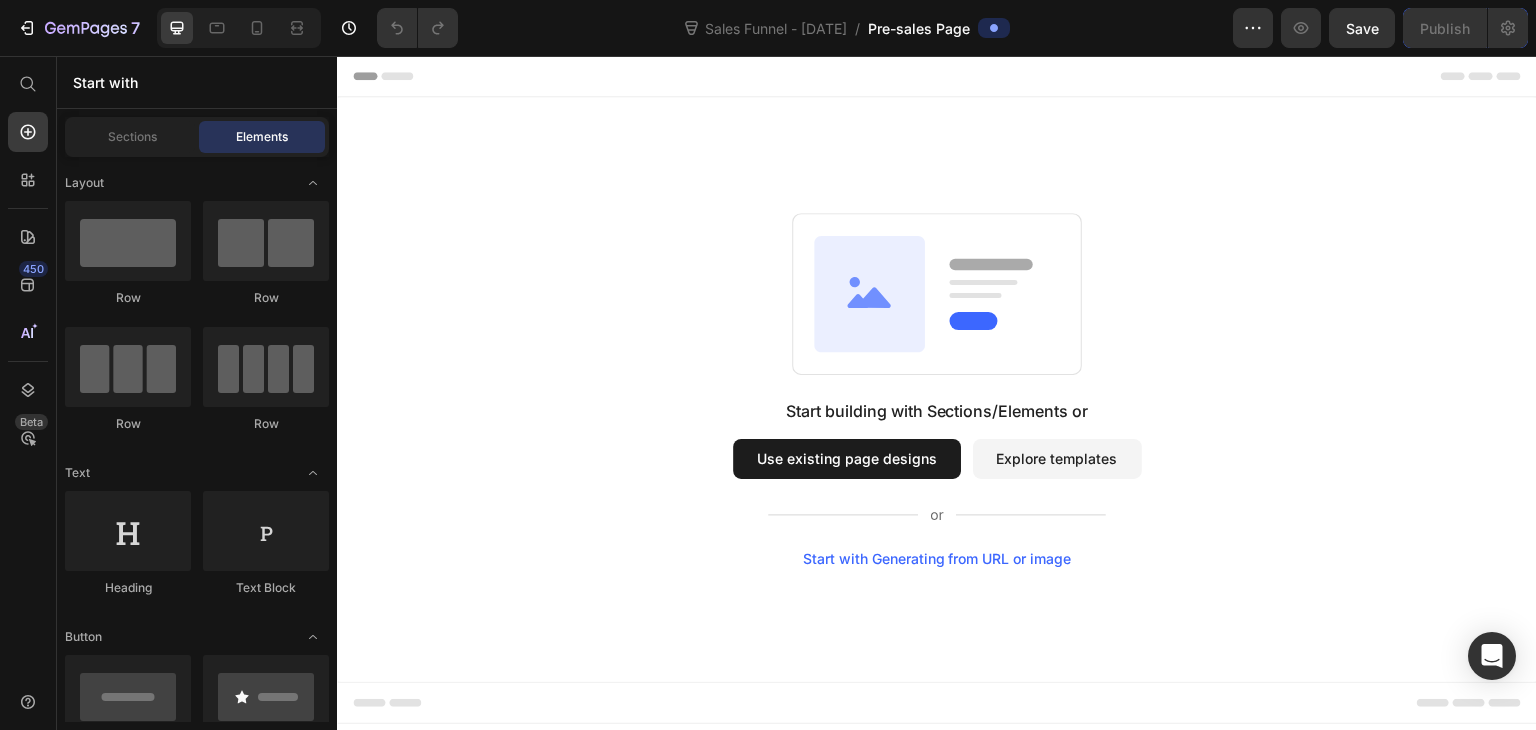 click on "Use existing page designs" at bounding box center (847, 459) 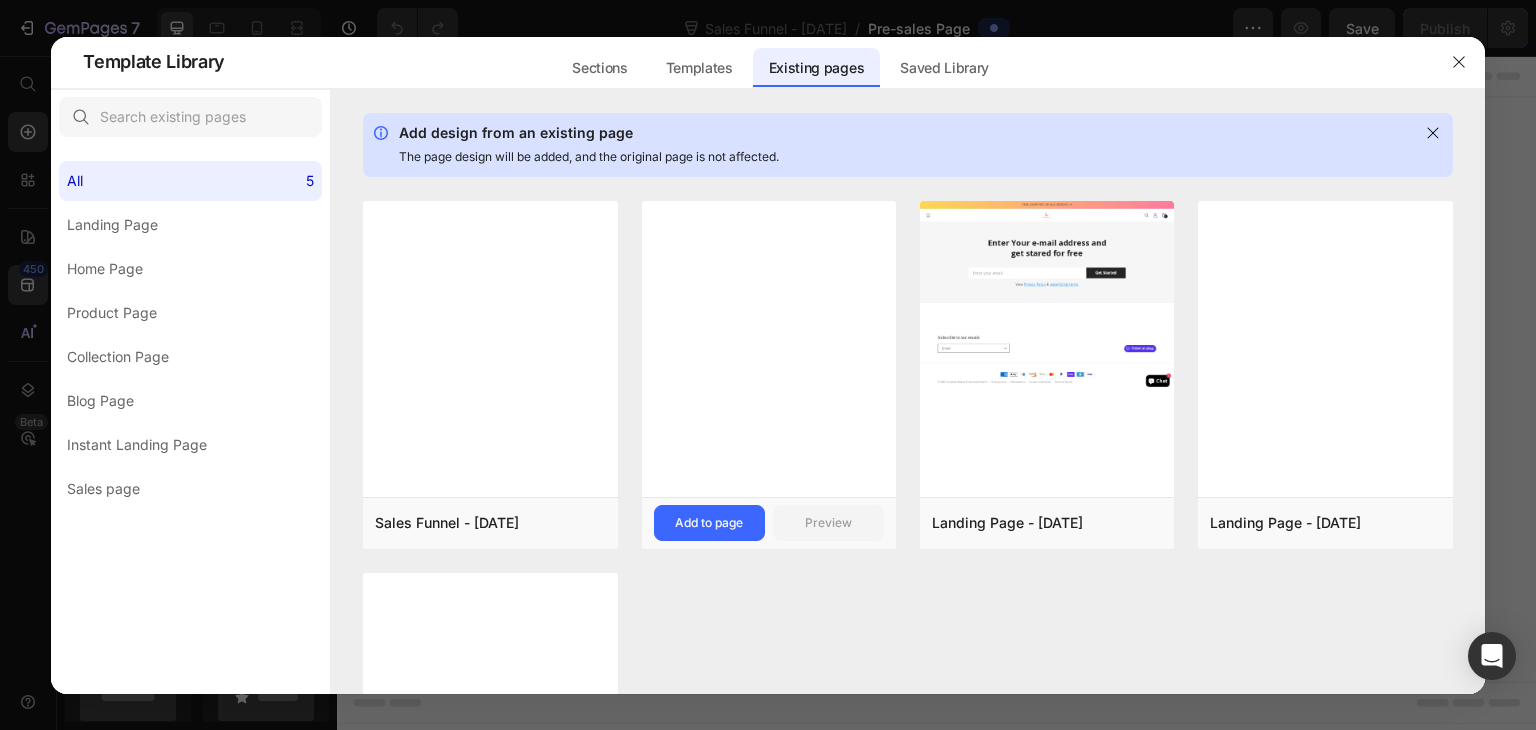 click on "5 Reasons Women Are Getting Caramela Beauty Add to page  Preview" at bounding box center (769, 523) 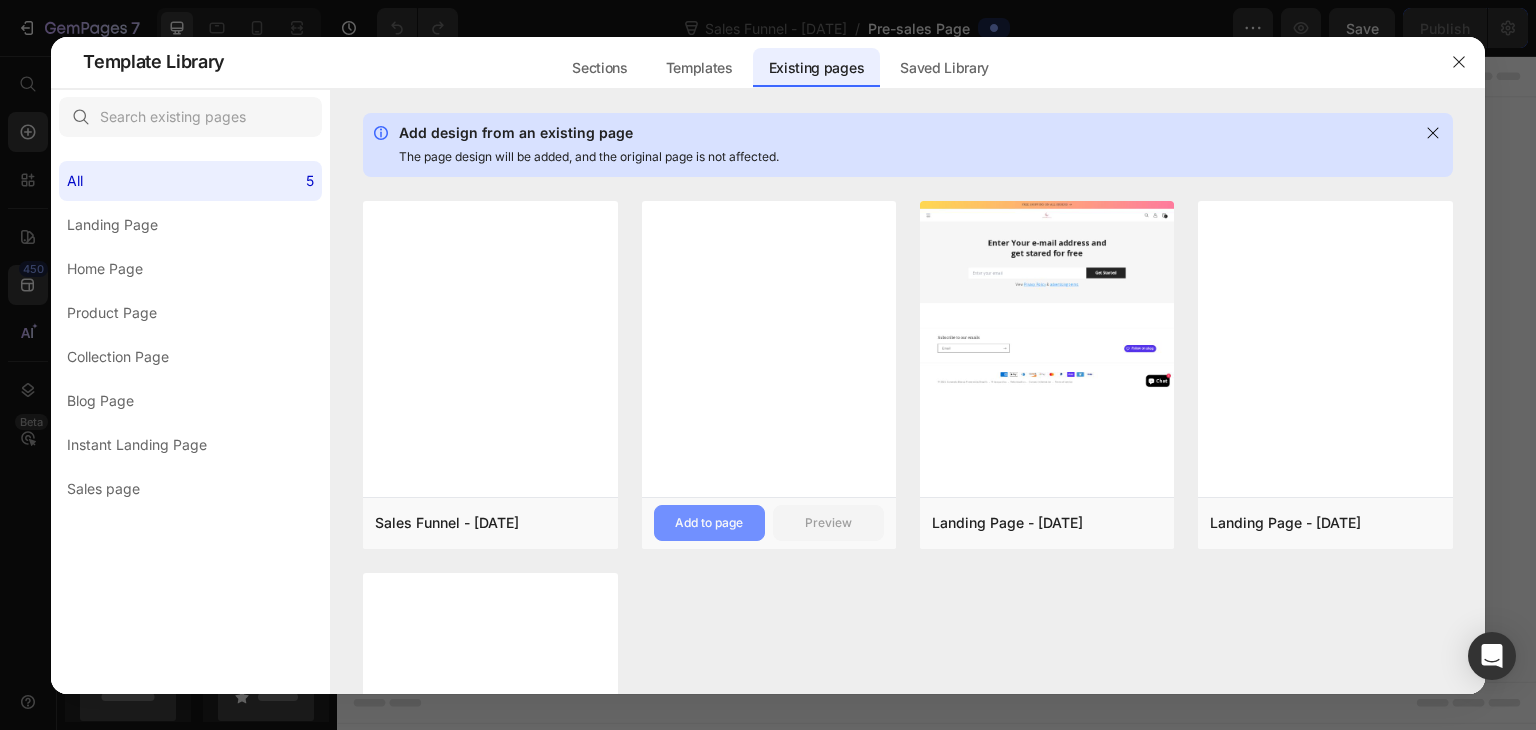 click on "Add to page" at bounding box center [709, 523] 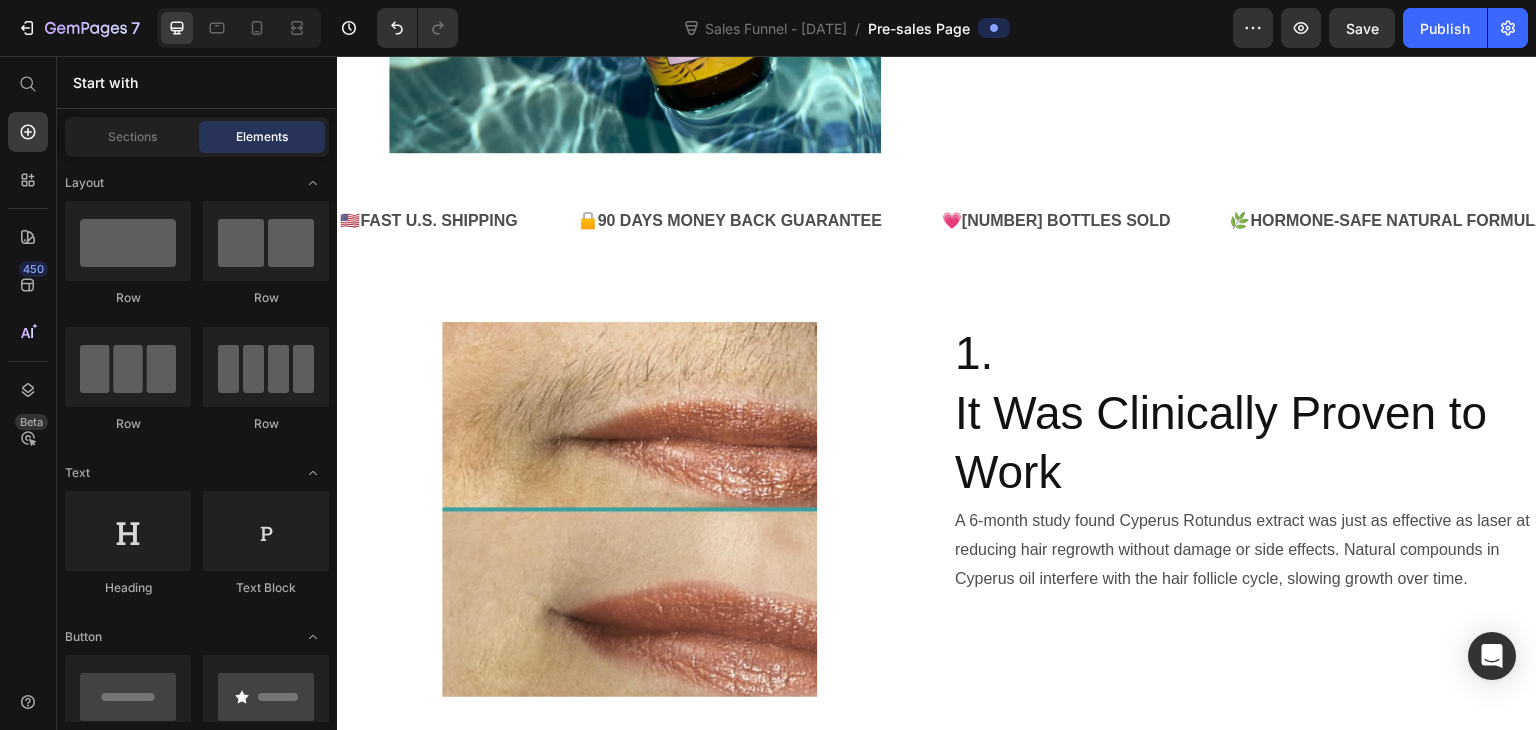 scroll, scrollTop: 0, scrollLeft: 0, axis: both 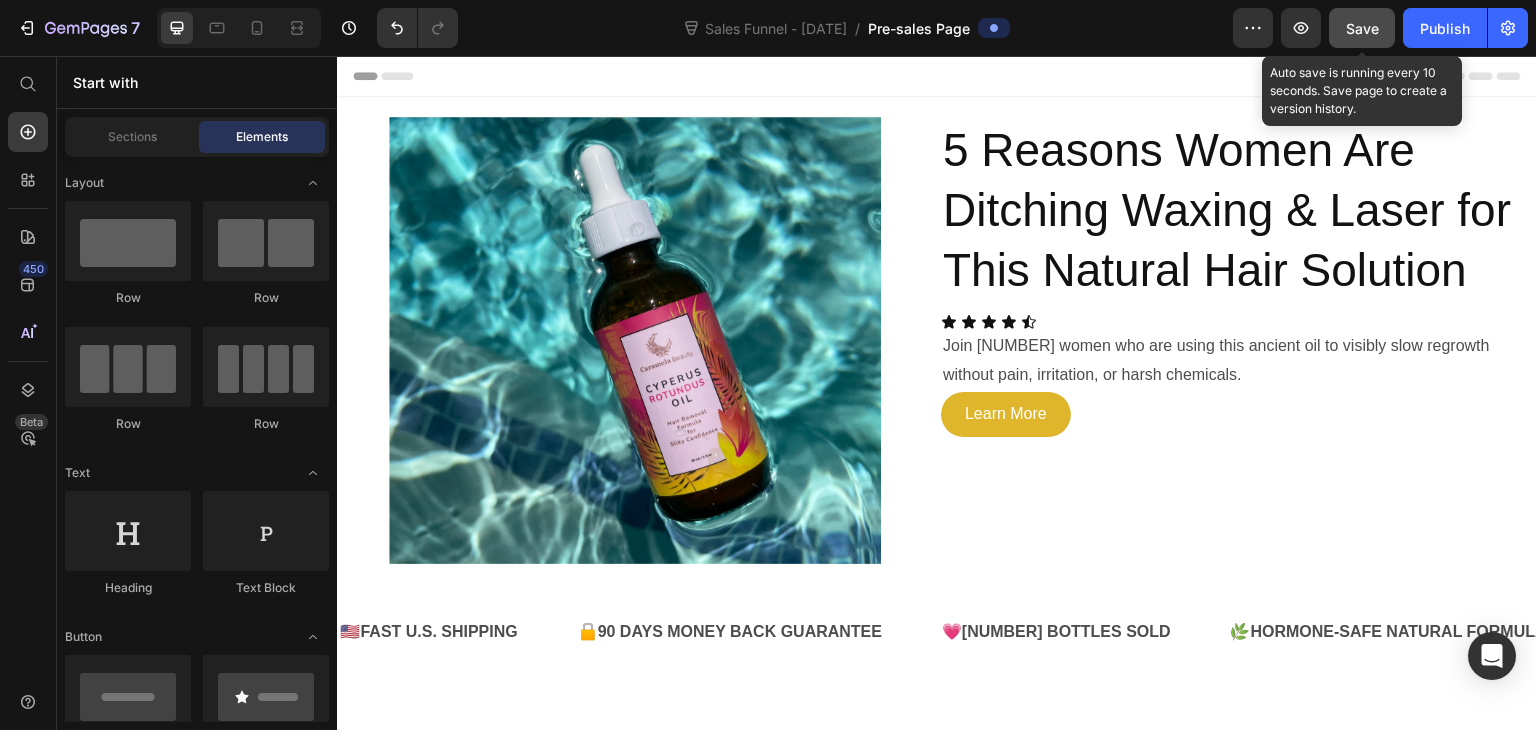 click on "Save" at bounding box center (1362, 28) 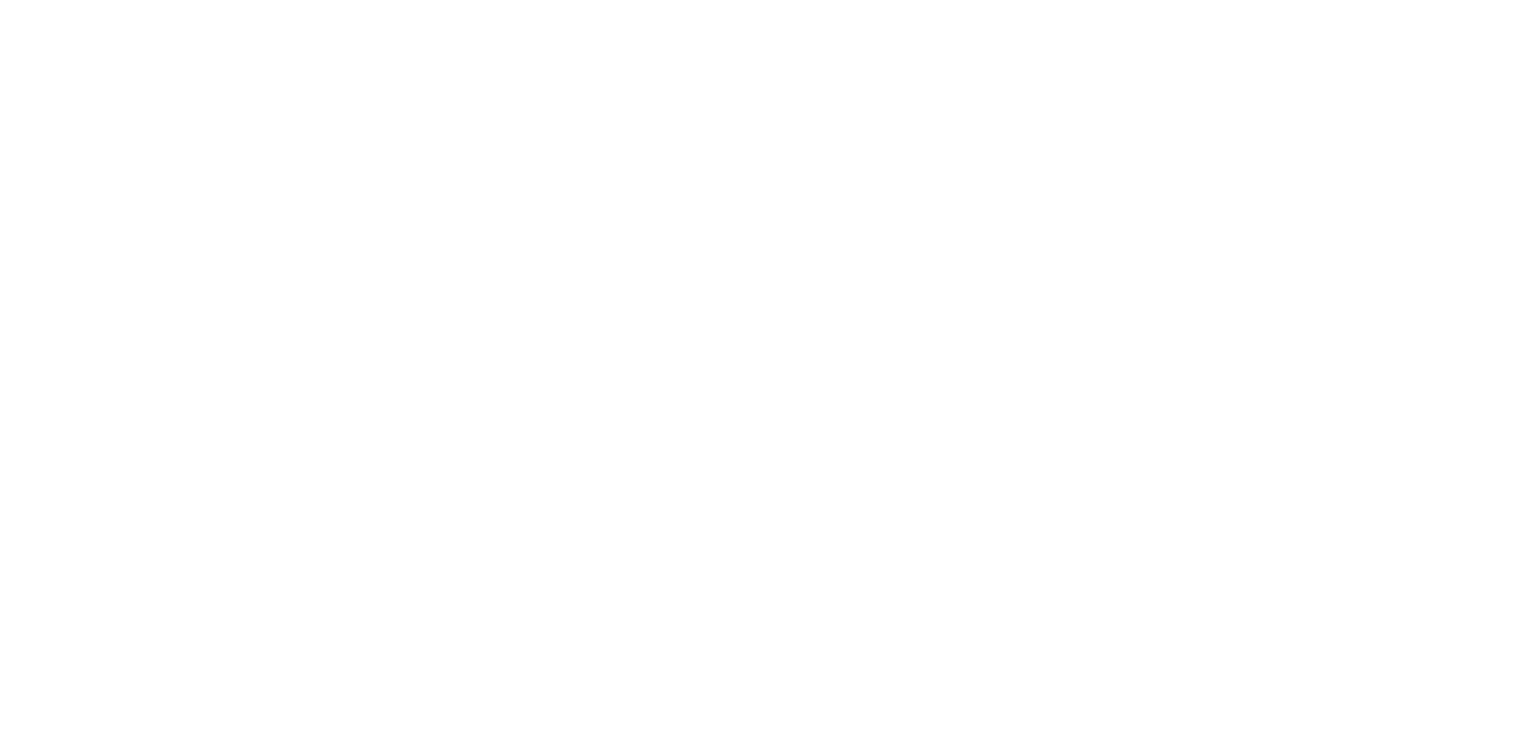scroll, scrollTop: 0, scrollLeft: 0, axis: both 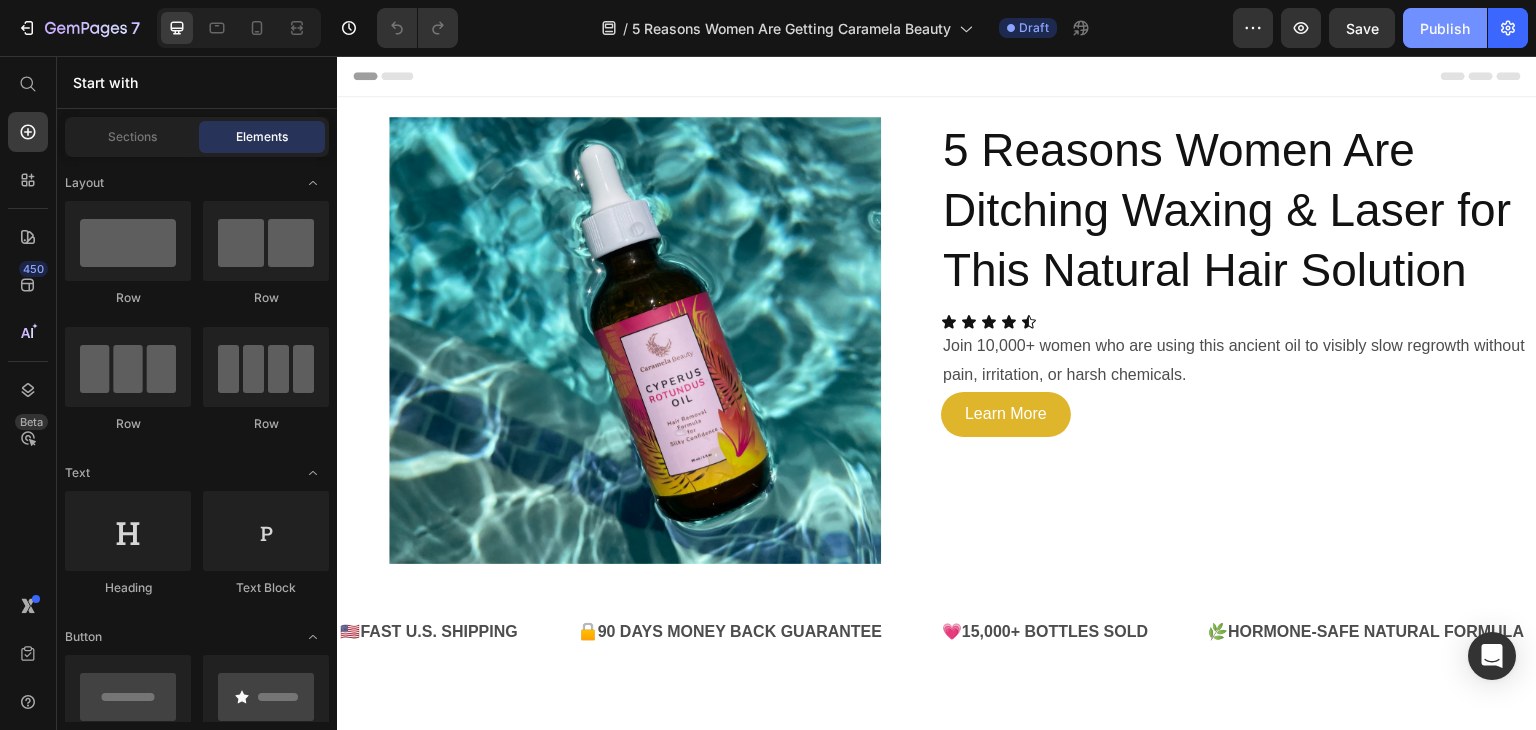 click on "Publish" 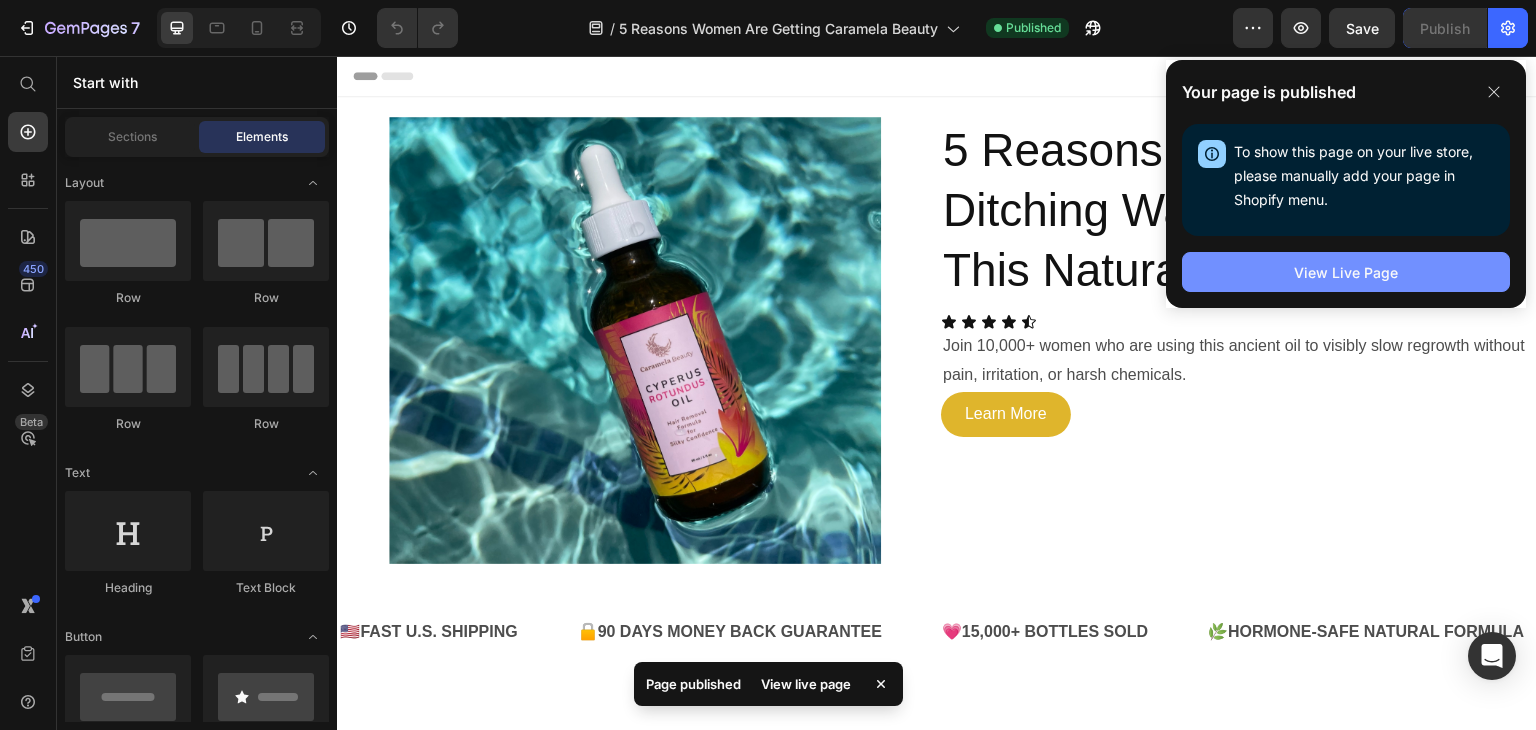 click on "View Live Page" at bounding box center [1346, 272] 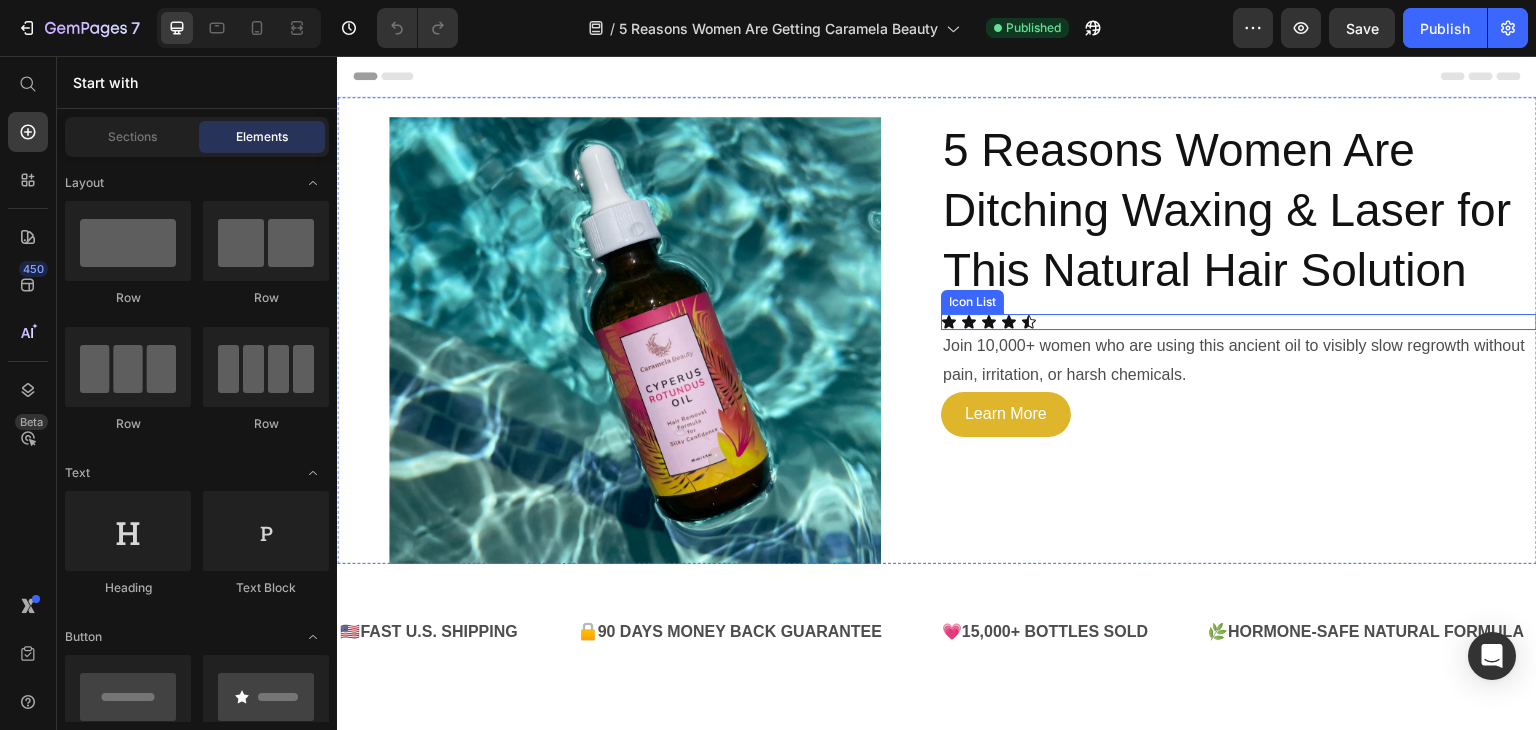 click on "Icon Icon Icon Icon Icon" at bounding box center (1239, 322) 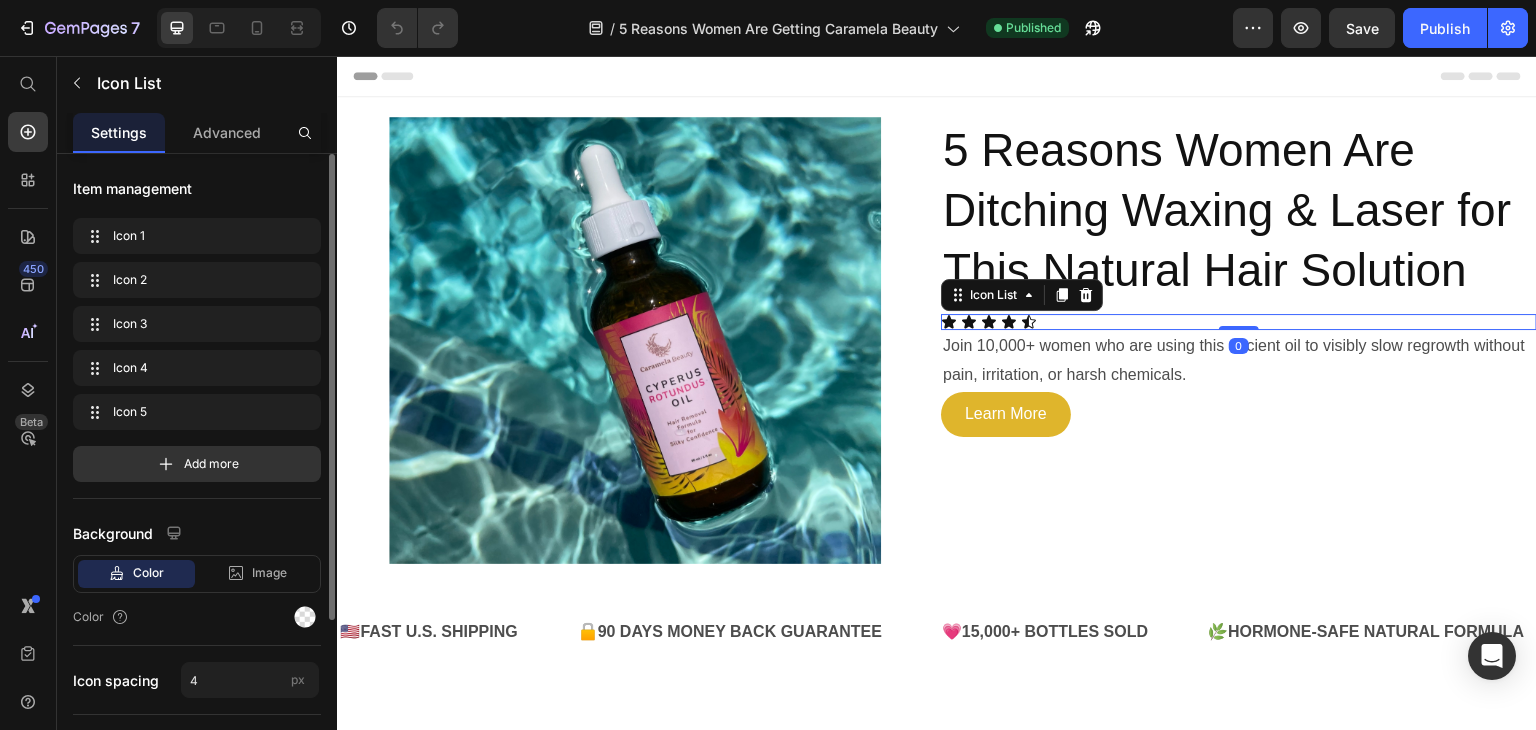 scroll, scrollTop: 226, scrollLeft: 0, axis: vertical 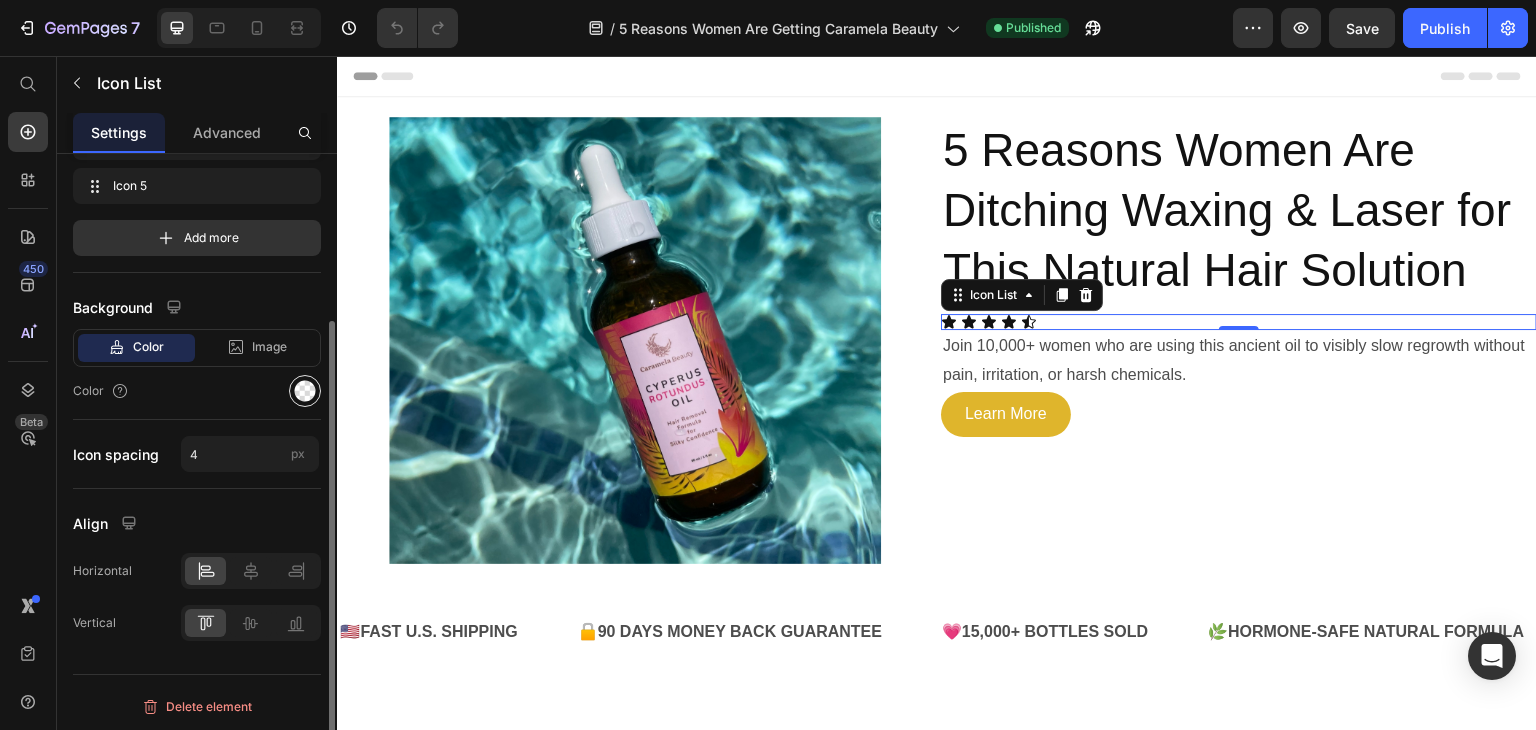 click at bounding box center [305, 391] 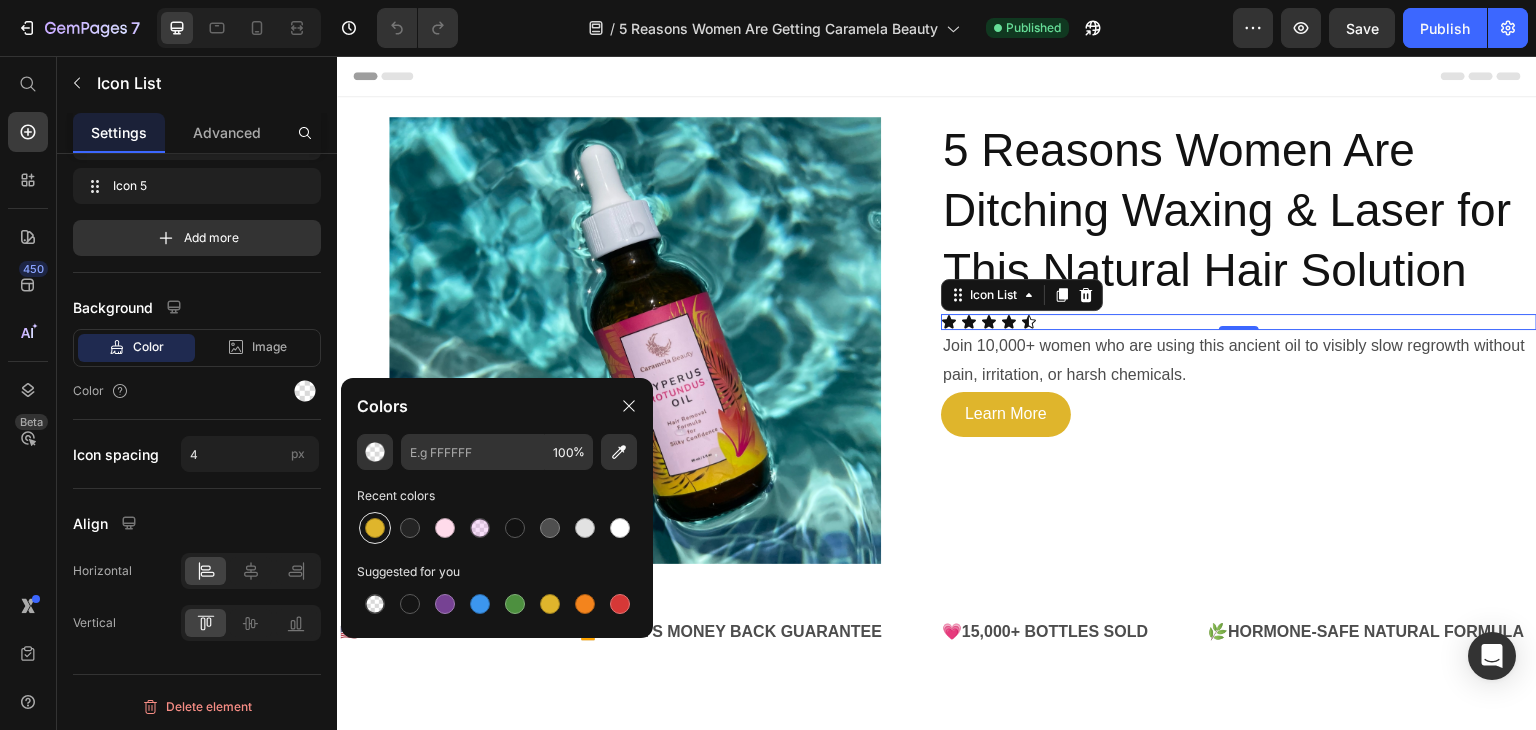 click at bounding box center (375, 528) 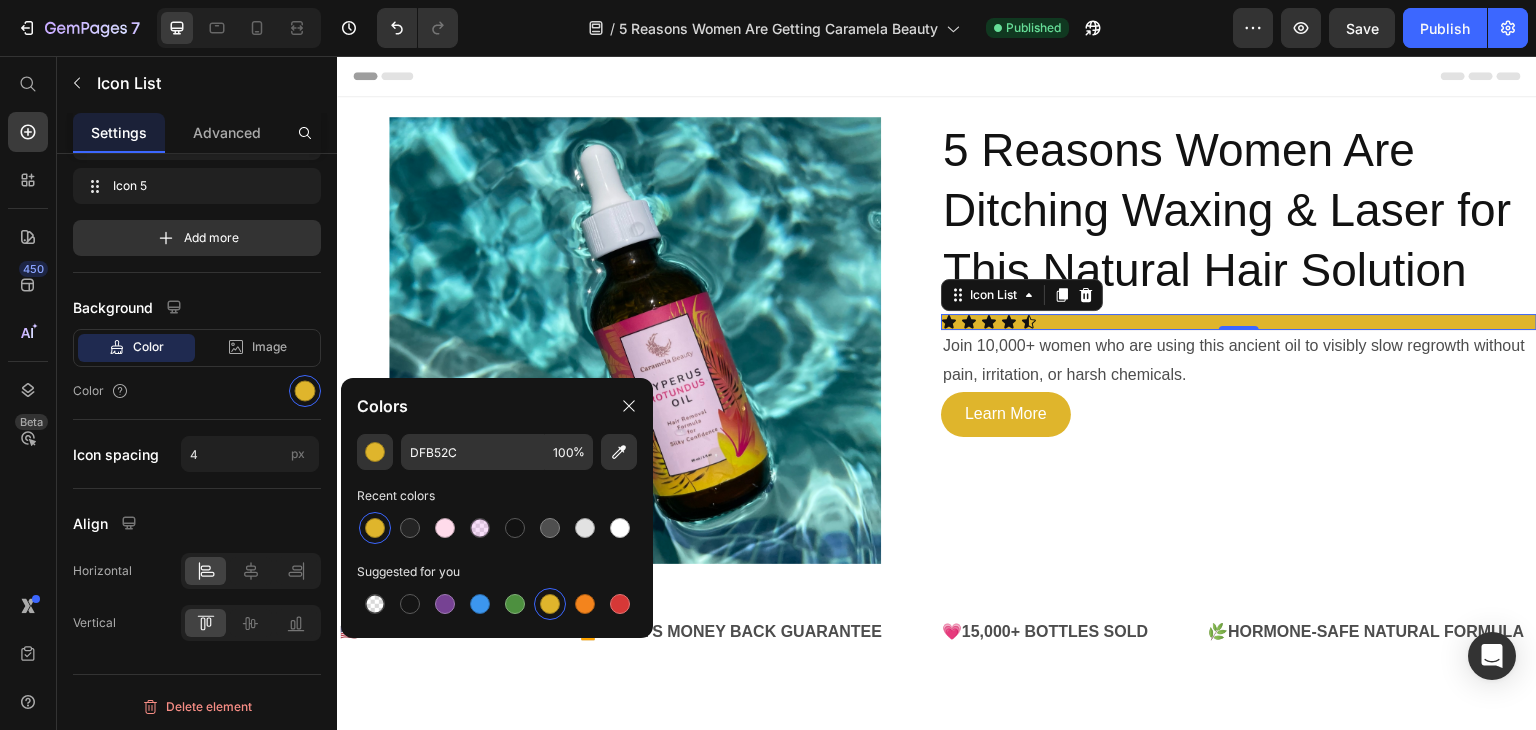 click at bounding box center (375, 528) 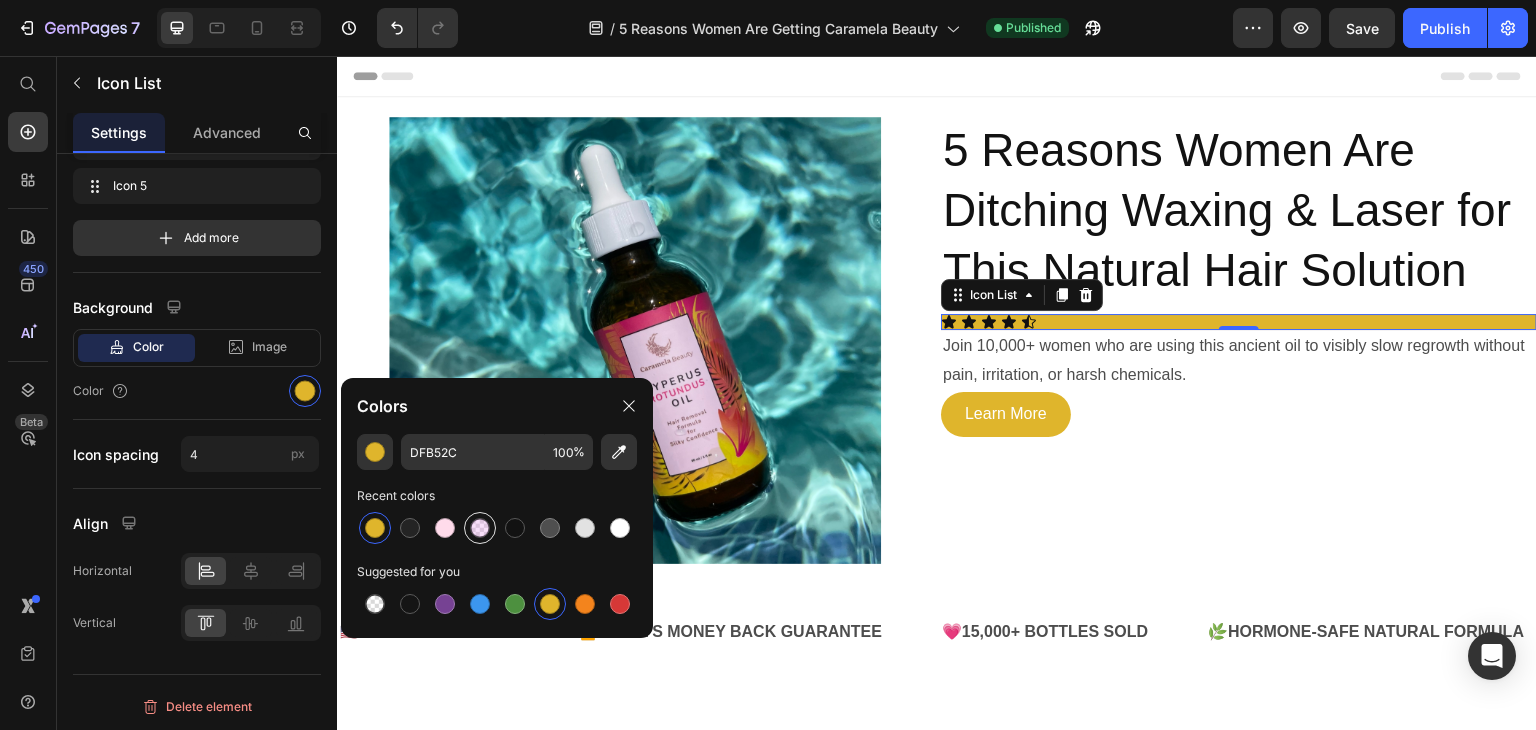 click at bounding box center [480, 528] 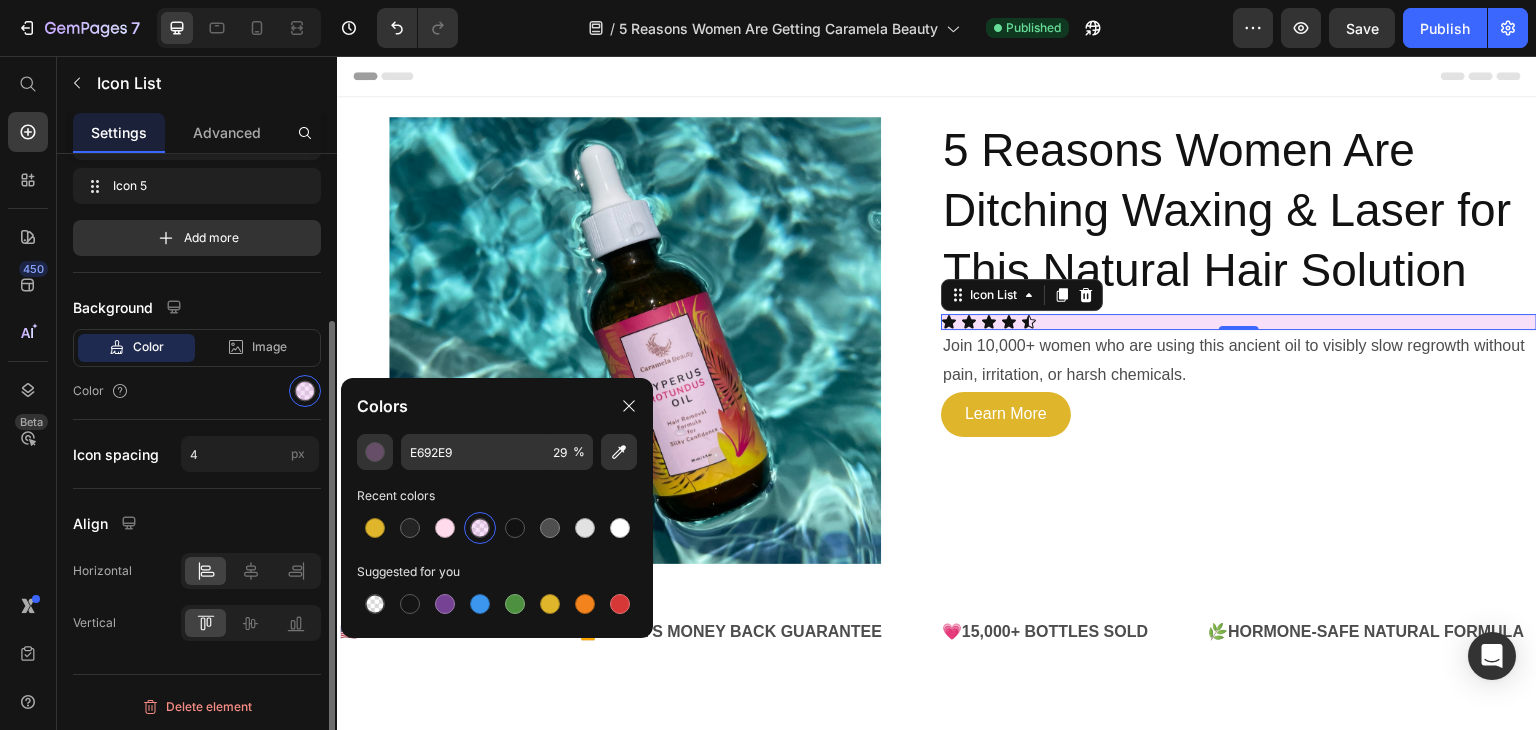 type on "DFB52C" 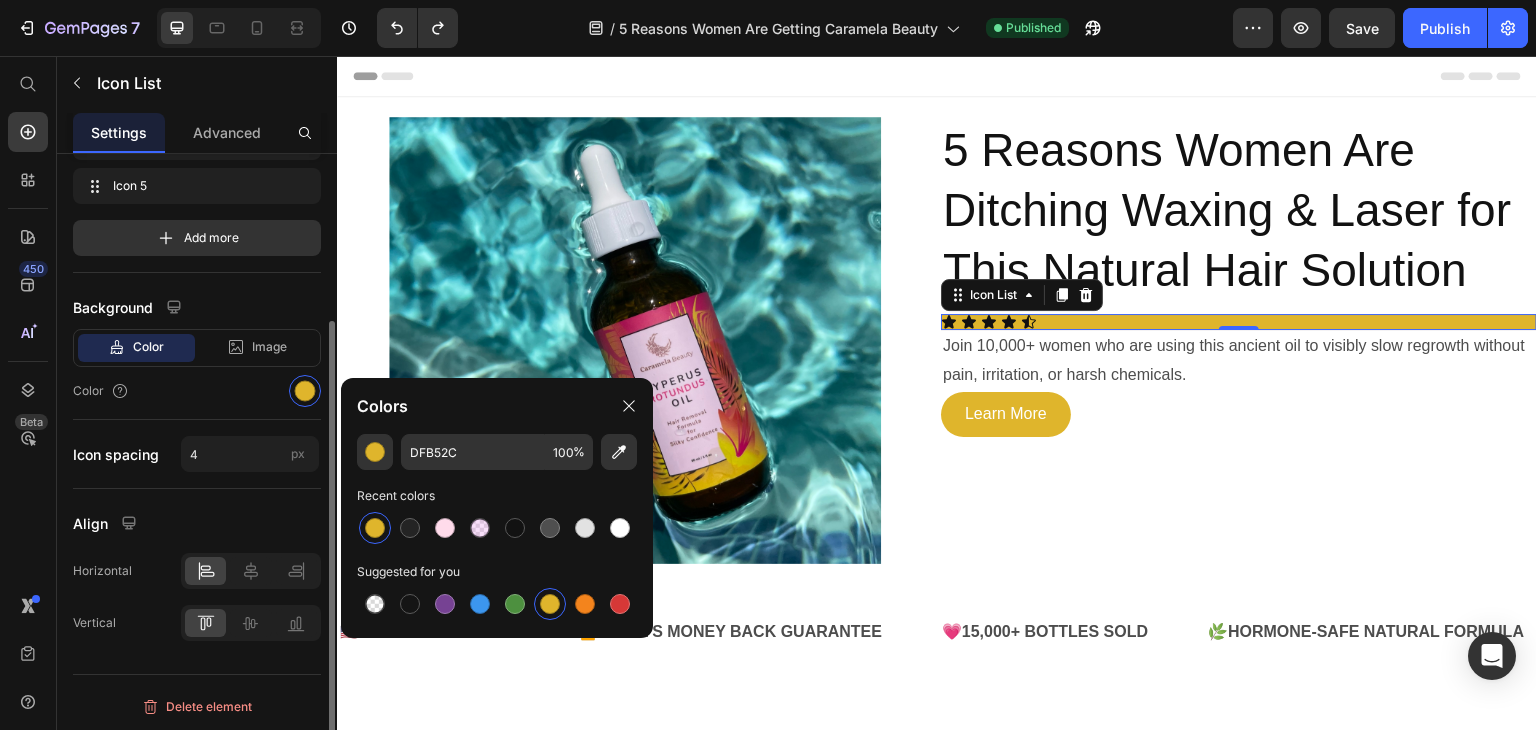 type on "000000" 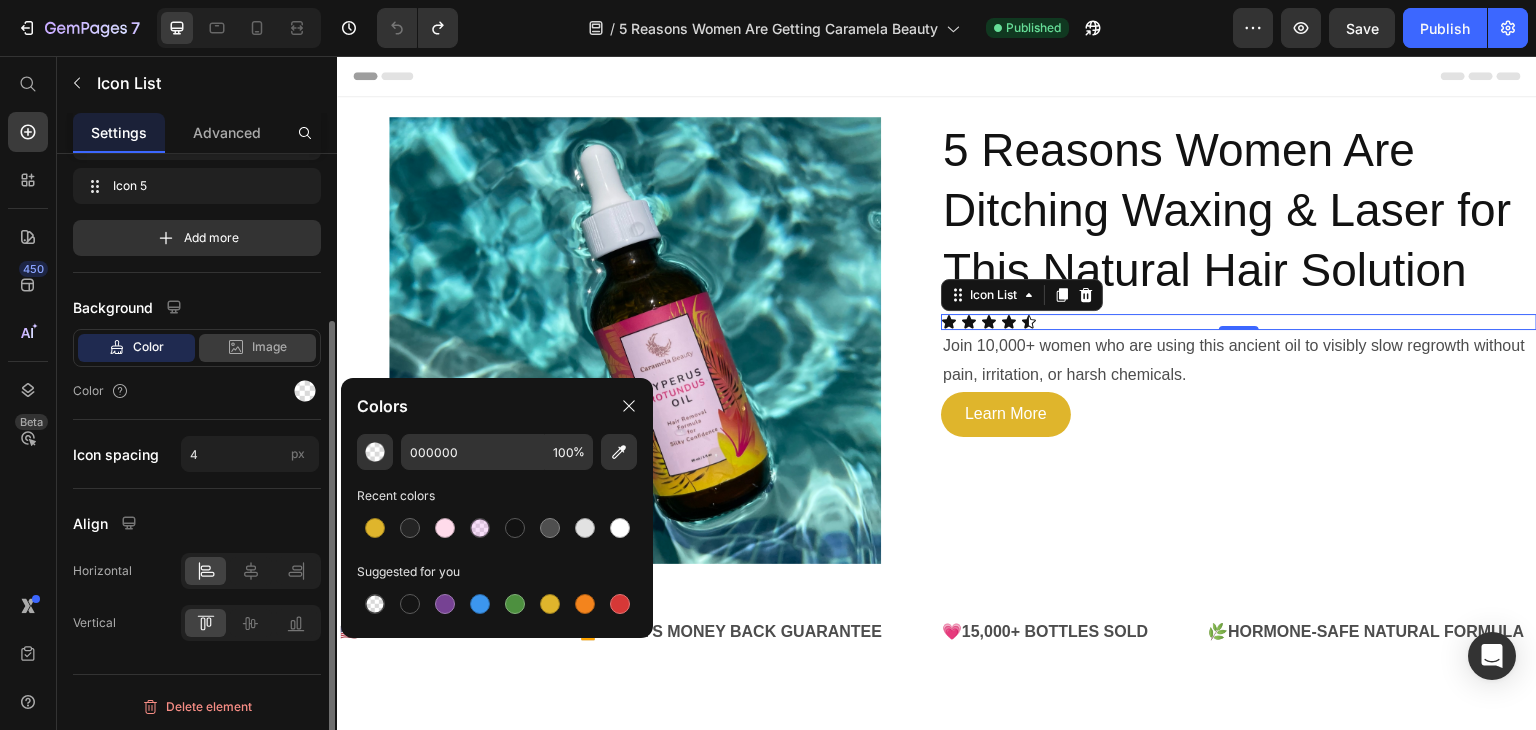 click on "Image" 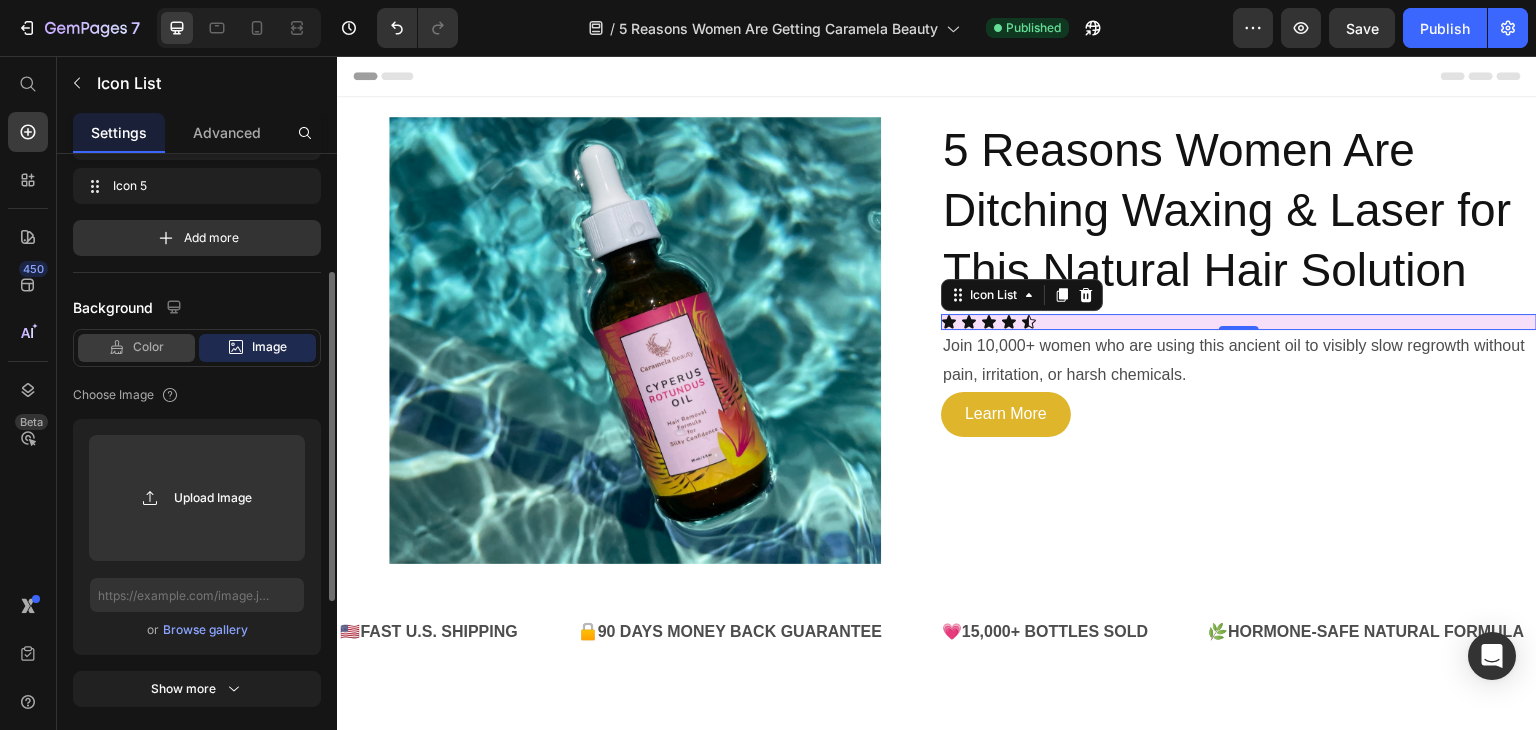 click on "Color" at bounding box center [148, 347] 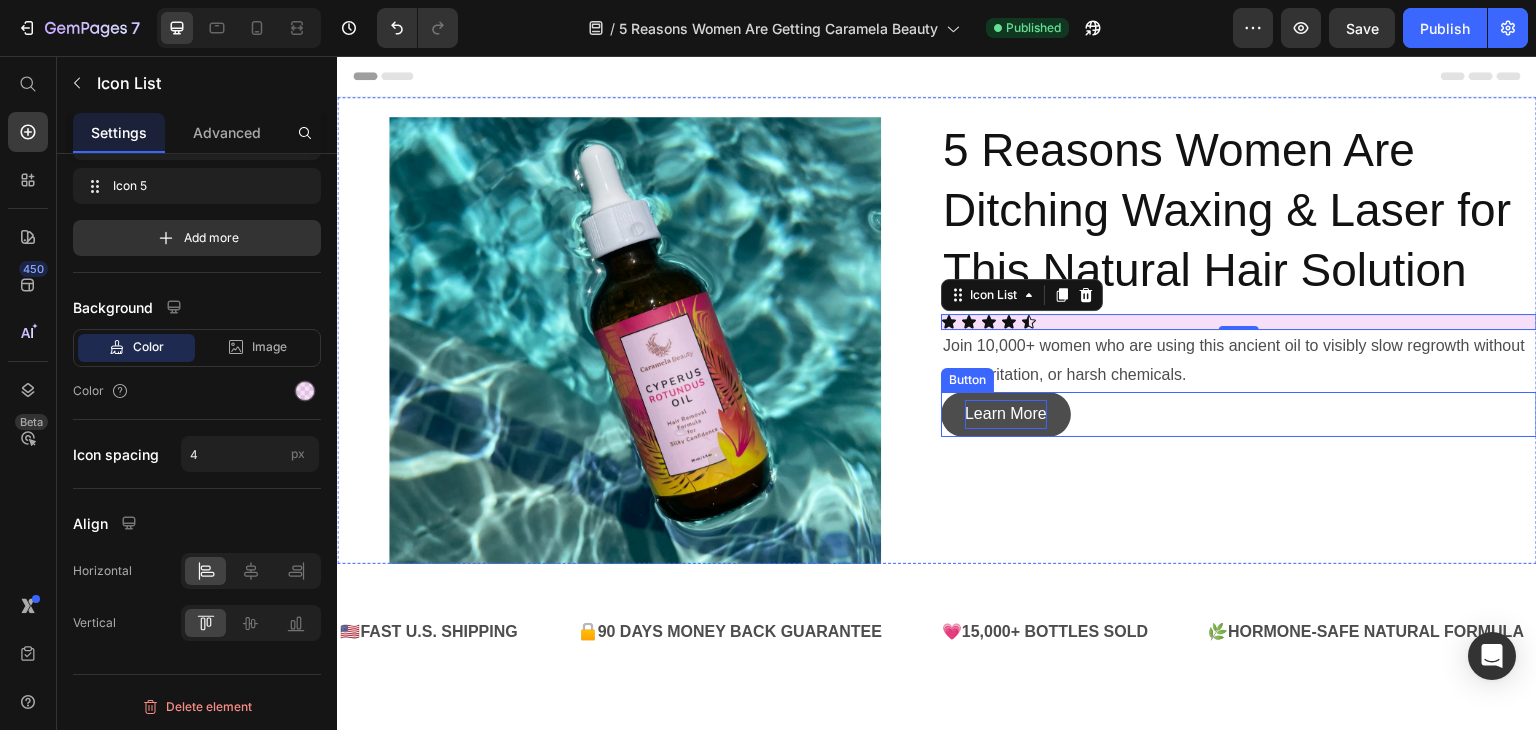 click on "Learn More" at bounding box center [1006, 414] 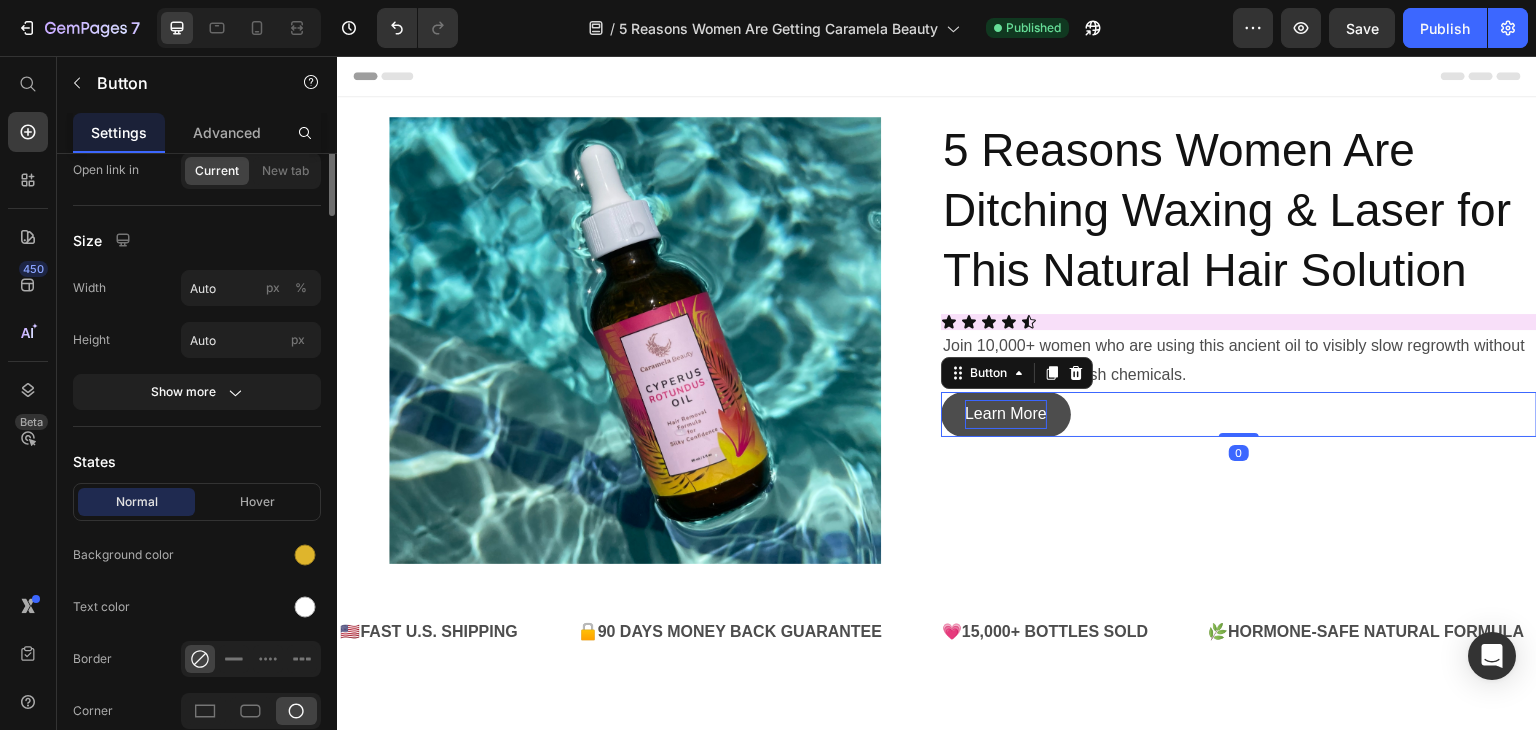 scroll, scrollTop: 0, scrollLeft: 0, axis: both 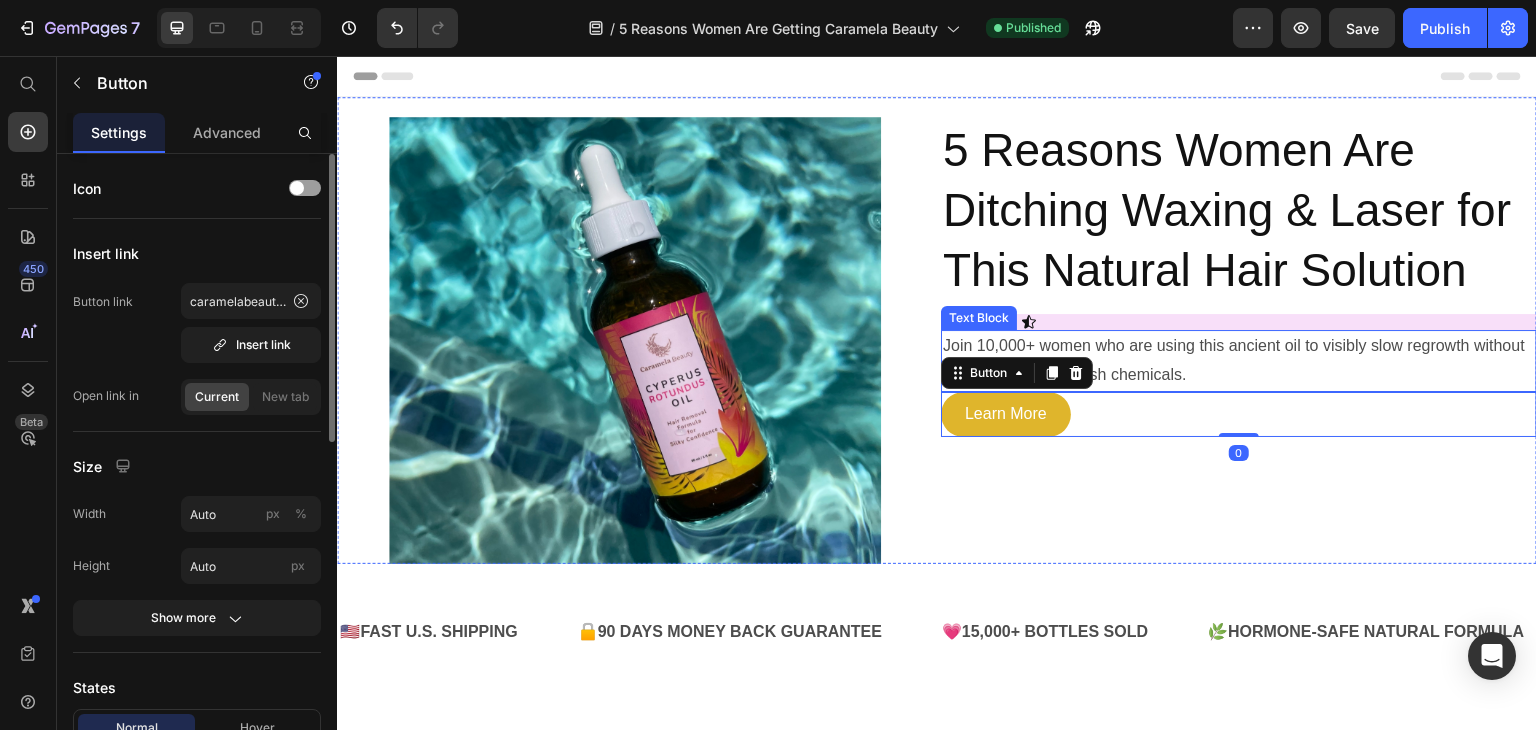 click on "Join 10,000+ women who are using this ancient oil to visibly slow regrowth without pain, irritation, or harsh chemicals." at bounding box center (1239, 361) 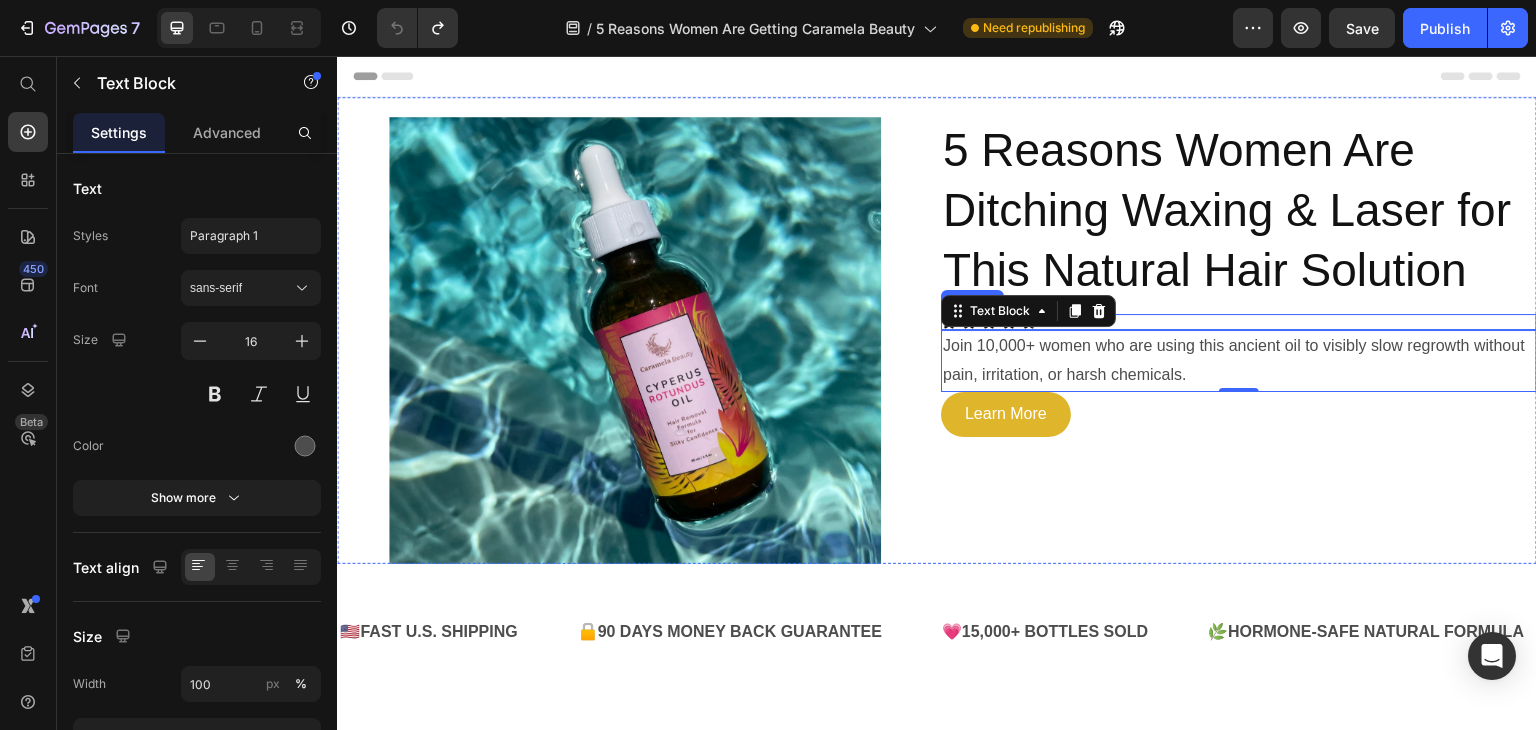click on "Icon Icon Icon Icon Icon" at bounding box center [1239, 322] 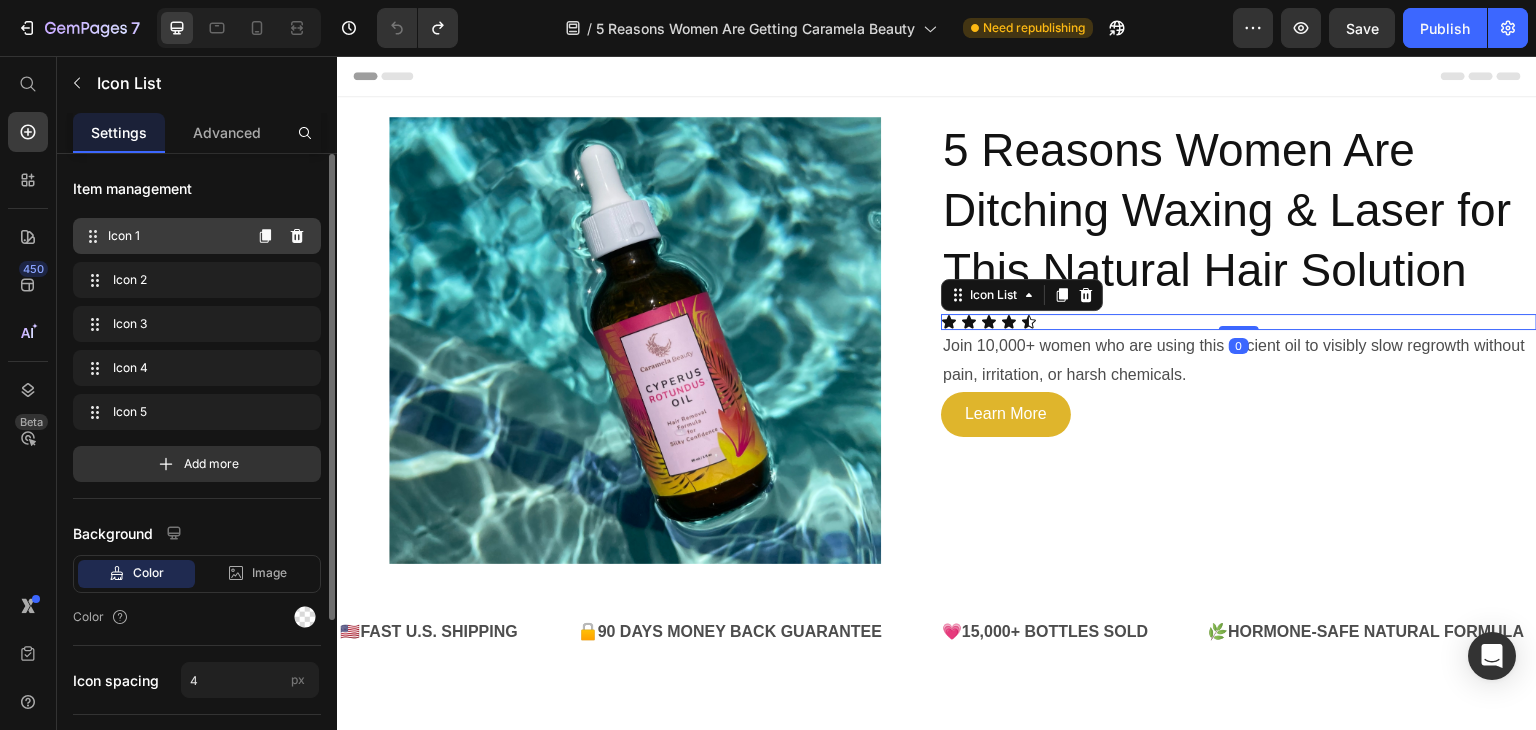 click on "Icon 1" at bounding box center (174, 236) 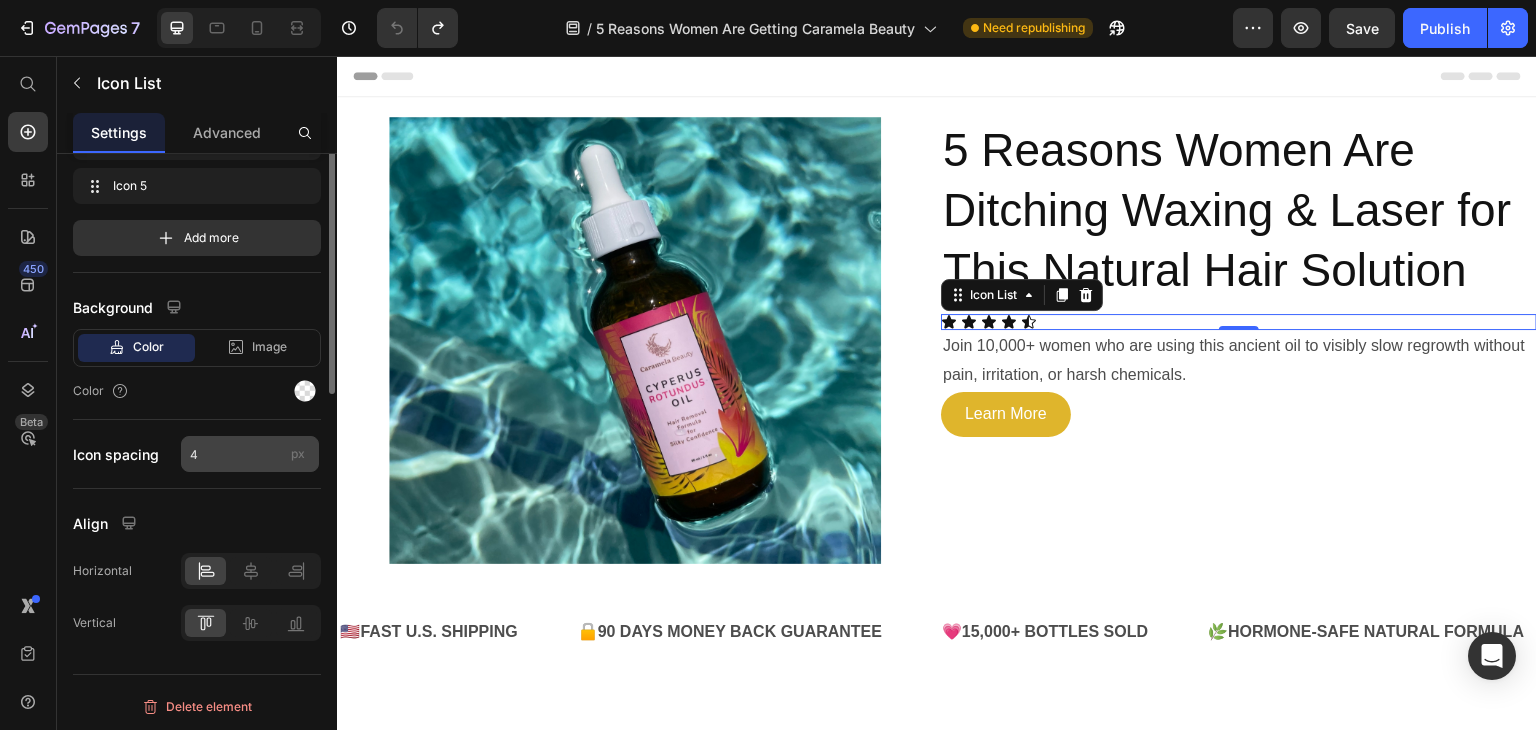 scroll, scrollTop: 0, scrollLeft: 0, axis: both 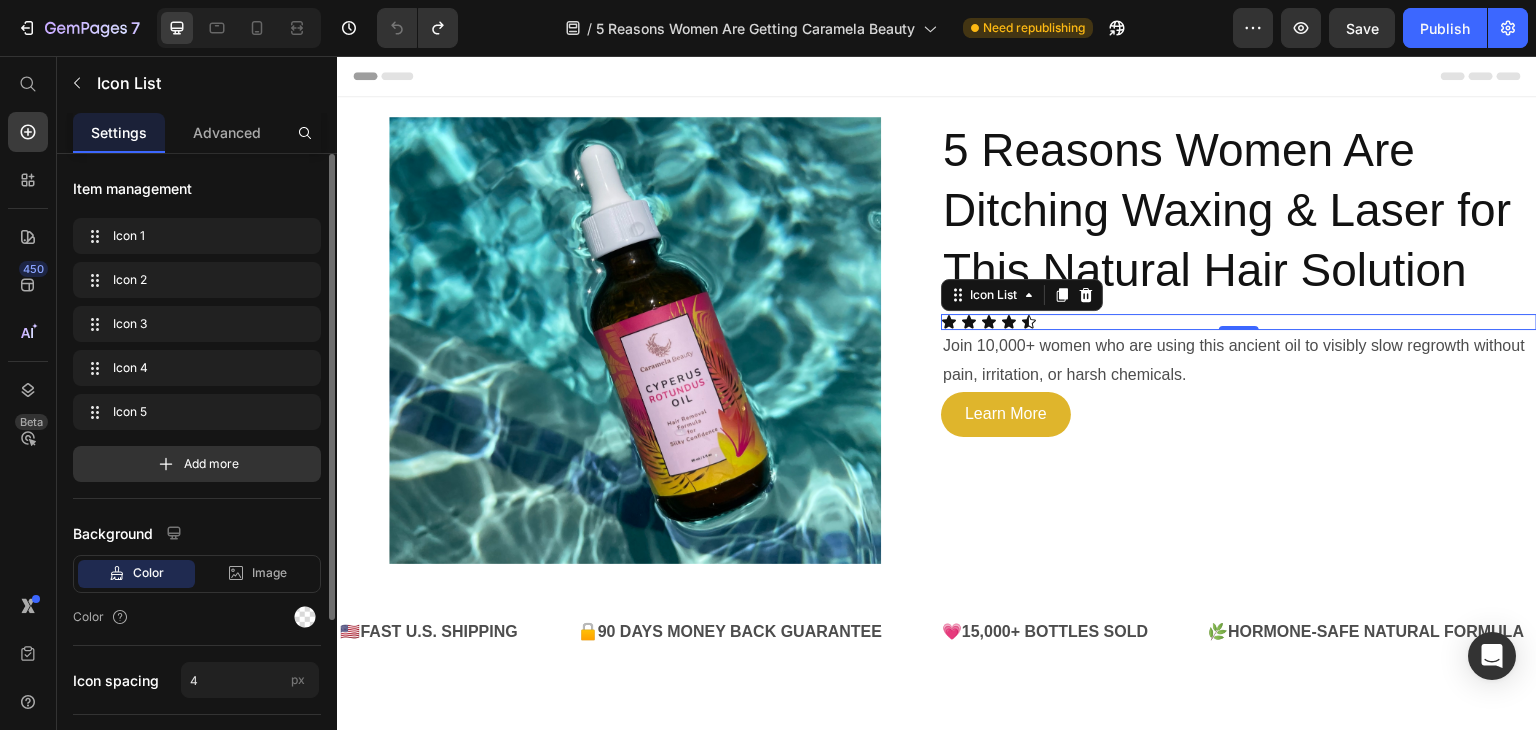 click on "Item management
Icon 1 Icon 1
Icon 2 Icon 2
Icon 3 Icon 3
Icon 4 Icon 4
Icon 5 Icon 5 Add more Background Color Image Video  Color  Icon spacing 4 px Align Horizontal Vertical
Delete element" at bounding box center [197, 584] 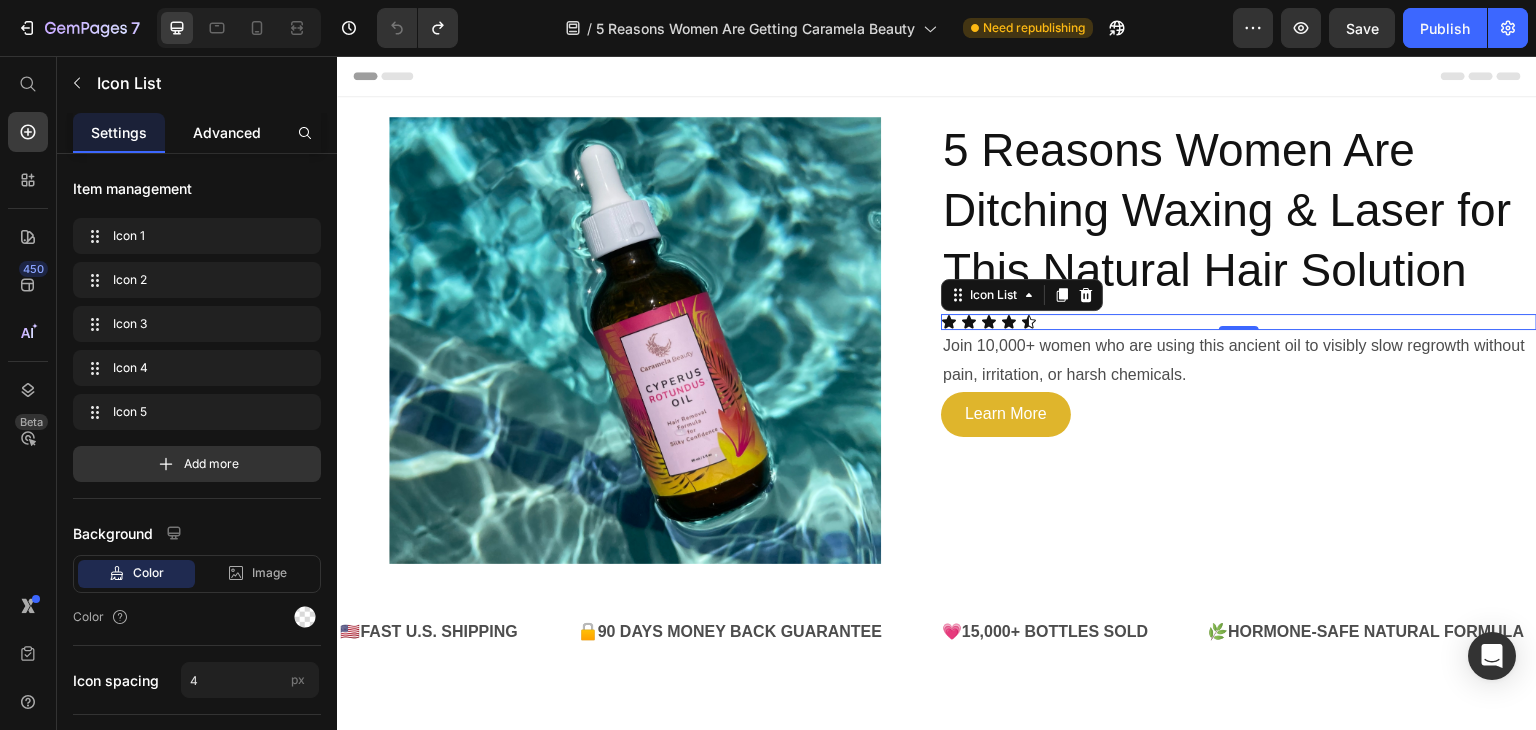 click on "Advanced" at bounding box center [227, 132] 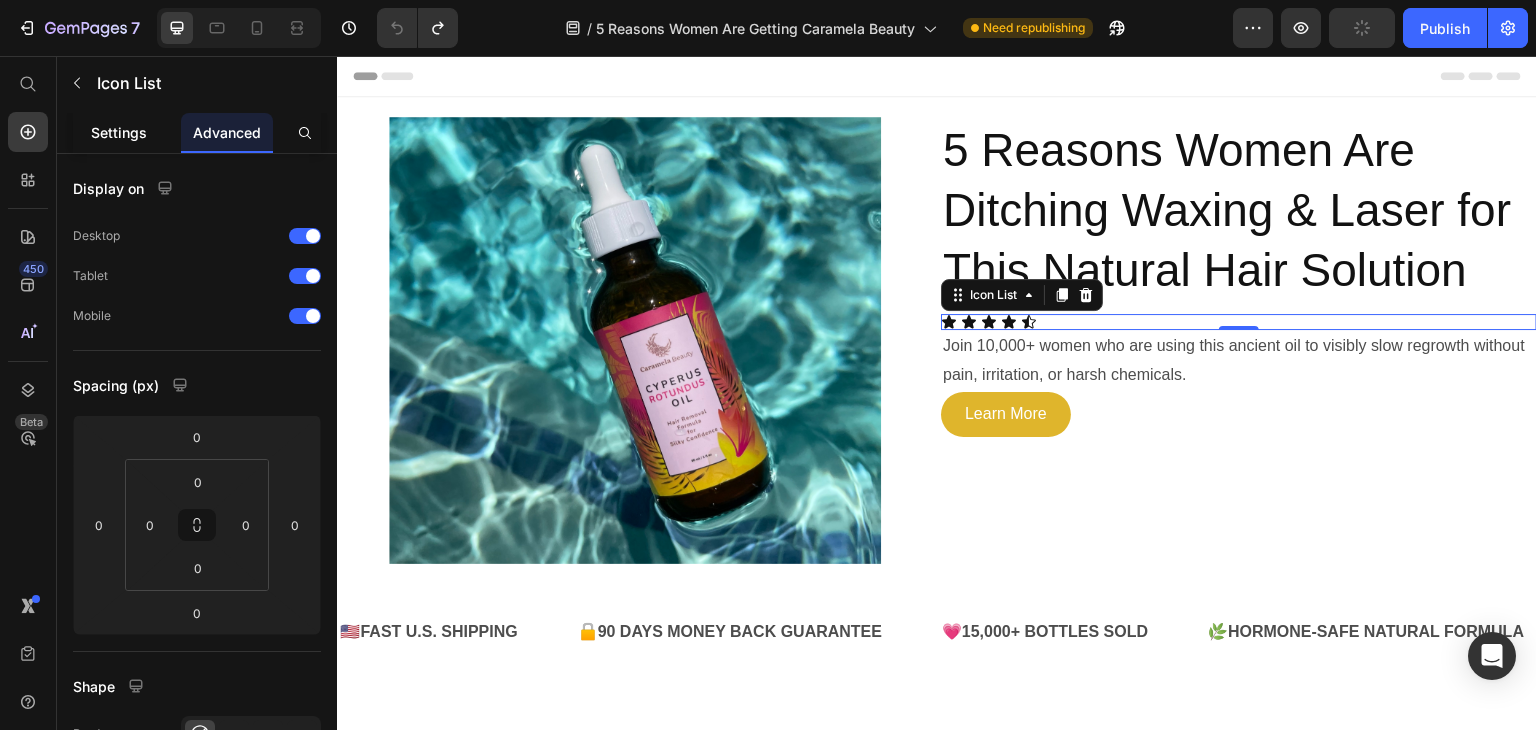 click on "Settings" 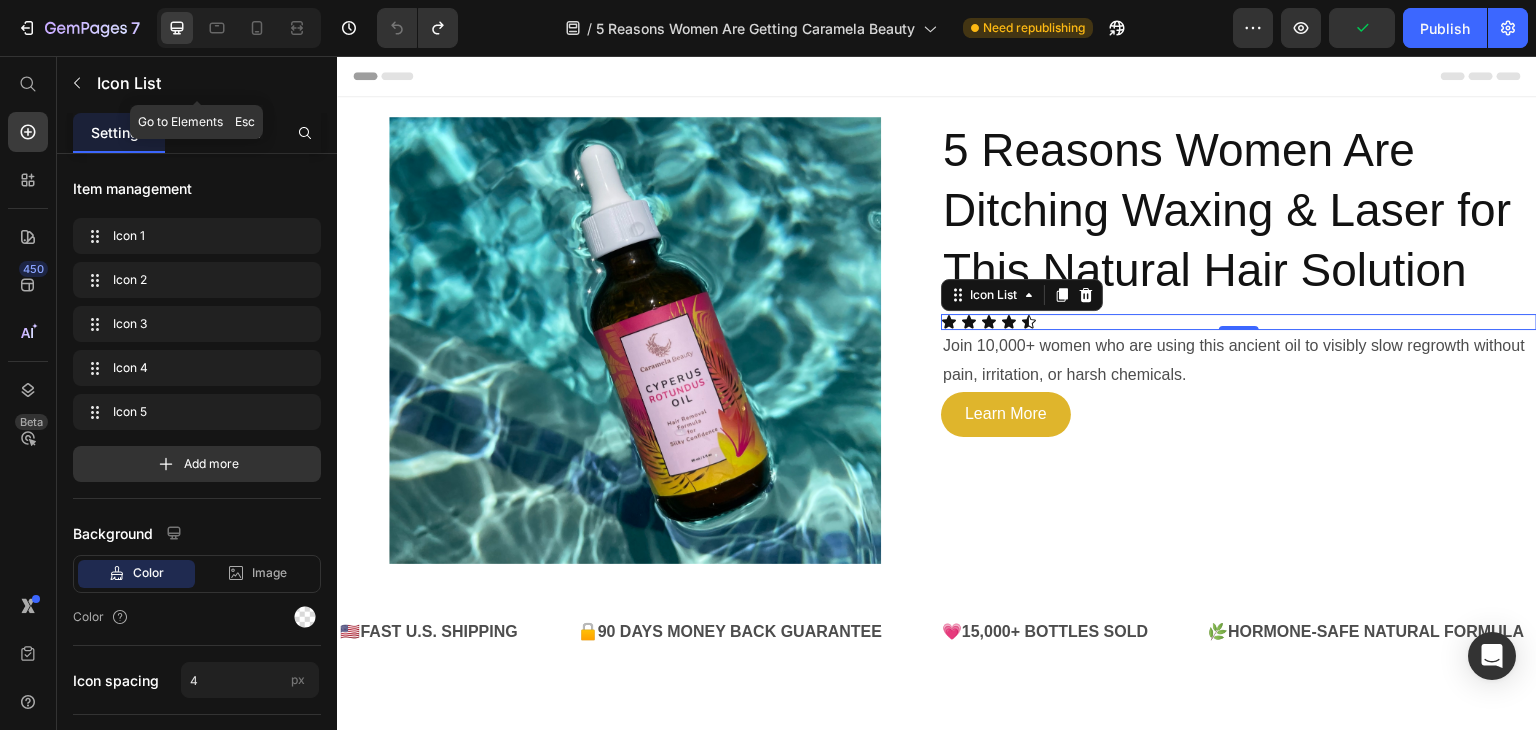 click on "Icon List" 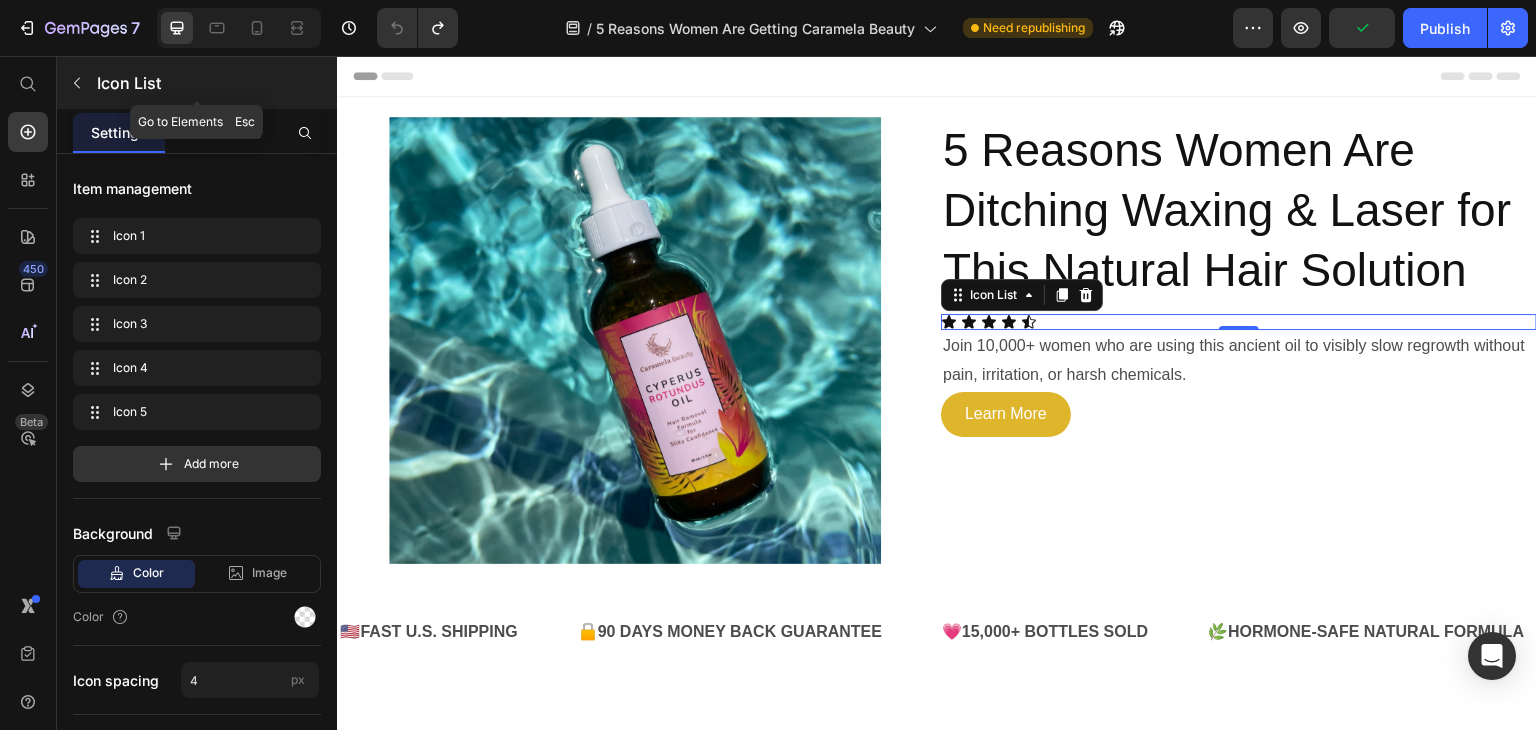 click 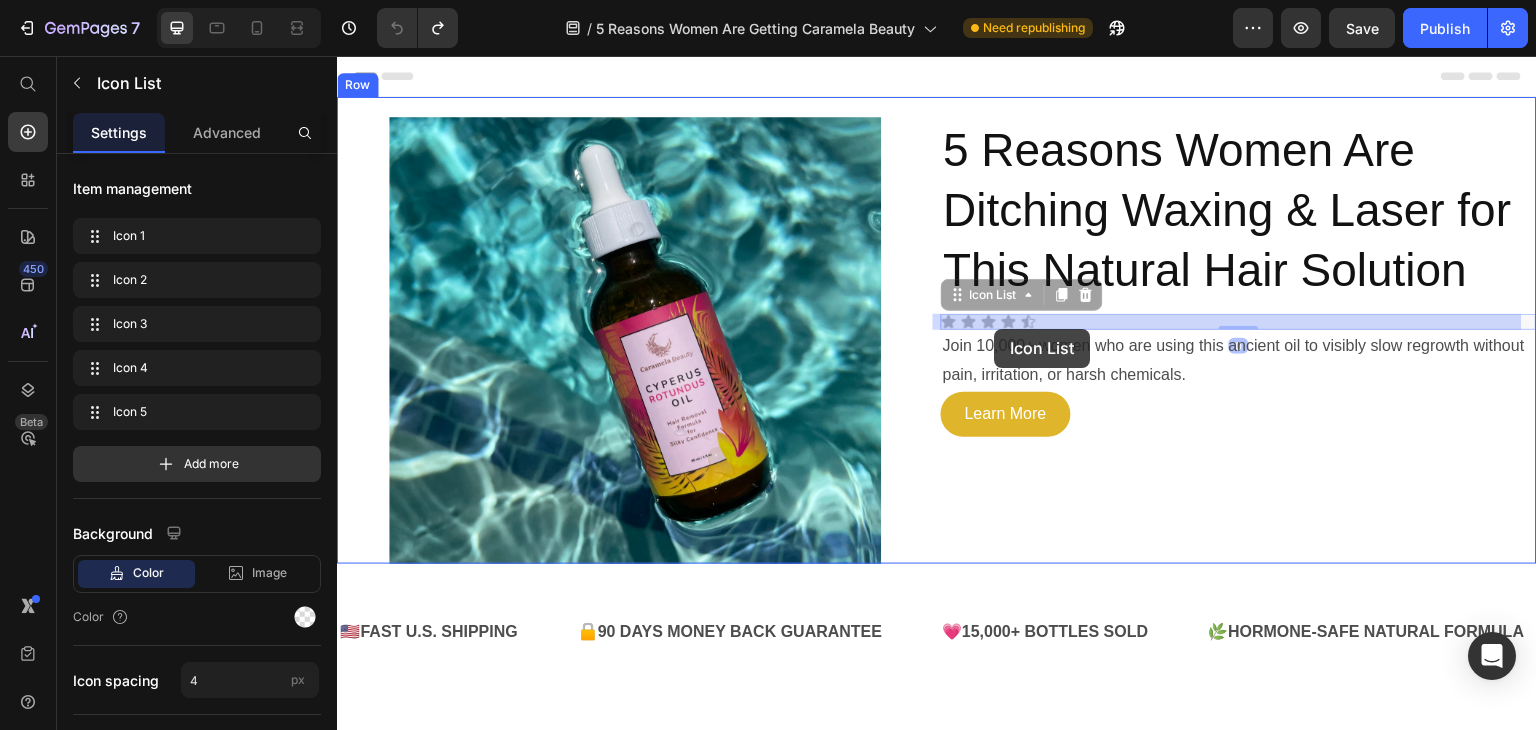 drag, startPoint x: 1080, startPoint y: 326, endPoint x: 995, endPoint y: 329, distance: 85.052925 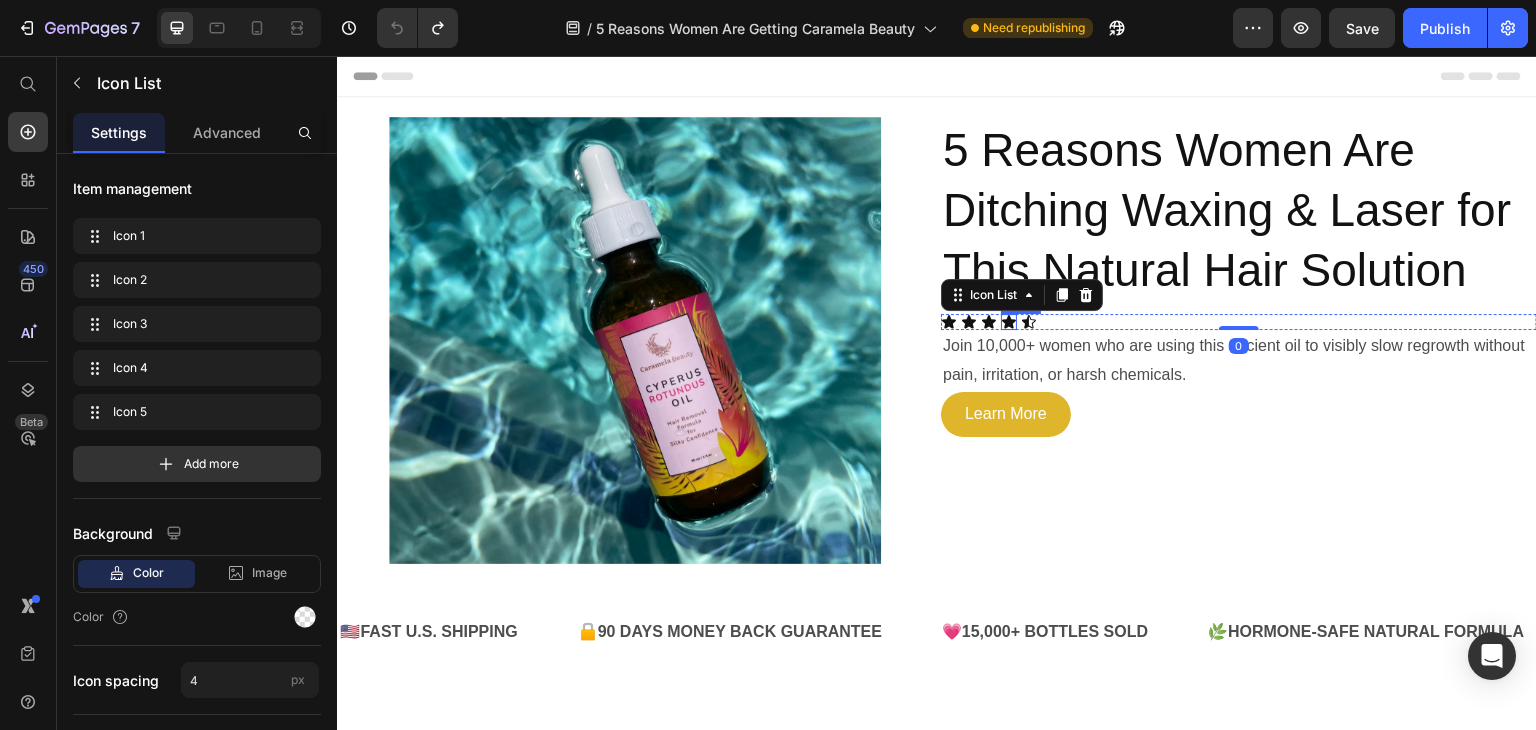 click 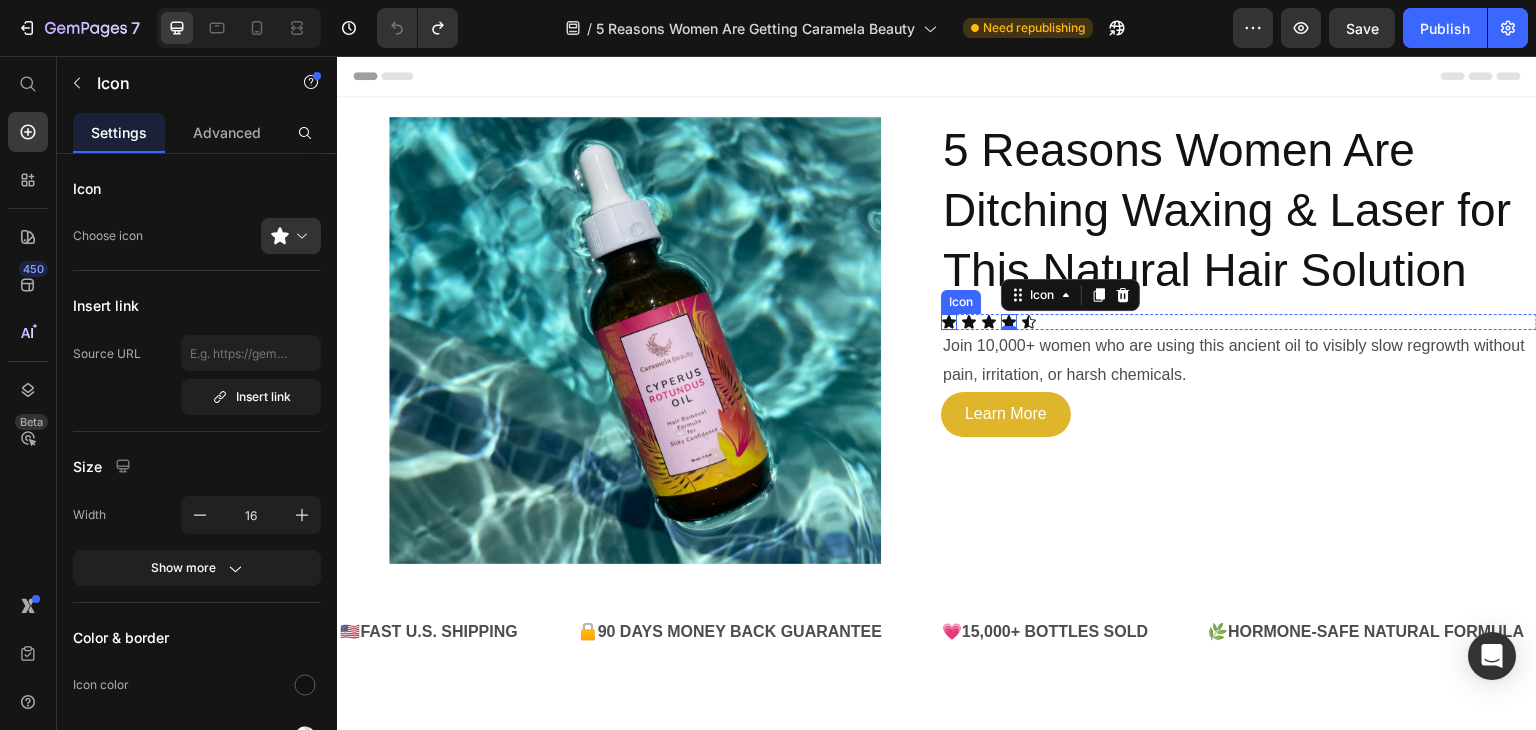 click 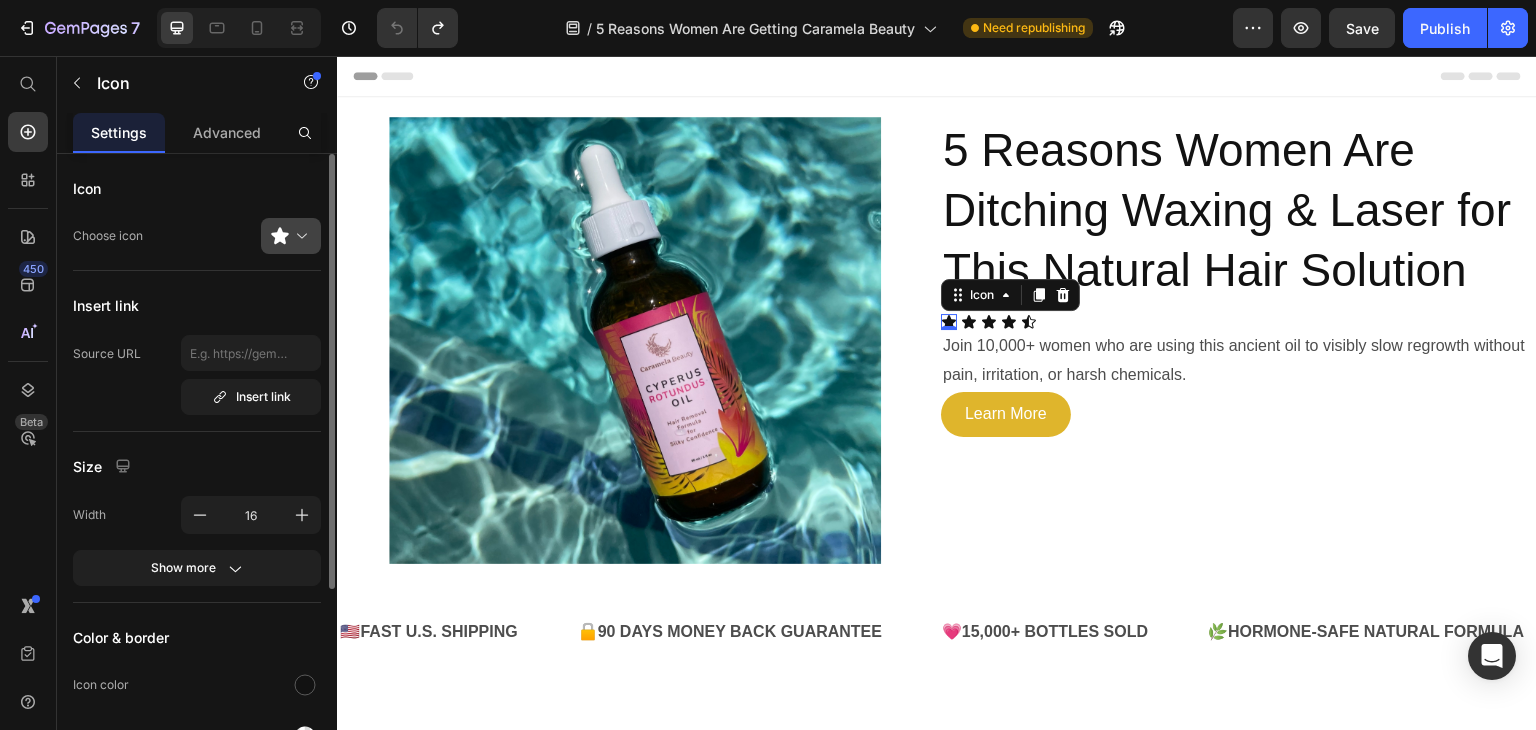 click at bounding box center (299, 236) 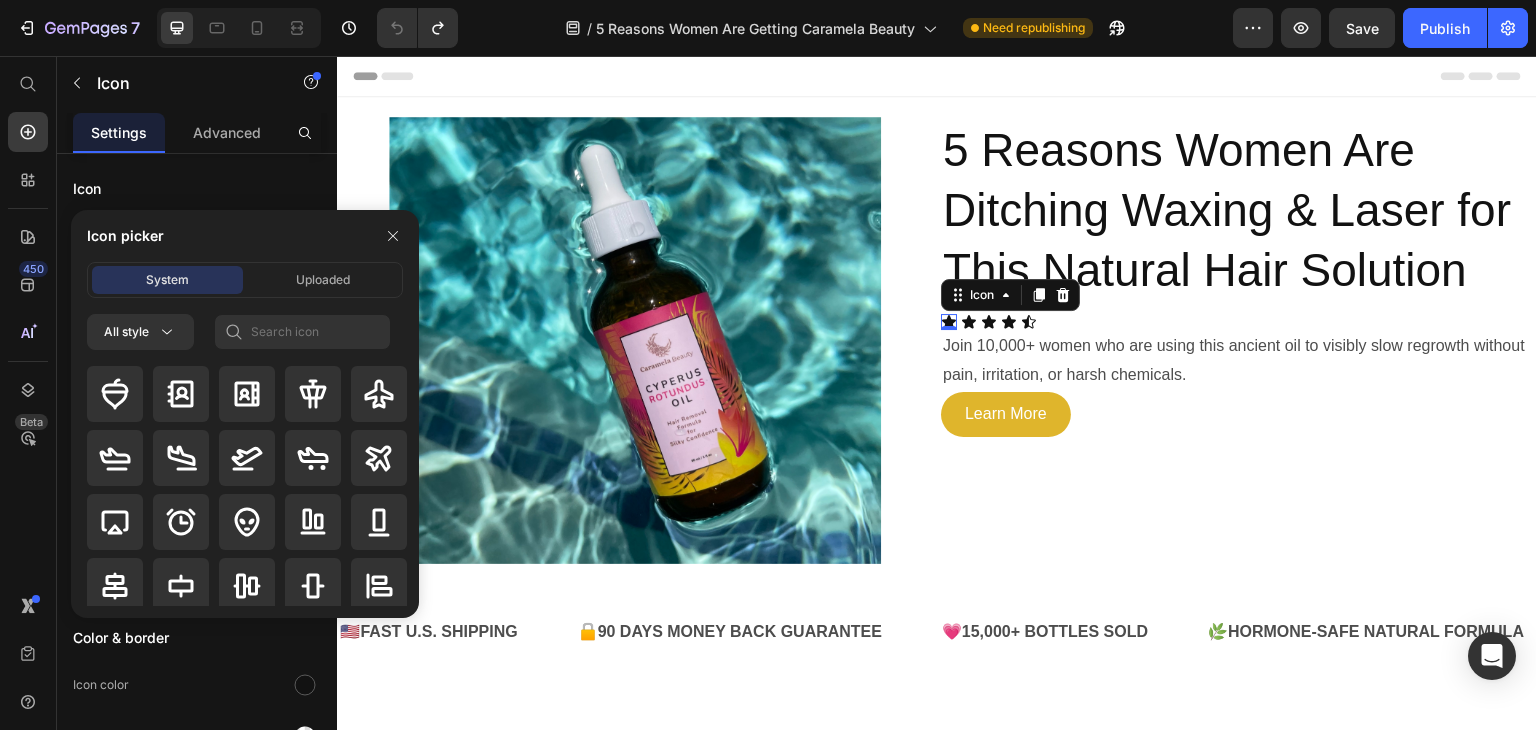click on "Icon picker System Uploaded All style" at bounding box center (237, 414) 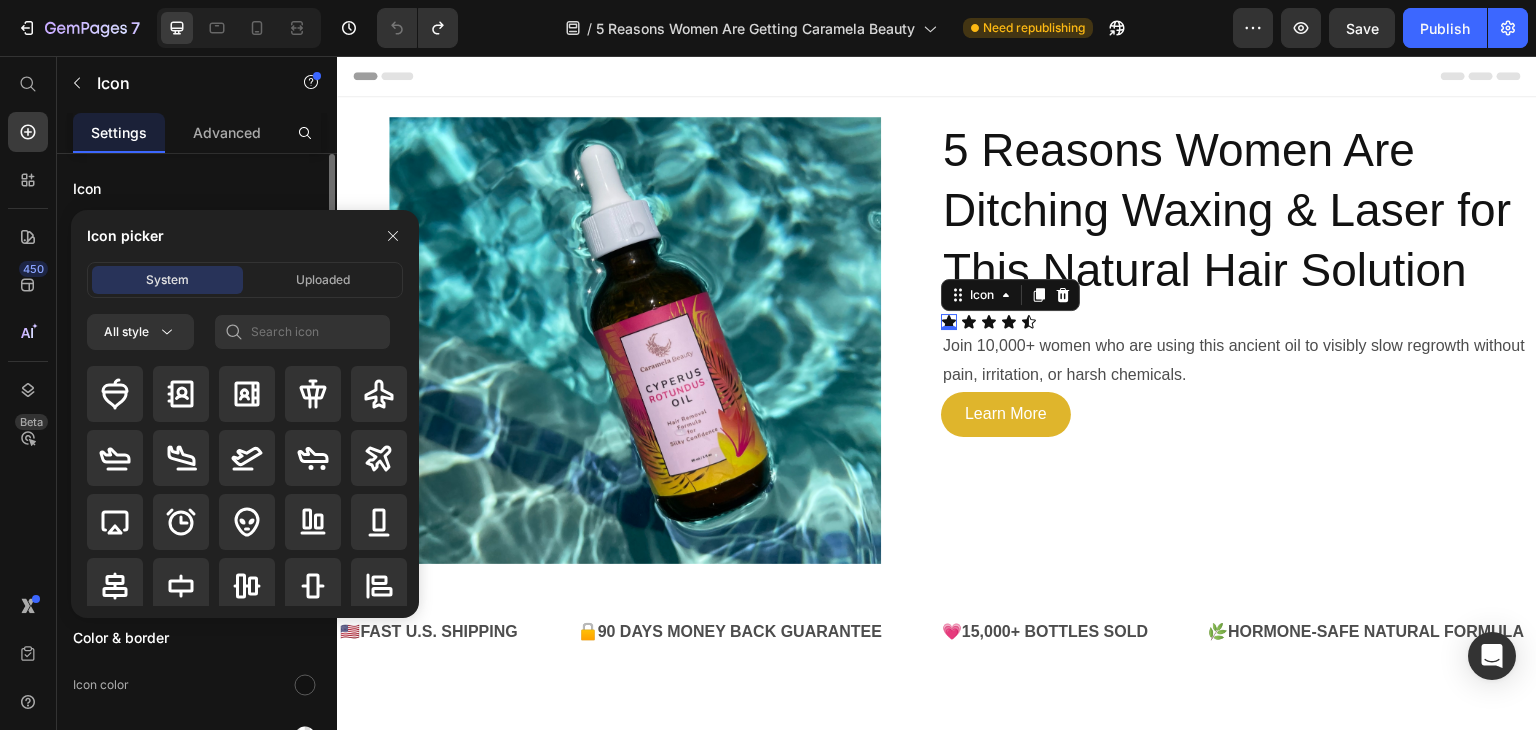 click on "Icon" at bounding box center (197, 188) 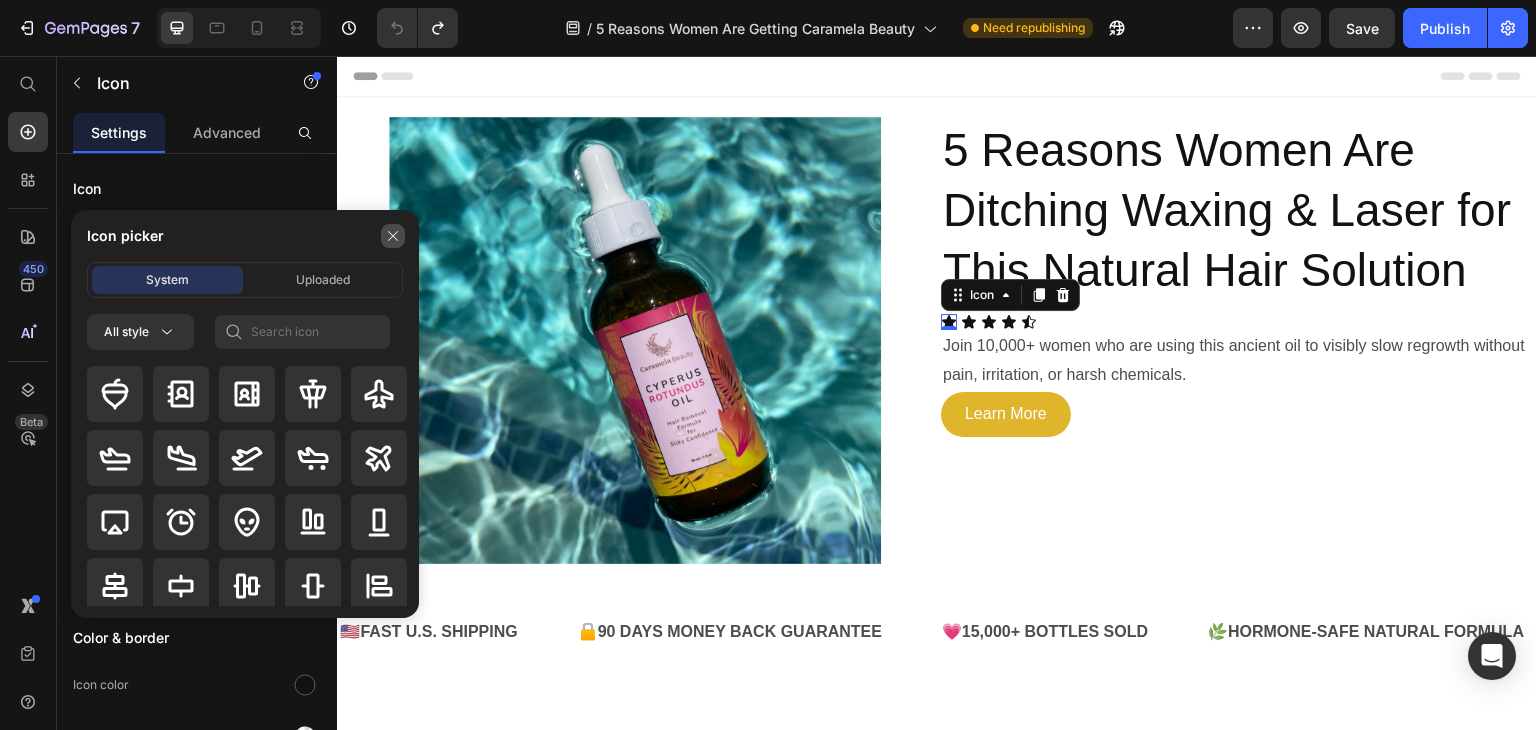 click at bounding box center (393, 236) 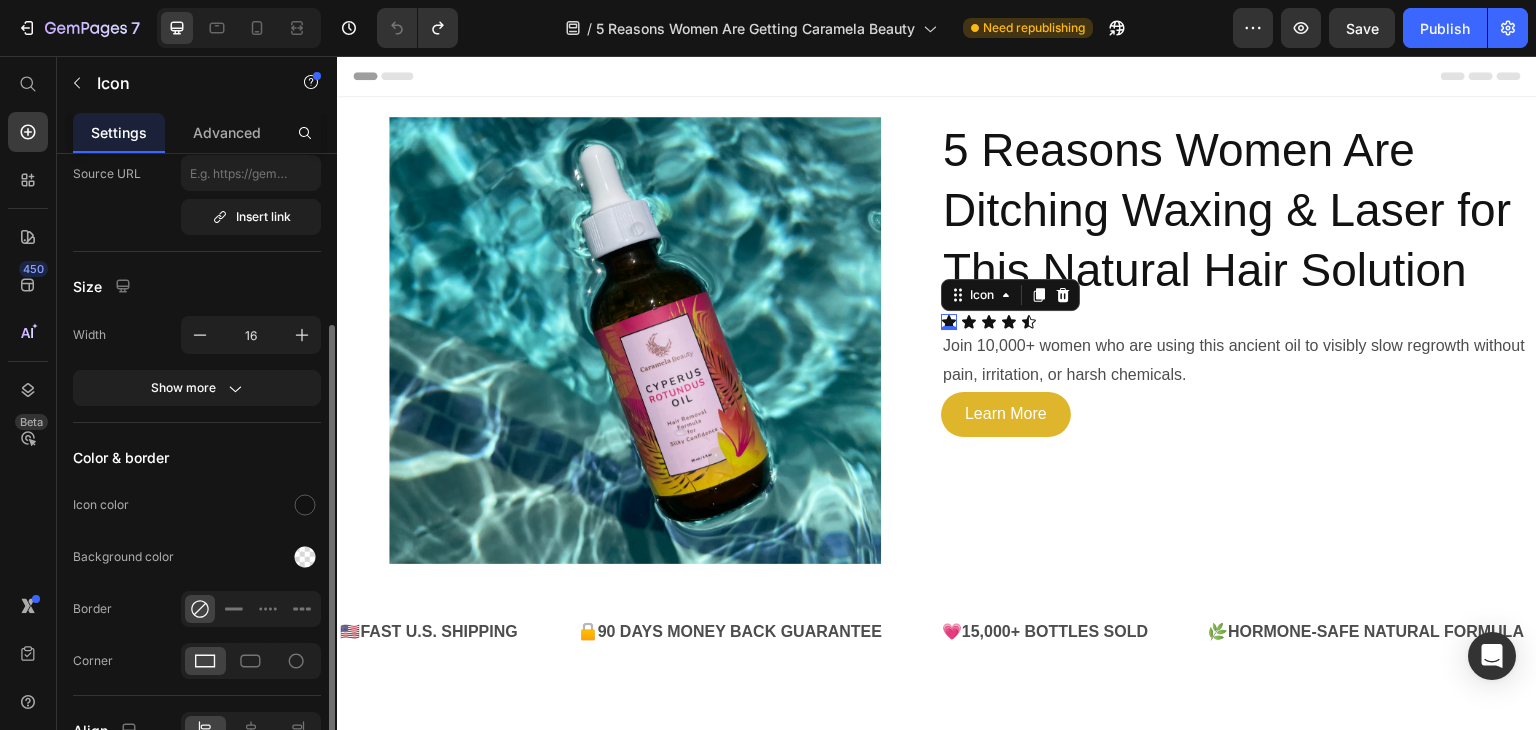 scroll, scrollTop: 212, scrollLeft: 0, axis: vertical 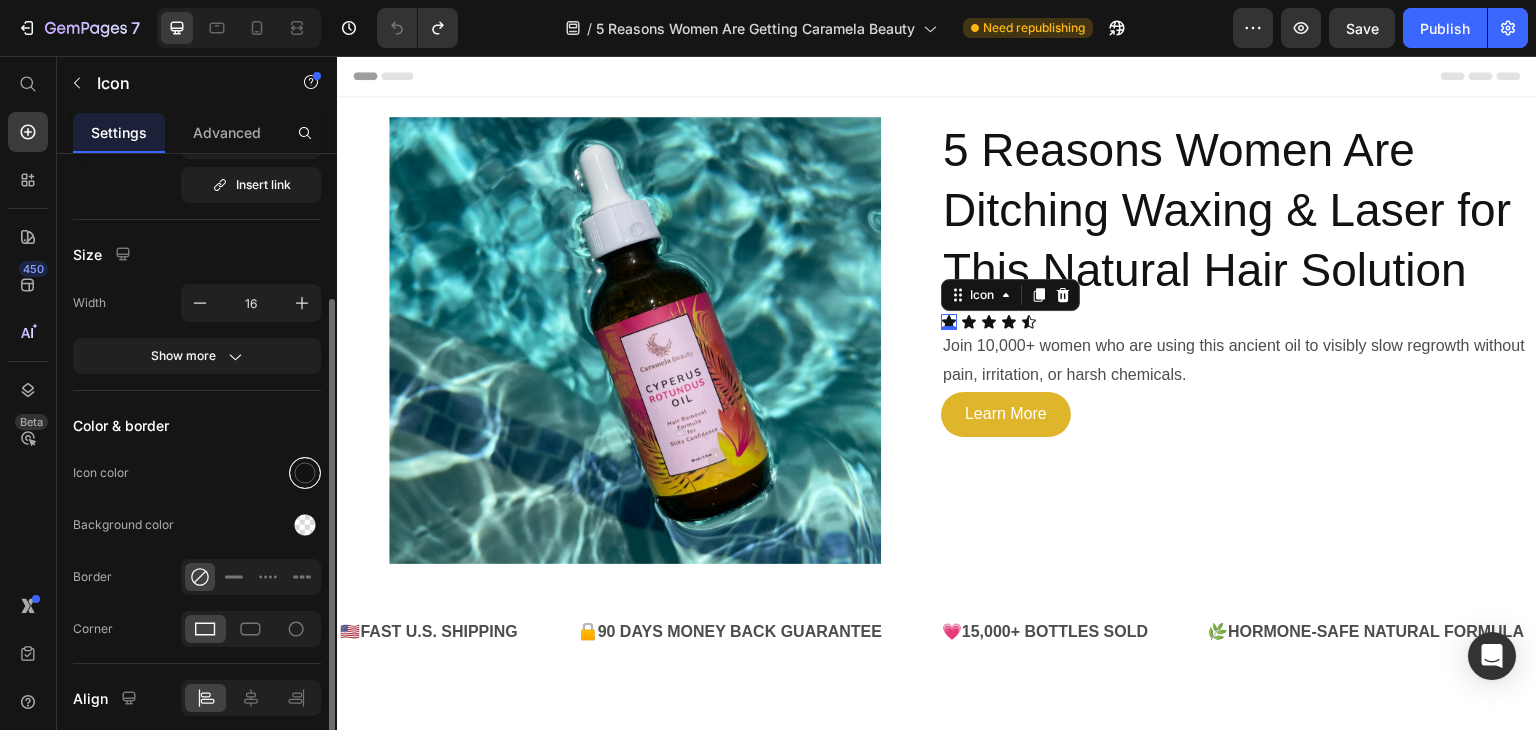 click at bounding box center [305, 473] 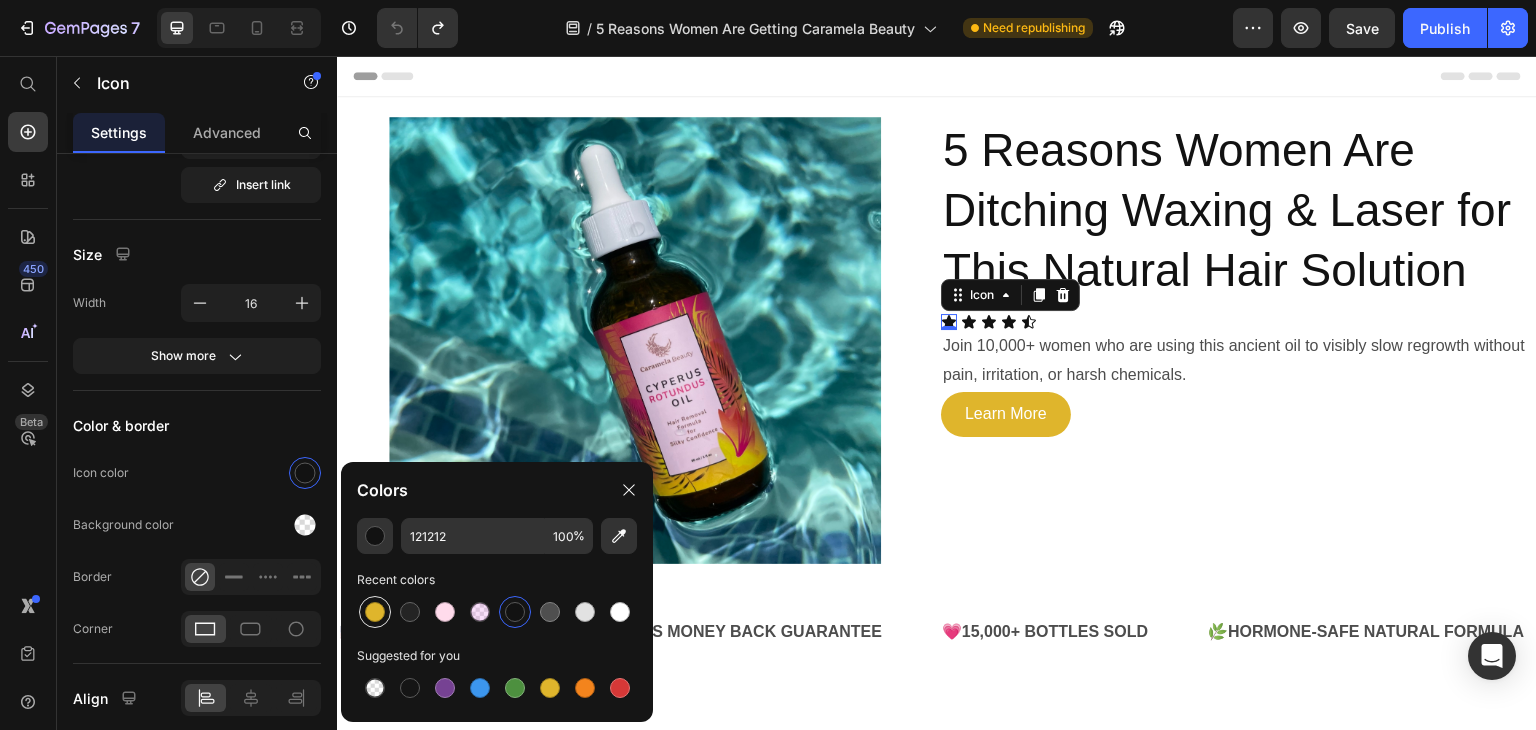 click at bounding box center (375, 612) 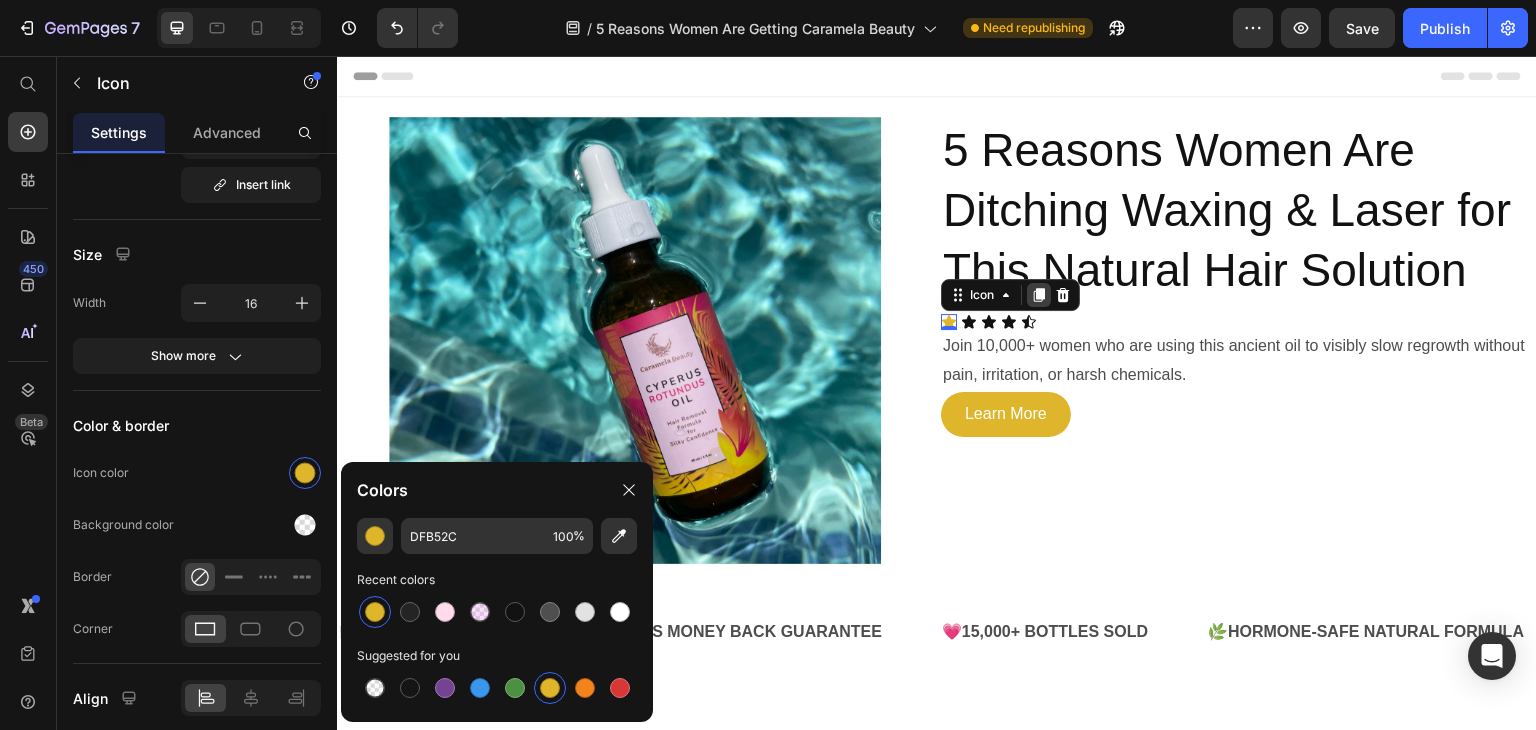 click 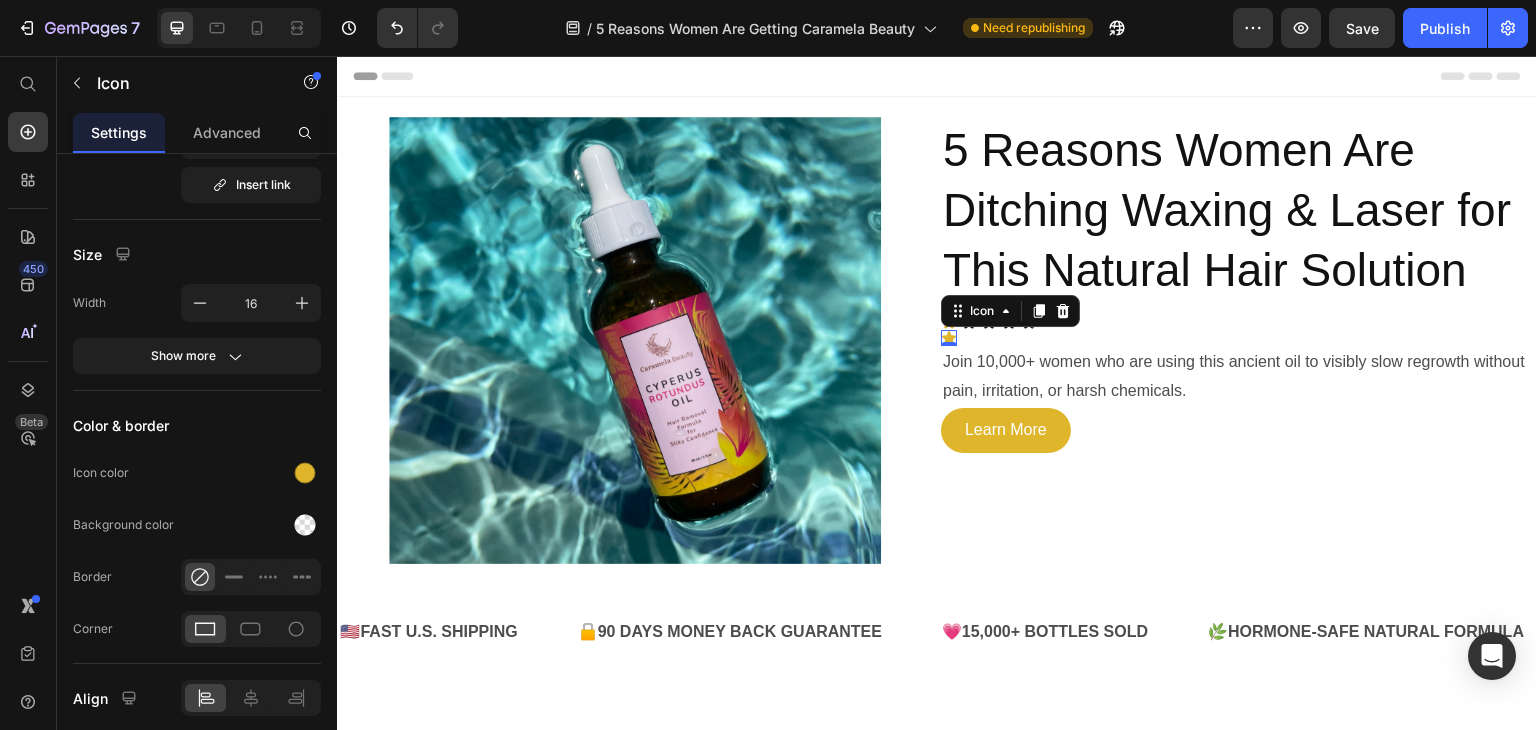 scroll, scrollTop: 212, scrollLeft: 0, axis: vertical 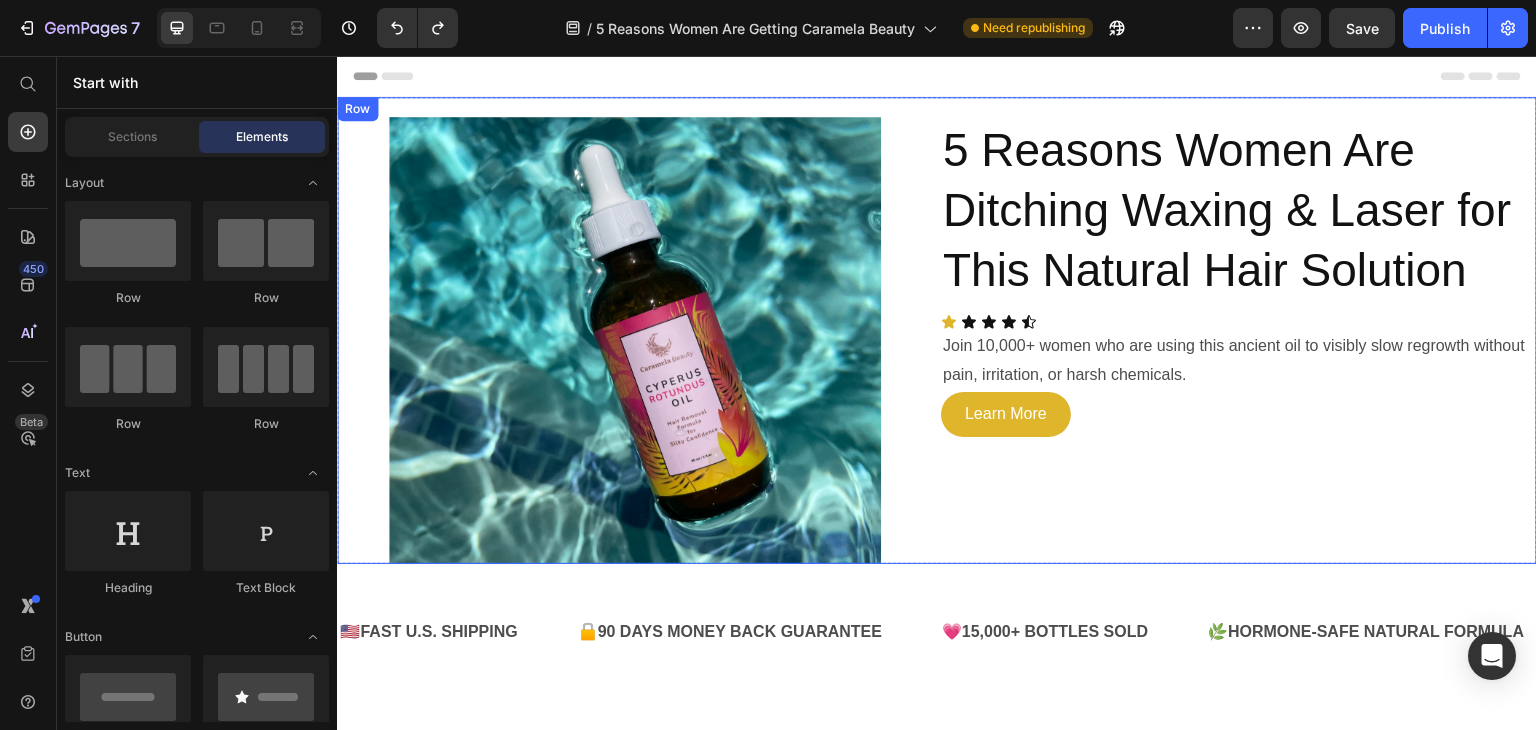click on "Image 5 Reasons Women Are Ditching Waxing & Laser for This Natural Hair Solution  Heading Icon Icon Icon Icon Icon Icon List Join 10,000+ women who are using this ancient oil to visibly slow regrowth without pain, irritation, or harsh chemicals. Text Block Learn More Button Row" at bounding box center [937, 330] 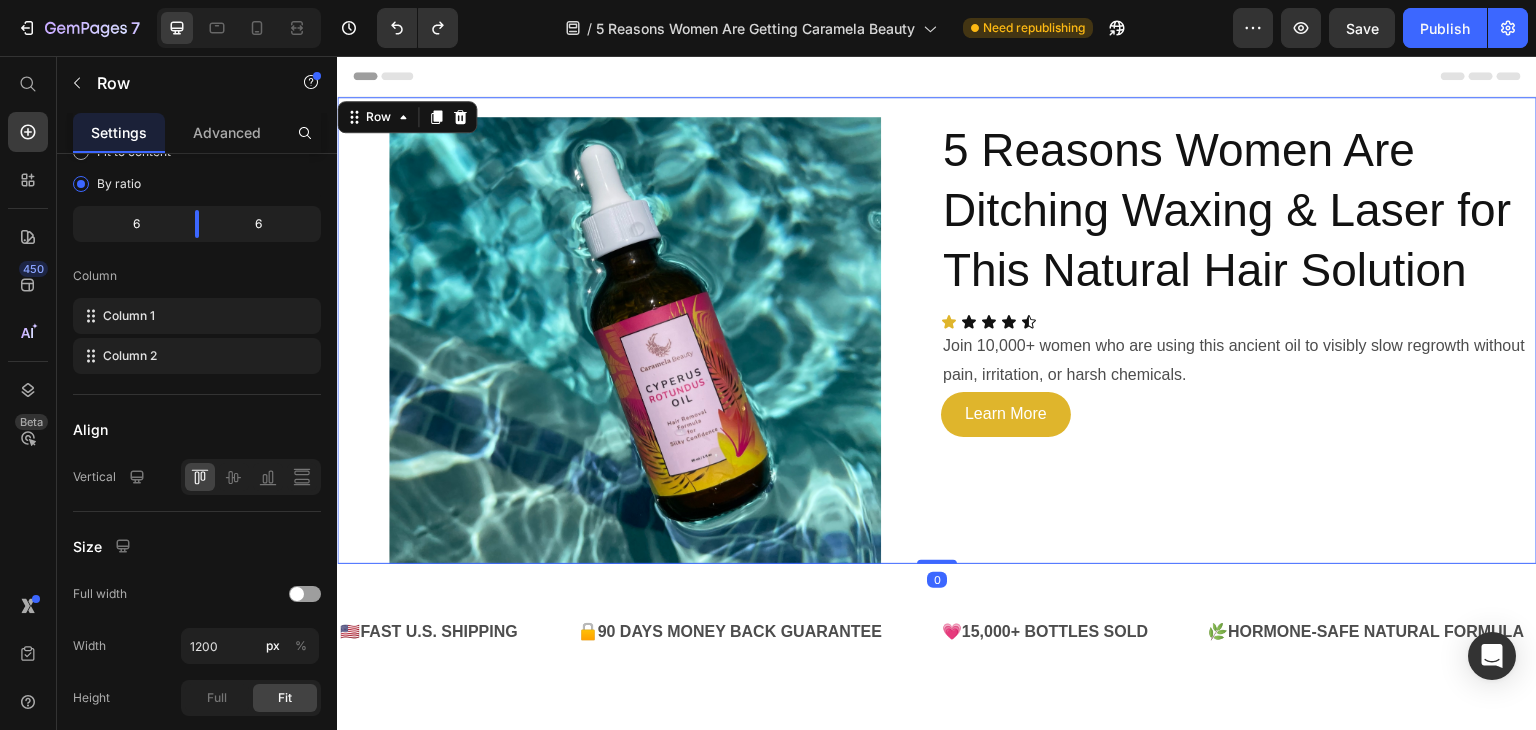 scroll, scrollTop: 0, scrollLeft: 0, axis: both 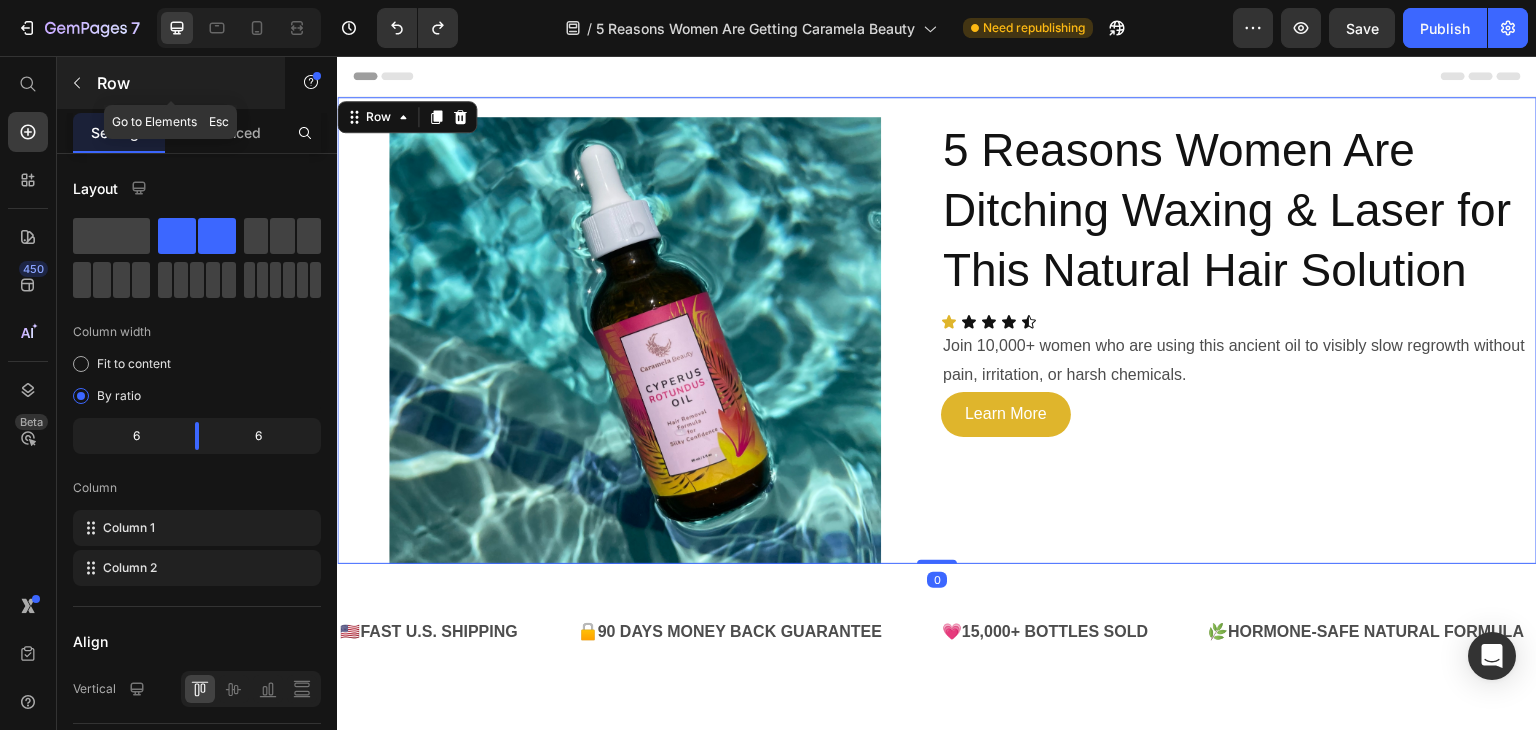 click on "Row" at bounding box center [171, 83] 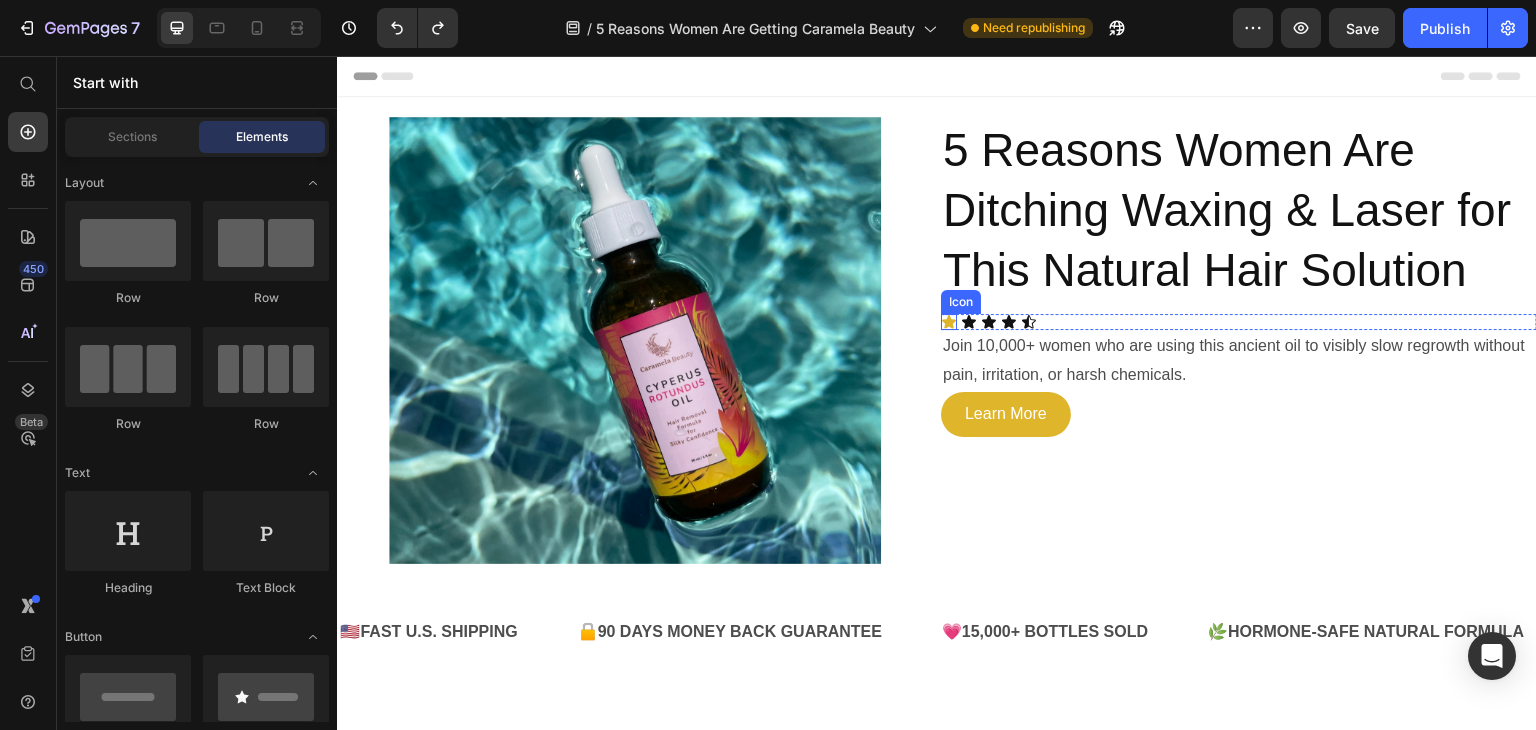 click 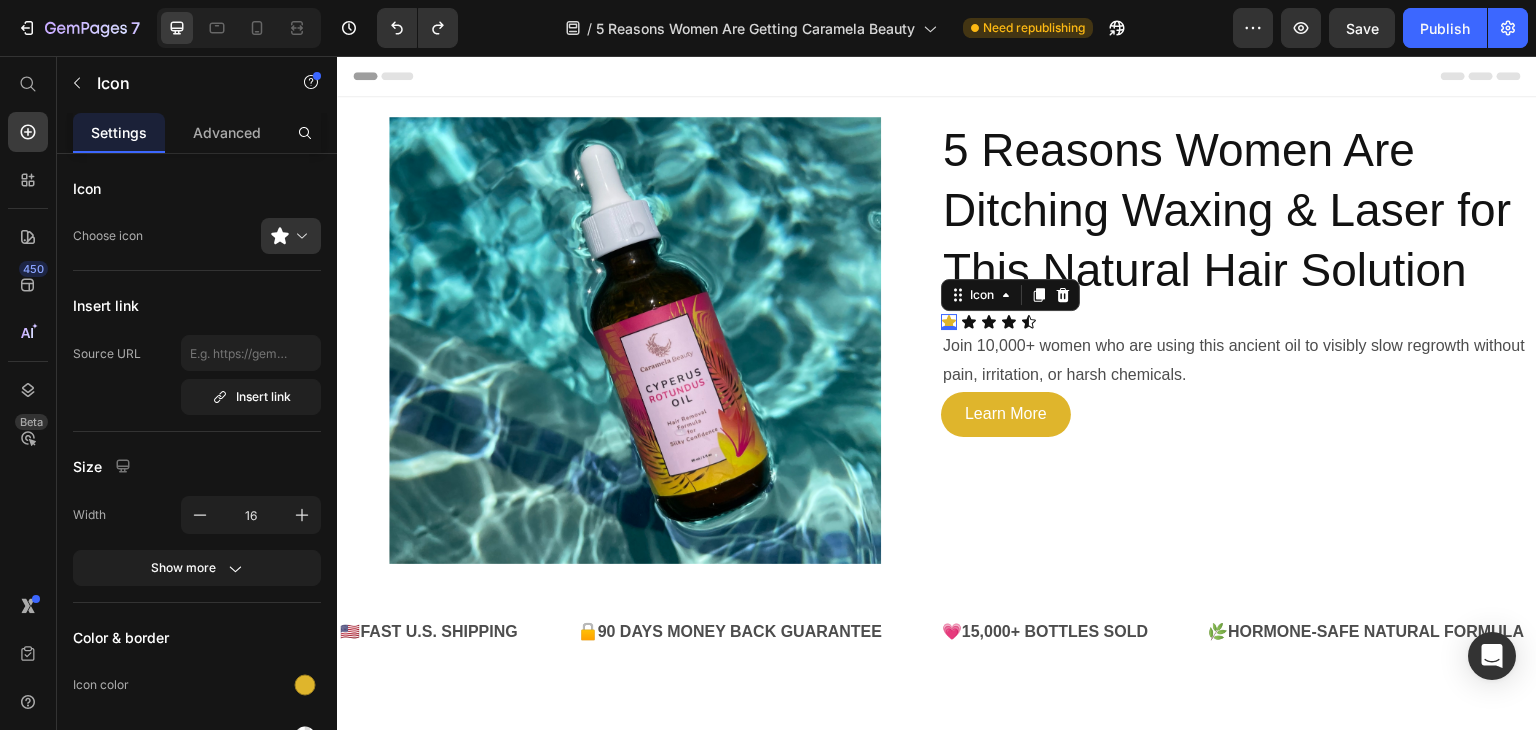 click on "0" at bounding box center (949, 330) 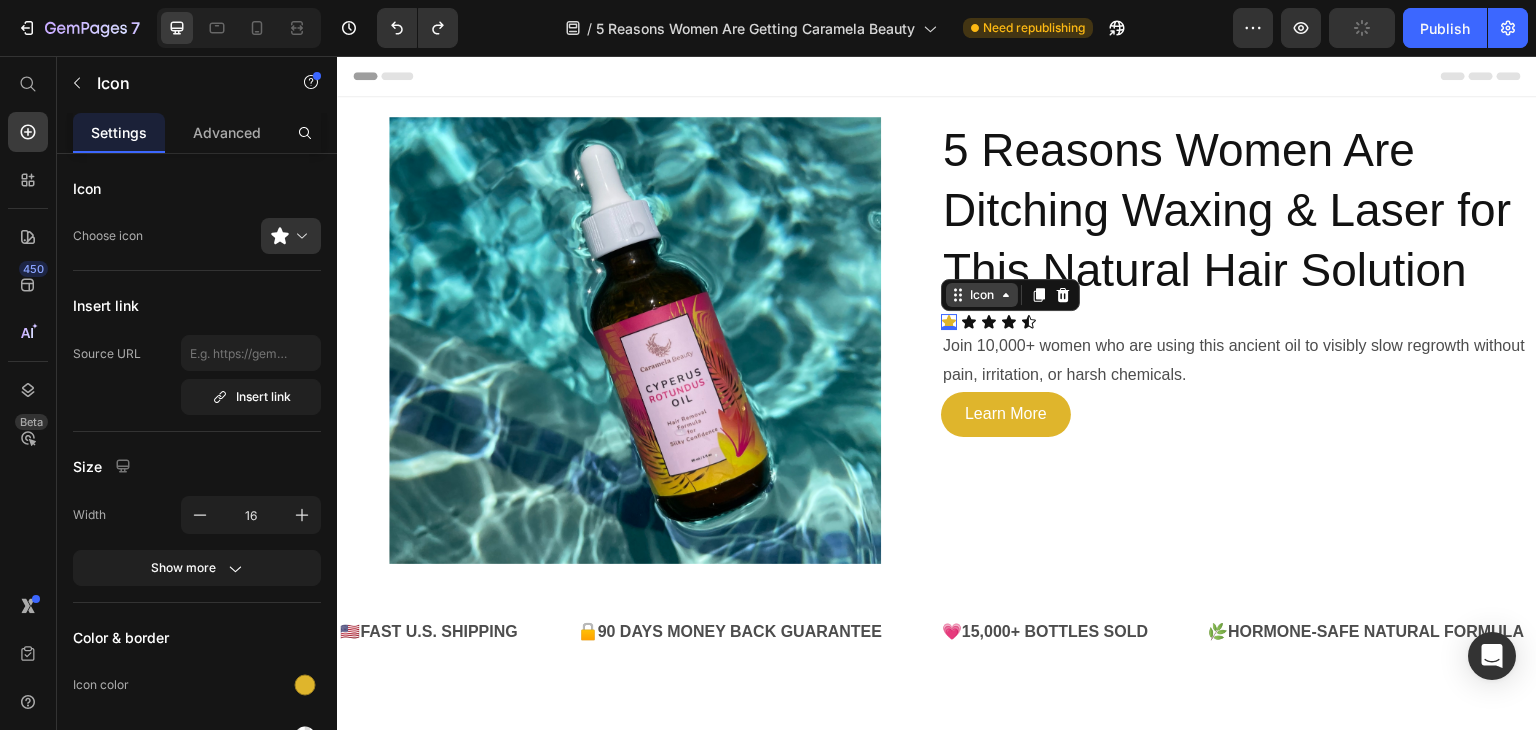 click on "Icon" at bounding box center [982, 295] 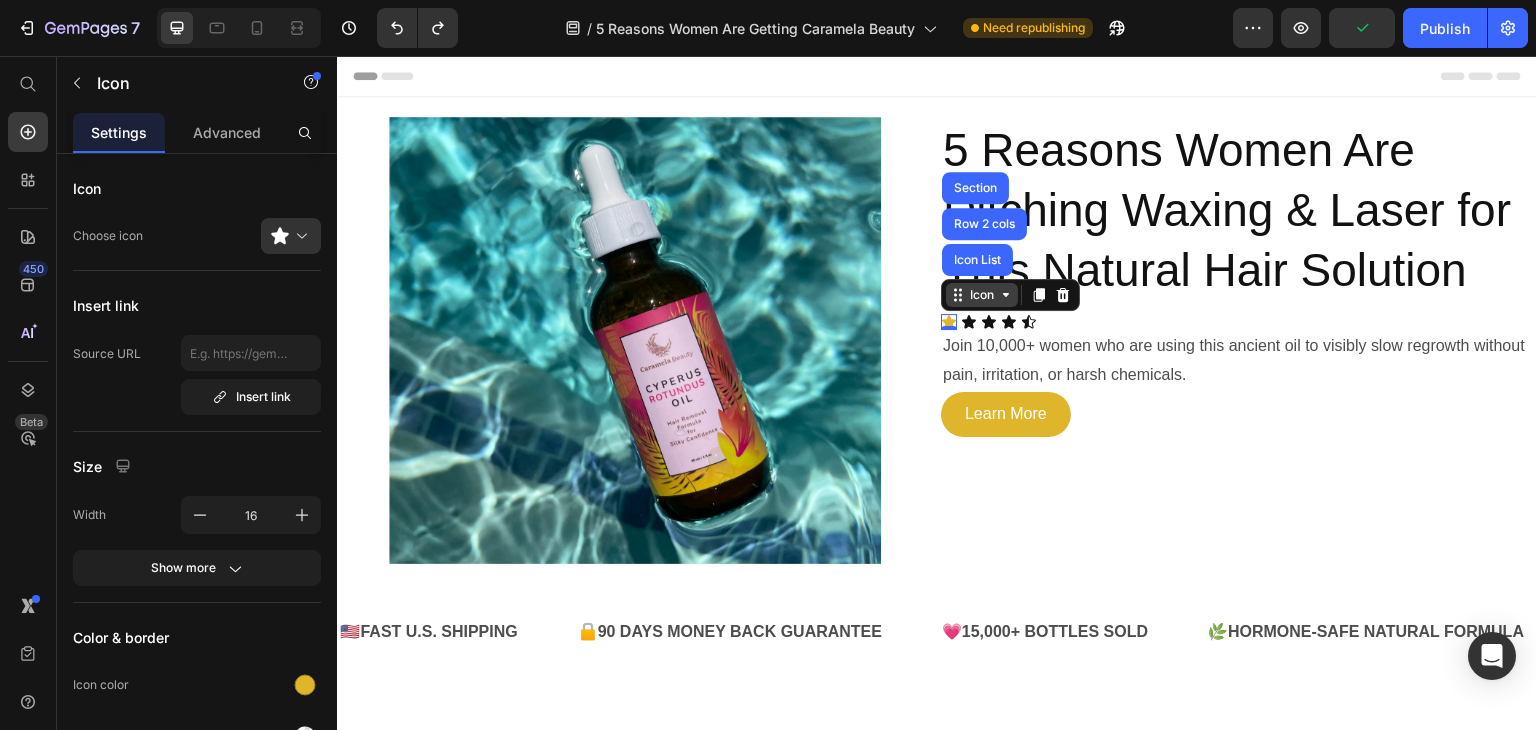 click on "Icon" at bounding box center (982, 295) 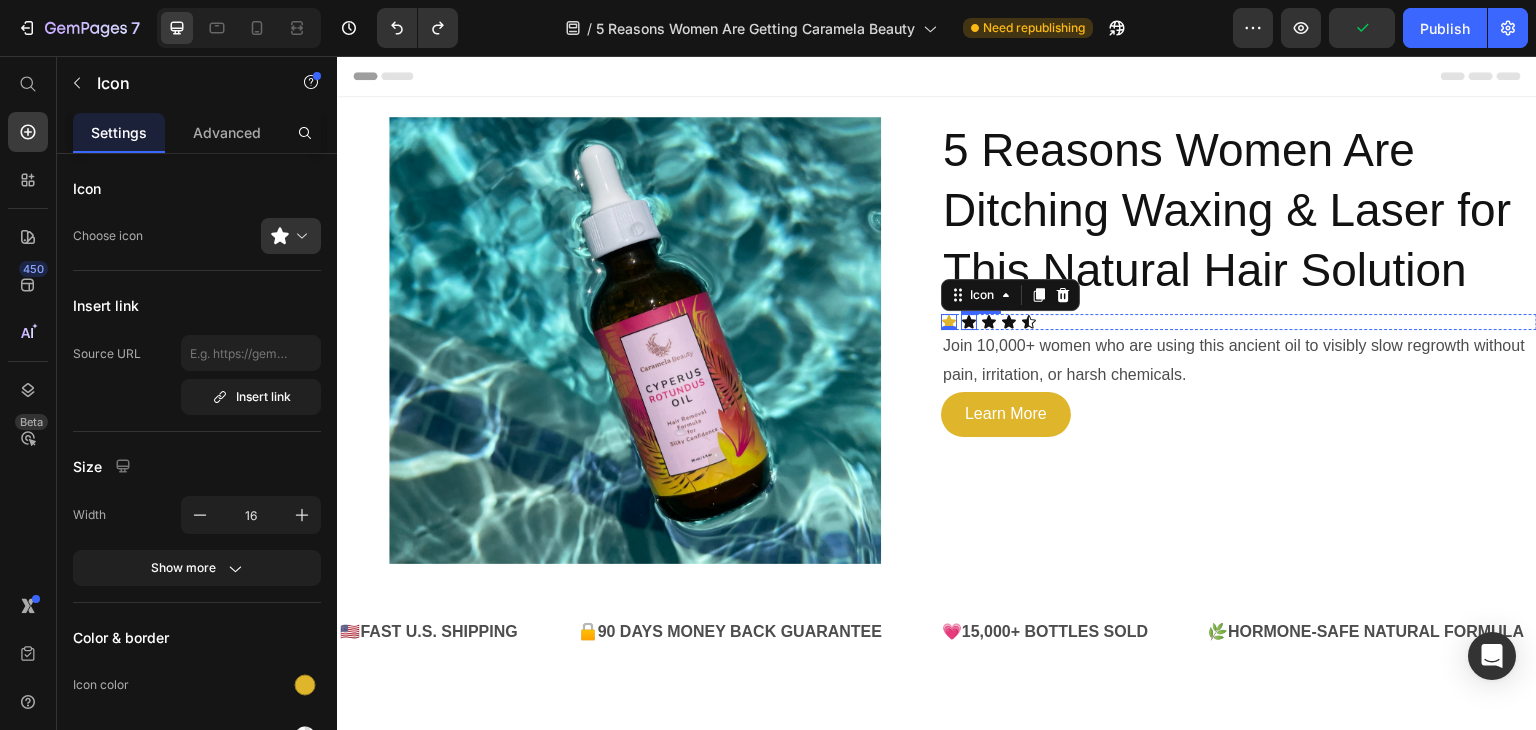 click 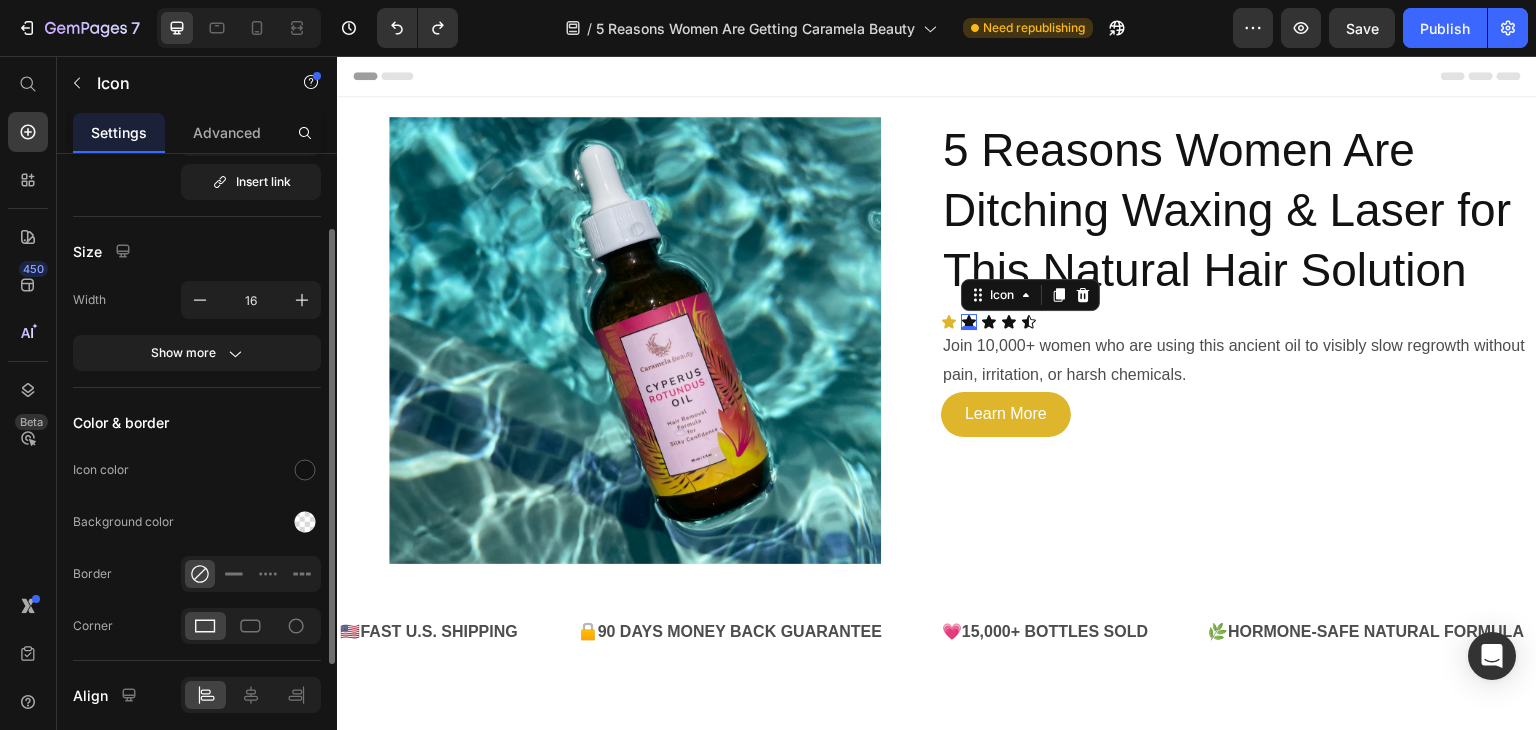 scroll, scrollTop: 248, scrollLeft: 0, axis: vertical 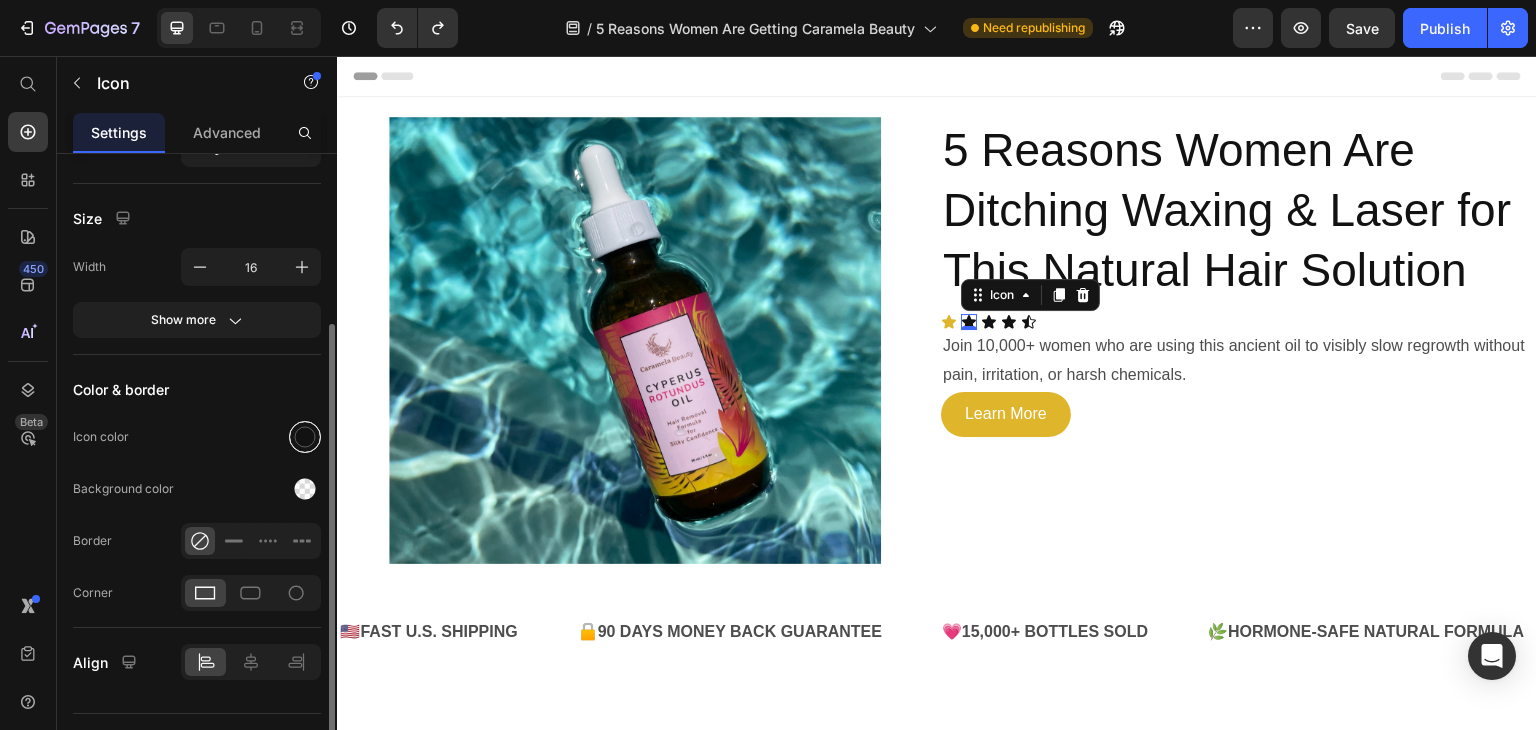 click at bounding box center [305, 437] 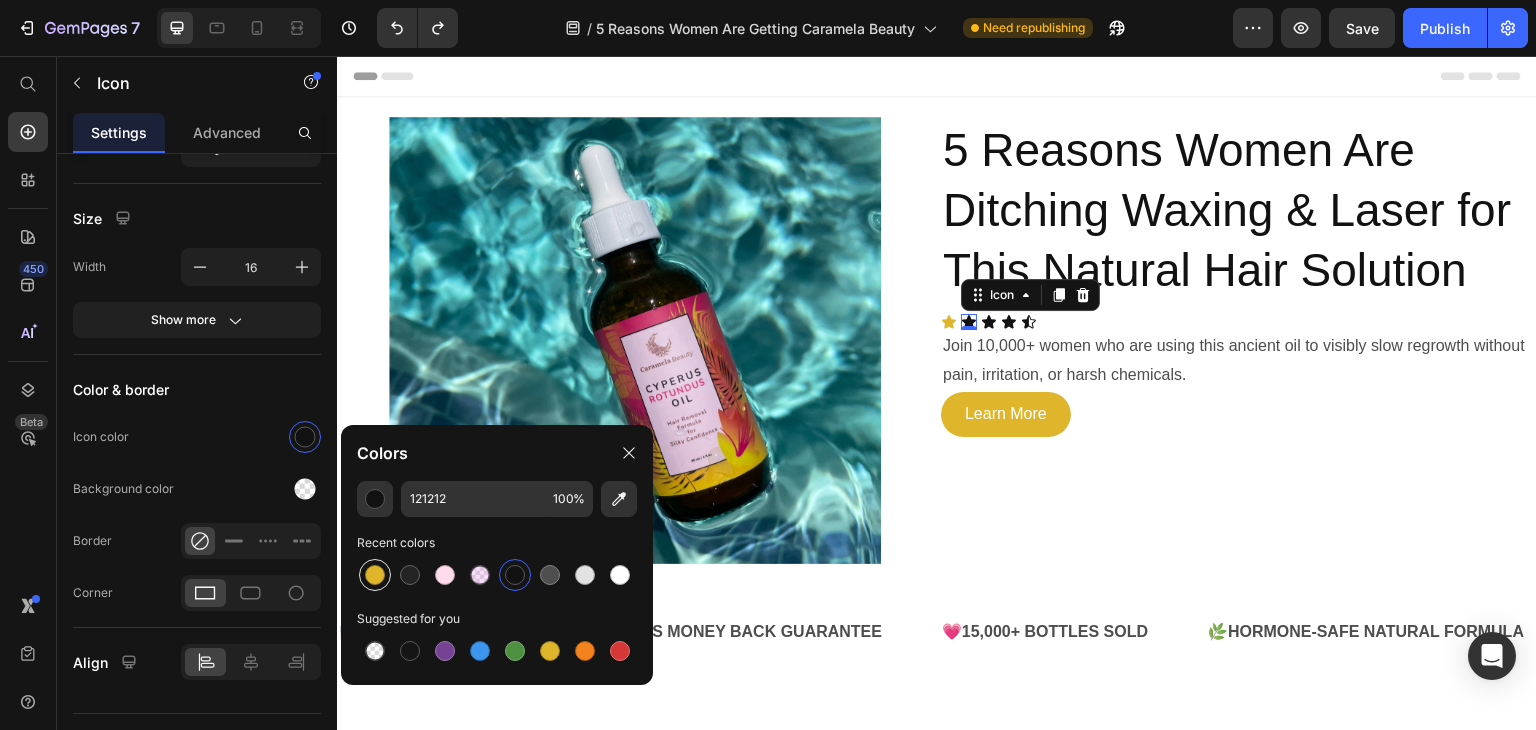 click at bounding box center [375, 575] 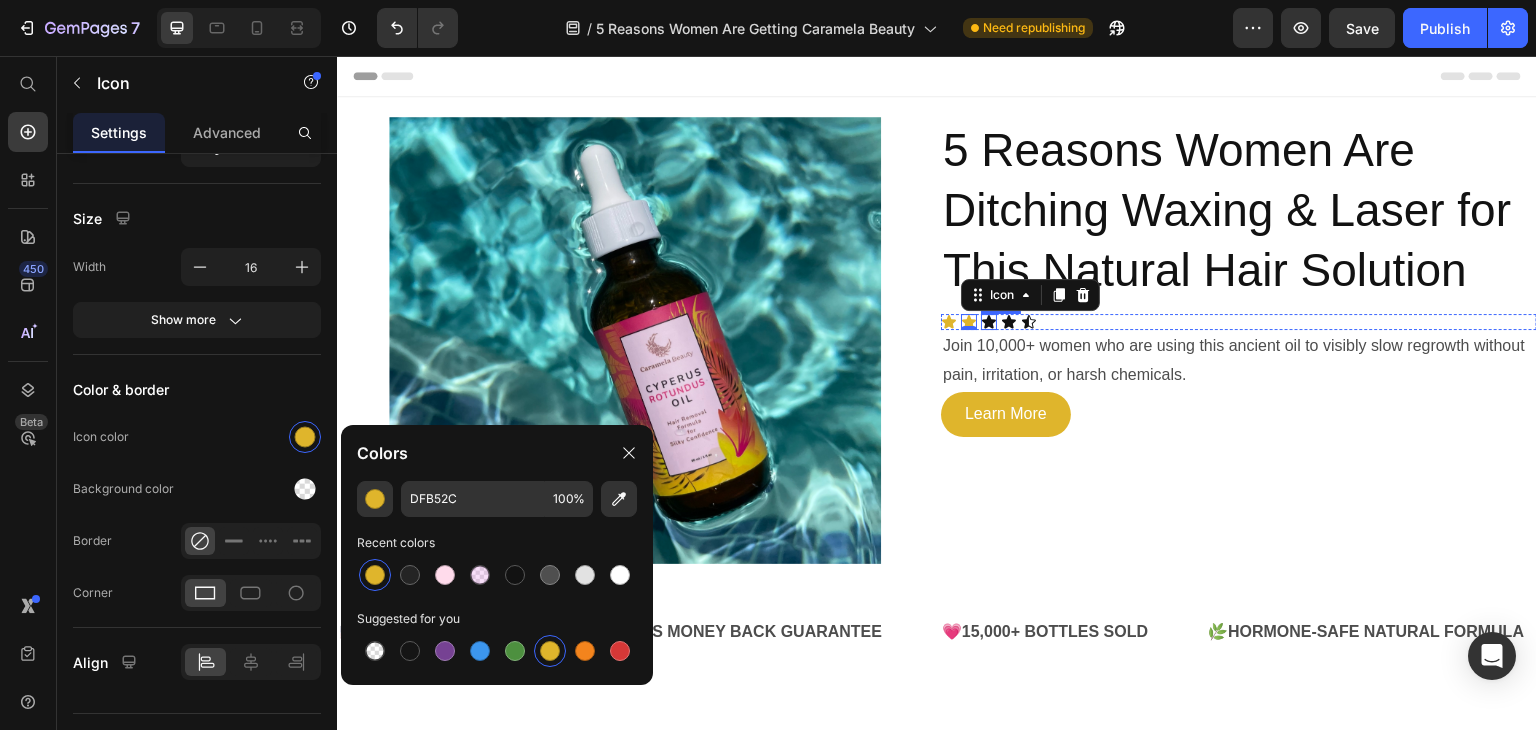 click 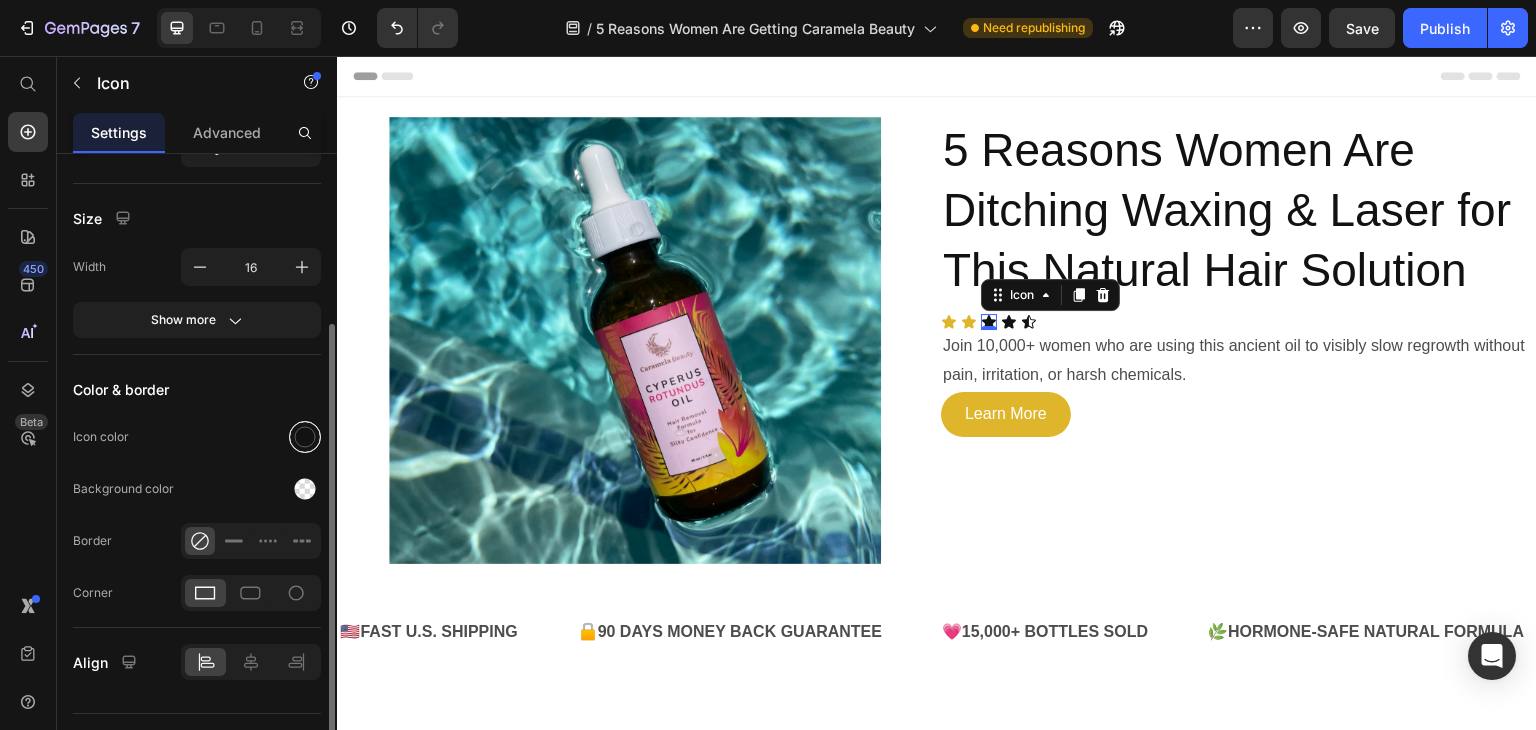 click at bounding box center [305, 437] 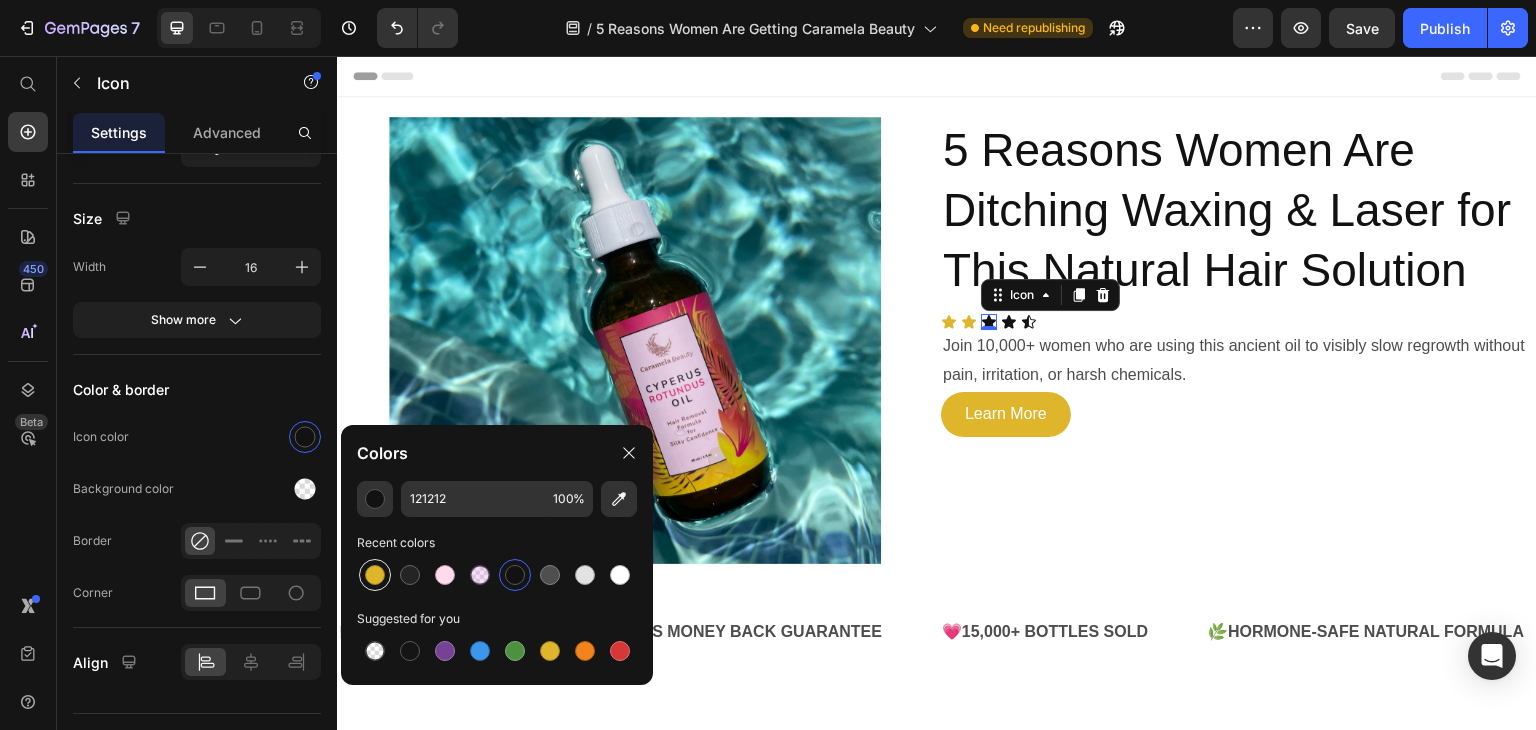 click at bounding box center [375, 575] 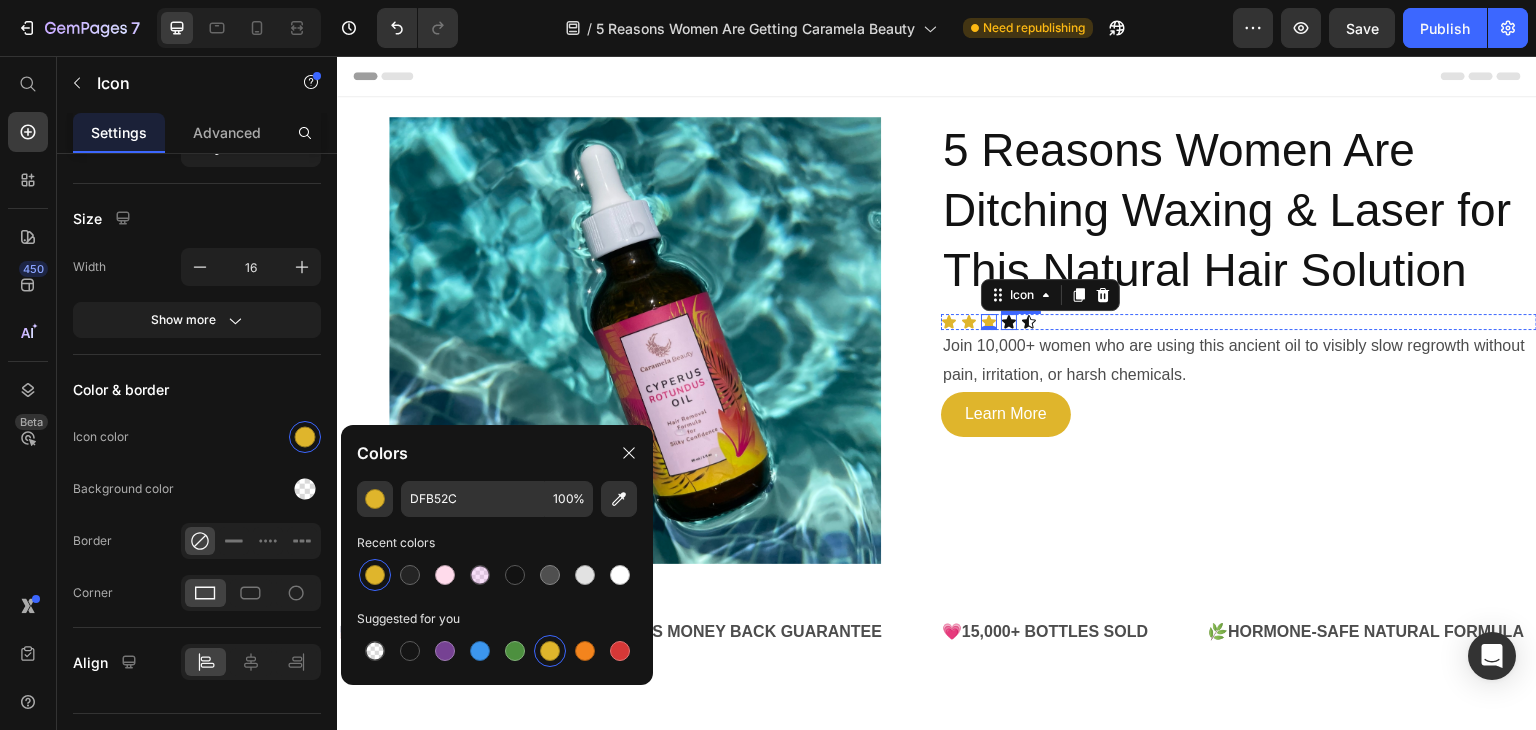click 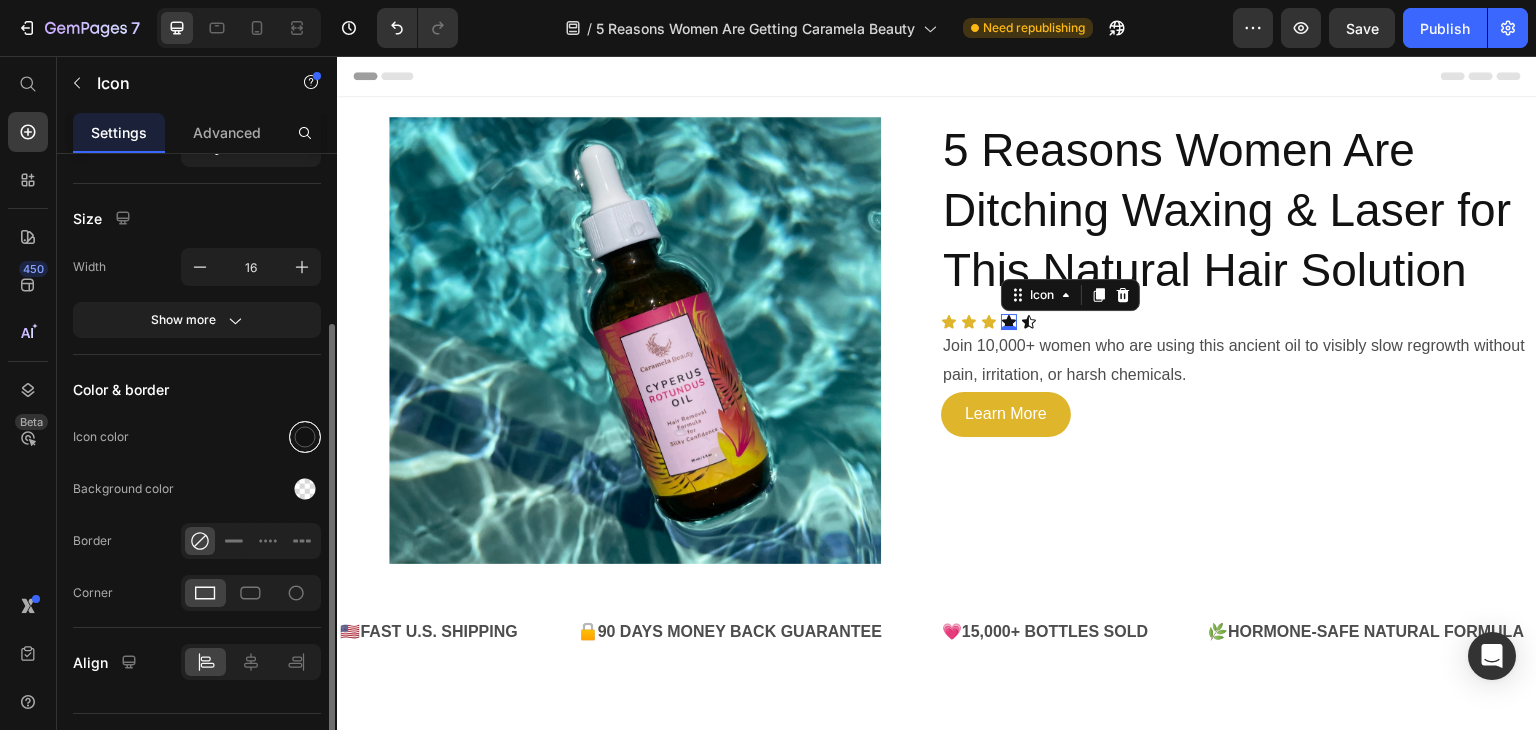 click at bounding box center (305, 437) 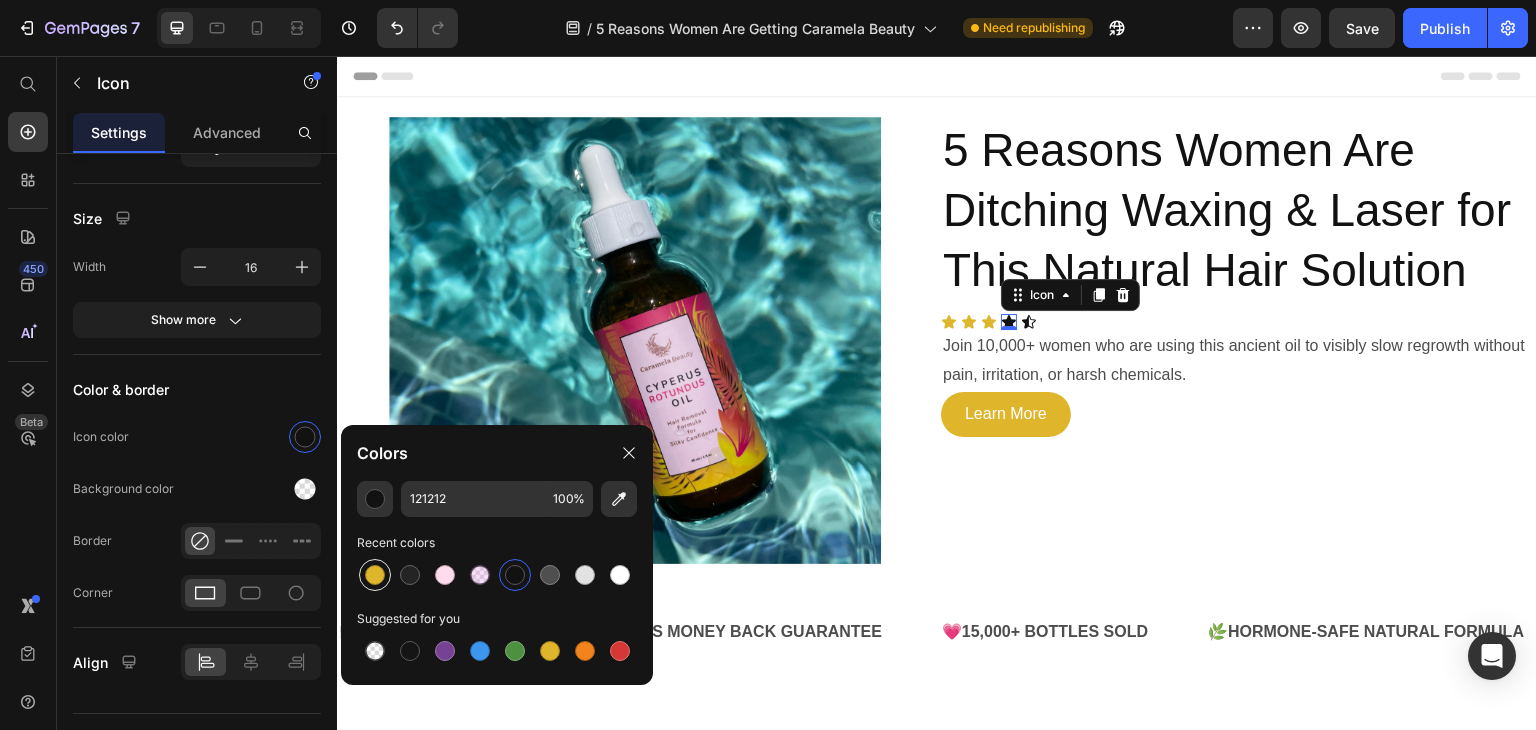 click at bounding box center [375, 575] 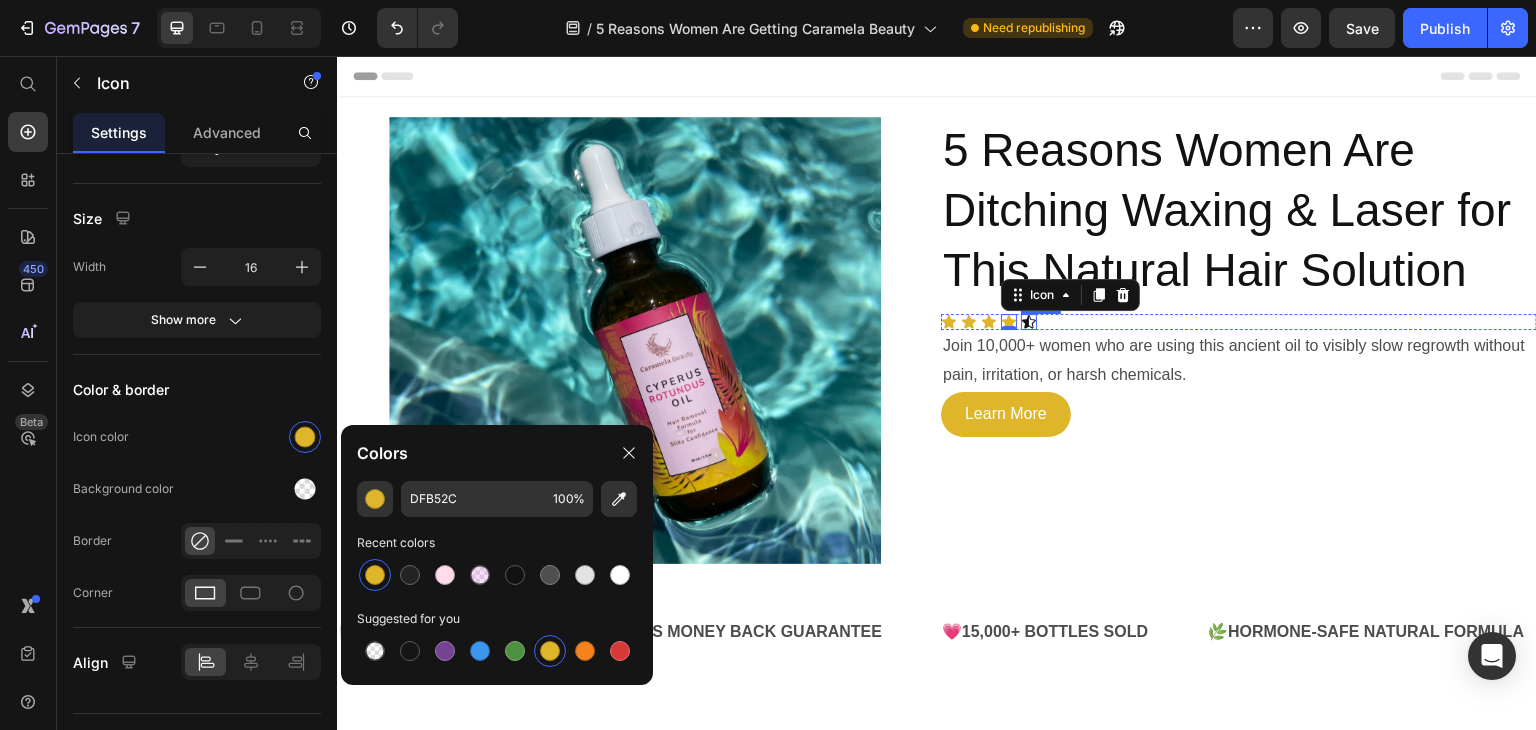 click 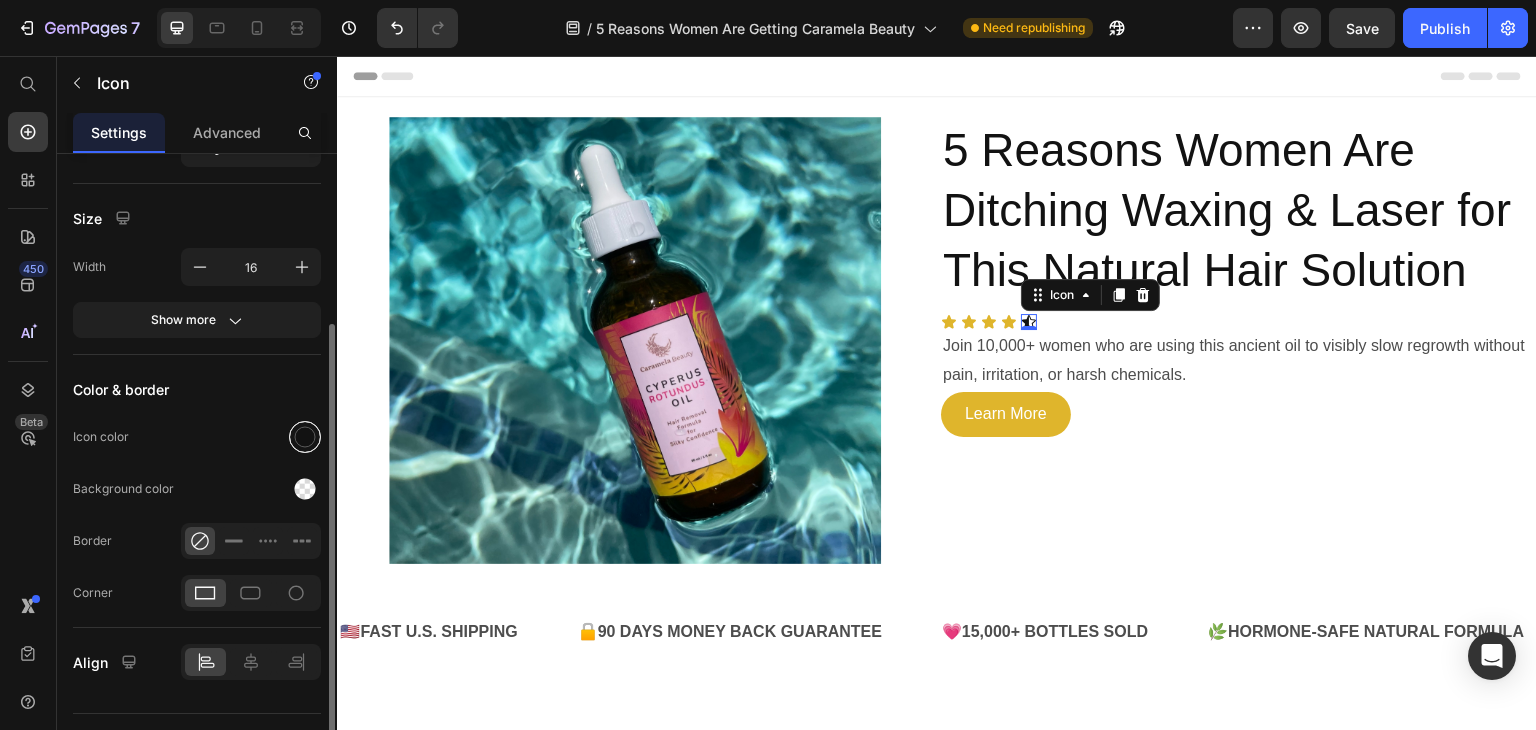 click at bounding box center (305, 437) 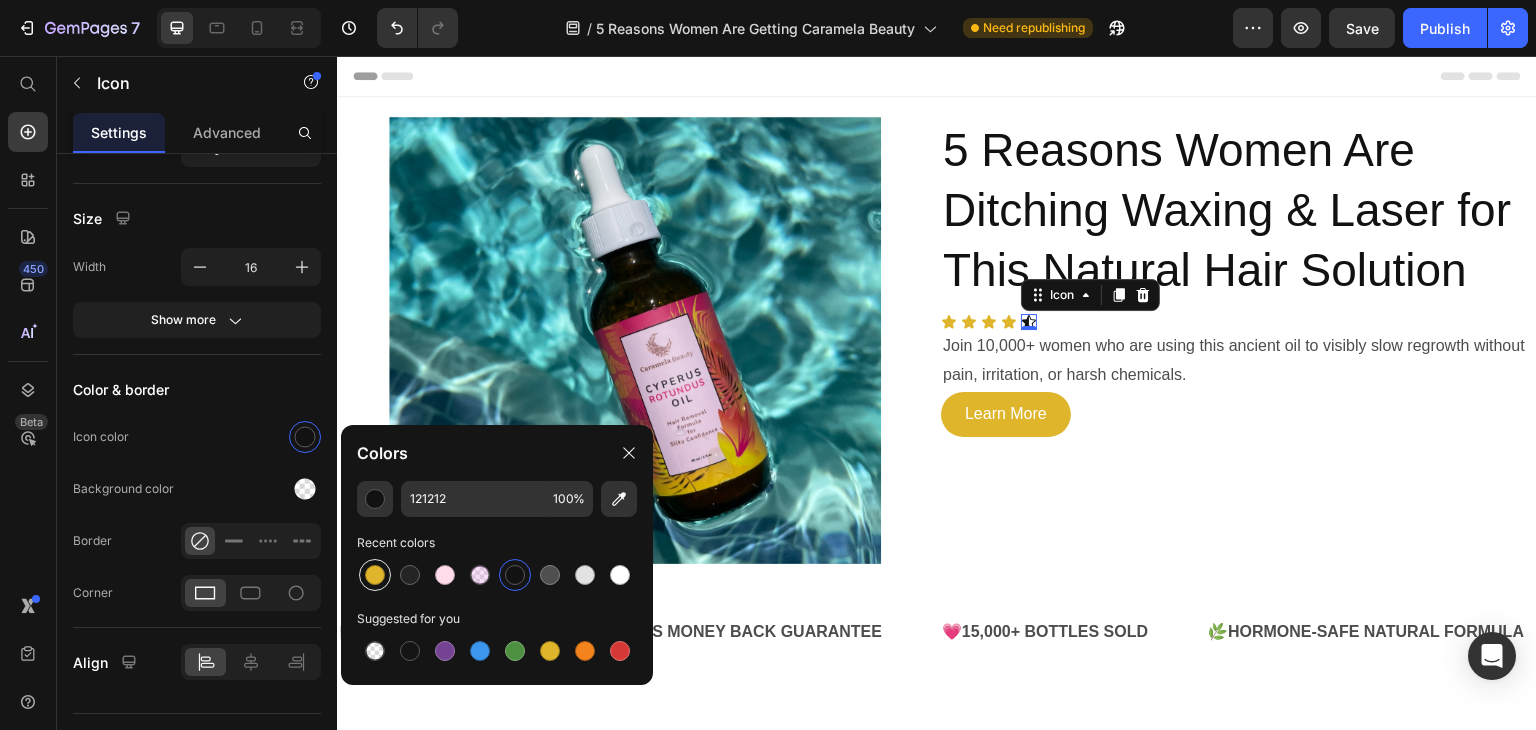 click at bounding box center (375, 575) 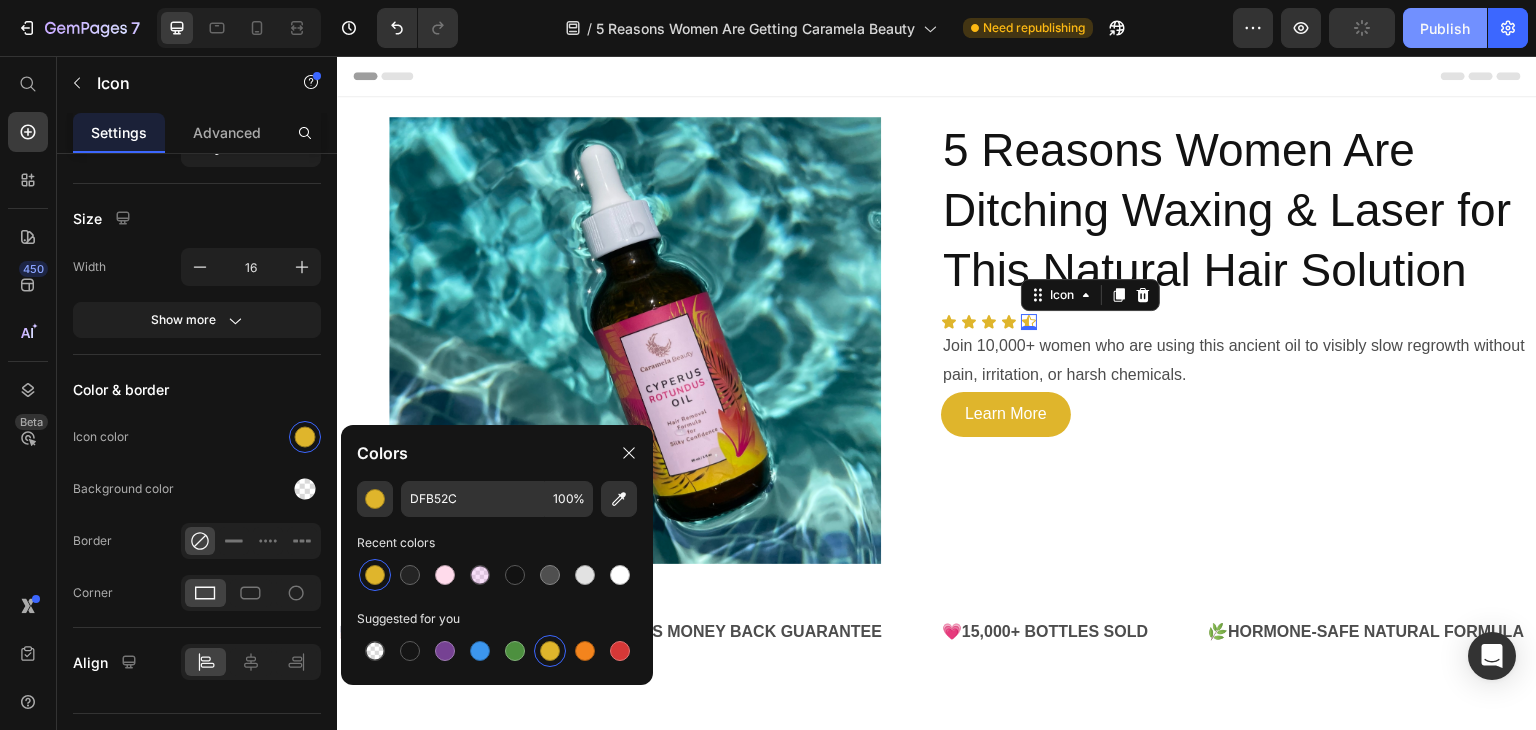 click on "Publish" at bounding box center (1445, 28) 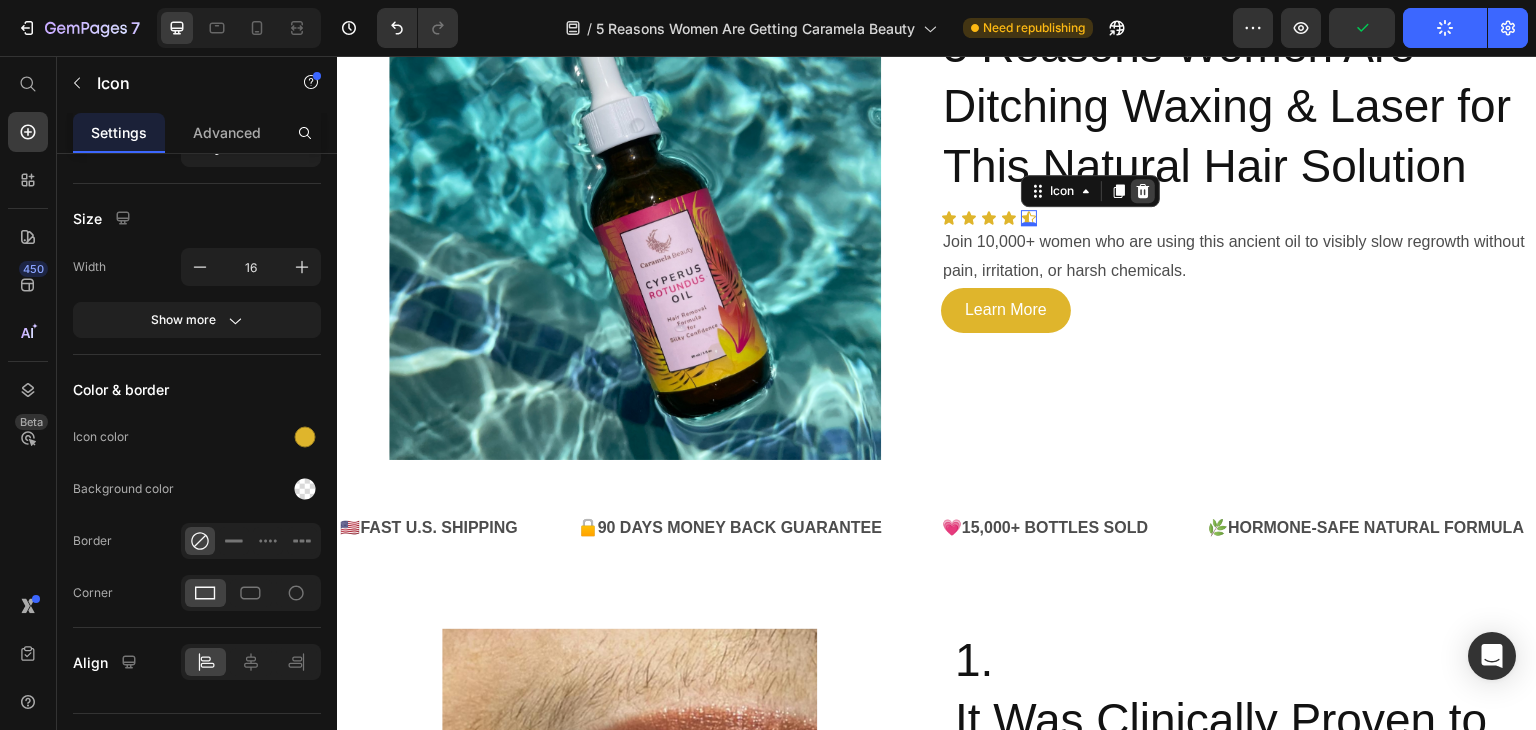 scroll, scrollTop: 0, scrollLeft: 0, axis: both 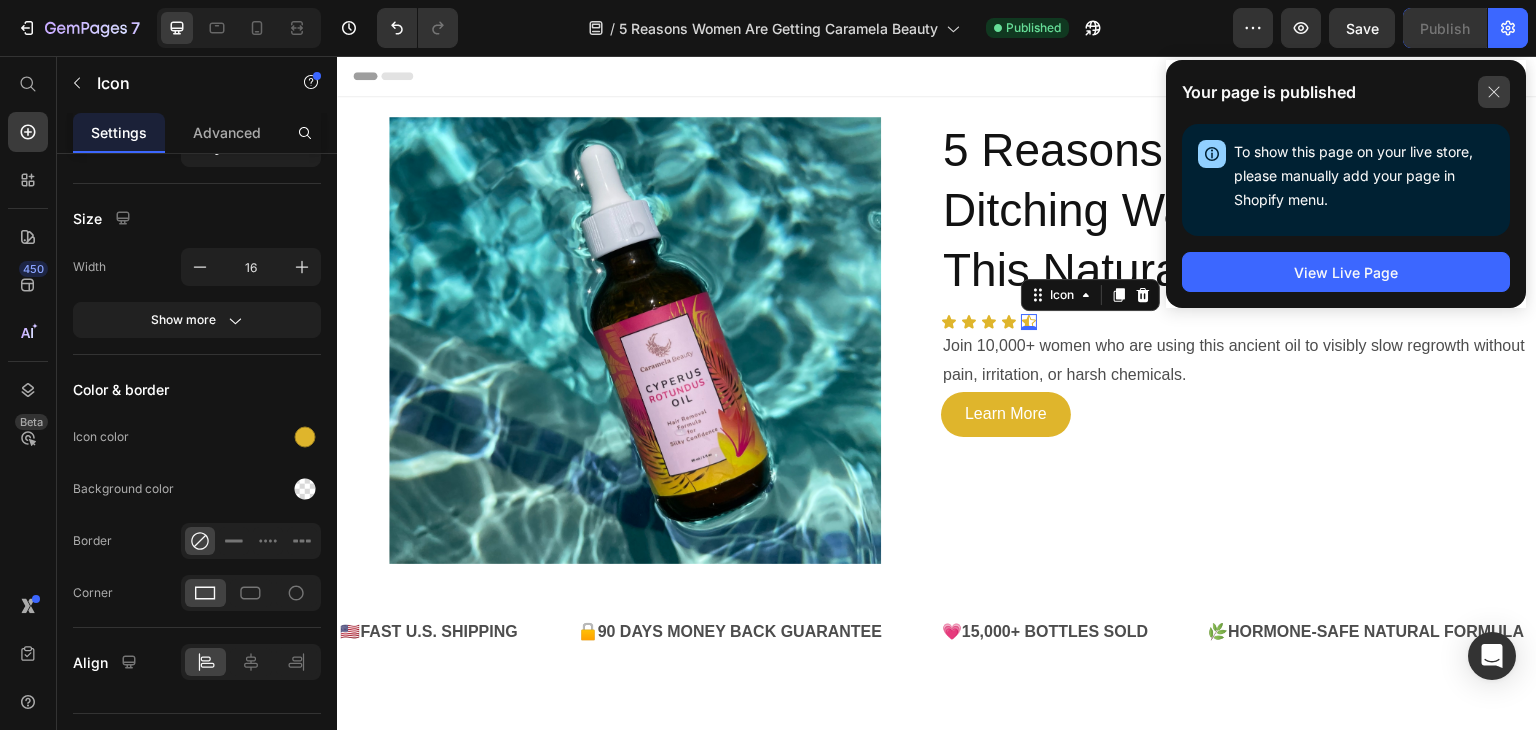 click 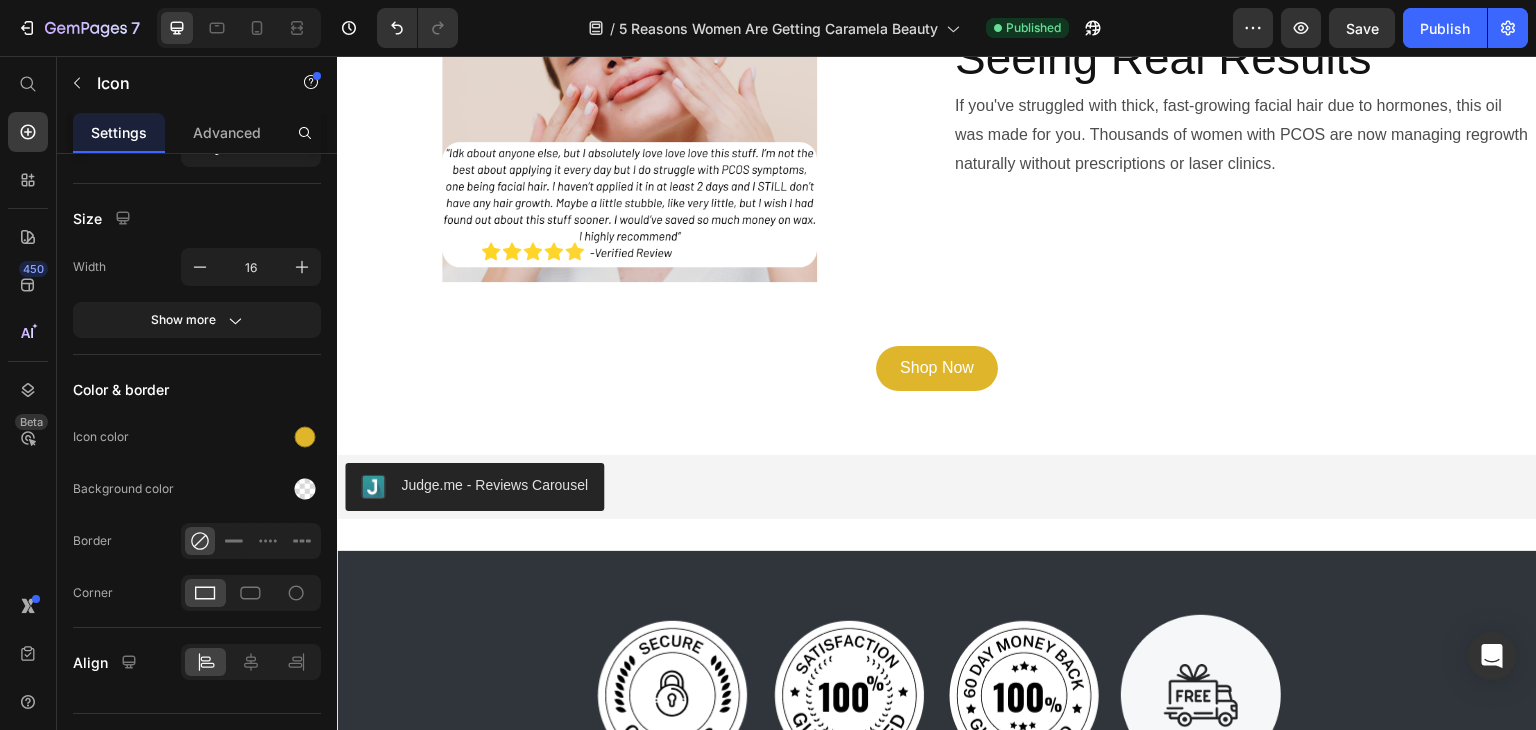 scroll, scrollTop: 2571, scrollLeft: 0, axis: vertical 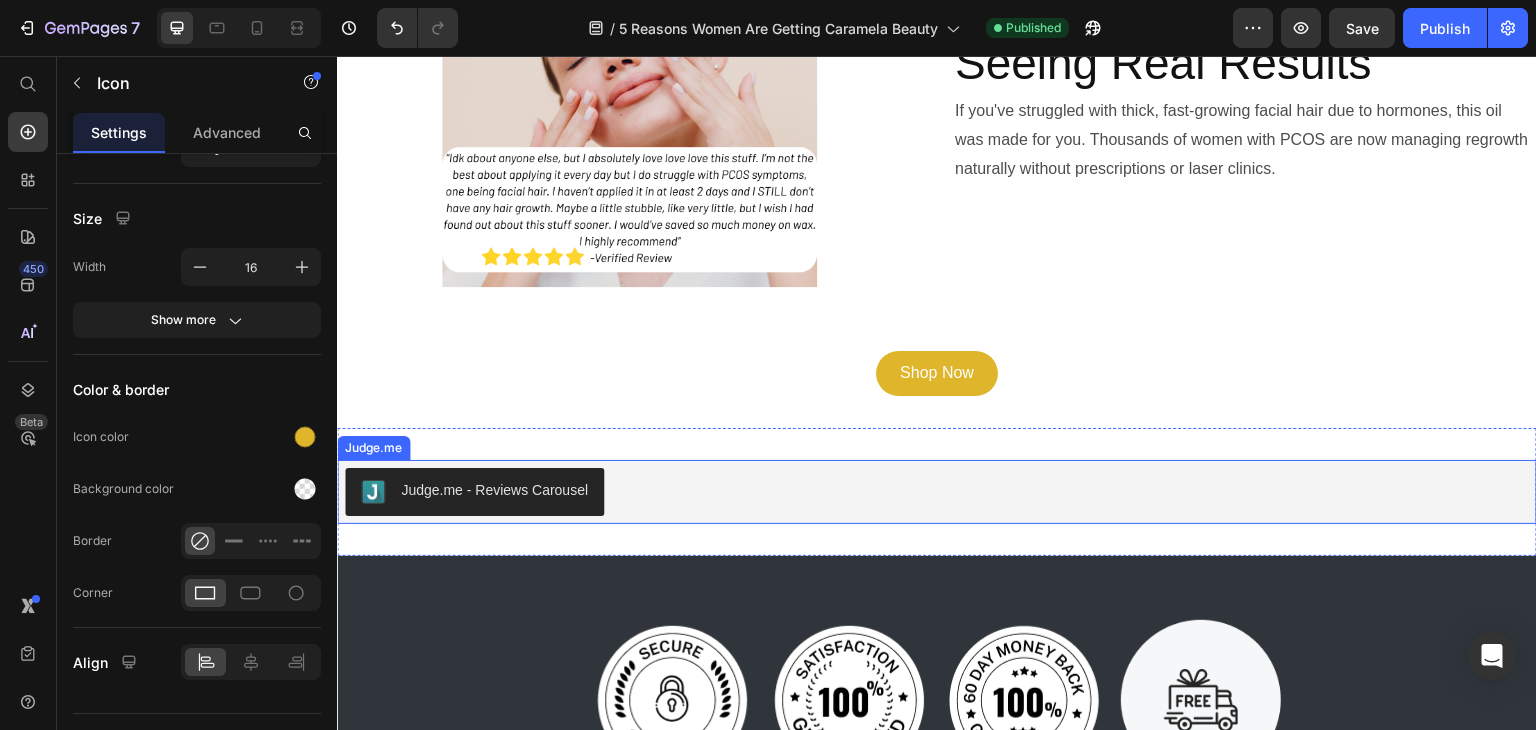 click on "Judge.me - Reviews Carousel" at bounding box center [937, 492] 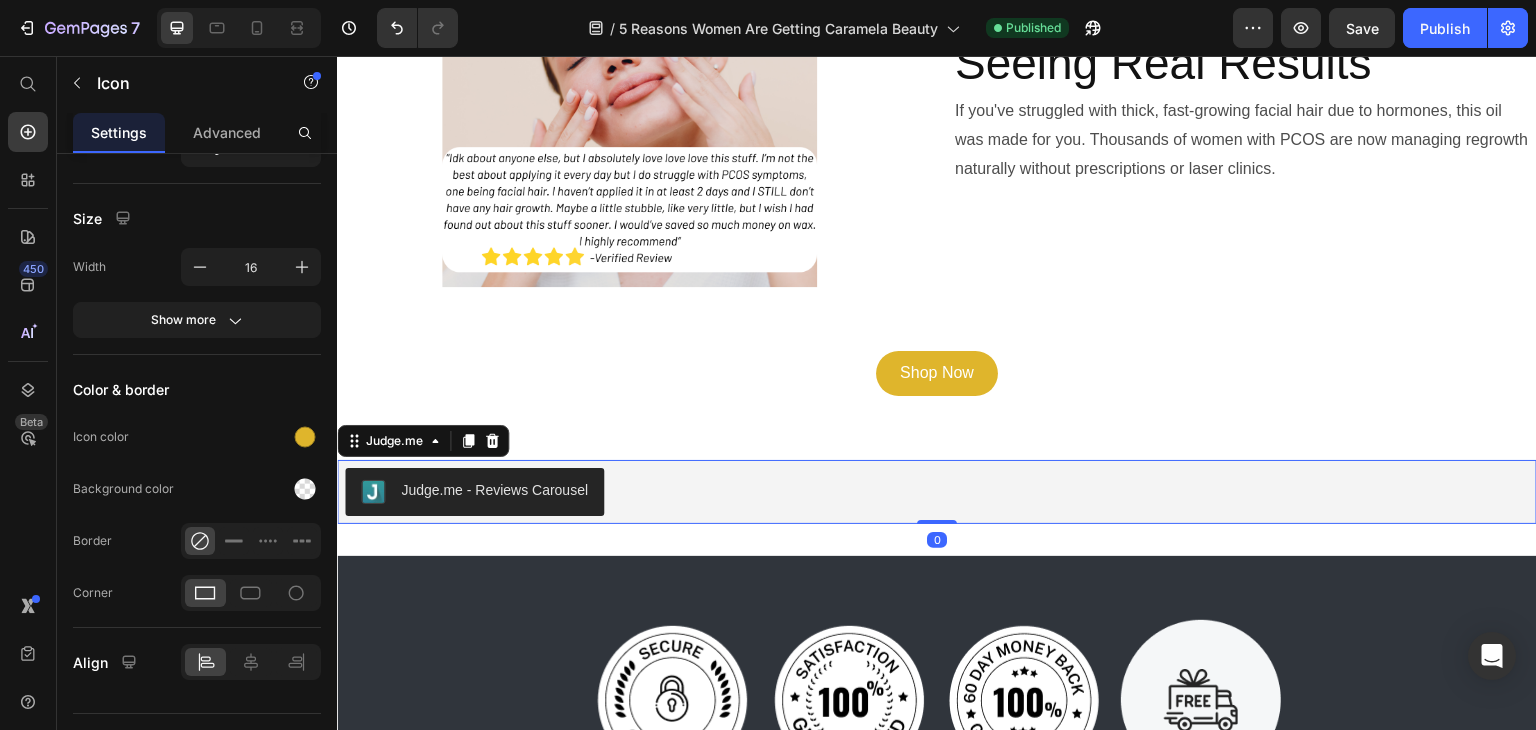 scroll, scrollTop: 0, scrollLeft: 0, axis: both 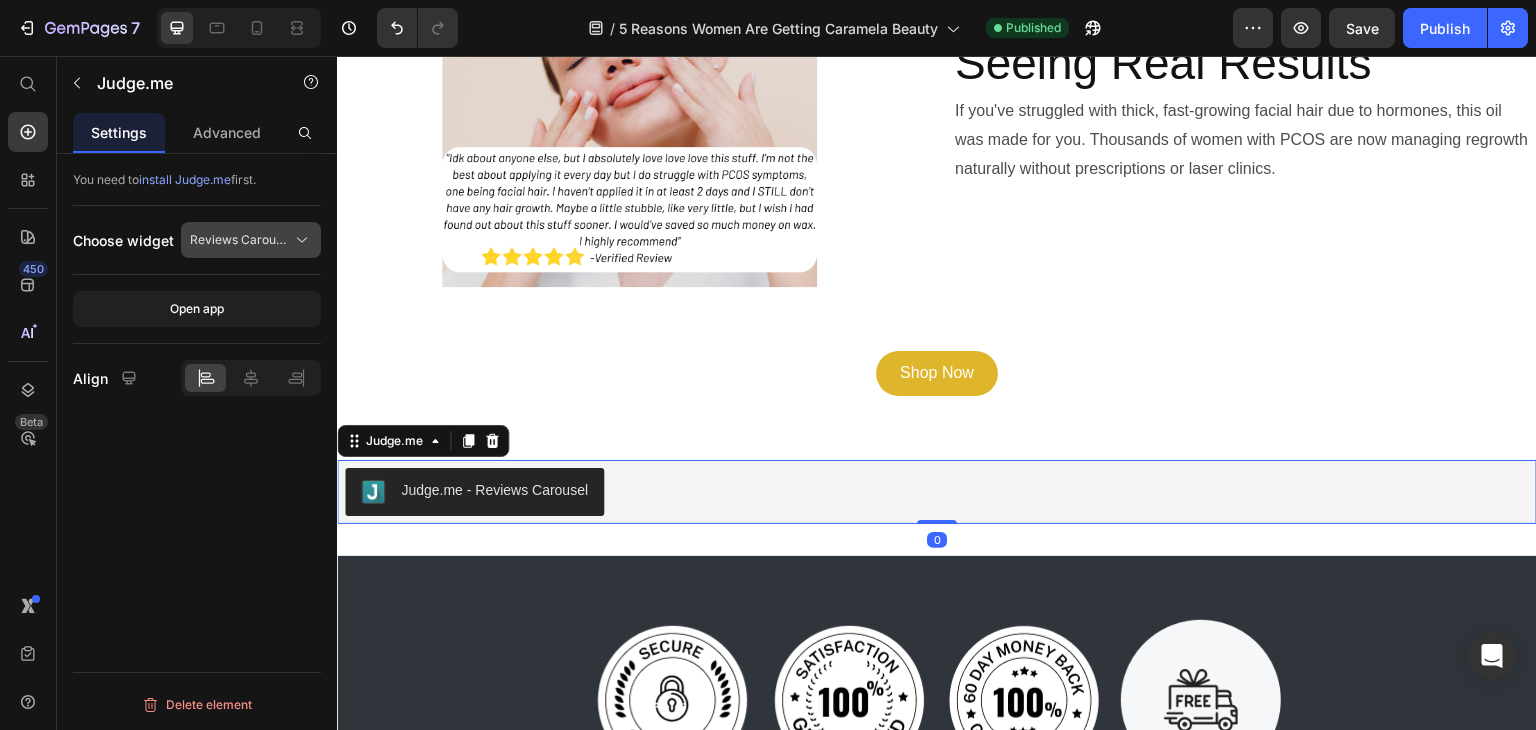 click on "Reviews Carousel" at bounding box center (239, 240) 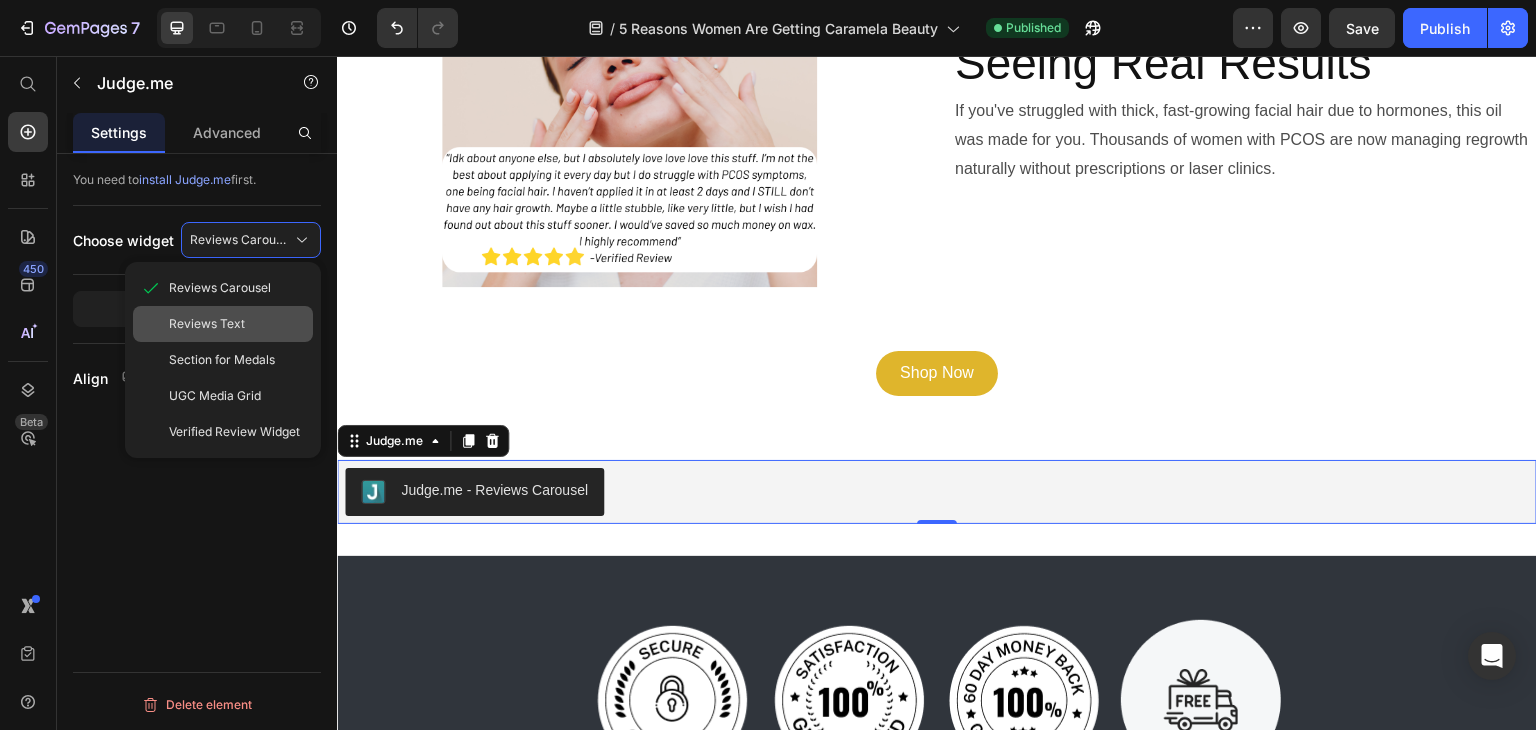 click on "Reviews Text" at bounding box center [207, 324] 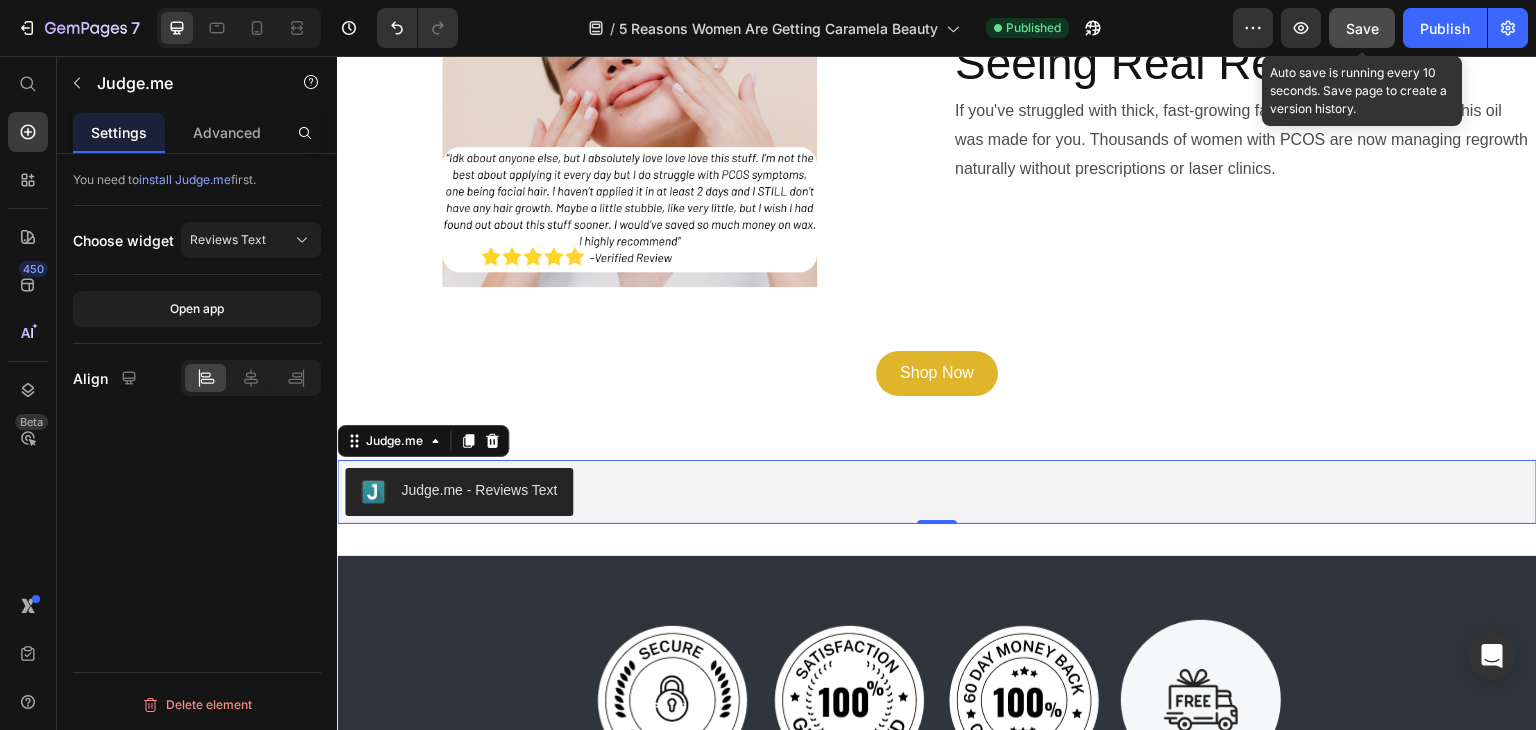 click on "Save" at bounding box center [1362, 28] 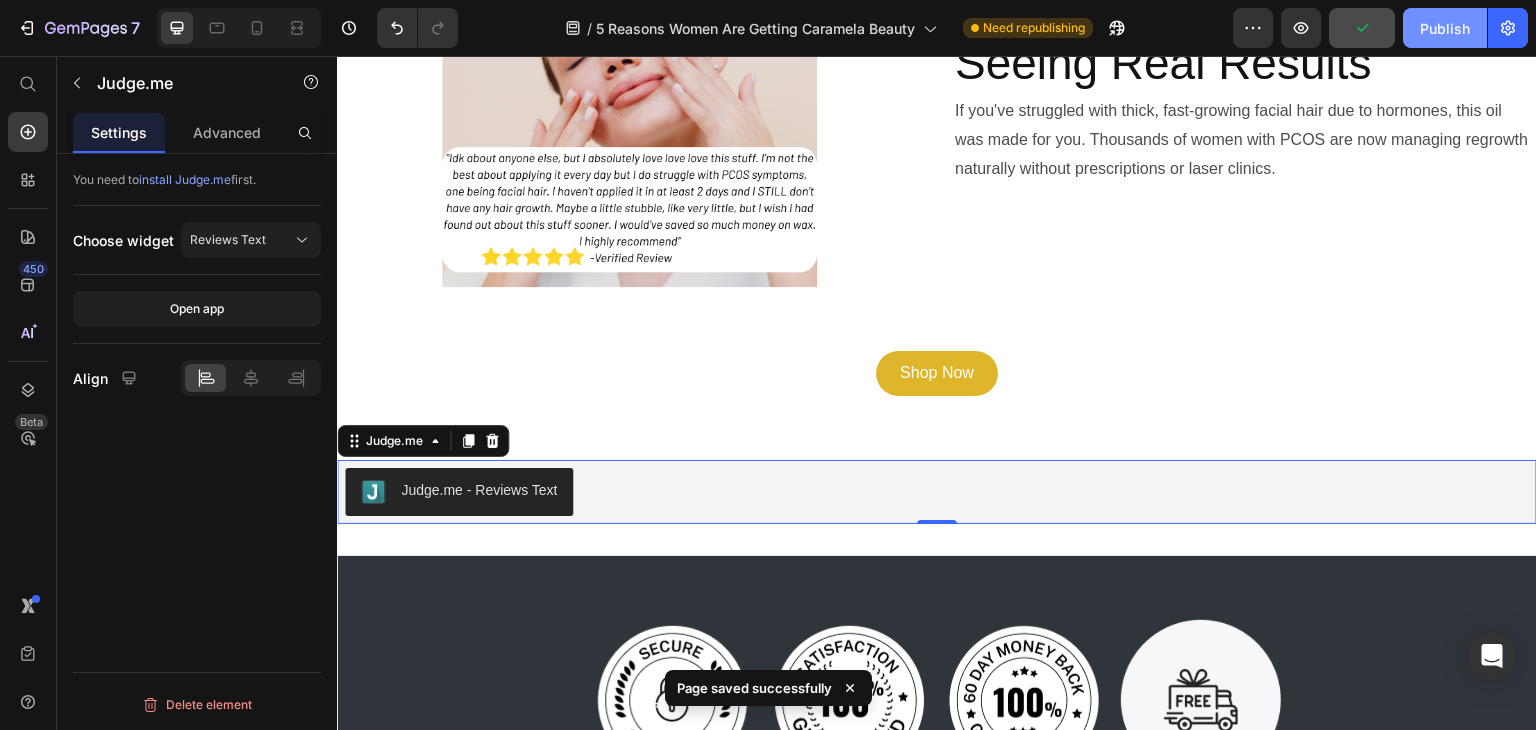 click on "Publish" at bounding box center [1445, 28] 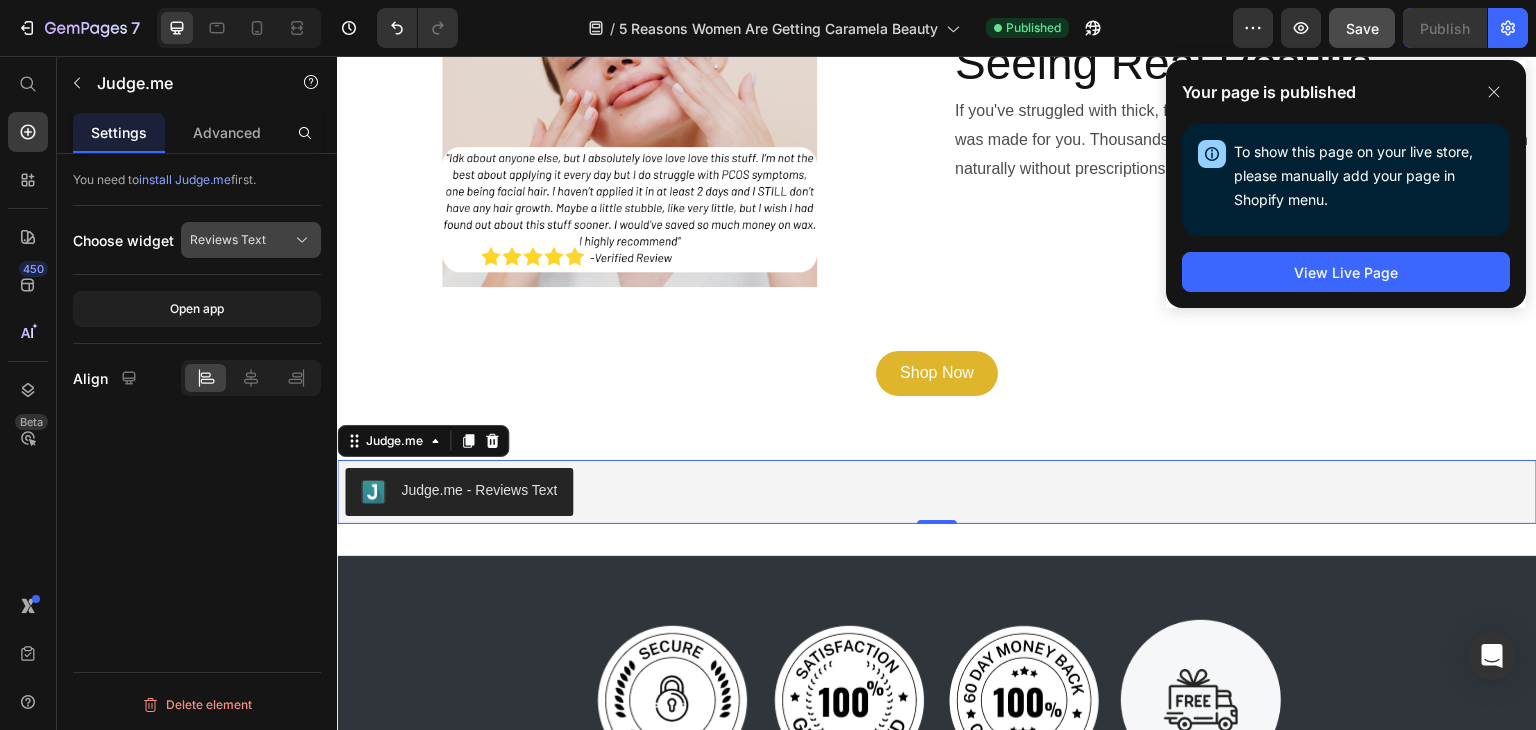 click on "Reviews Text" 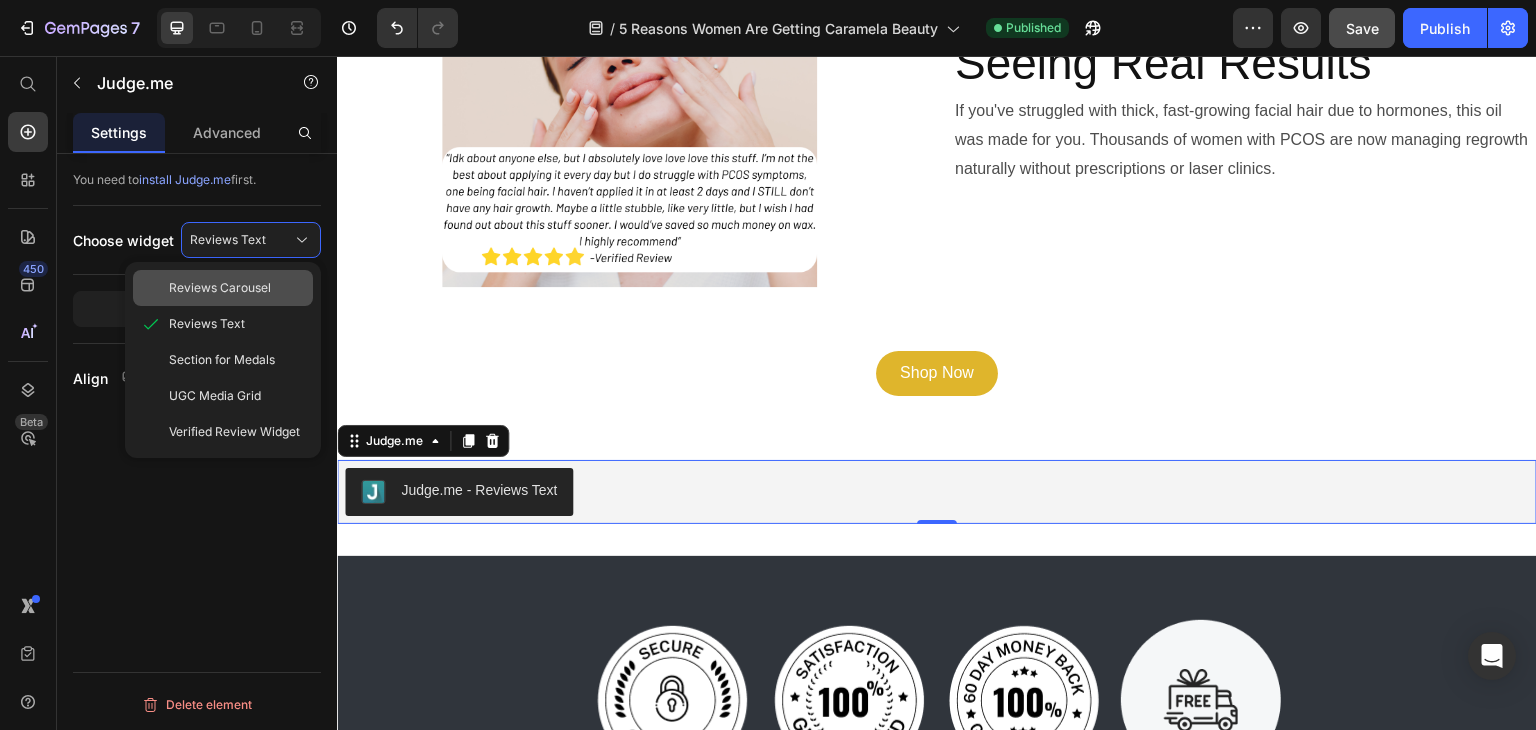 click on "Reviews Carousel" 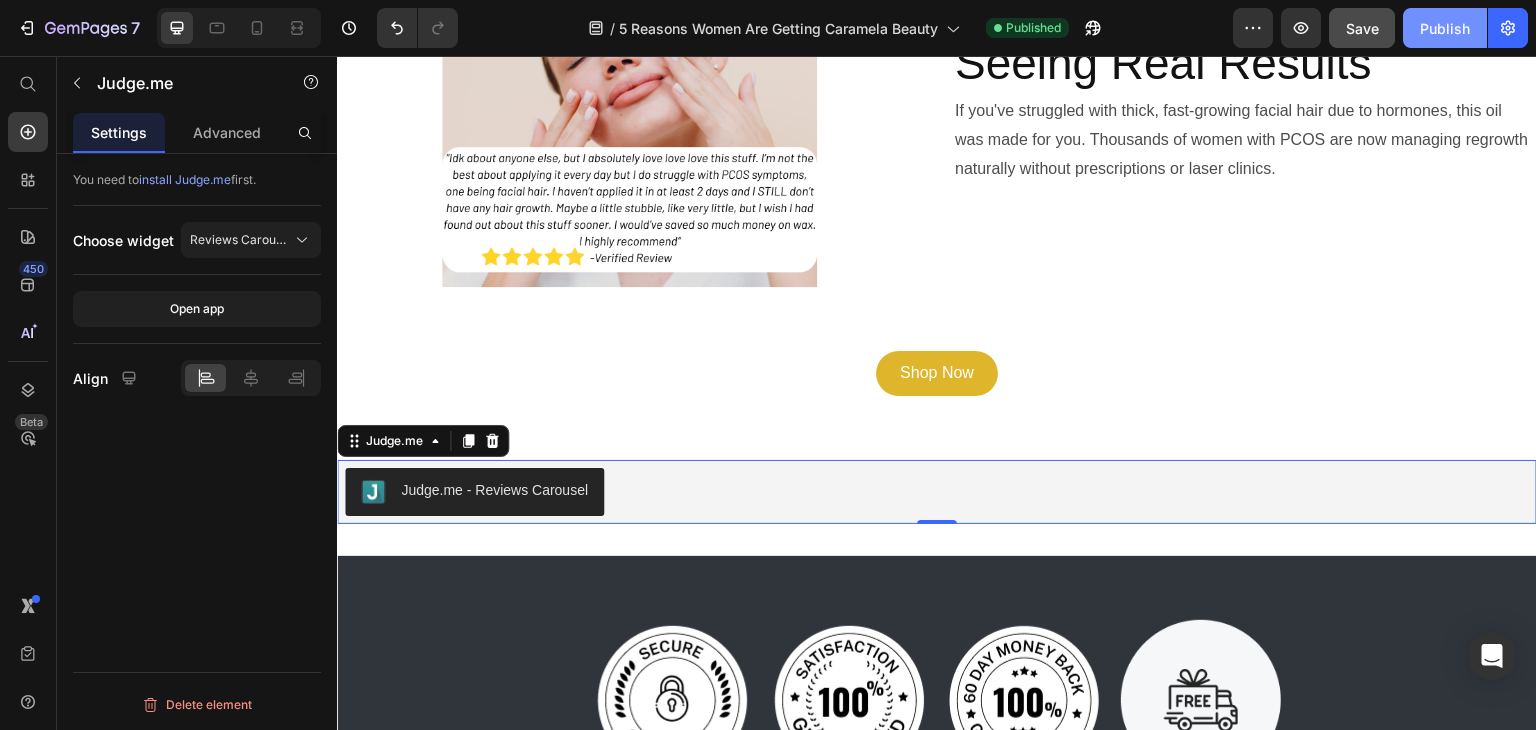 click on "Publish" 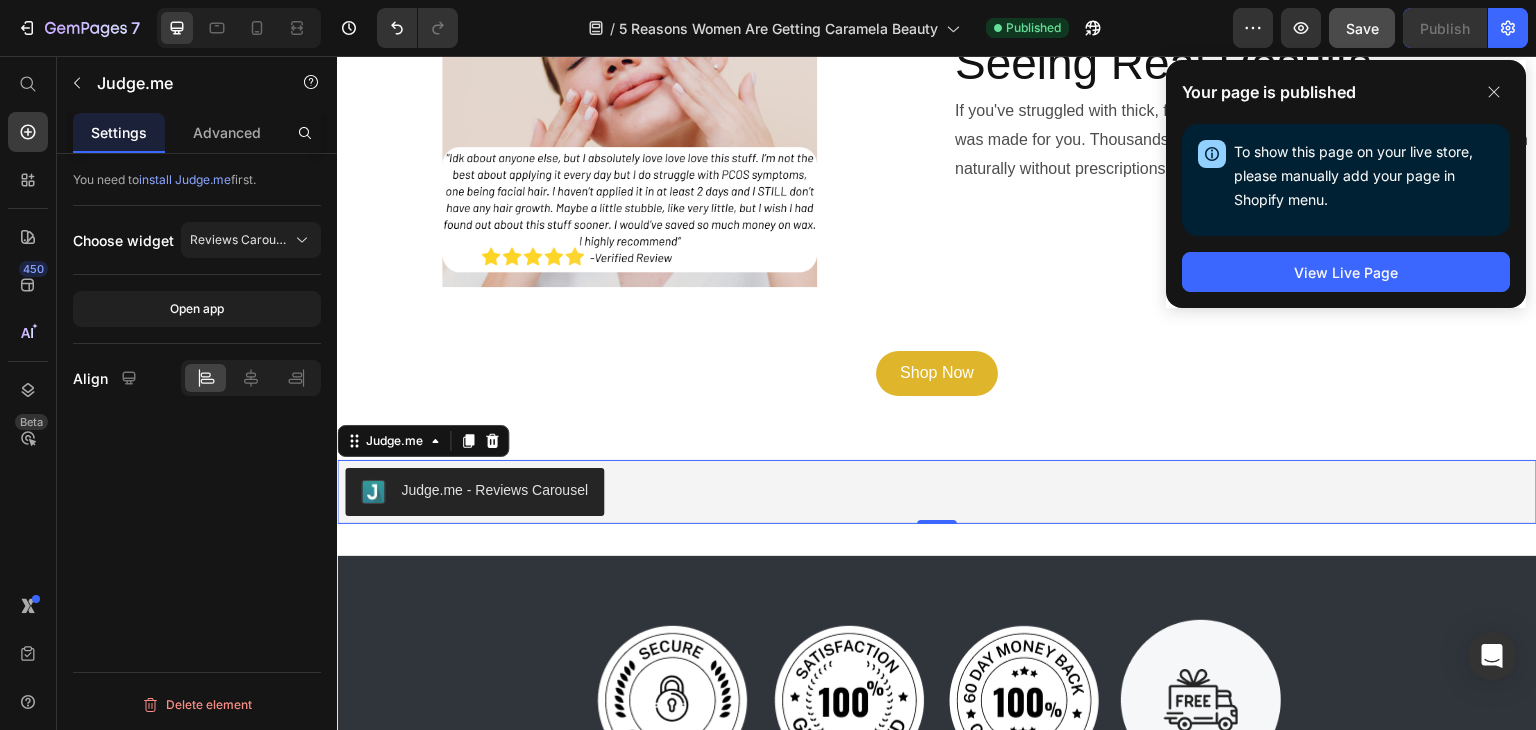 click 